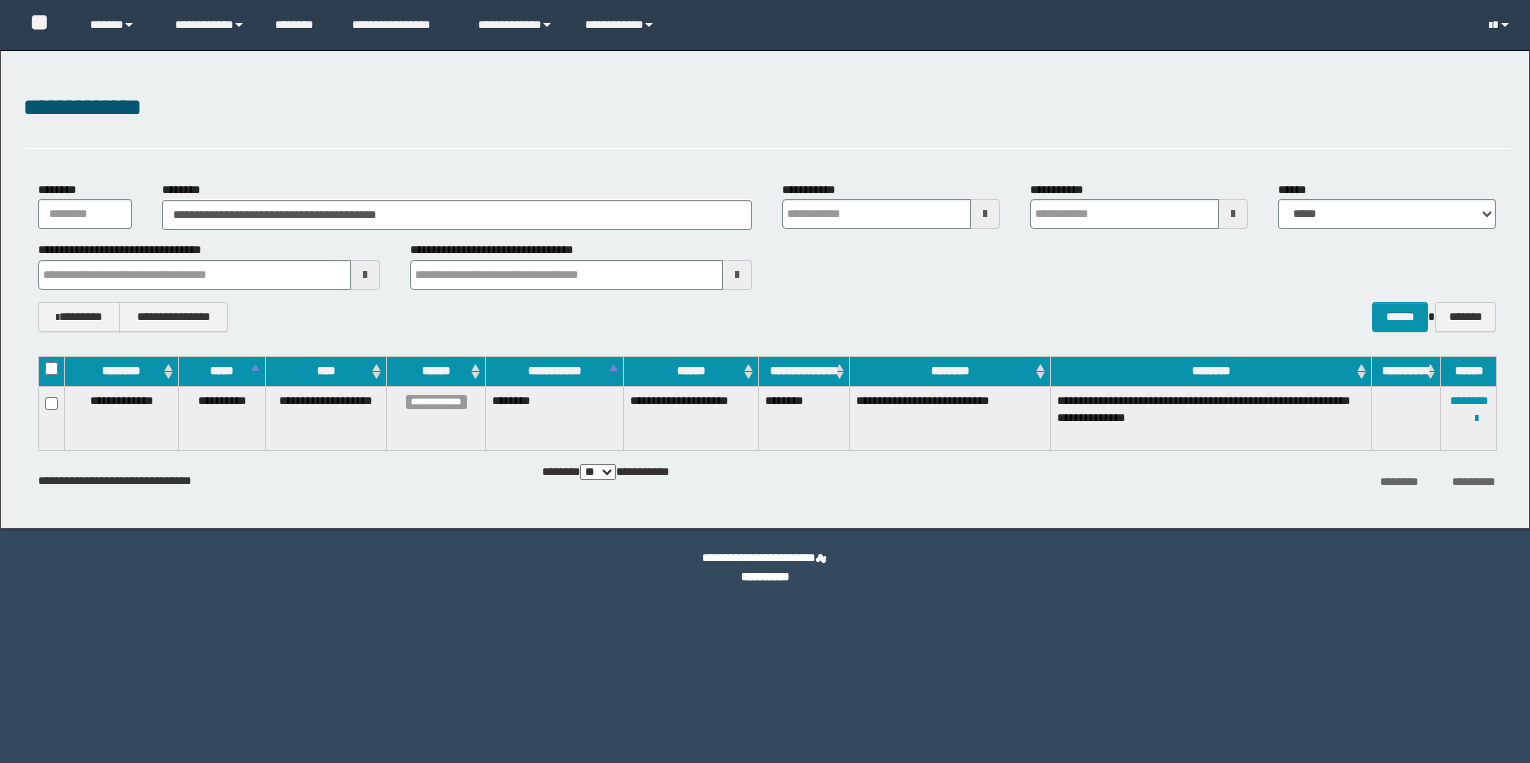 scroll, scrollTop: 0, scrollLeft: 0, axis: both 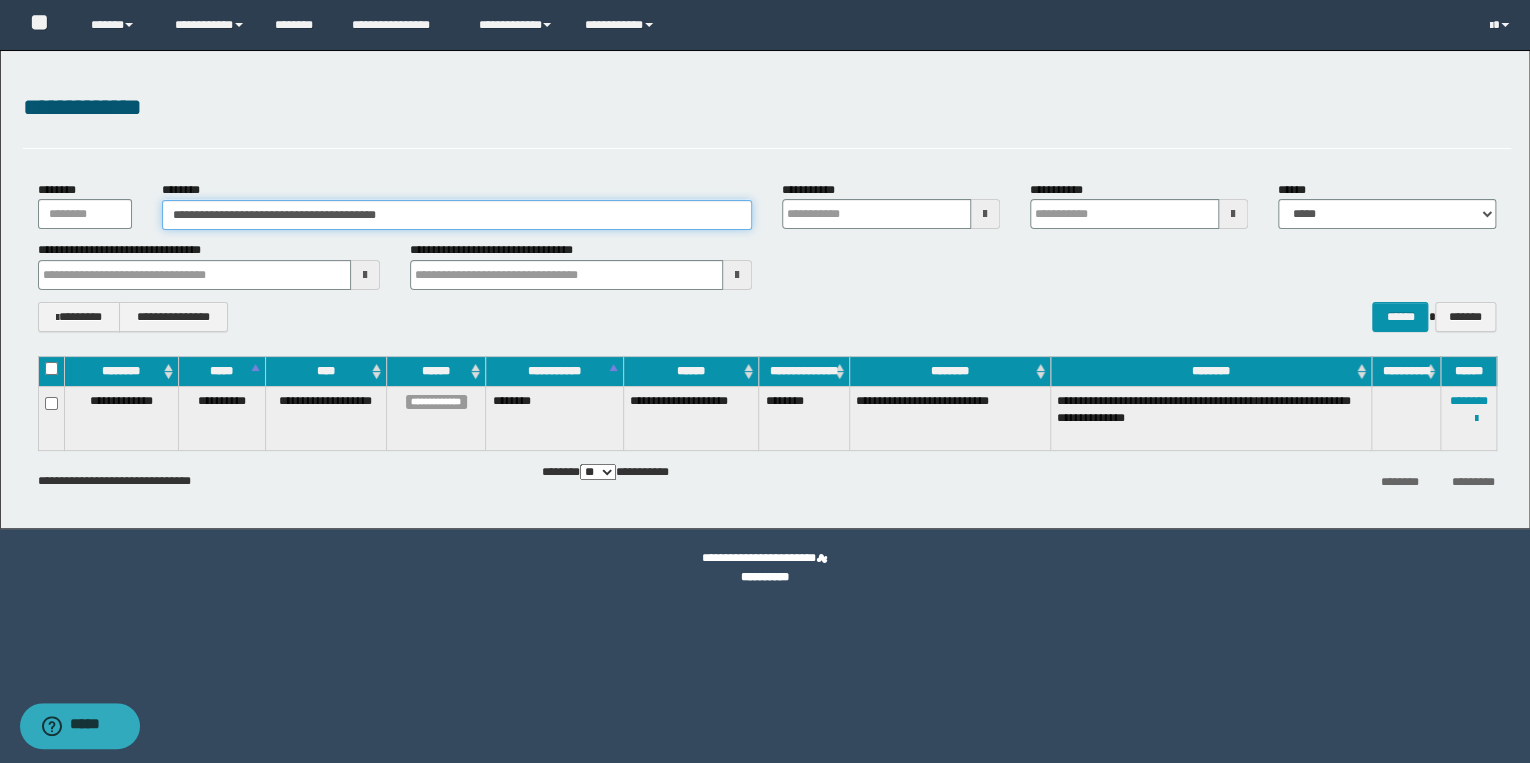 drag, startPoint x: 420, startPoint y: 216, endPoint x: 161, endPoint y: 221, distance: 259.04825 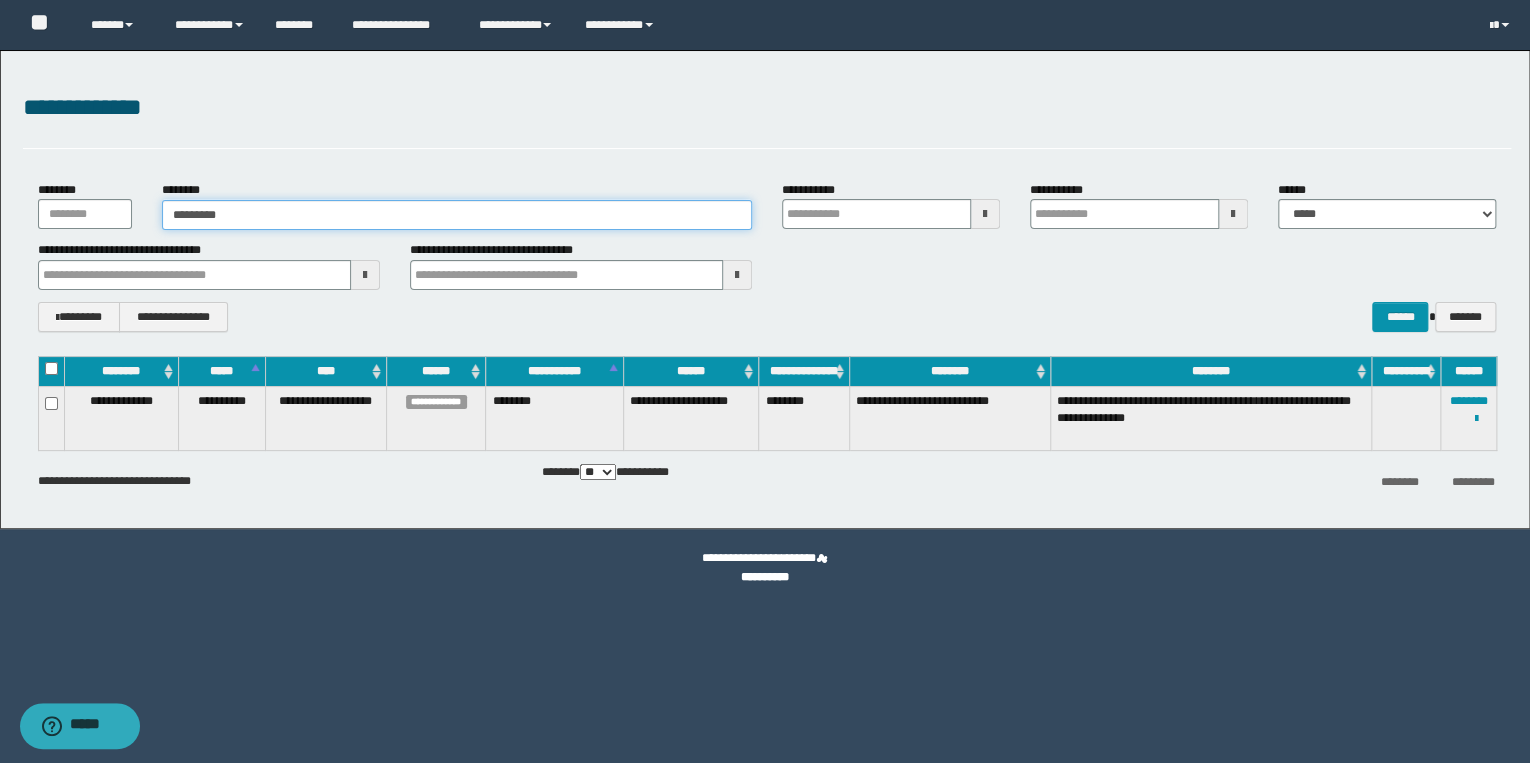 click on "*********" at bounding box center [457, 215] 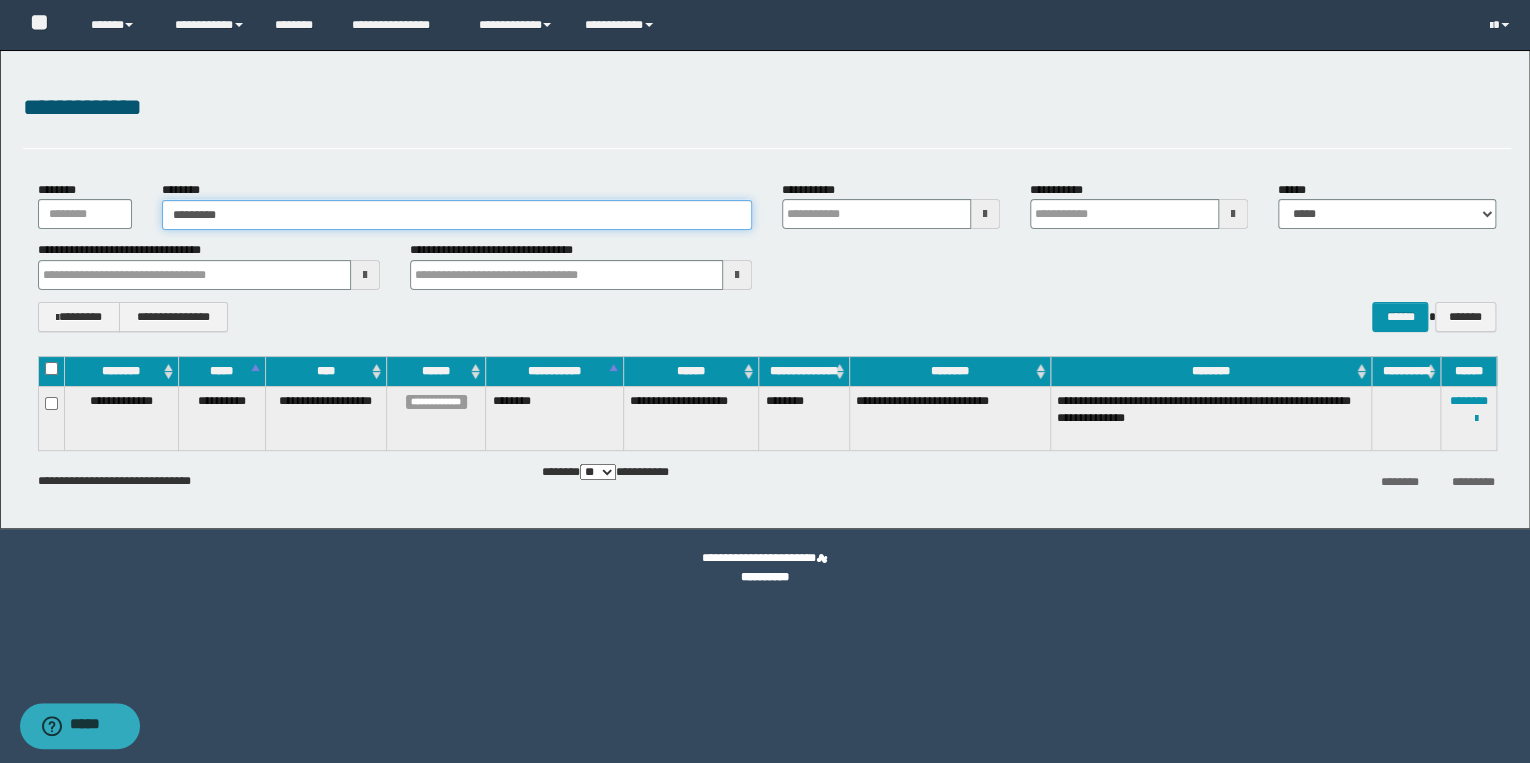 drag, startPoint x: 244, startPoint y: 218, endPoint x: 112, endPoint y: 214, distance: 132.0606 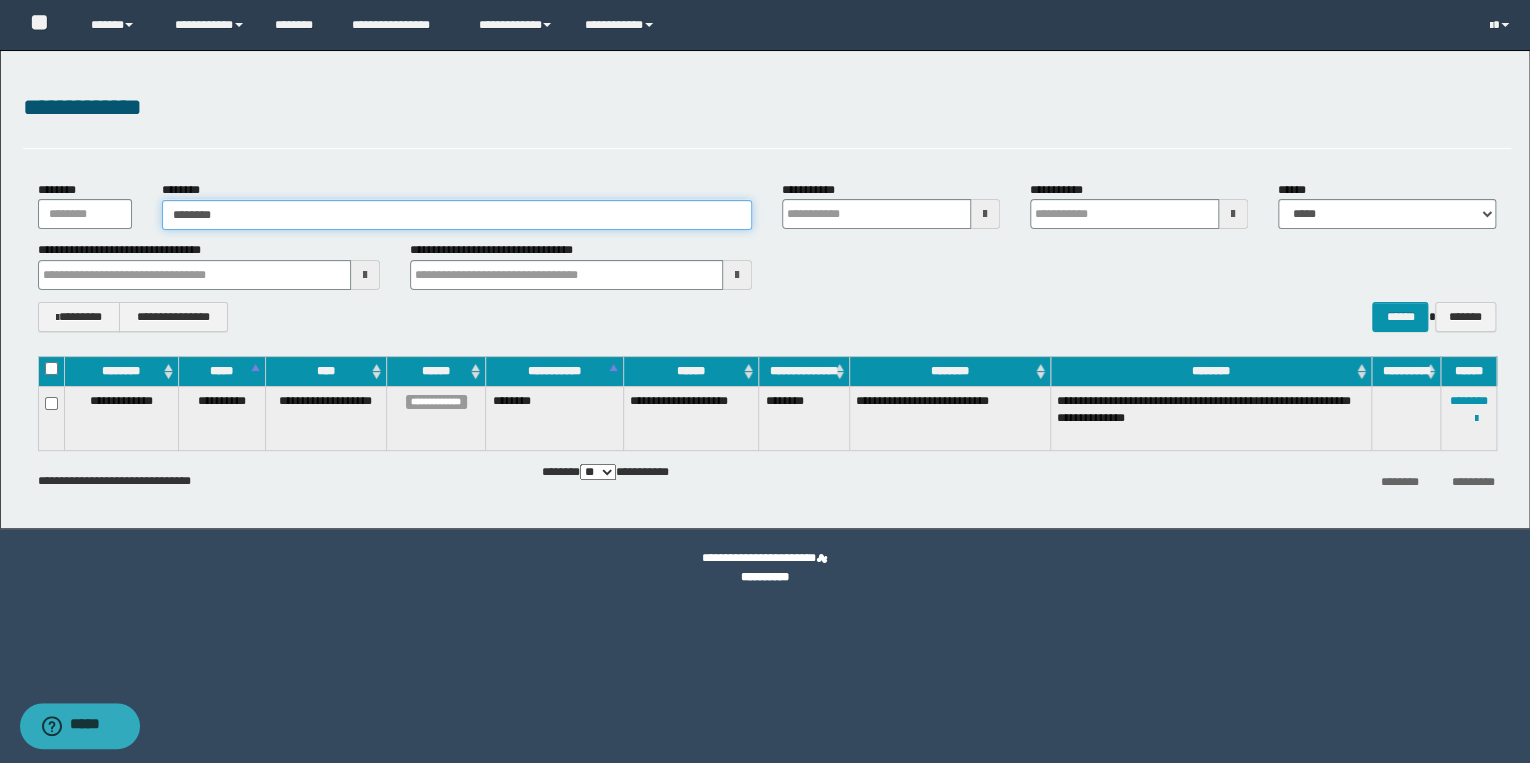 type on "********" 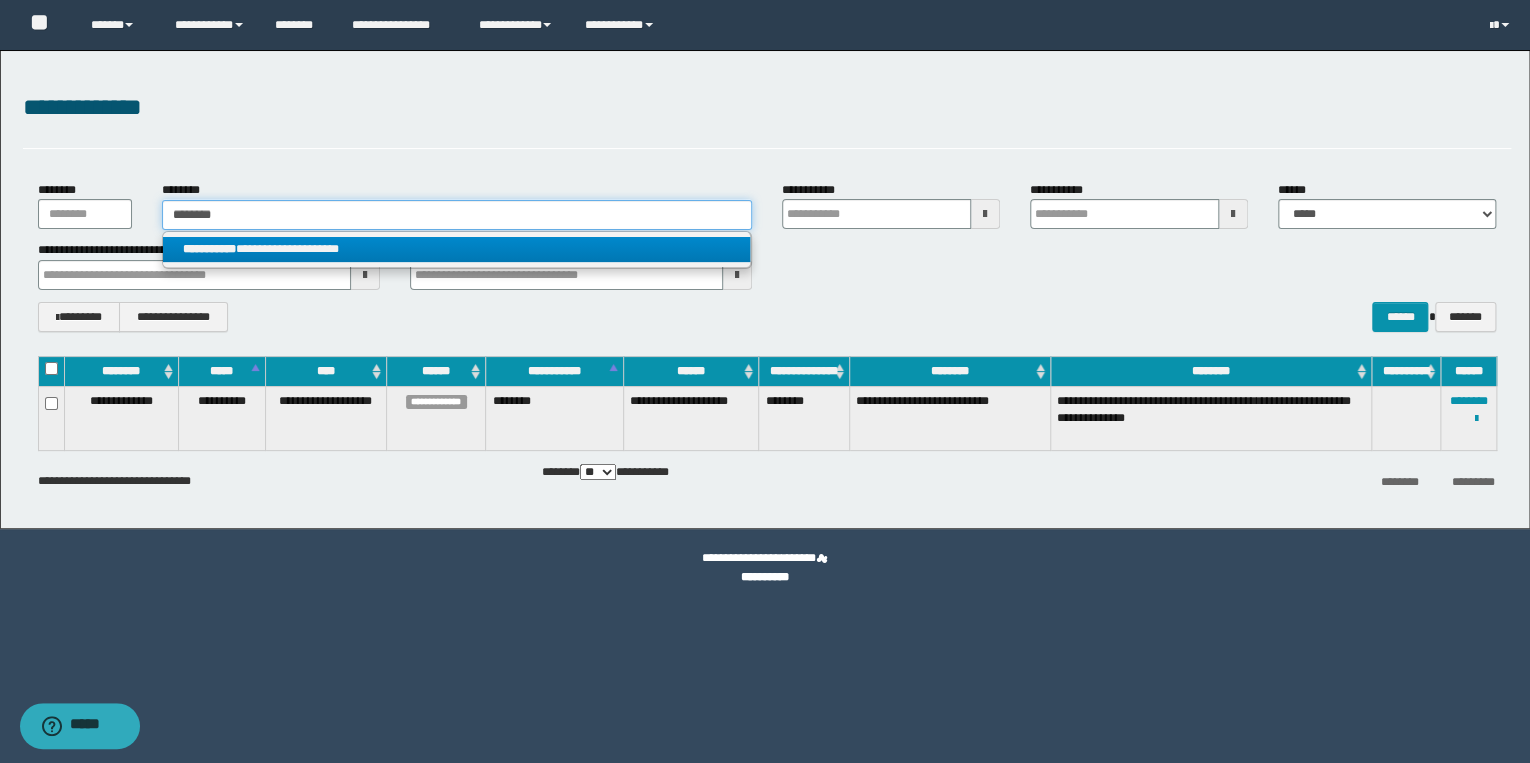 type on "********" 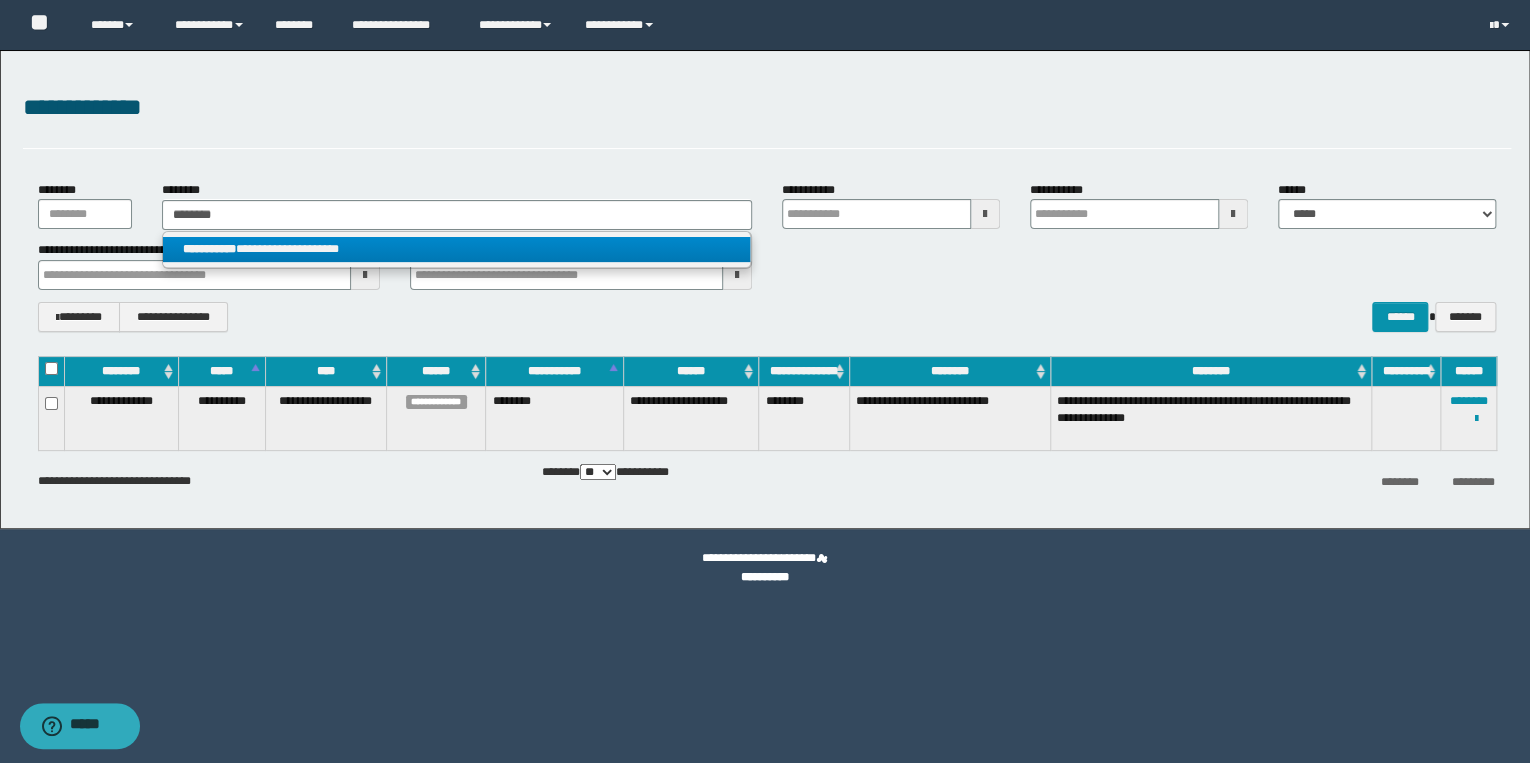 click on "**********" at bounding box center (457, 249) 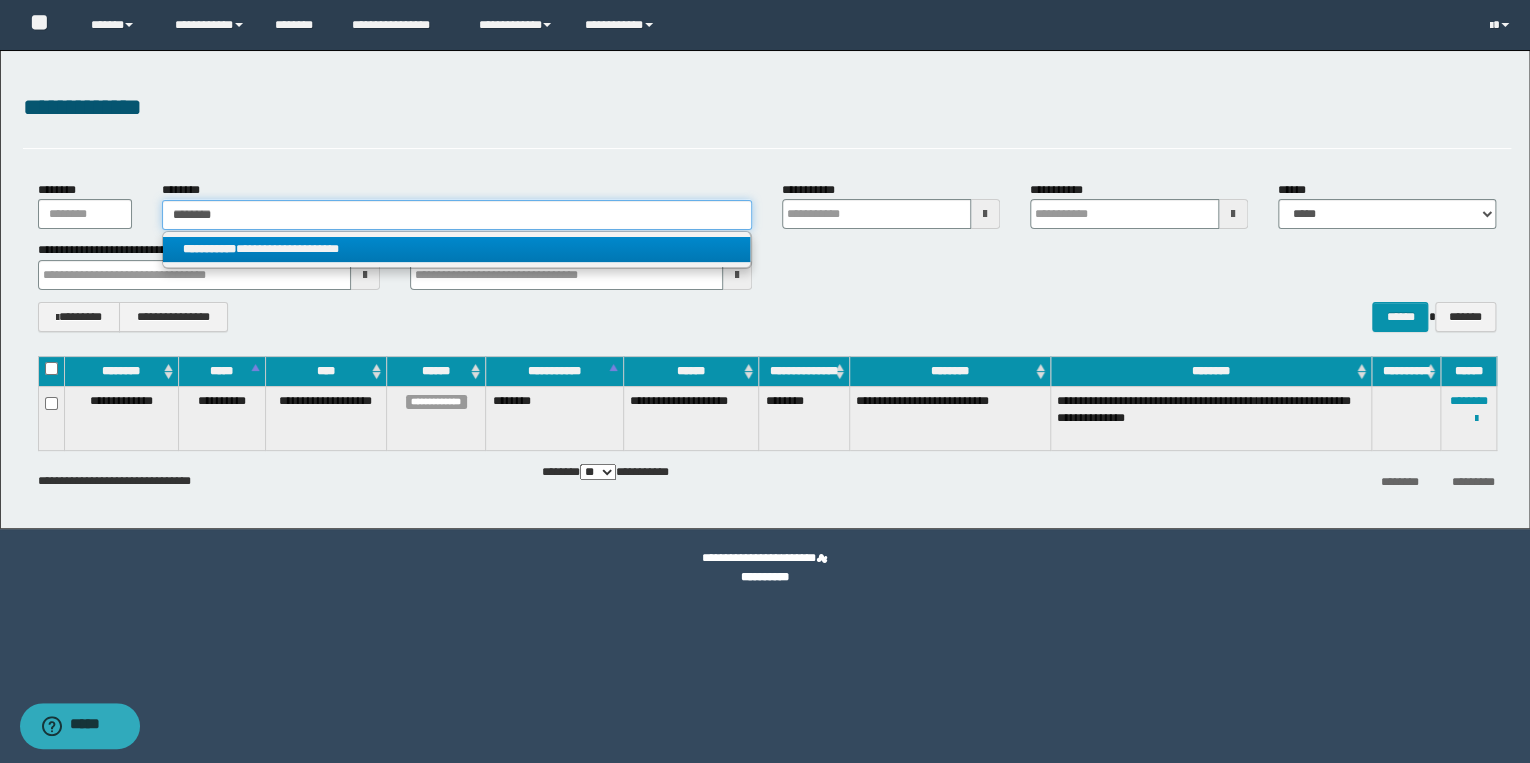 type 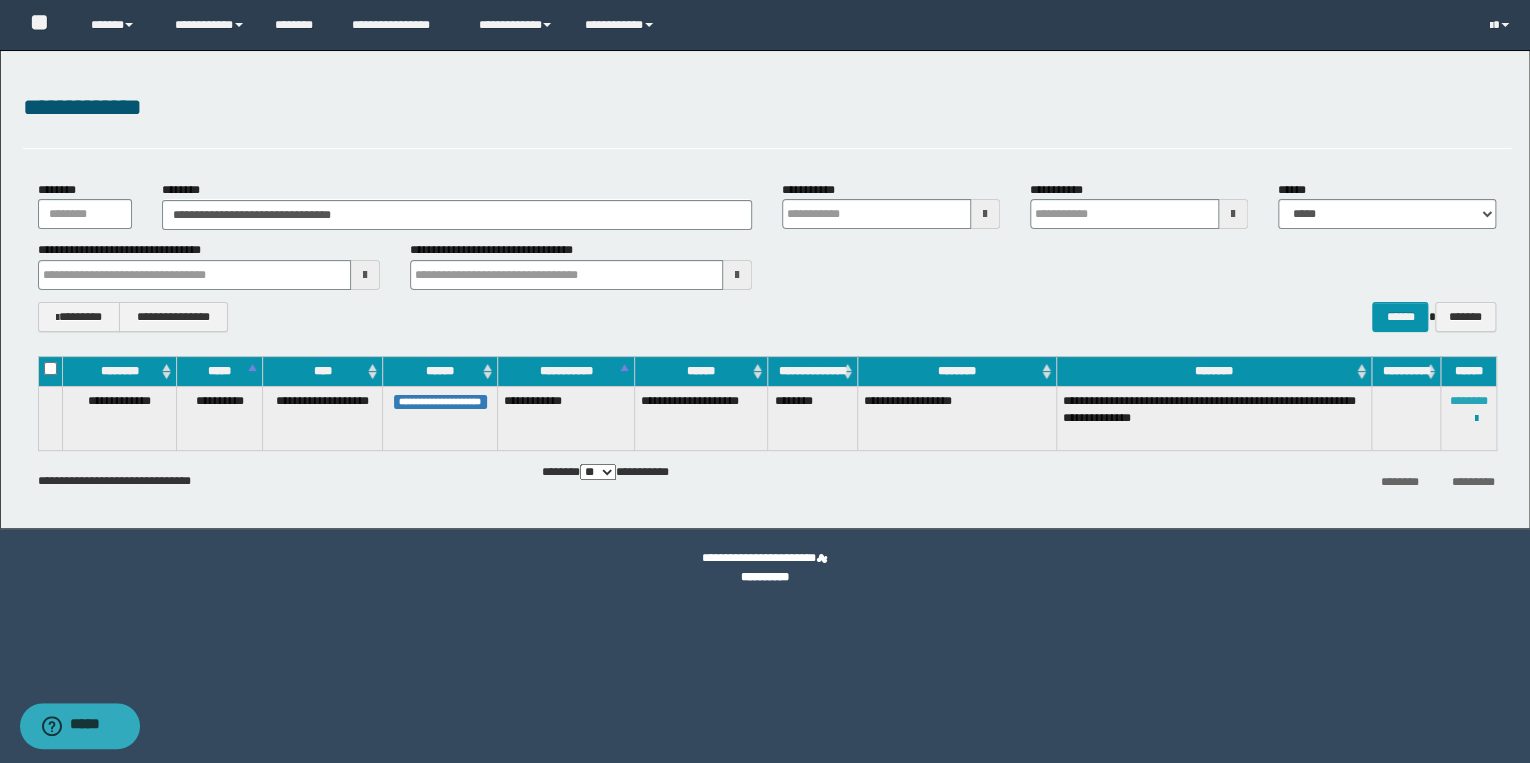 click on "********" at bounding box center (1468, 401) 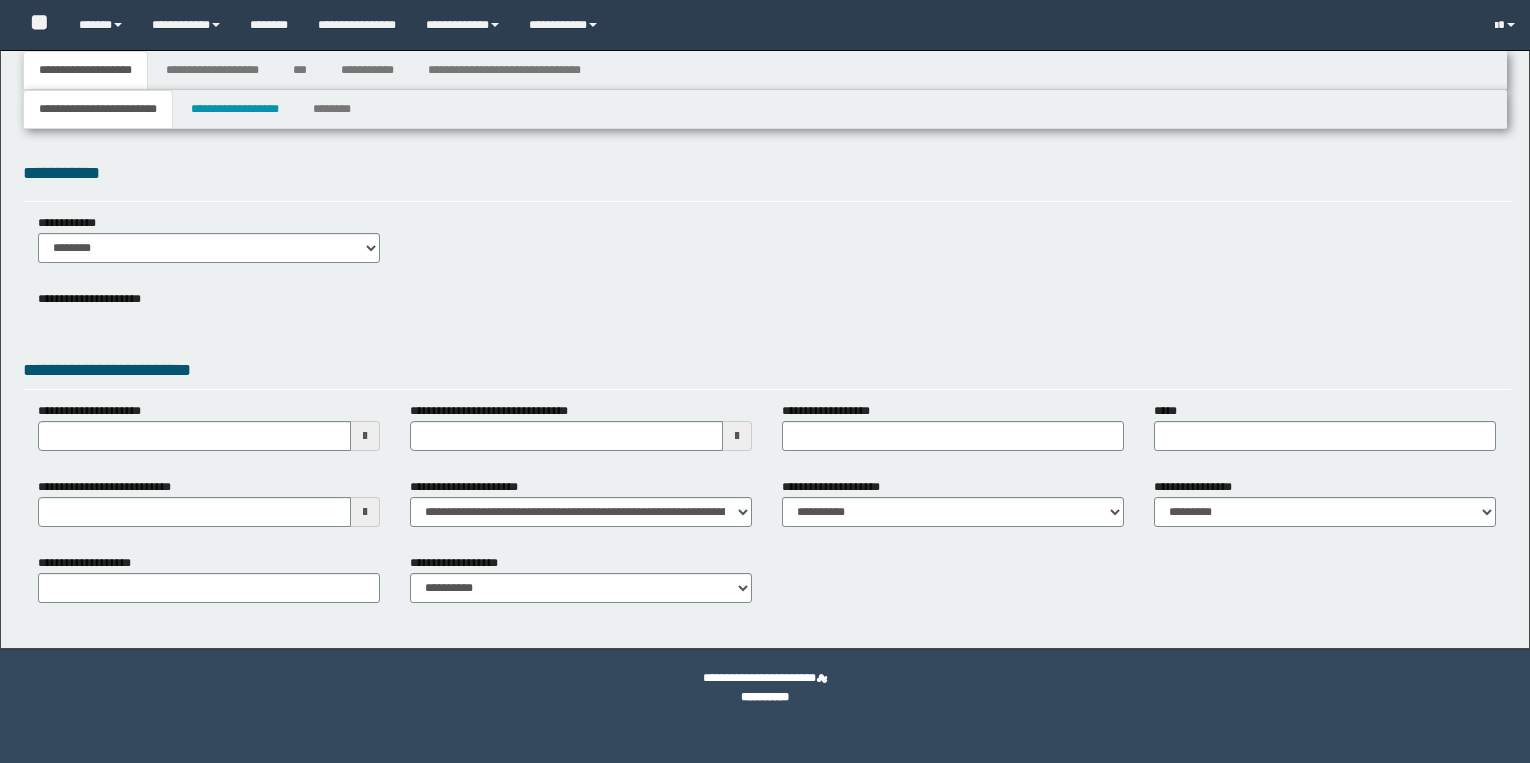 type 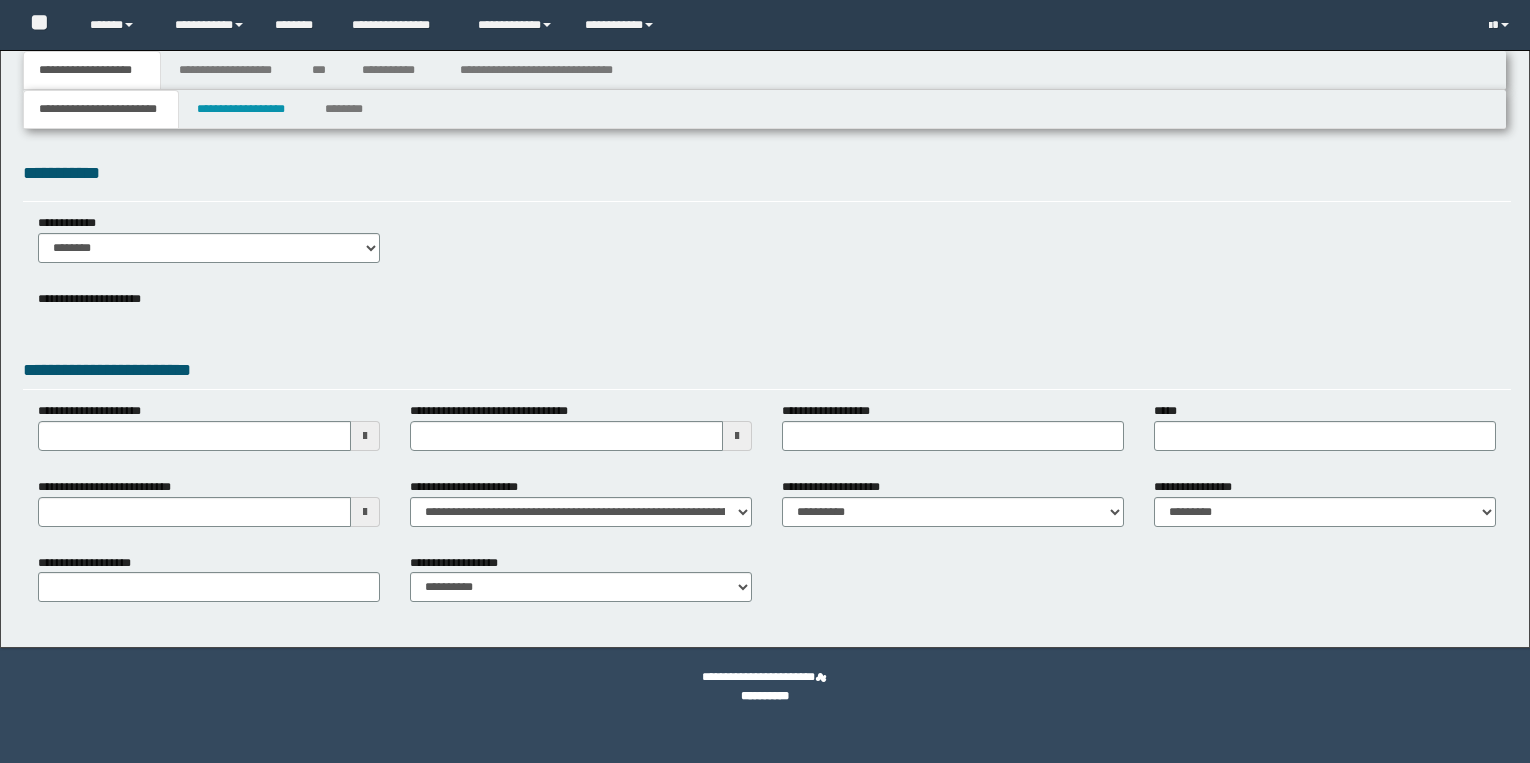 scroll, scrollTop: 0, scrollLeft: 0, axis: both 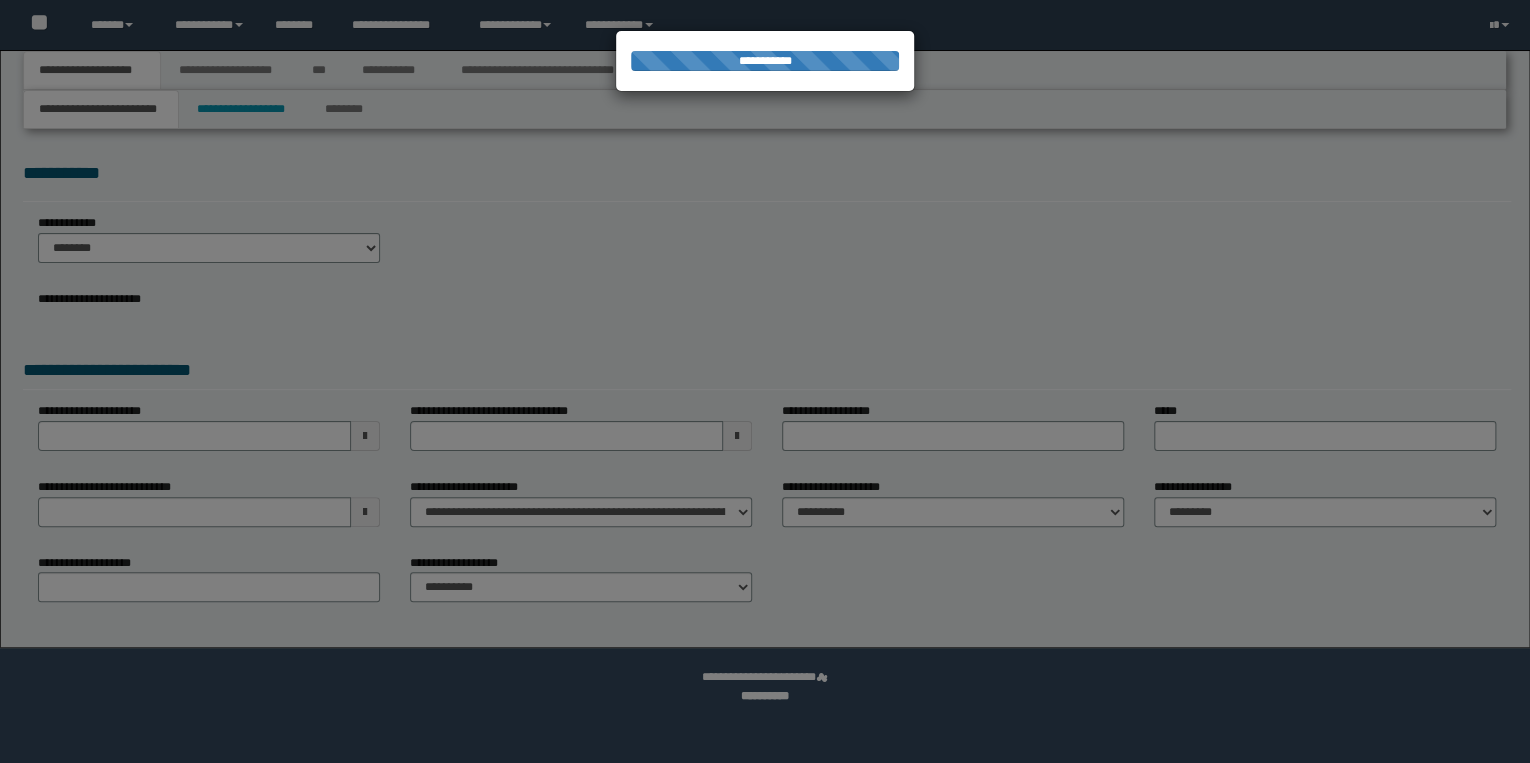 type on "**********" 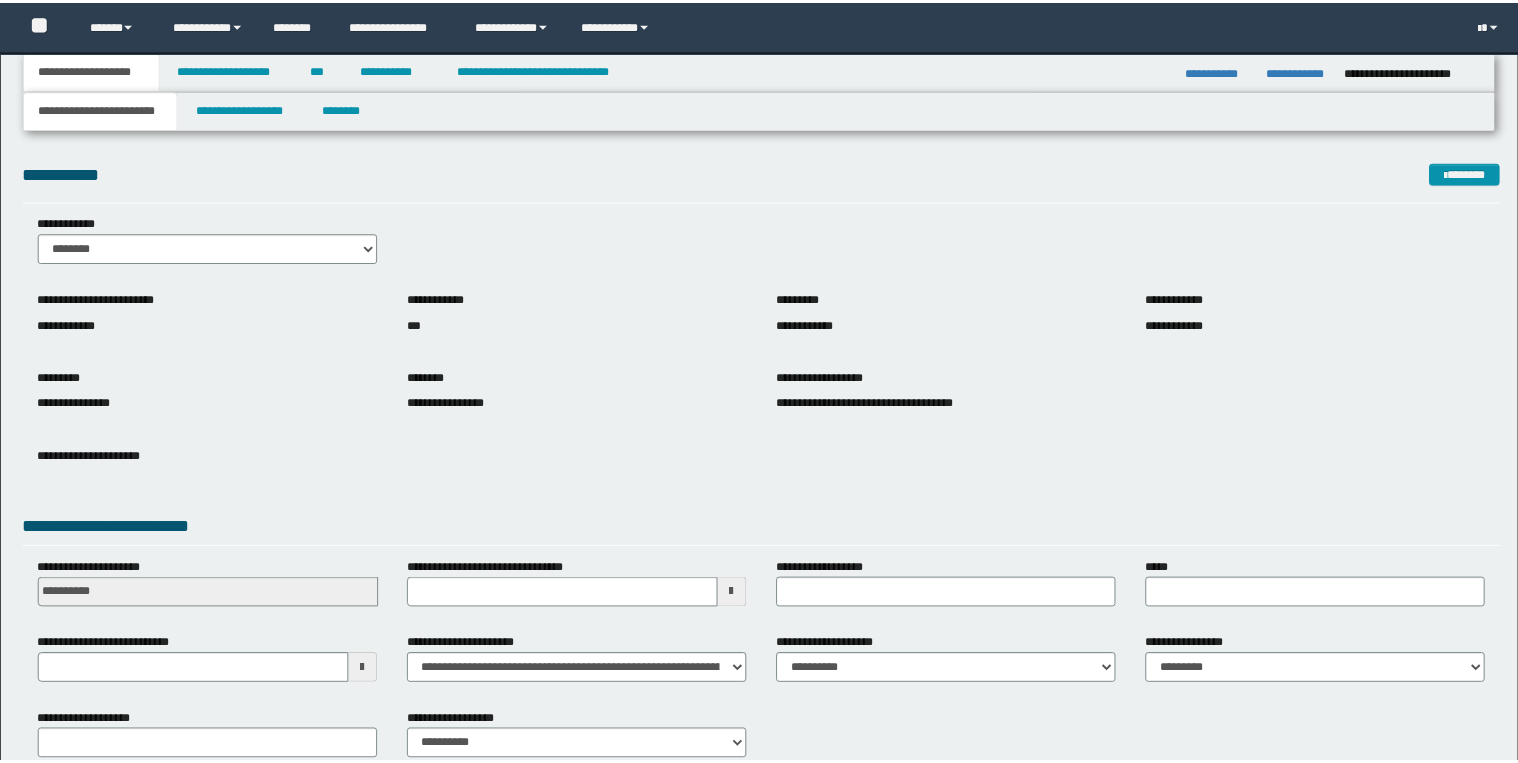 scroll, scrollTop: 0, scrollLeft: 0, axis: both 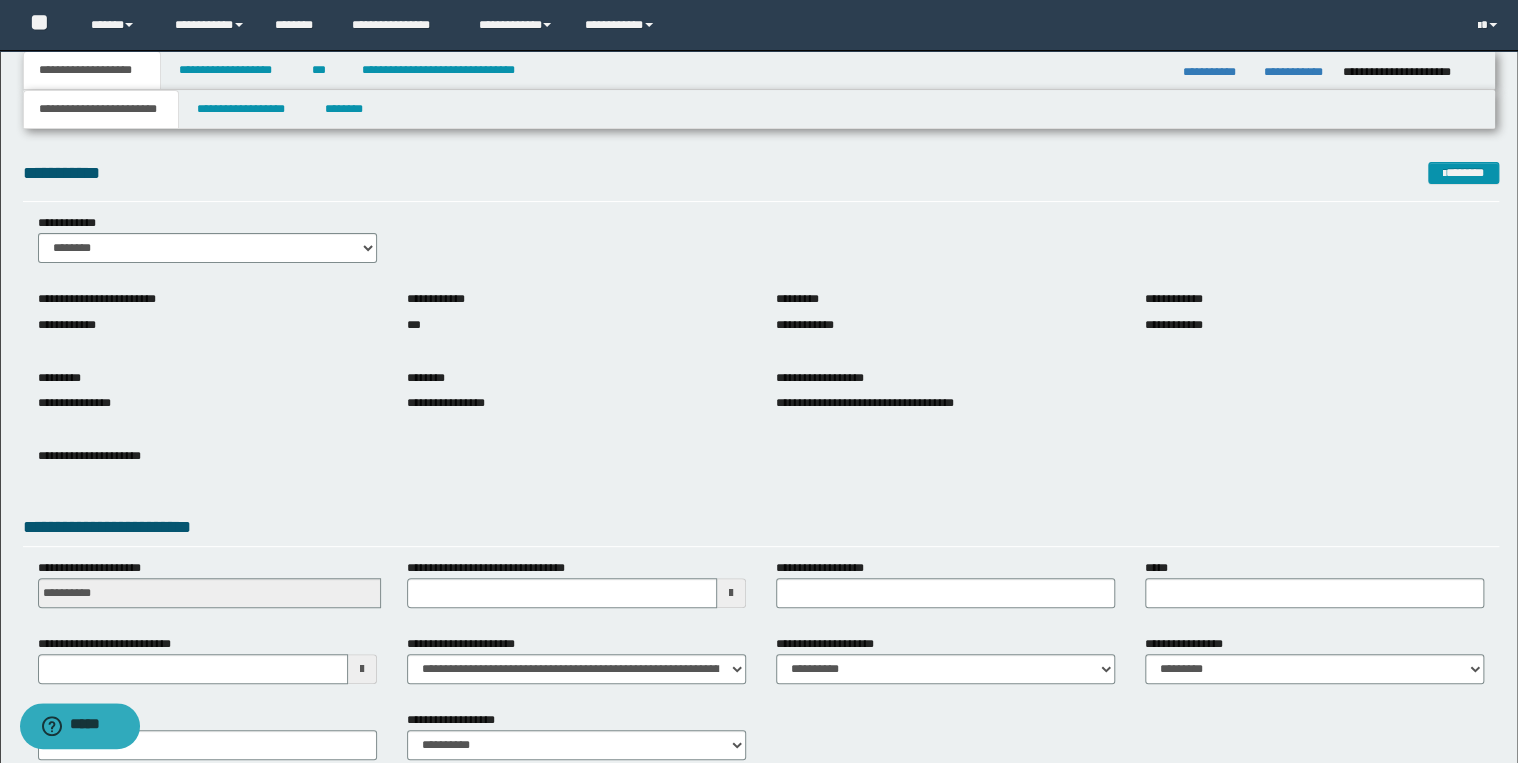 click on "**********" at bounding box center (759, 427) 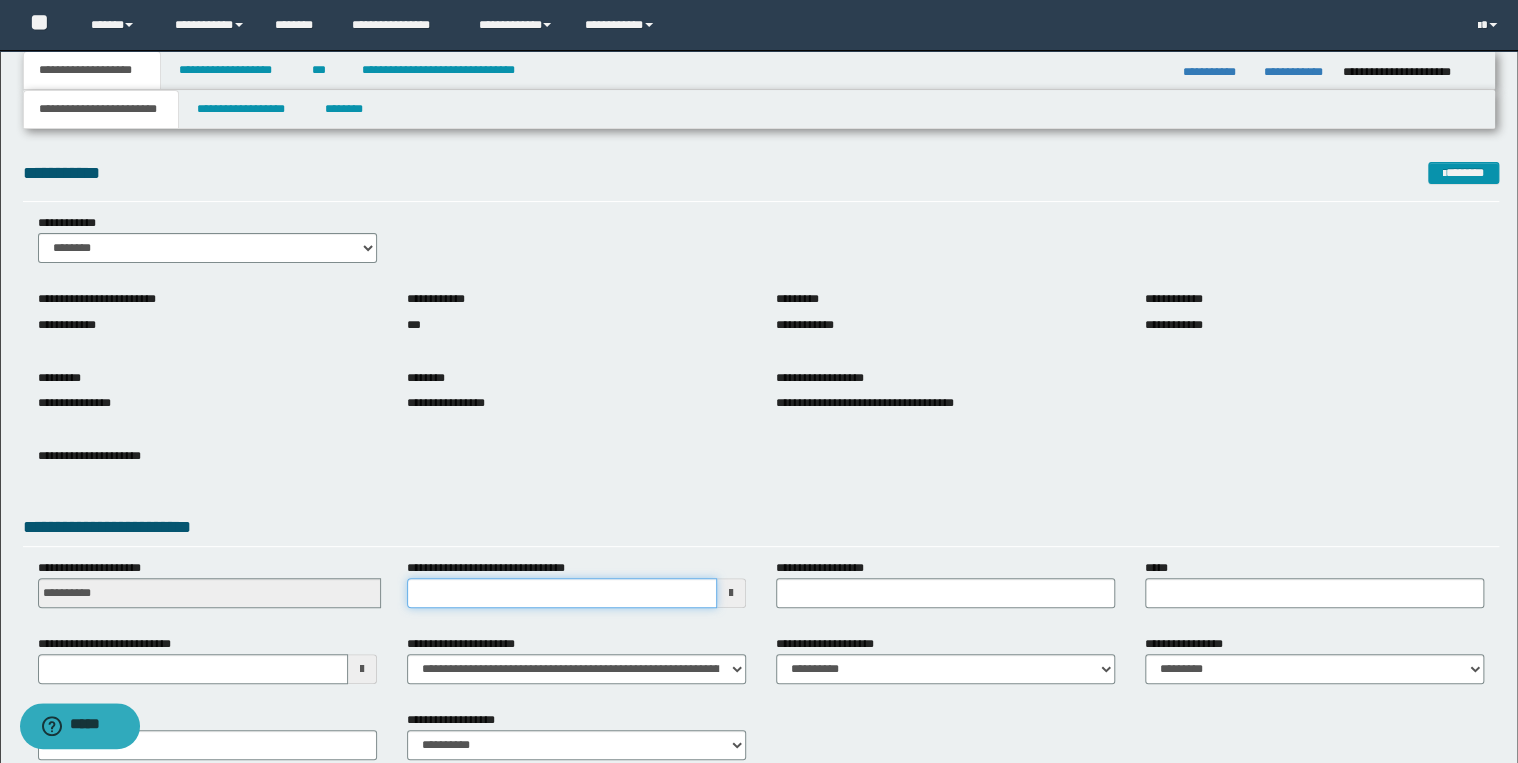 drag, startPoint x: 413, startPoint y: 598, endPoint x: 429, endPoint y: 598, distance: 16 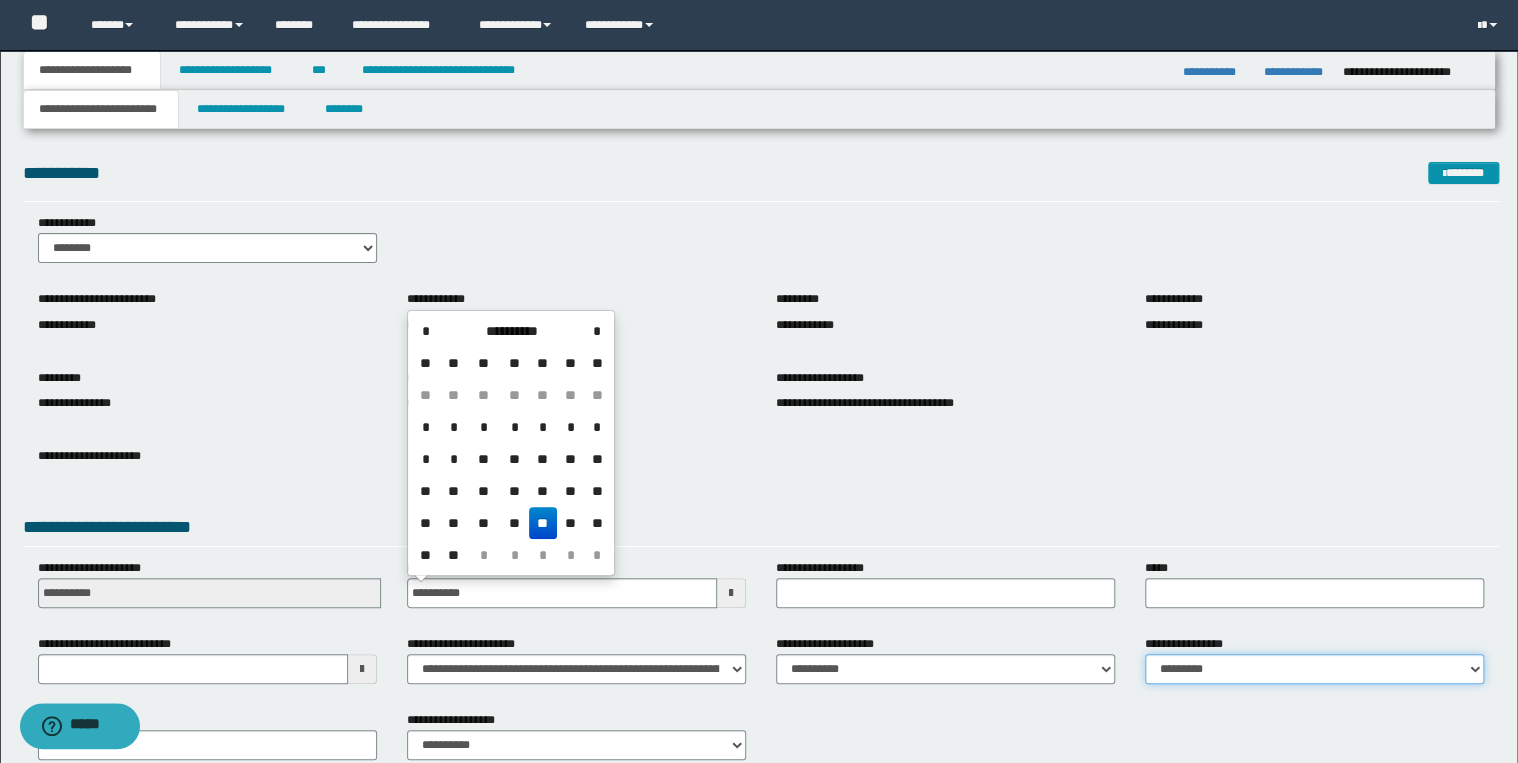 type on "**********" 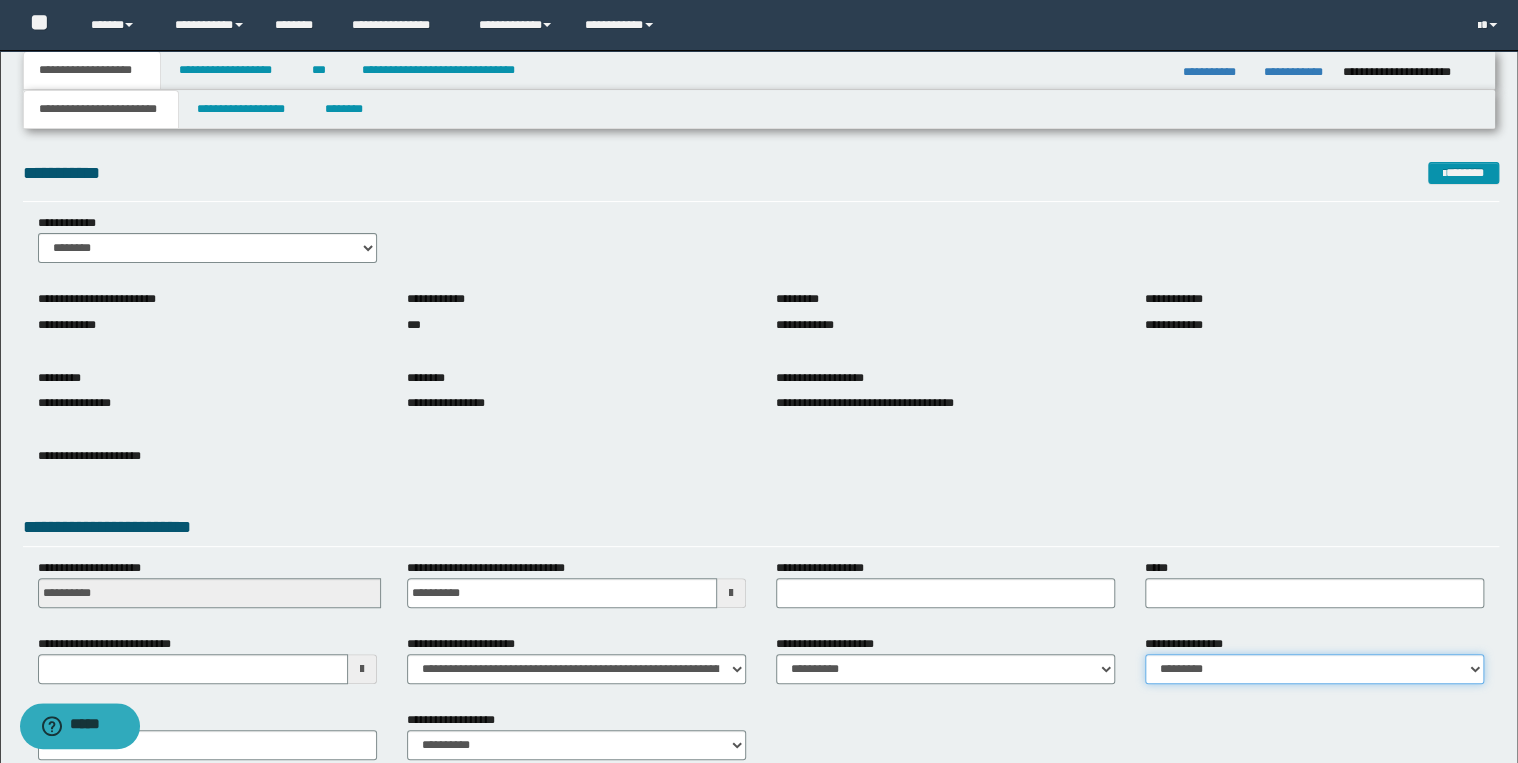 click on "**********" at bounding box center [1314, 669] 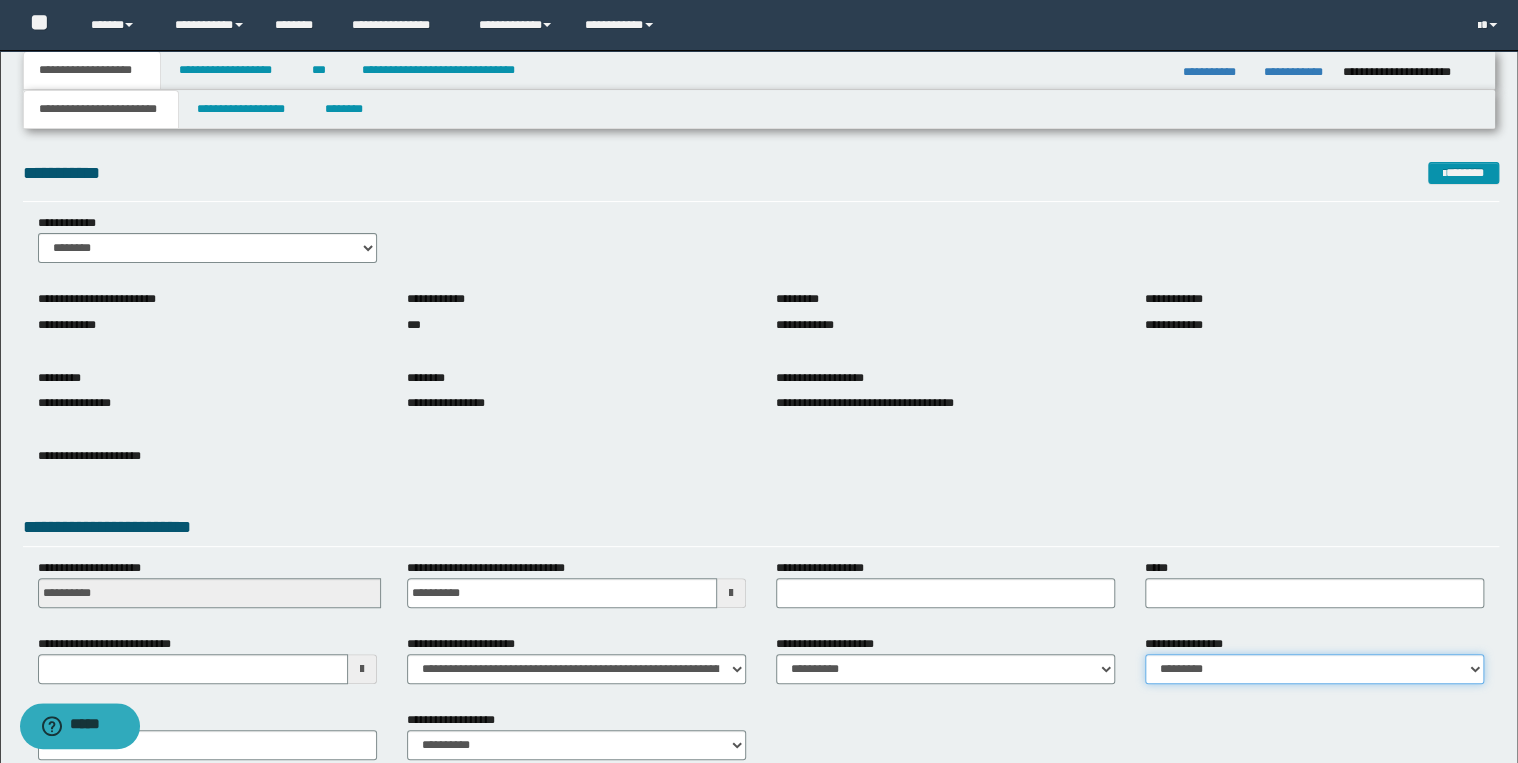 select on "*" 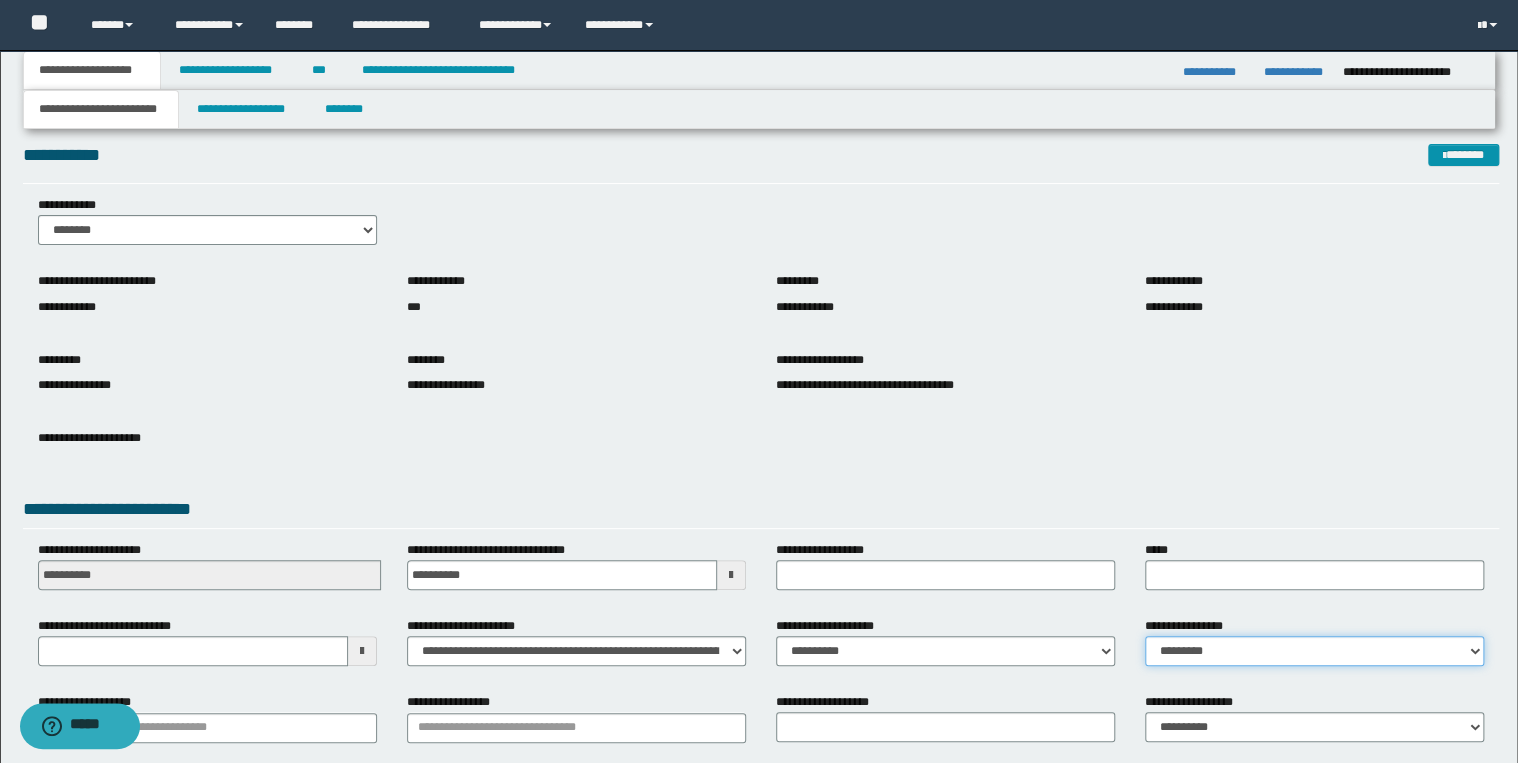 scroll, scrollTop: 120, scrollLeft: 0, axis: vertical 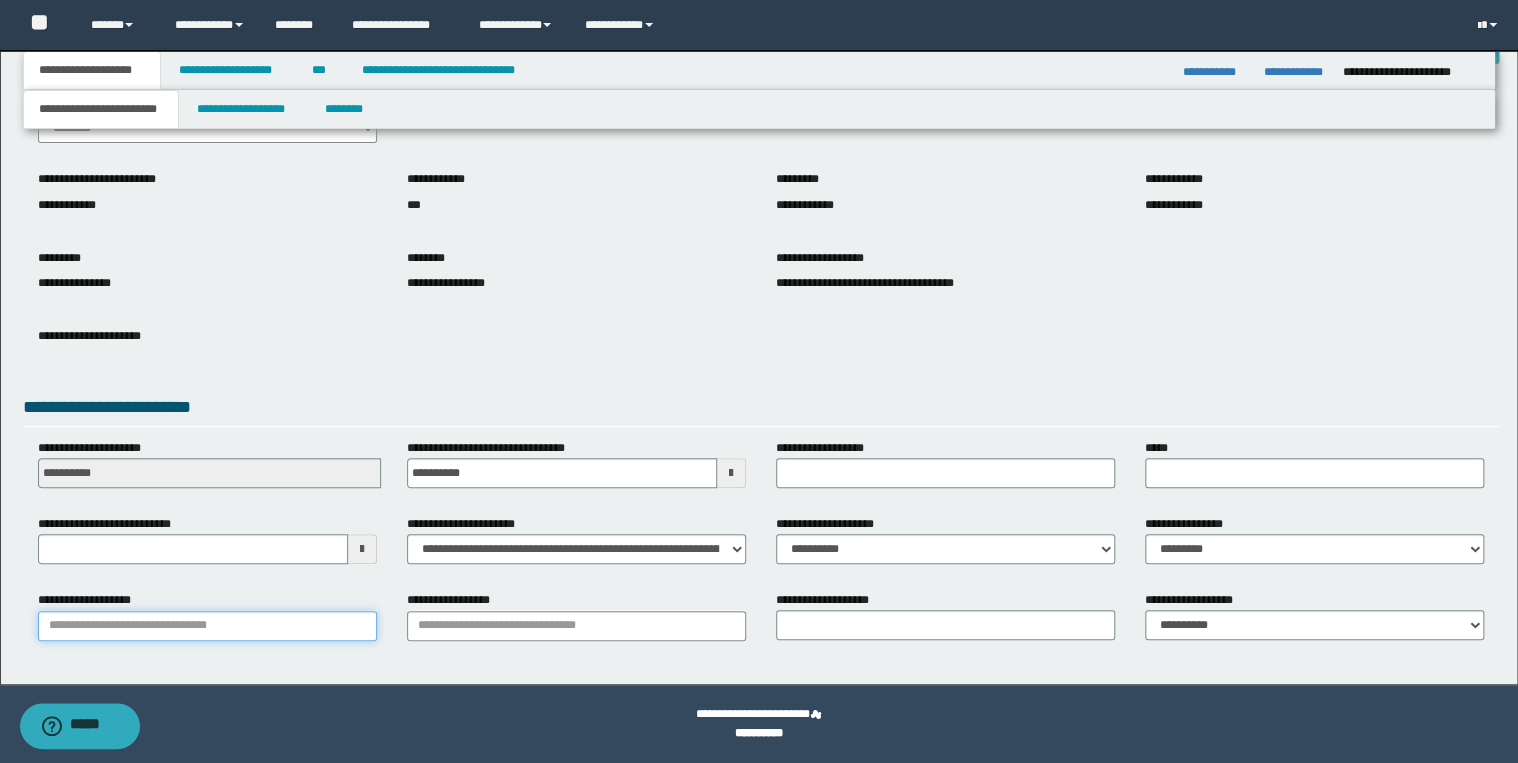 click on "**********" at bounding box center (207, 626) 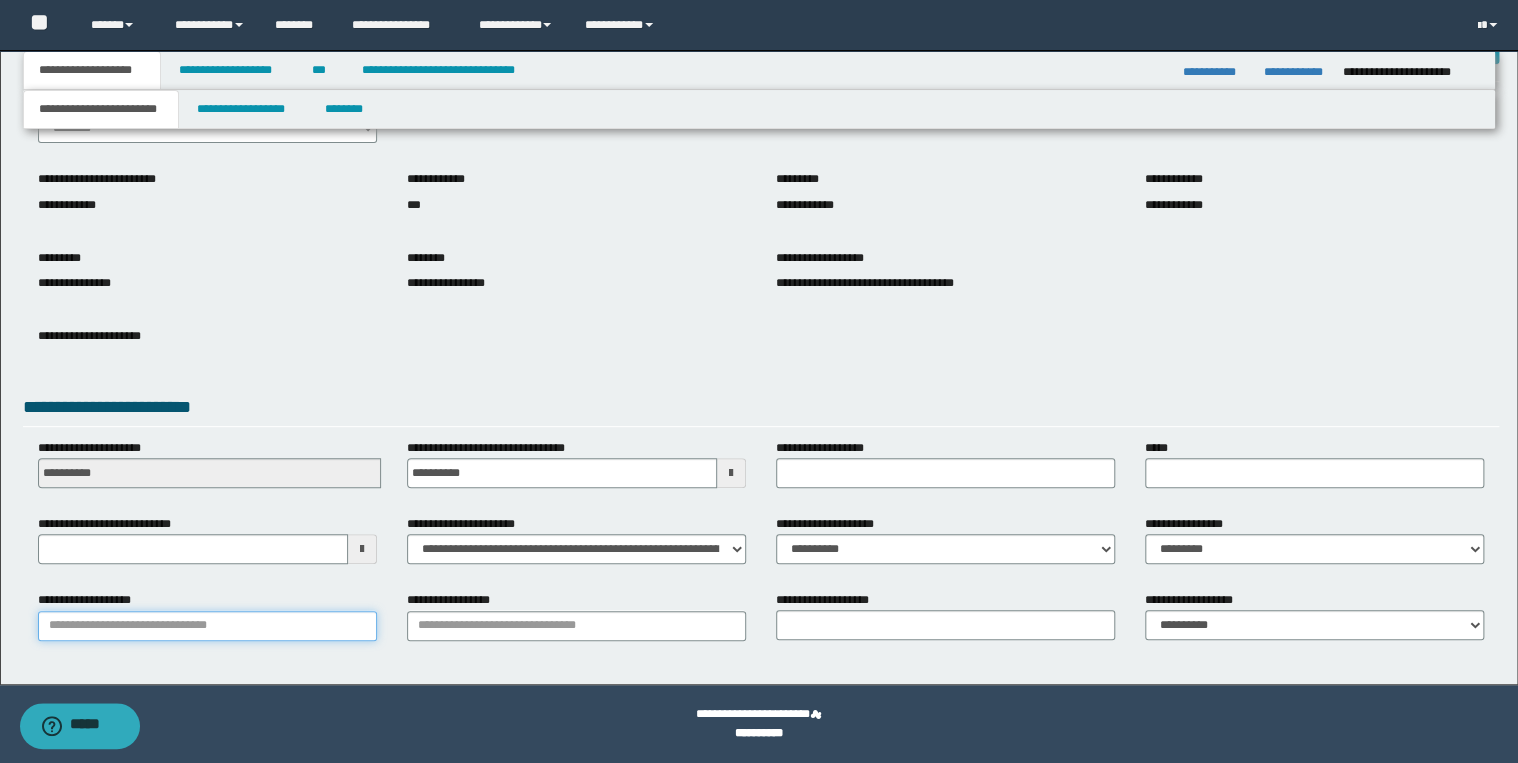 type 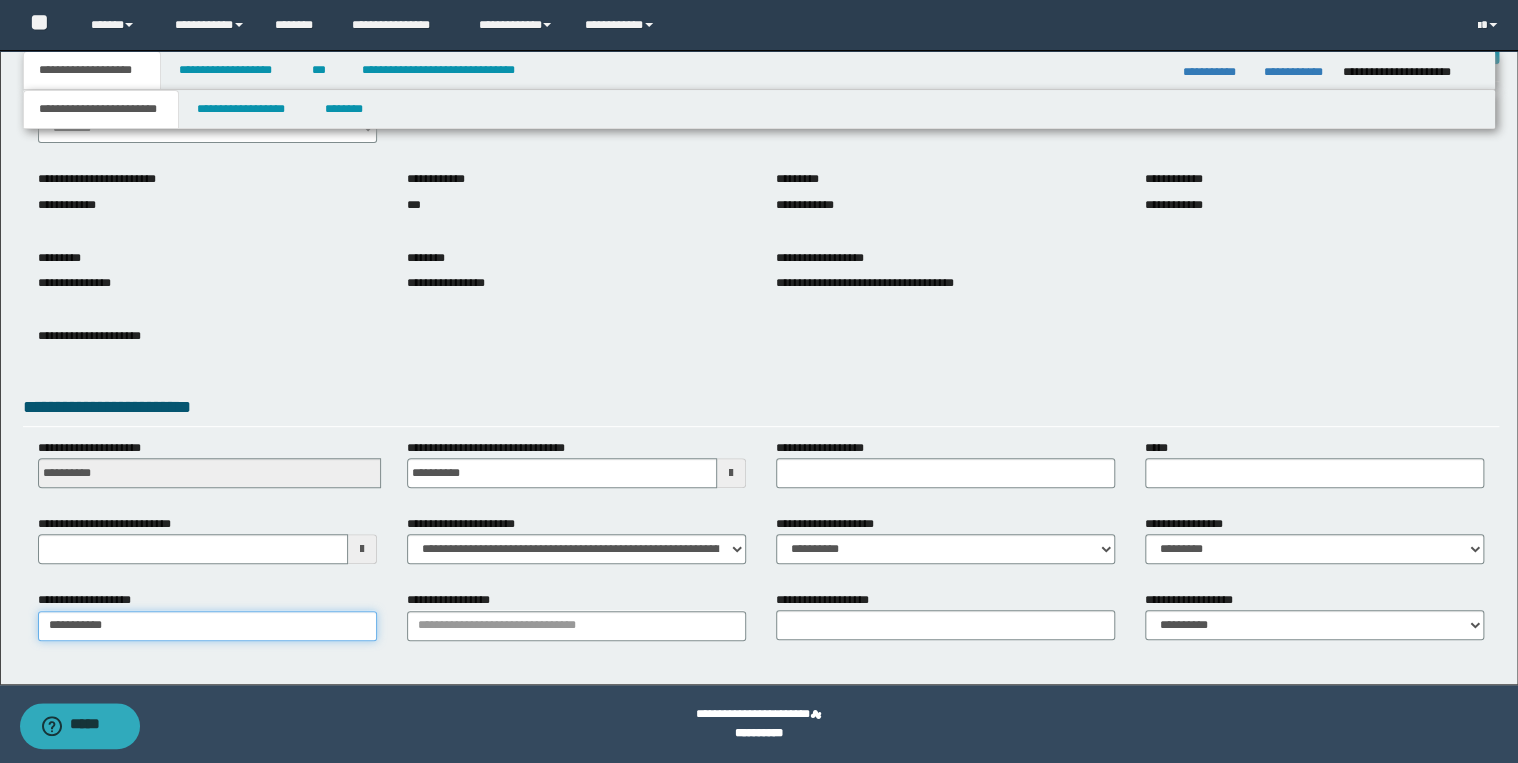 type on "**********" 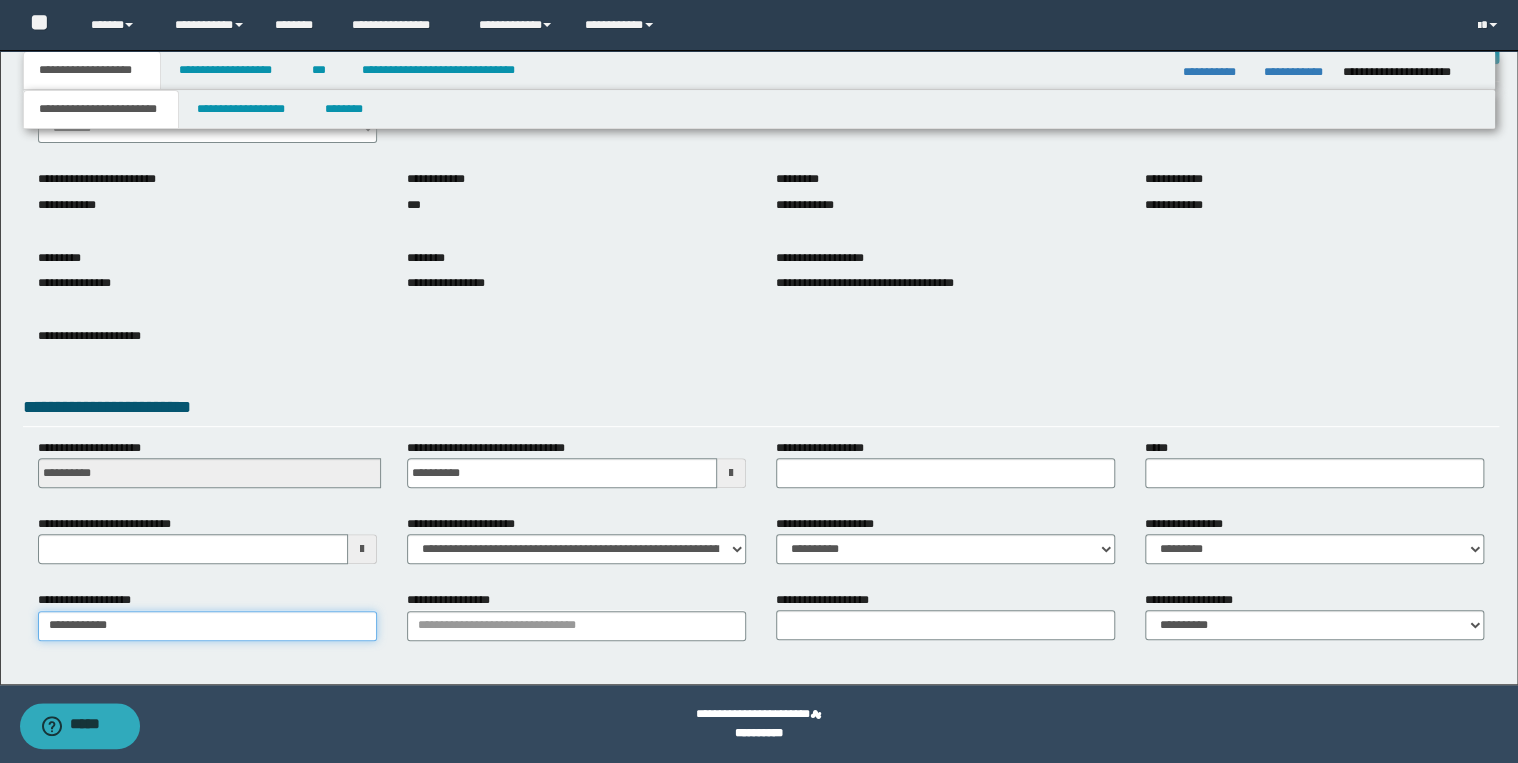 type on "**********" 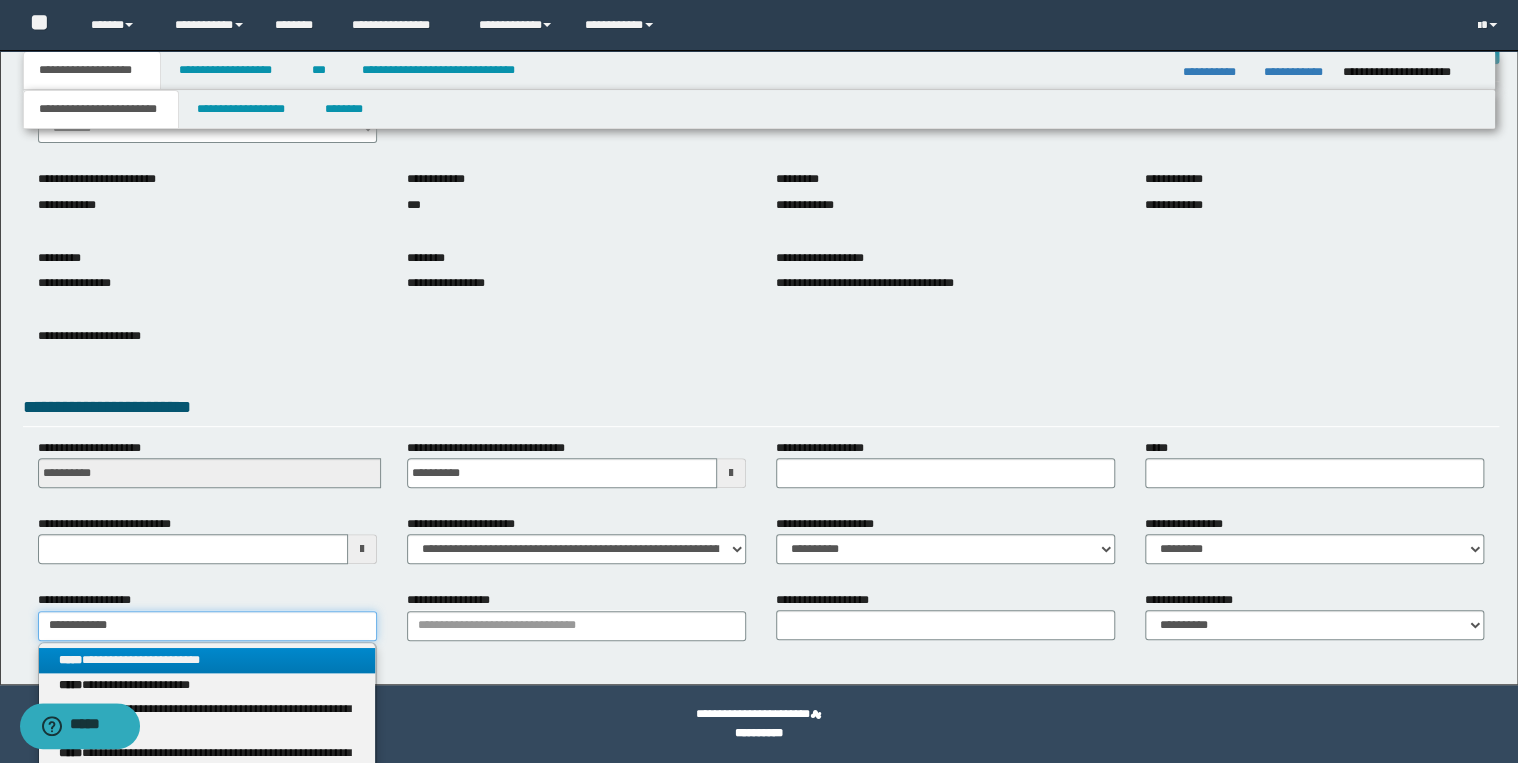 type on "**********" 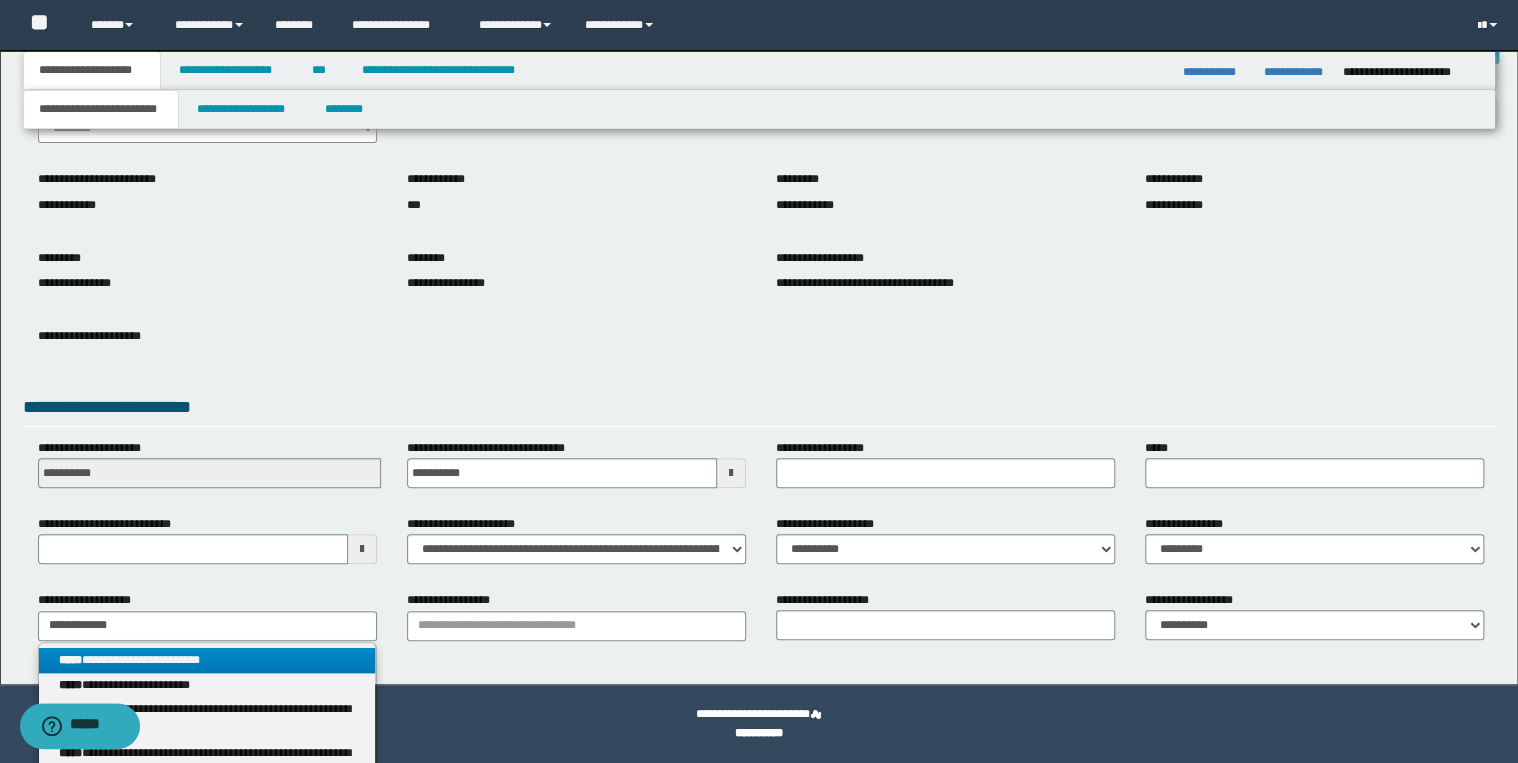 click on "**********" at bounding box center [207, 660] 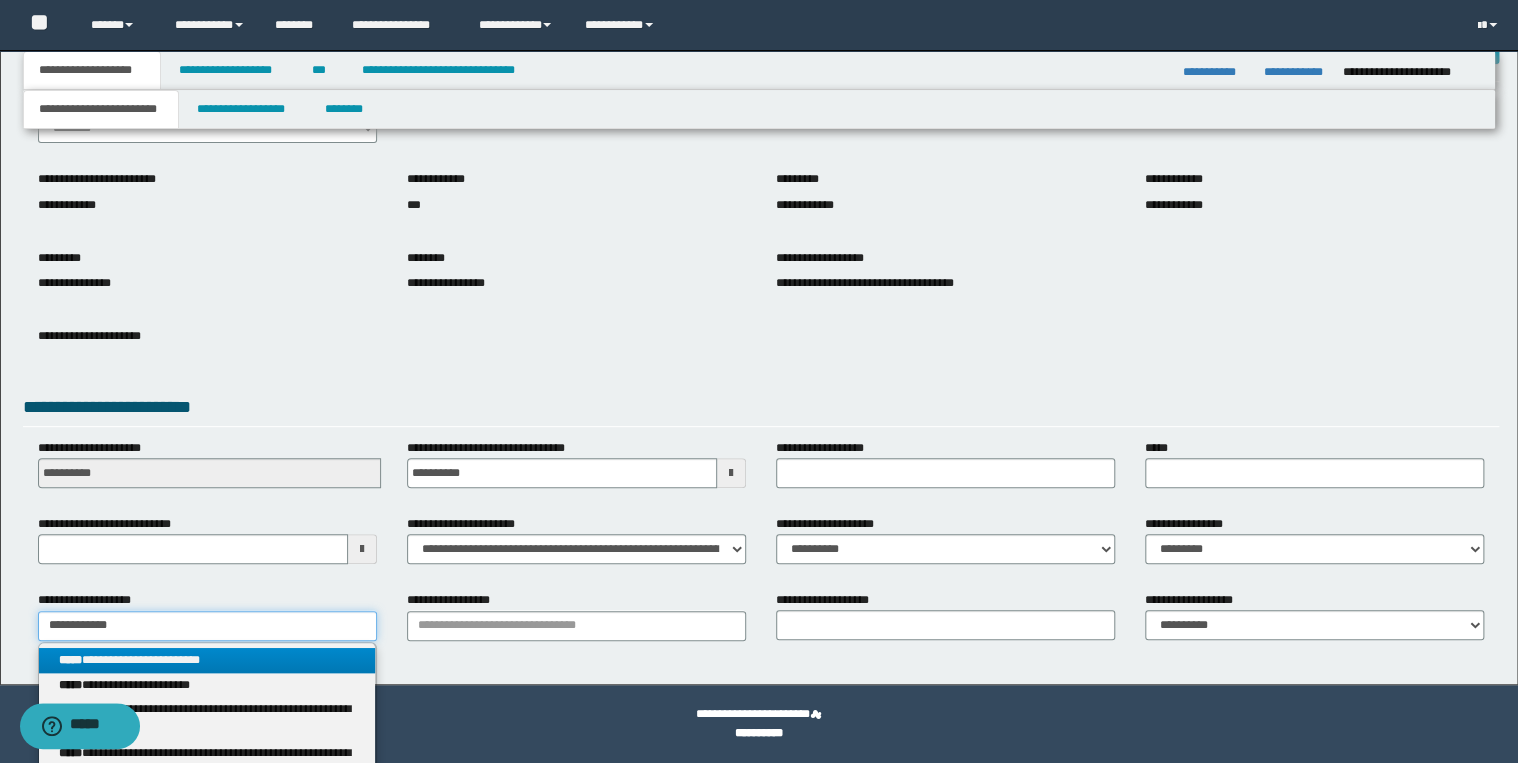 type 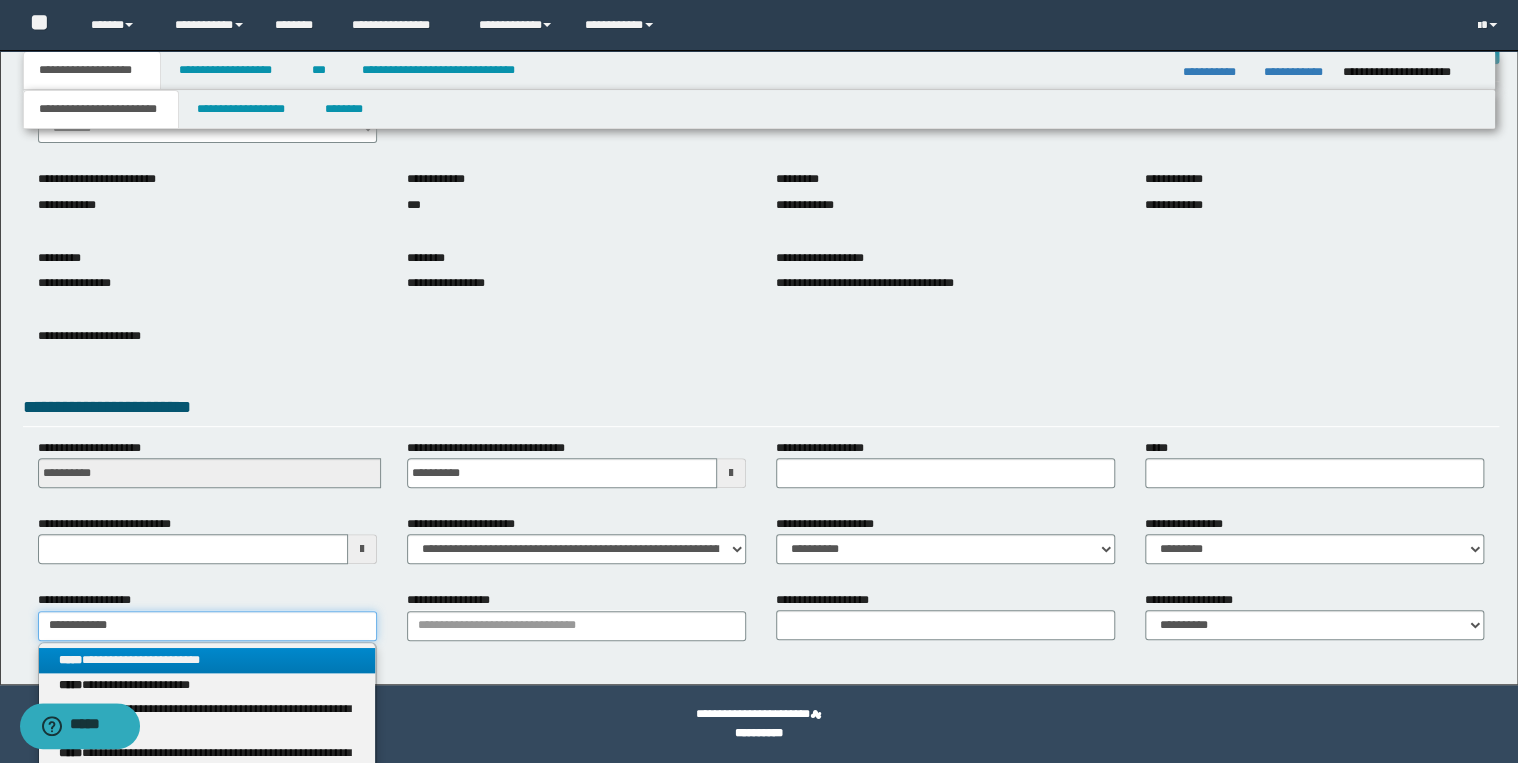 type on "**********" 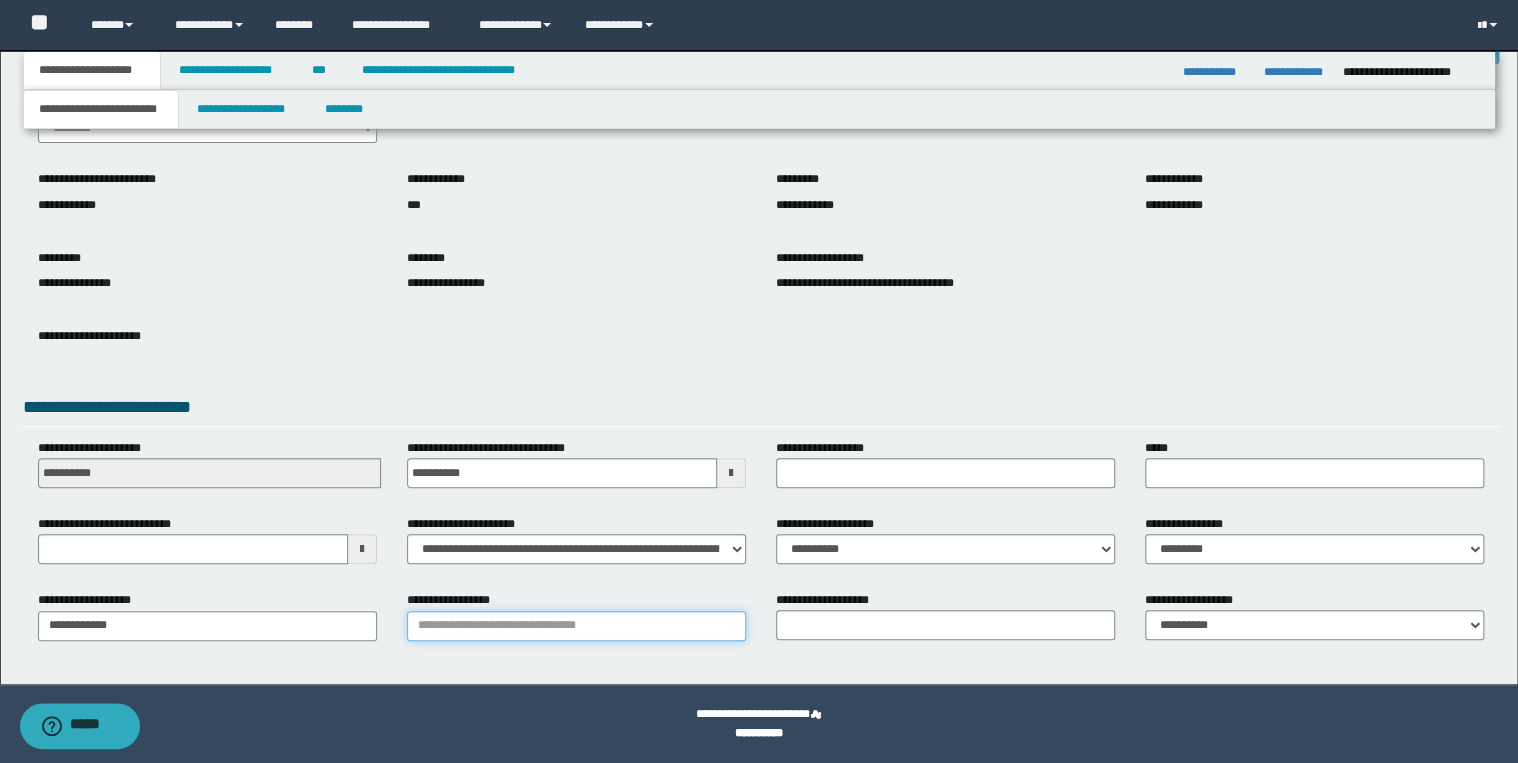 drag, startPoint x: 428, startPoint y: 629, endPoint x: 438, endPoint y: 631, distance: 10.198039 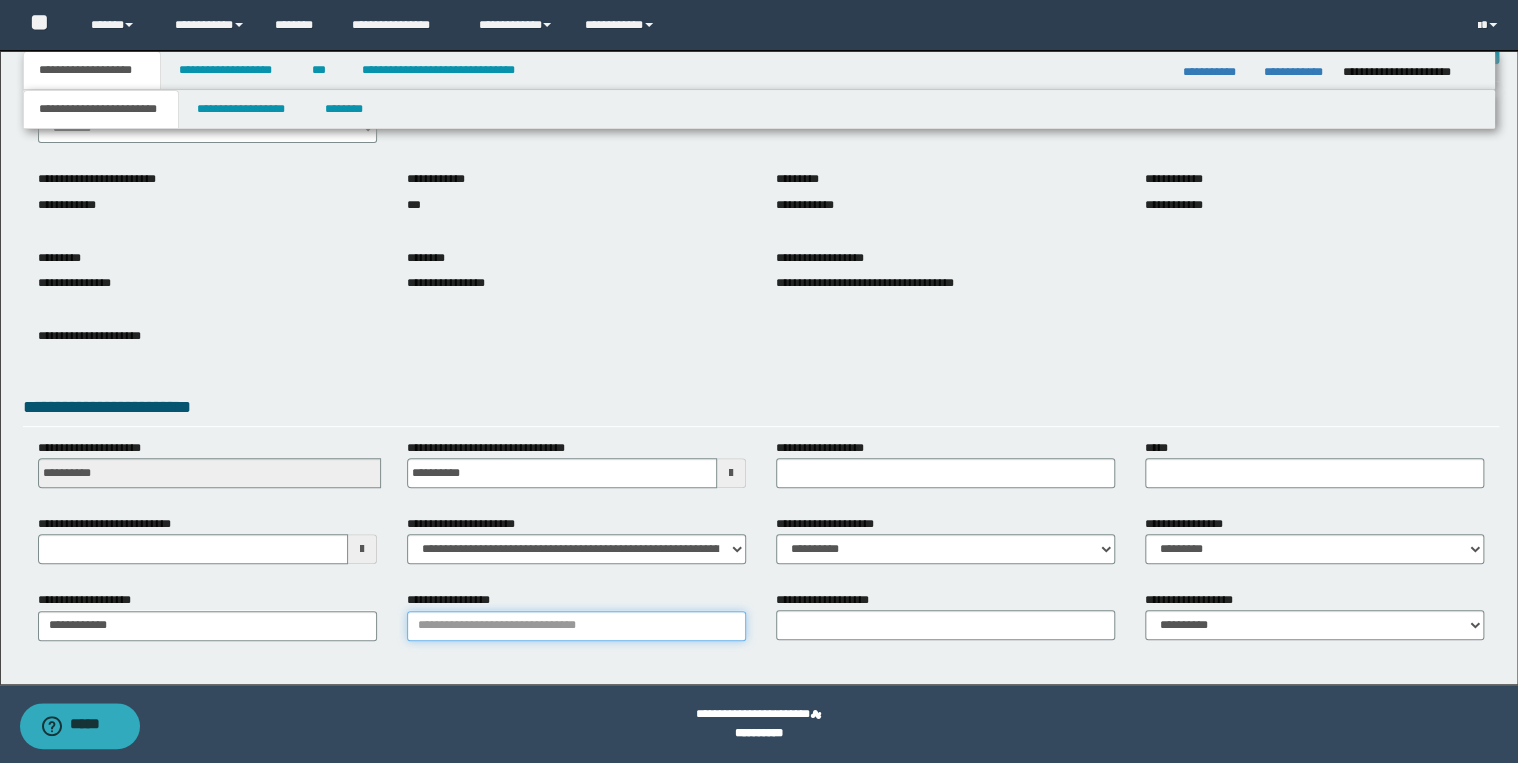 click on "**********" at bounding box center [576, 626] 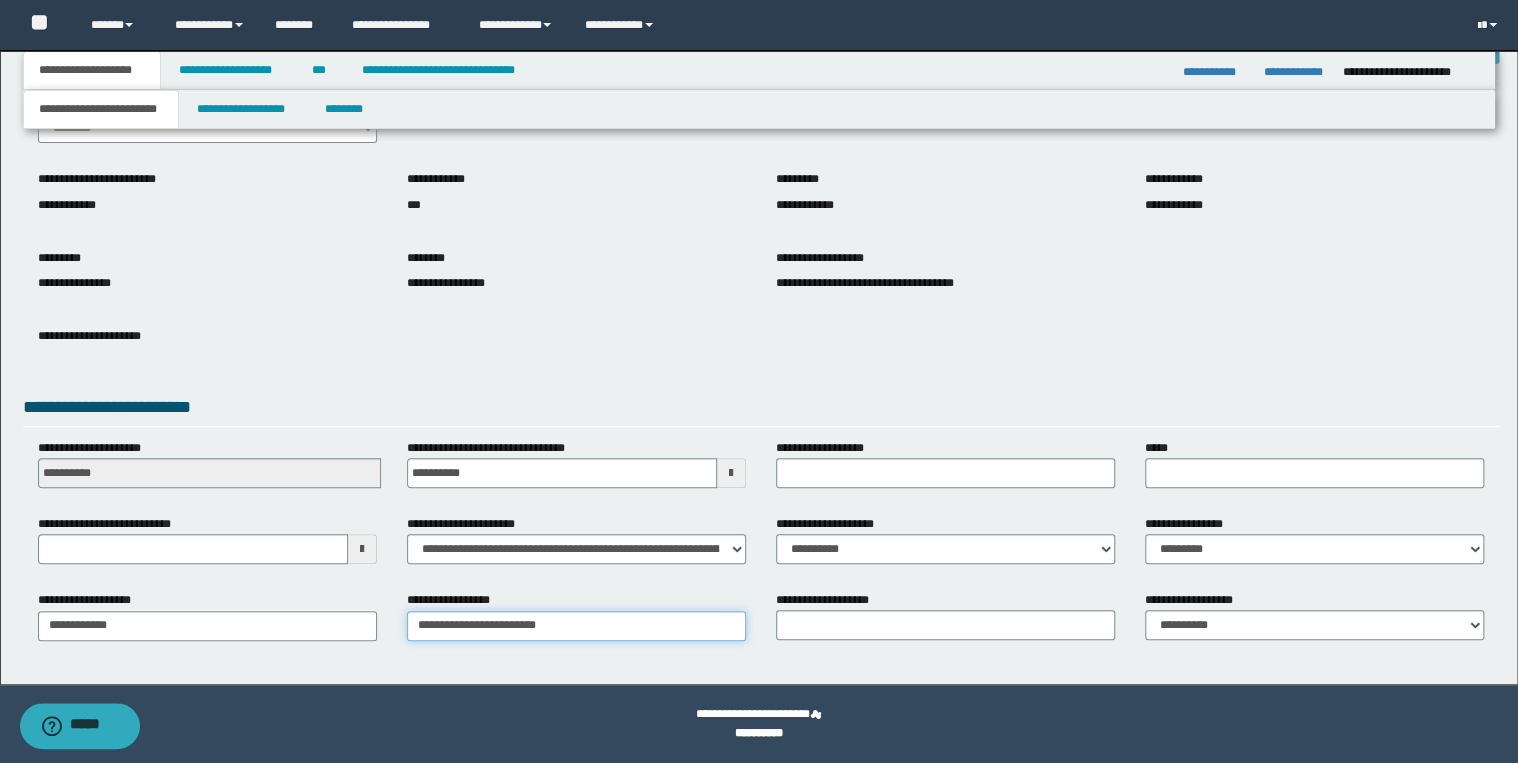 type on "**********" 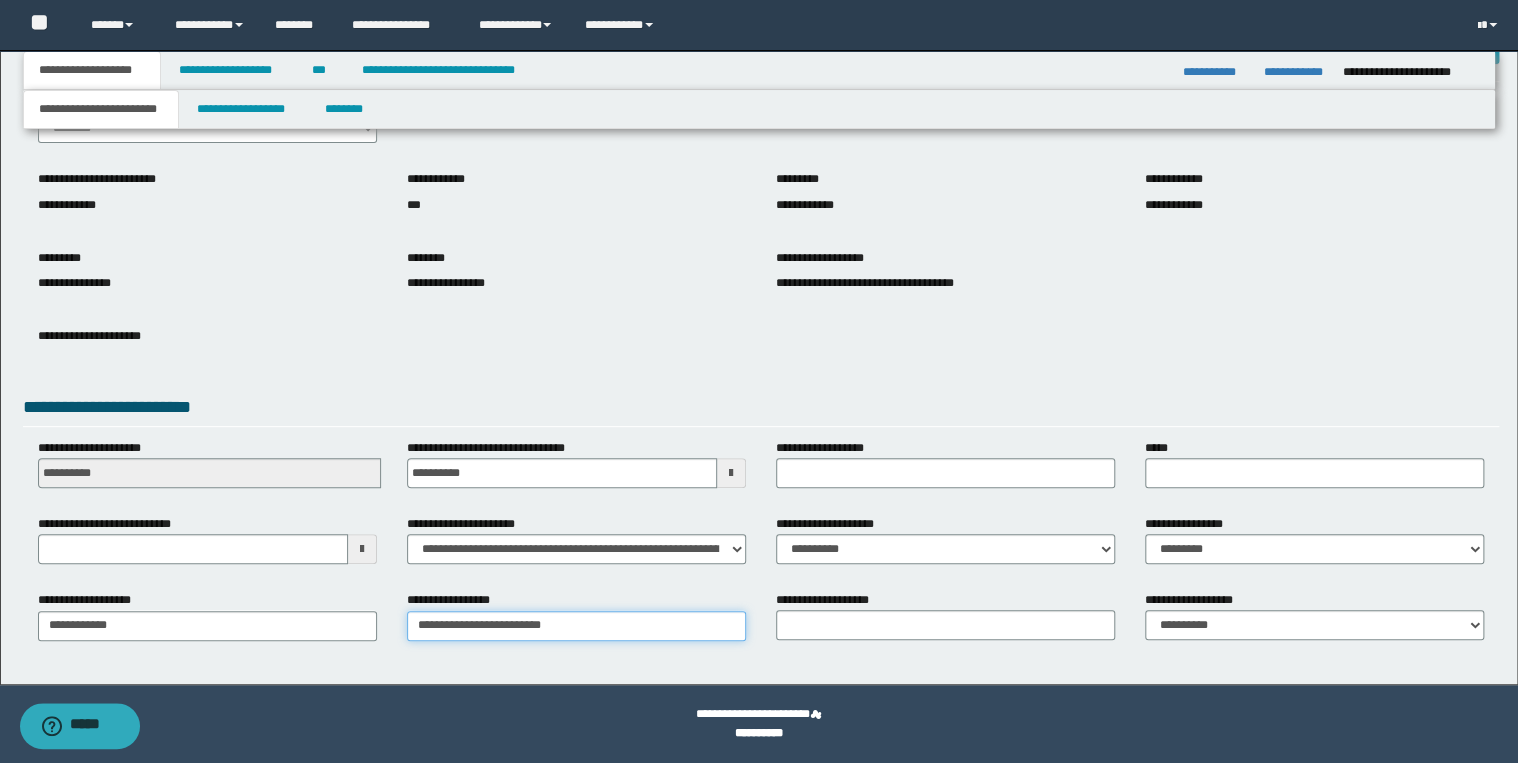 type on "**********" 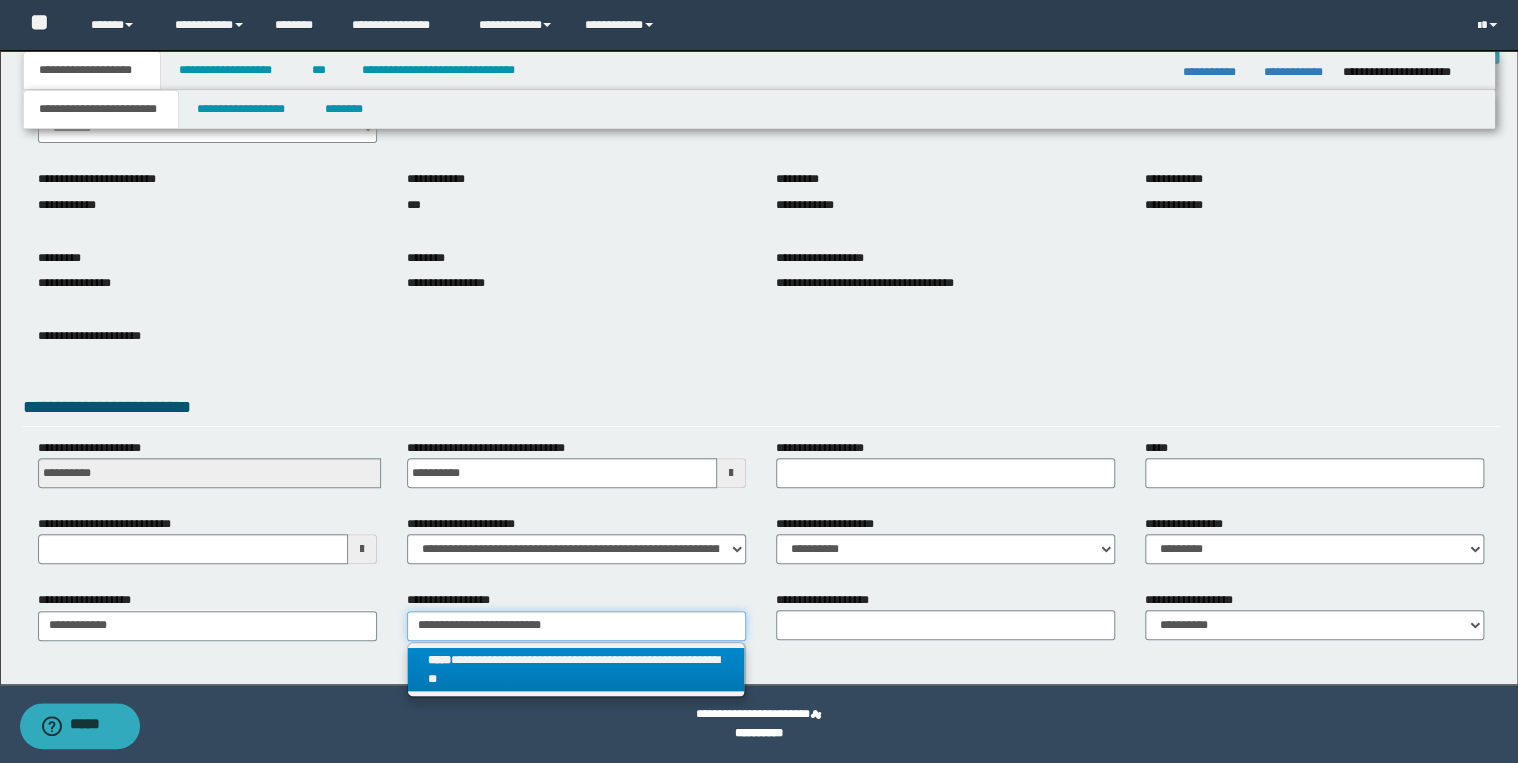 type on "**********" 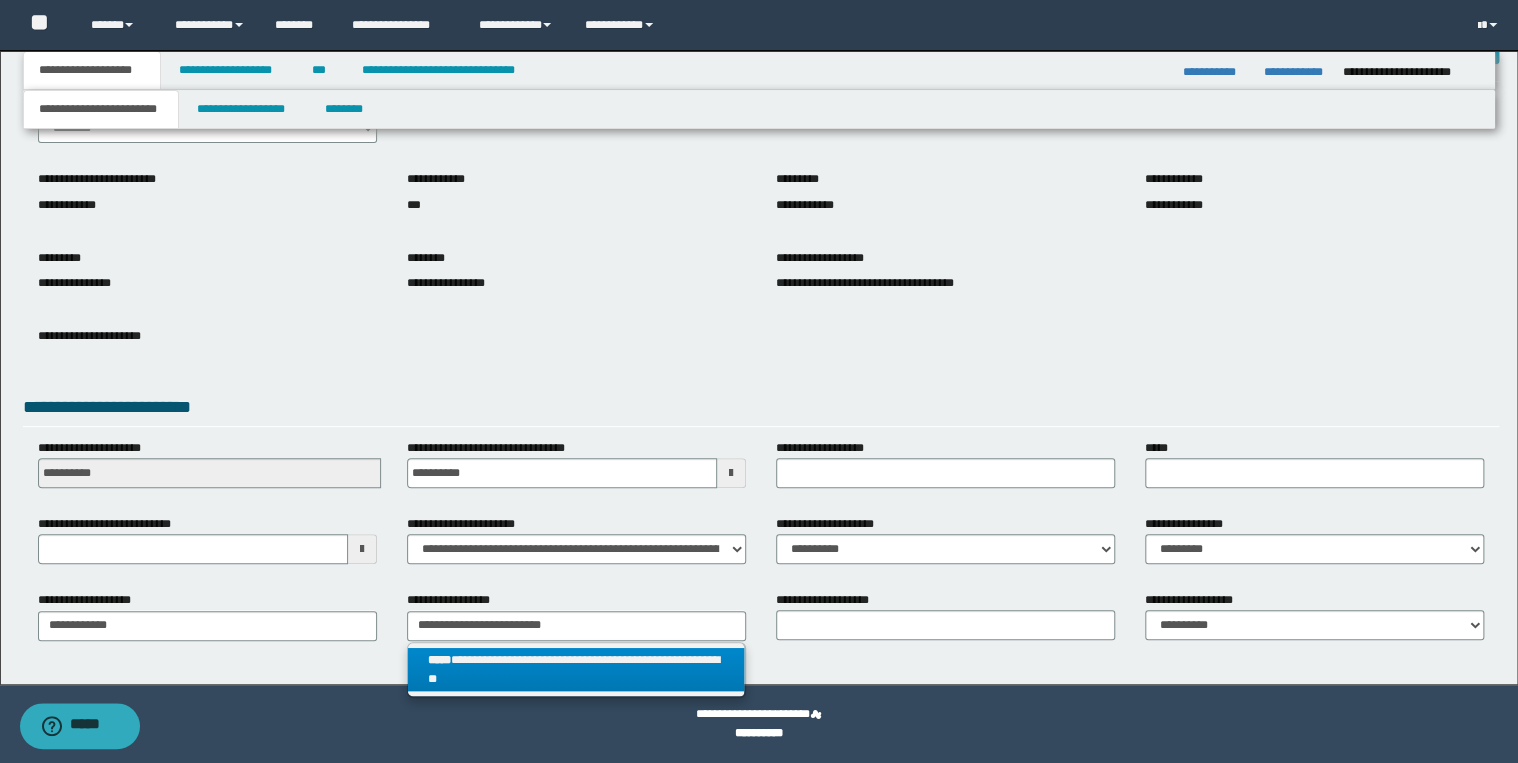 click on "**********" at bounding box center (576, 670) 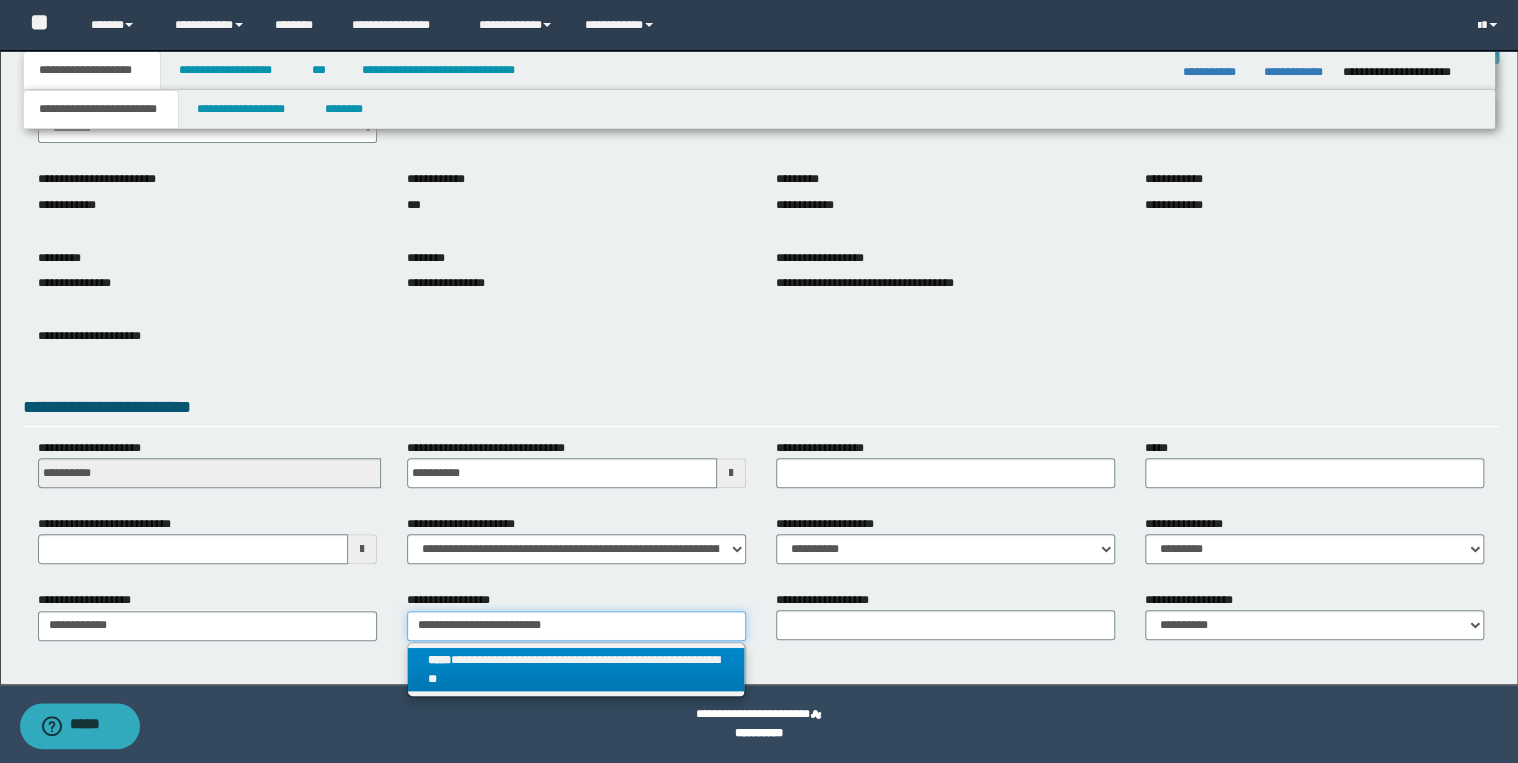 type 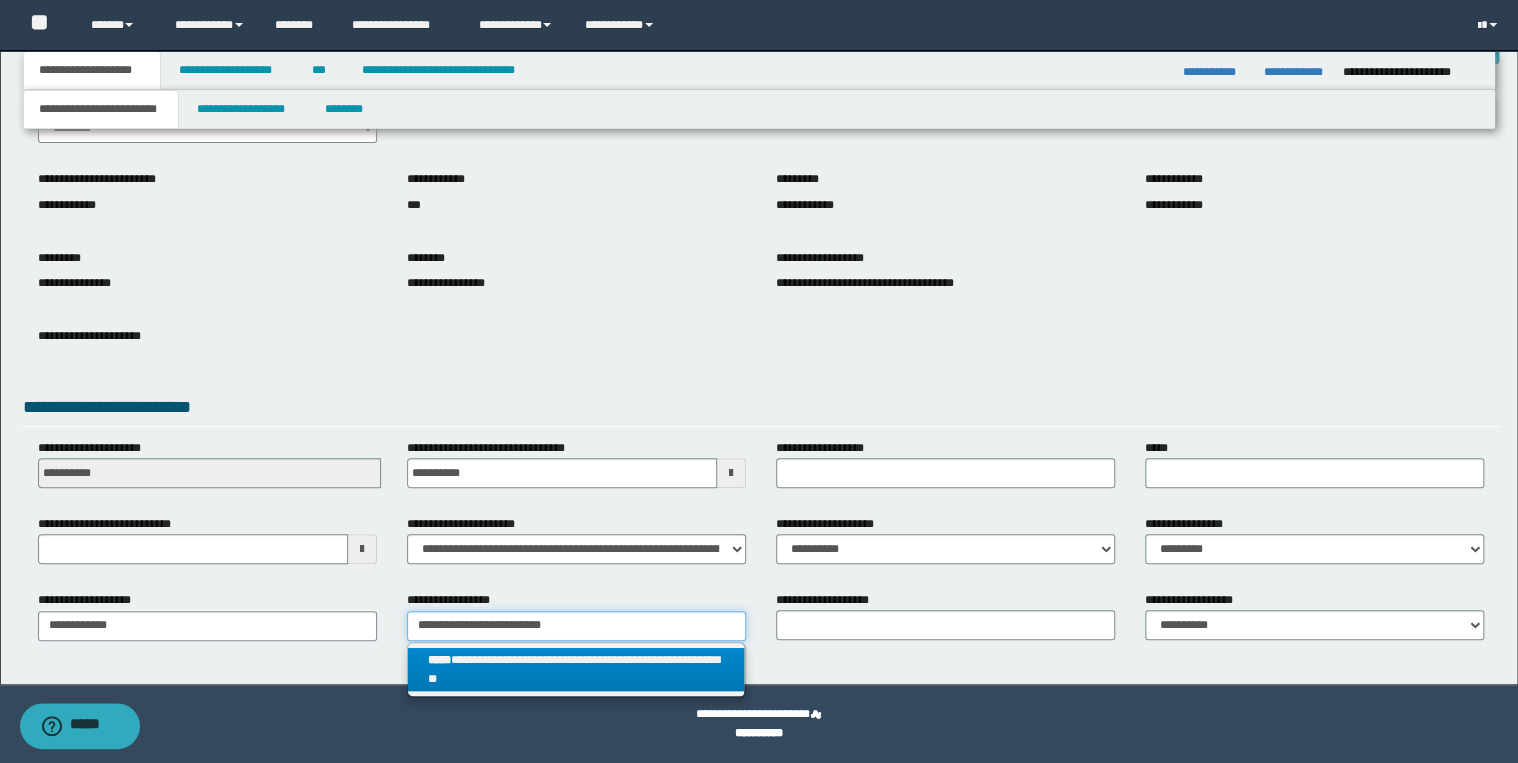 type on "**********" 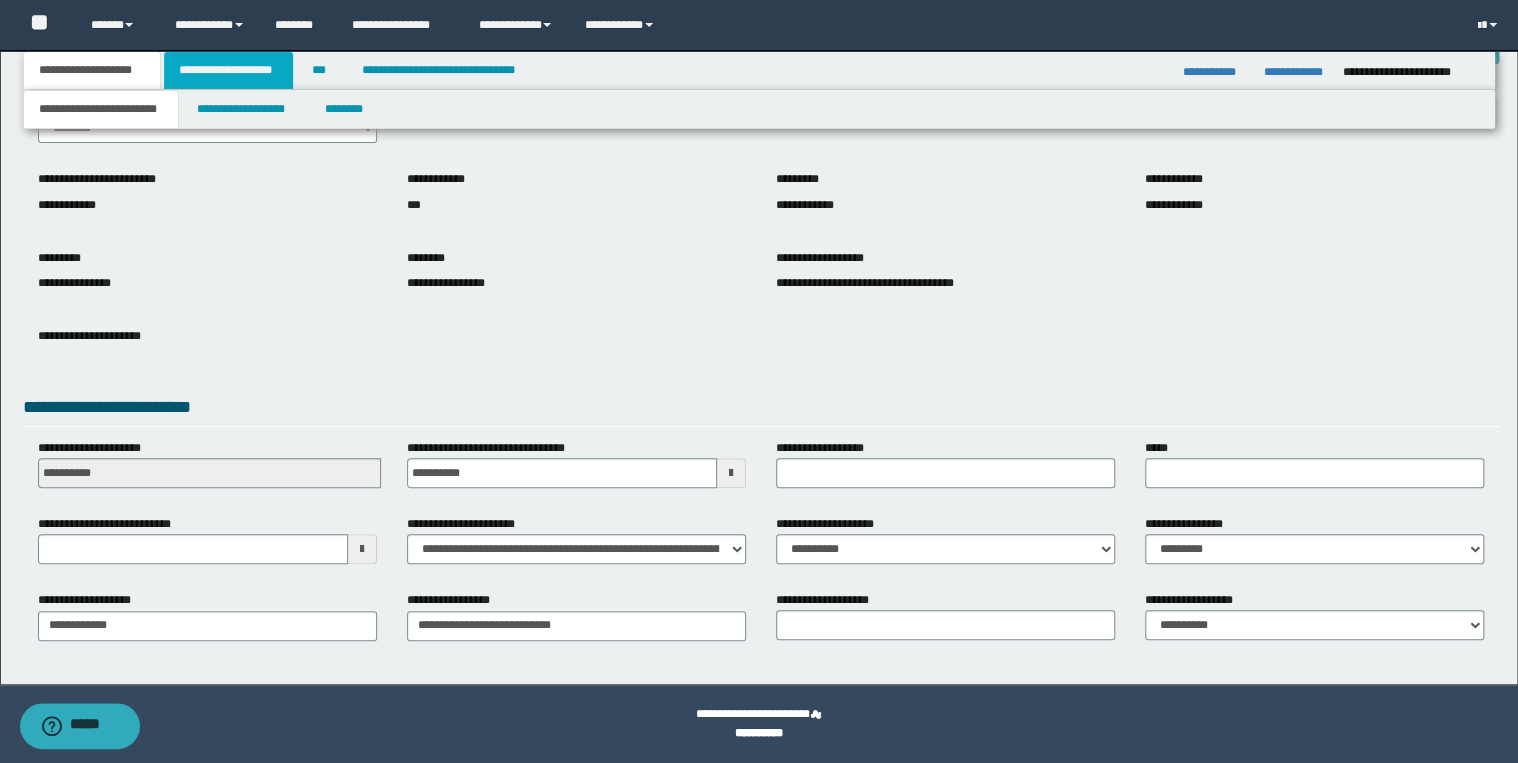 click on "**********" at bounding box center [228, 70] 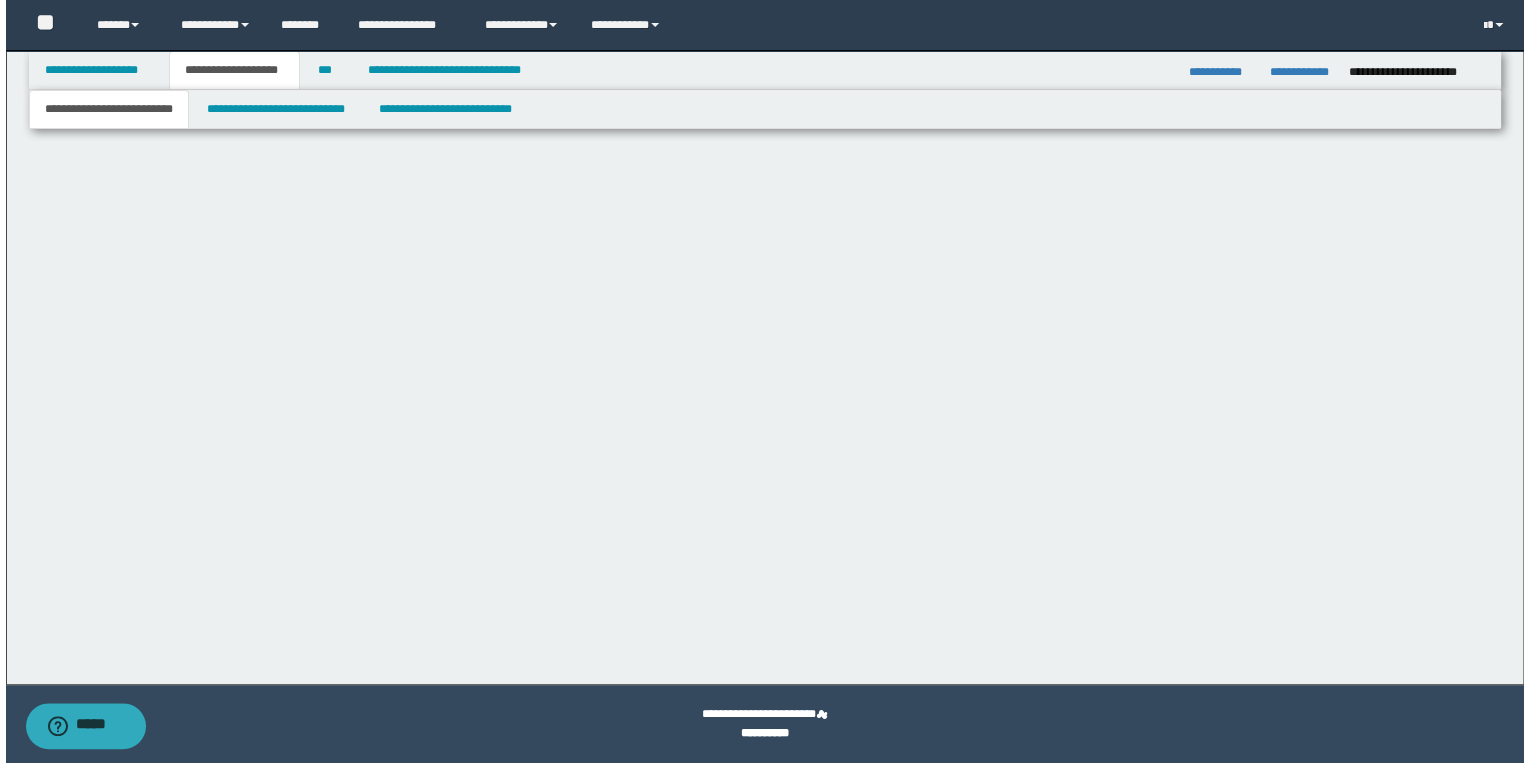 scroll, scrollTop: 0, scrollLeft: 0, axis: both 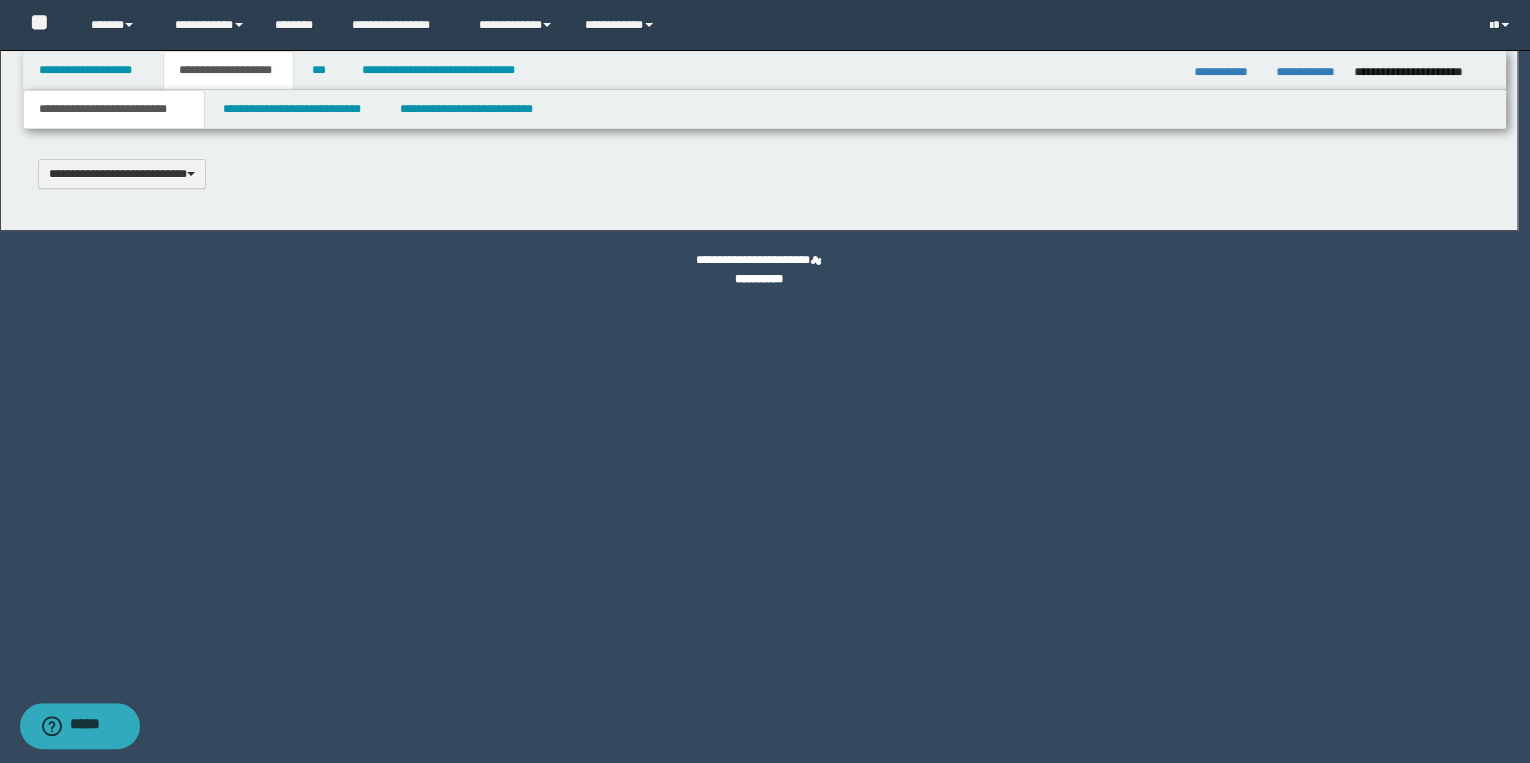 select on "*" 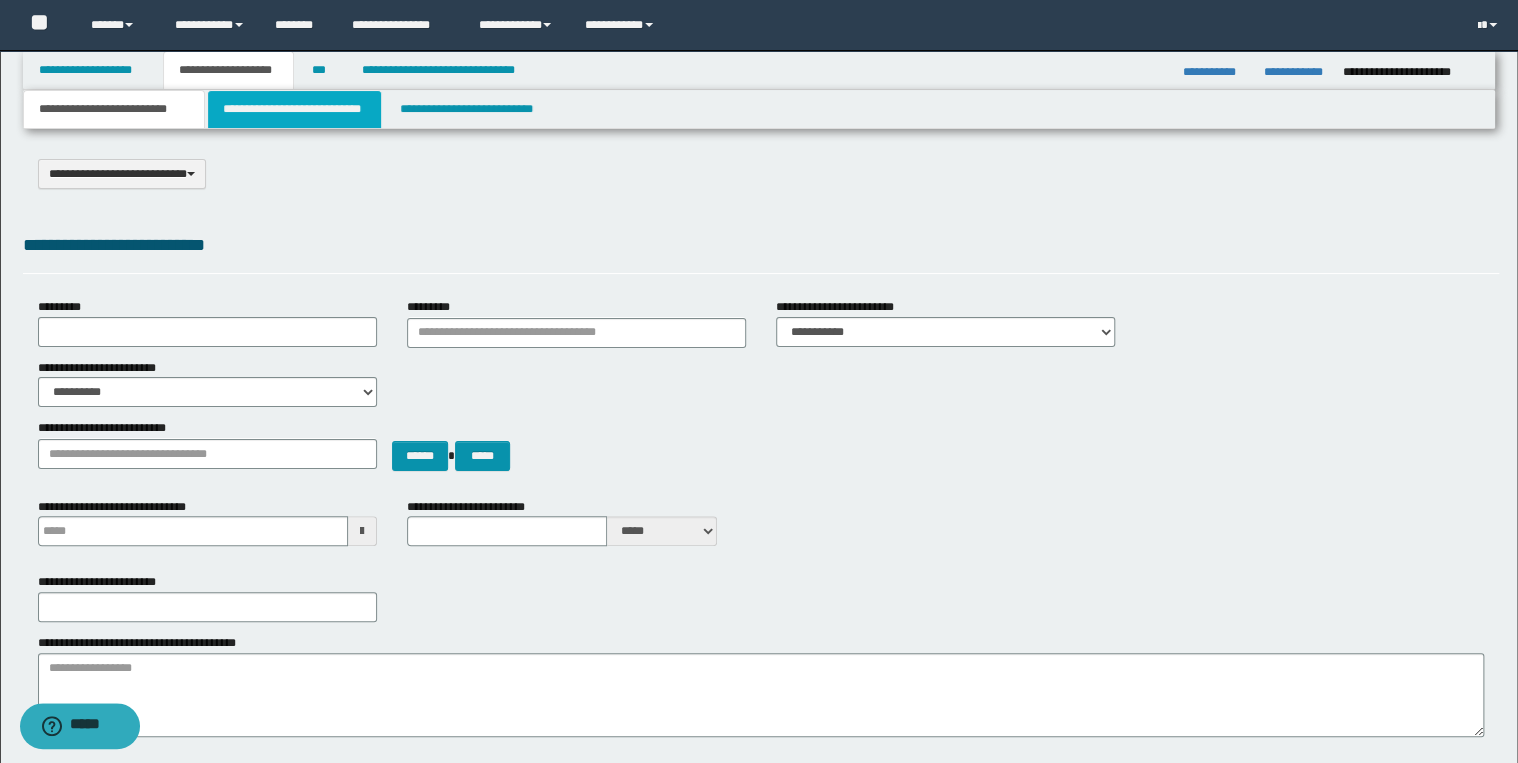 click on "**********" at bounding box center [294, 109] 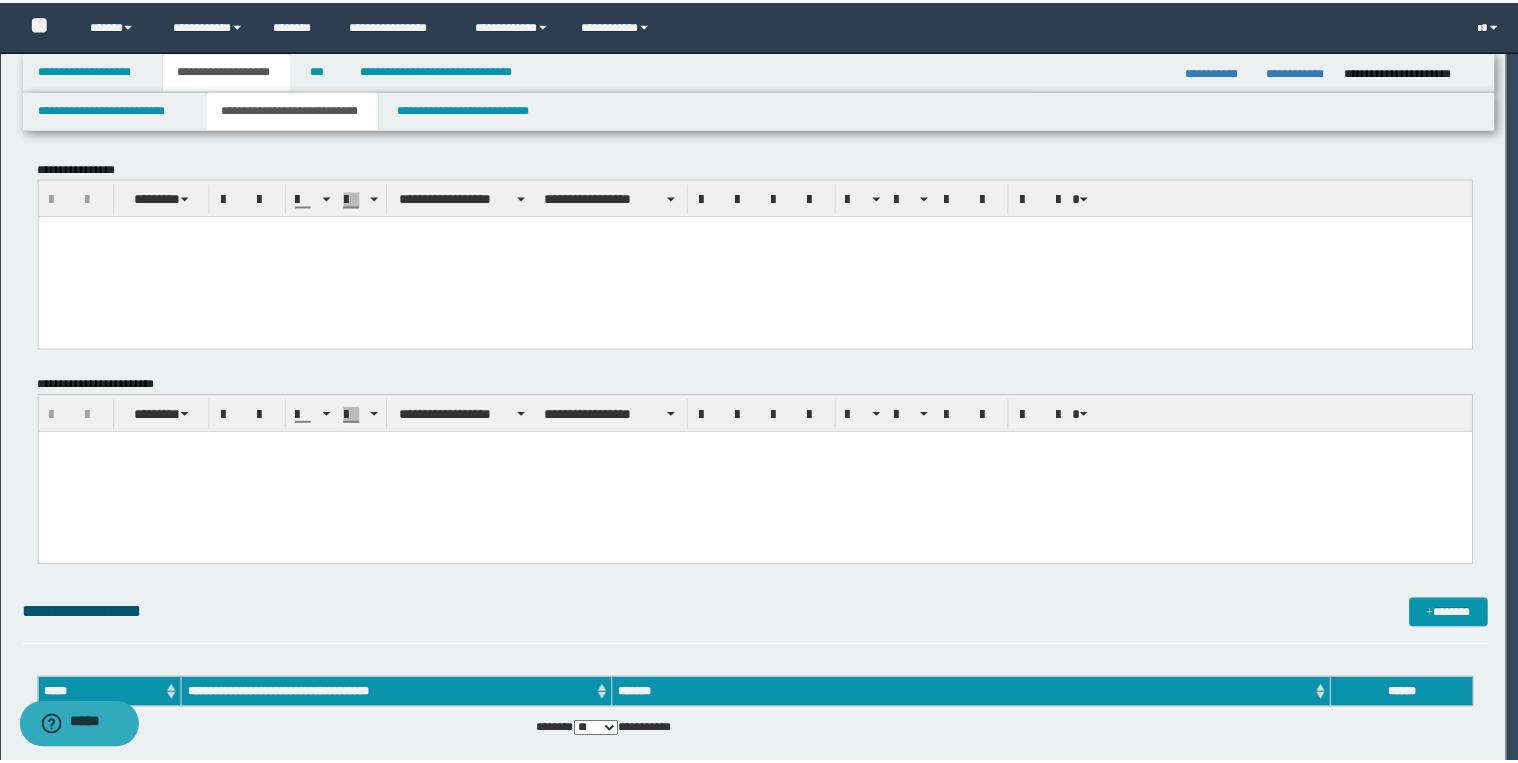 scroll, scrollTop: 0, scrollLeft: 0, axis: both 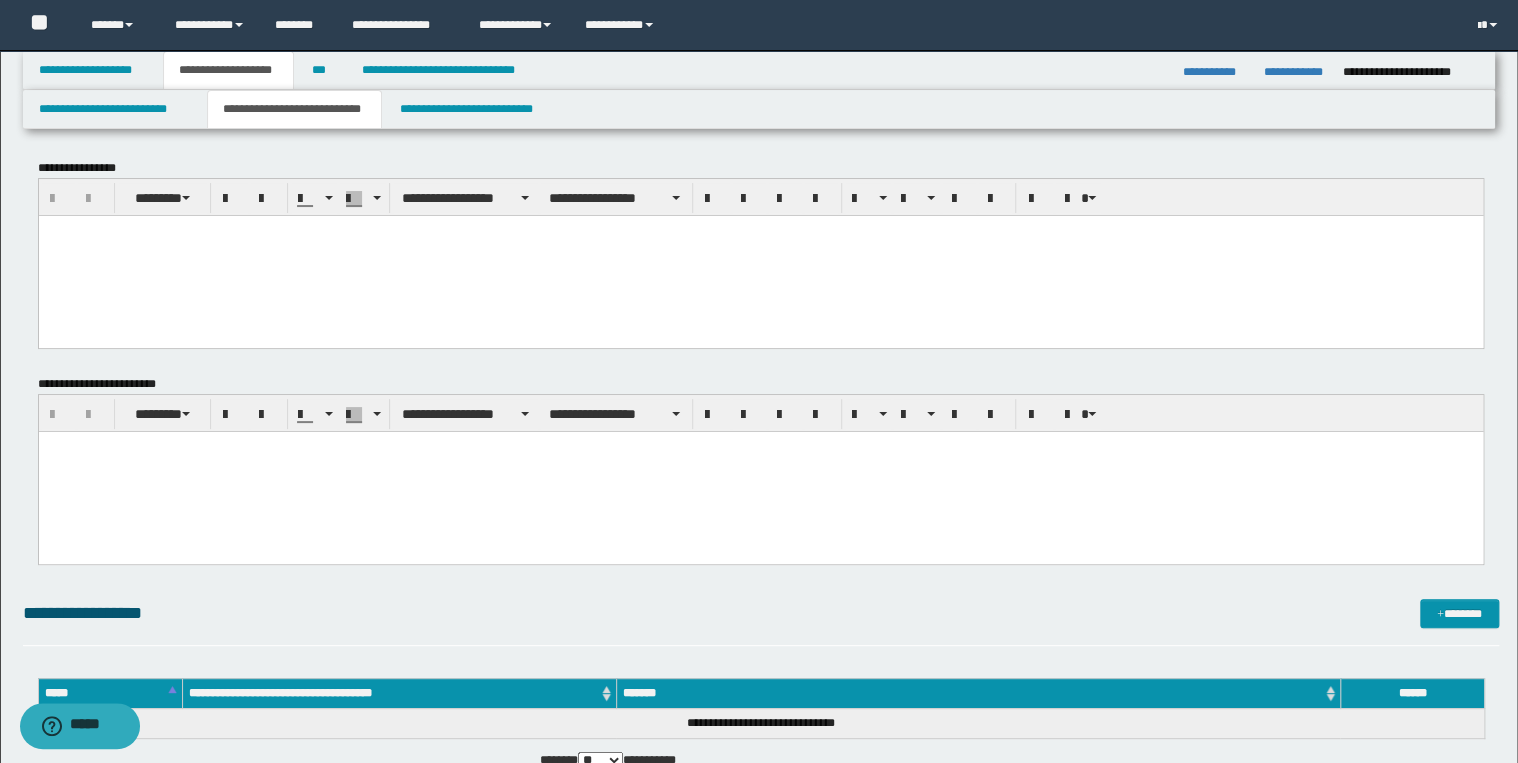 click at bounding box center (760, 255) 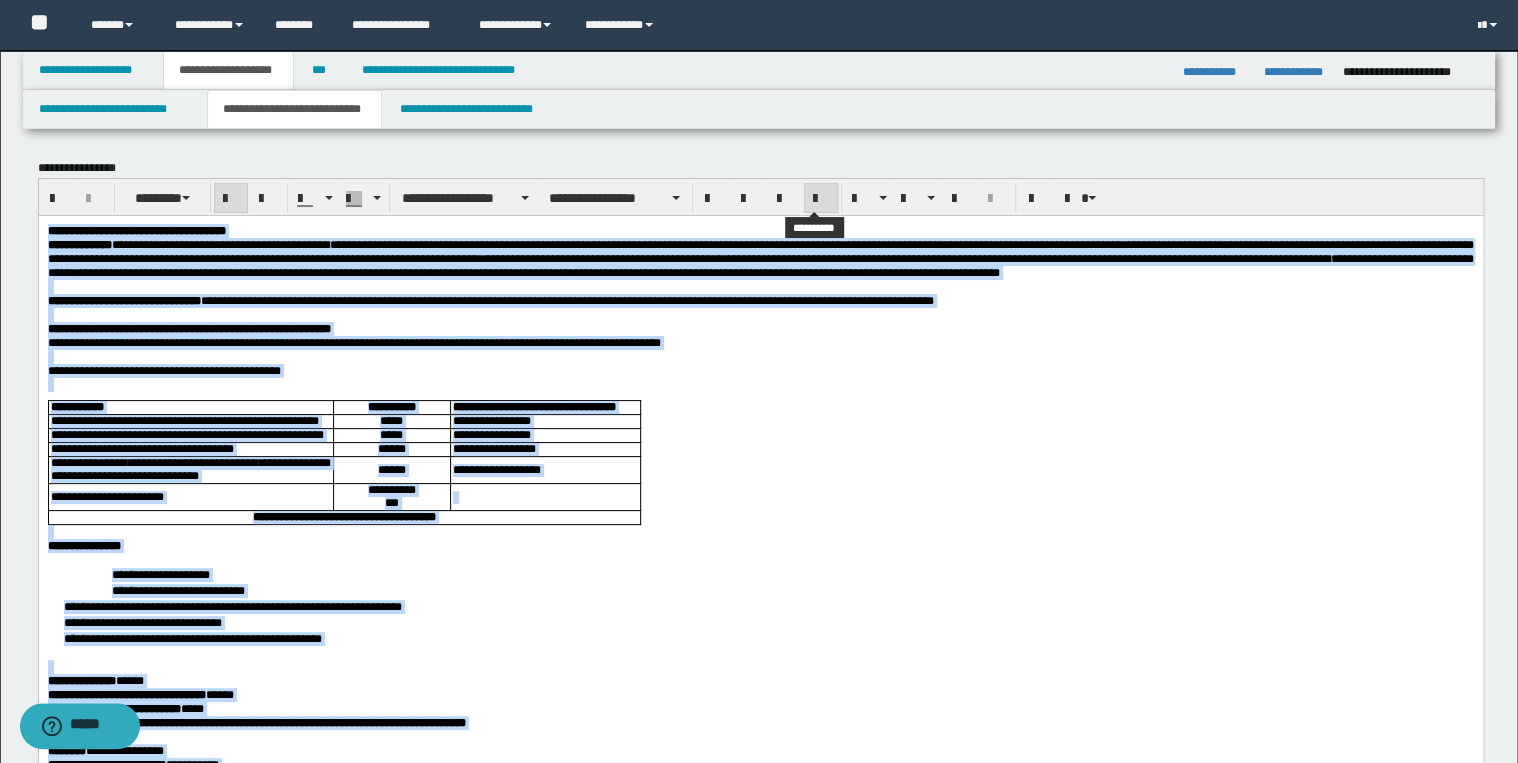 click at bounding box center [821, 199] 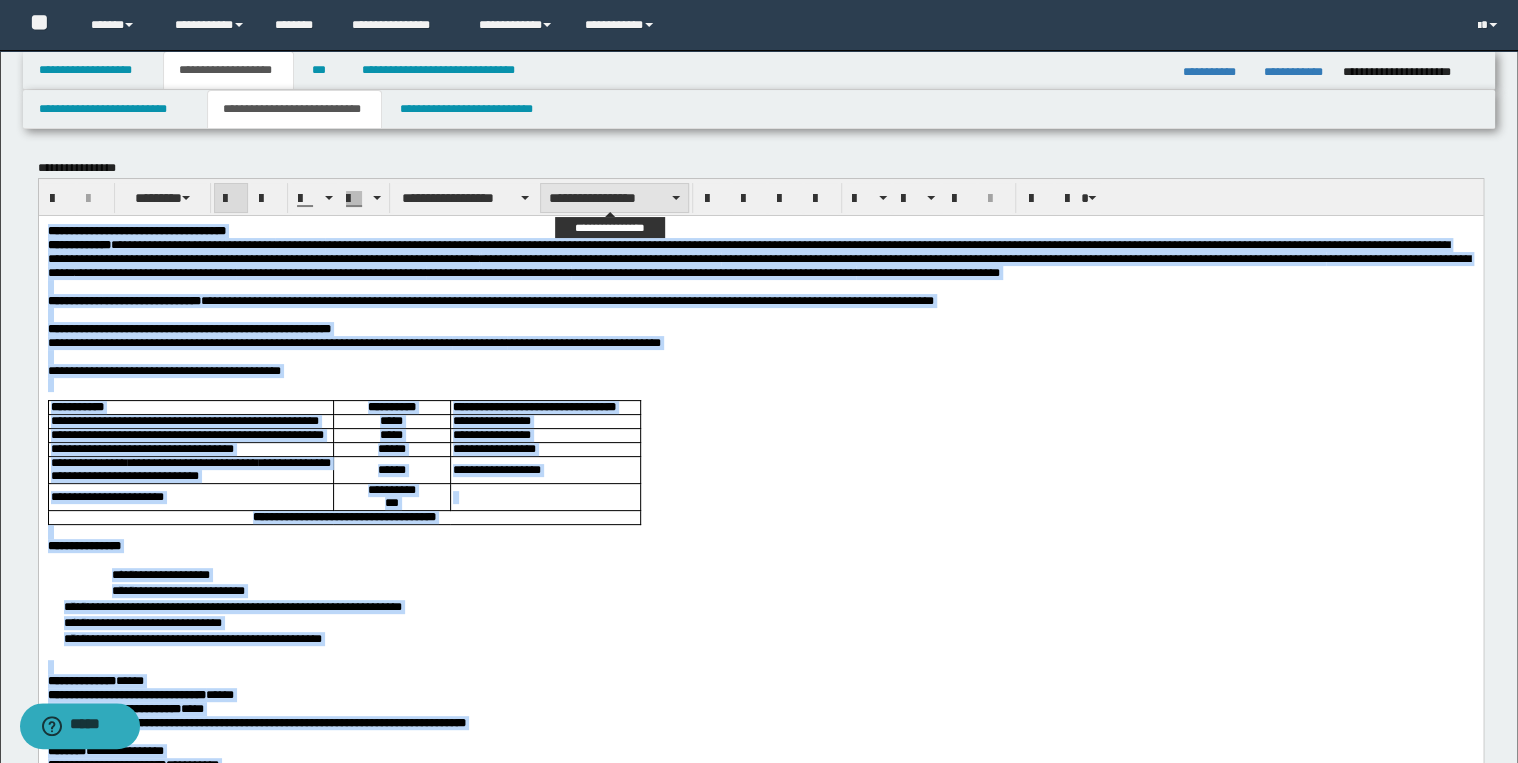 click on "**********" at bounding box center [614, 198] 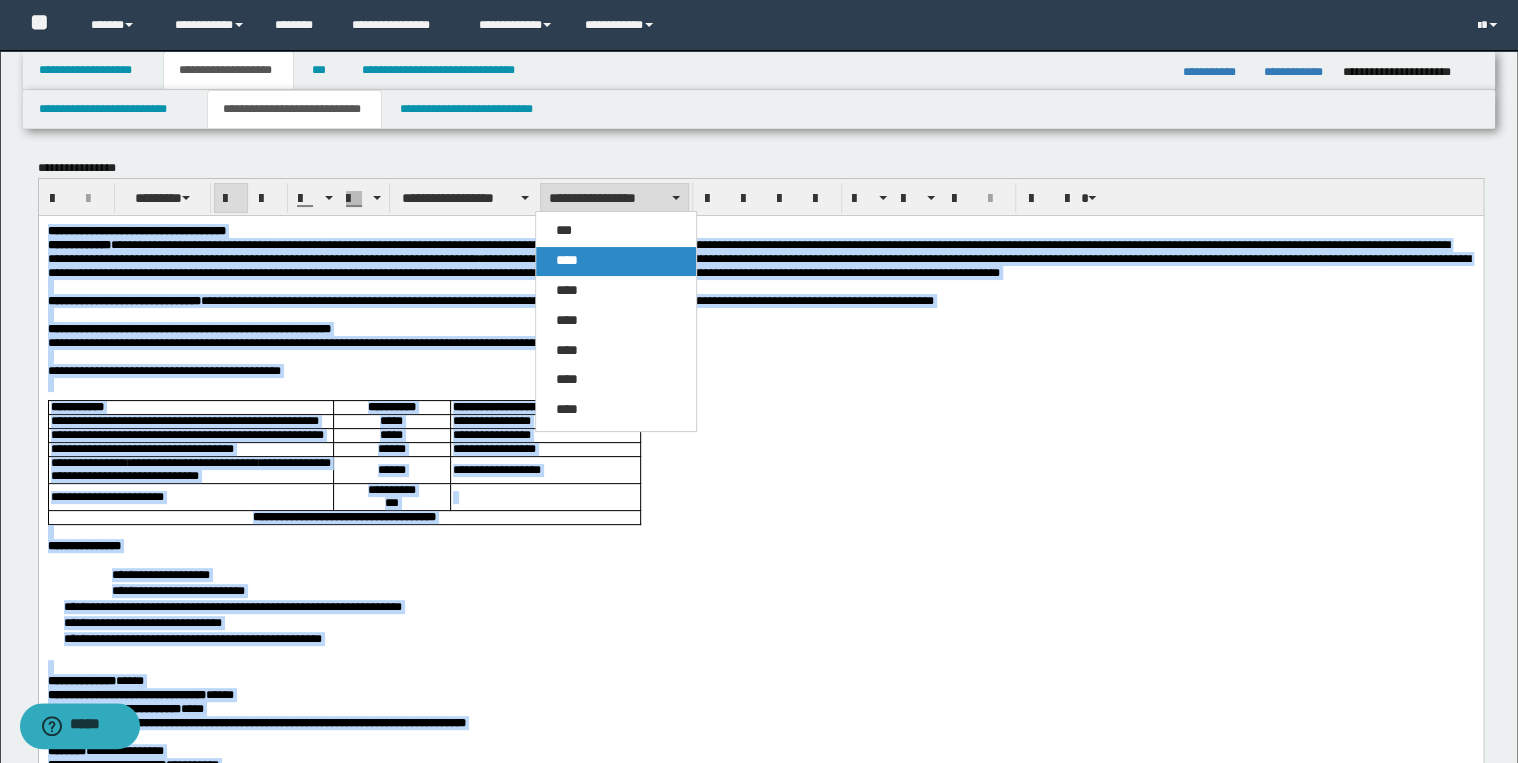 click on "****" at bounding box center [616, 261] 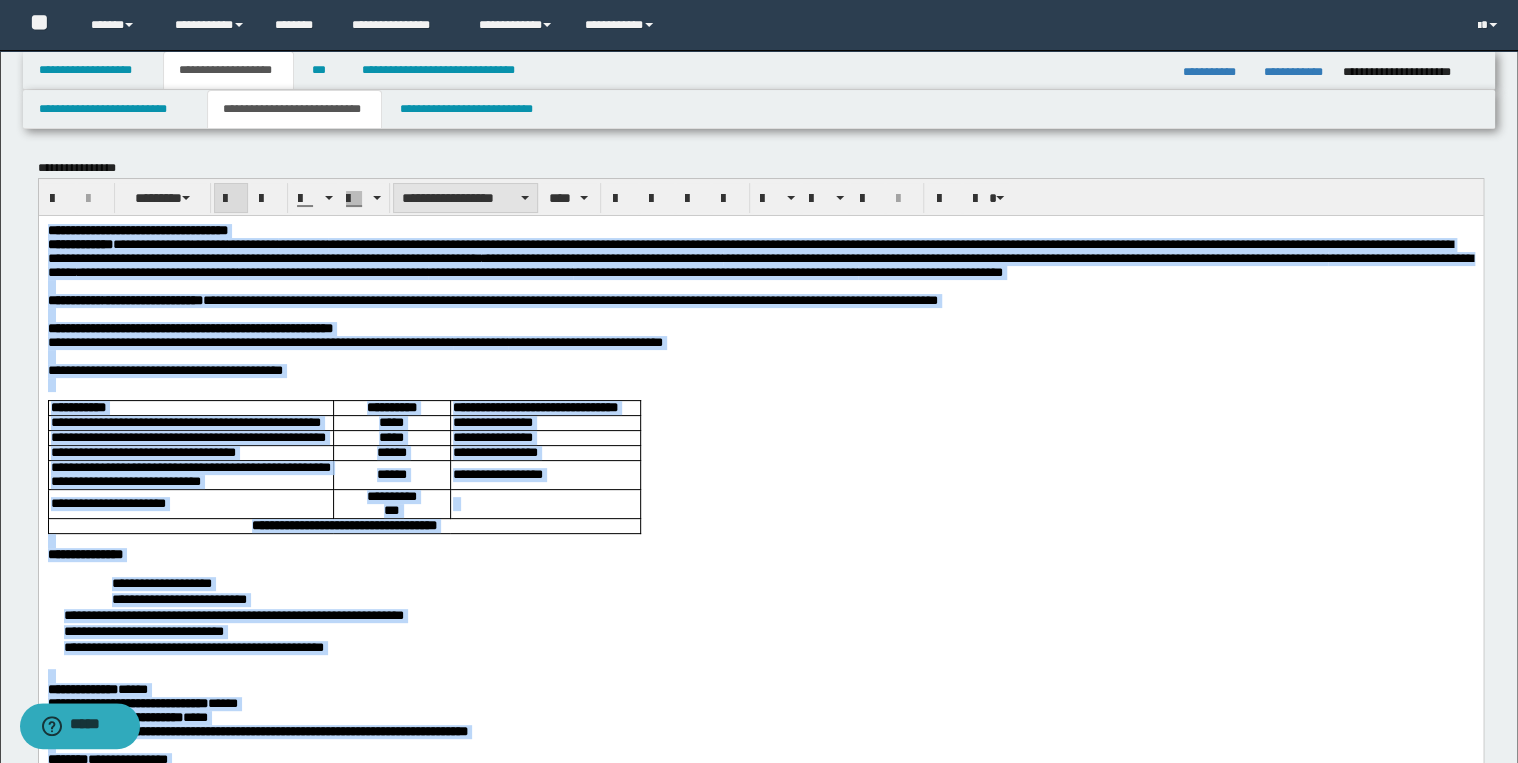 click on "**********" at bounding box center [465, 198] 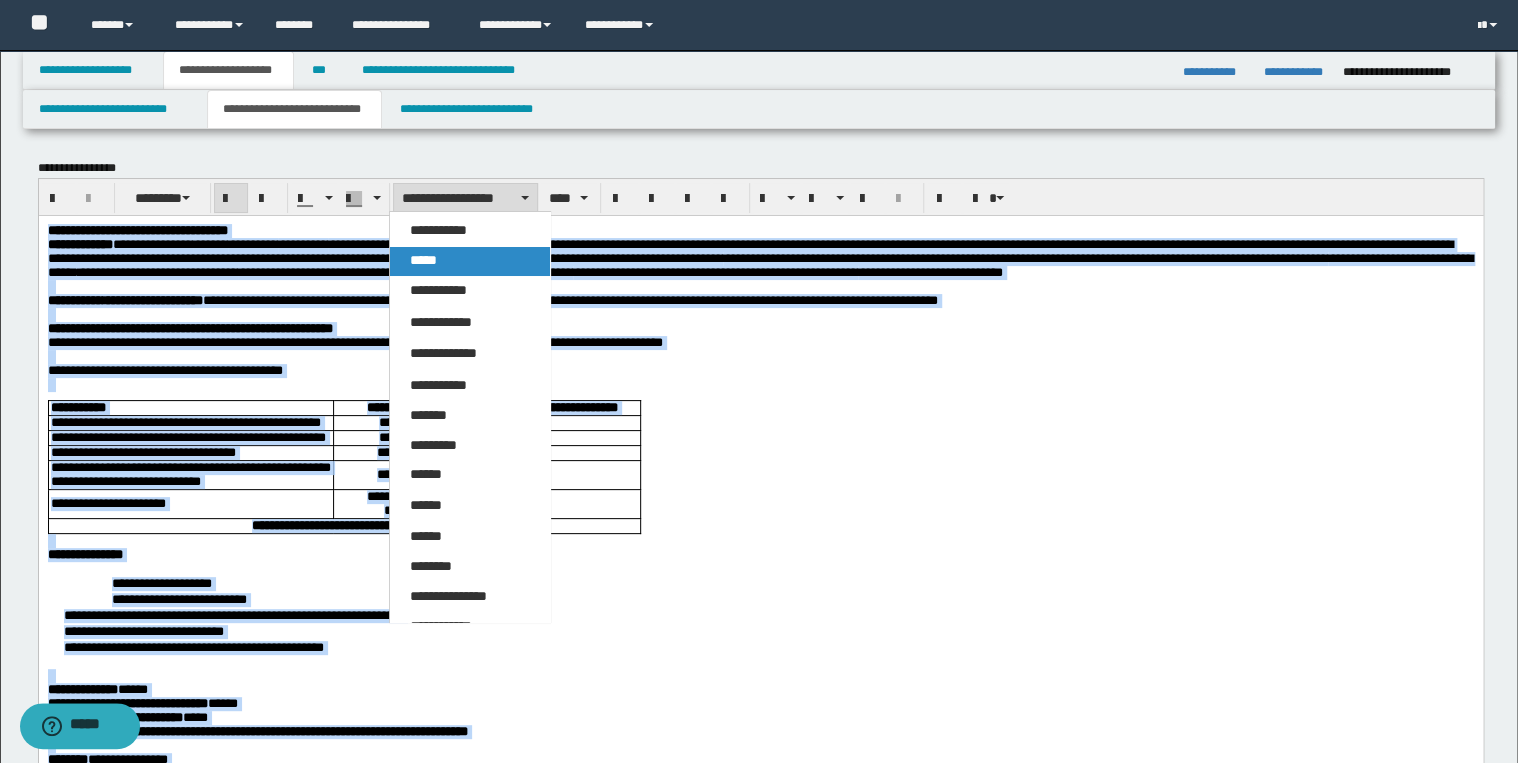 click on "*****" at bounding box center (470, 261) 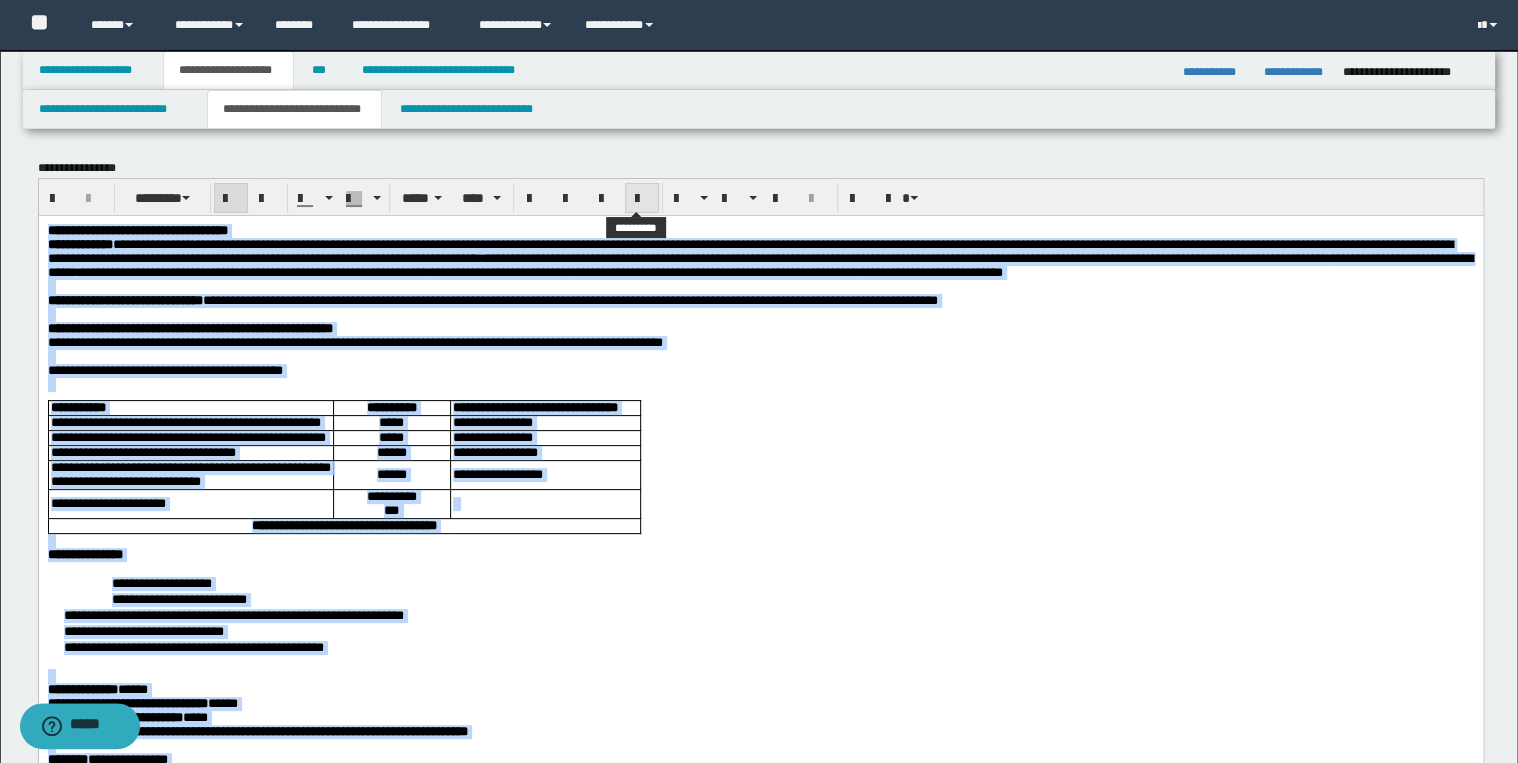 click at bounding box center (642, 199) 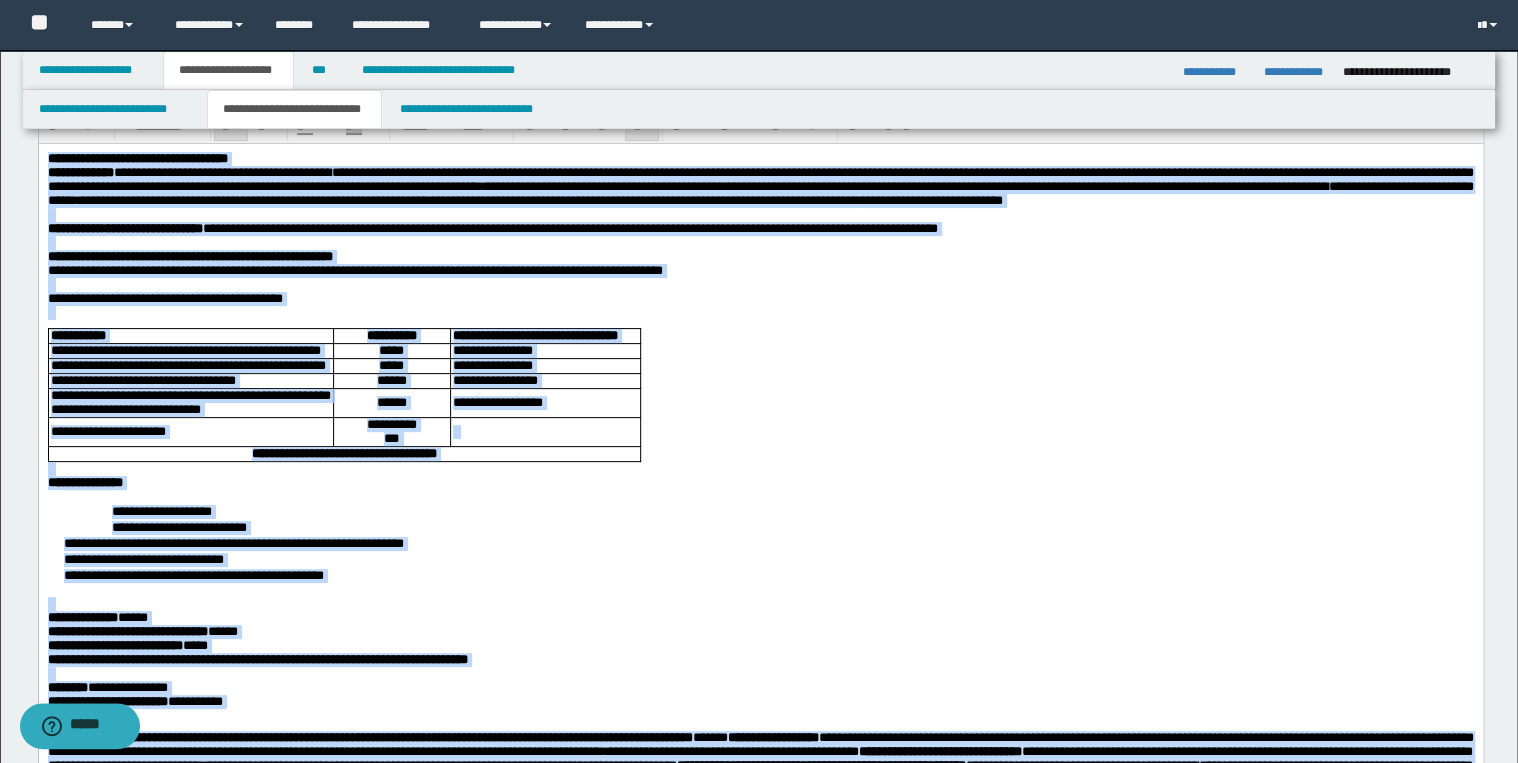 scroll, scrollTop: 0, scrollLeft: 0, axis: both 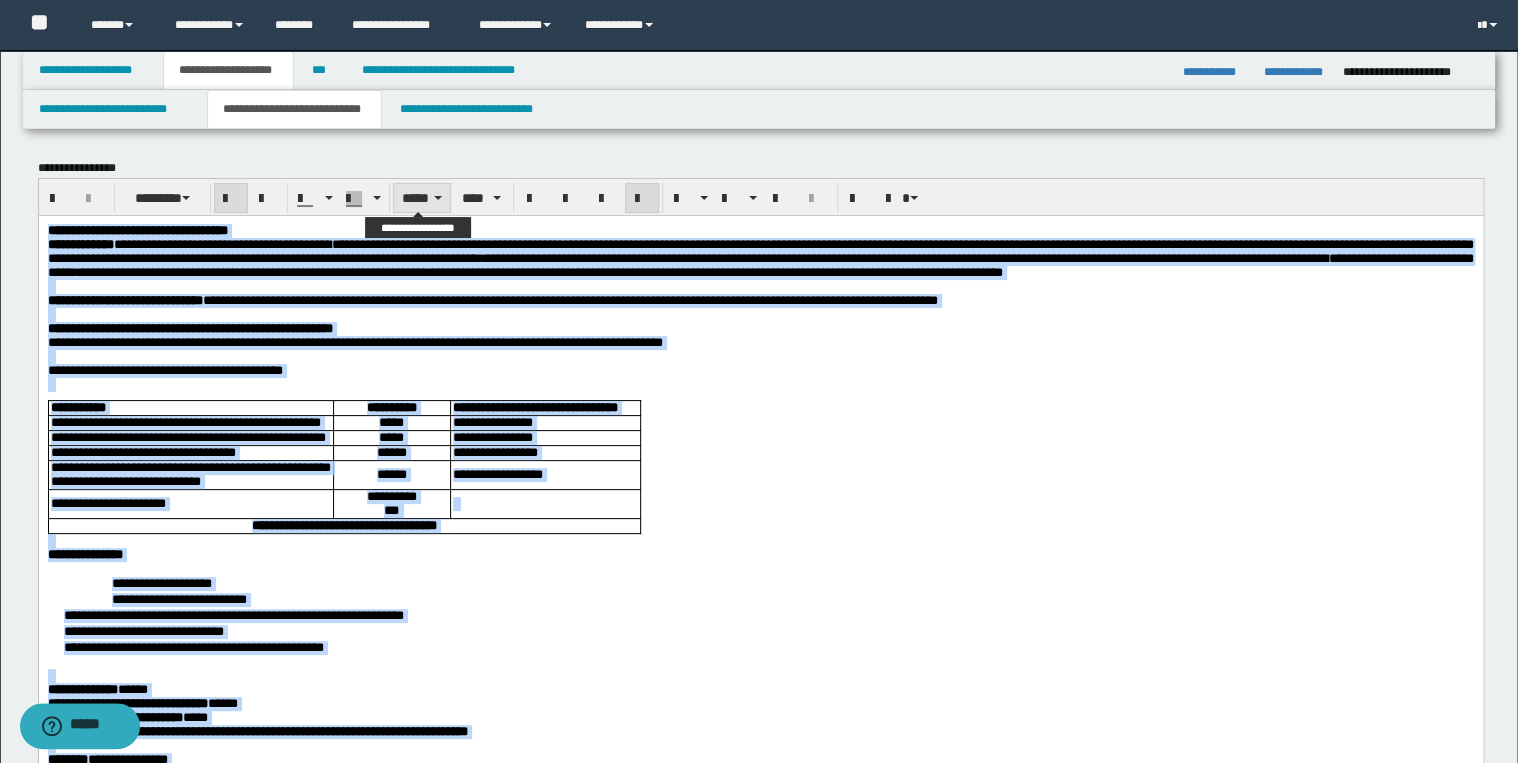 click on "*****" at bounding box center (422, 198) 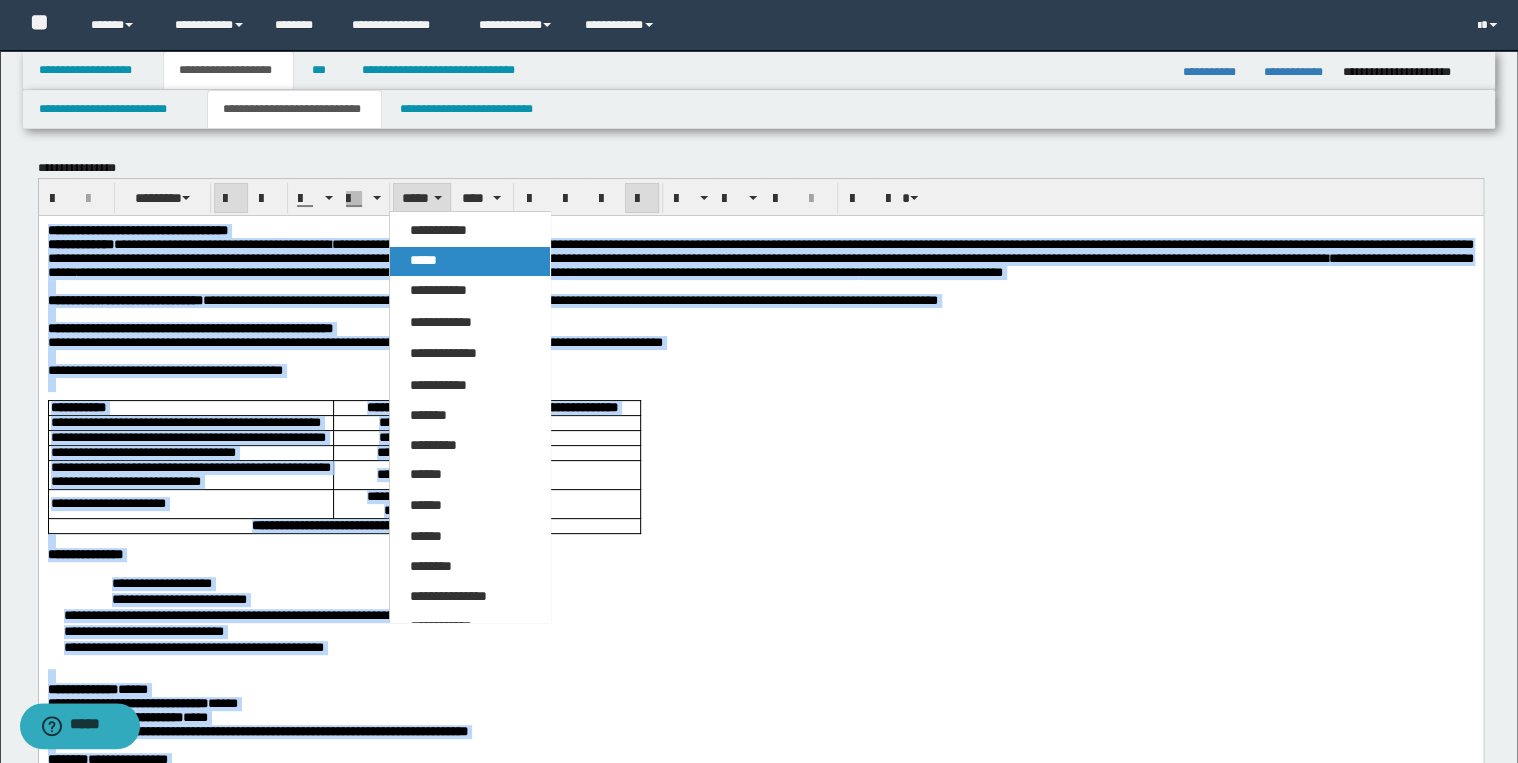 click on "*****" at bounding box center [470, 261] 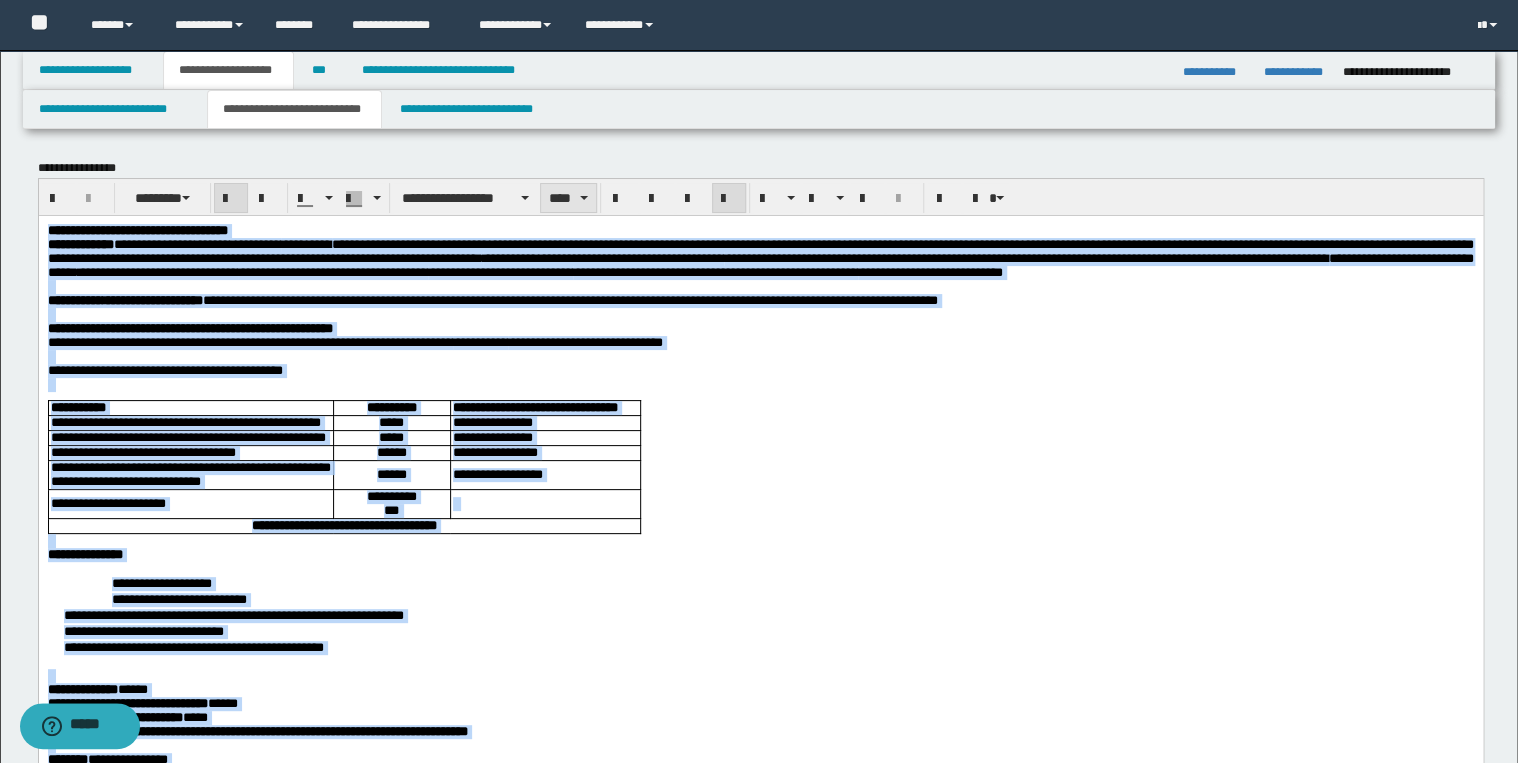 click on "****" at bounding box center (568, 198) 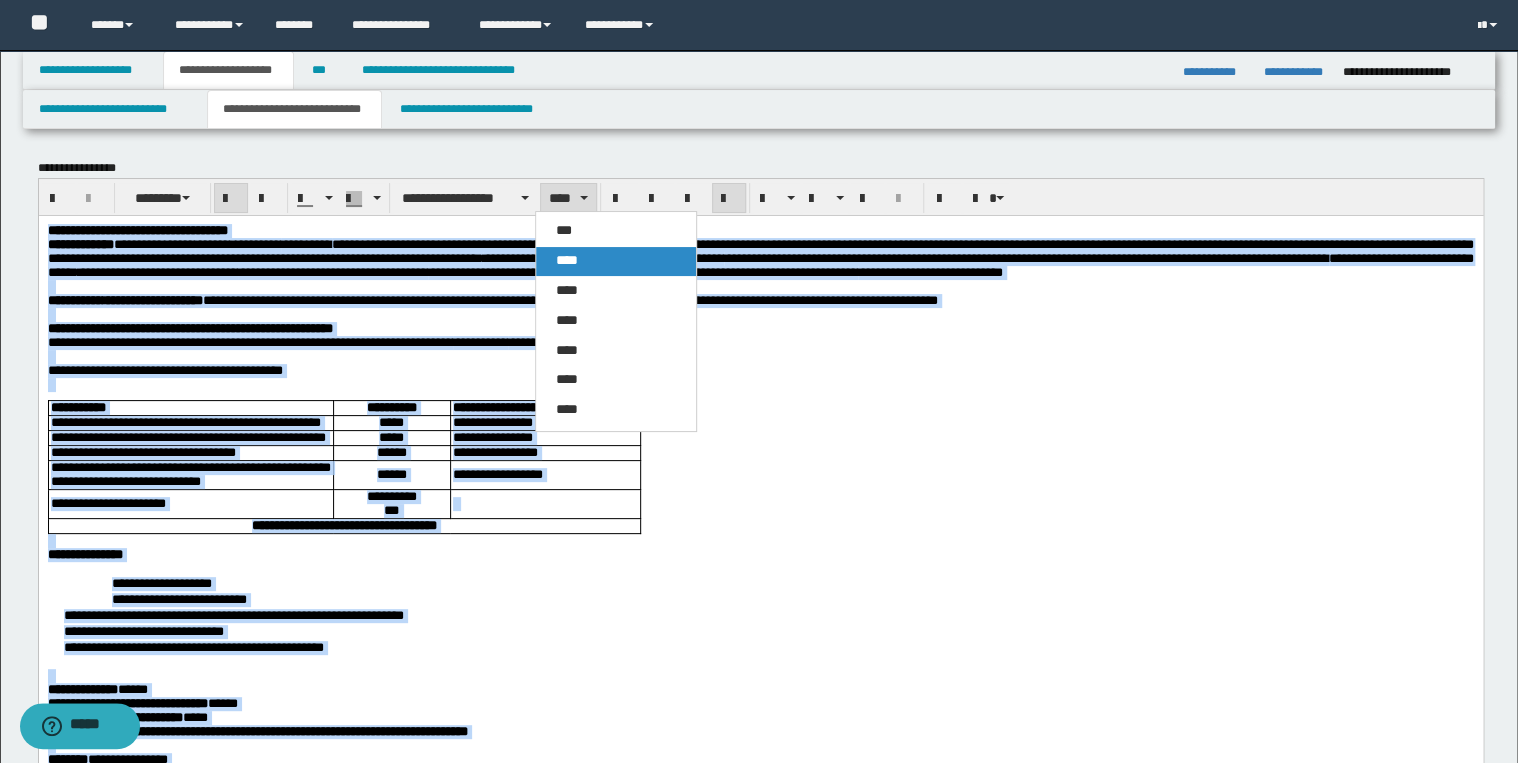 drag, startPoint x: 586, startPoint y: 256, endPoint x: 547, endPoint y: 41, distance: 218.50858 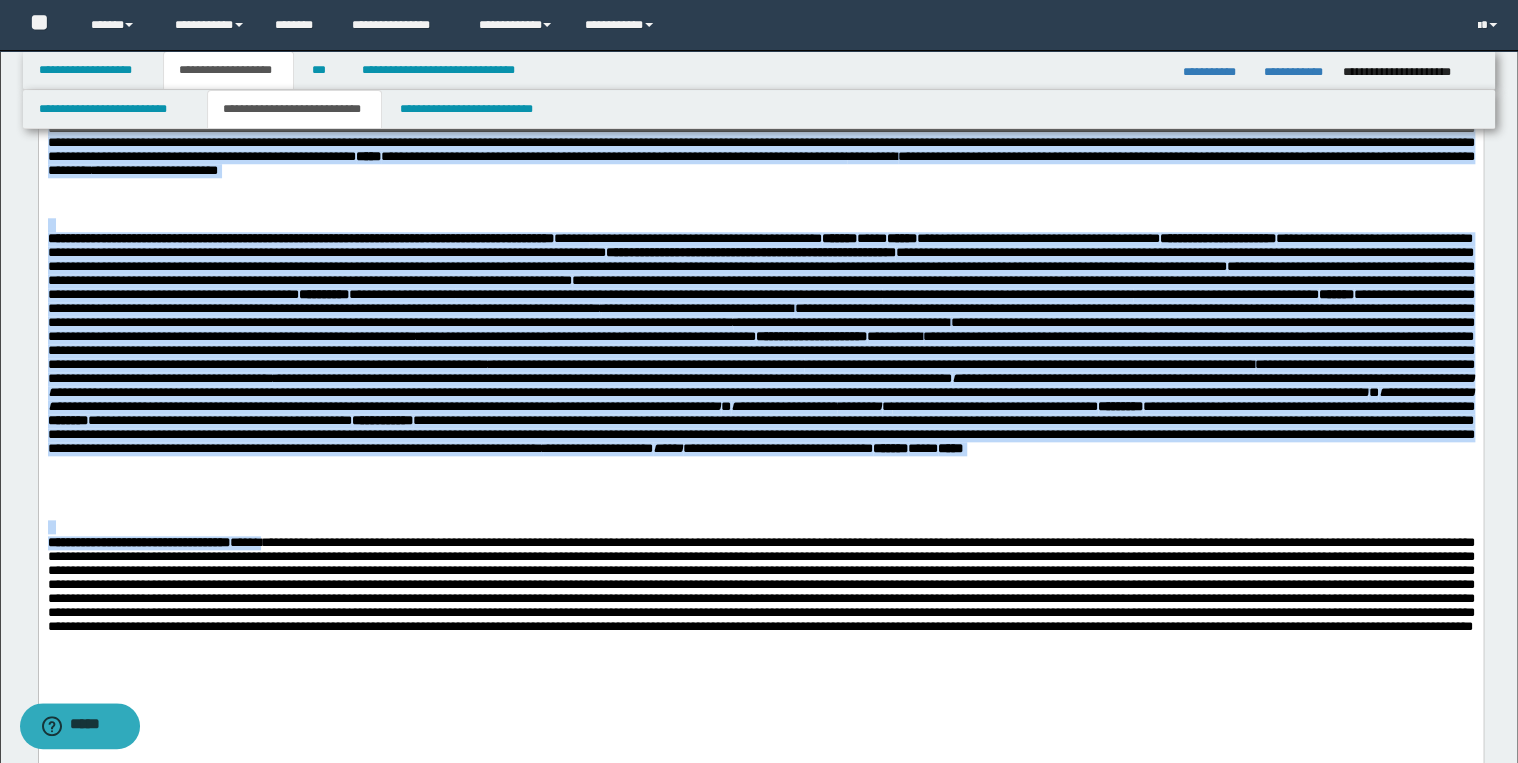 scroll, scrollTop: 1200, scrollLeft: 0, axis: vertical 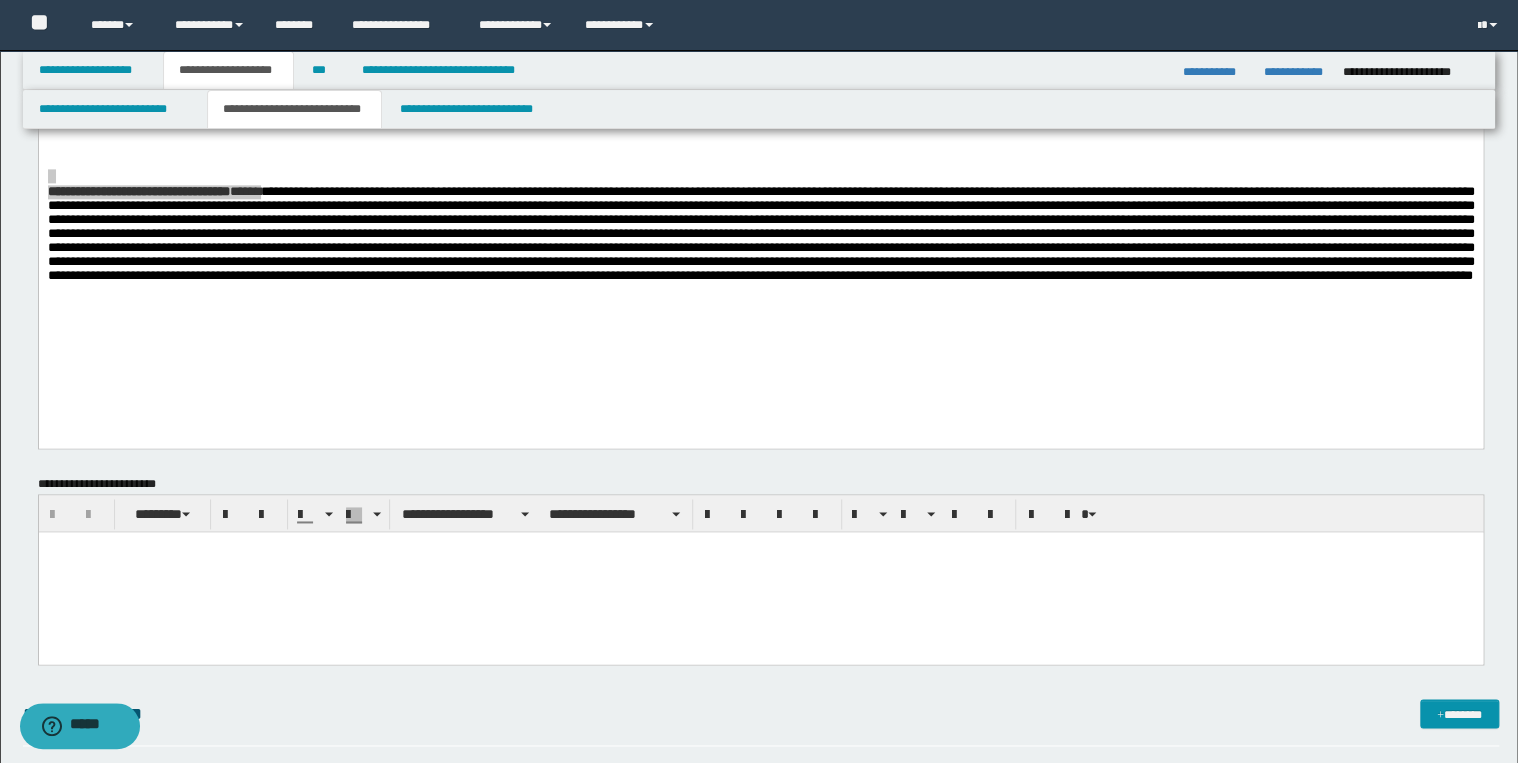 click at bounding box center (760, 571) 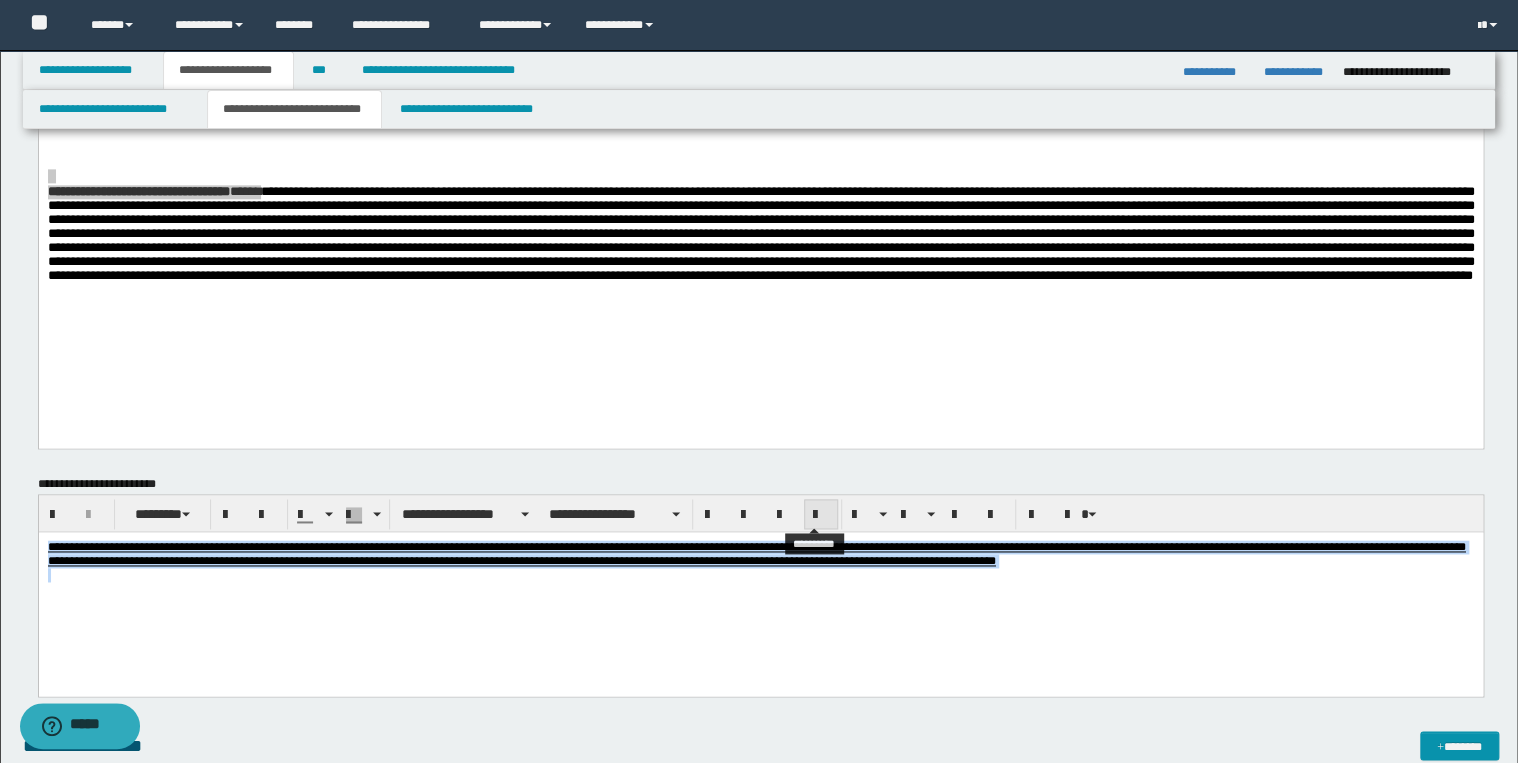 click at bounding box center (821, 515) 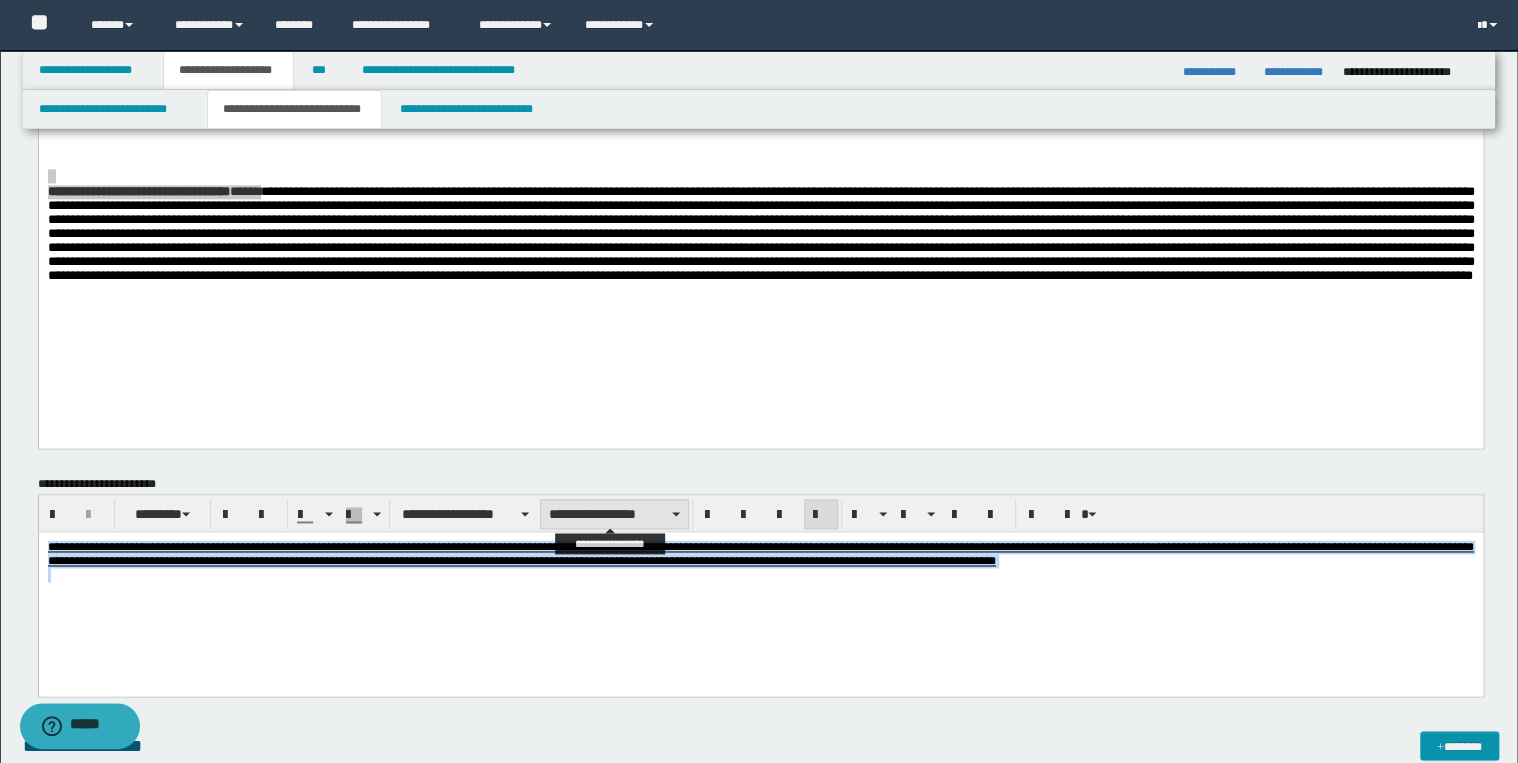 click on "**********" at bounding box center (614, 514) 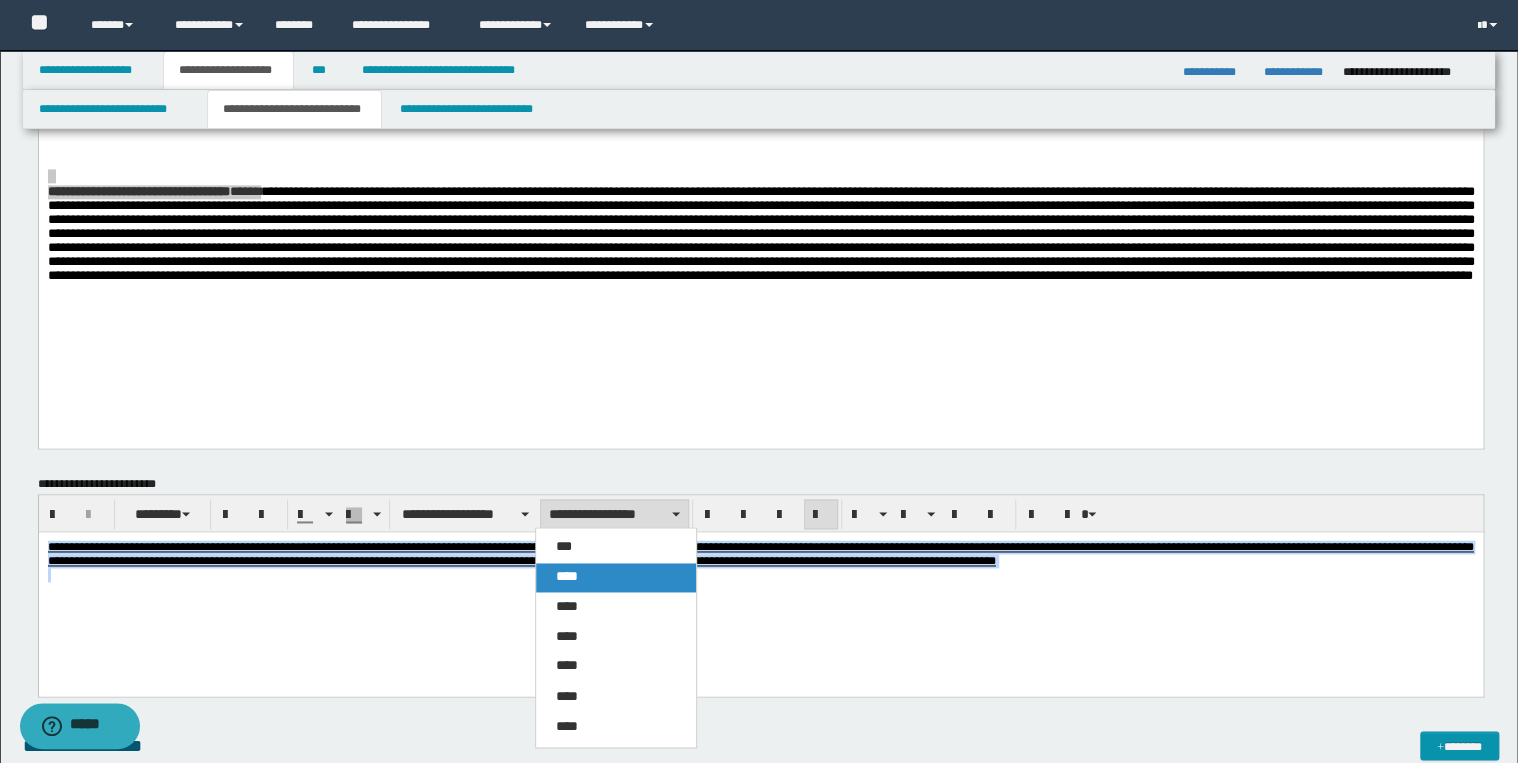 click on "****" at bounding box center (616, 577) 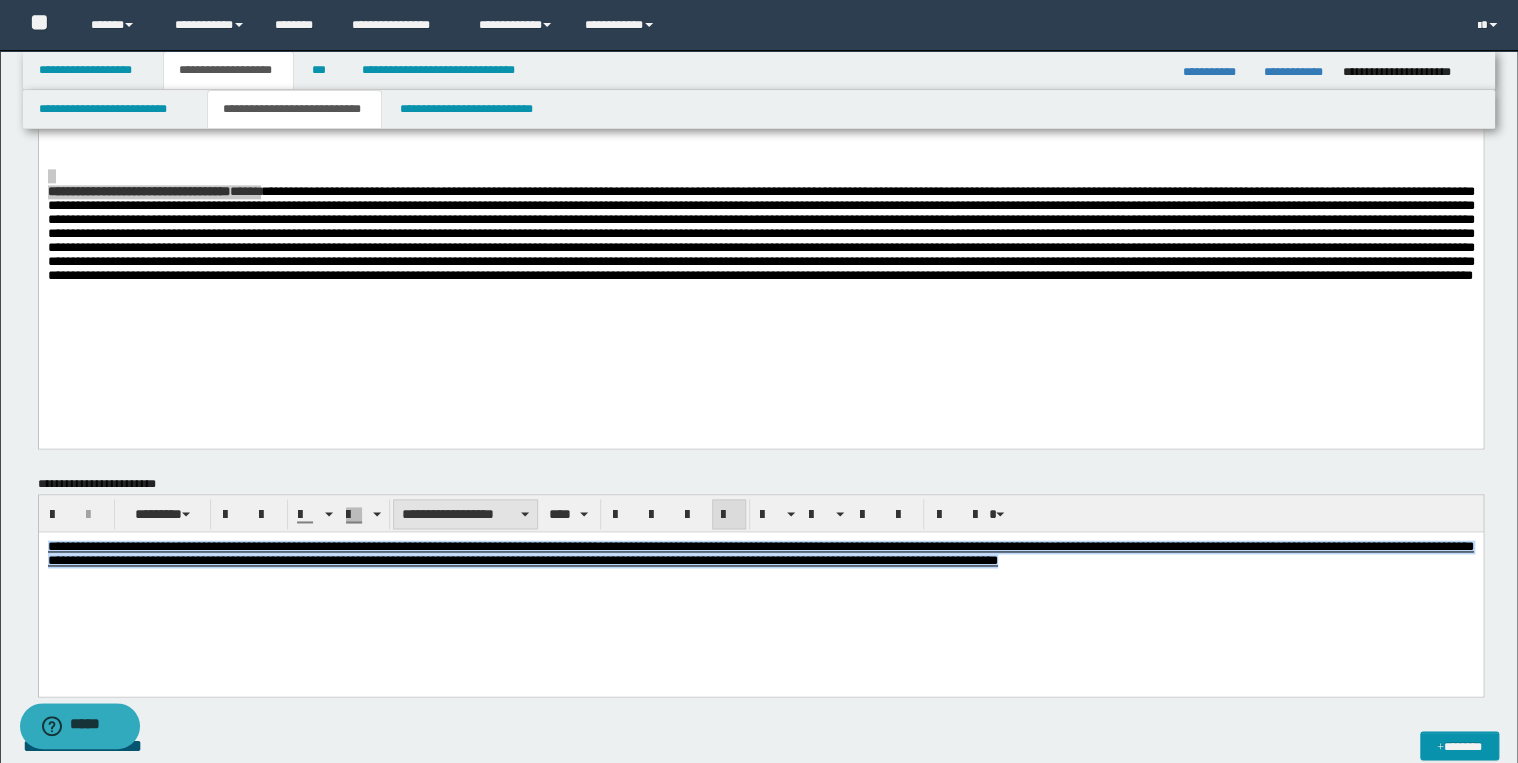 click on "**********" at bounding box center (465, 514) 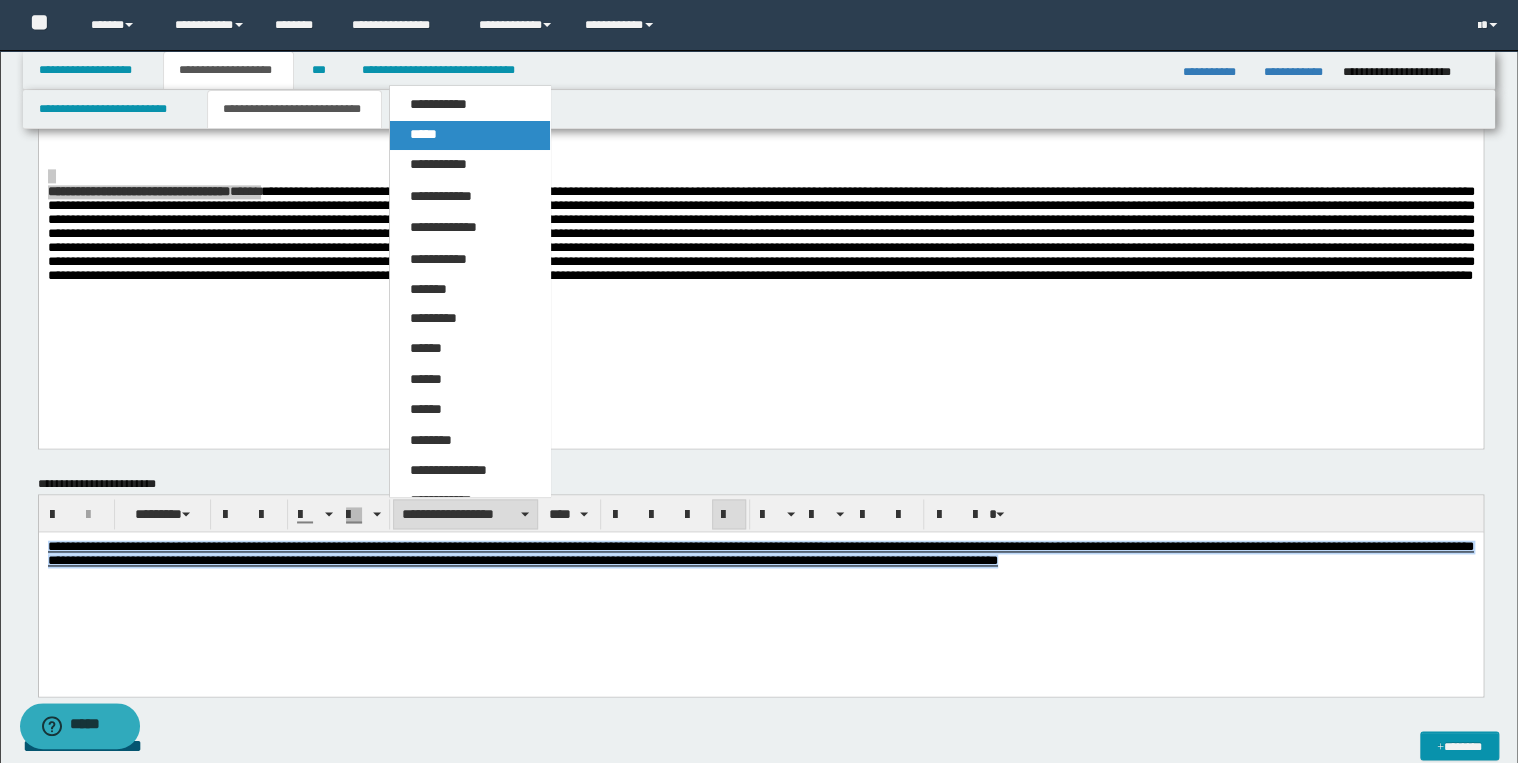 click on "*****" at bounding box center [470, 135] 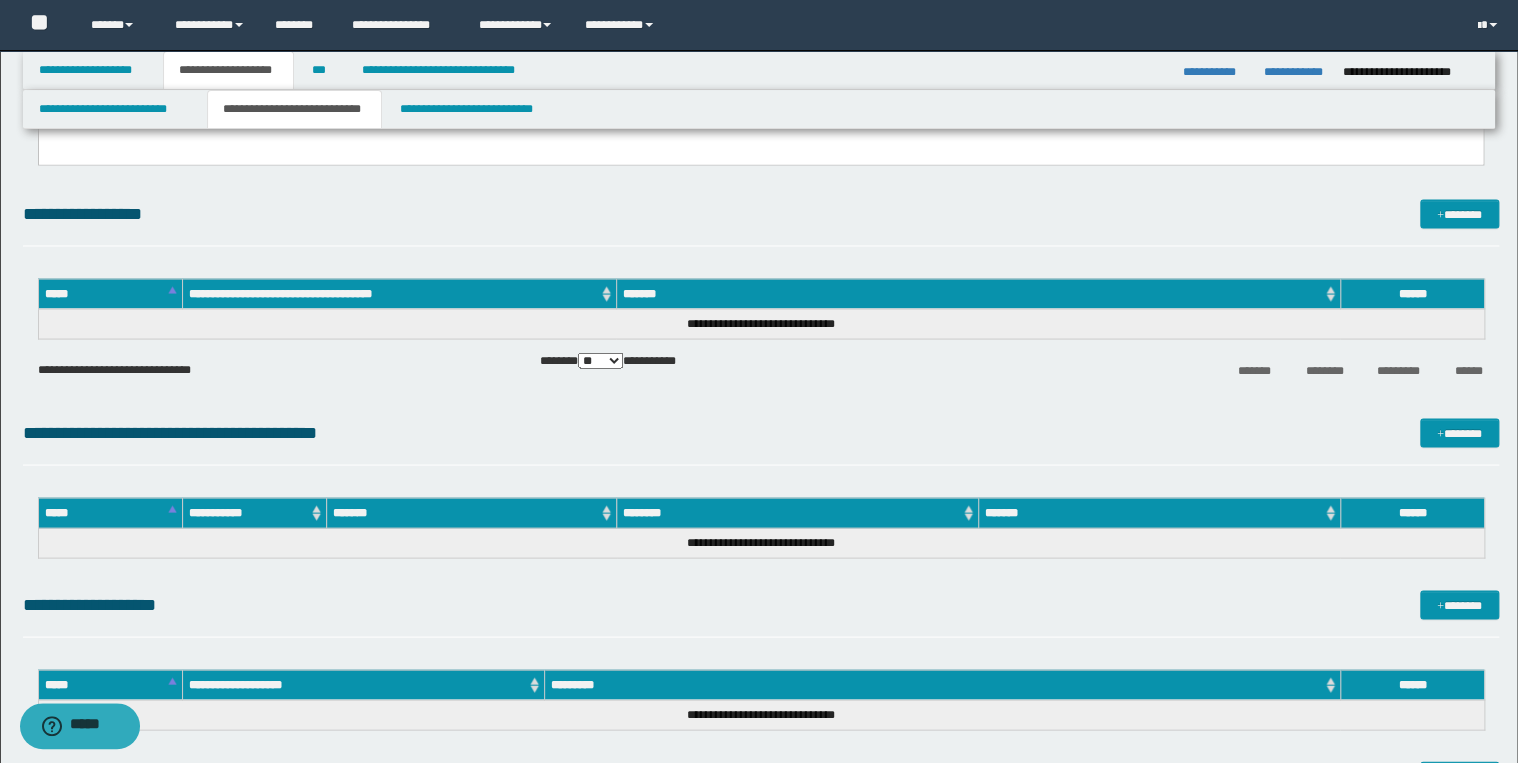 scroll, scrollTop: 1740, scrollLeft: 0, axis: vertical 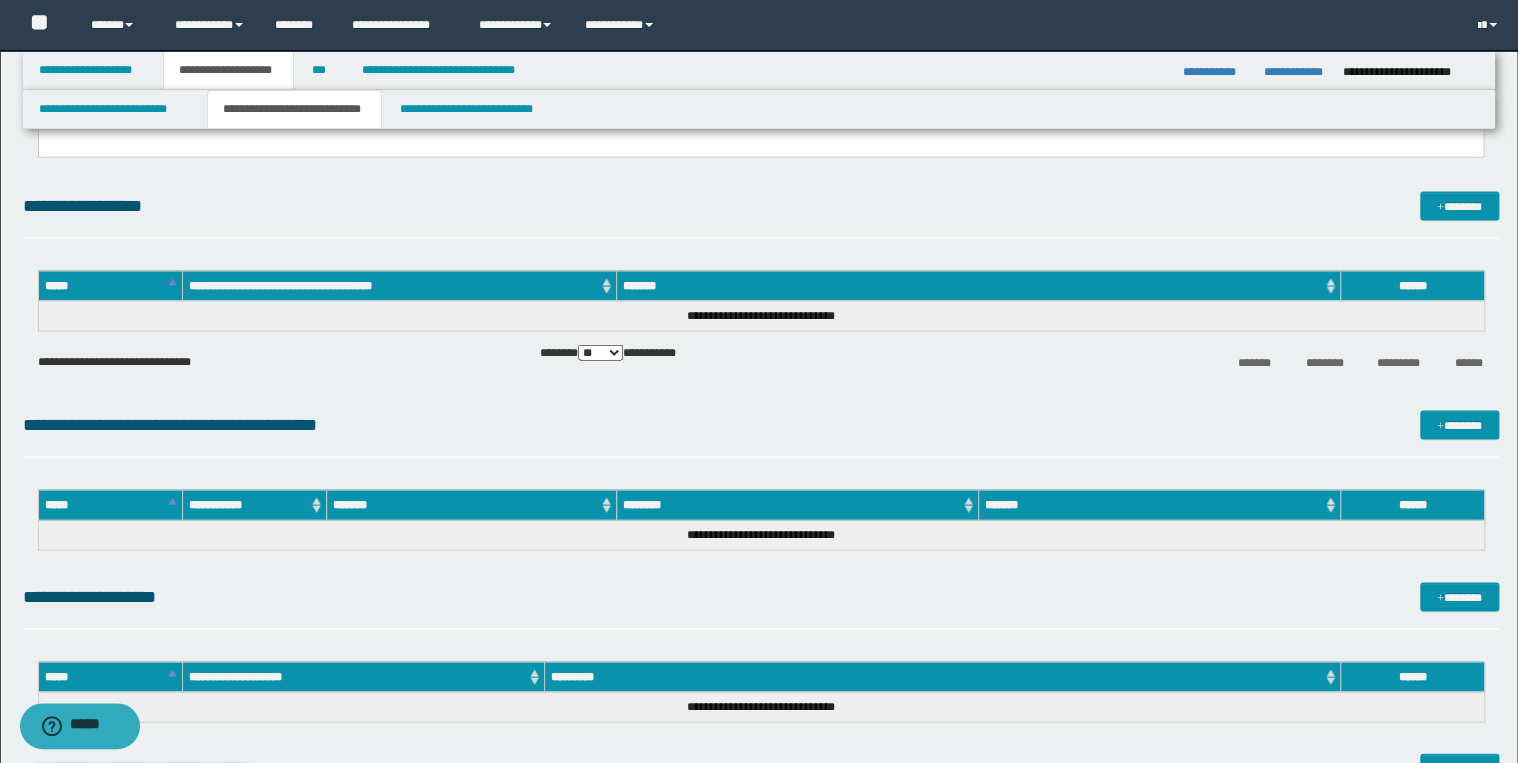 click on "**********" at bounding box center [759, -252] 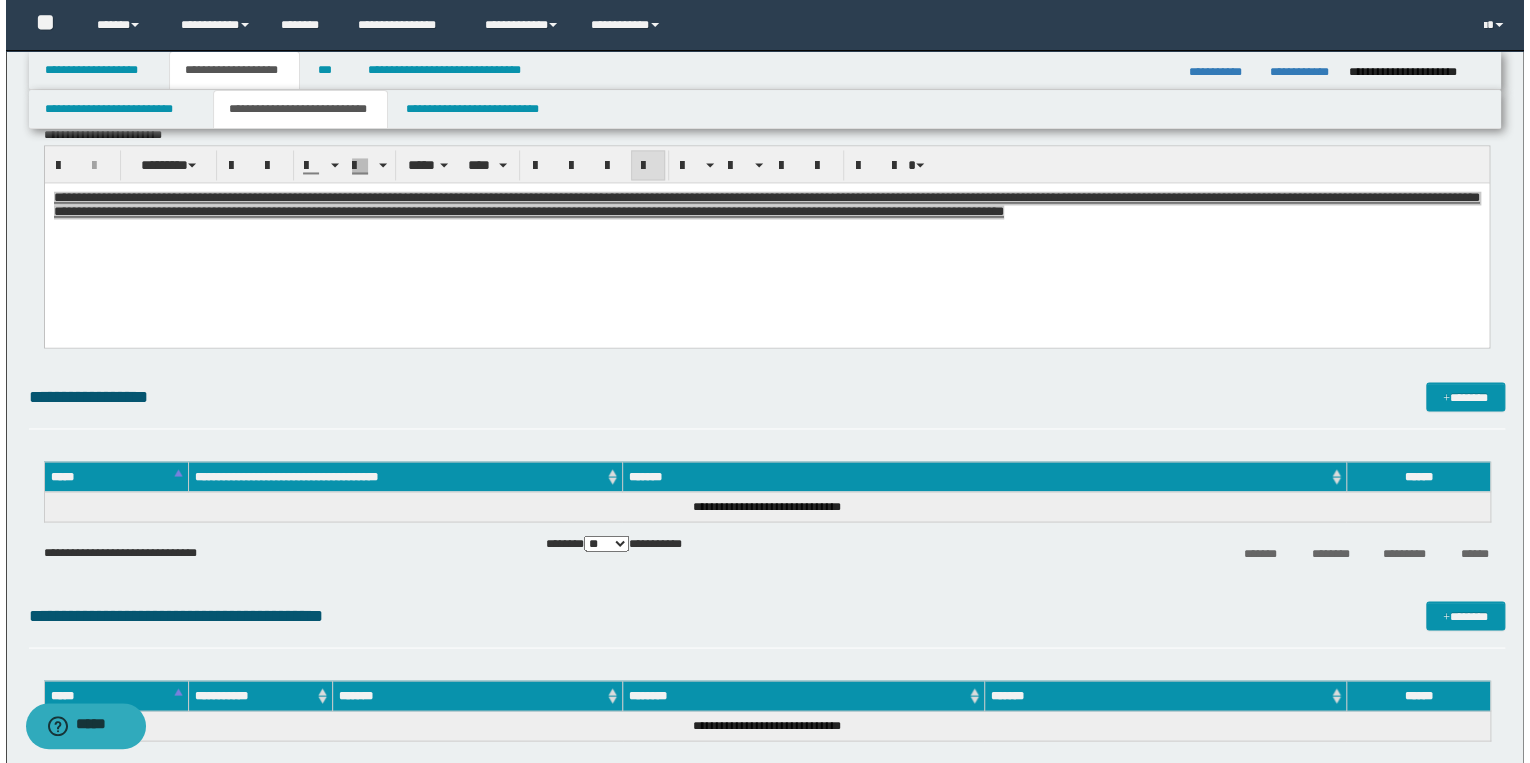 scroll, scrollTop: 1500, scrollLeft: 0, axis: vertical 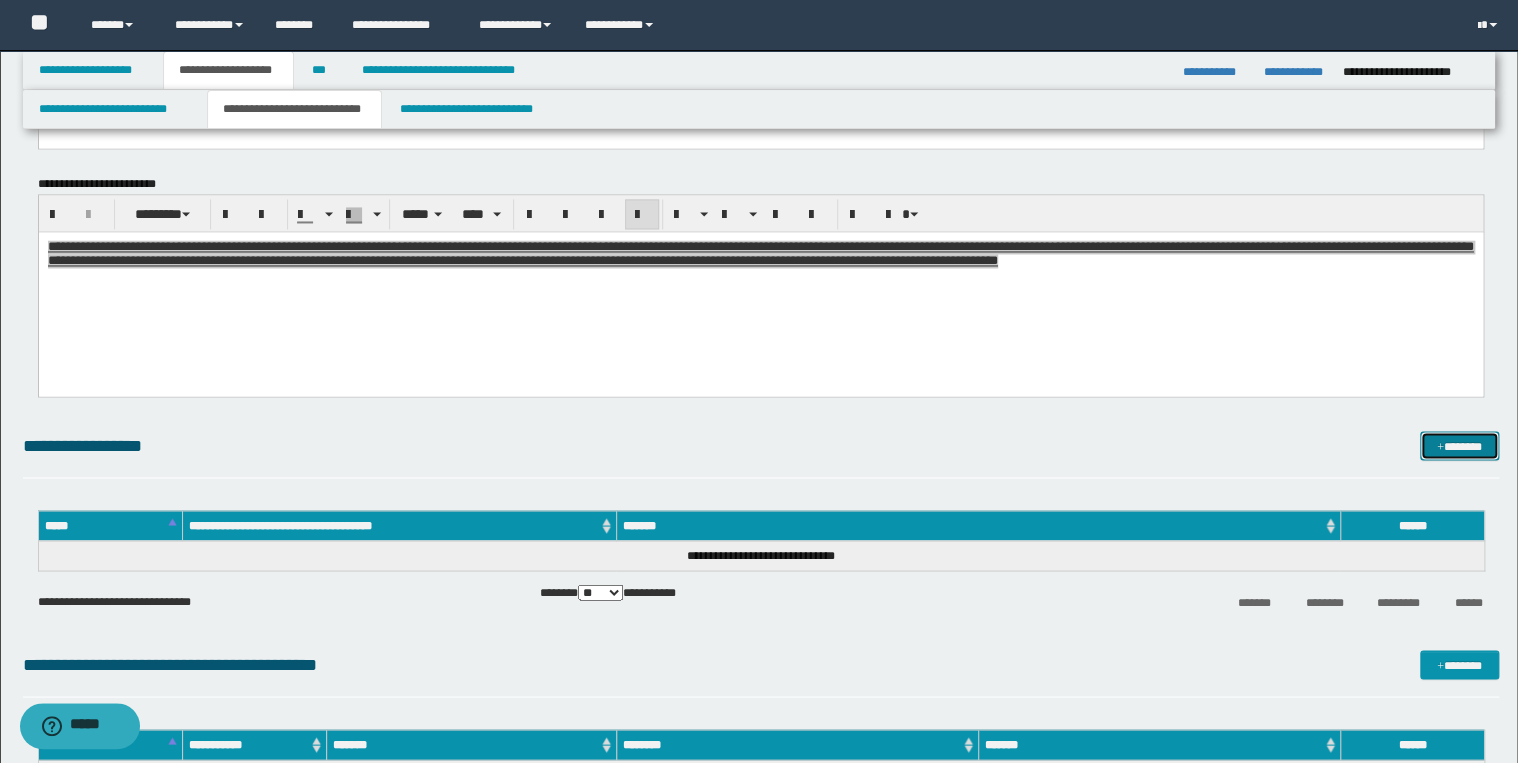 click on "*******" at bounding box center [1459, 446] 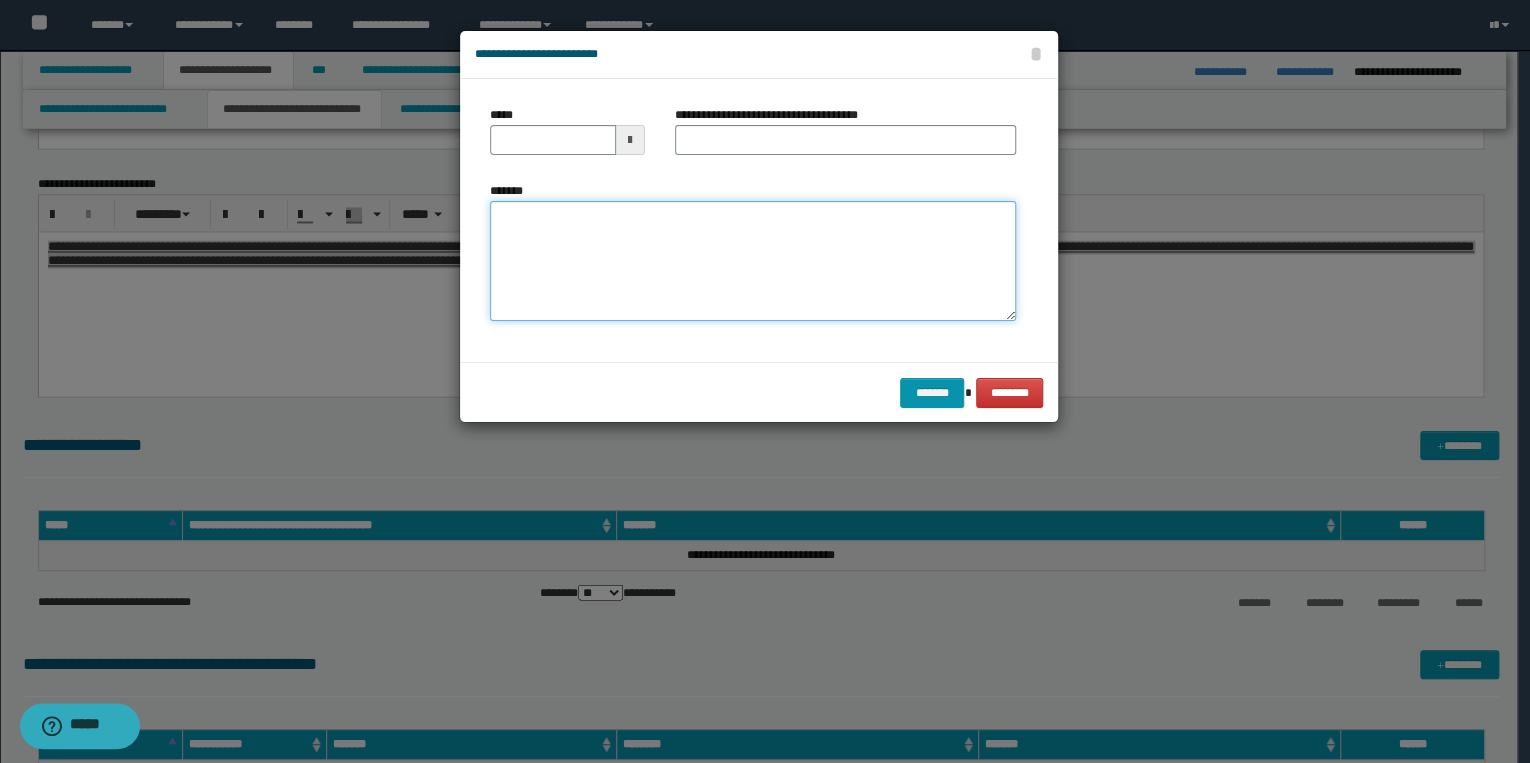click on "*******" at bounding box center [753, 261] 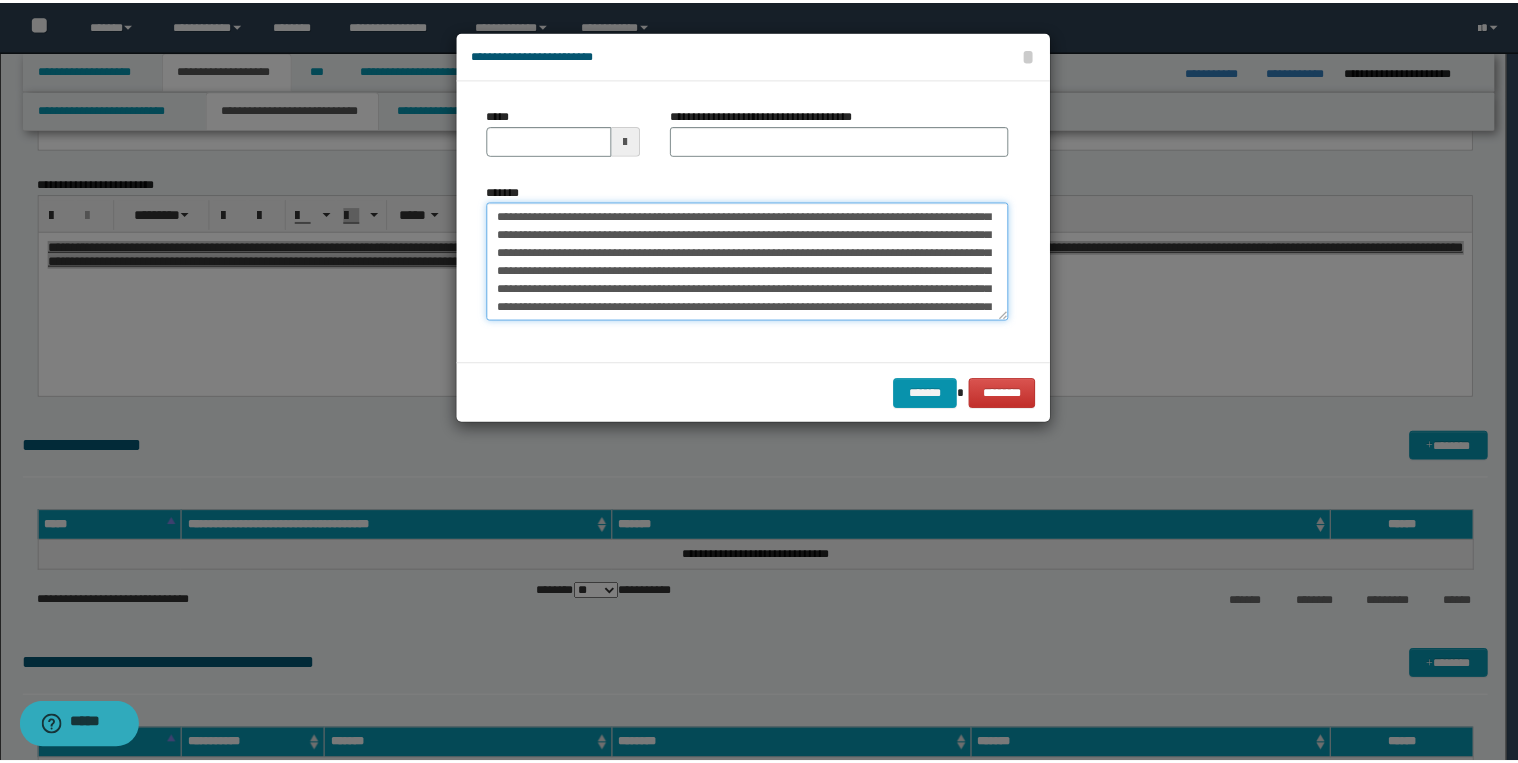 scroll, scrollTop: 0, scrollLeft: 0, axis: both 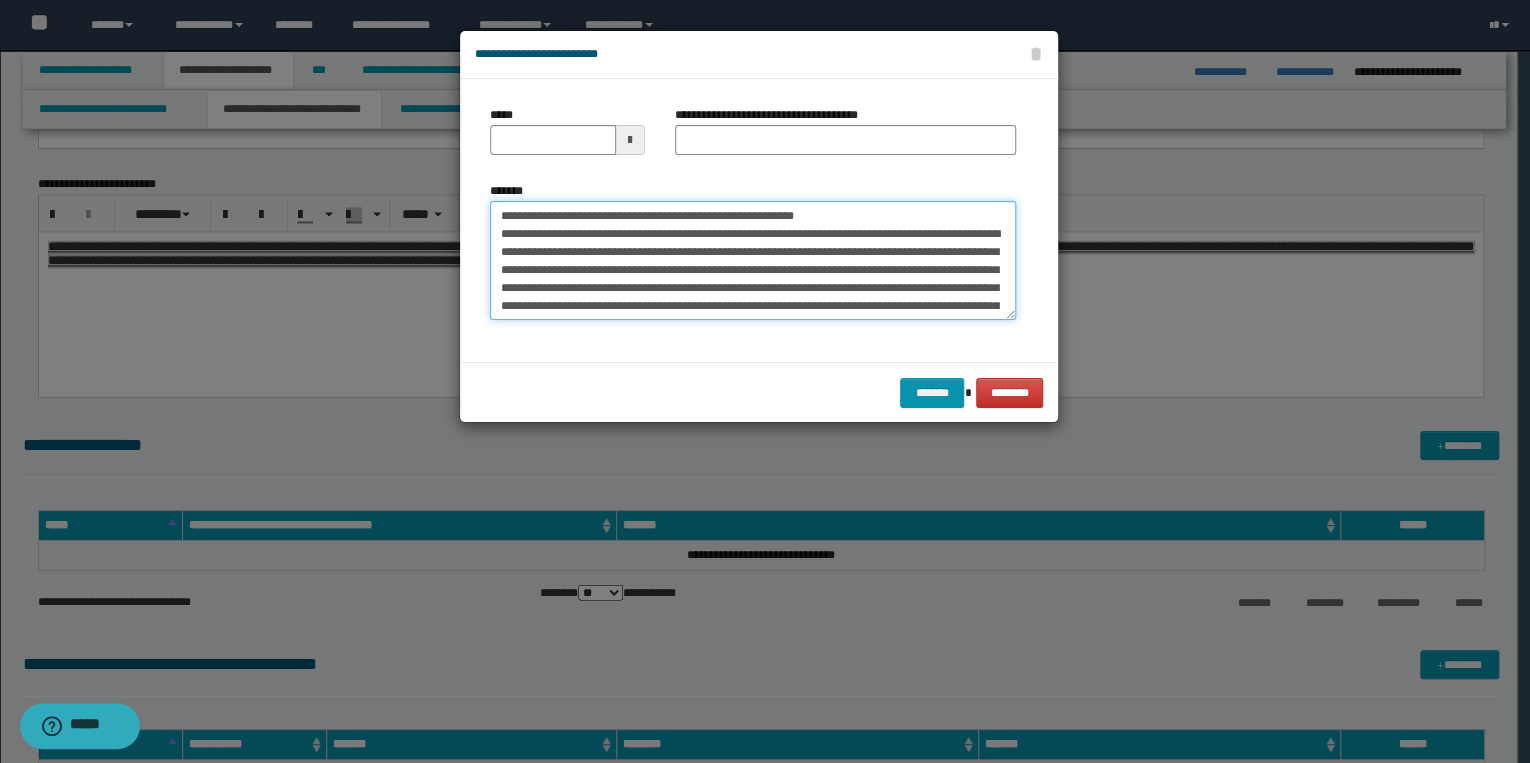 drag, startPoint x: 561, startPoint y: 216, endPoint x: 475, endPoint y: 219, distance: 86.05231 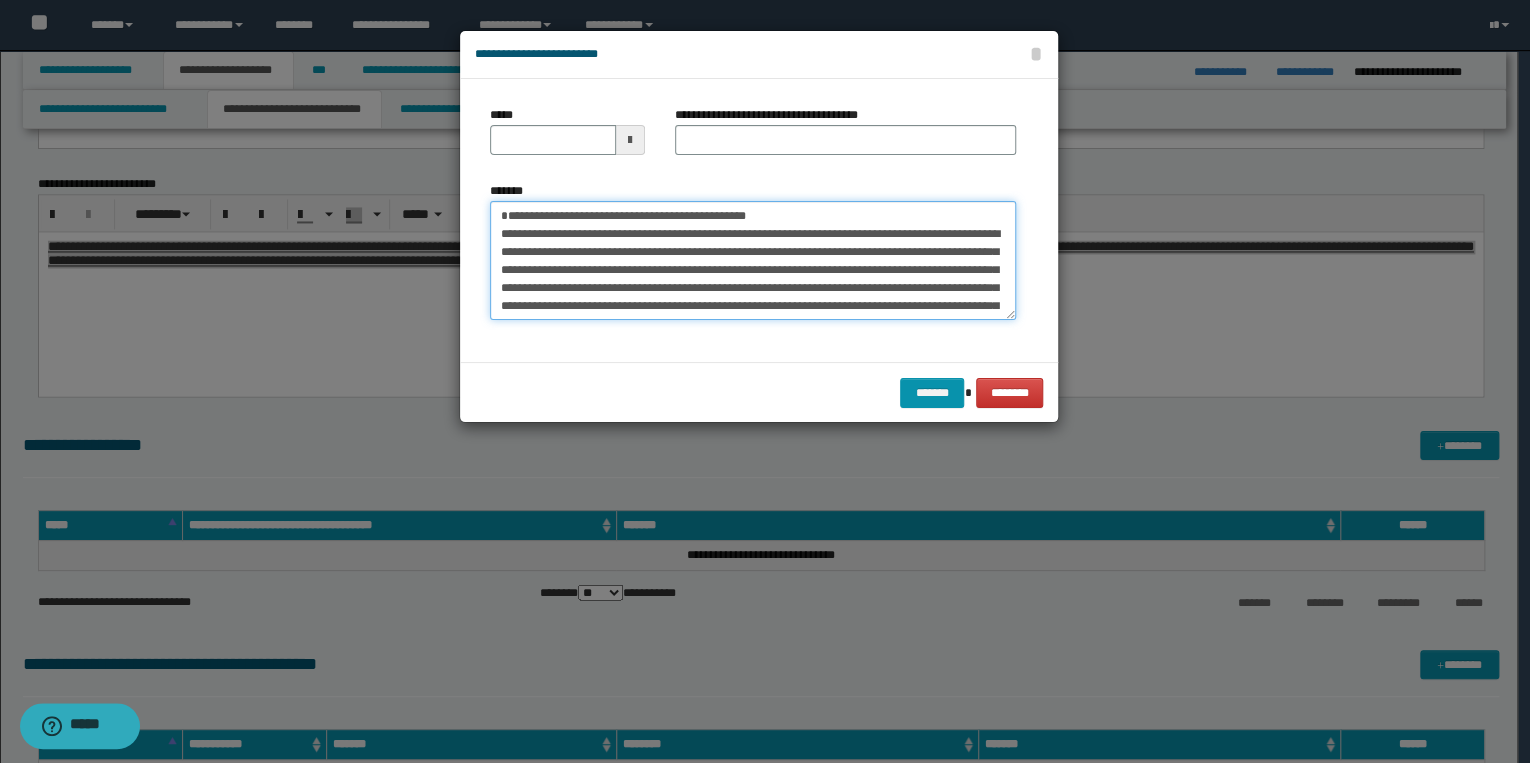 type 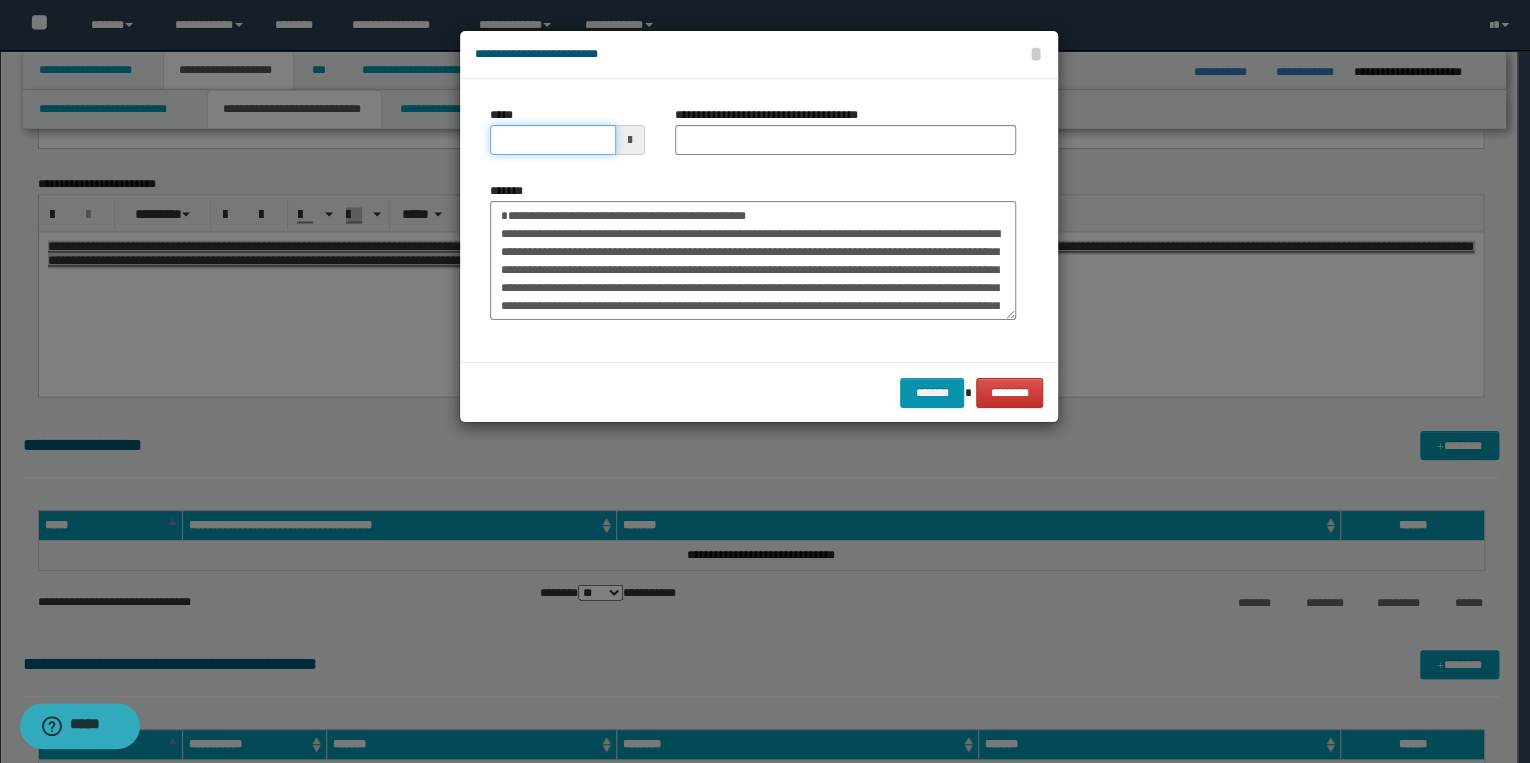 click on "*****" at bounding box center [553, 140] 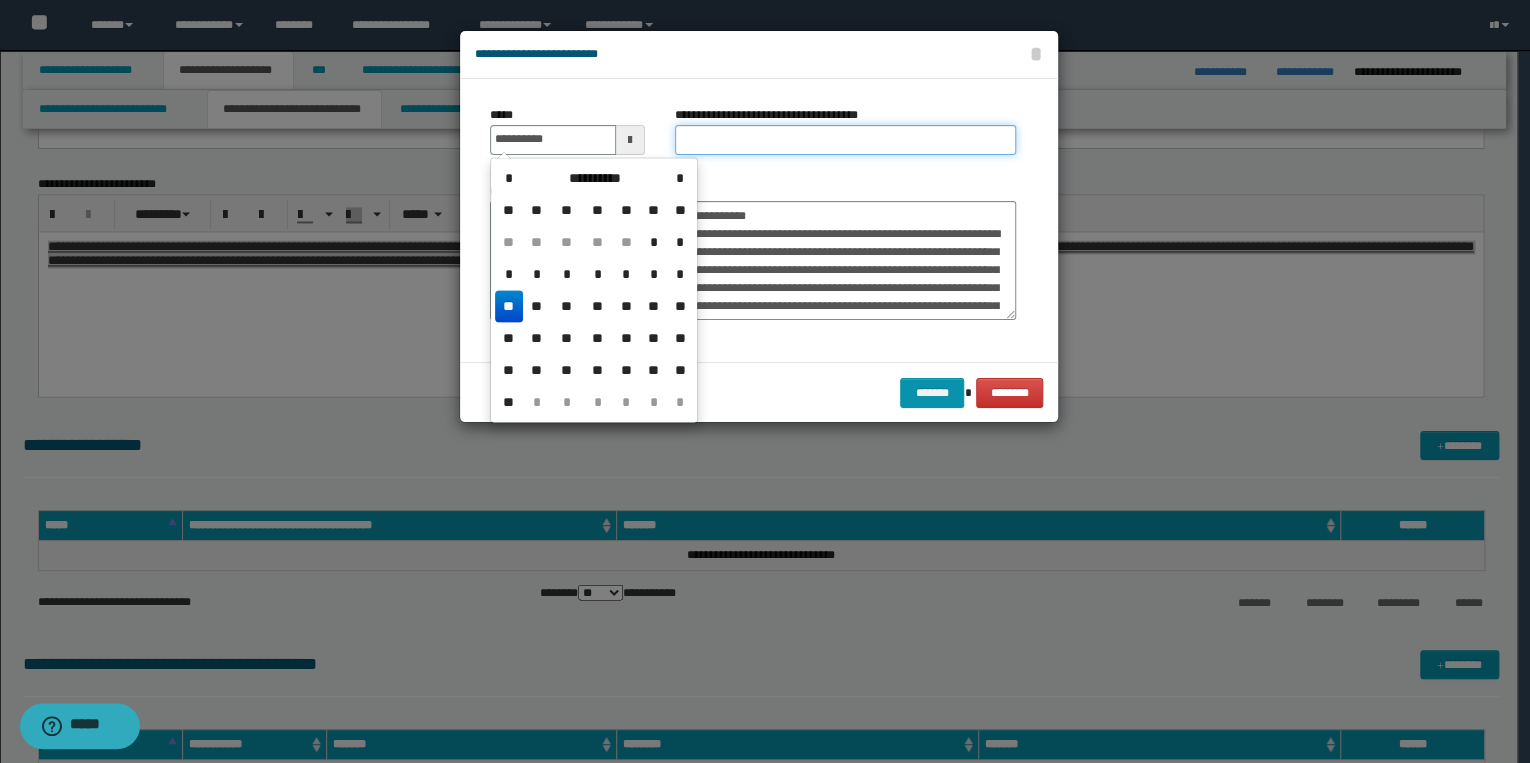type on "**********" 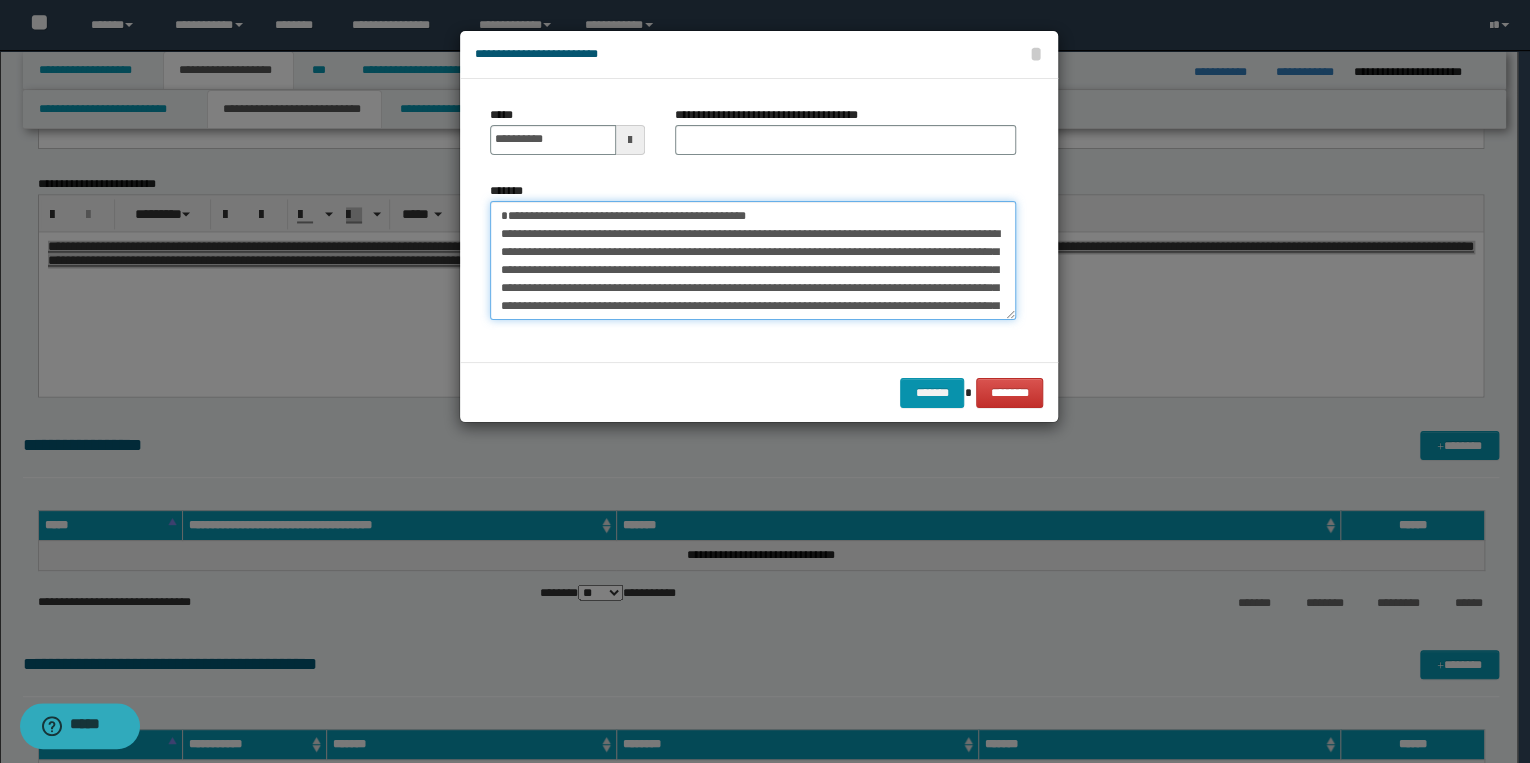 drag, startPoint x: 496, startPoint y: 216, endPoint x: 787, endPoint y: 210, distance: 291.06186 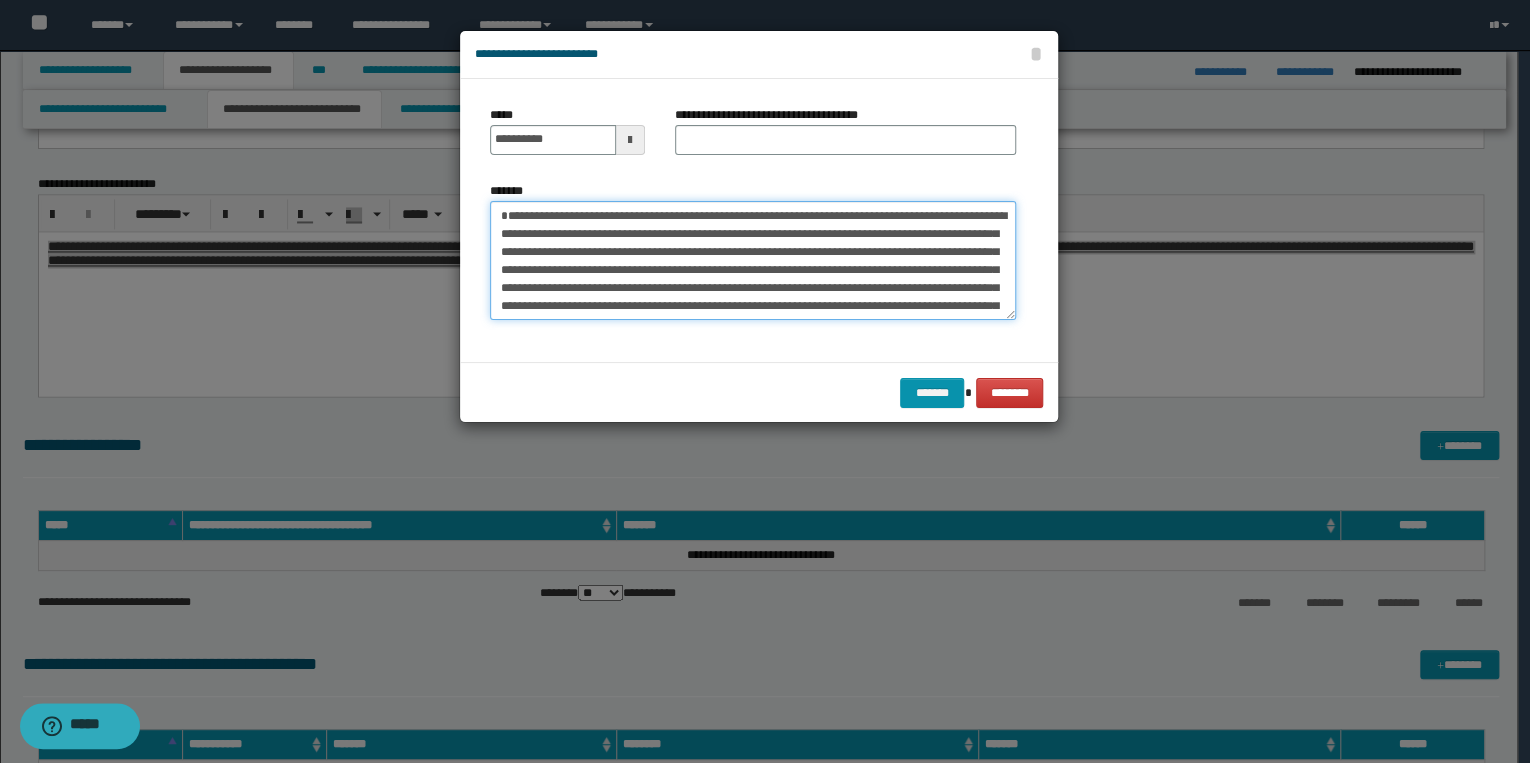 type on "**********" 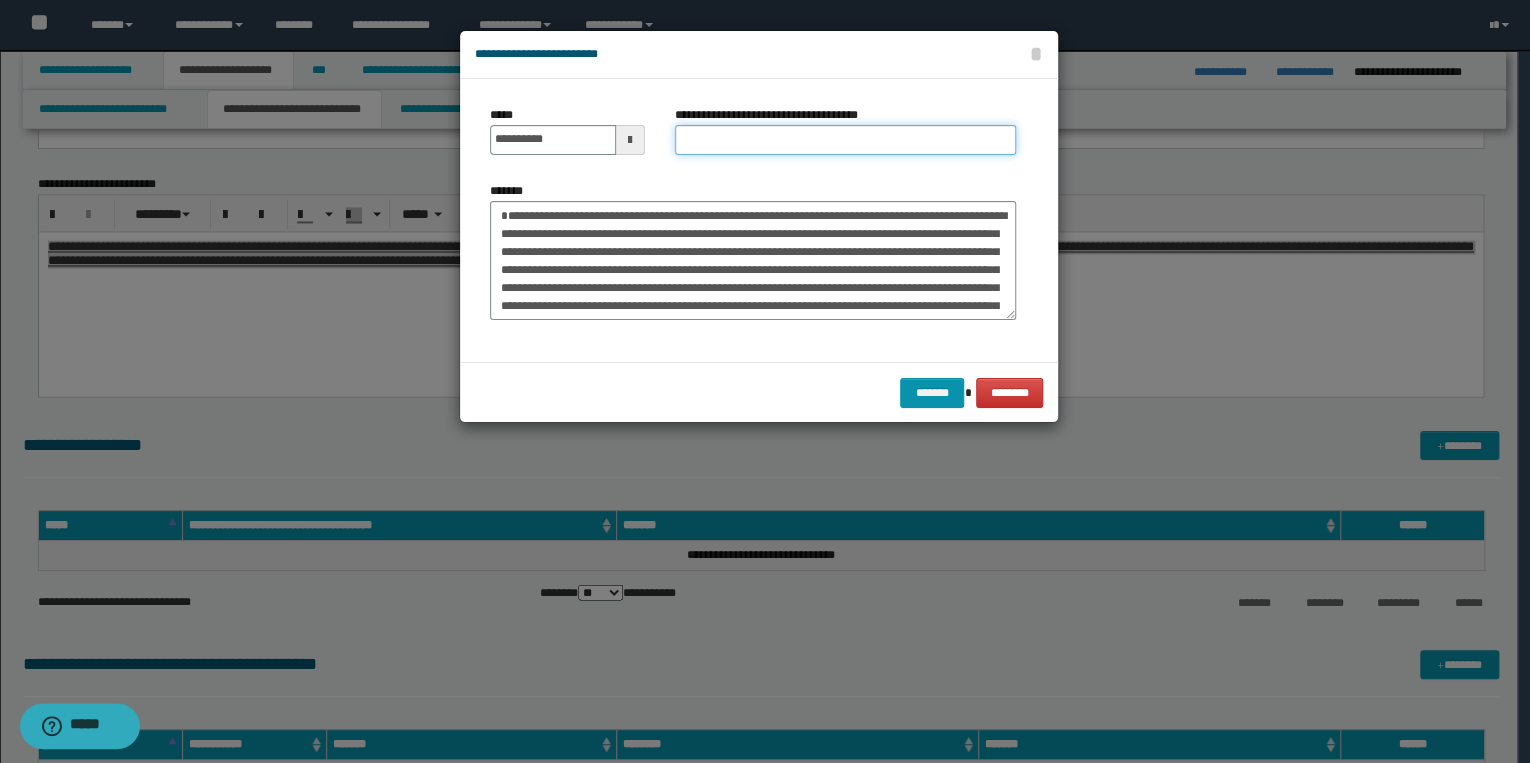 click on "**********" at bounding box center [845, 140] 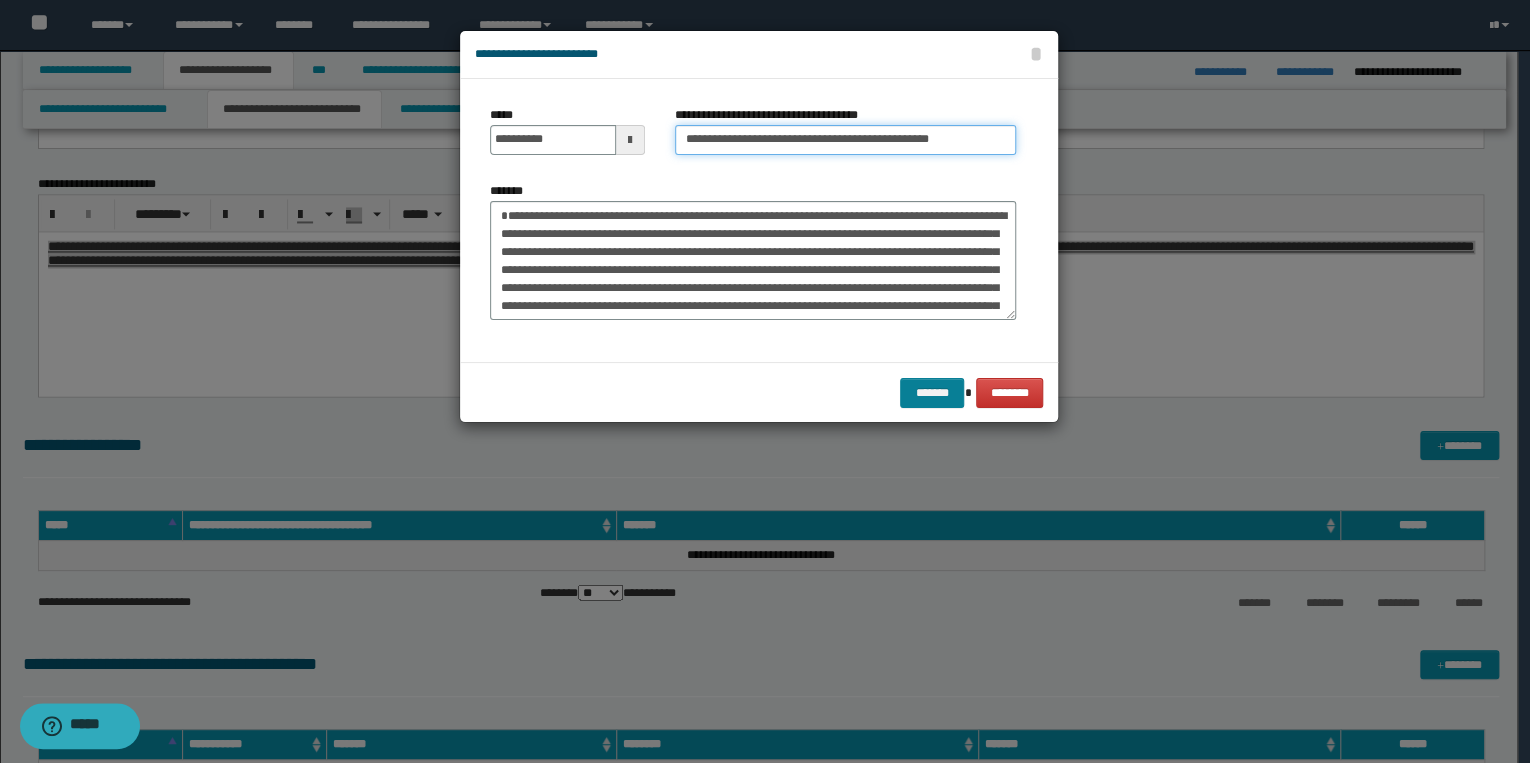 type on "**********" 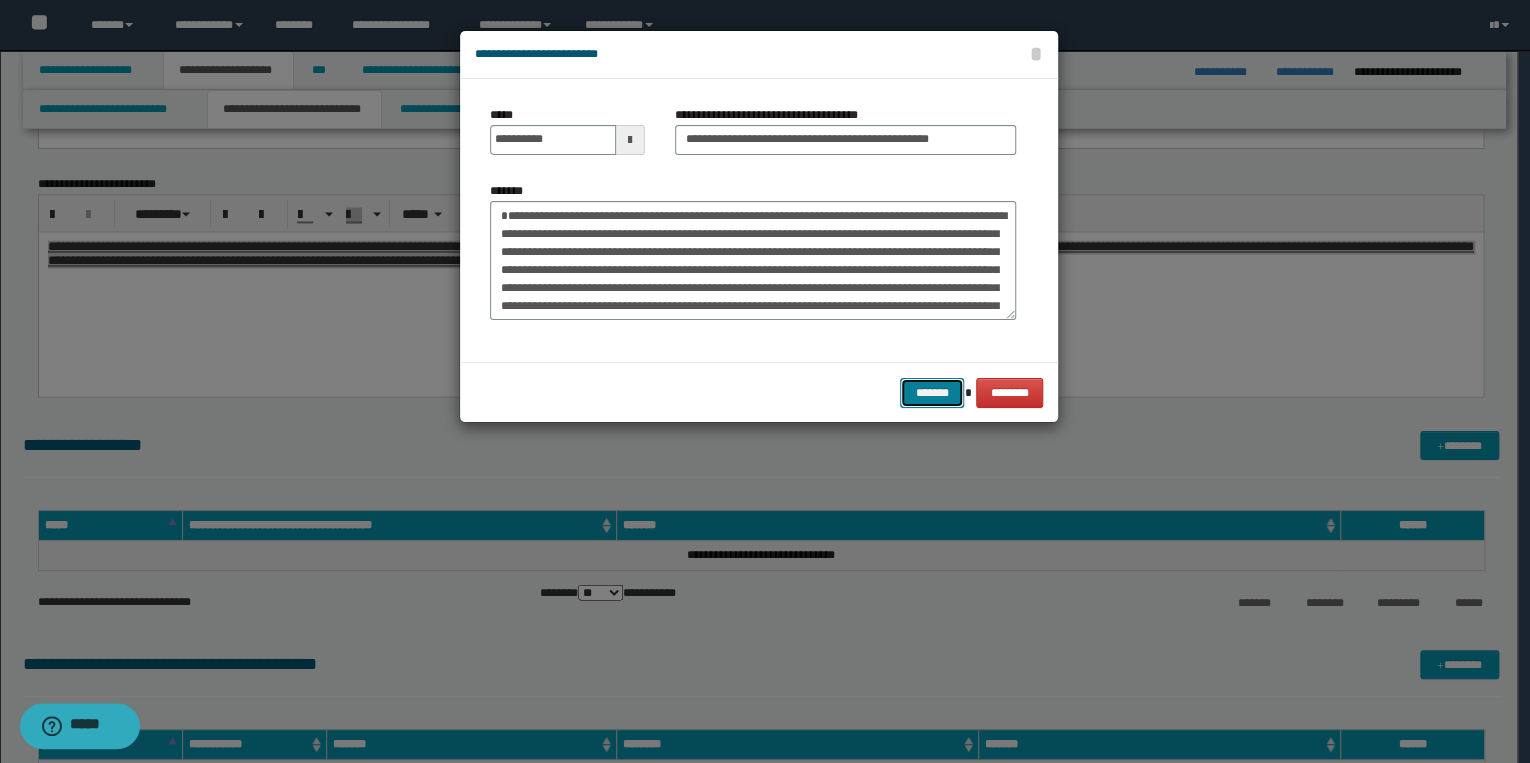 click on "*******" at bounding box center (932, 393) 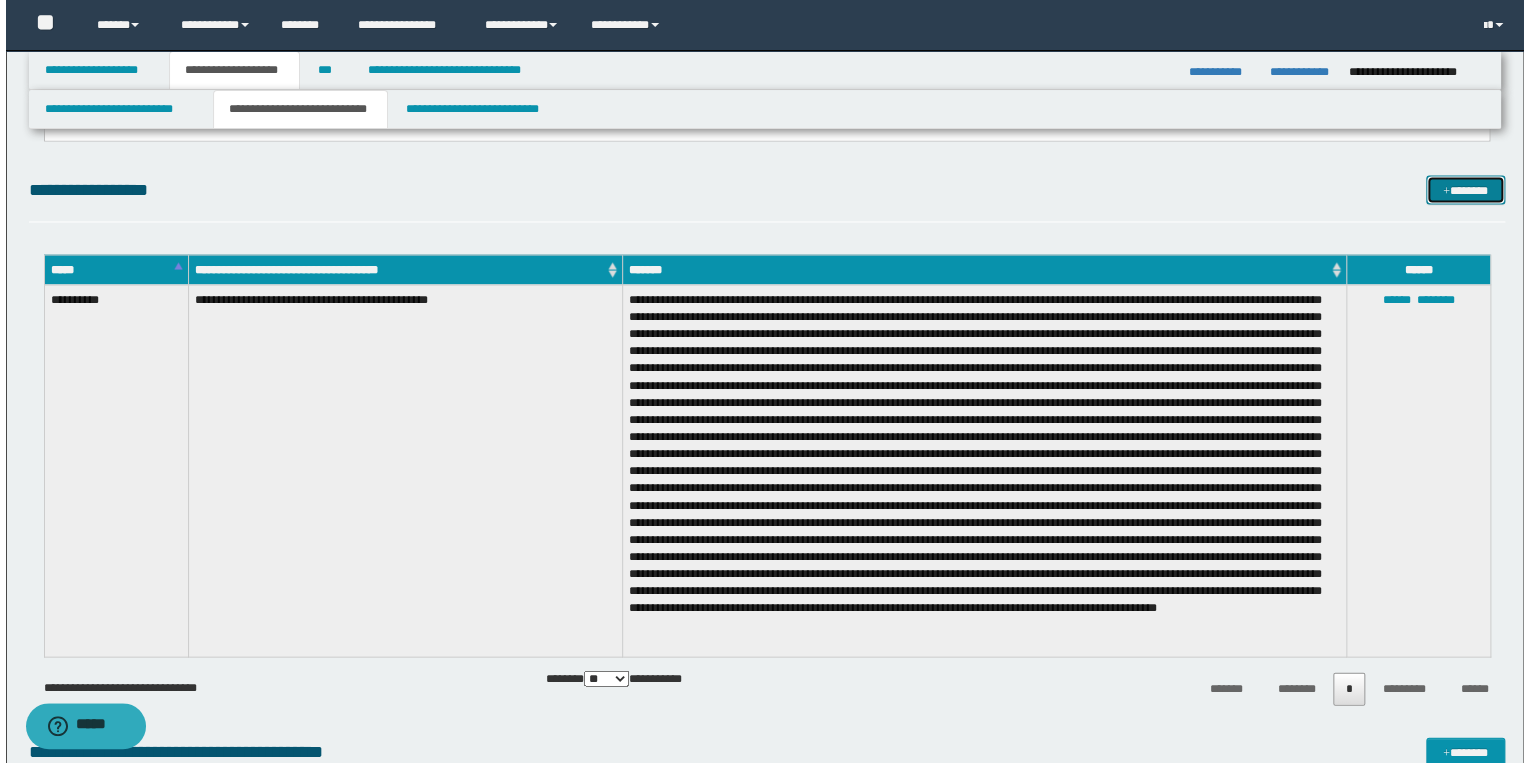 scroll, scrollTop: 1660, scrollLeft: 0, axis: vertical 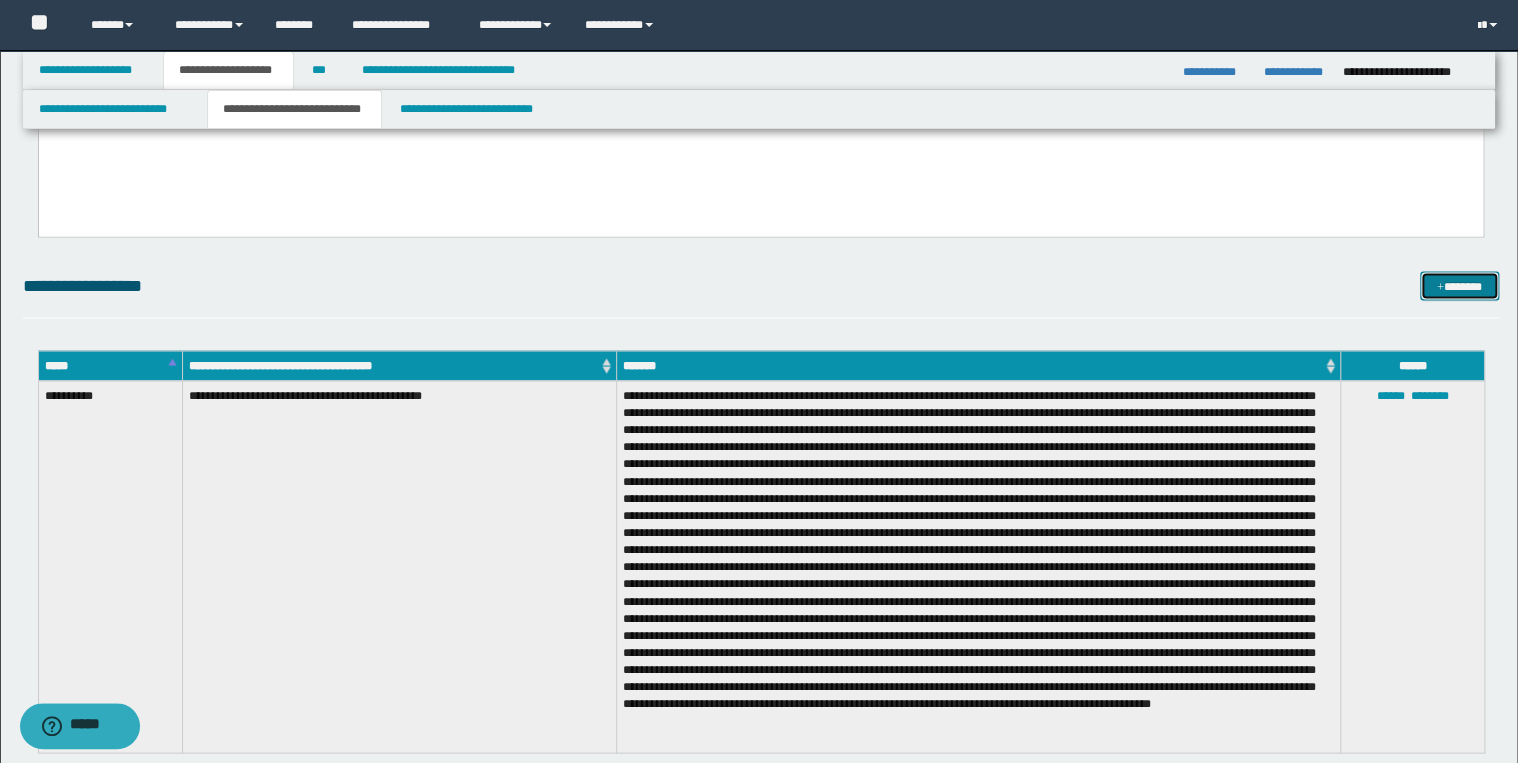 click on "*******" at bounding box center (1459, 286) 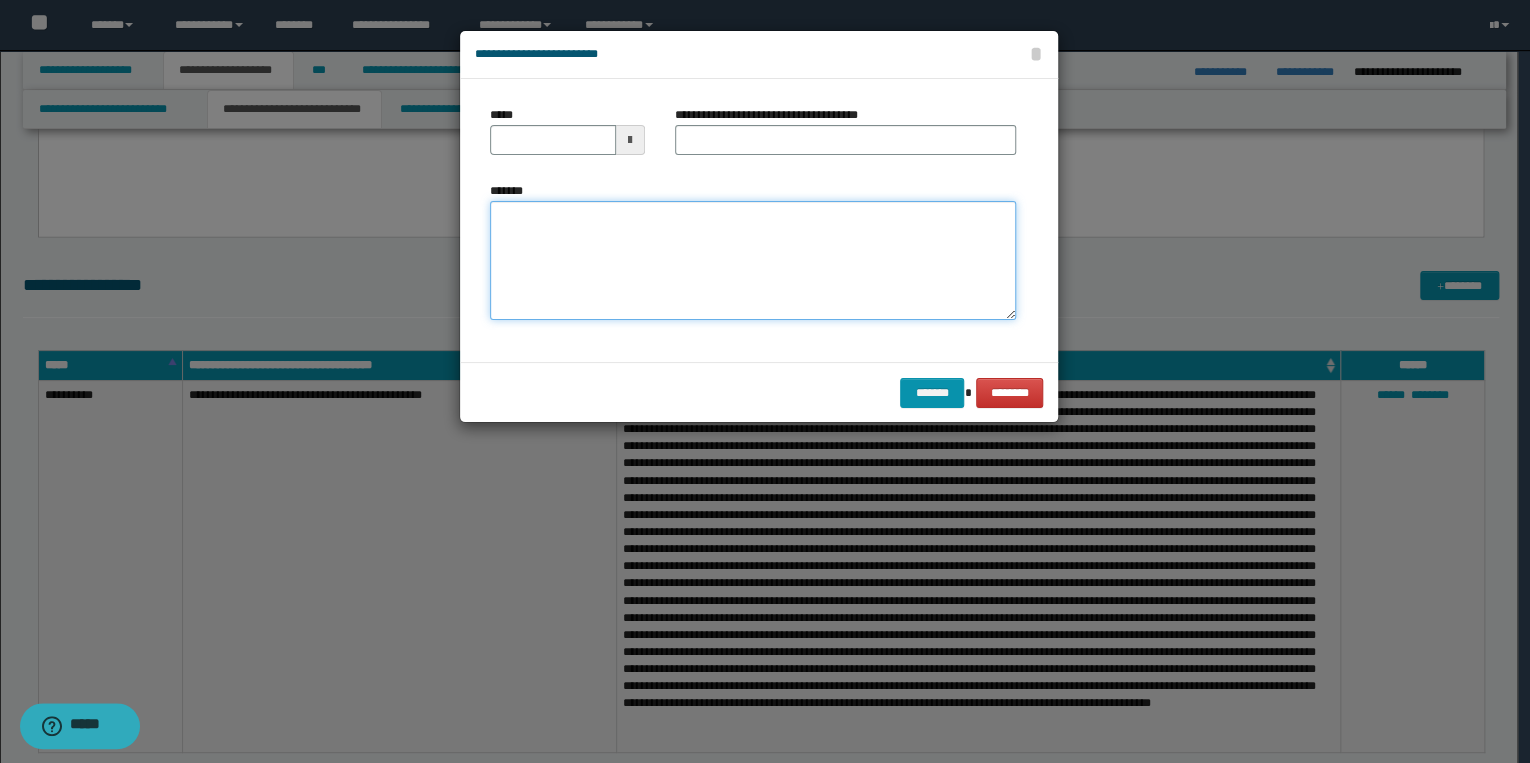 click on "*******" at bounding box center [753, 261] 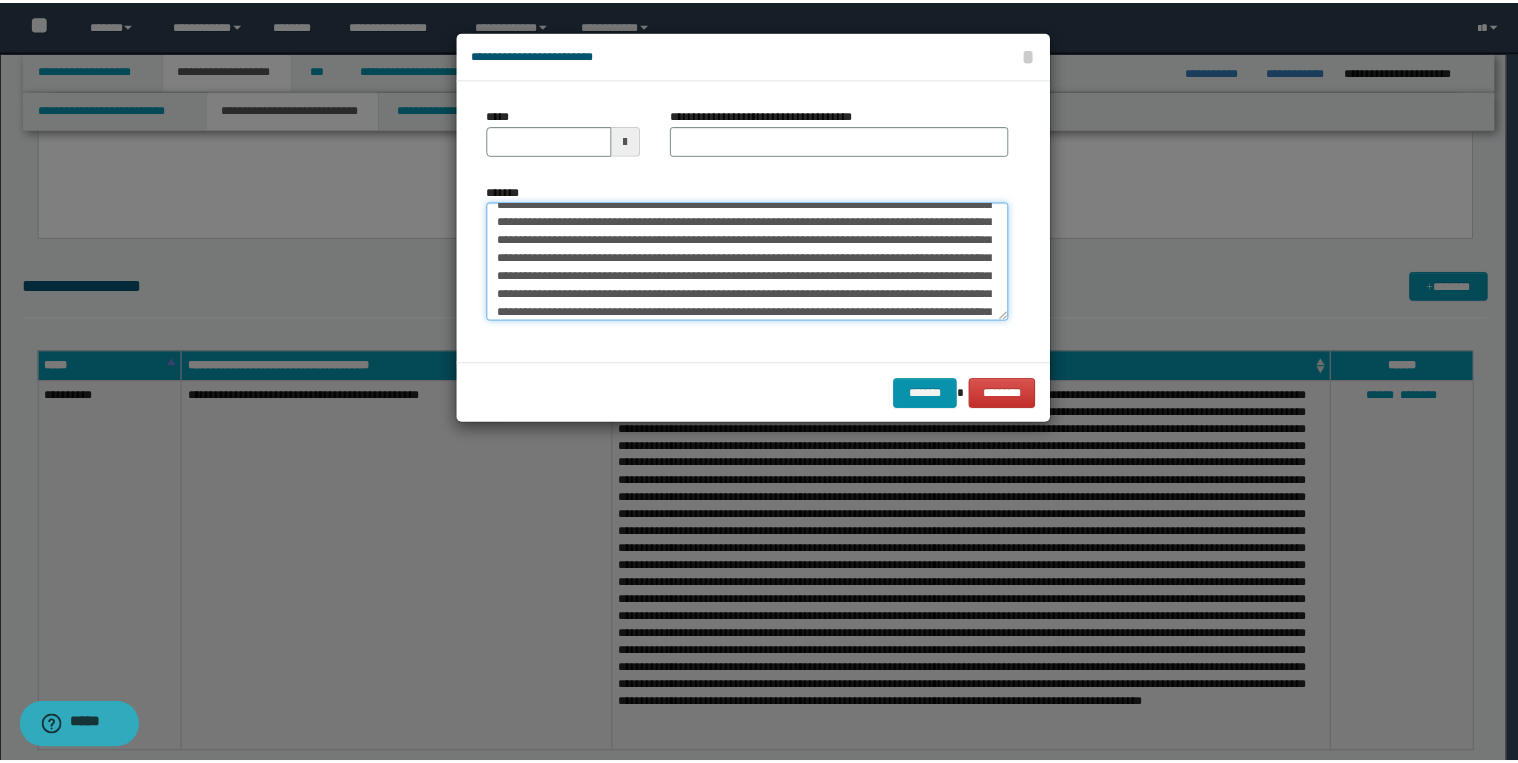 scroll, scrollTop: 0, scrollLeft: 0, axis: both 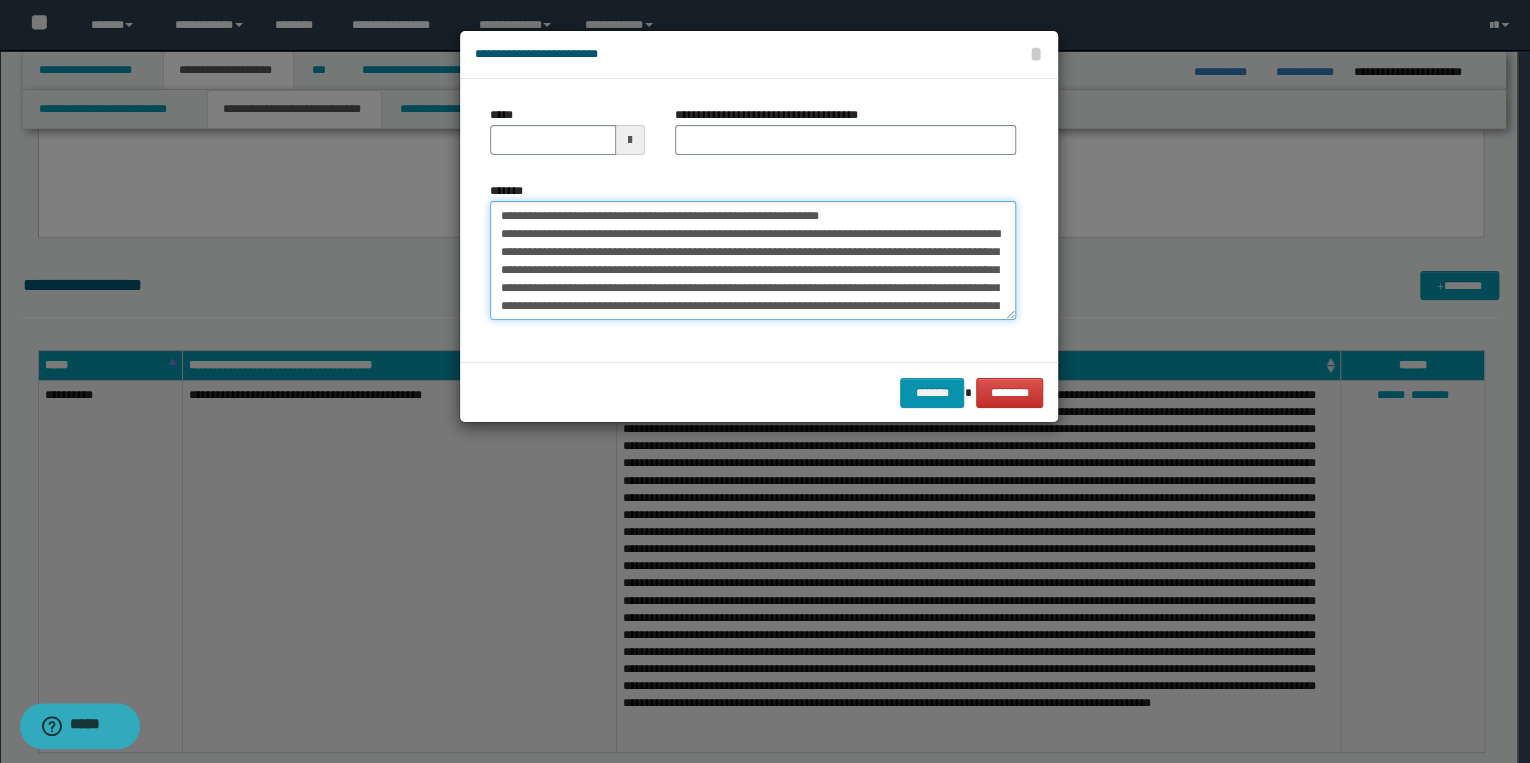 drag, startPoint x: 564, startPoint y: 215, endPoint x: 486, endPoint y: 216, distance: 78.00641 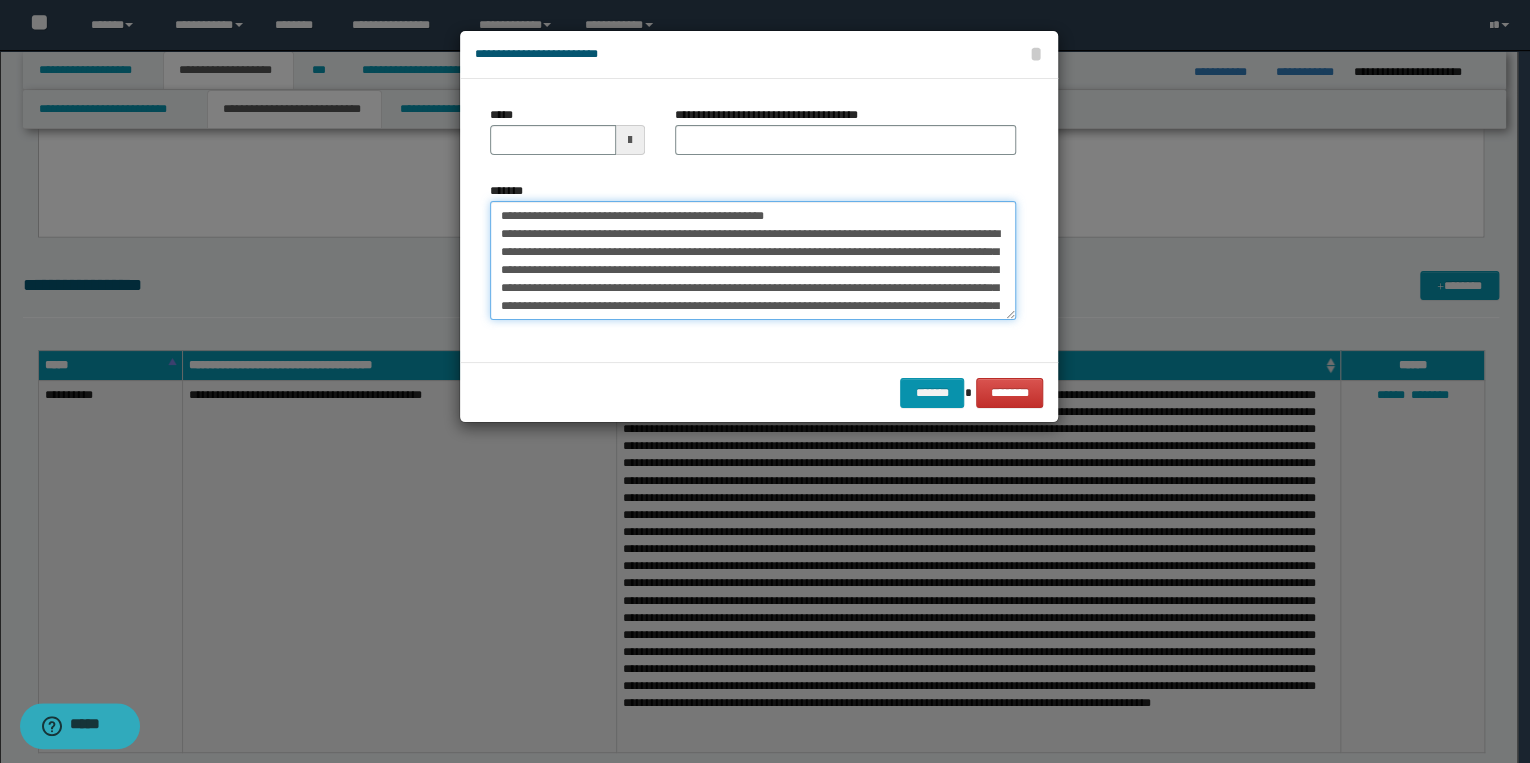 type 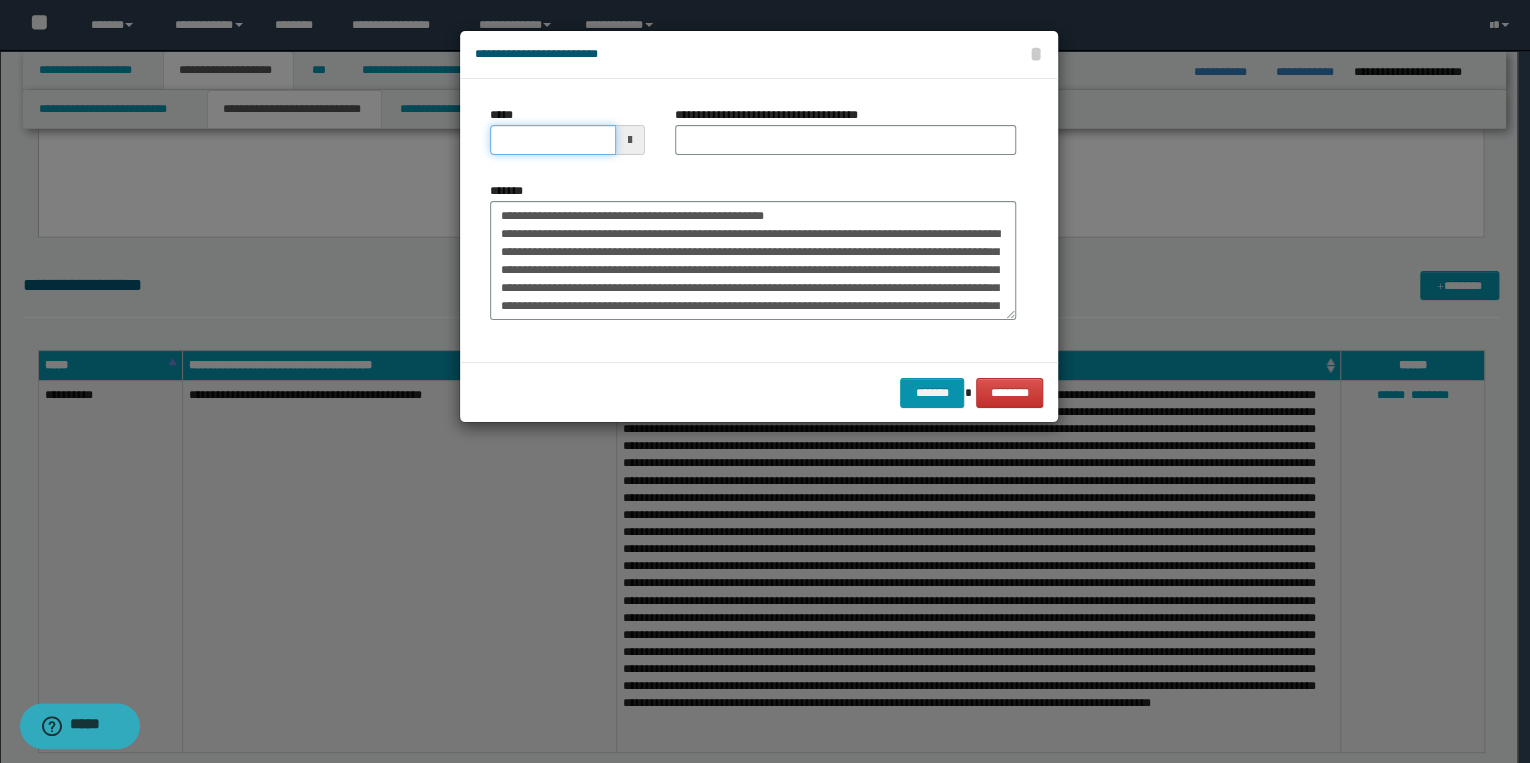 click on "*****" at bounding box center (553, 140) 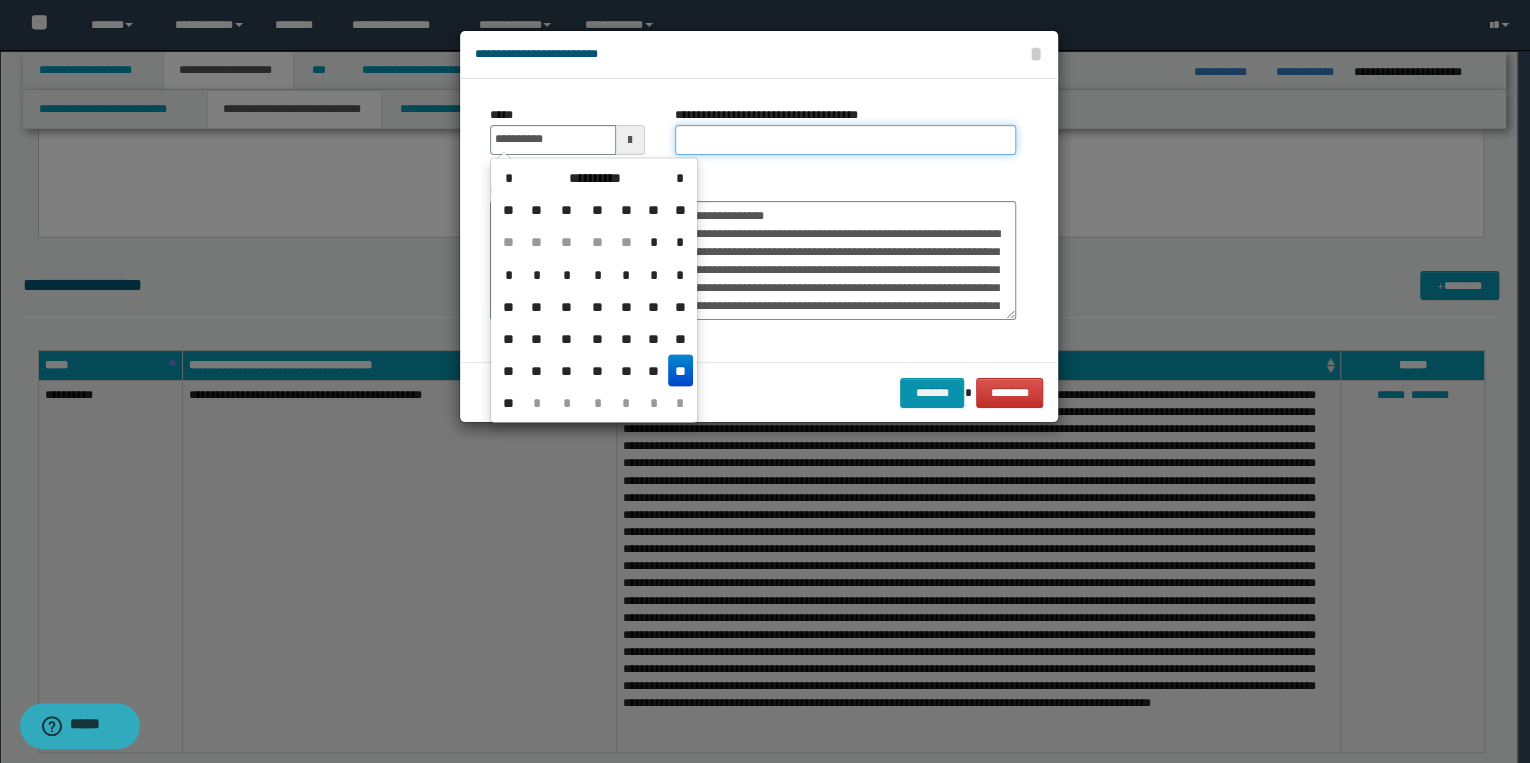 type on "**********" 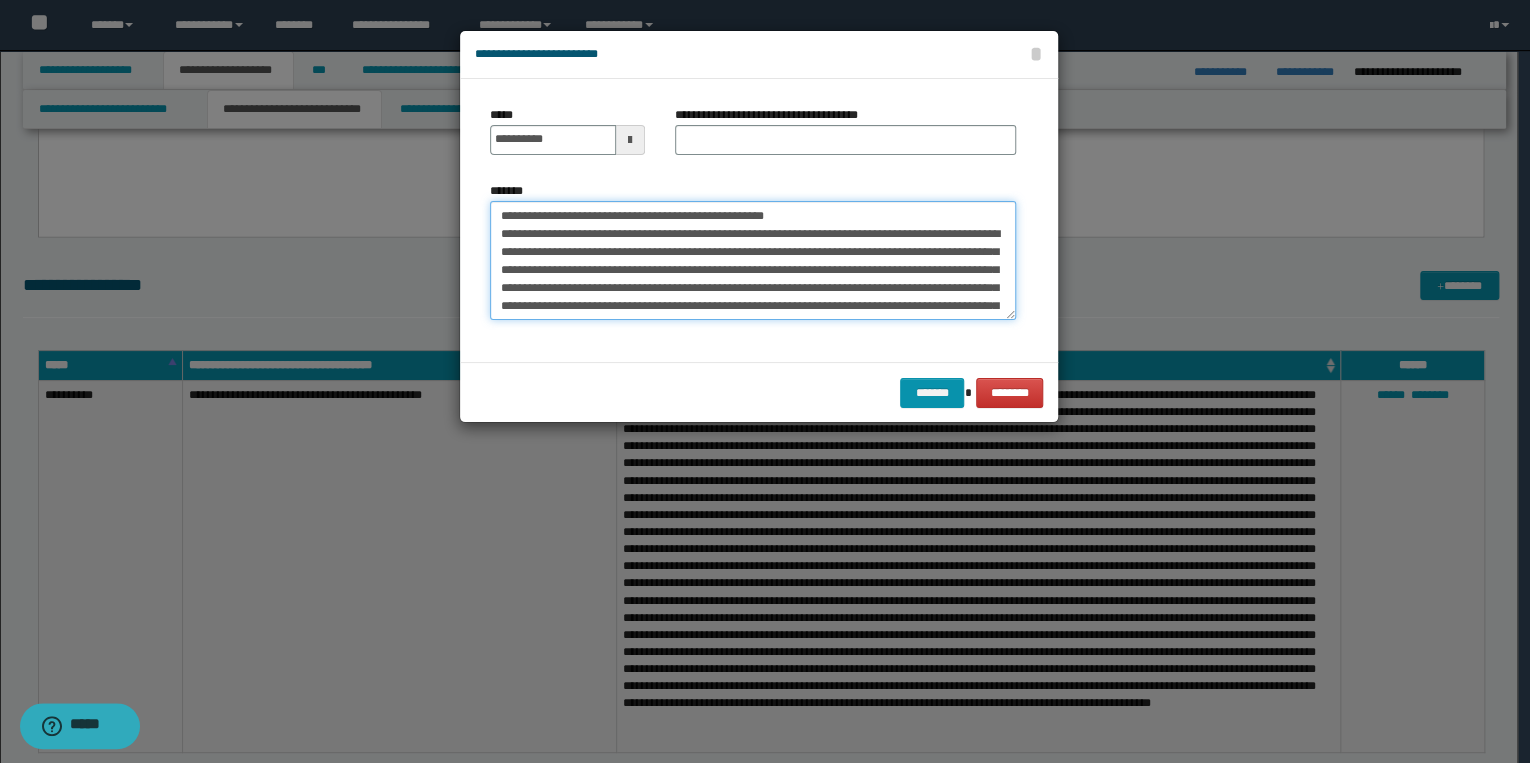 drag, startPoint x: 496, startPoint y: 216, endPoint x: 814, endPoint y: 208, distance: 318.10062 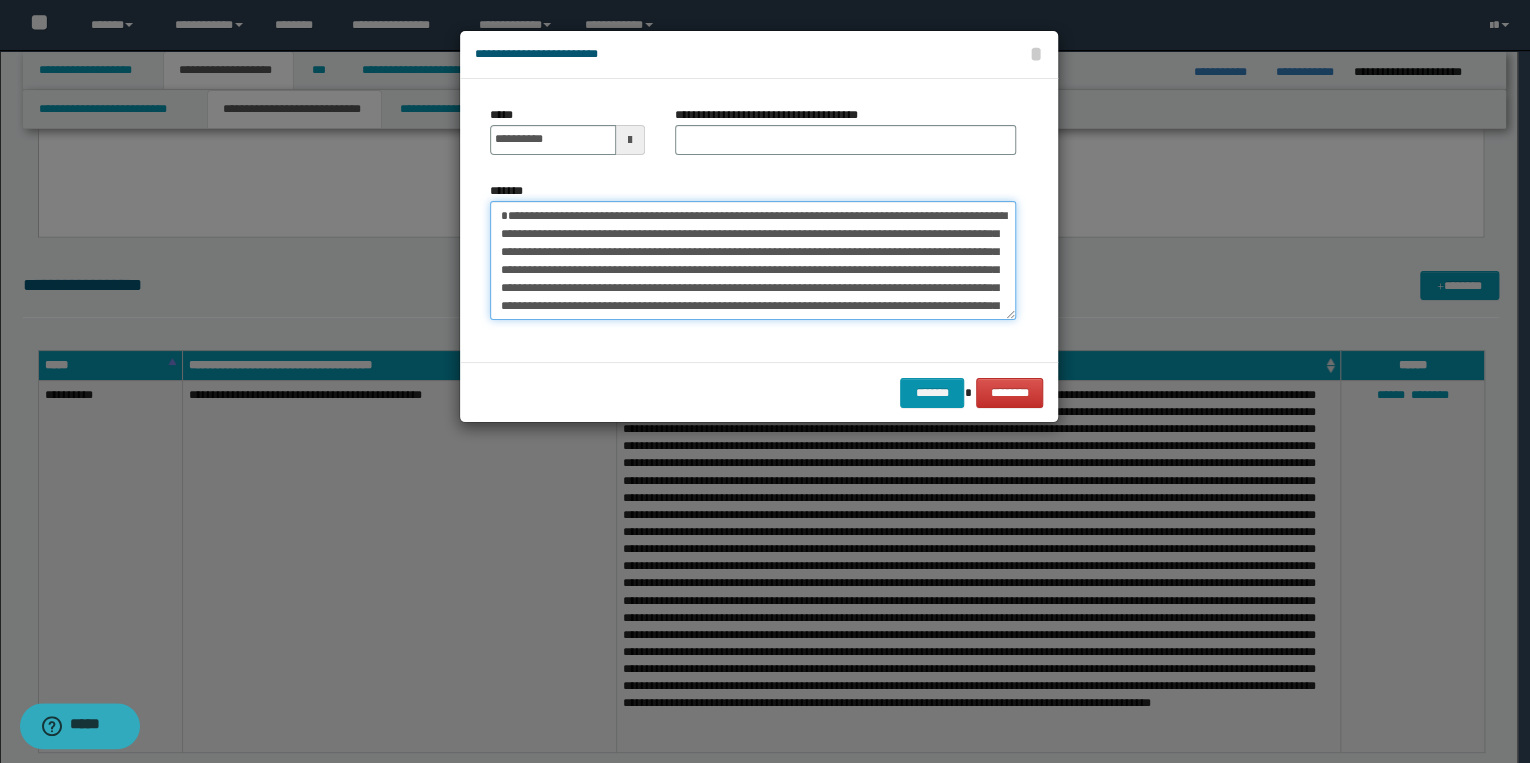 type on "**********" 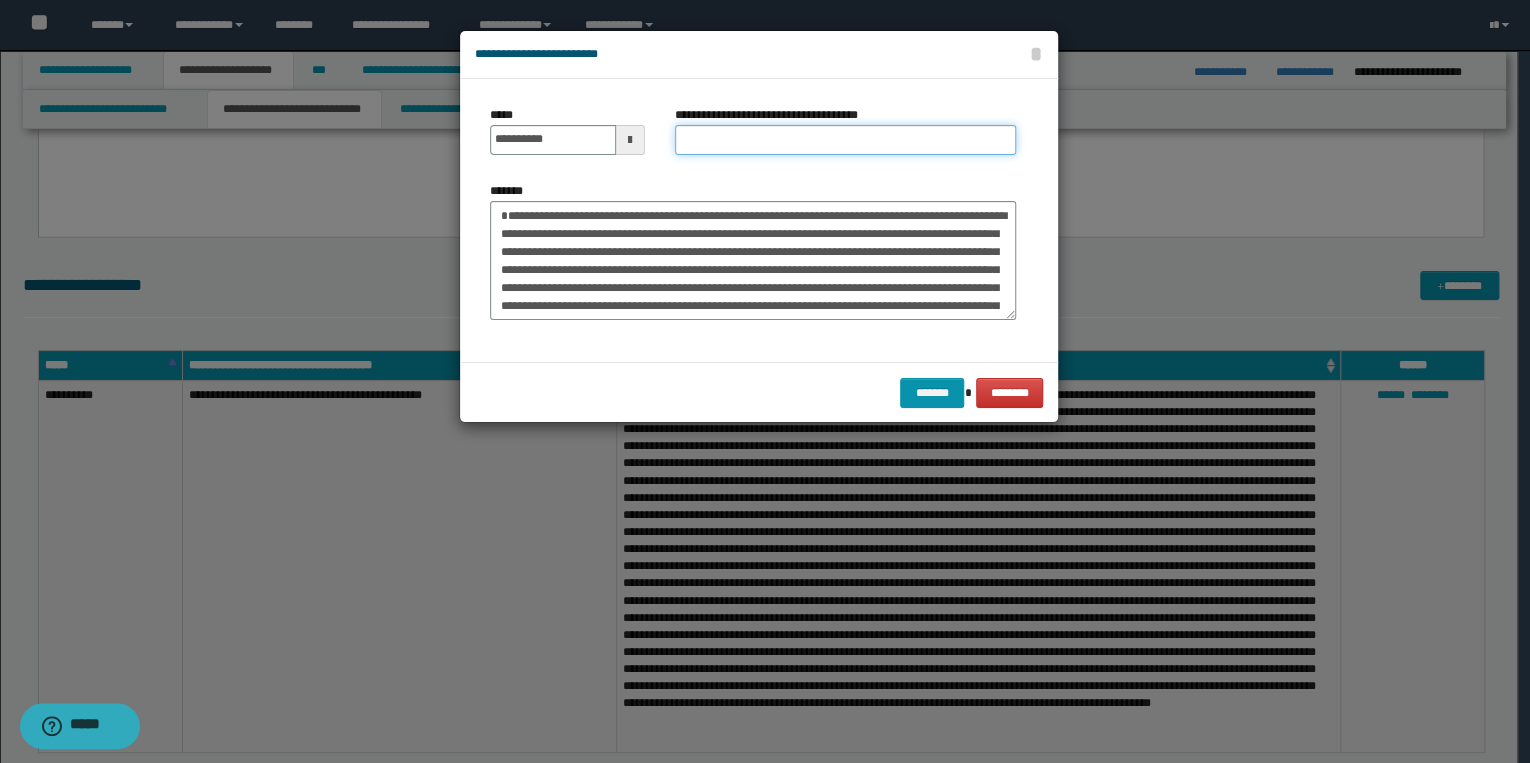 click on "**********" at bounding box center [845, 140] 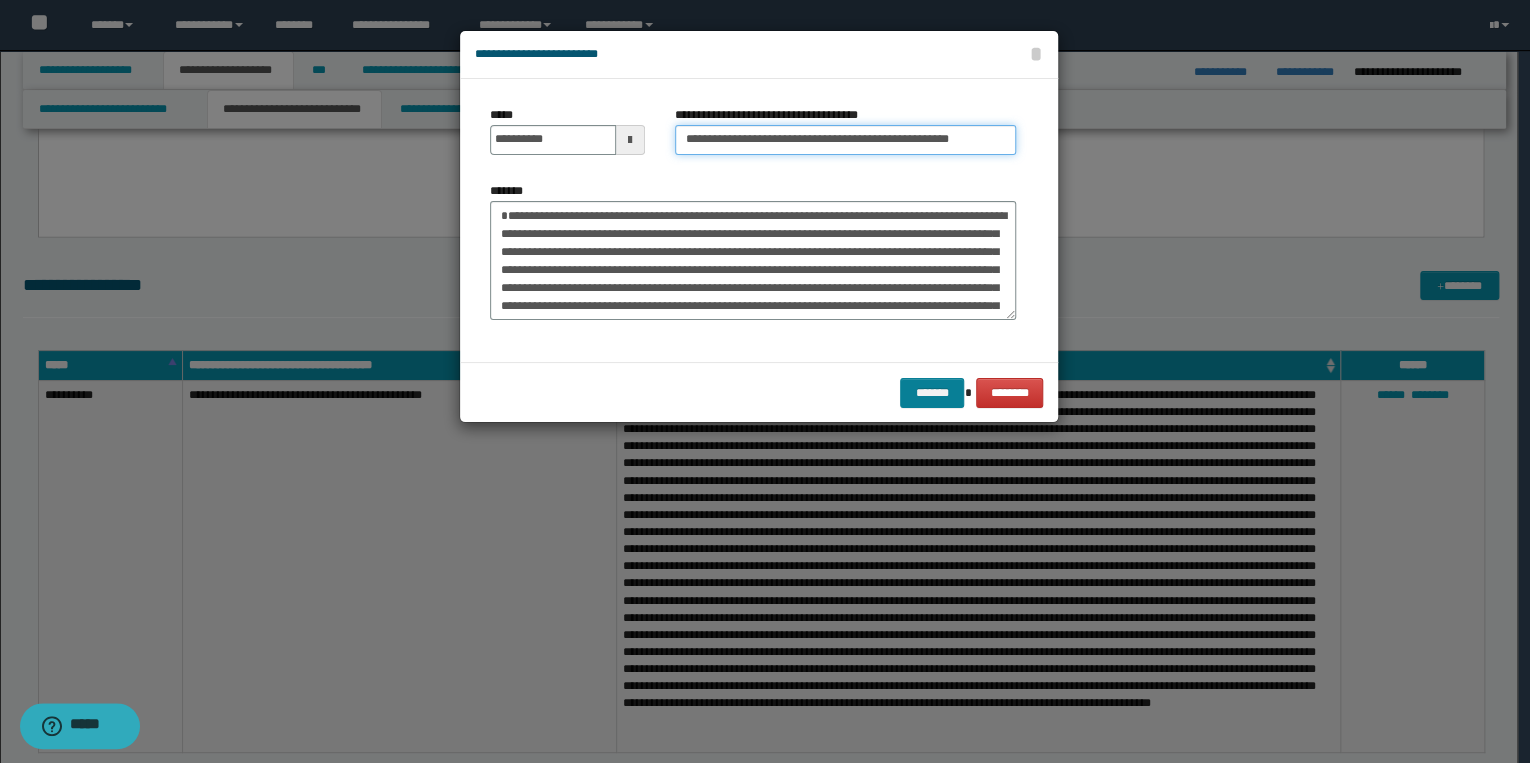 type on "**********" 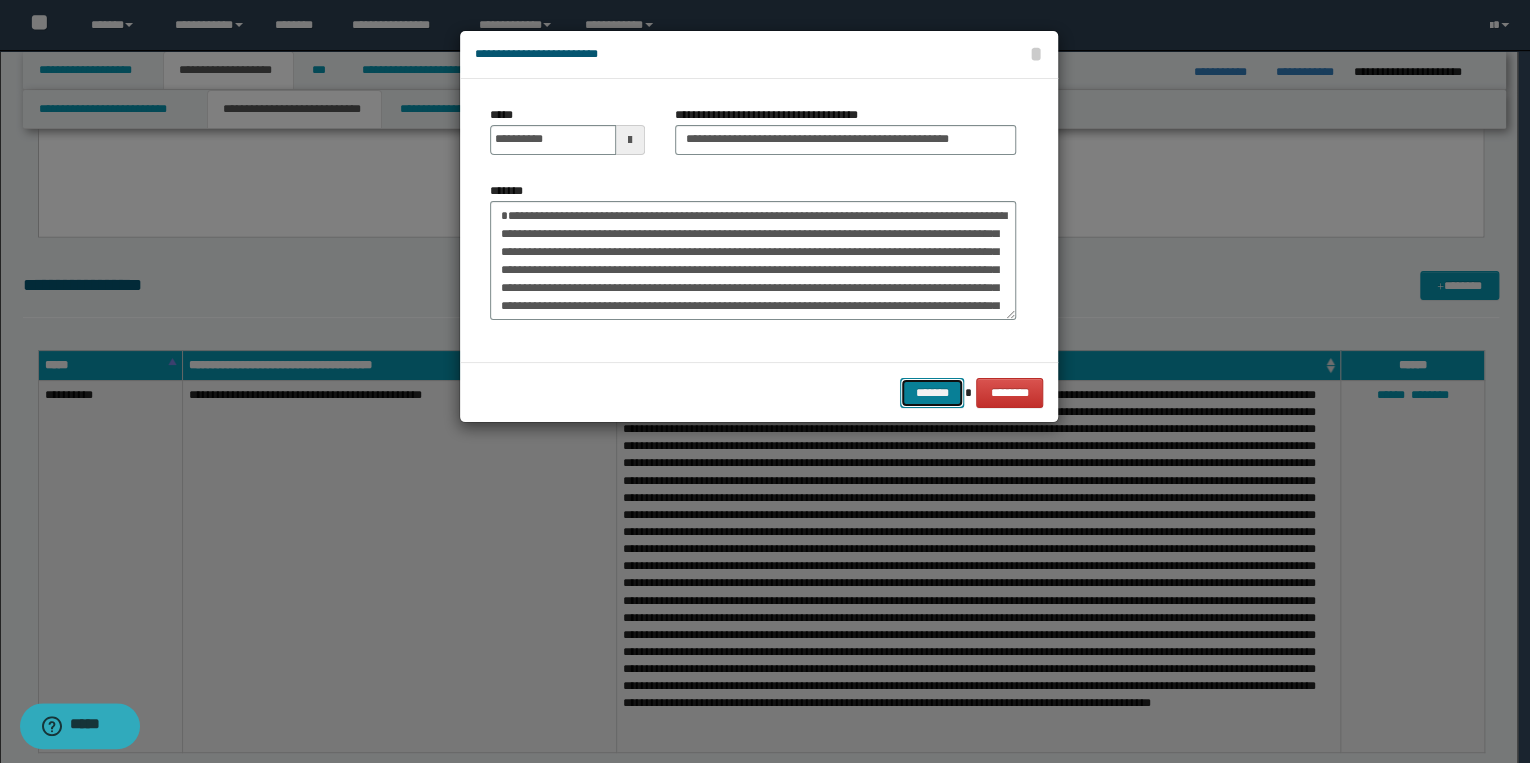 click on "*******" at bounding box center (932, 393) 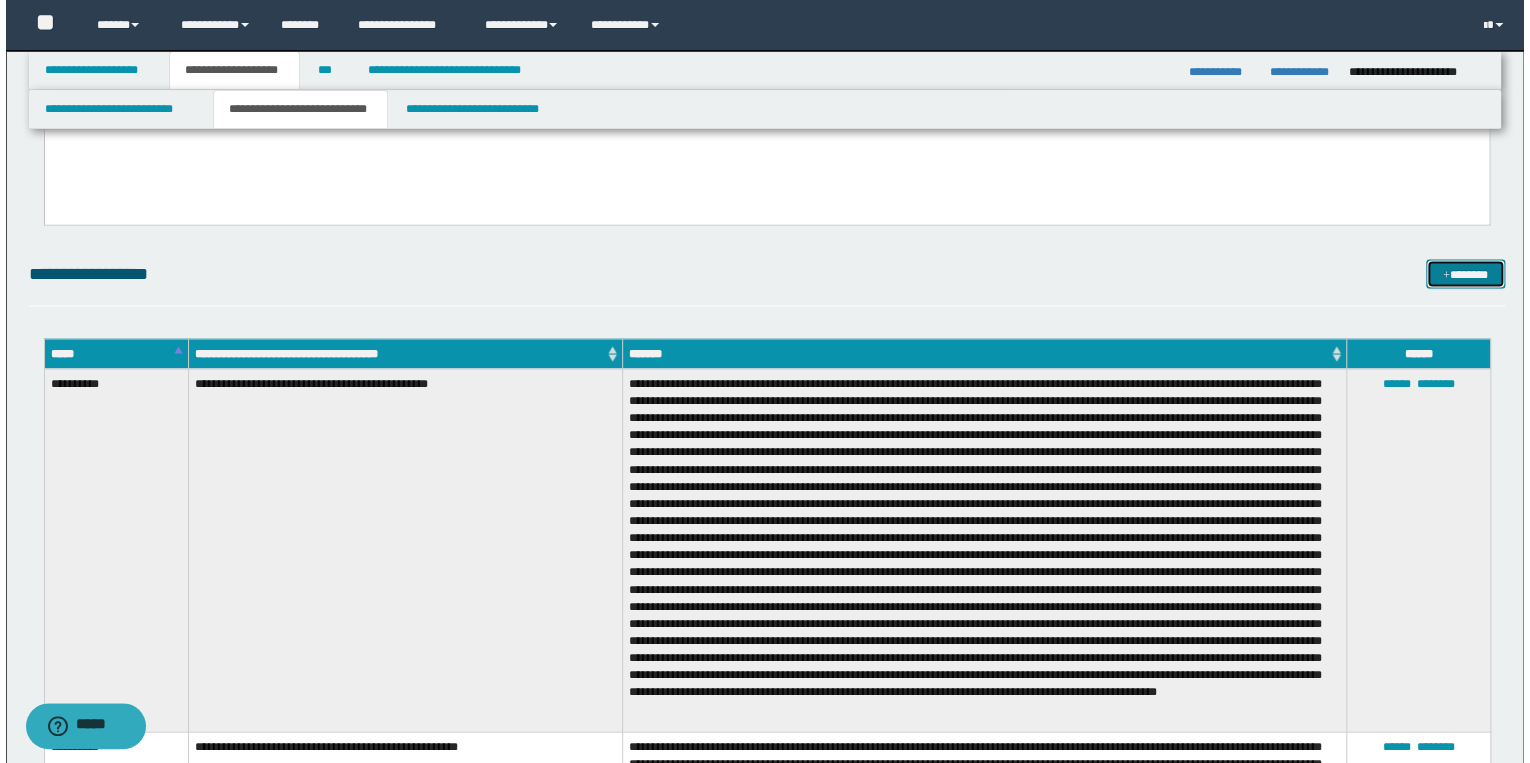 scroll, scrollTop: 1660, scrollLeft: 0, axis: vertical 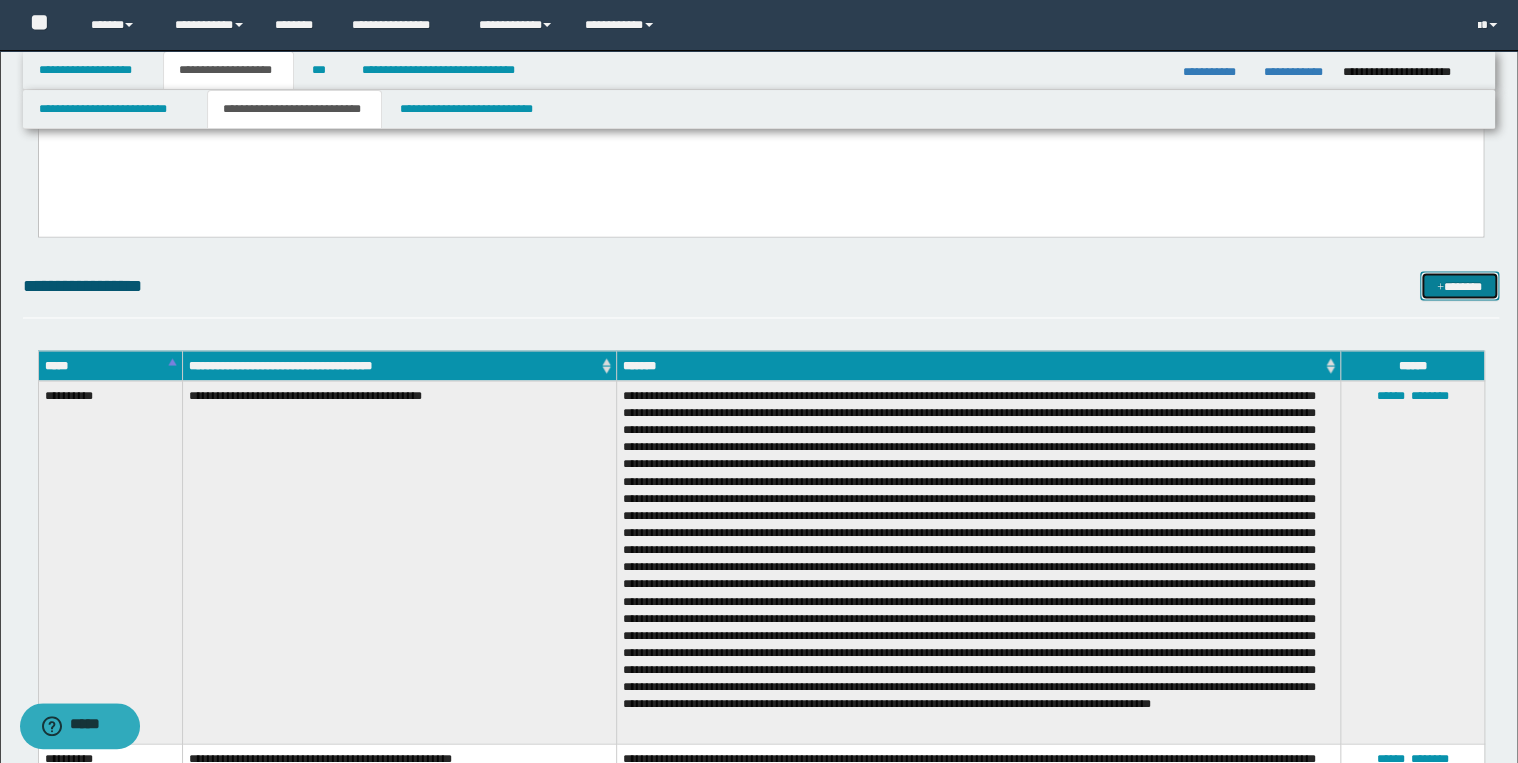 click on "*******" at bounding box center [1459, 286] 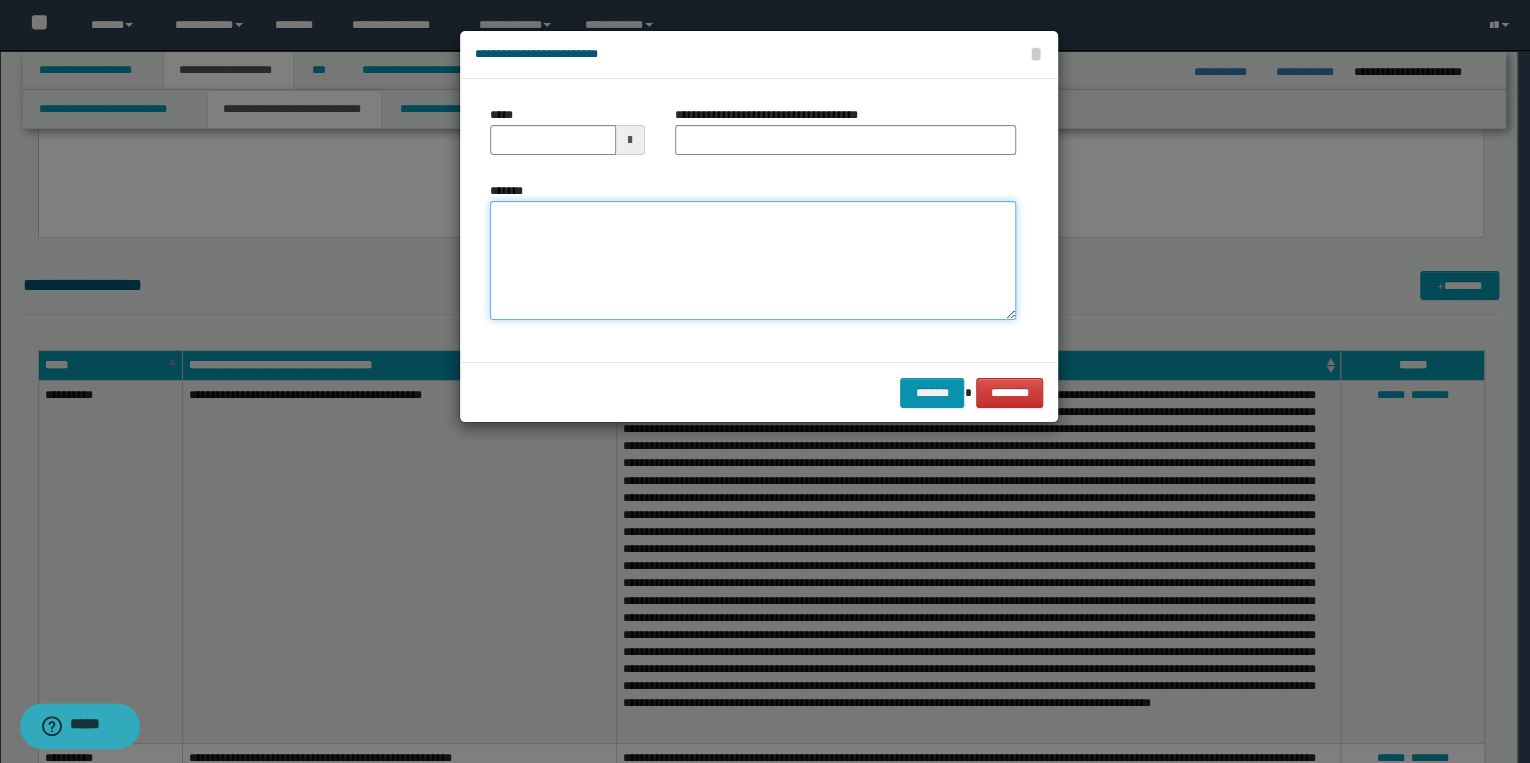click on "*******" at bounding box center [753, 261] 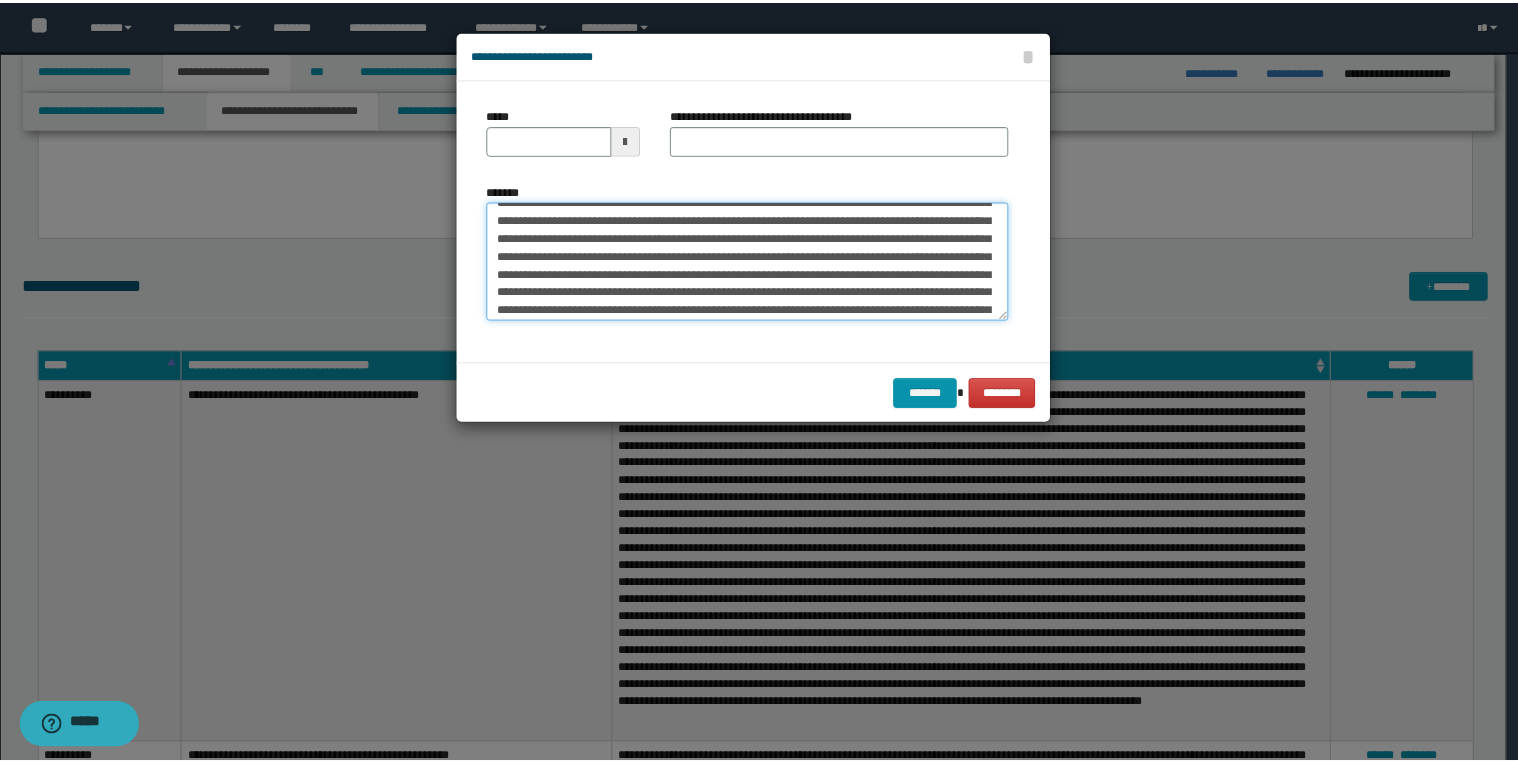 scroll, scrollTop: 0, scrollLeft: 0, axis: both 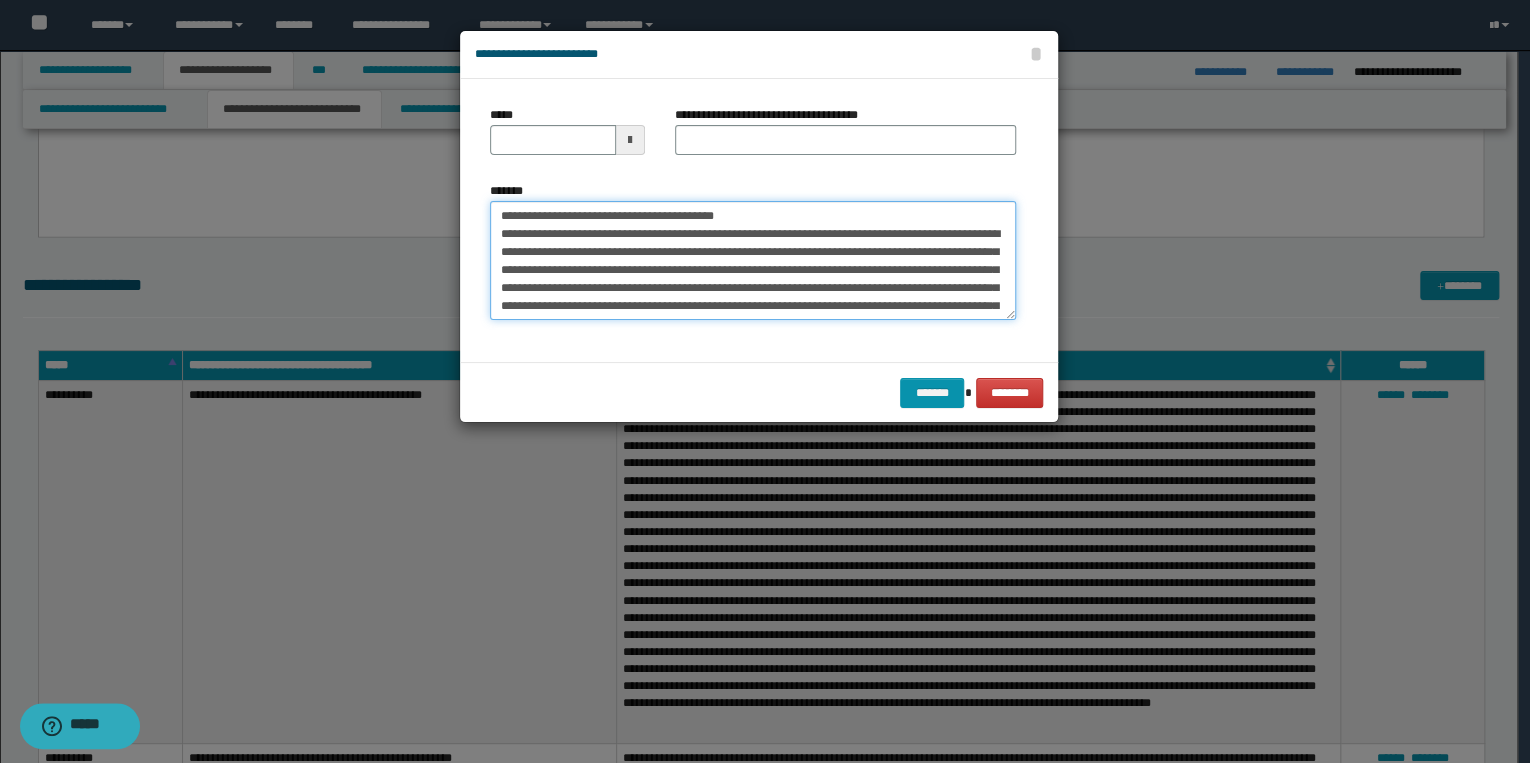 drag, startPoint x: 563, startPoint y: 216, endPoint x: 483, endPoint y: 212, distance: 80.09994 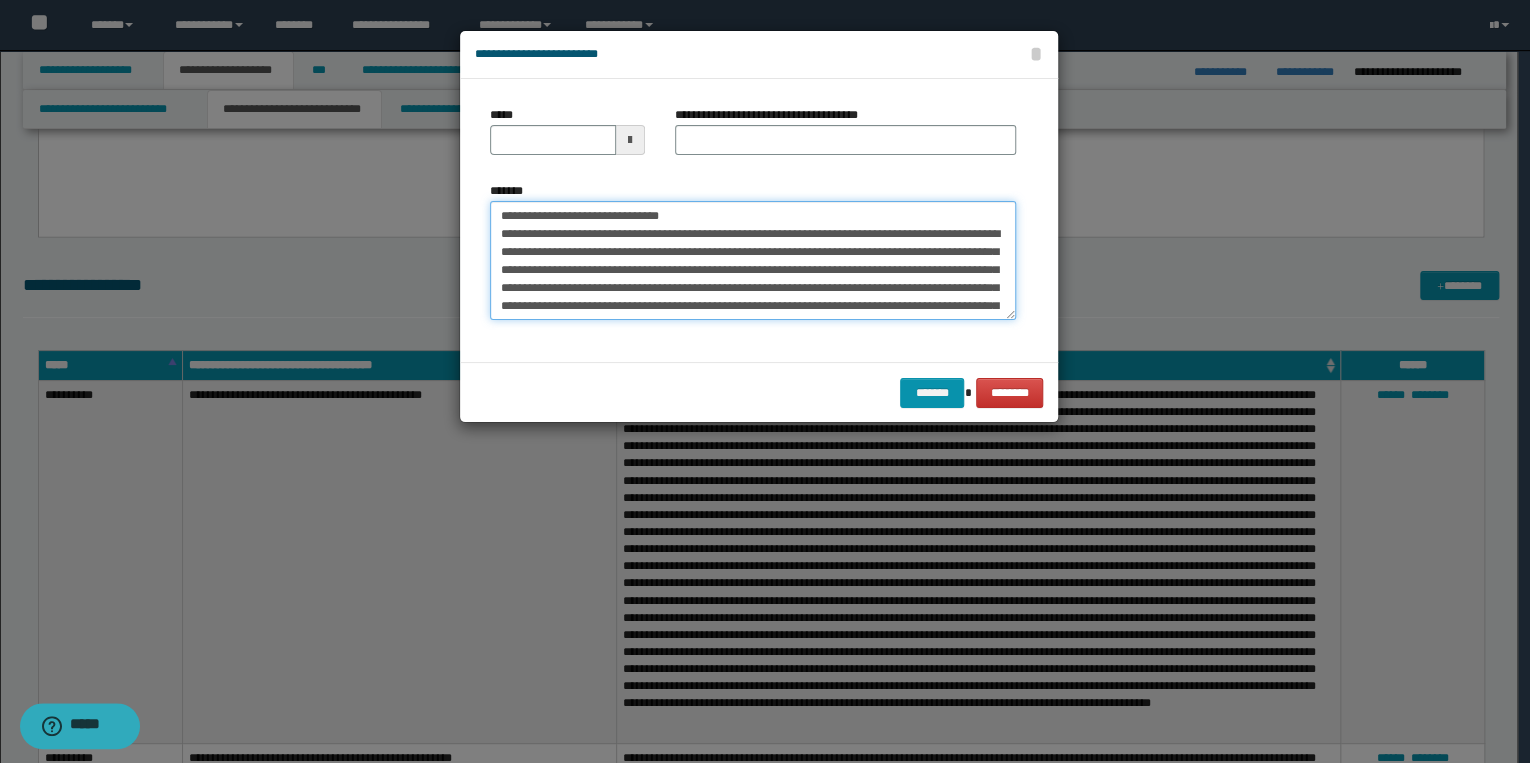 type 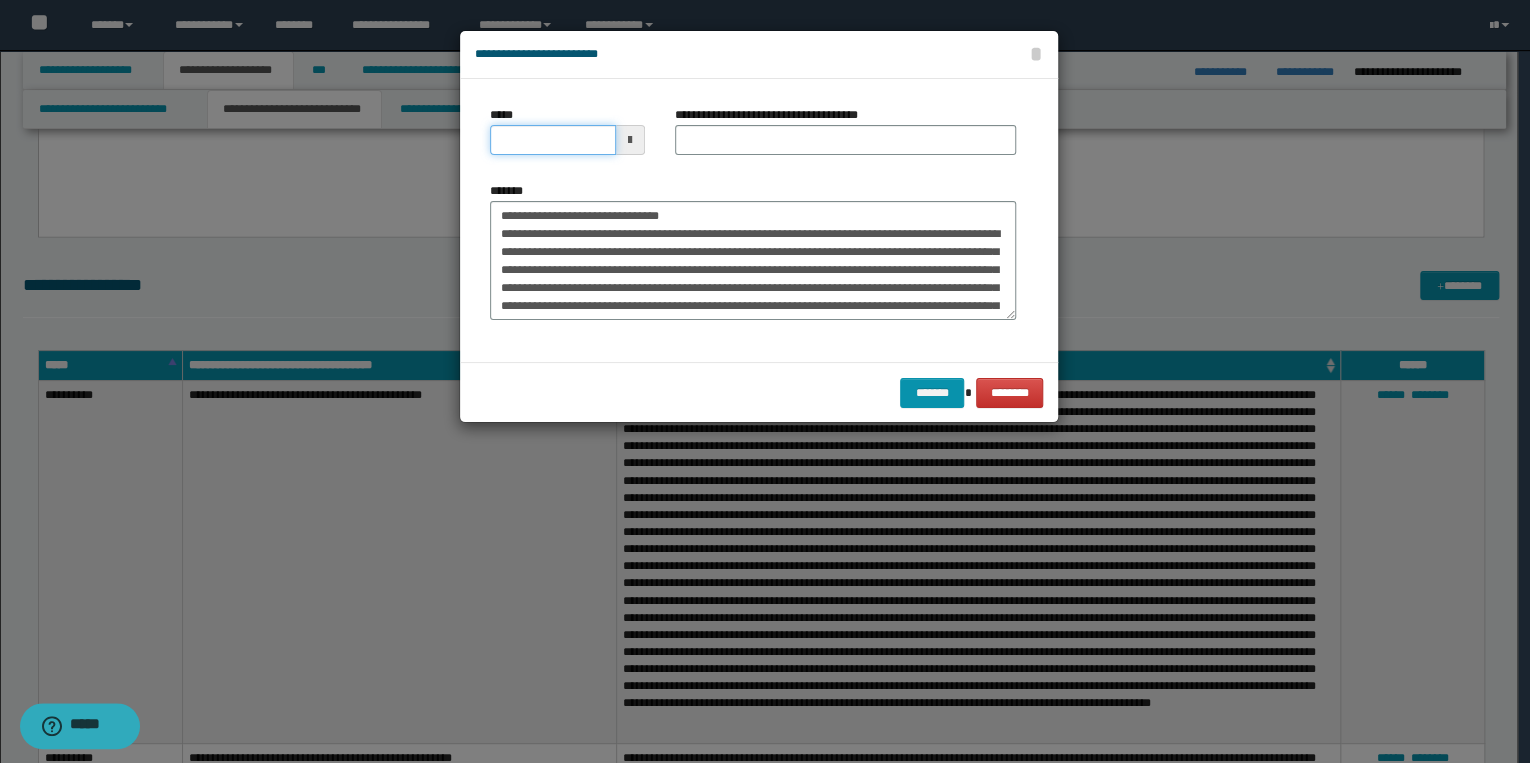 click on "*****" at bounding box center (553, 140) 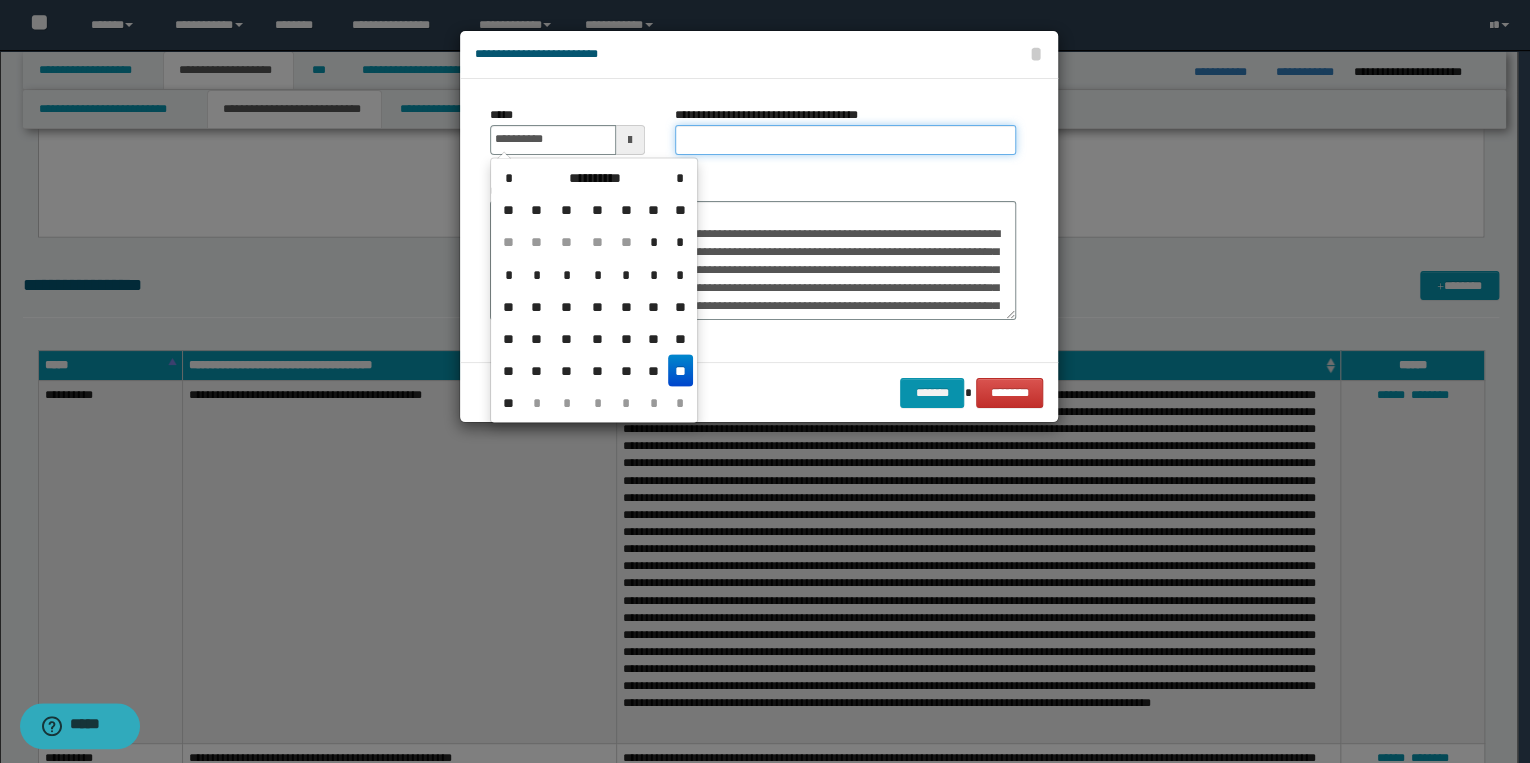type on "**********" 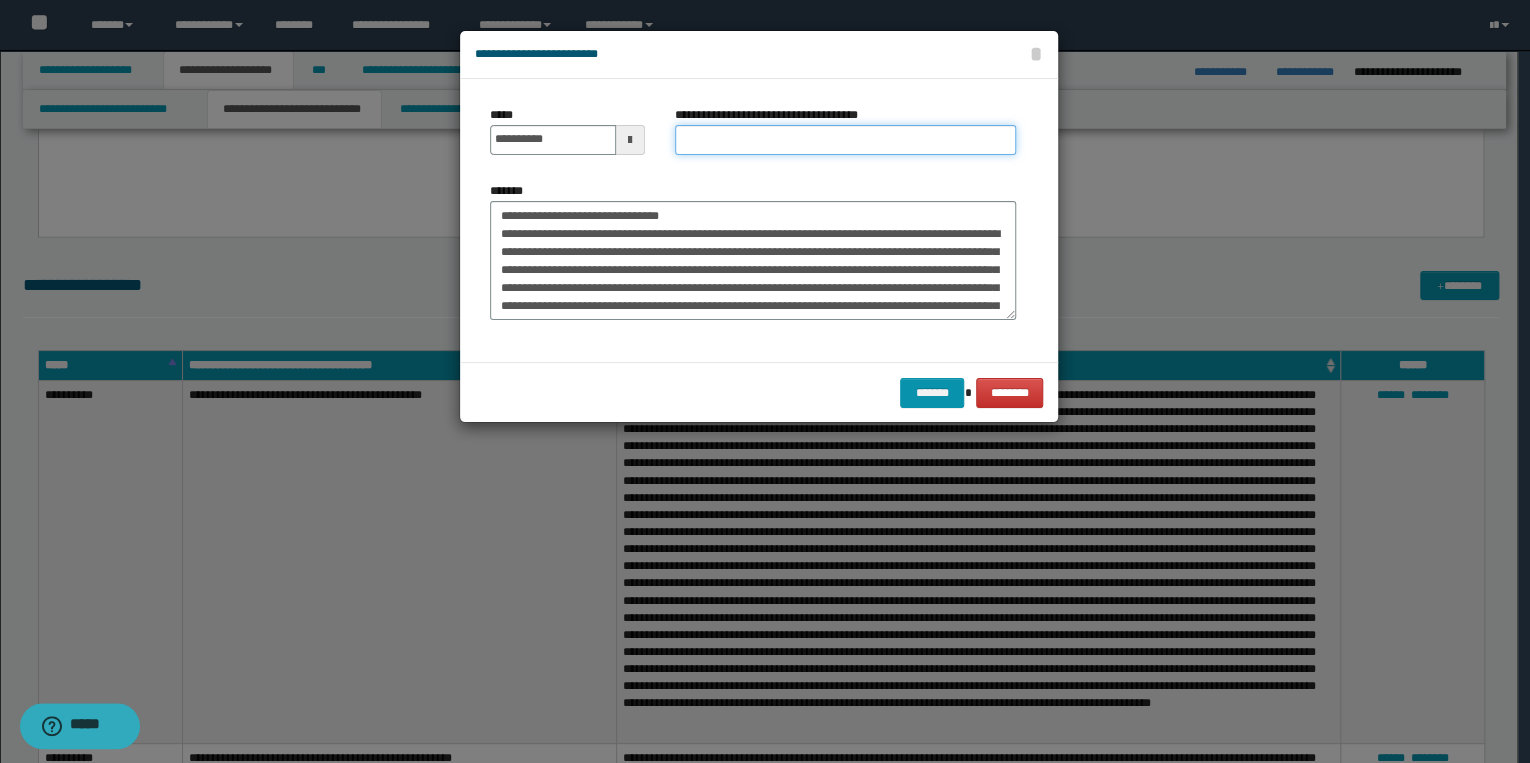drag, startPoint x: 706, startPoint y: 139, endPoint x: 695, endPoint y: 148, distance: 14.21267 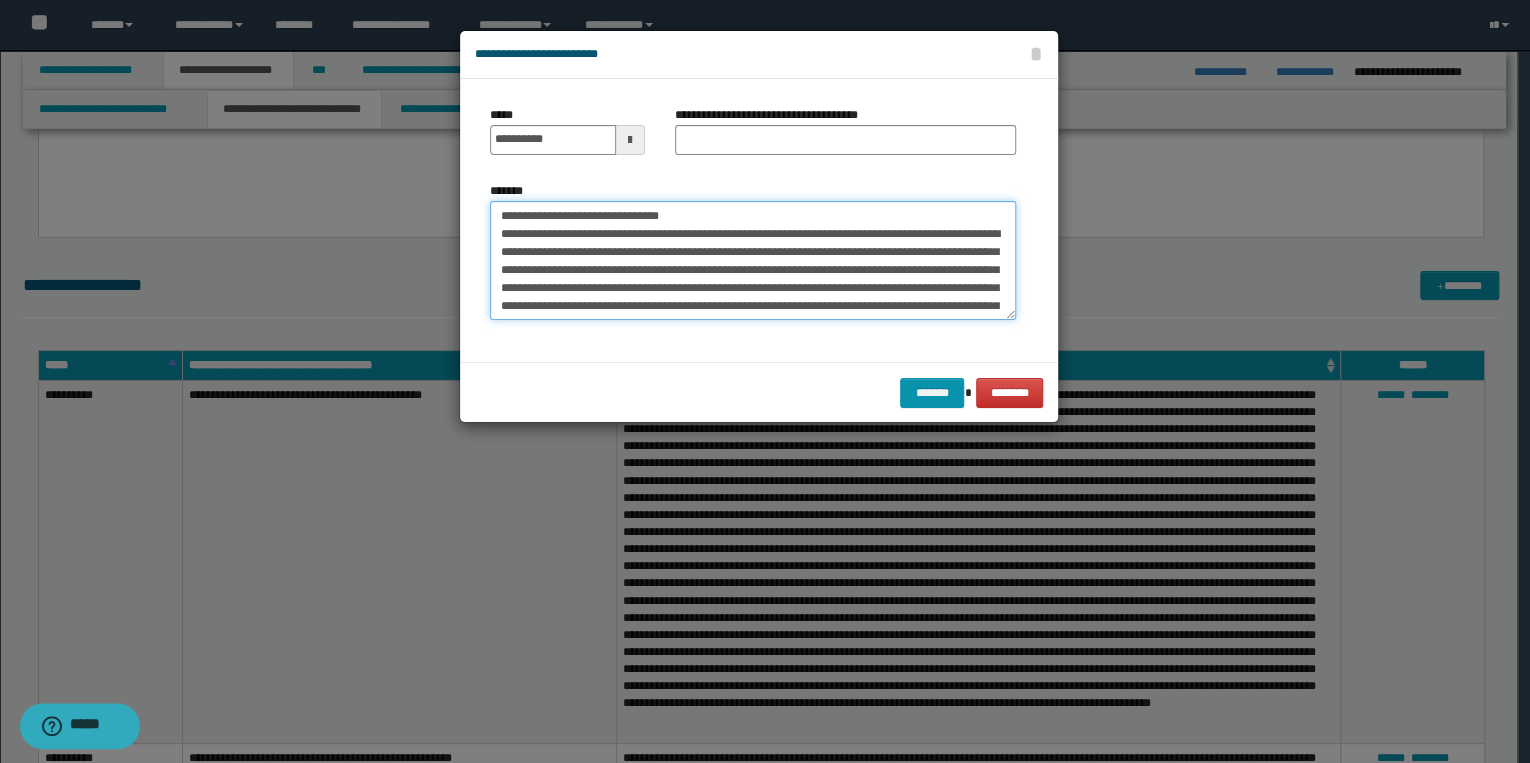 drag, startPoint x: 500, startPoint y: 216, endPoint x: 704, endPoint y: 212, distance: 204.03922 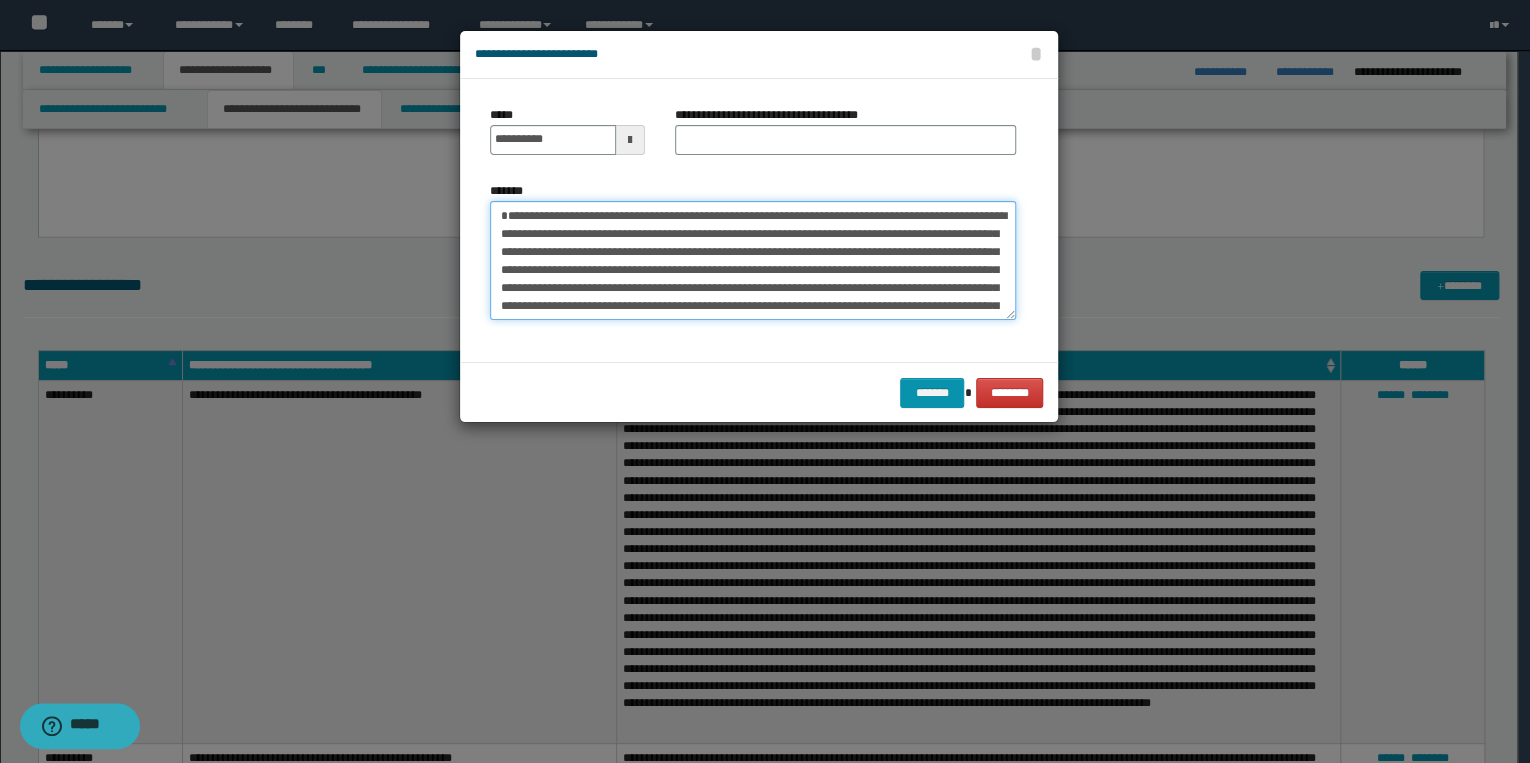 type on "**********" 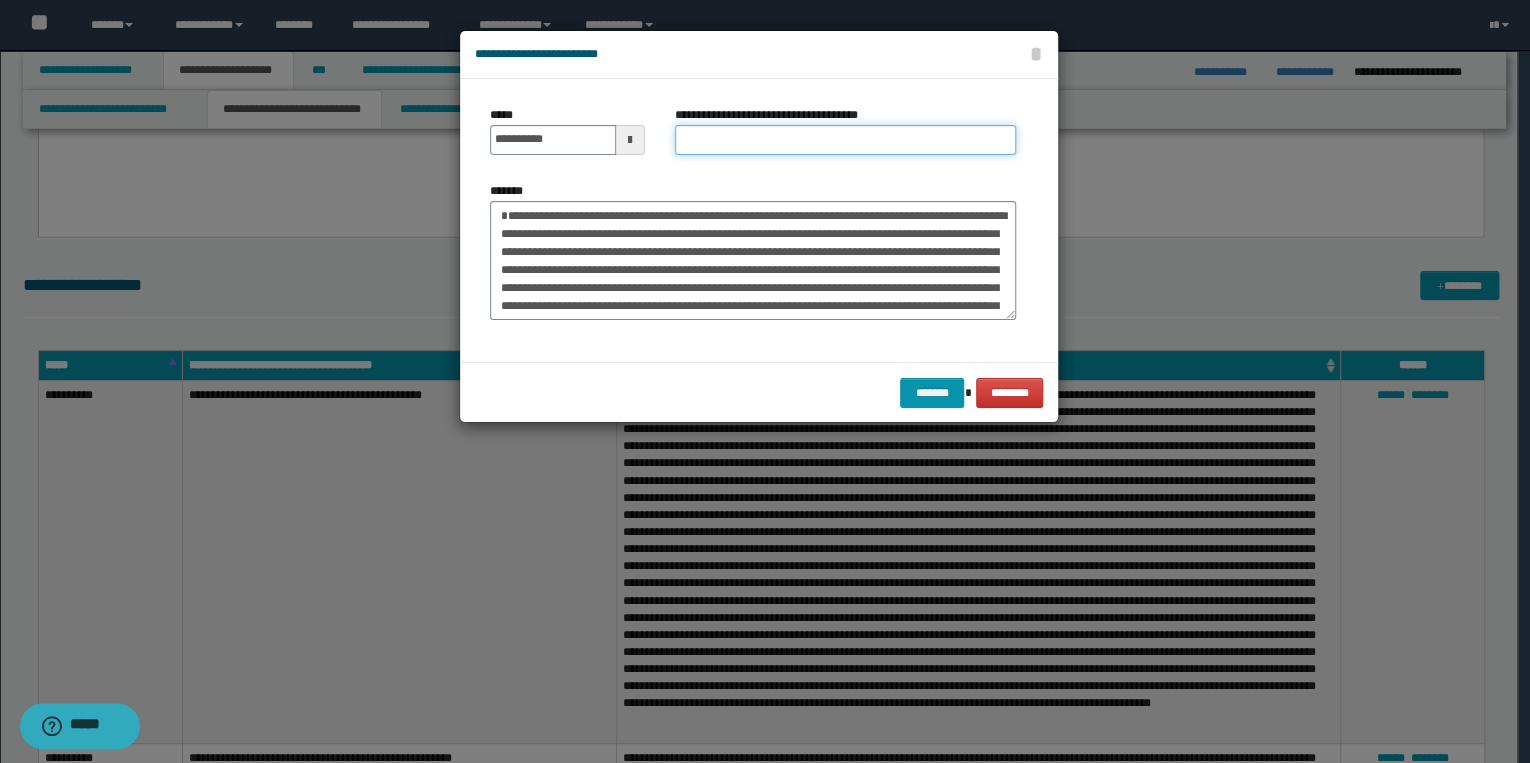 click on "**********" at bounding box center (845, 140) 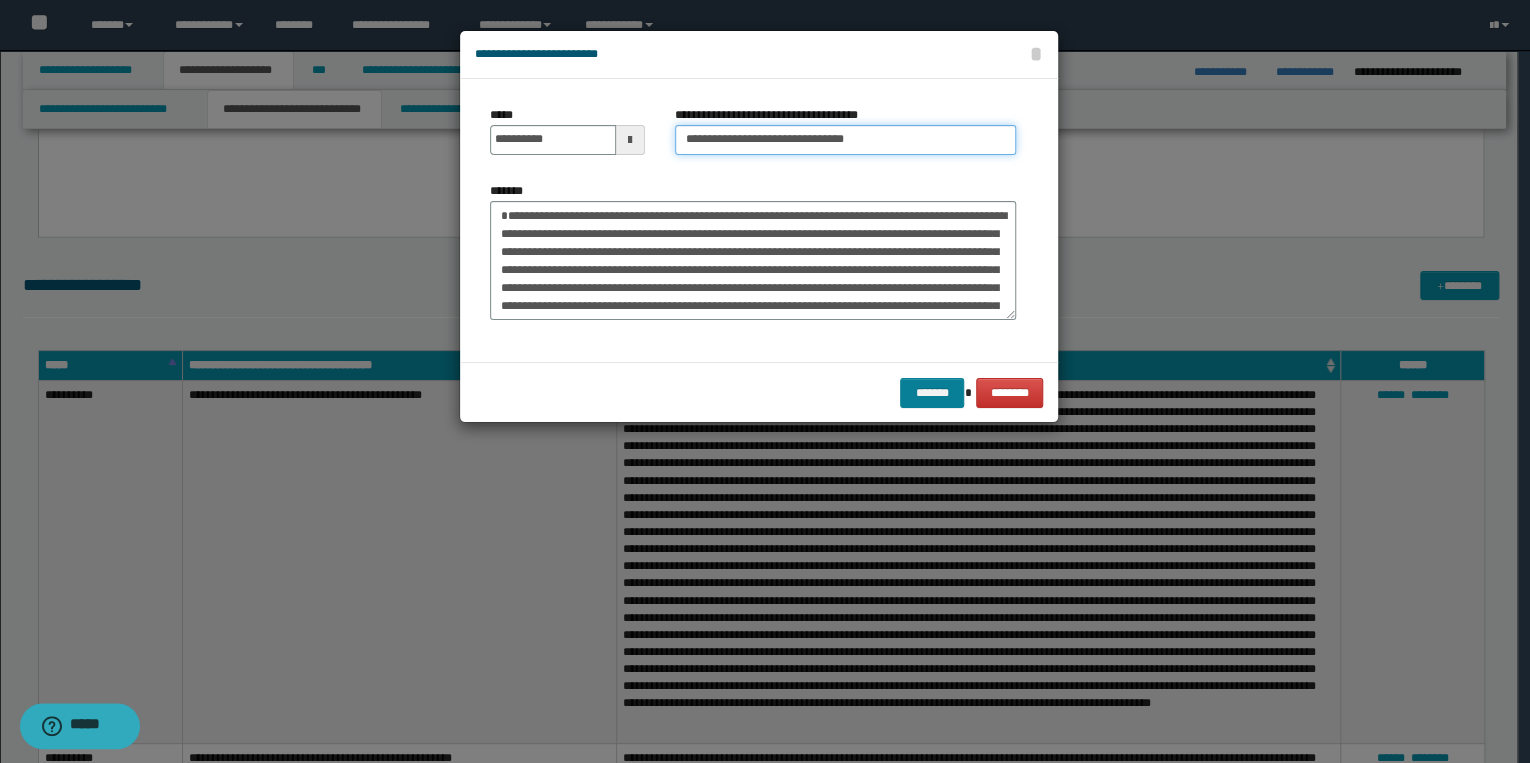 type on "**********" 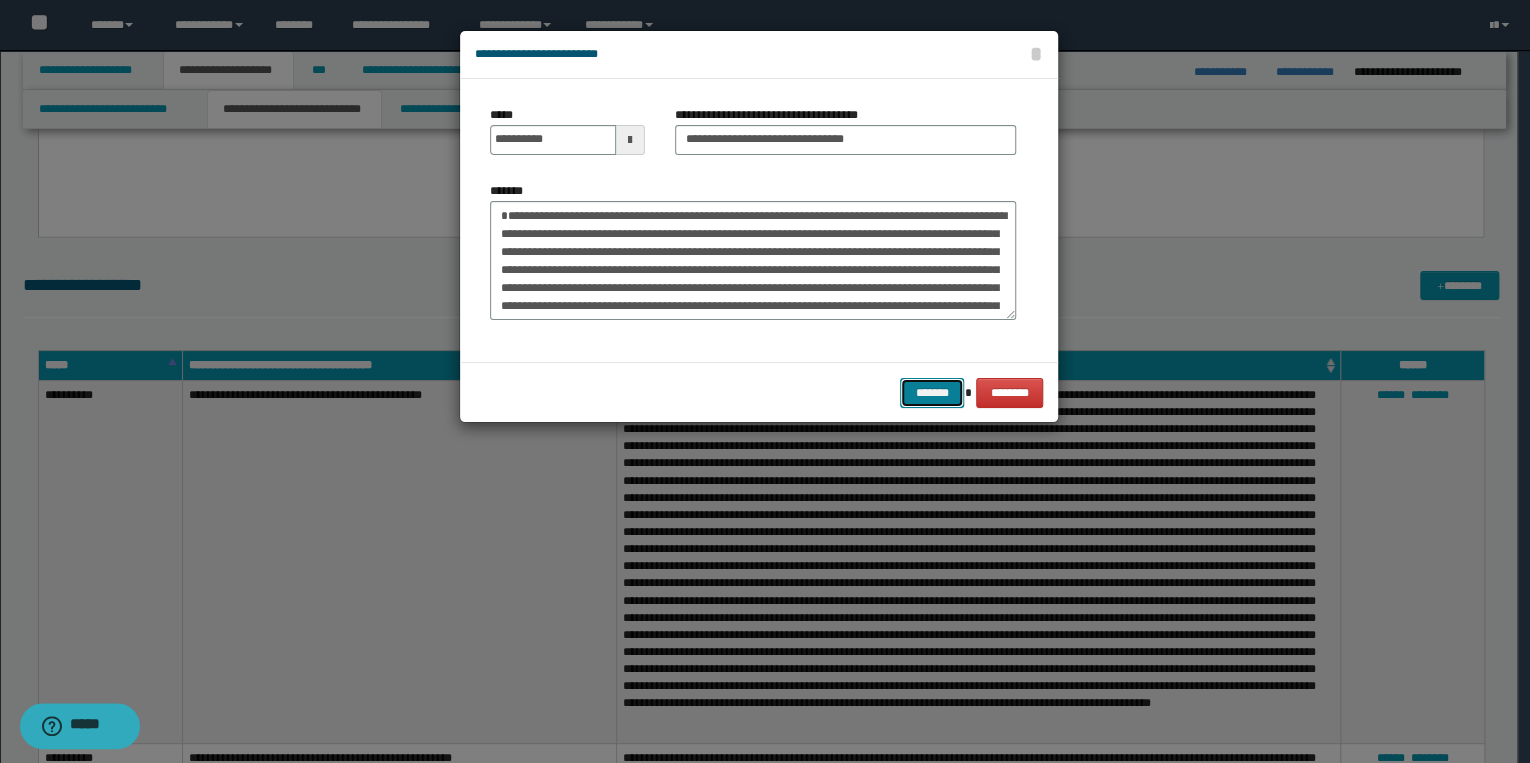 click on "*******" at bounding box center [932, 393] 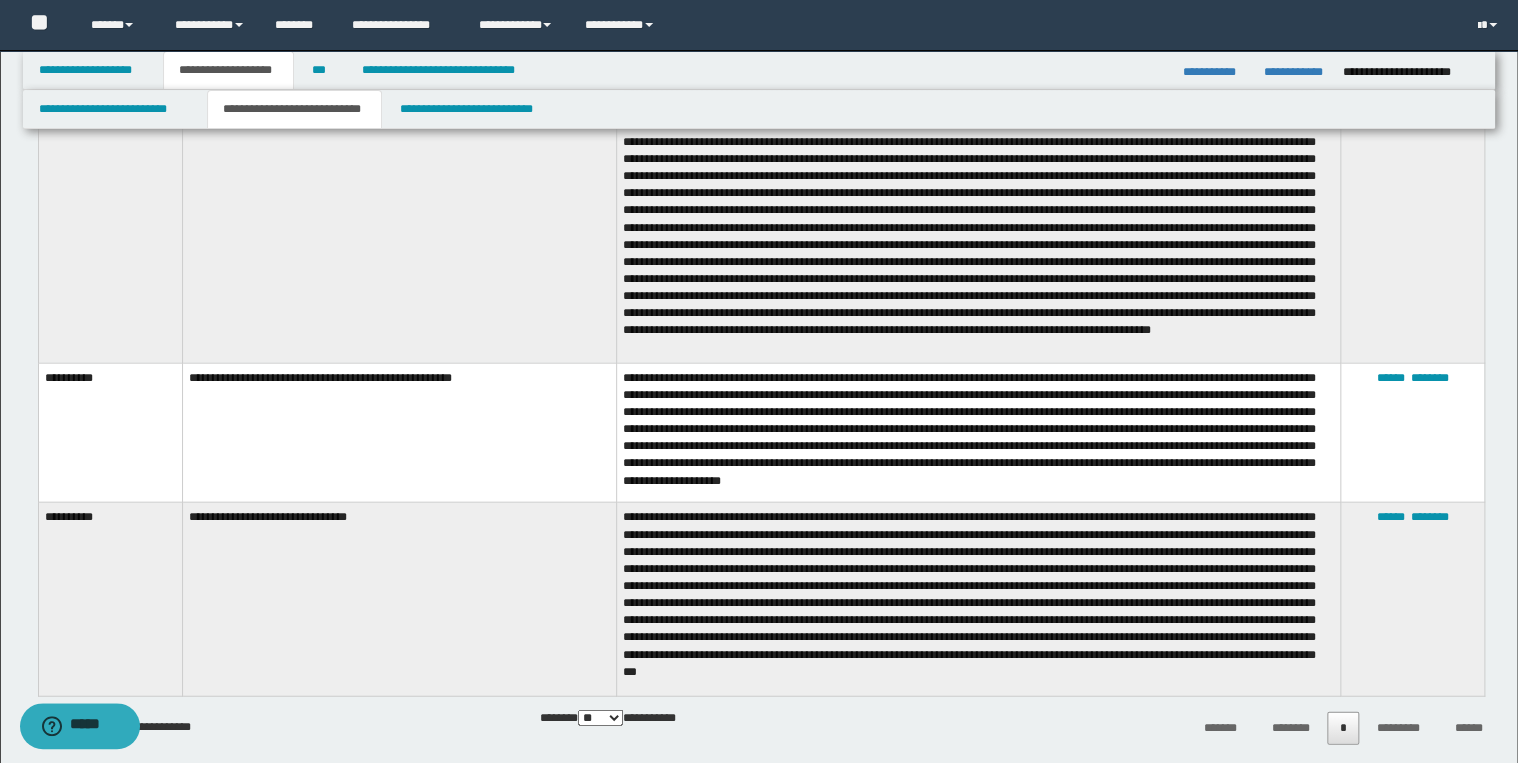 scroll, scrollTop: 2060, scrollLeft: 0, axis: vertical 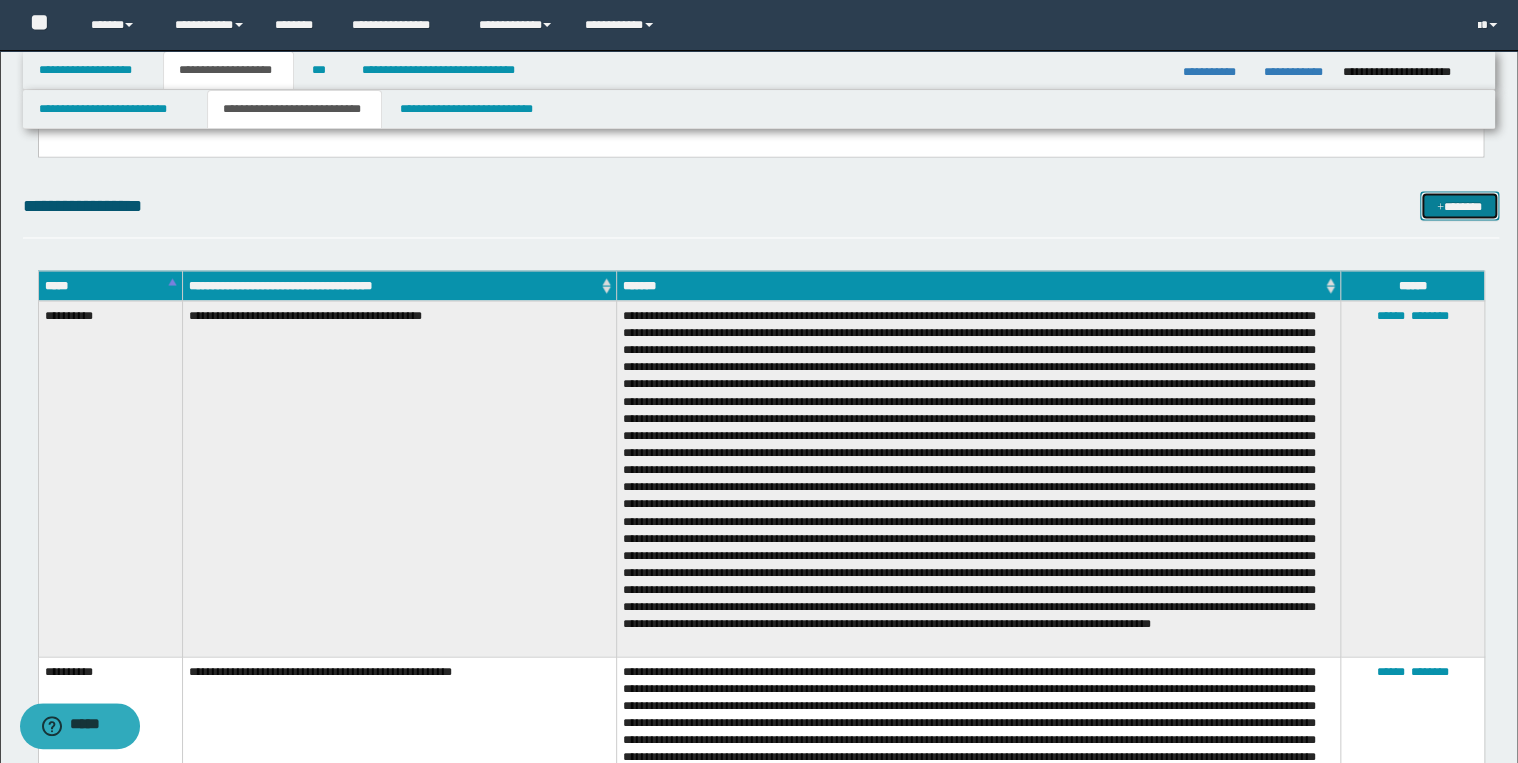 click on "*******" at bounding box center (1459, 206) 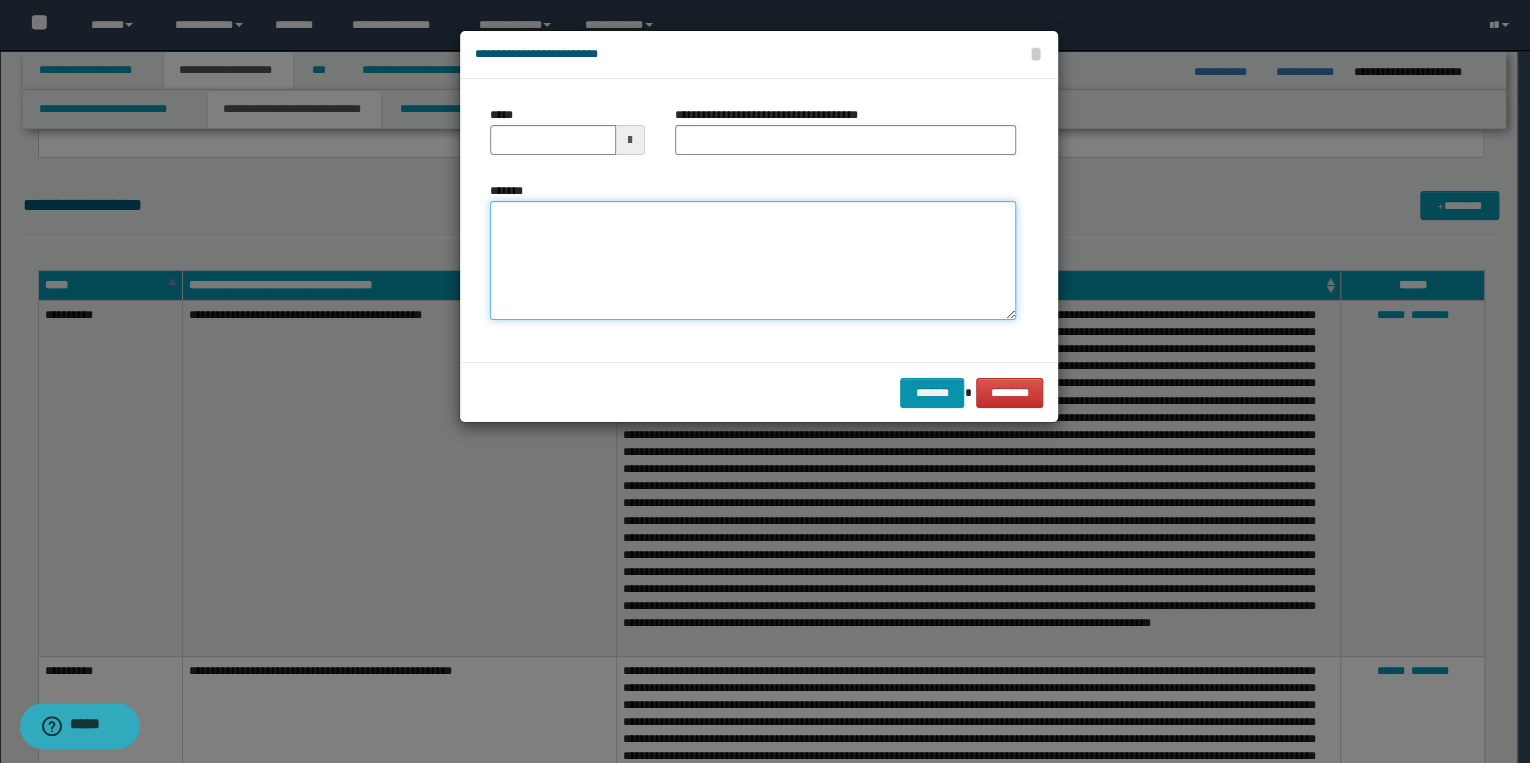 click on "*******" at bounding box center (753, 261) 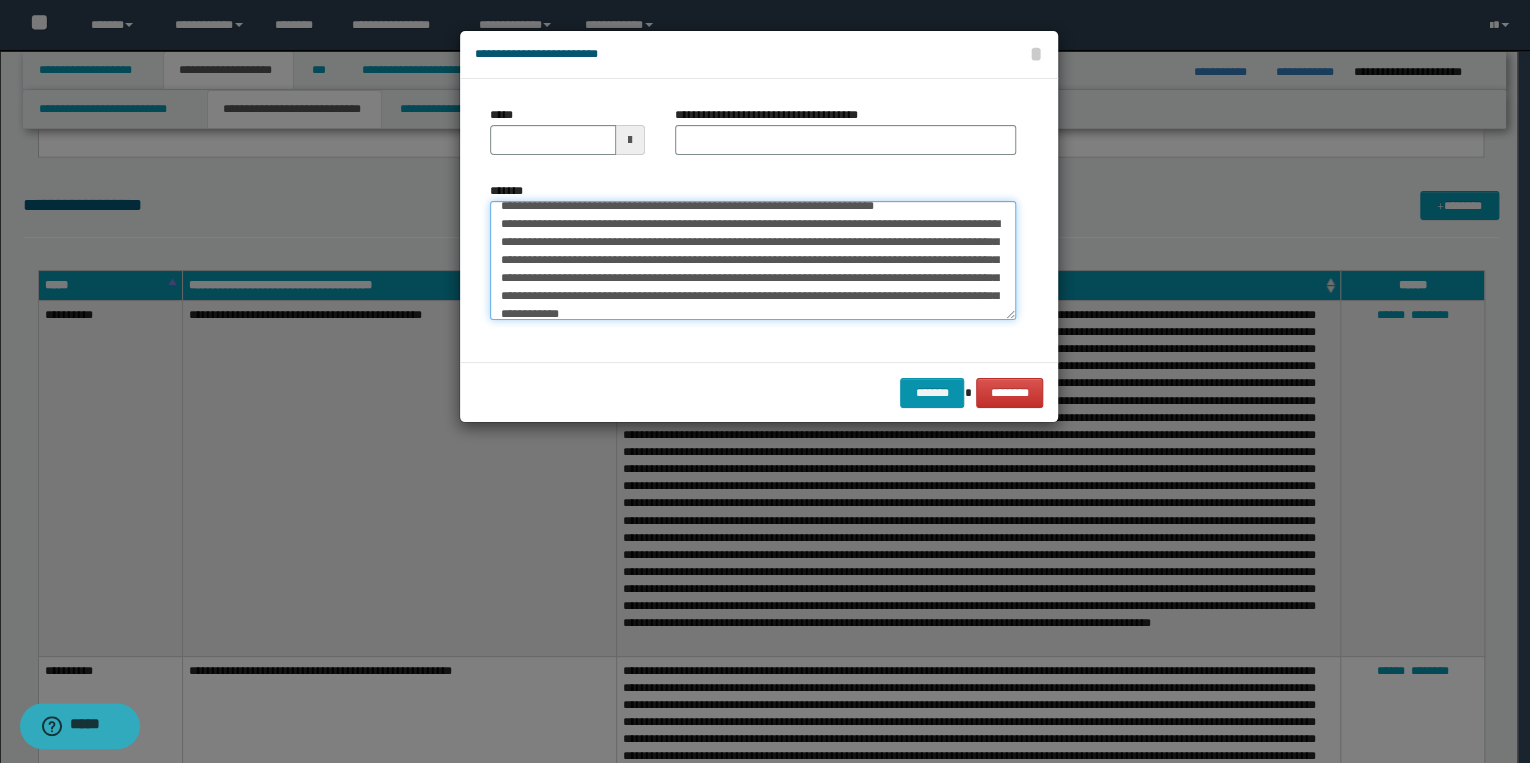 scroll, scrollTop: 0, scrollLeft: 0, axis: both 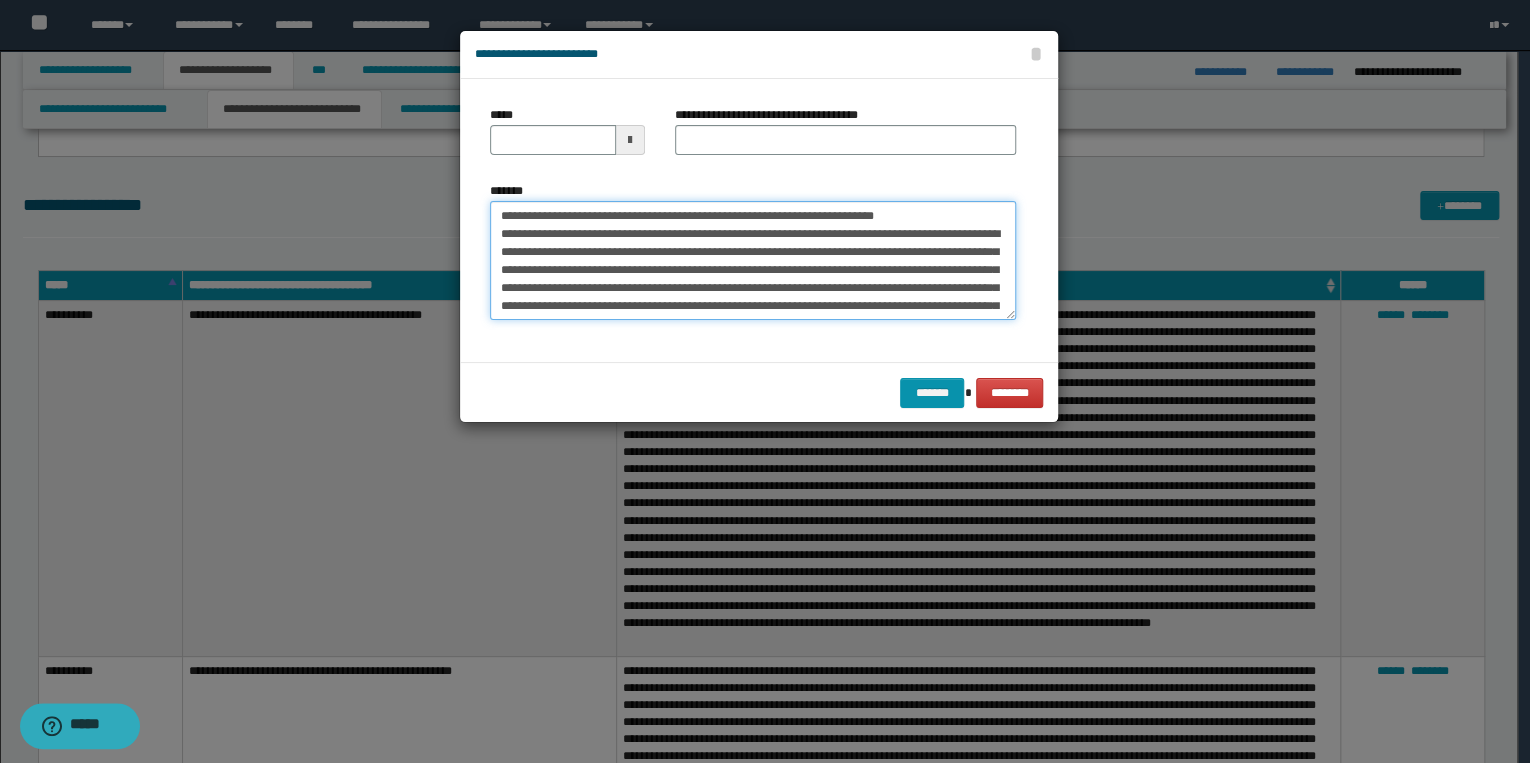 drag, startPoint x: 562, startPoint y: 216, endPoint x: 493, endPoint y: 215, distance: 69.00725 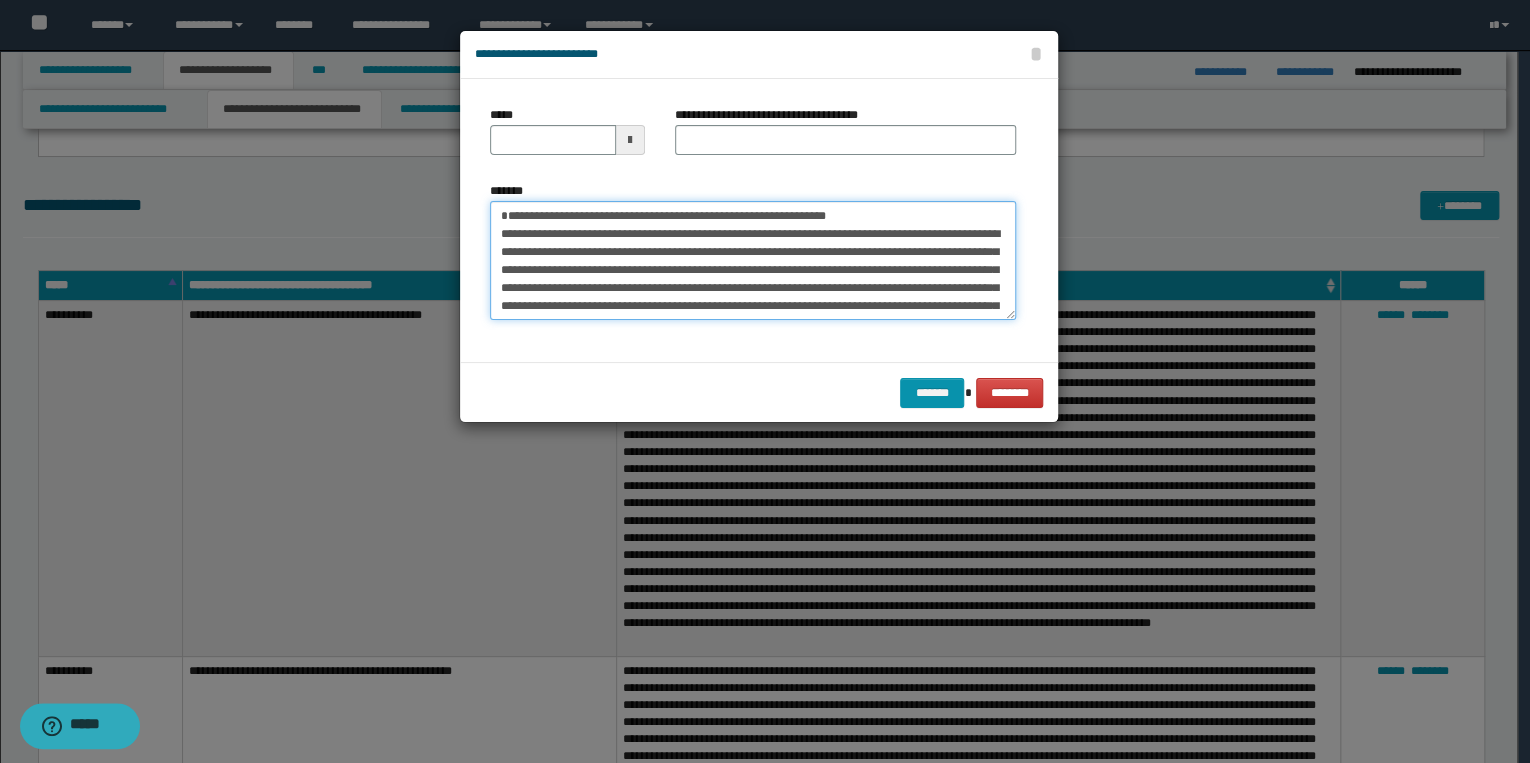 type 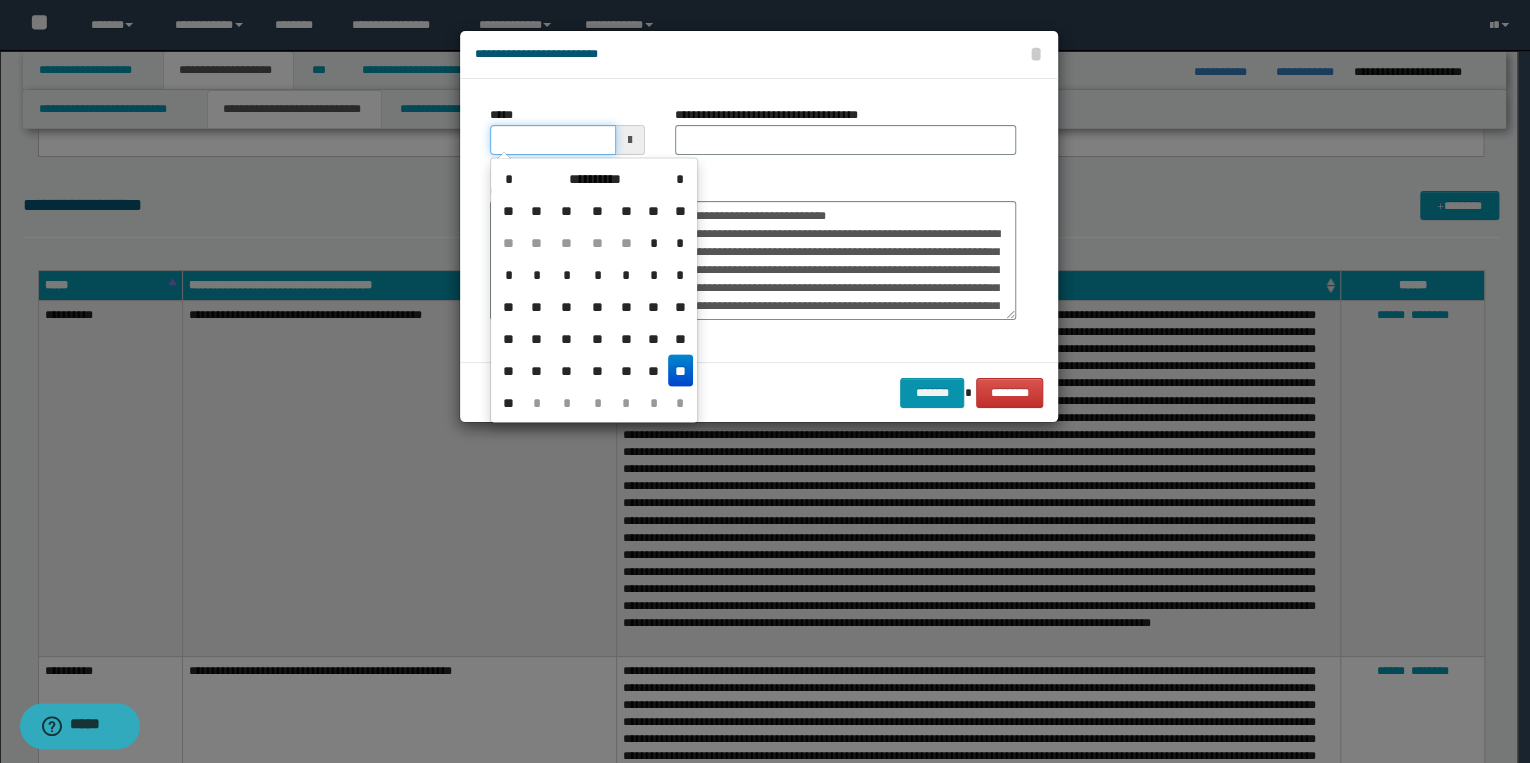 click on "*****" at bounding box center (553, 140) 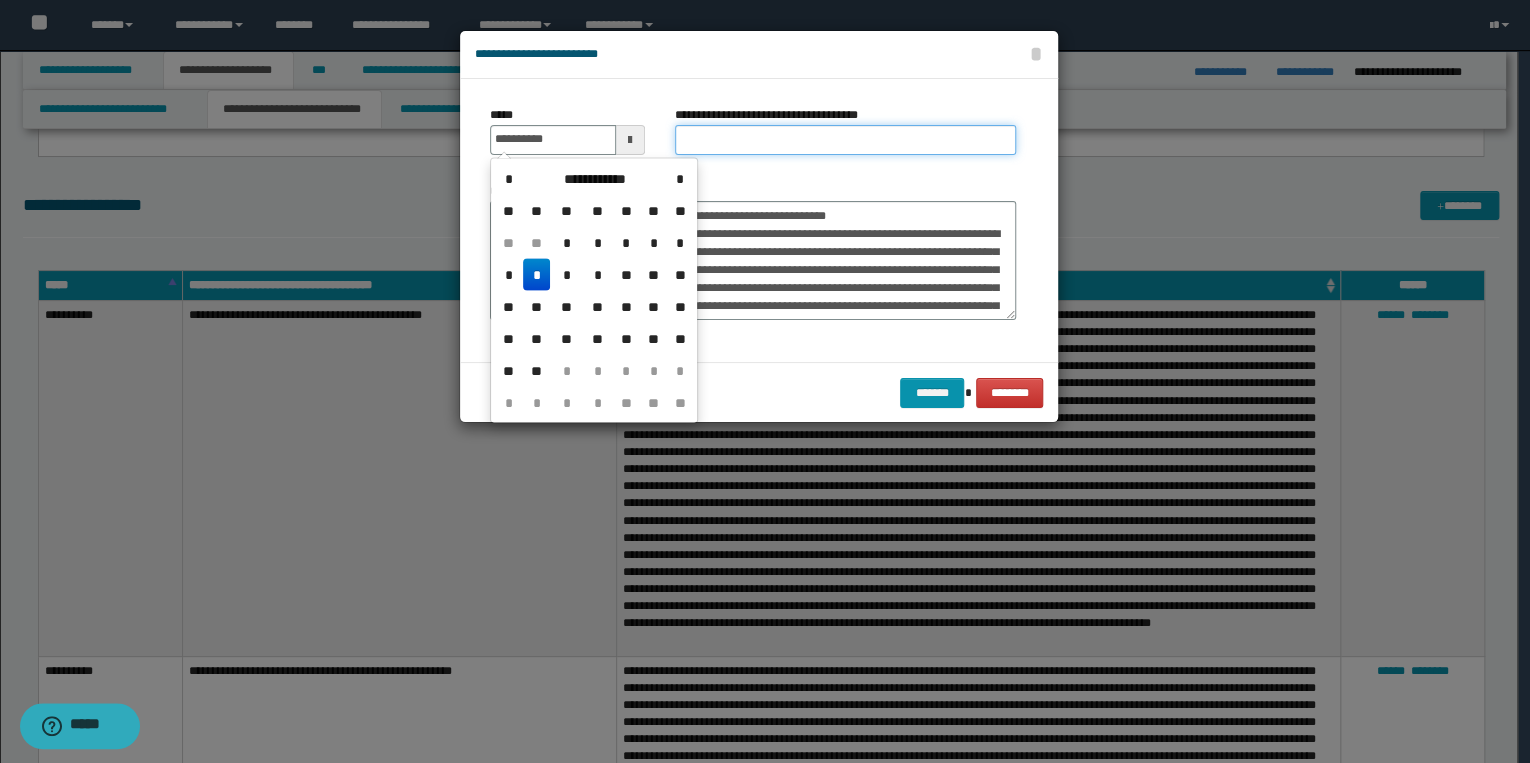 type on "**********" 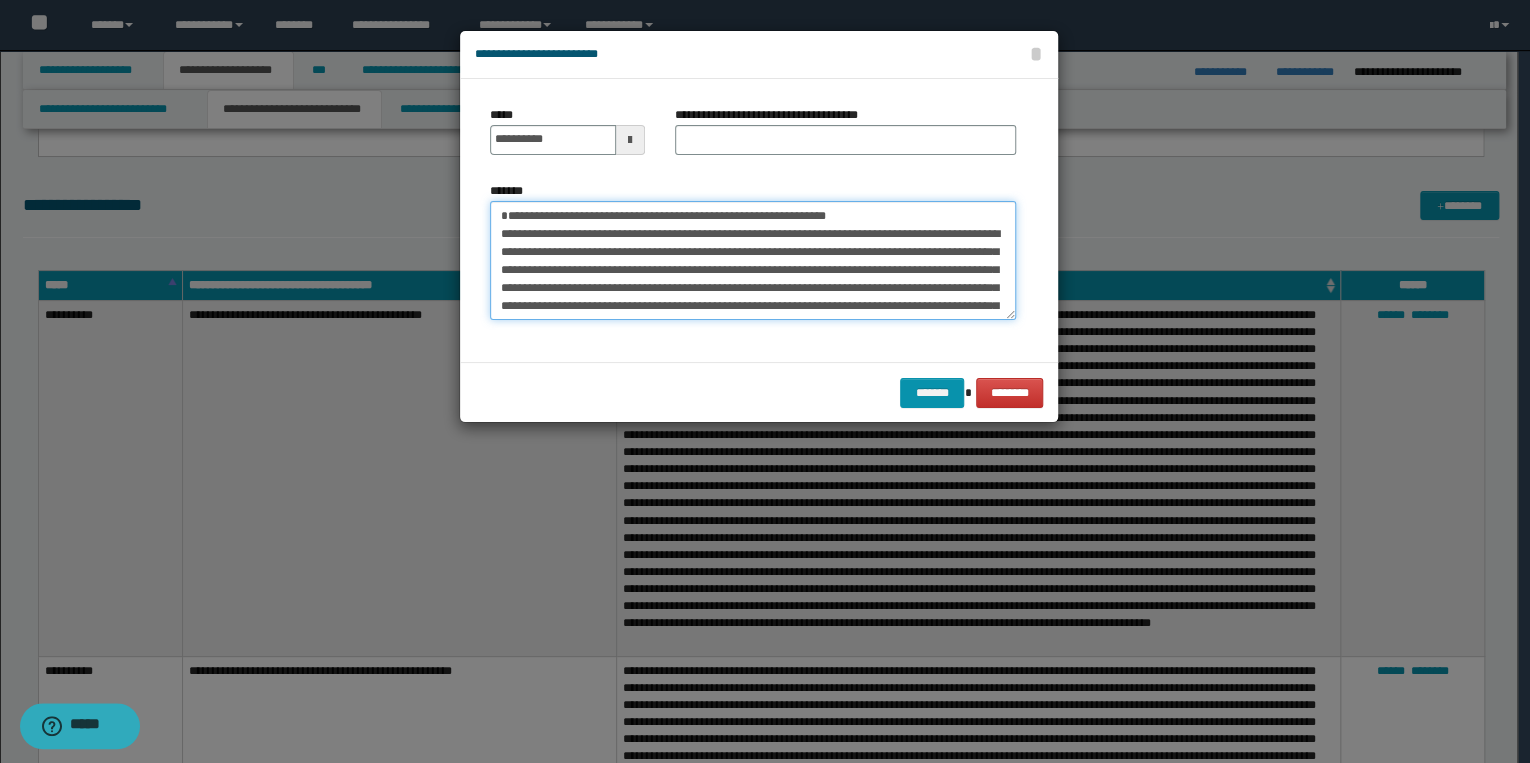 drag, startPoint x: 497, startPoint y: 213, endPoint x: 862, endPoint y: 215, distance: 365.0055 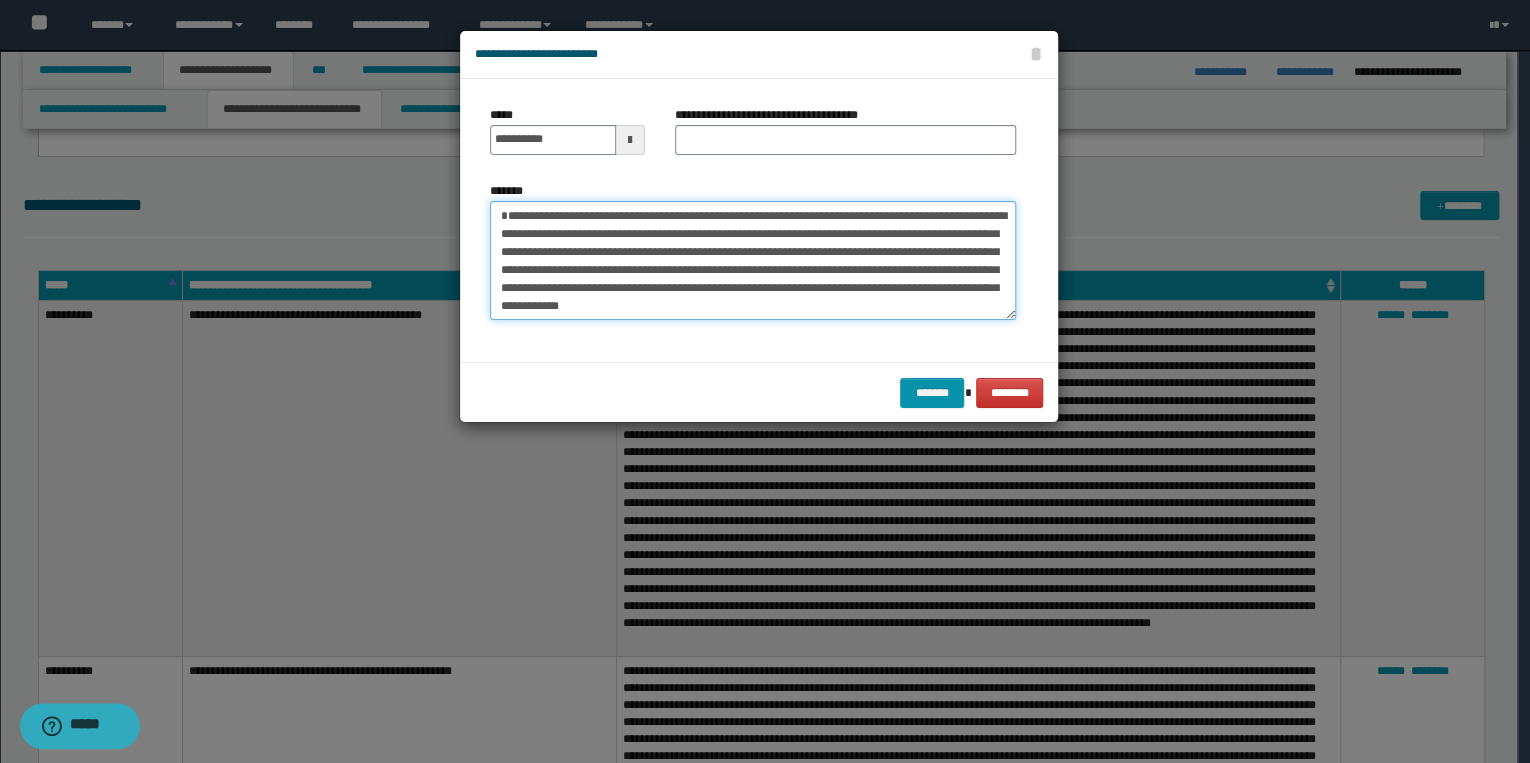 type on "**********" 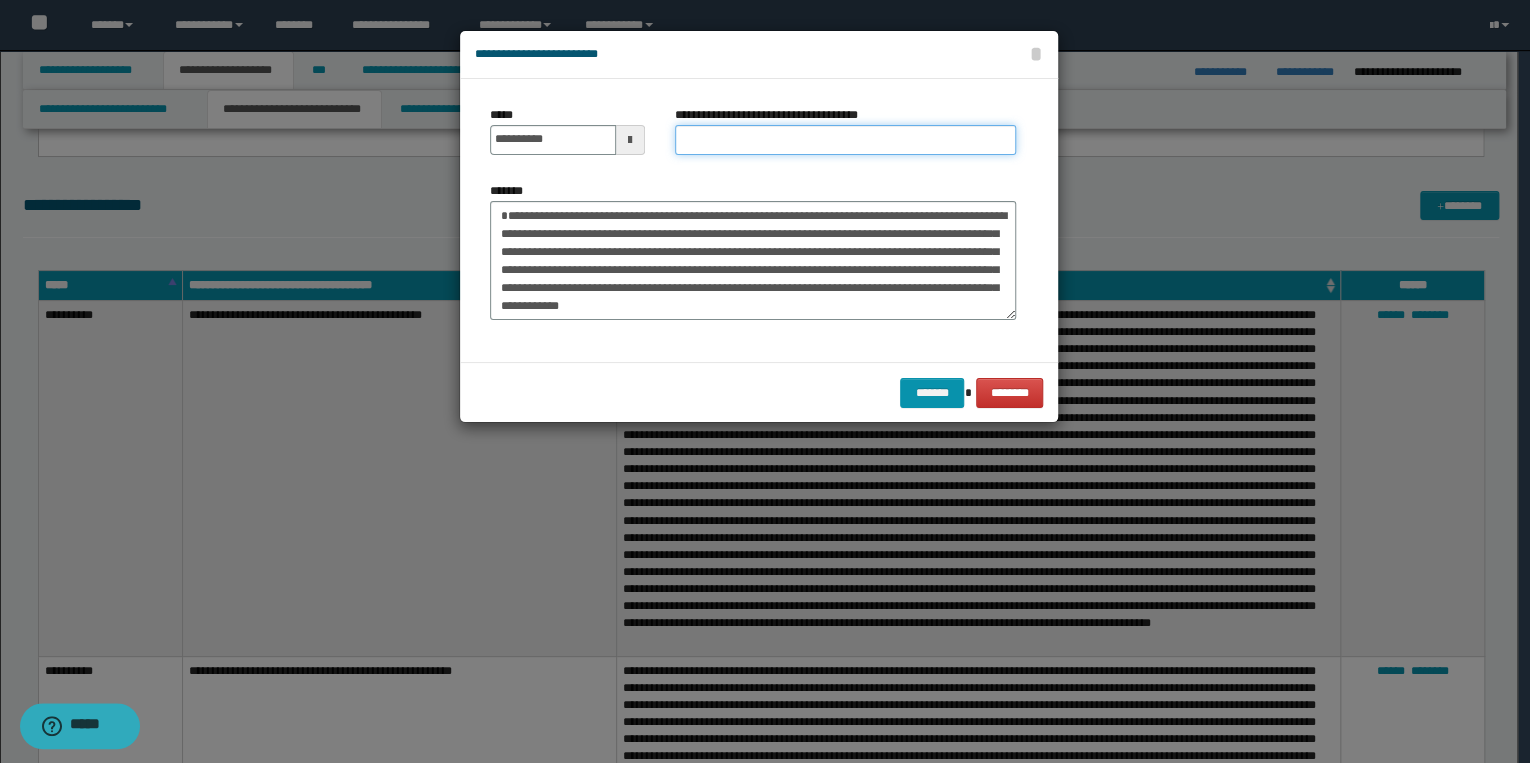 click on "**********" at bounding box center [845, 140] 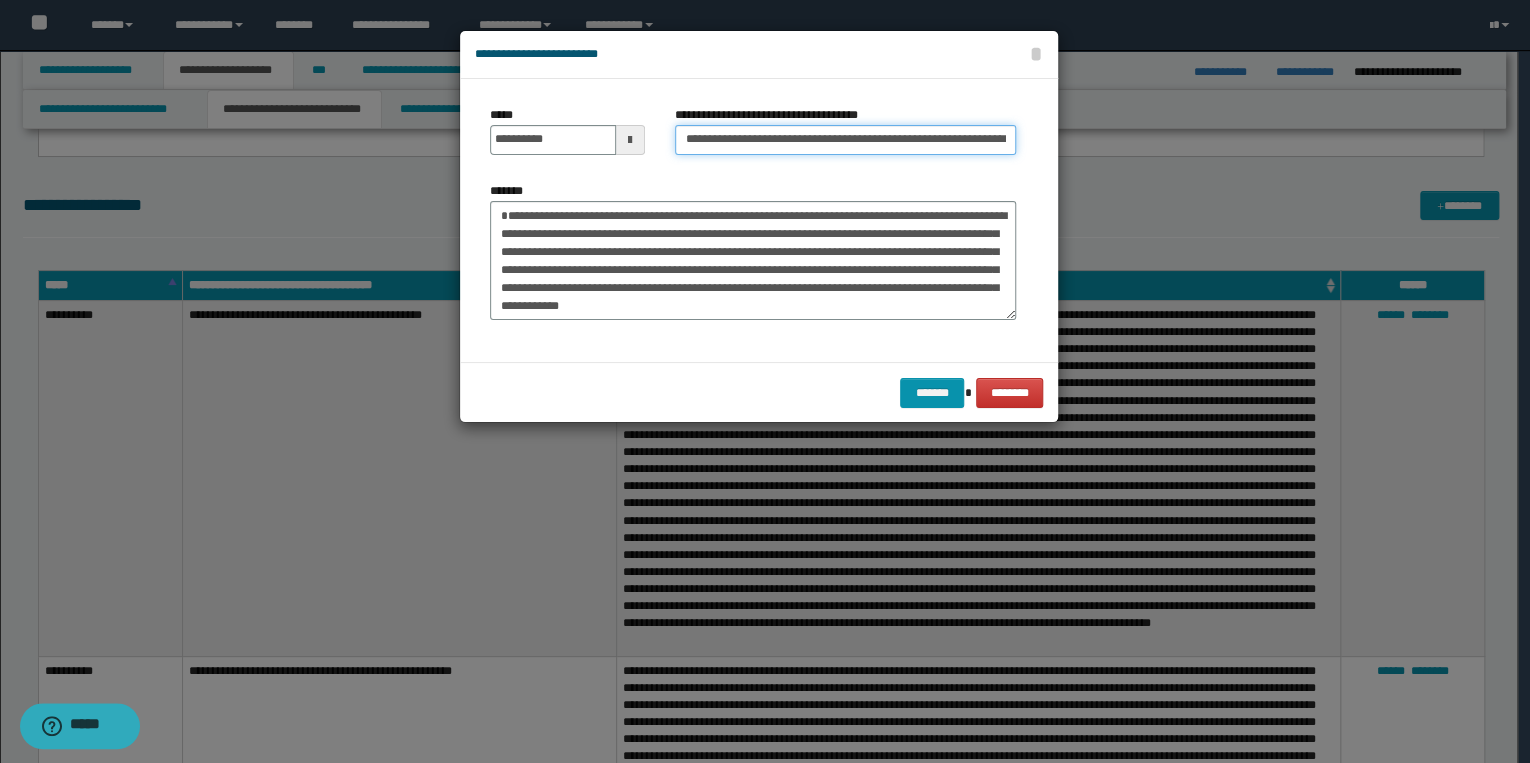 scroll, scrollTop: 0, scrollLeft: 30, axis: horizontal 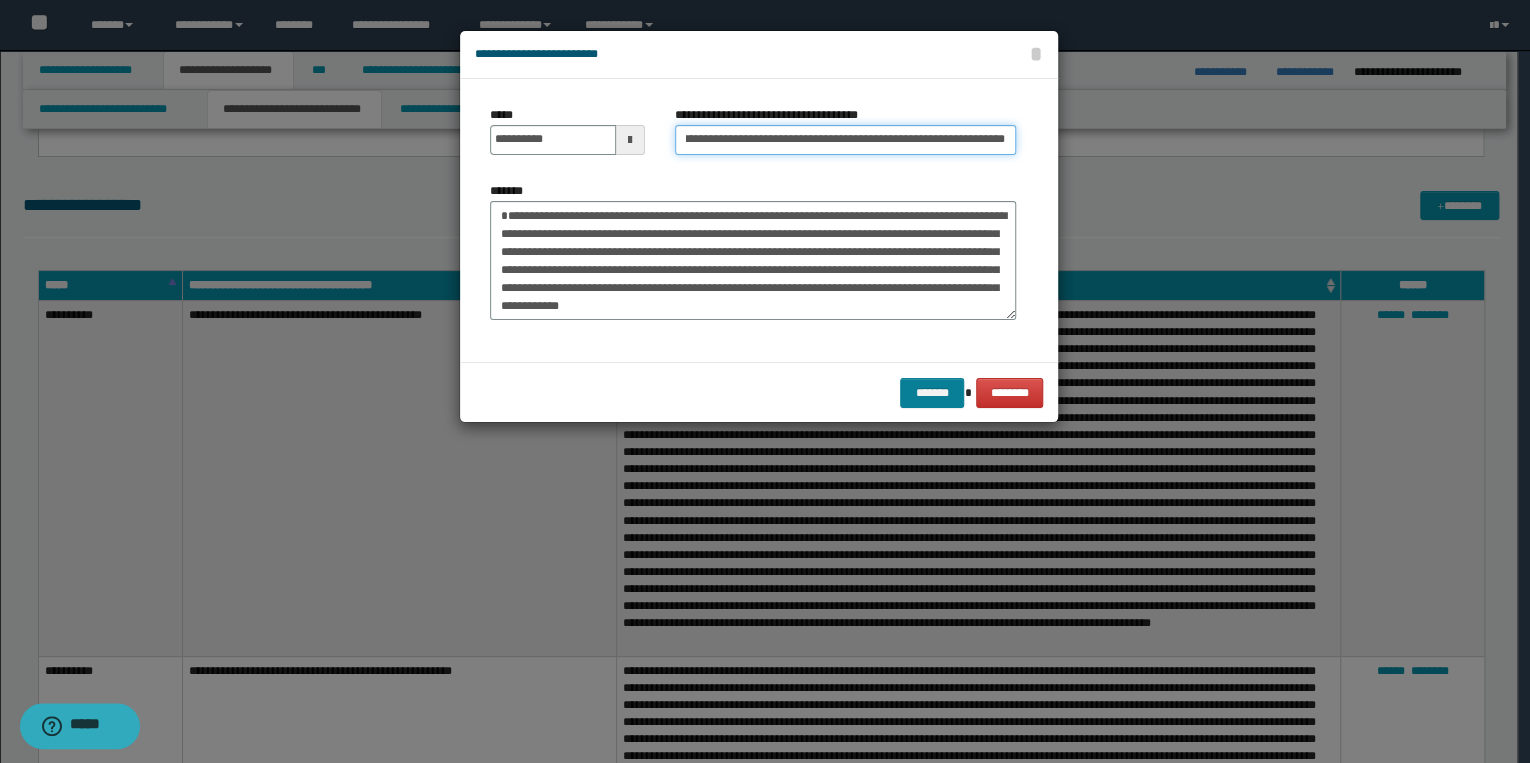 type on "**********" 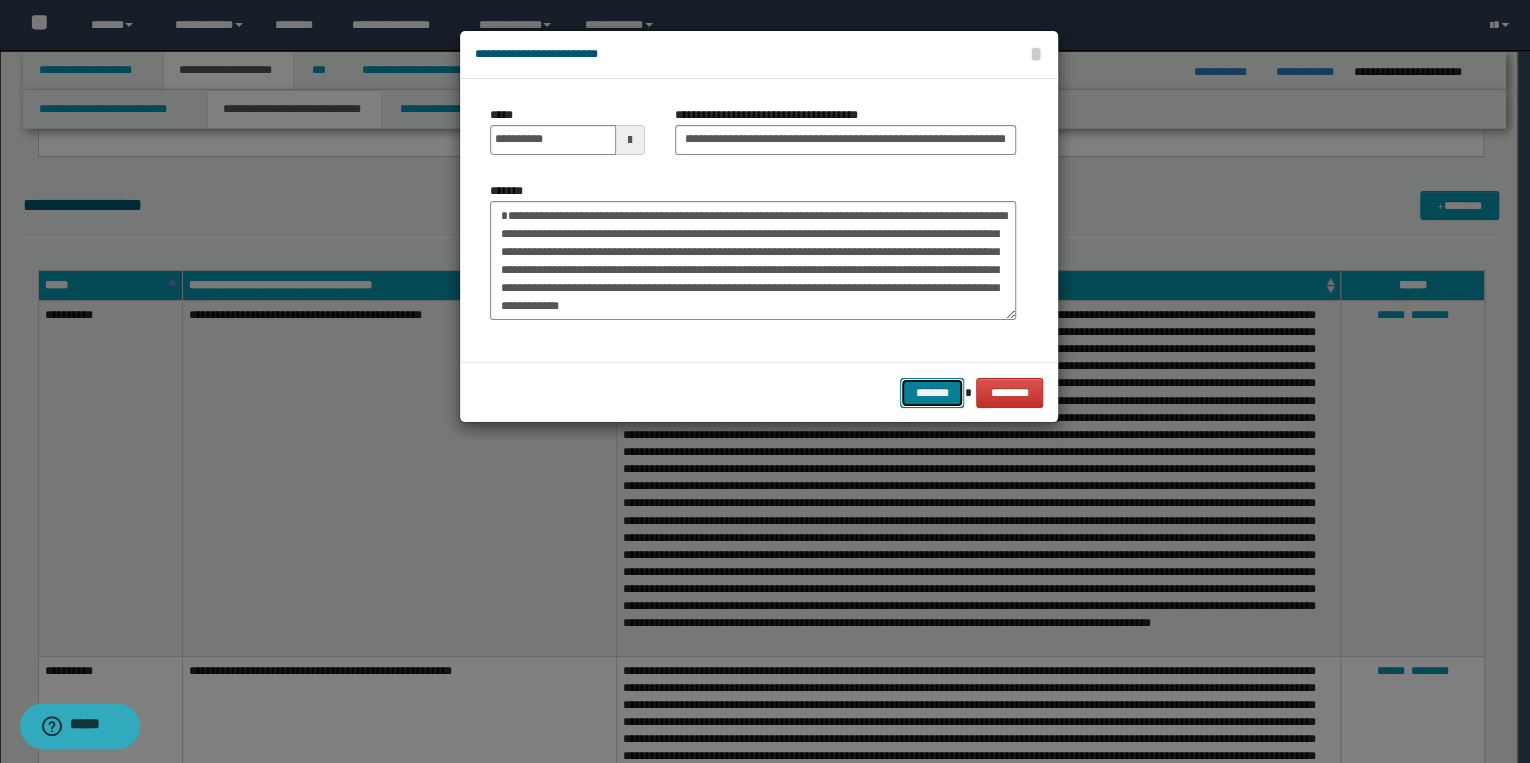 scroll, scrollTop: 0, scrollLeft: 0, axis: both 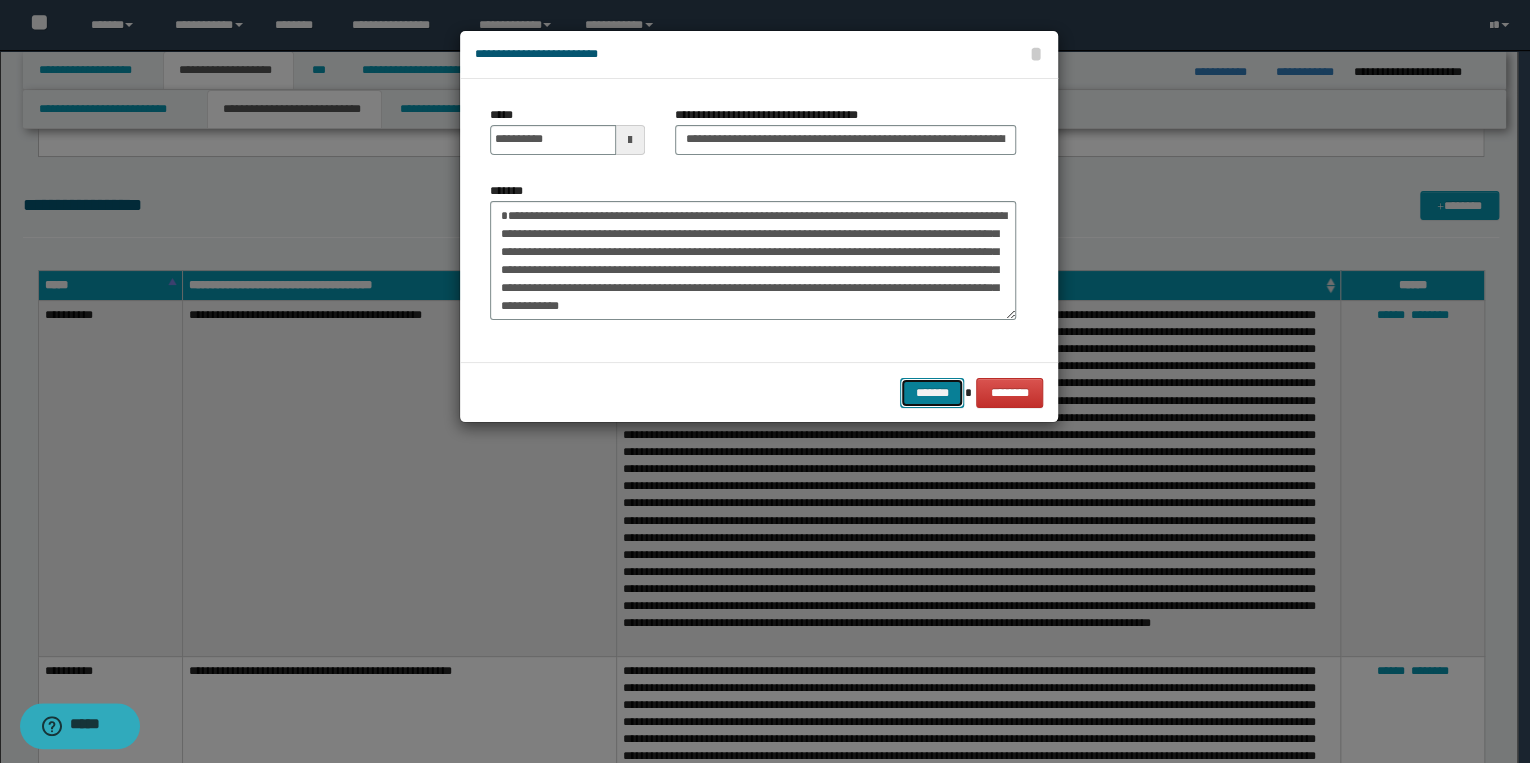 click on "*******" at bounding box center (932, 393) 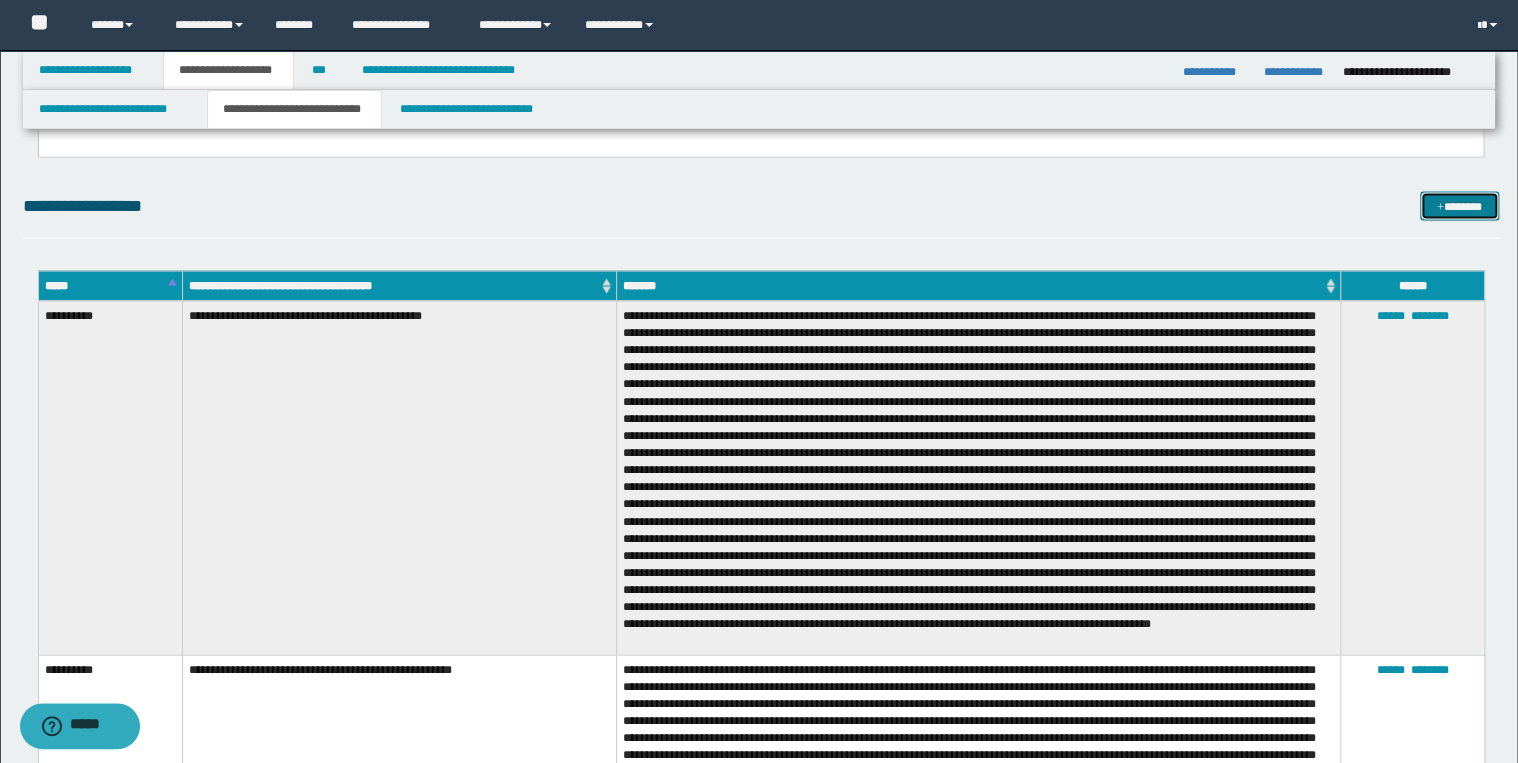 click on "*******" at bounding box center [1459, 206] 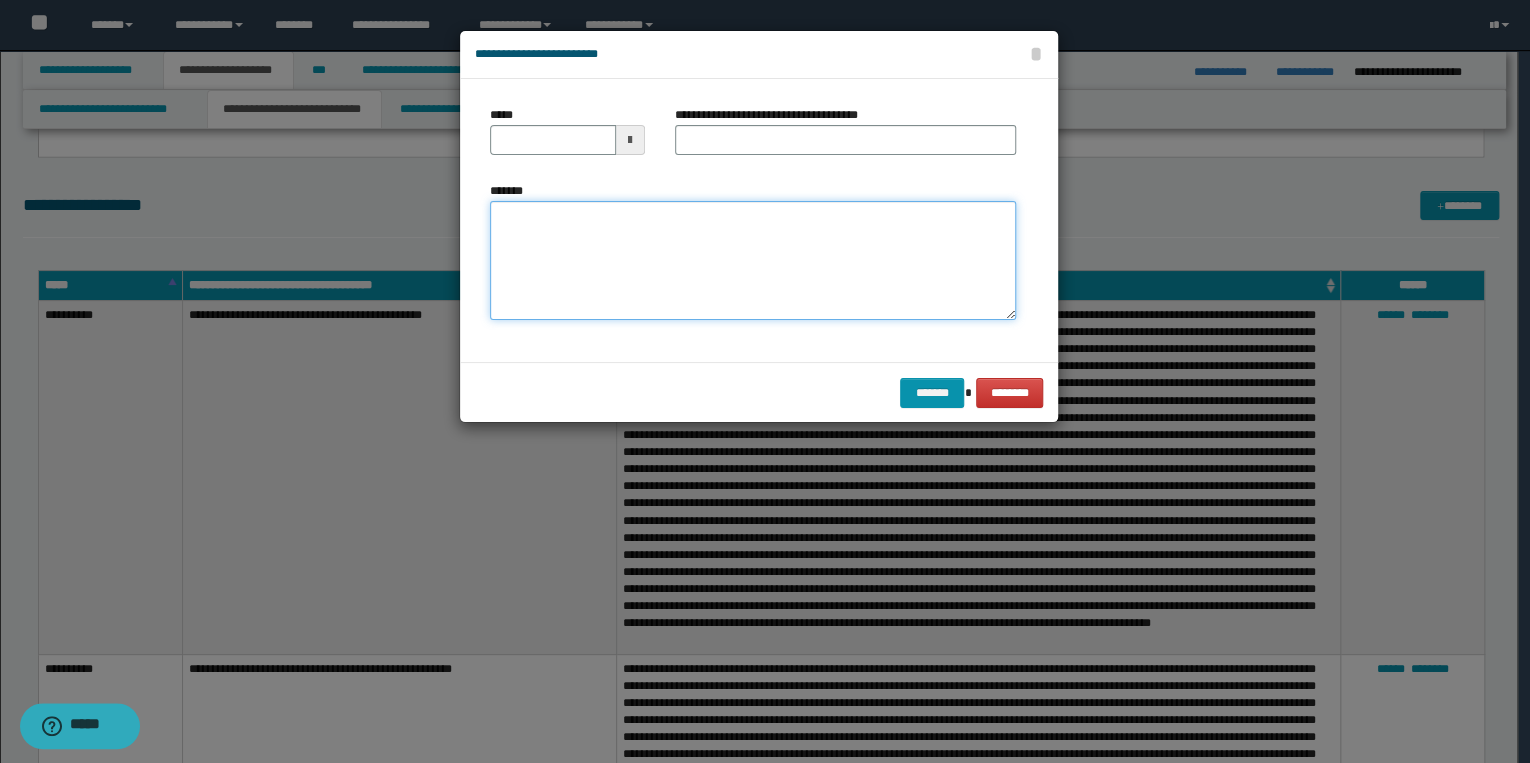 click on "*******" at bounding box center [753, 261] 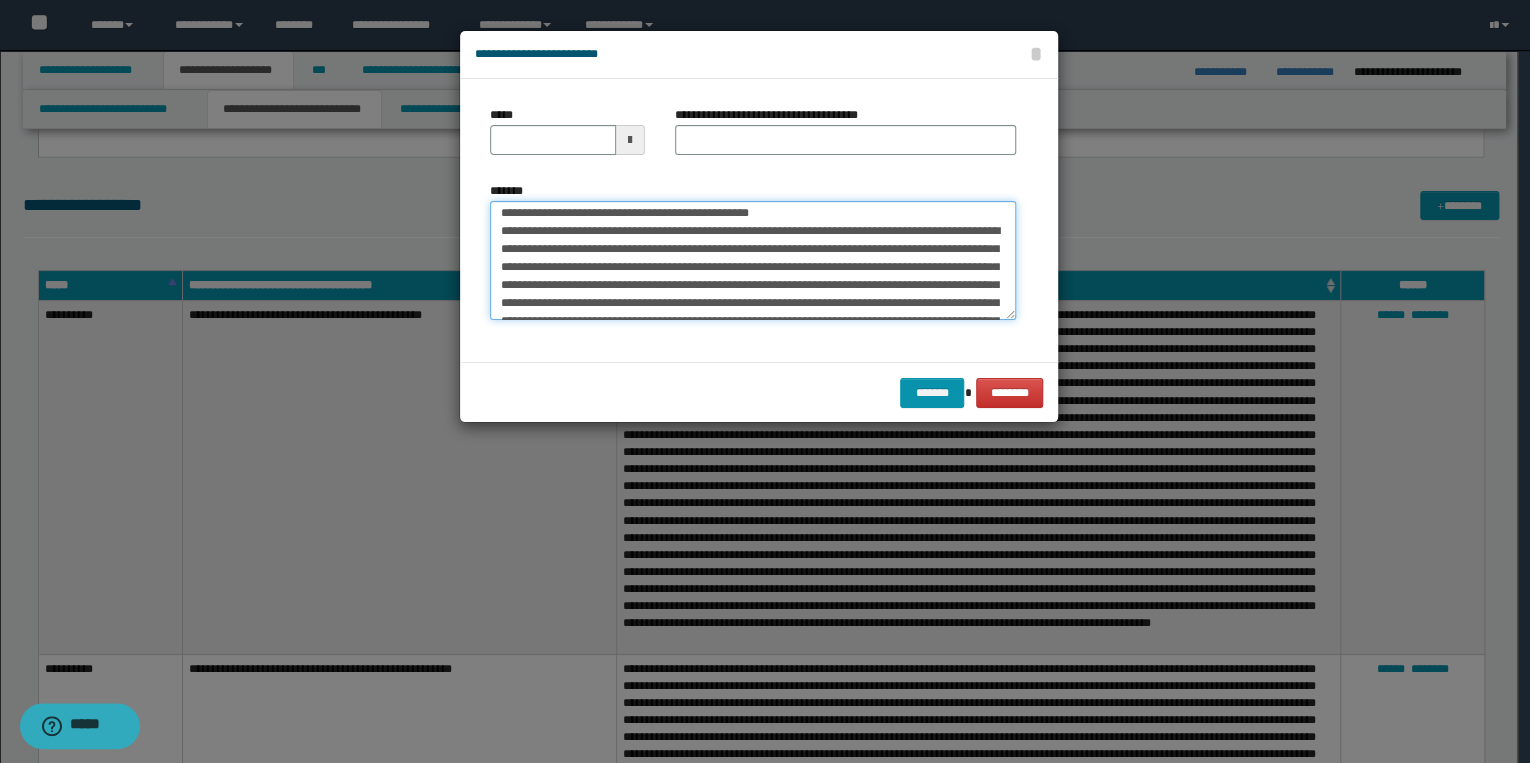 scroll, scrollTop: 0, scrollLeft: 0, axis: both 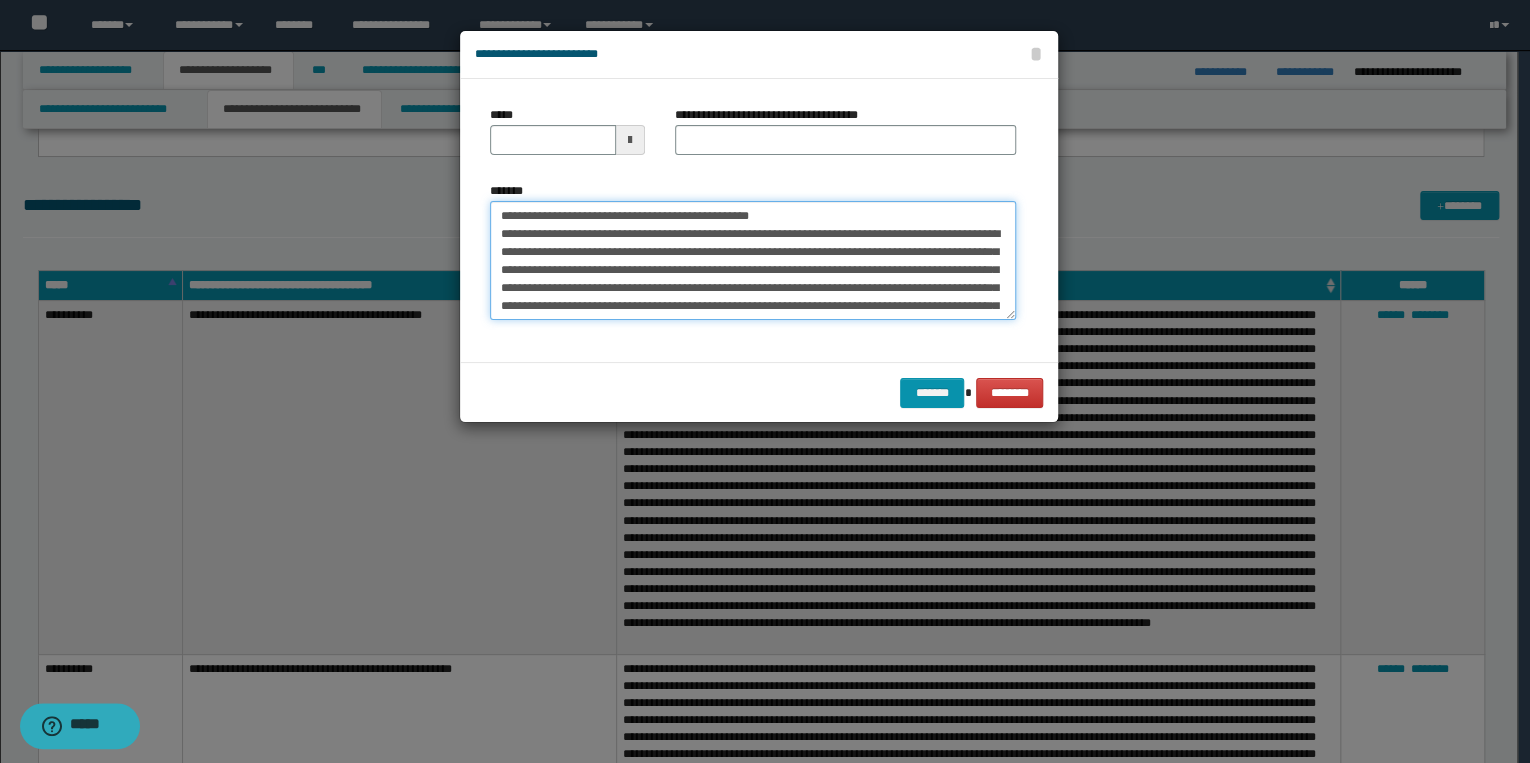 drag, startPoint x: 561, startPoint y: 212, endPoint x: 492, endPoint y: 215, distance: 69.065186 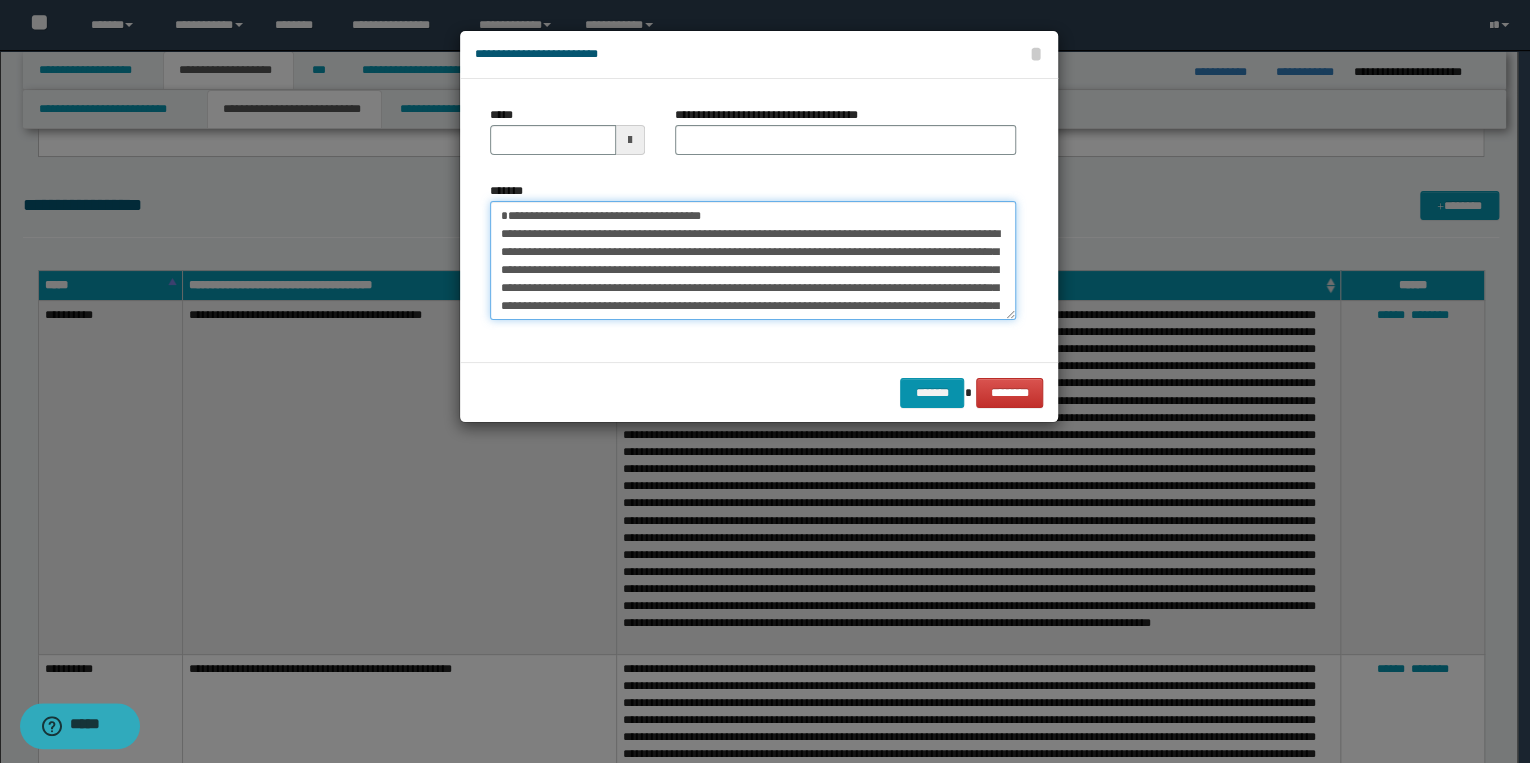 type 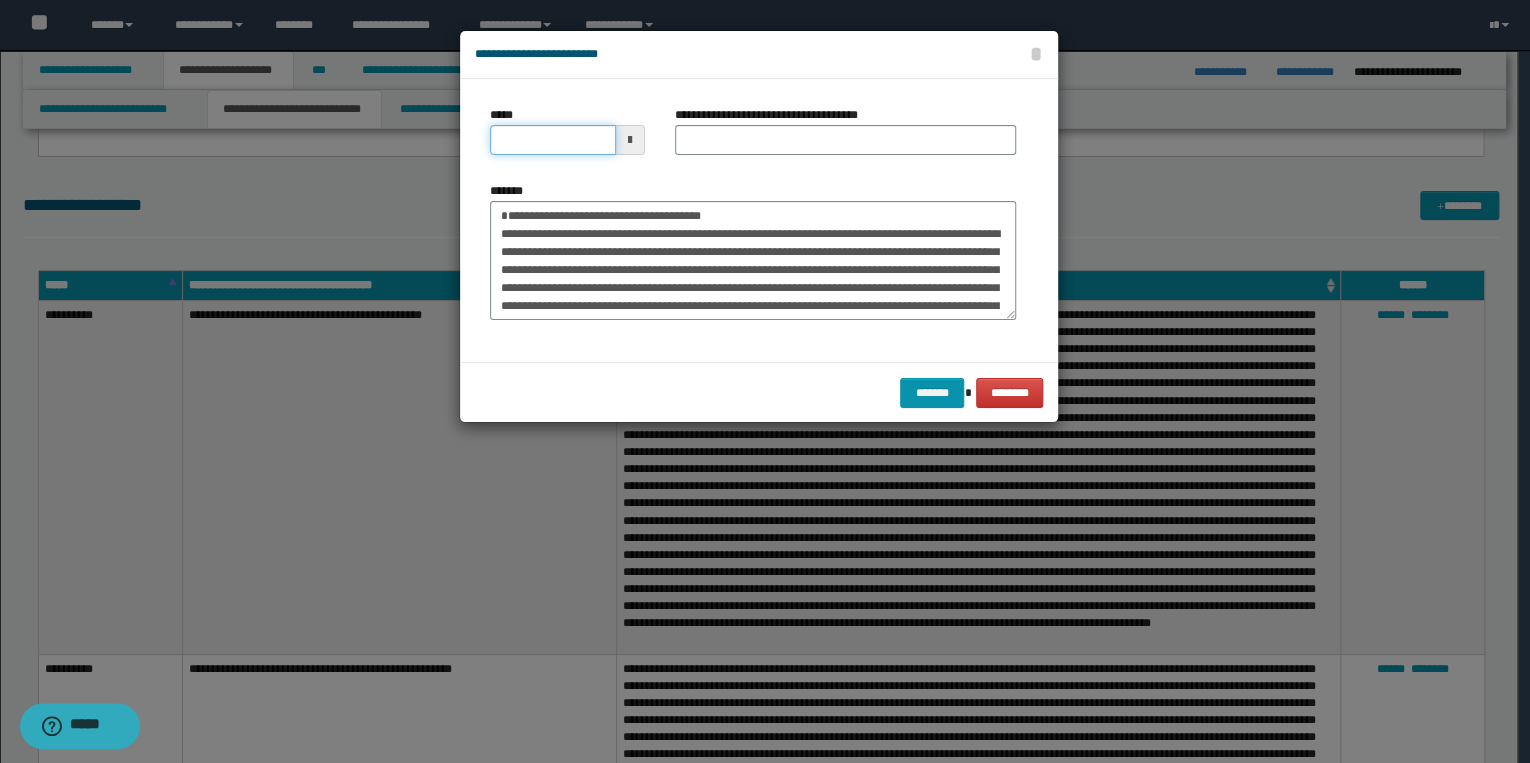 click on "*****" at bounding box center [553, 140] 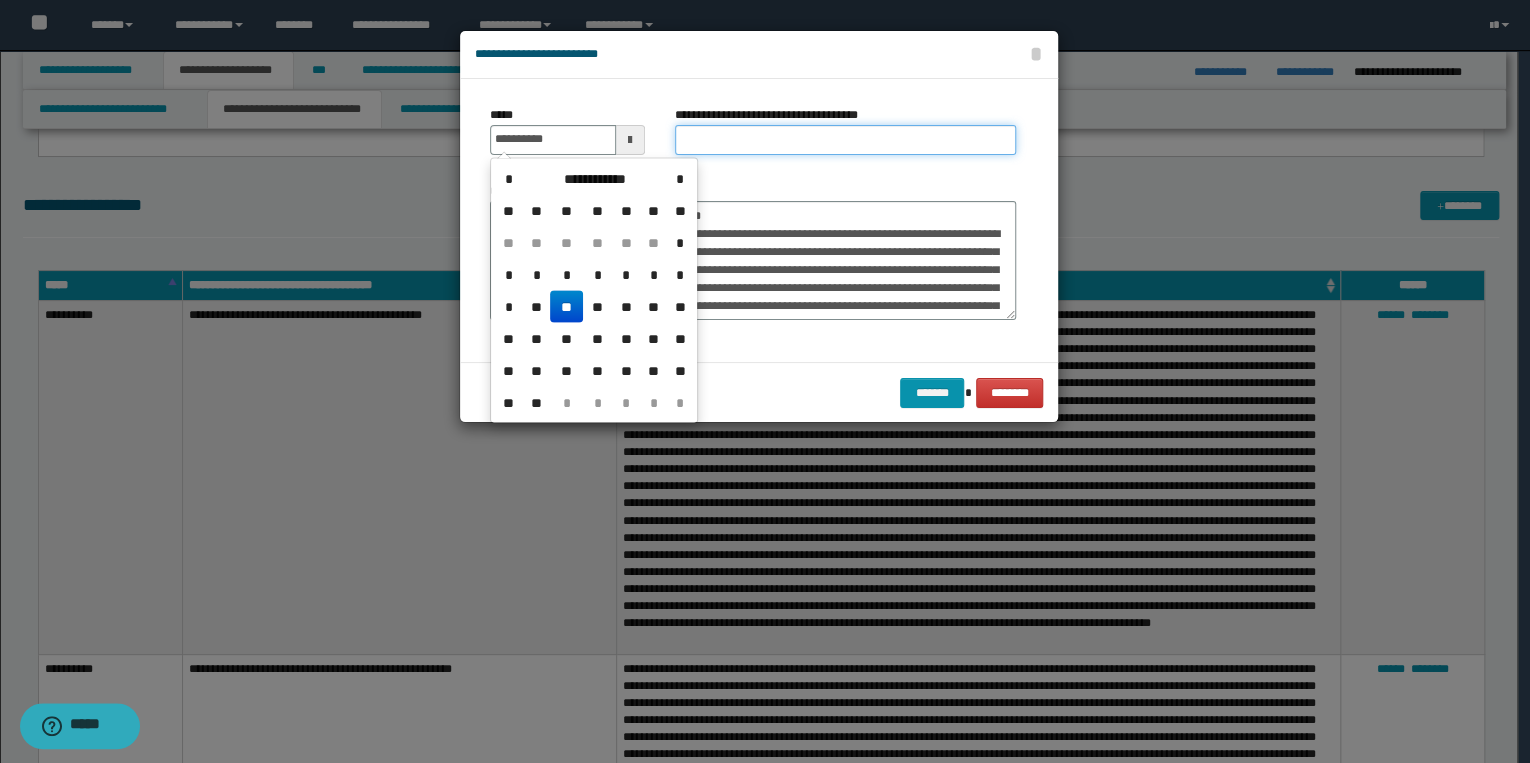 type on "**********" 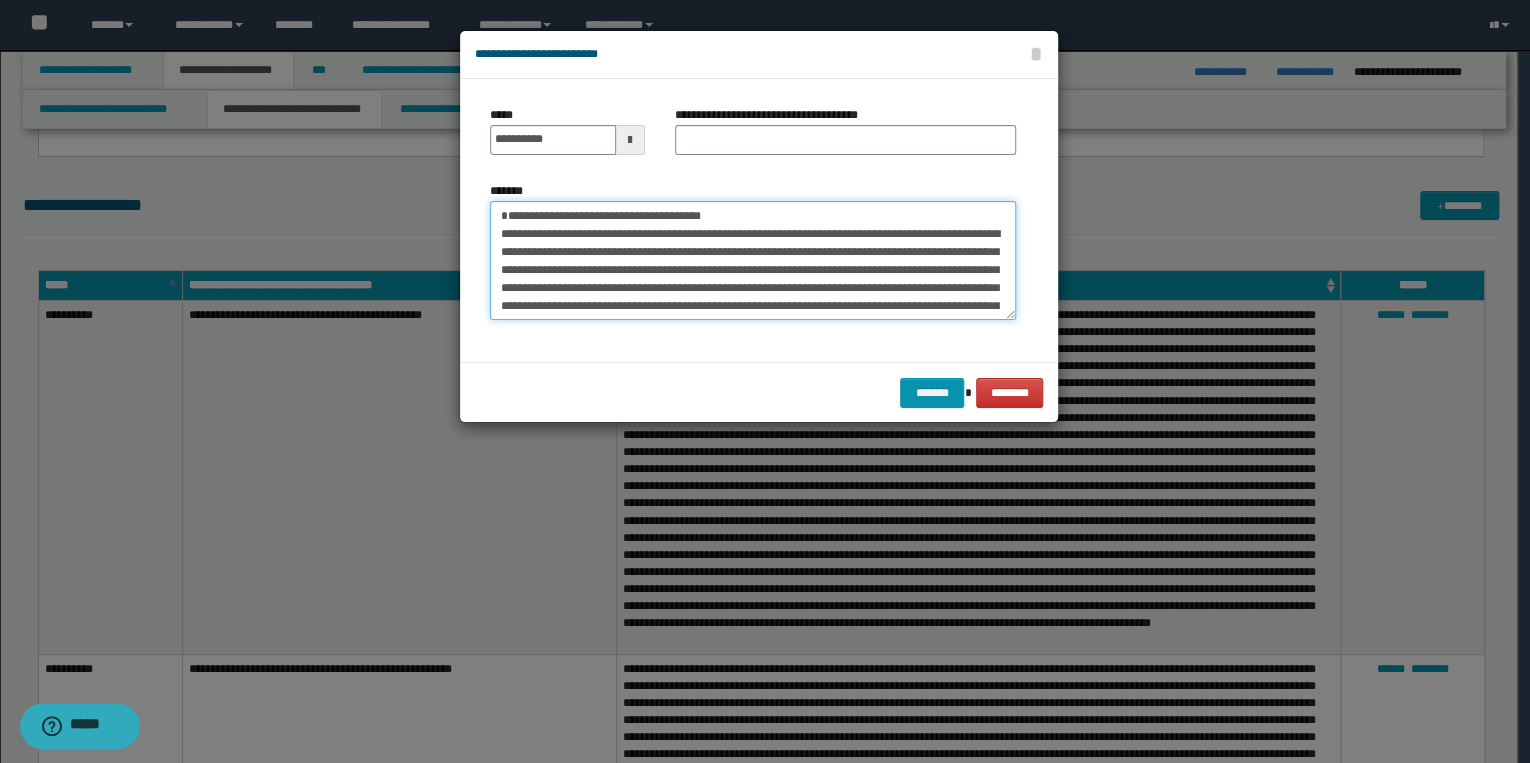 drag, startPoint x: 499, startPoint y: 215, endPoint x: 749, endPoint y: 213, distance: 250.008 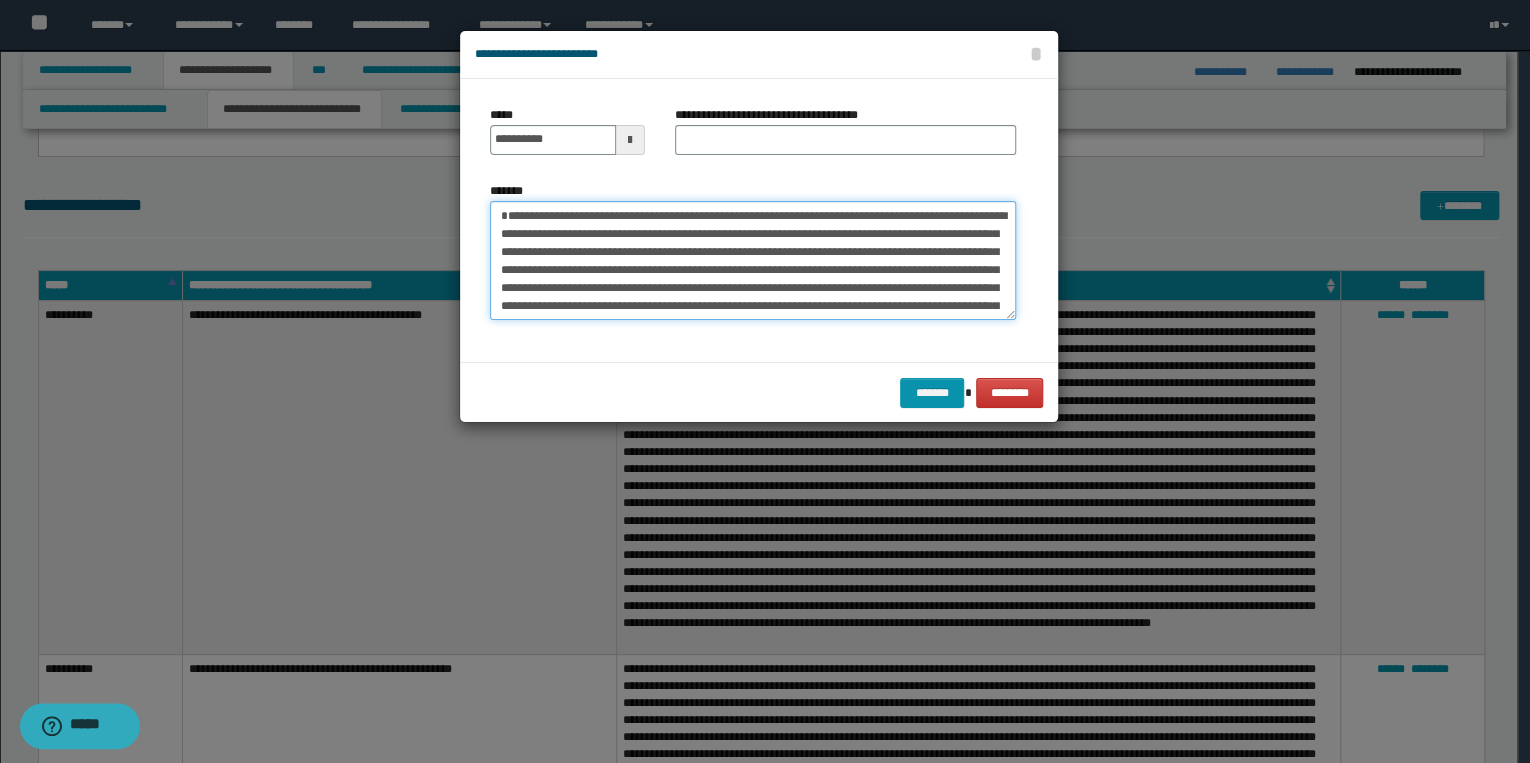 type on "**********" 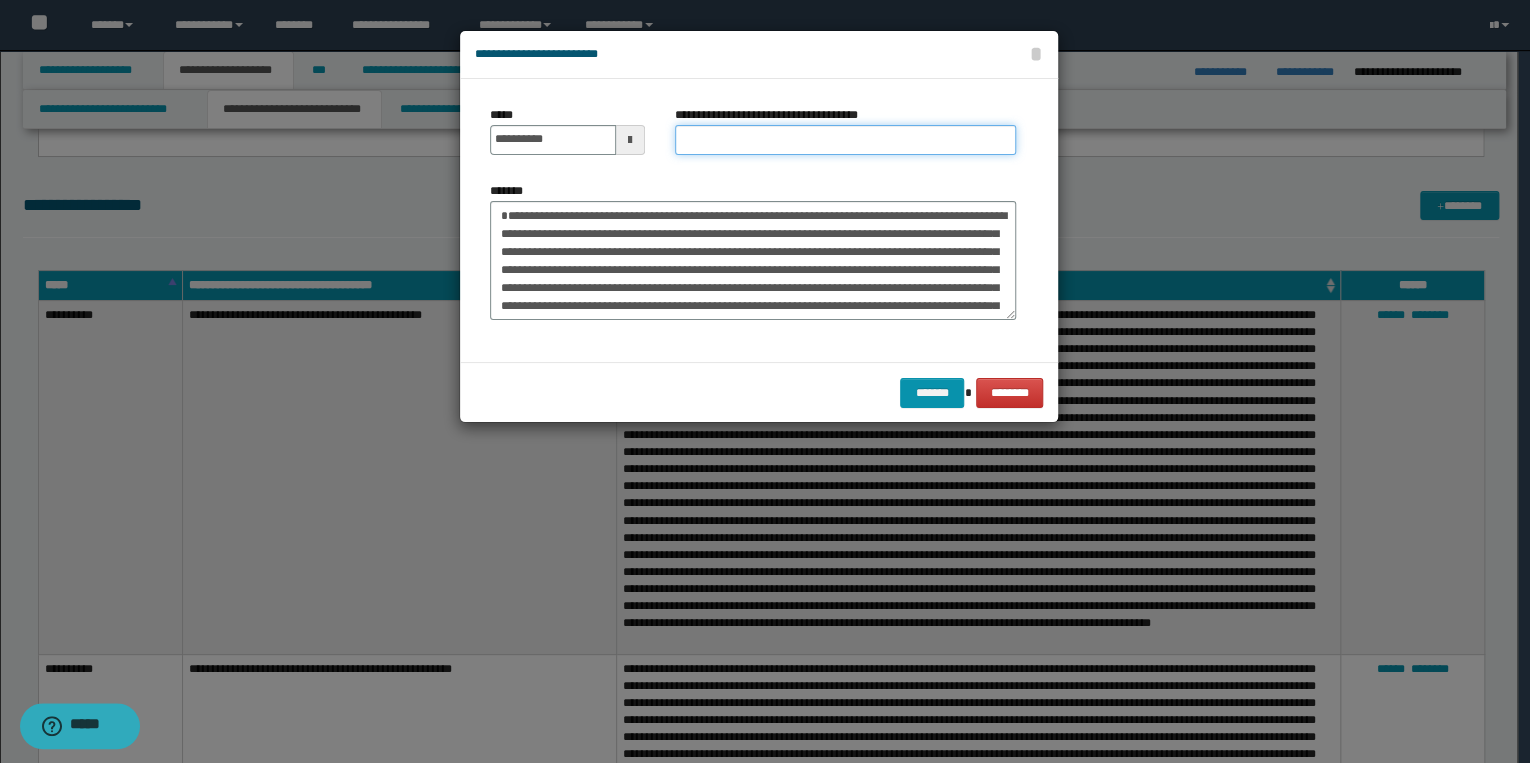 drag, startPoint x: 676, startPoint y: 143, endPoint x: 713, endPoint y: 148, distance: 37.336308 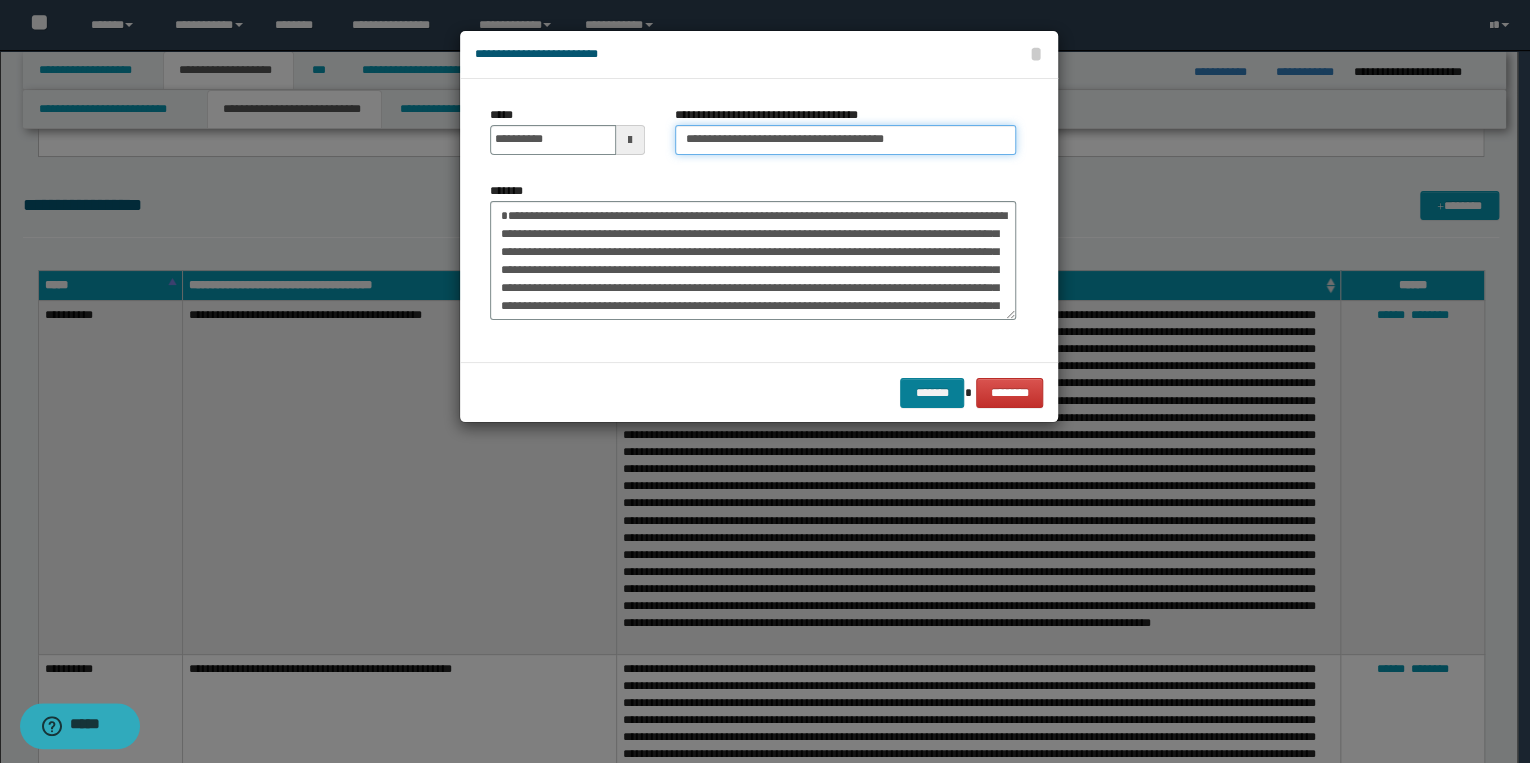 type on "**********" 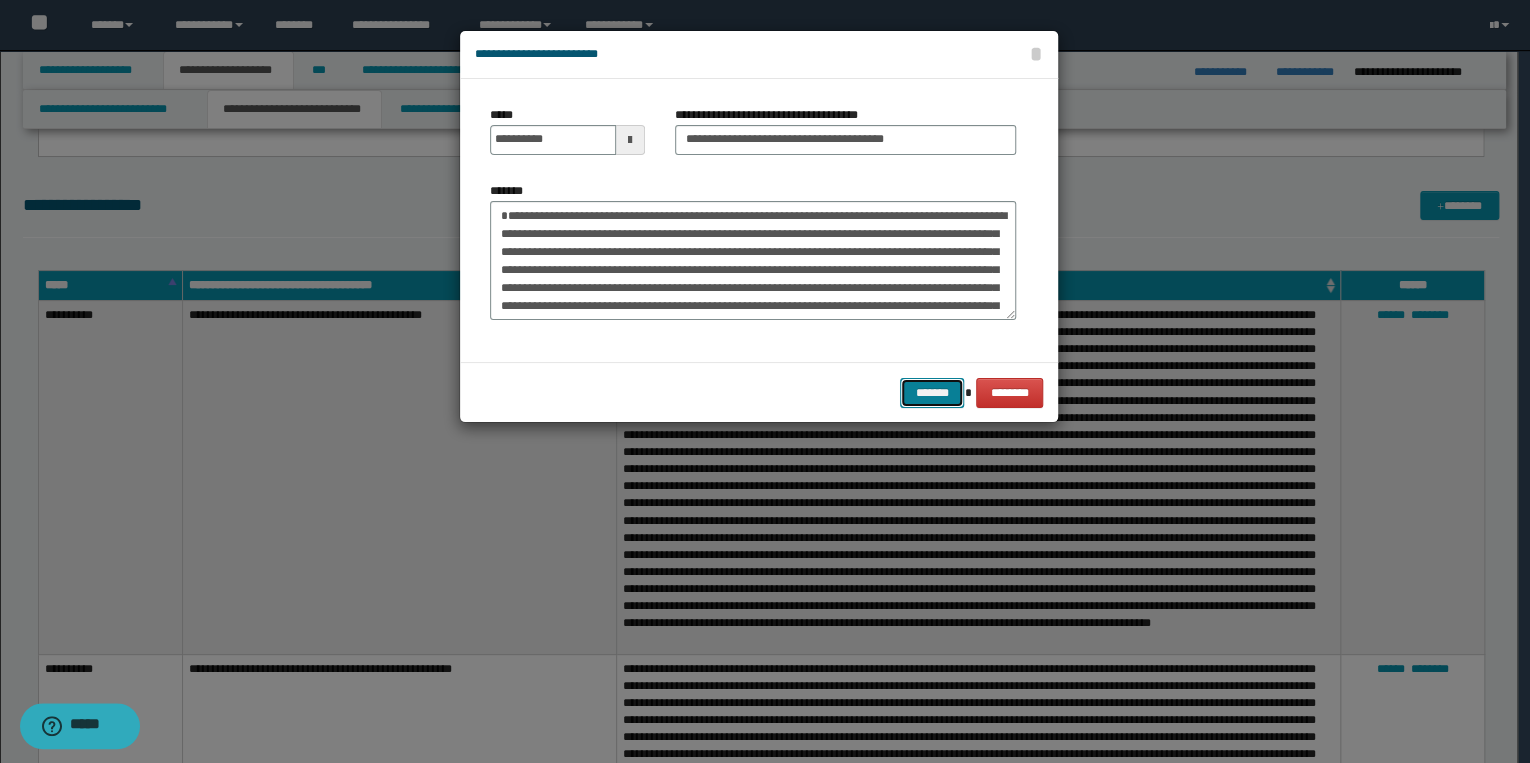click on "*******" at bounding box center [932, 393] 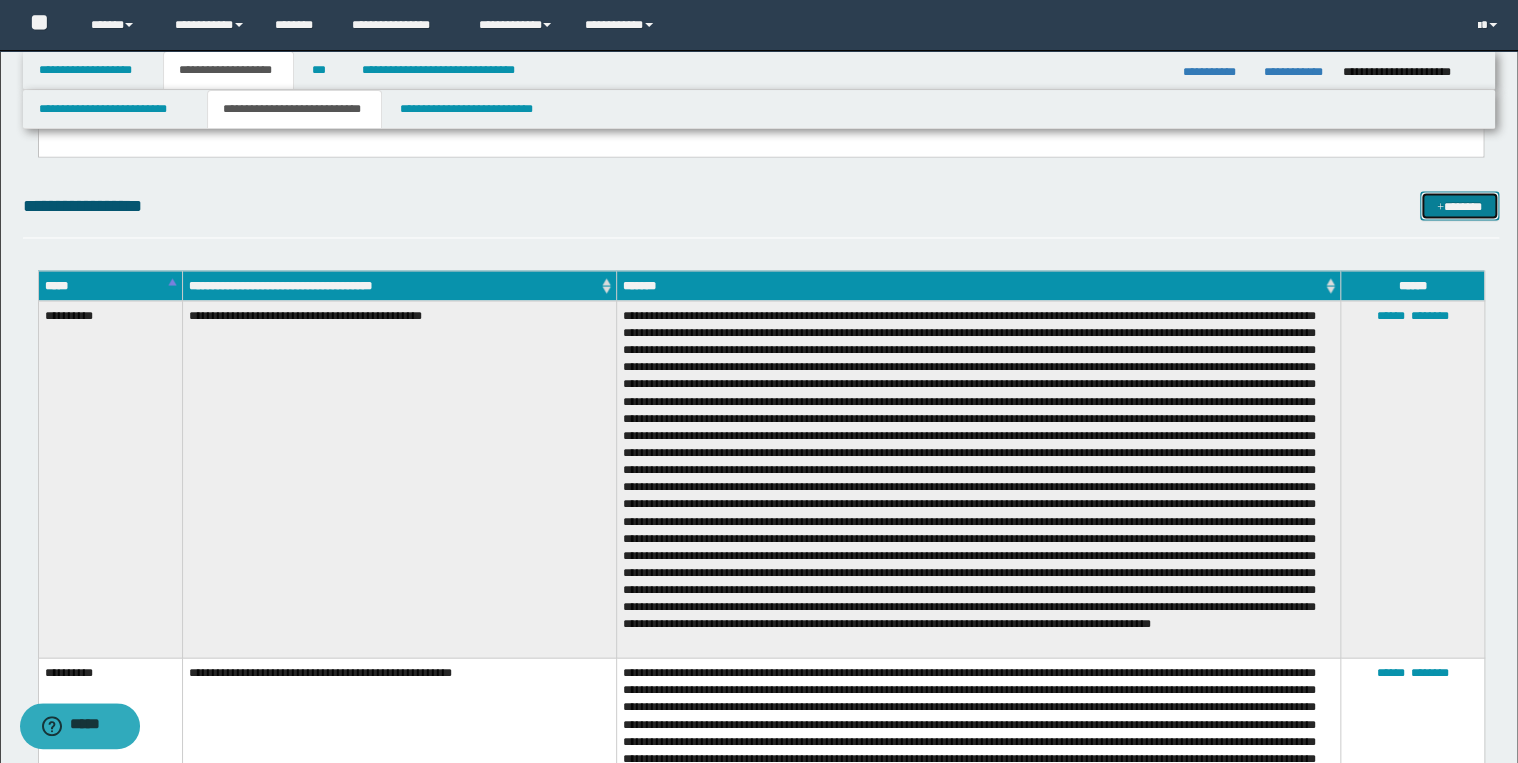 click at bounding box center (1440, 207) 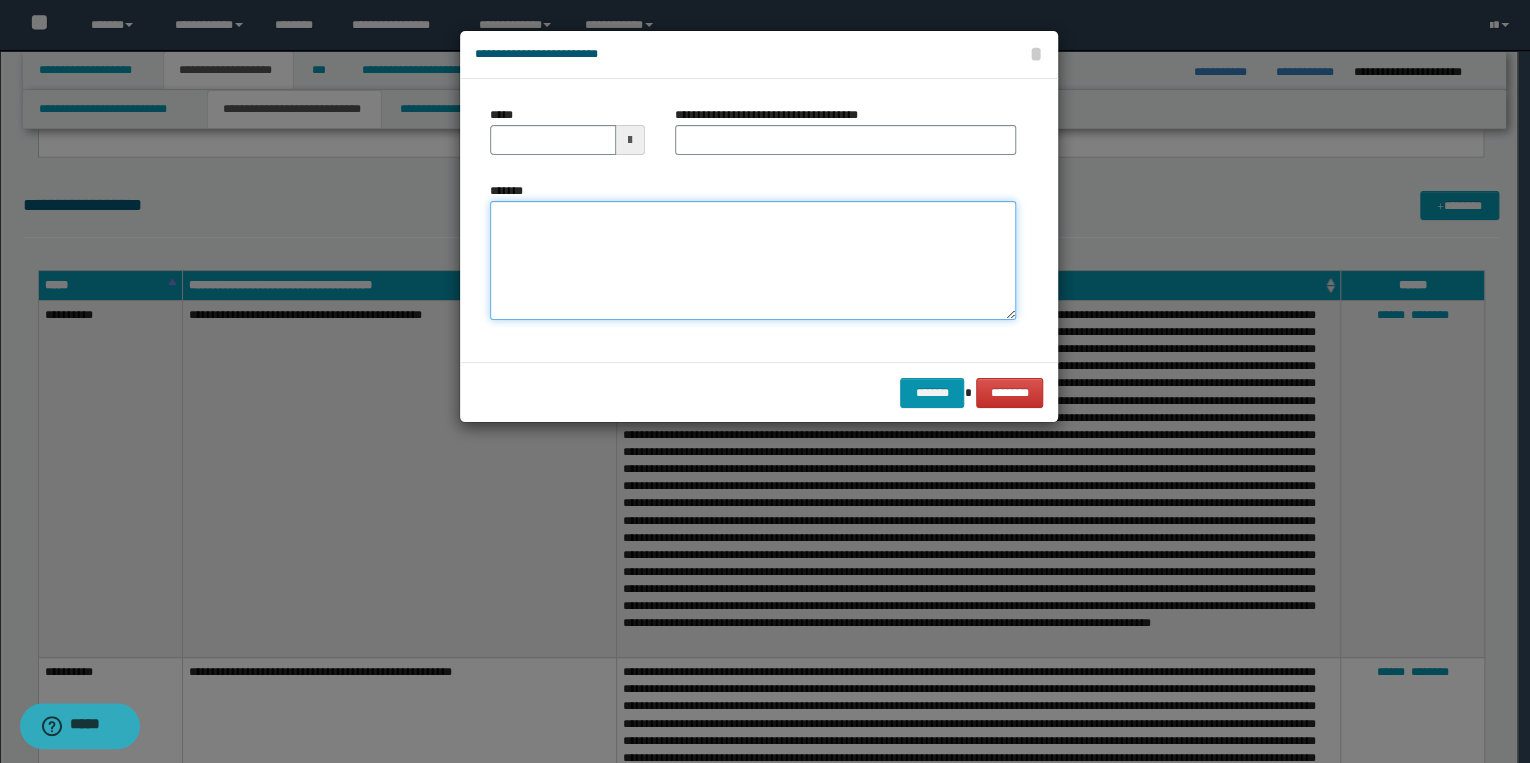 click on "*******" at bounding box center [753, 261] 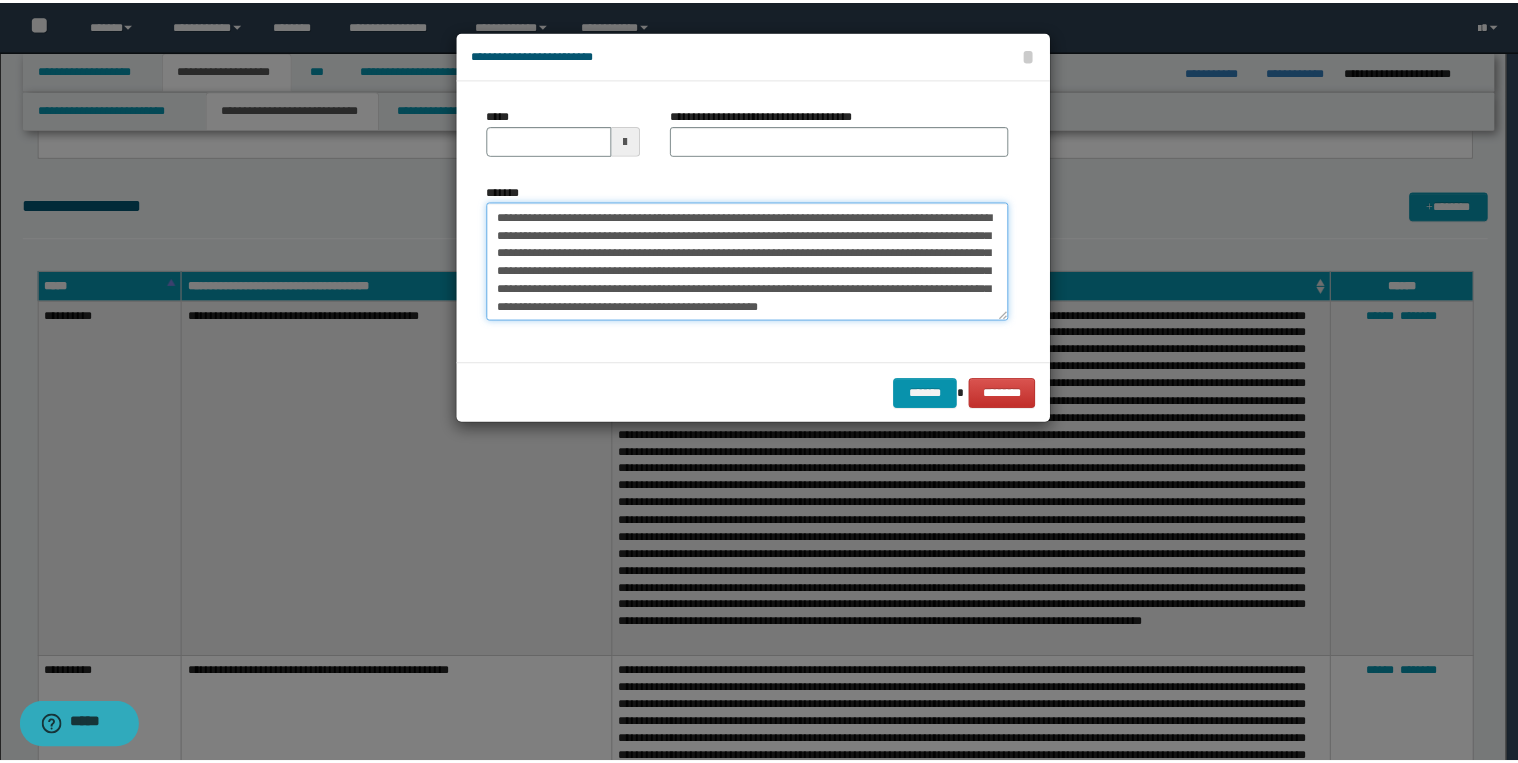 scroll, scrollTop: 0, scrollLeft: 0, axis: both 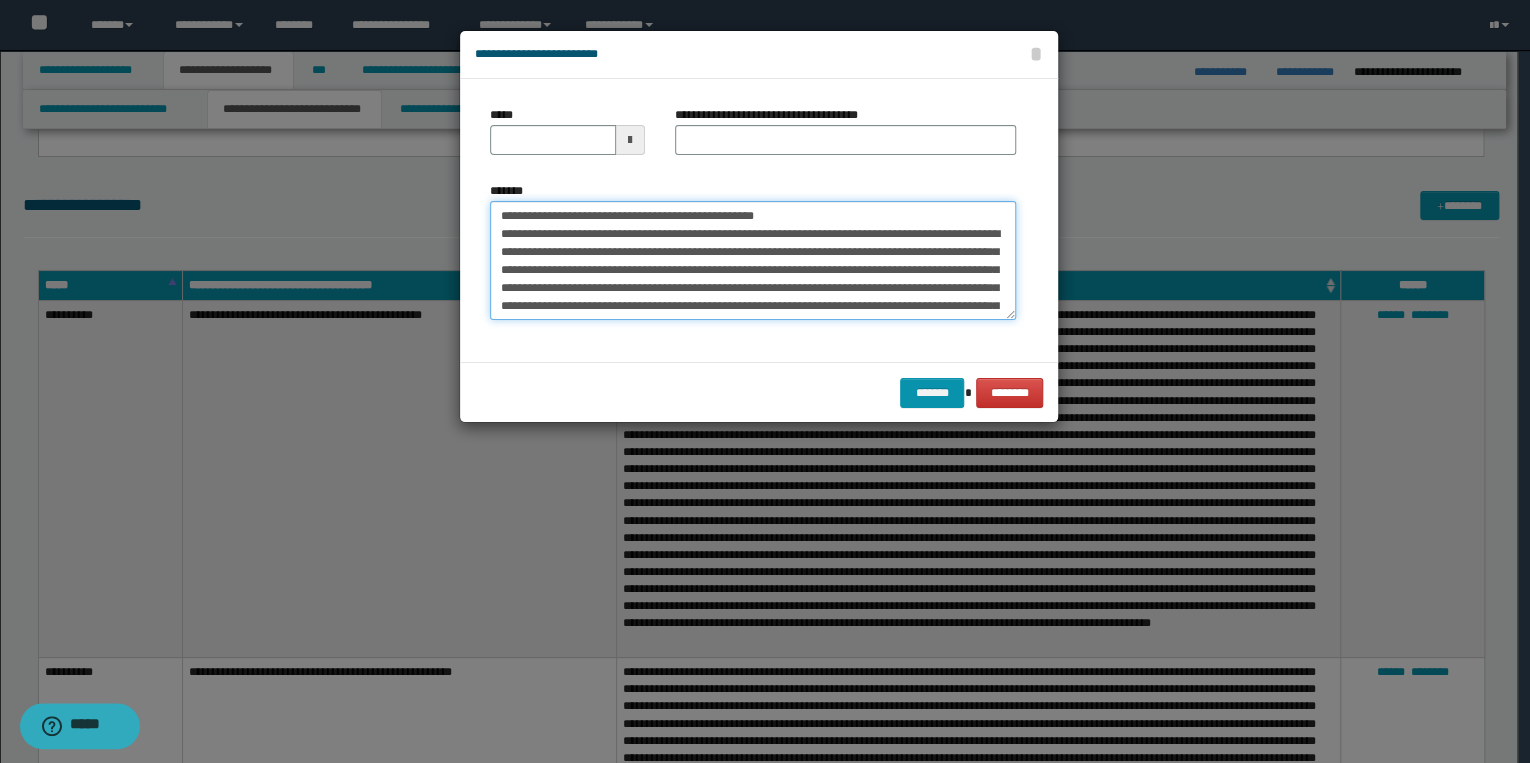drag, startPoint x: 560, startPoint y: 214, endPoint x: 464, endPoint y: 215, distance: 96.00521 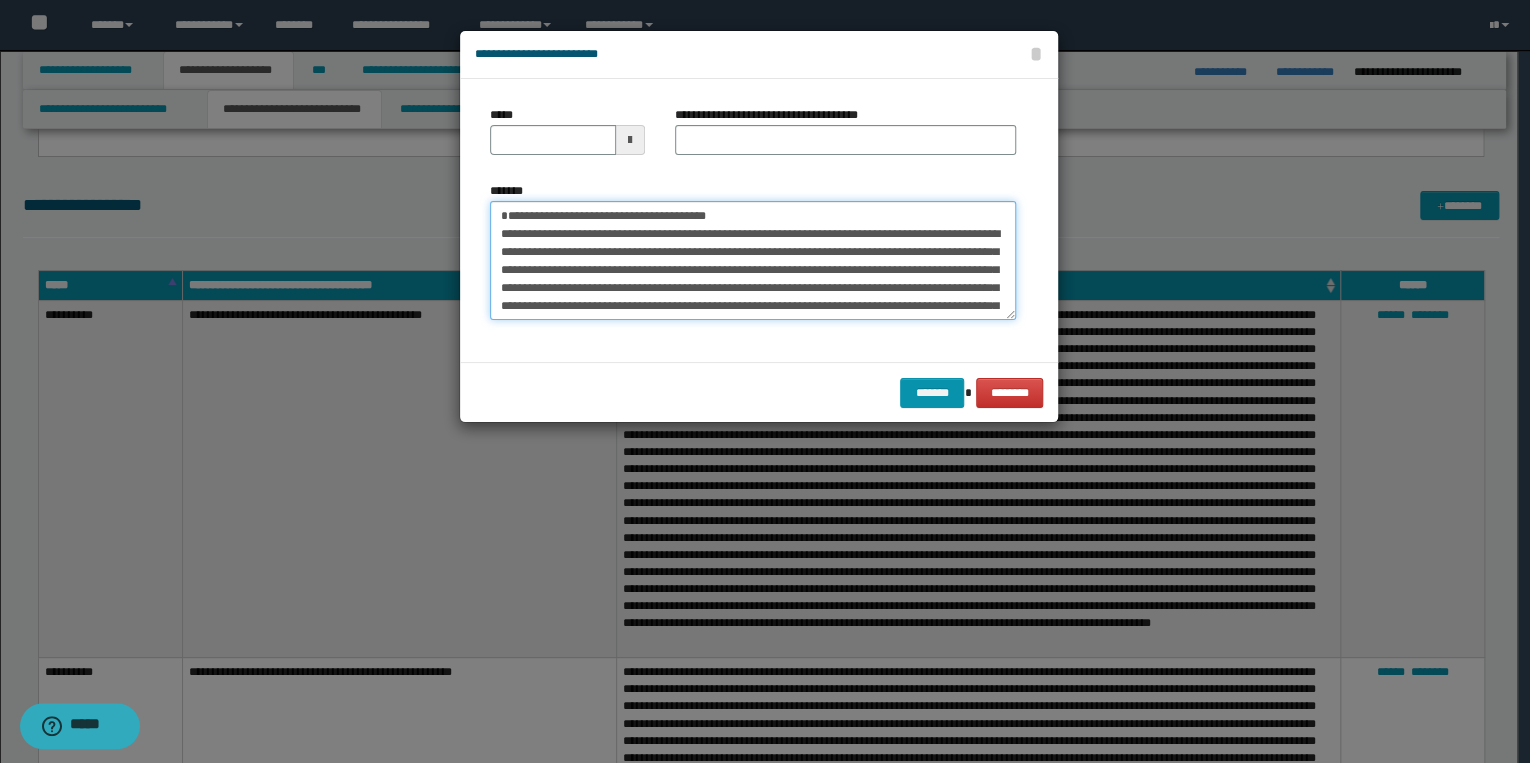 type 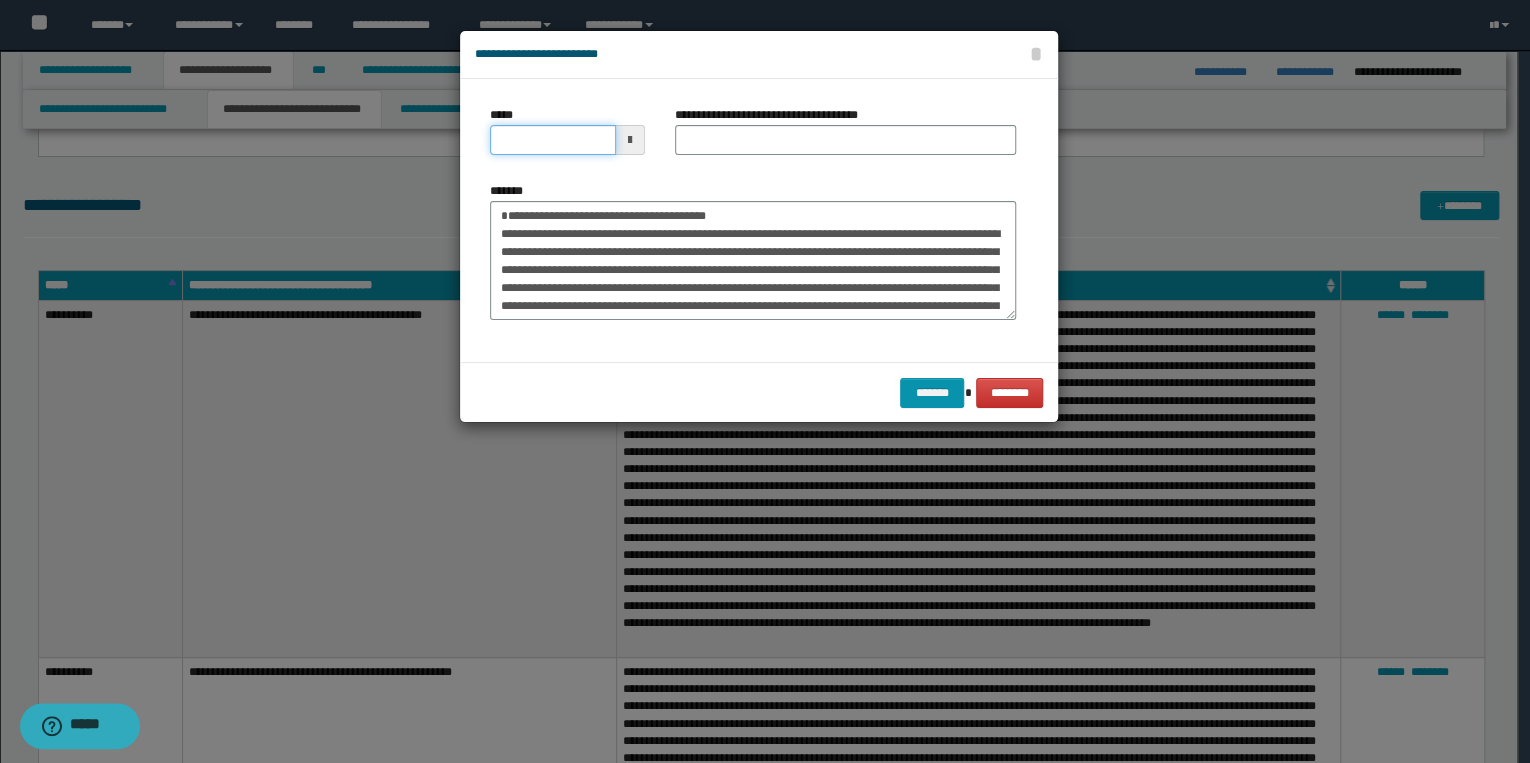 click on "*****" at bounding box center (553, 140) 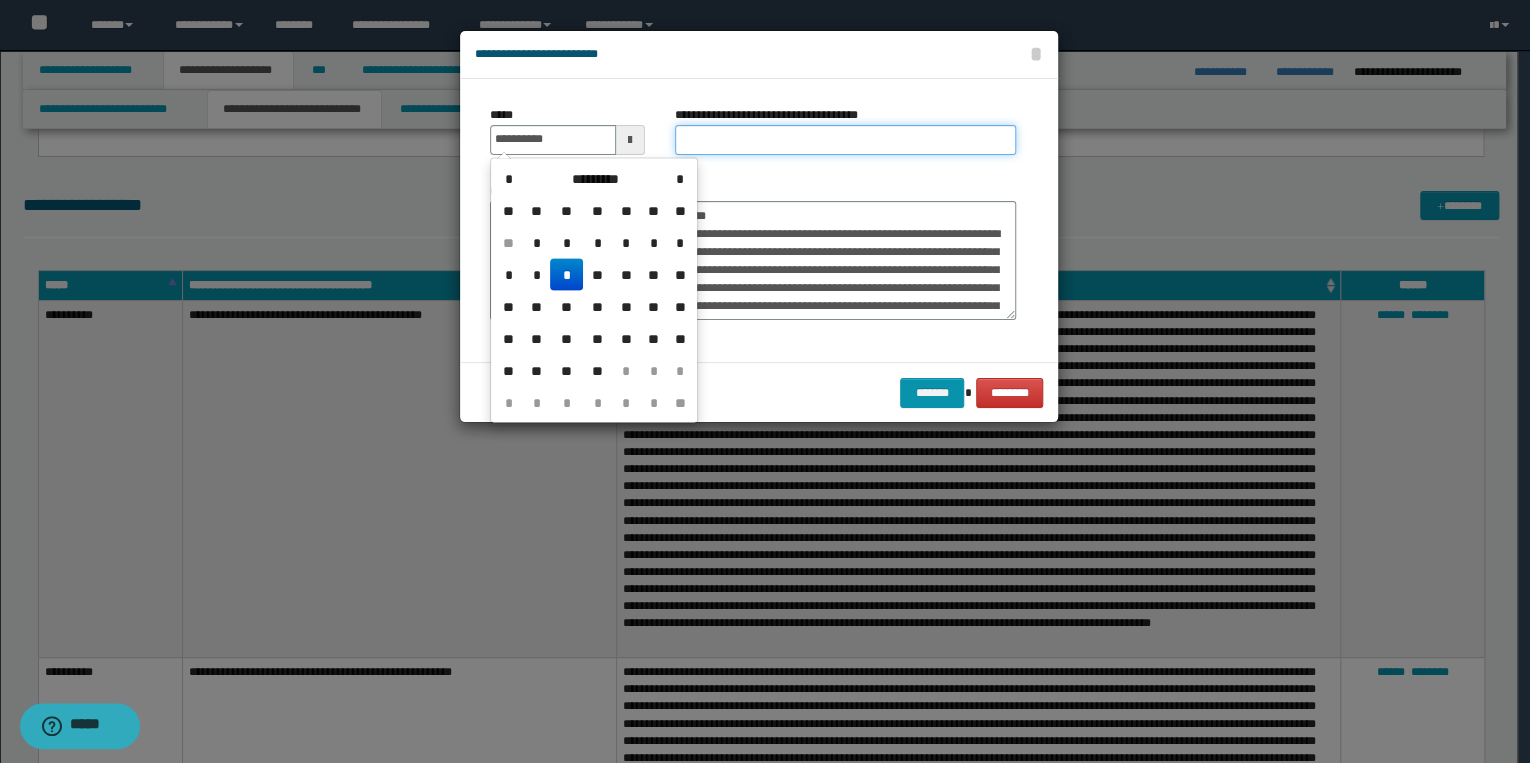 type on "**********" 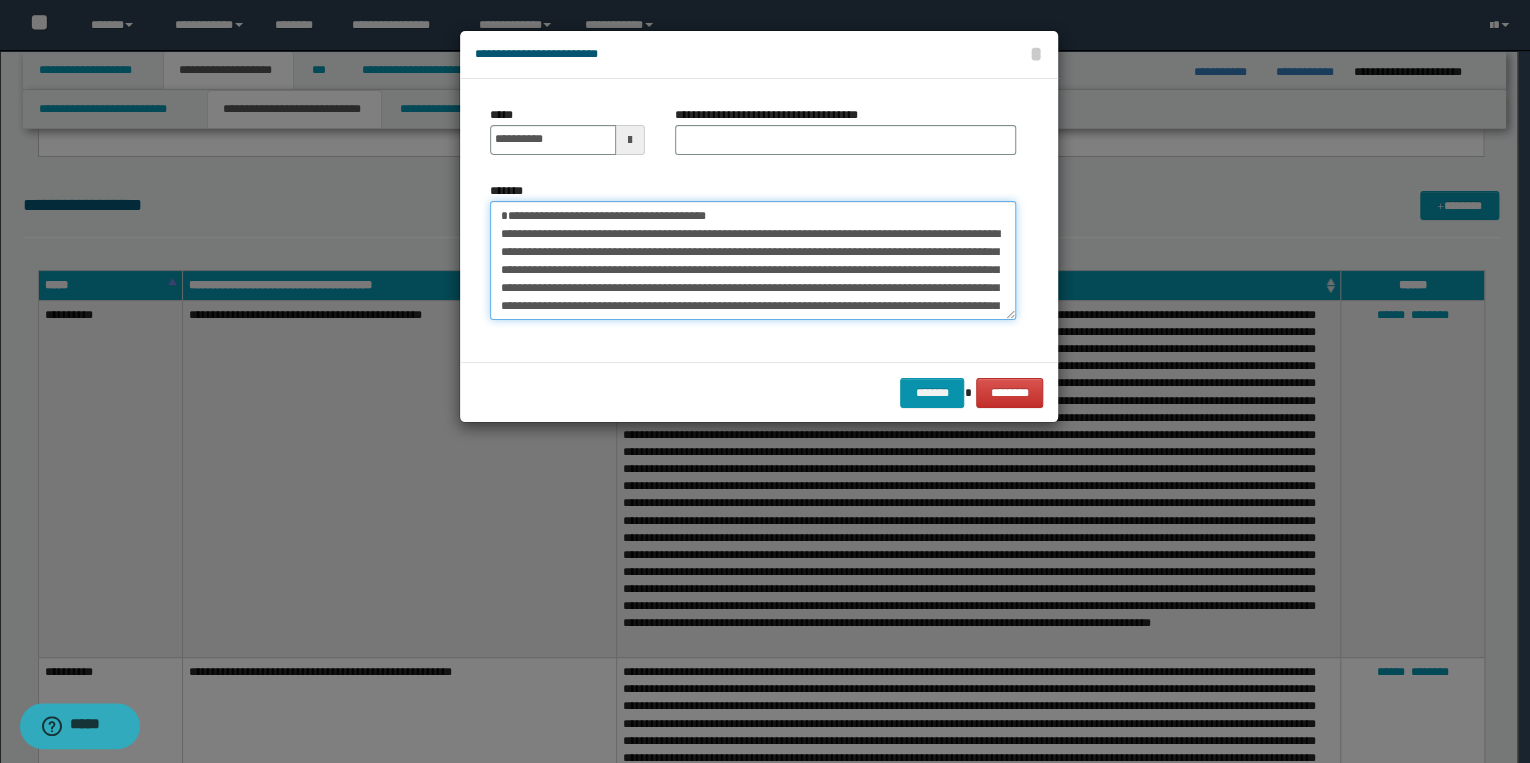 drag, startPoint x: 505, startPoint y: 216, endPoint x: 740, endPoint y: 216, distance: 235 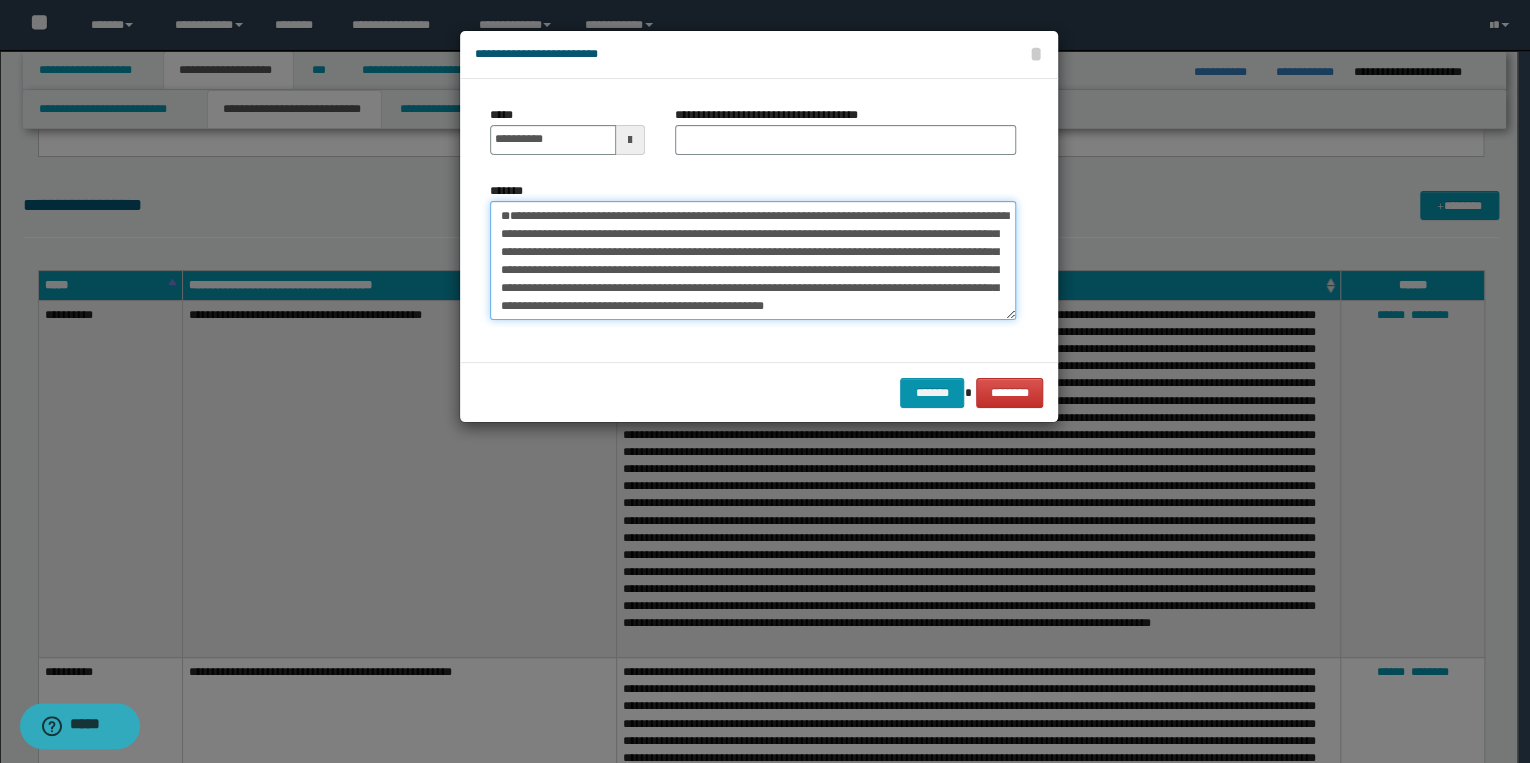 type on "**********" 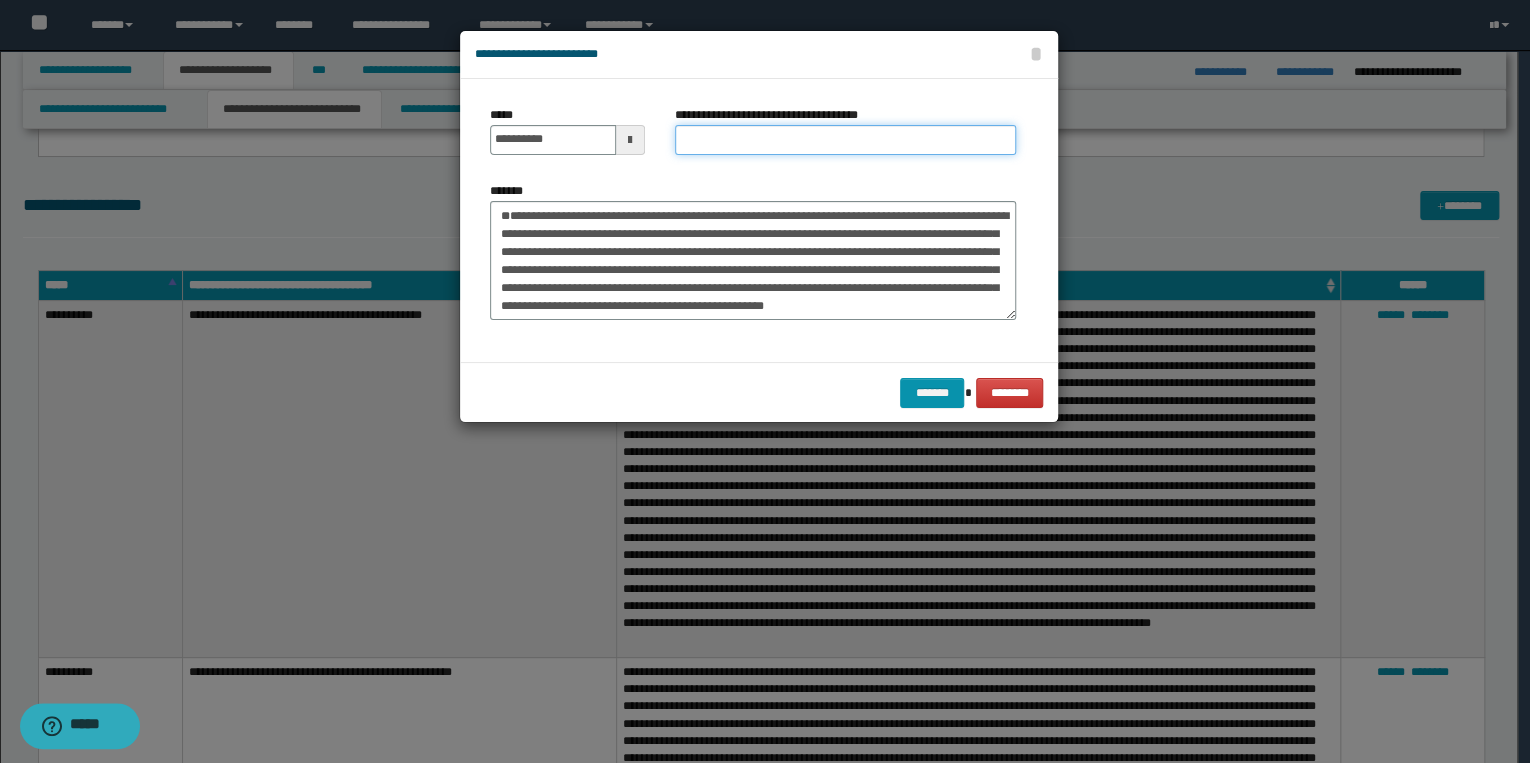 click on "**********" at bounding box center [845, 140] 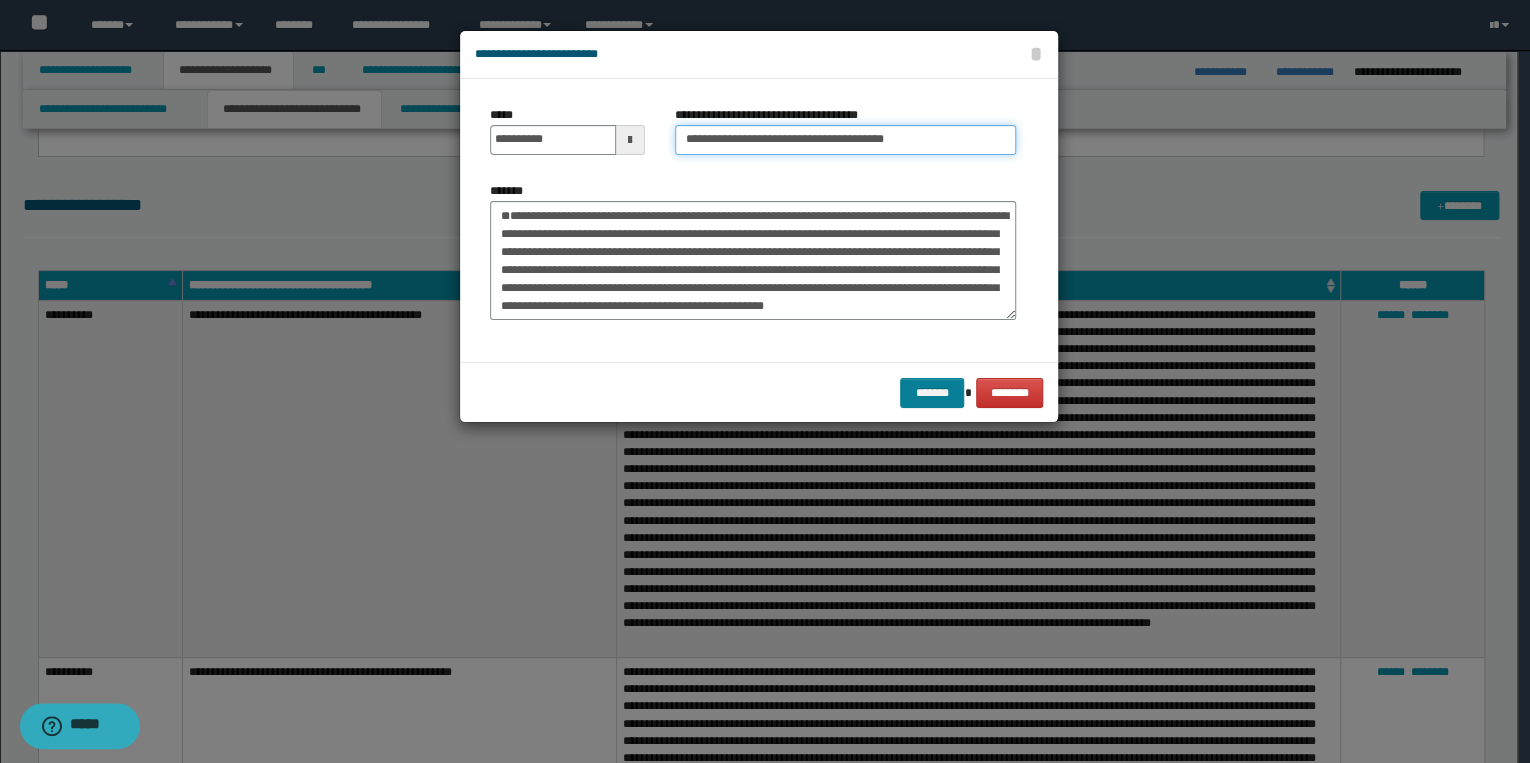 type on "**********" 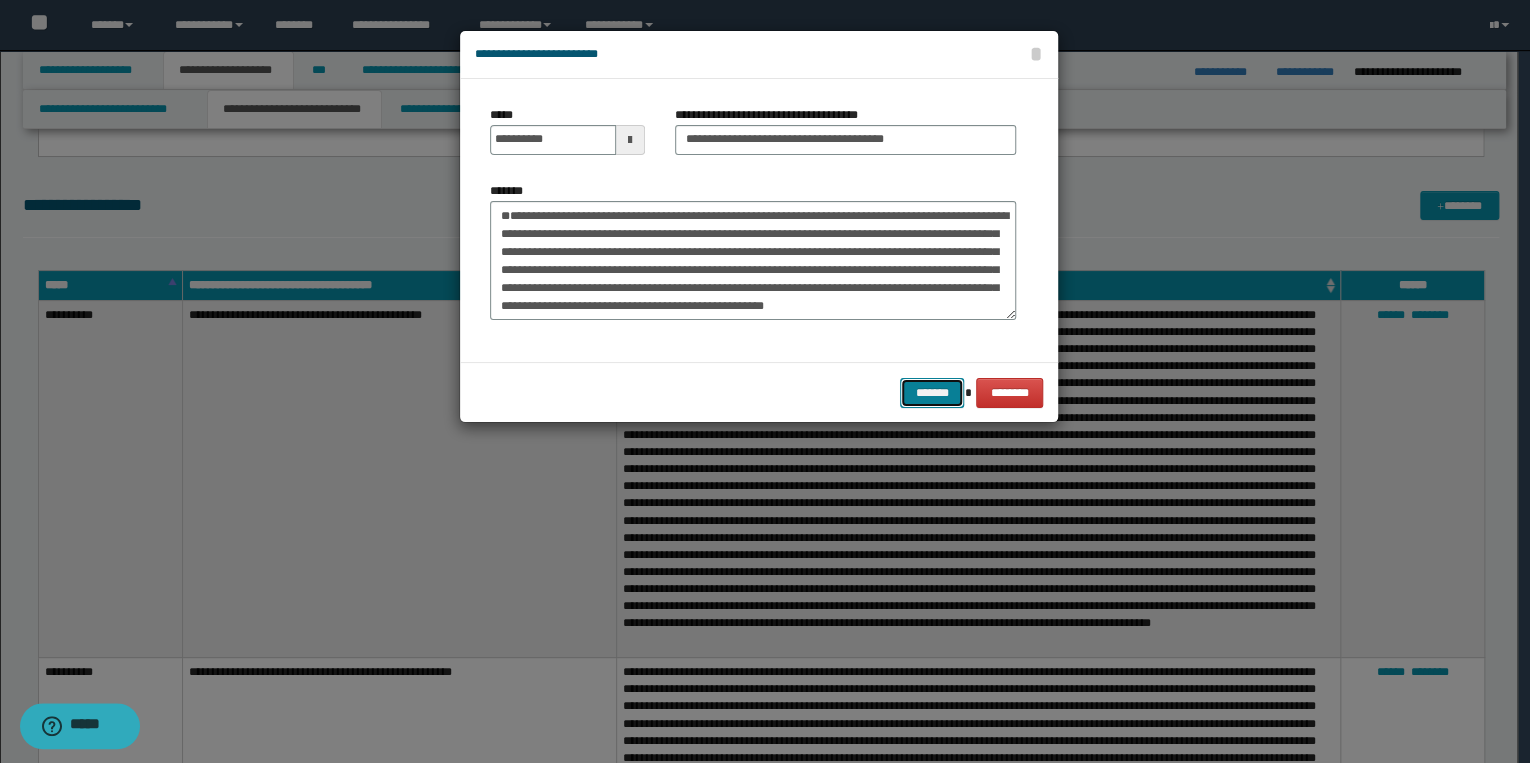 click on "*******" at bounding box center [932, 393] 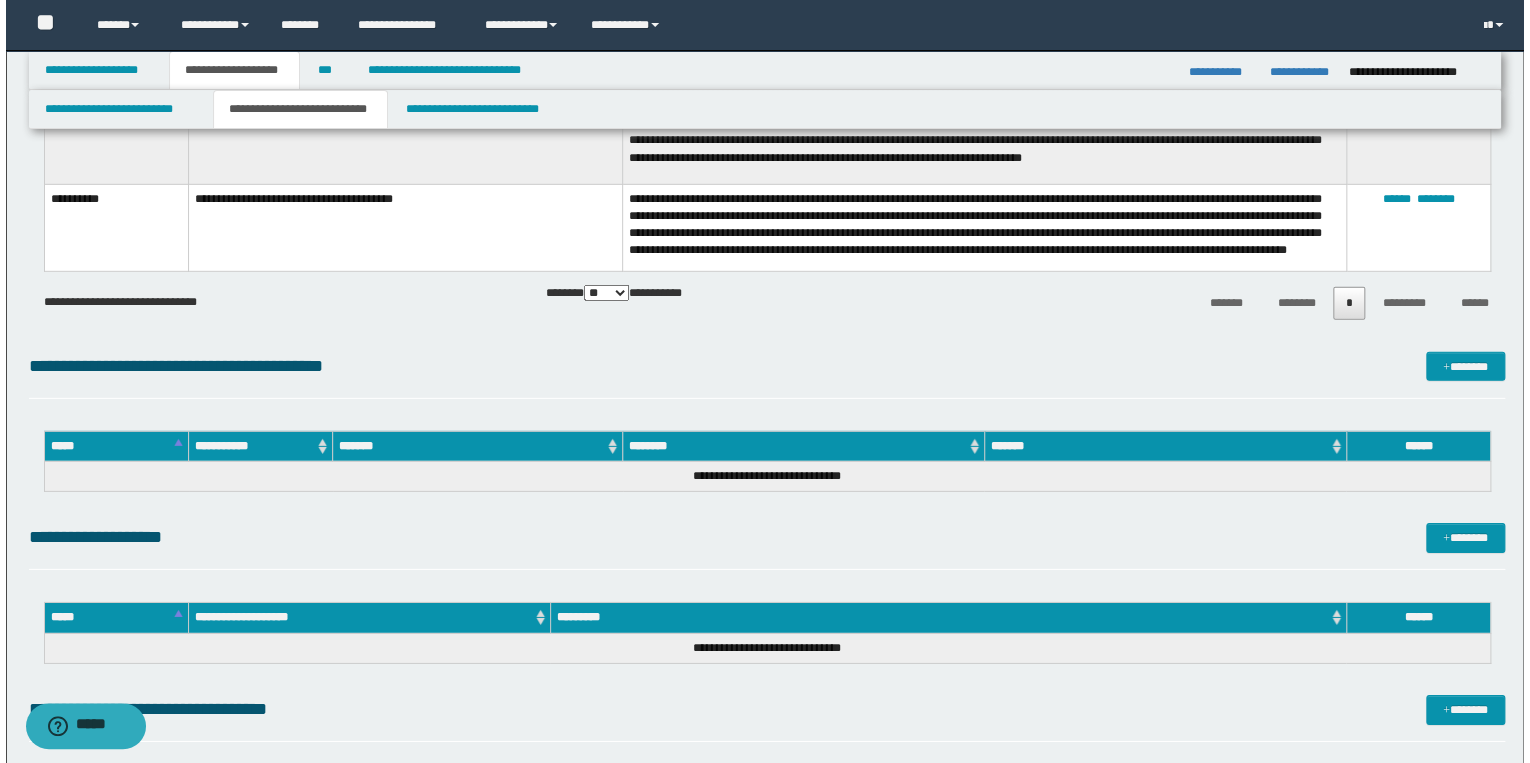 scroll, scrollTop: 2940, scrollLeft: 0, axis: vertical 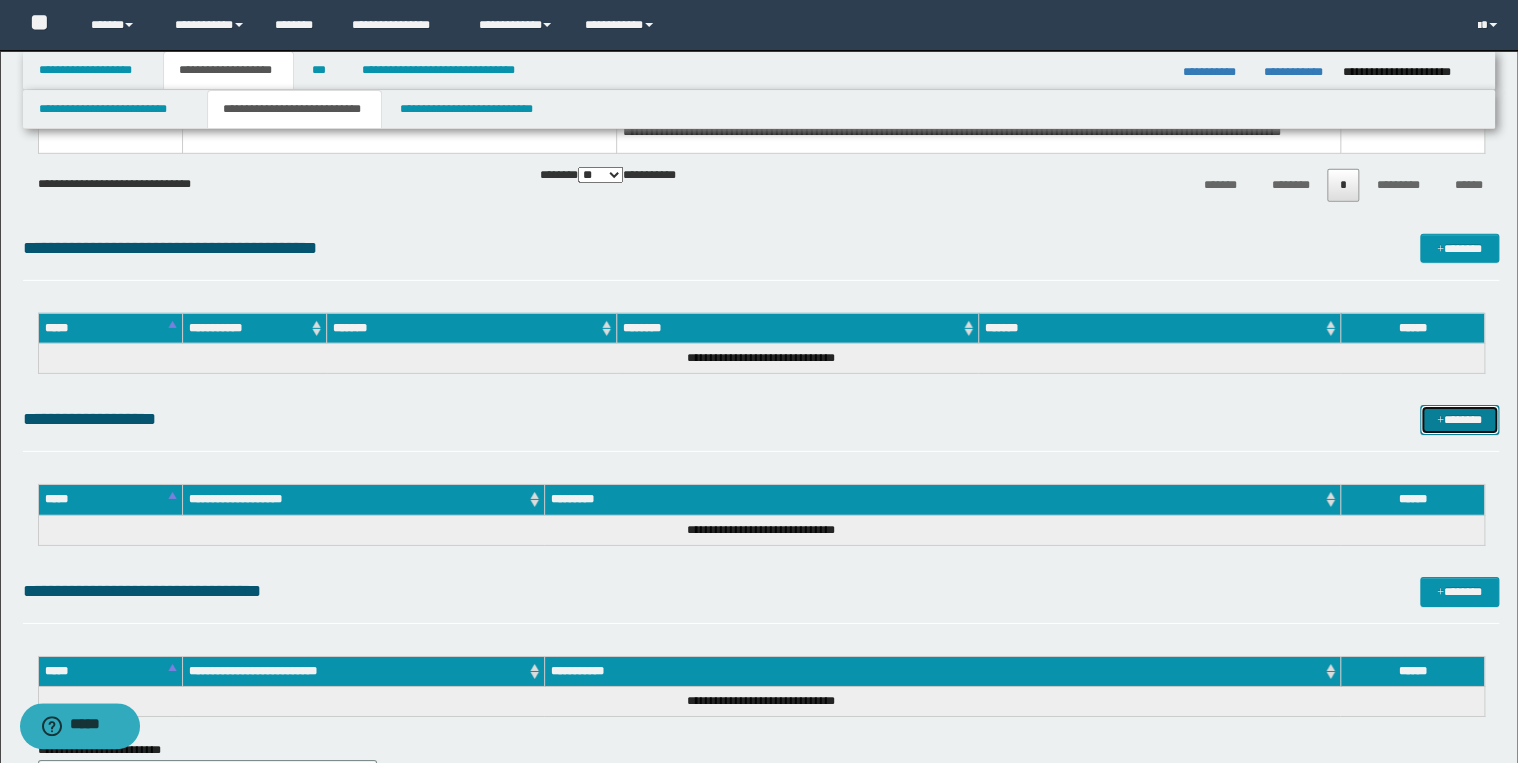 click on "*******" at bounding box center (1459, 420) 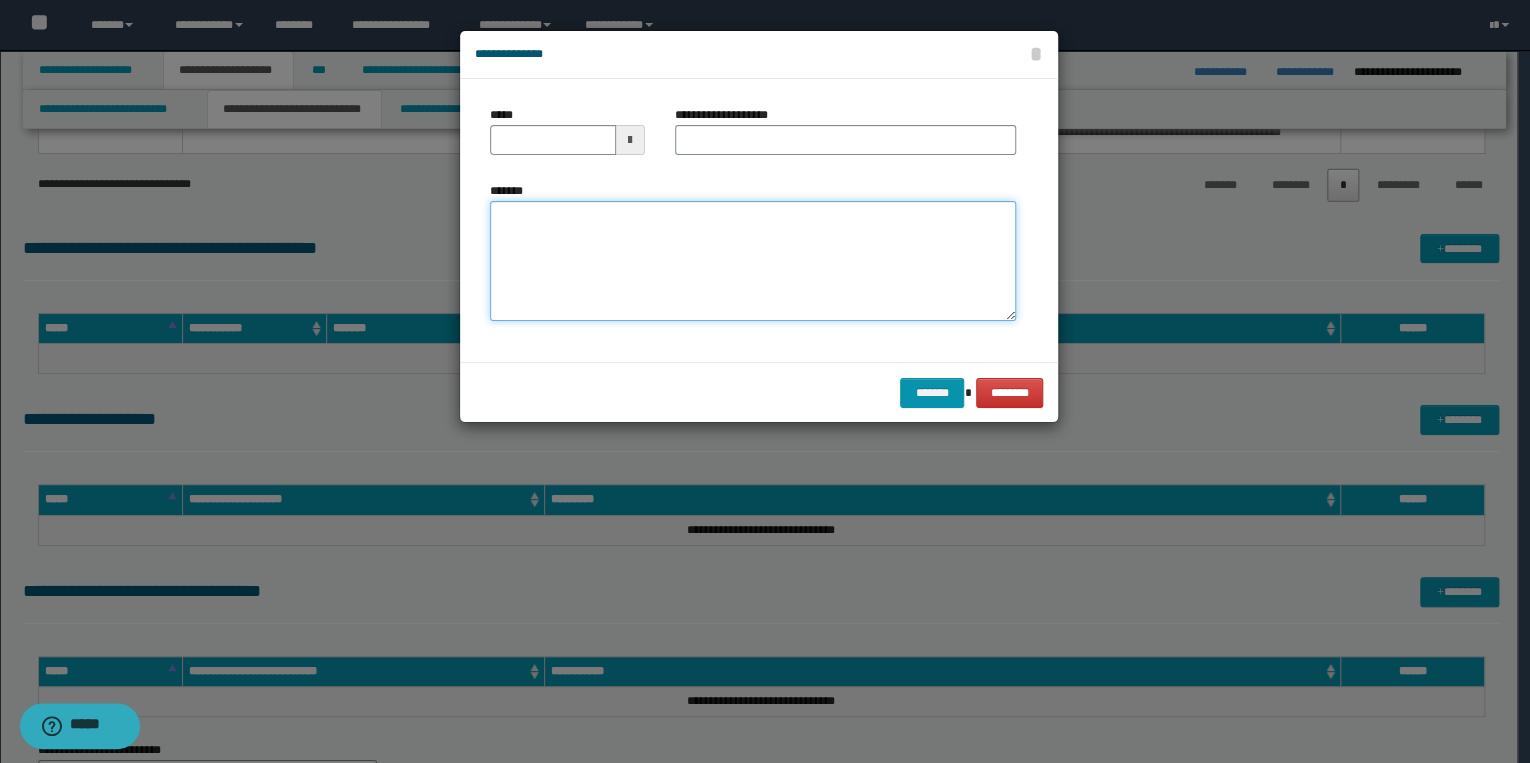 click on "*******" at bounding box center [753, 261] 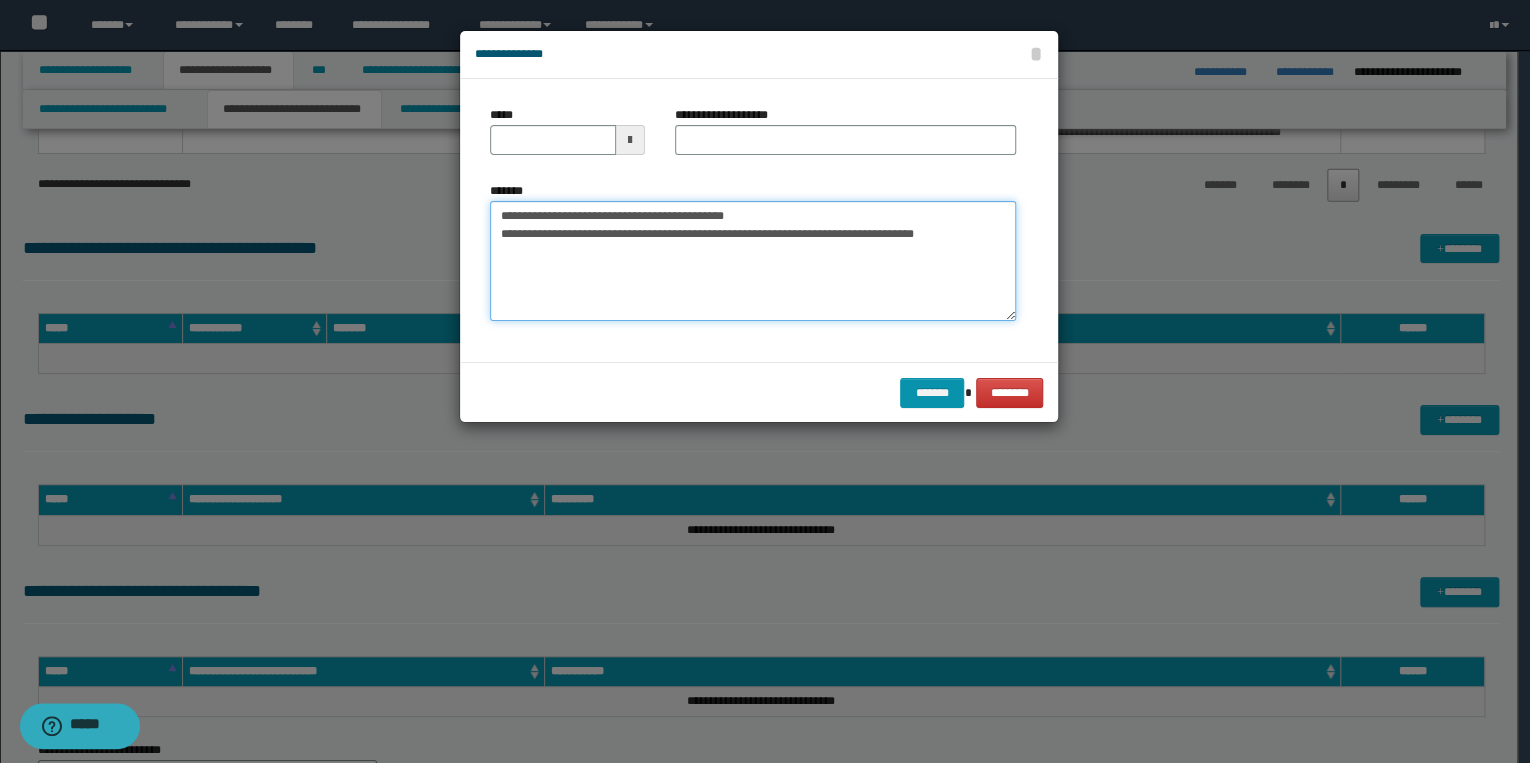 drag, startPoint x: 562, startPoint y: 216, endPoint x: 489, endPoint y: 217, distance: 73.00685 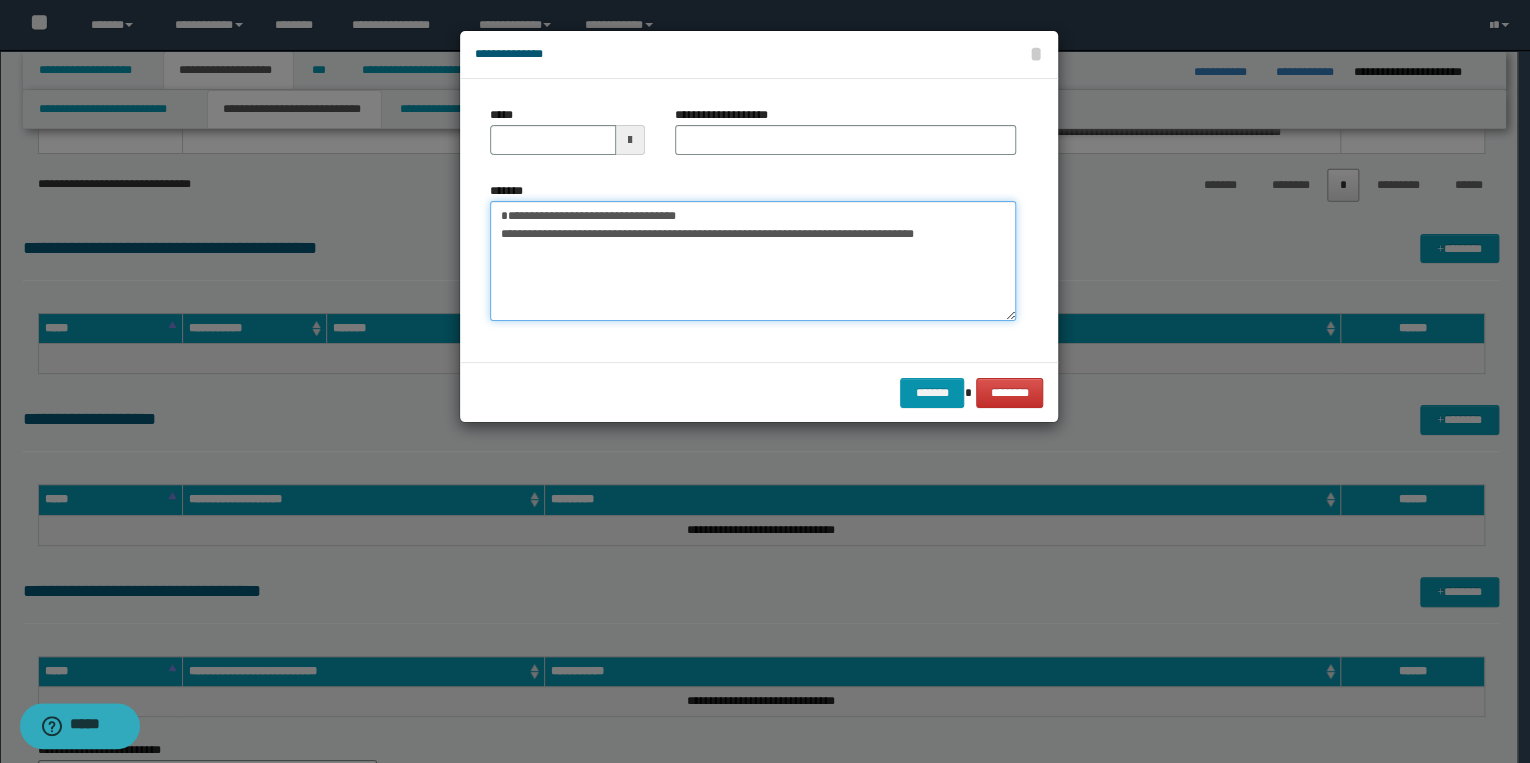 type 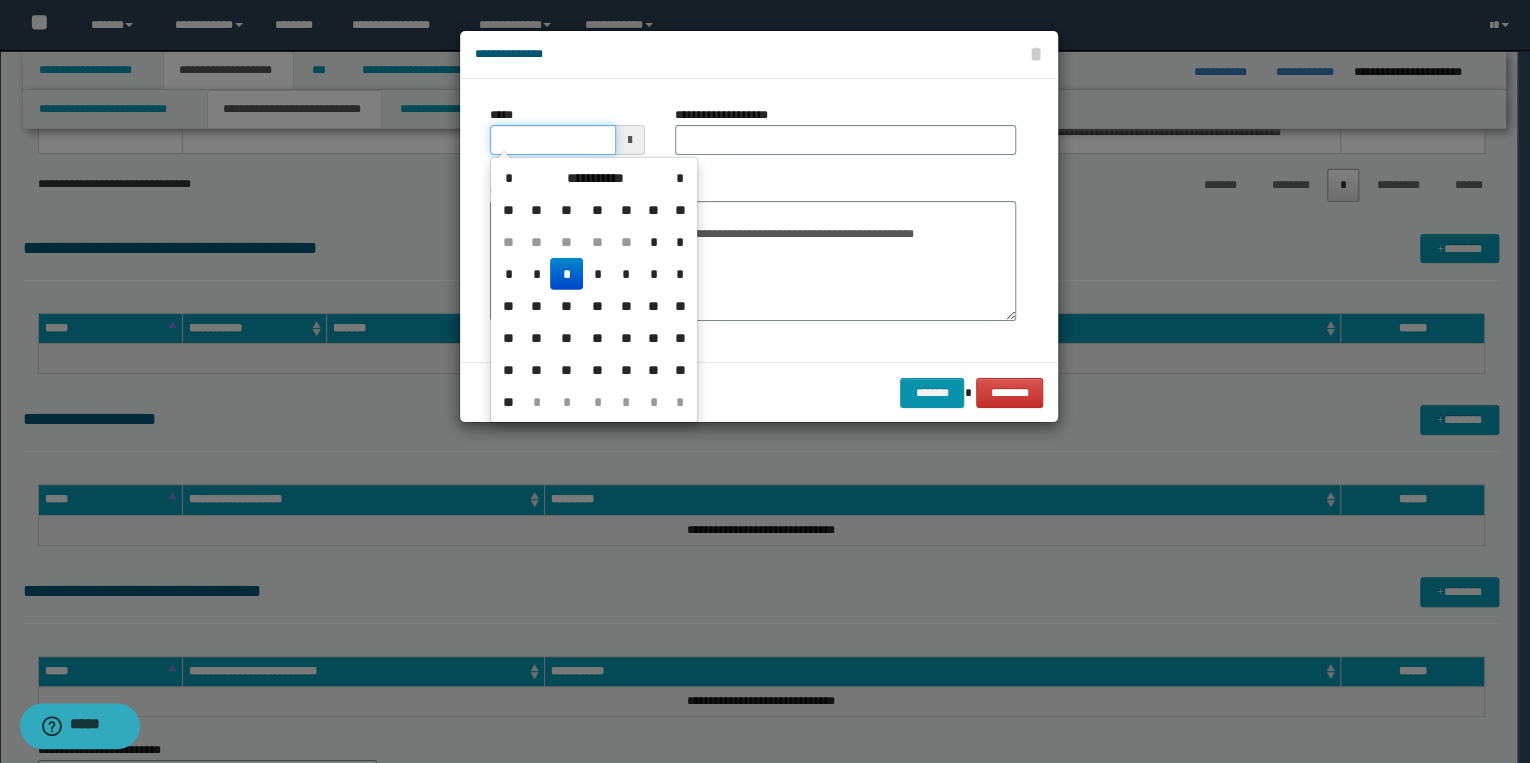click on "*****" at bounding box center [553, 140] 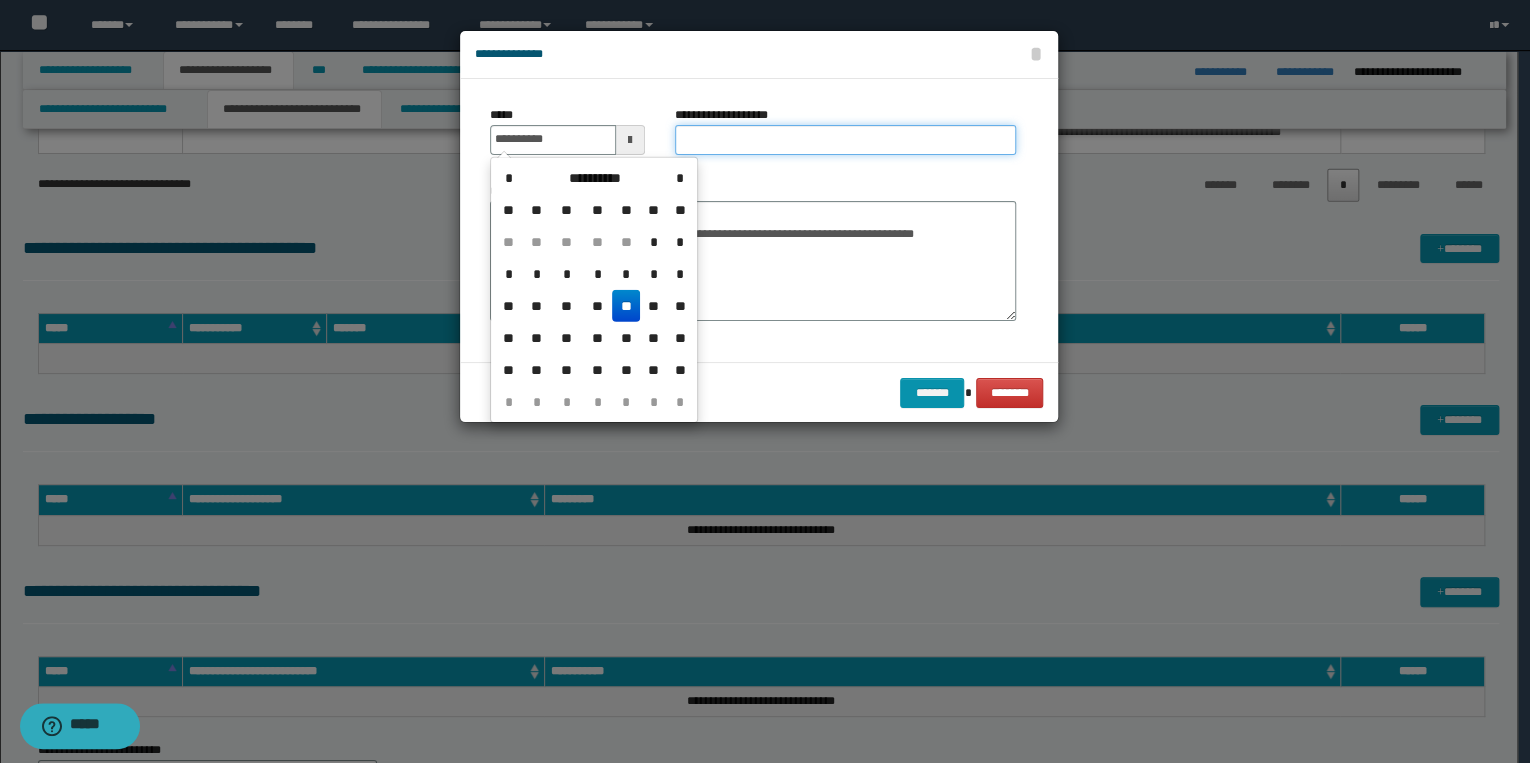 type on "**********" 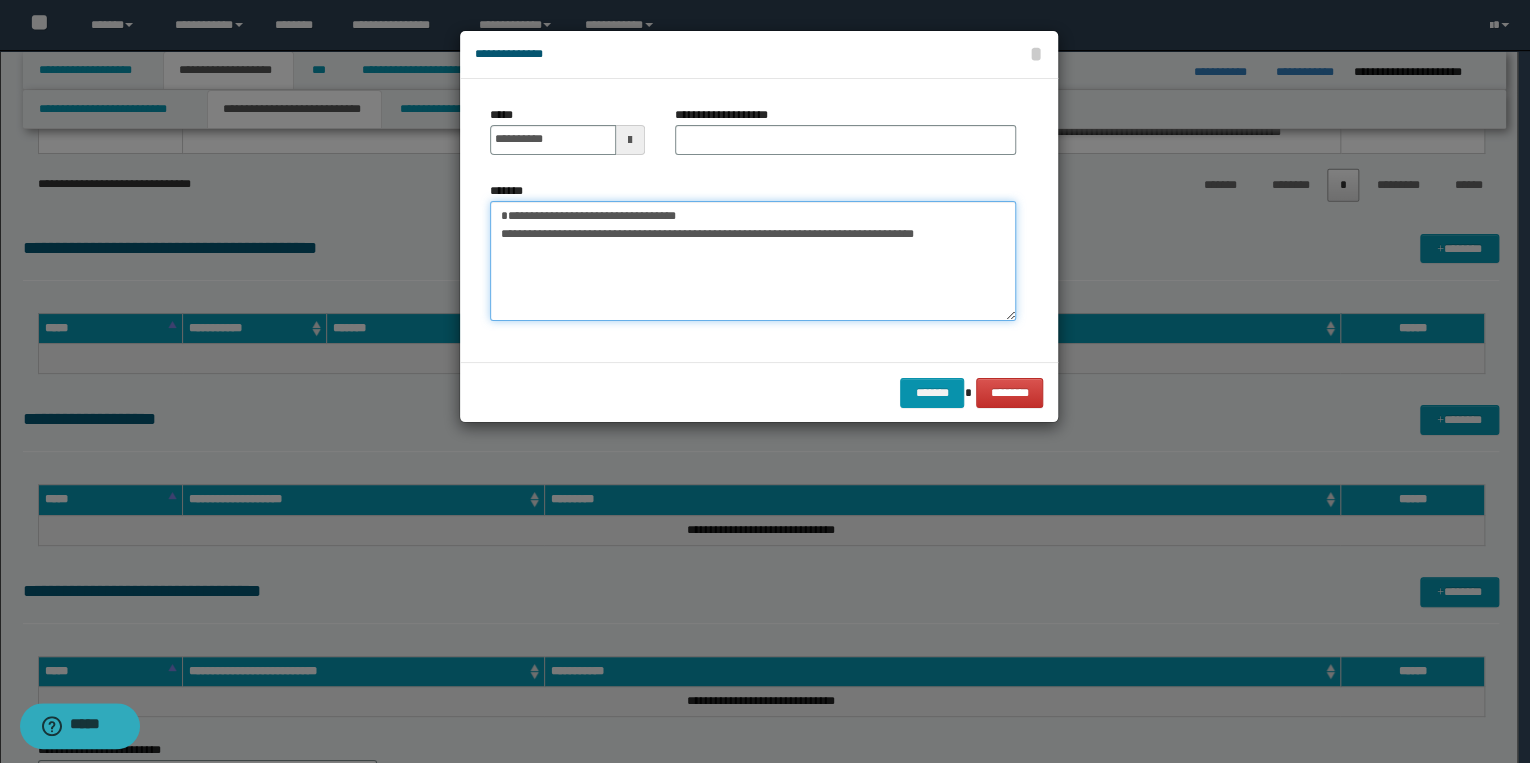 drag, startPoint x: 500, startPoint y: 216, endPoint x: 757, endPoint y: 209, distance: 257.0953 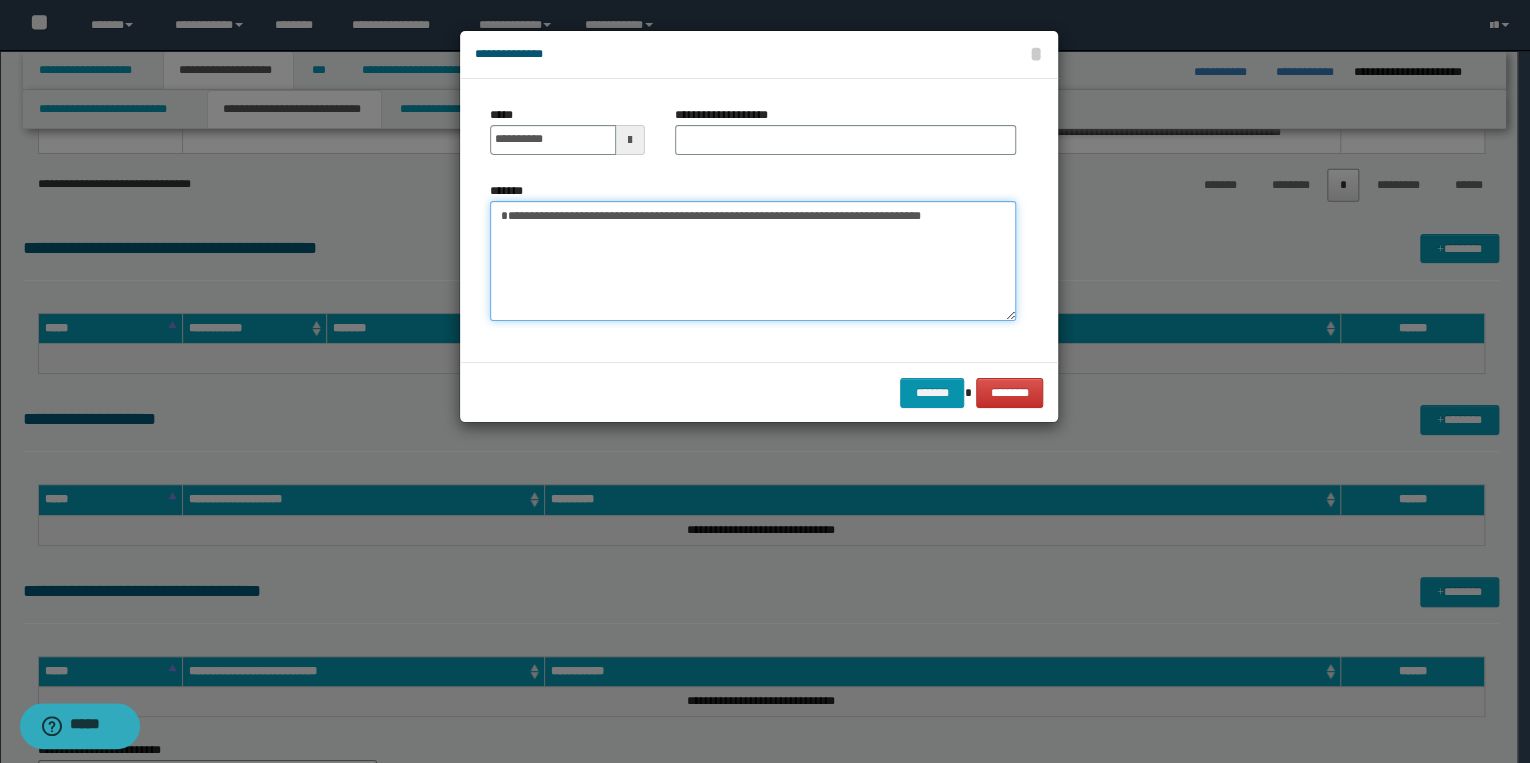 type on "**********" 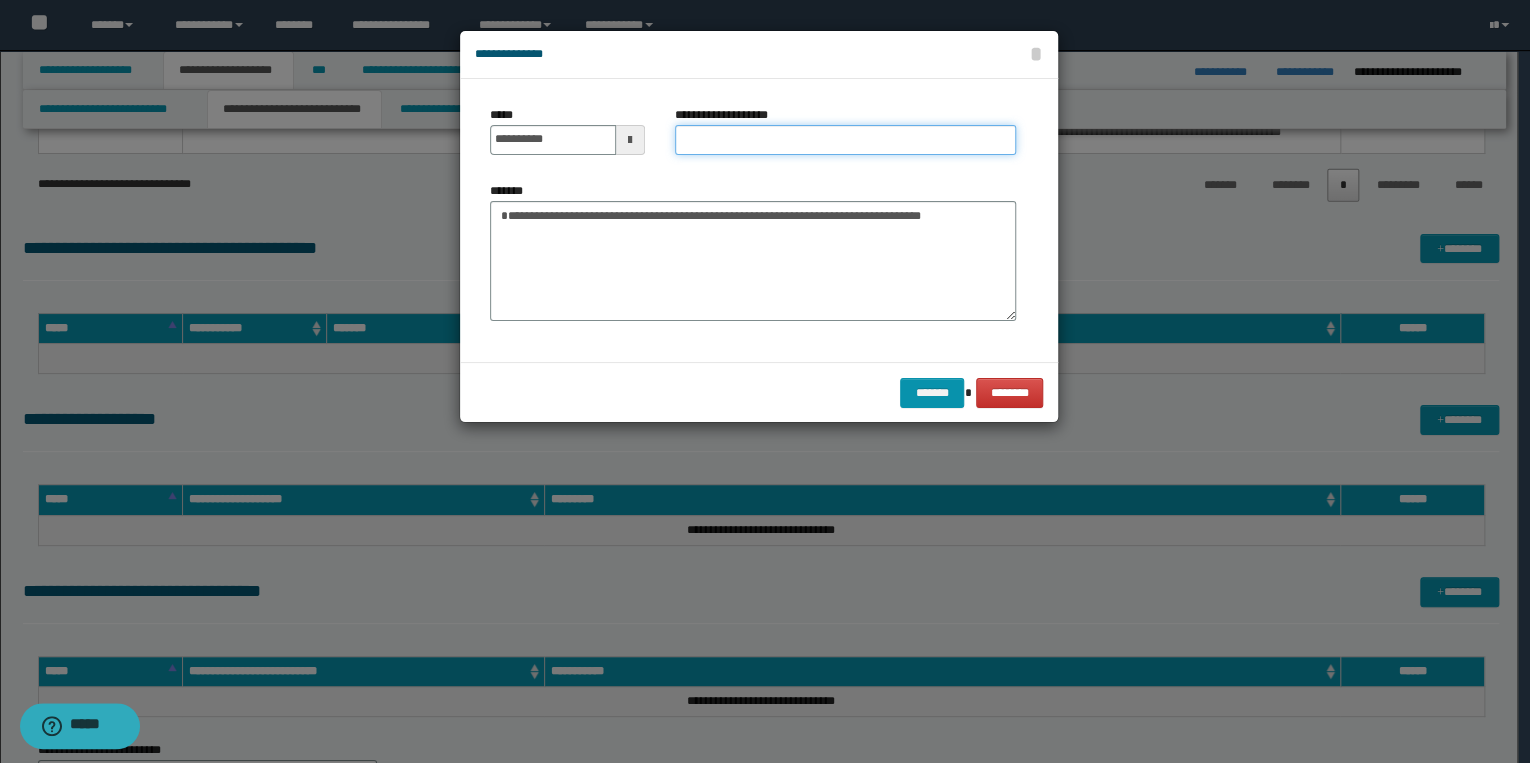 click on "**********" at bounding box center (845, 140) 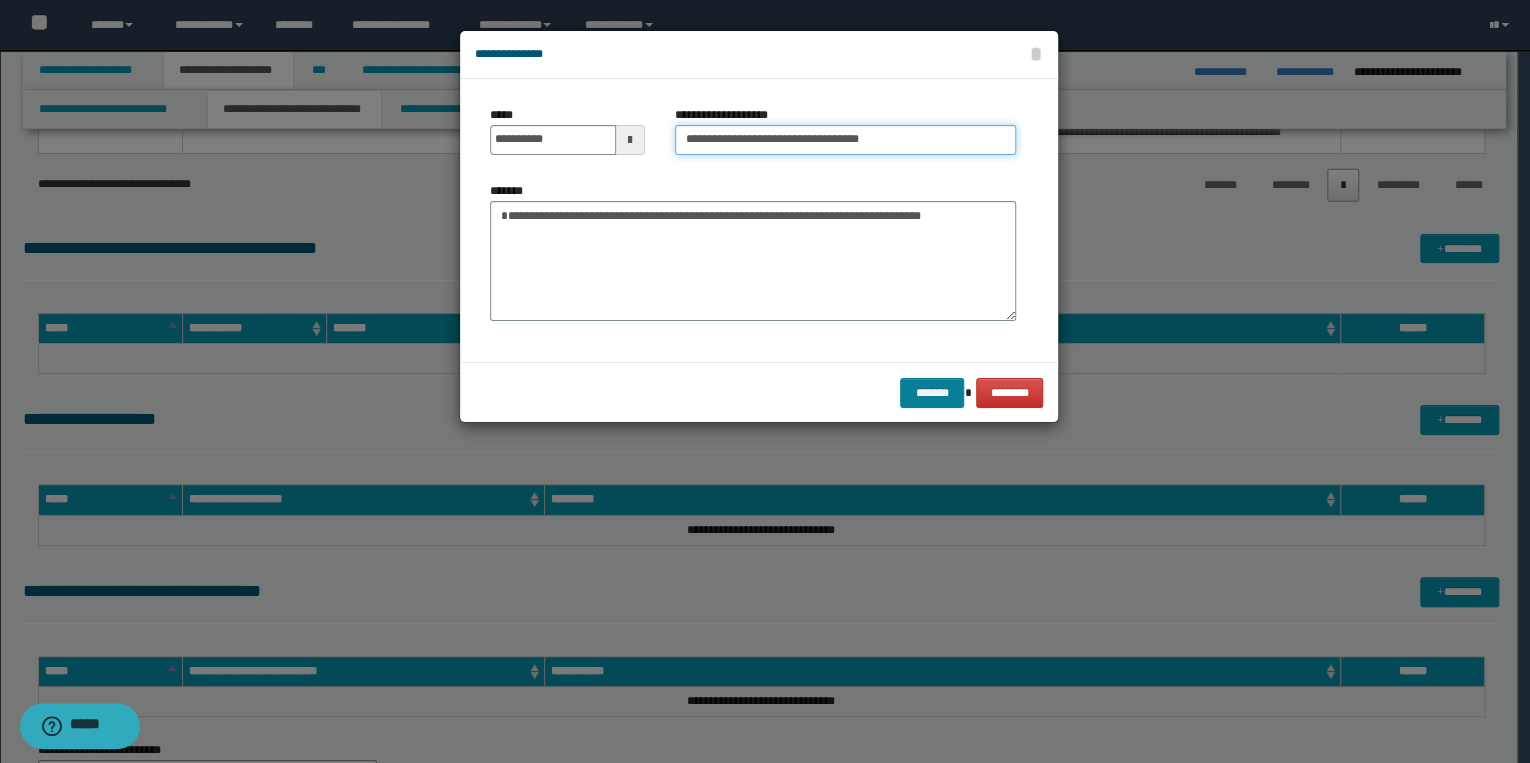 type on "**********" 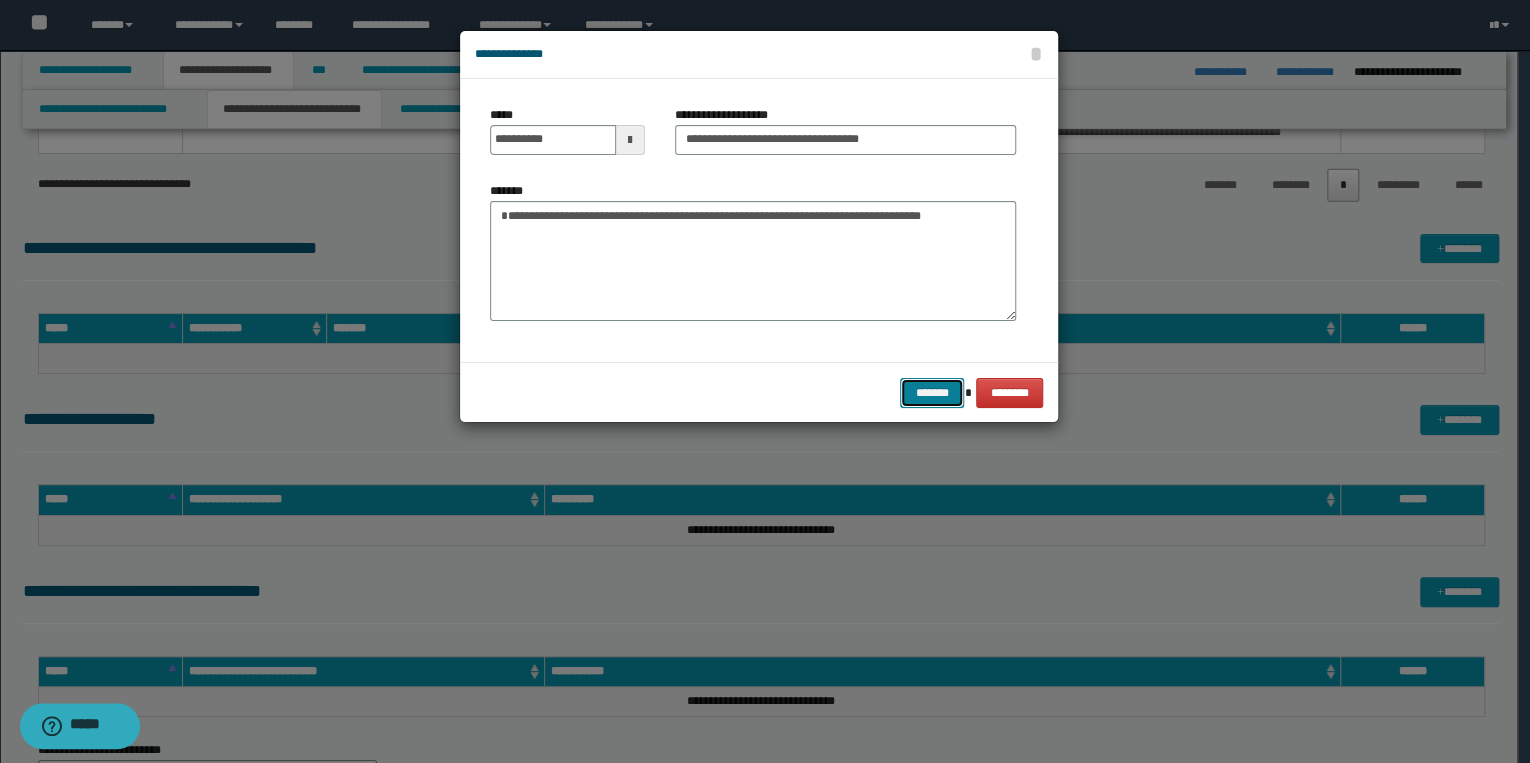 click on "*******" at bounding box center (932, 393) 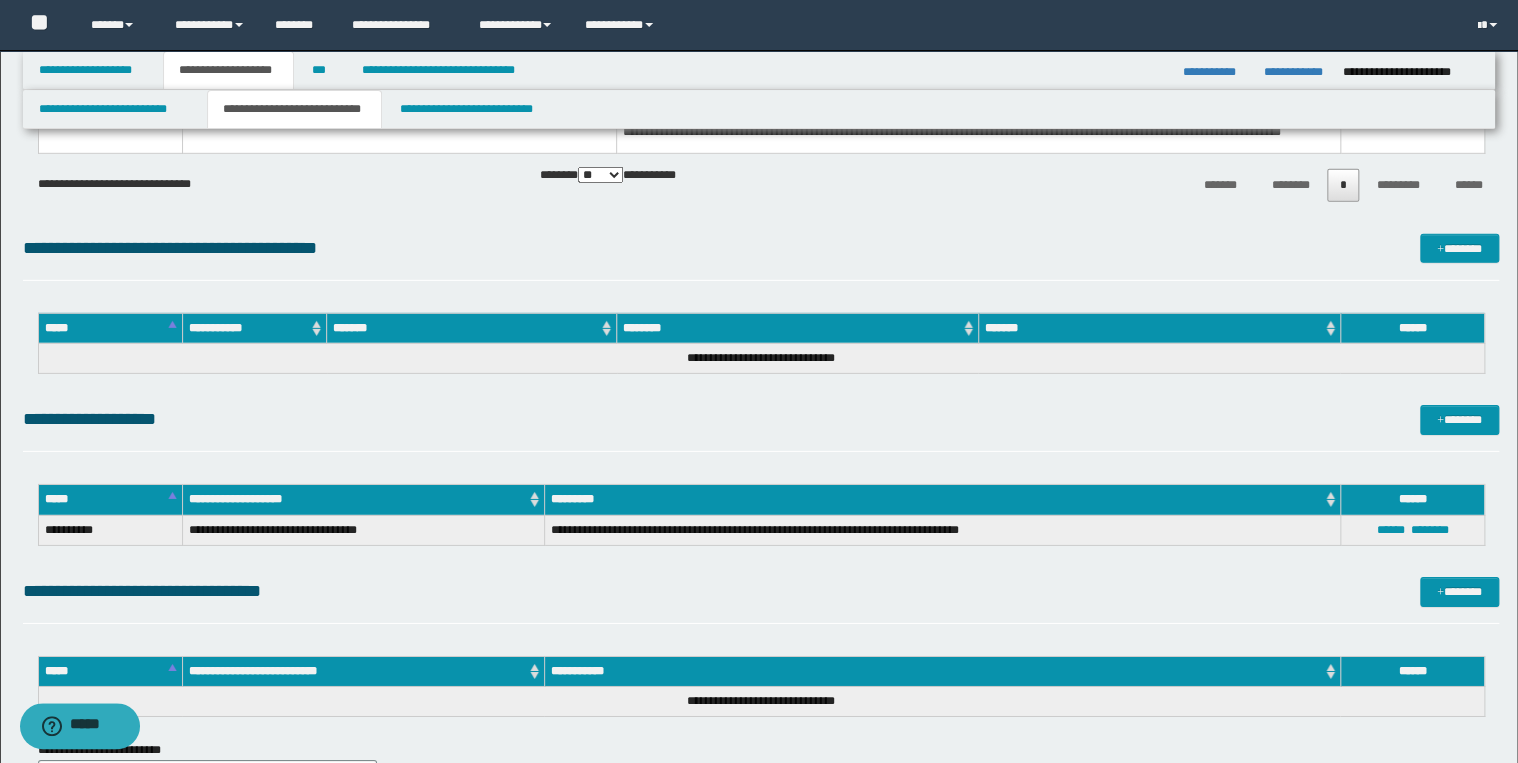 click on "*******" at bounding box center (1159, 328) 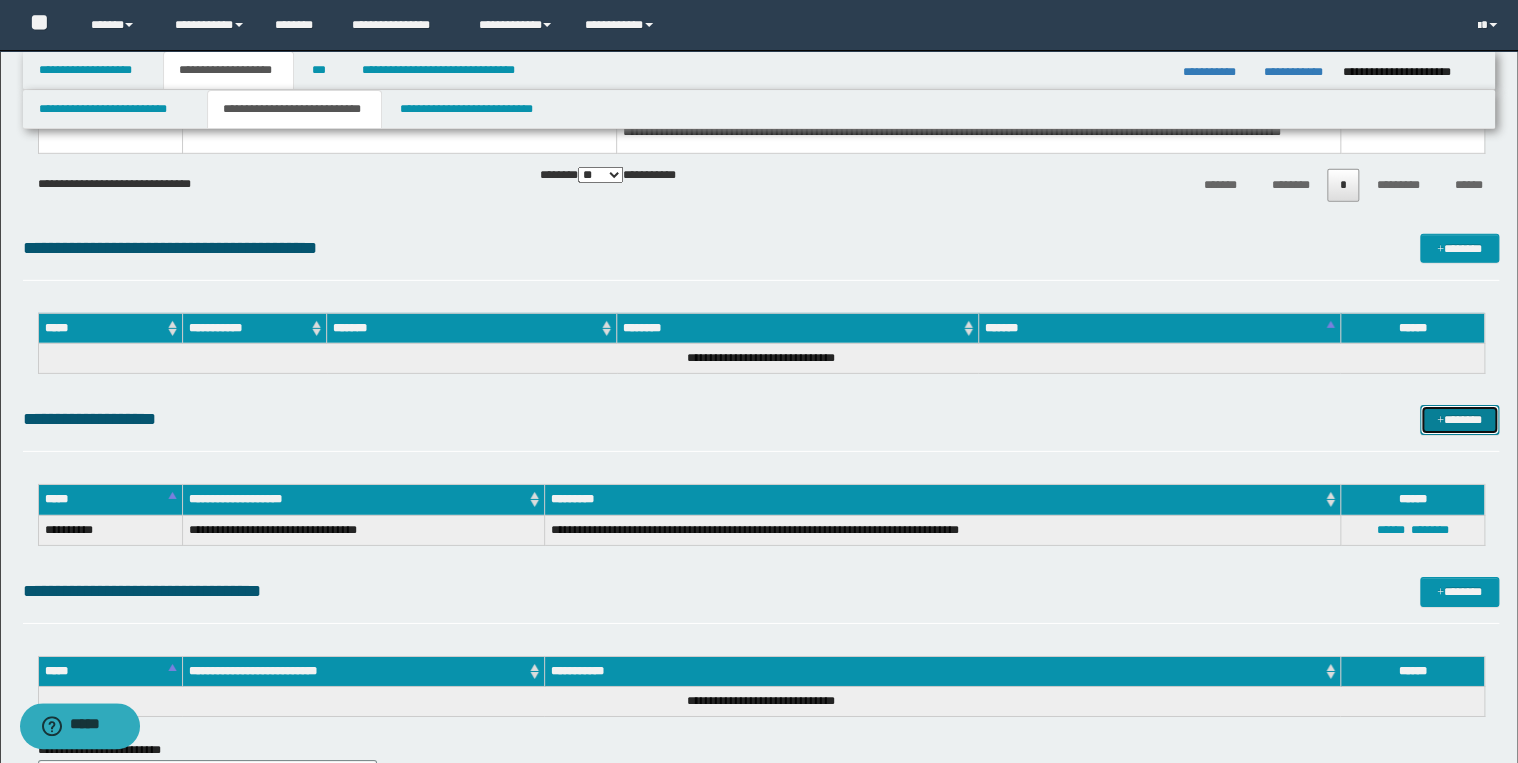 click on "*******" at bounding box center (1459, 420) 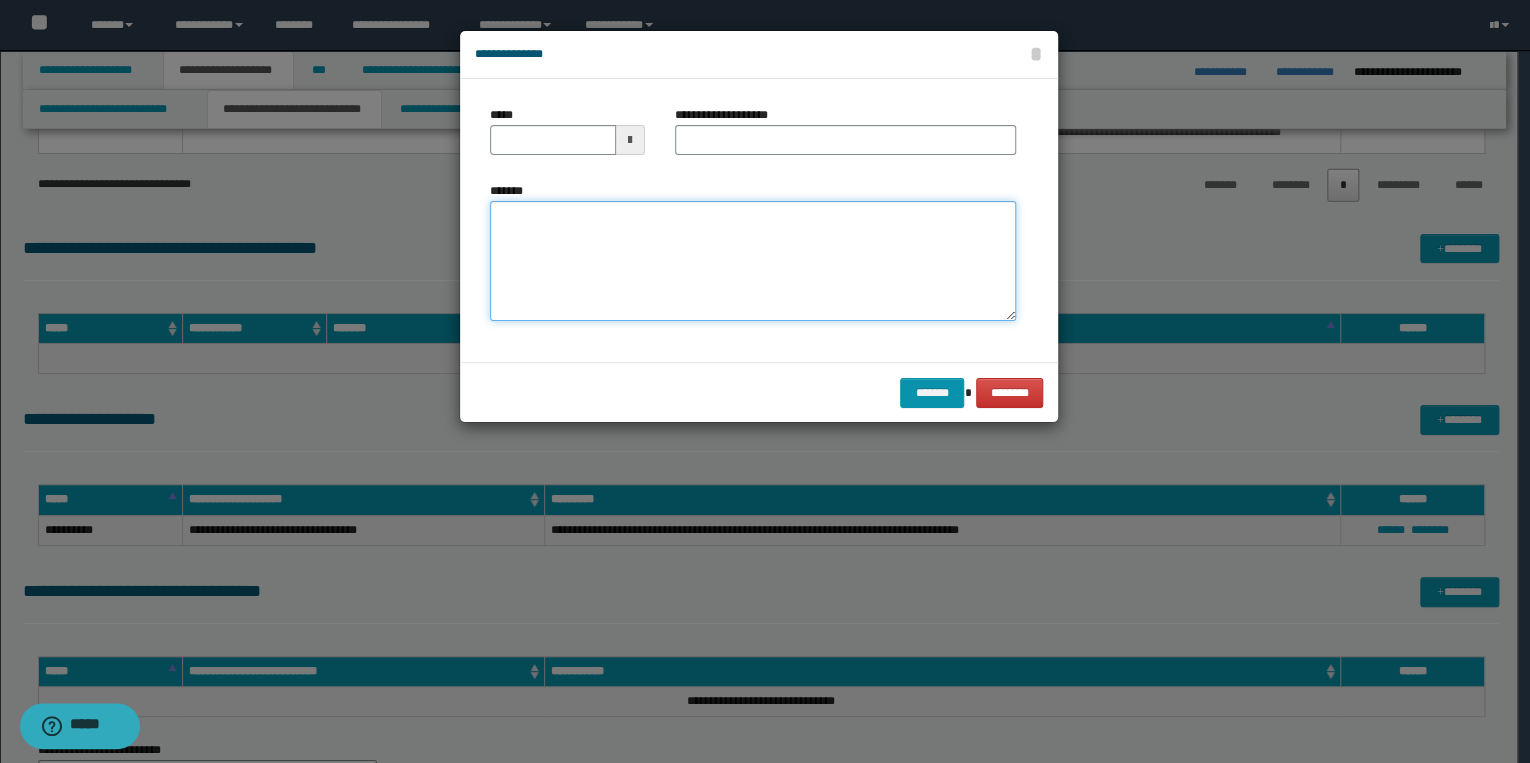 click on "*******" at bounding box center (753, 261) 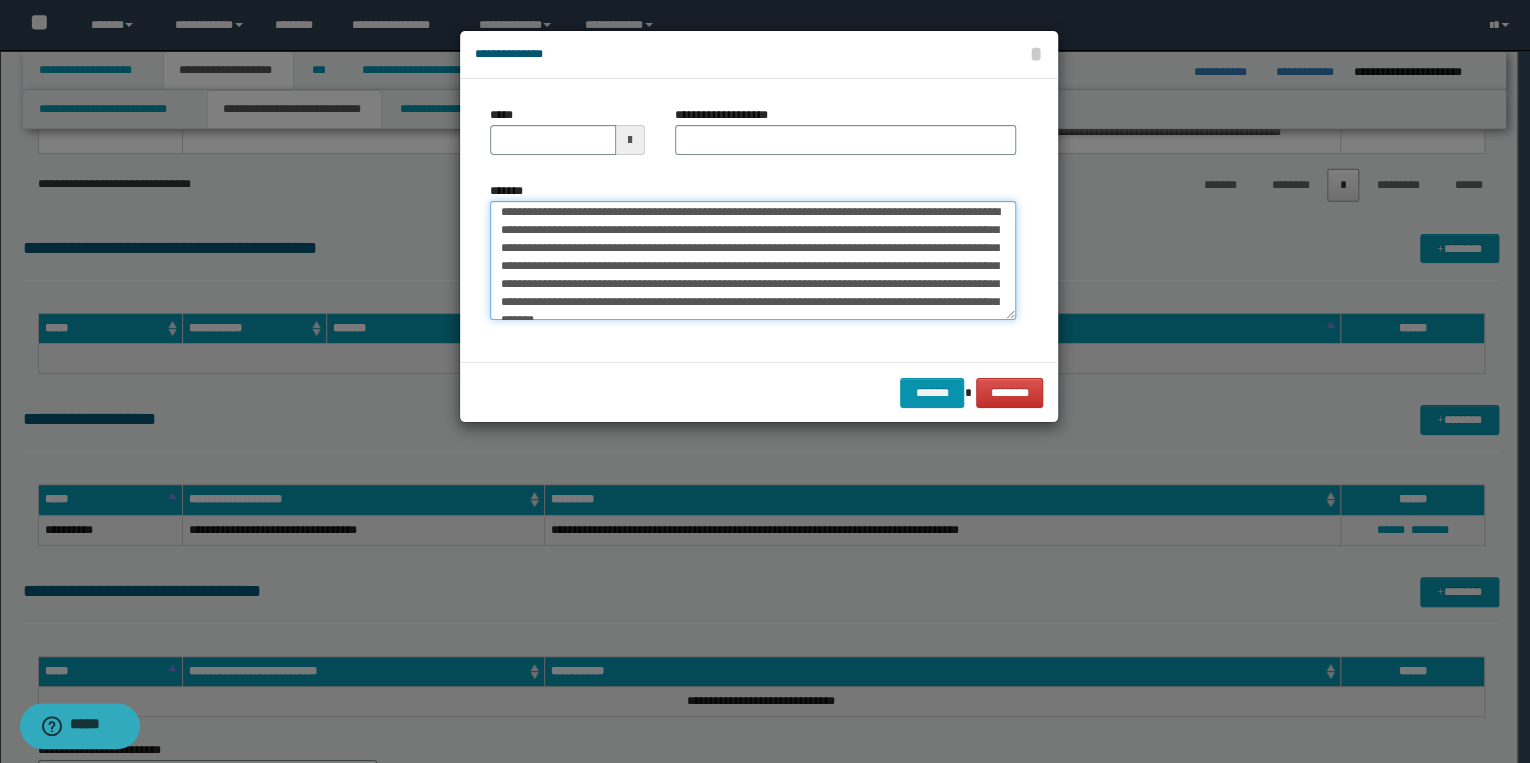 scroll, scrollTop: 0, scrollLeft: 0, axis: both 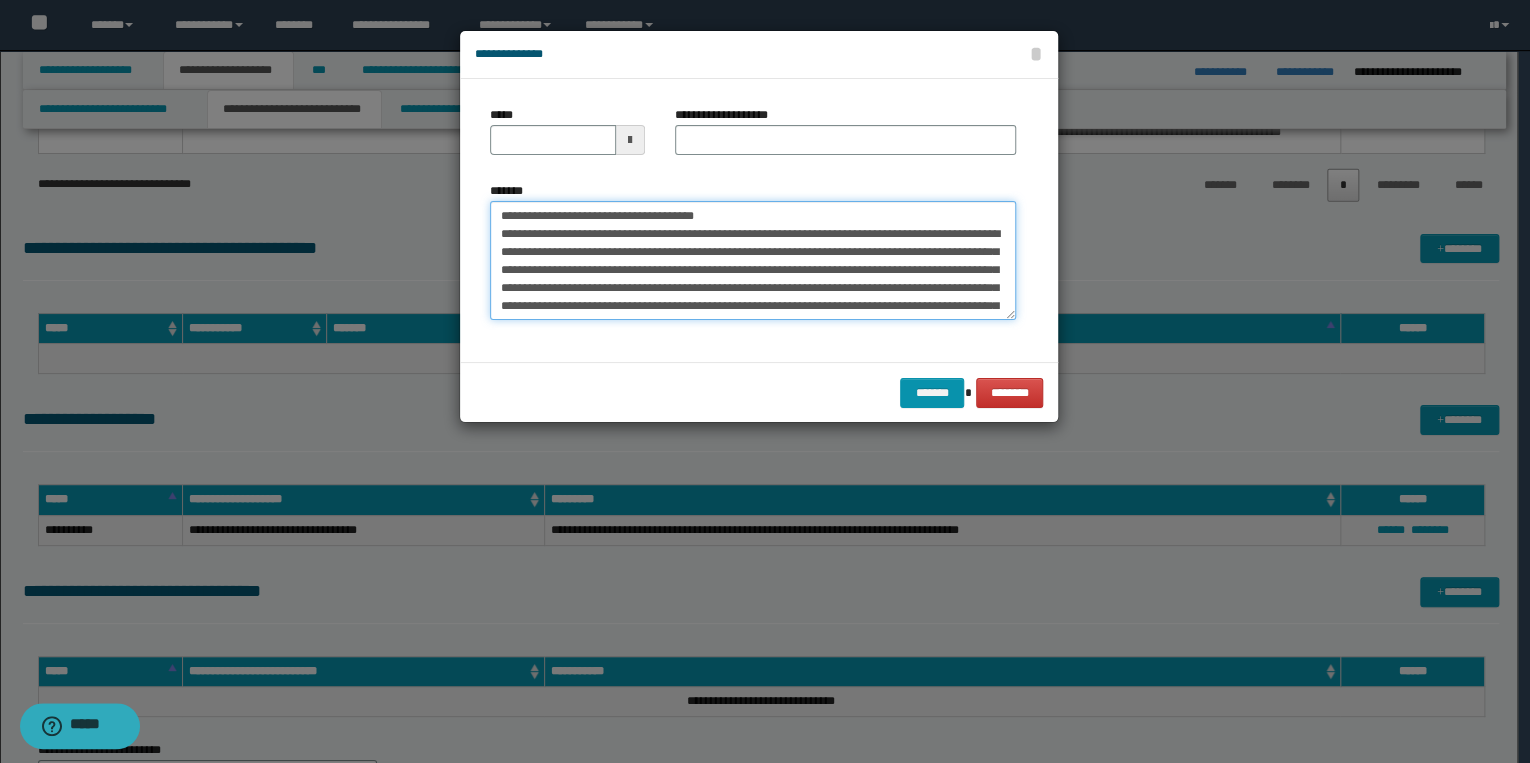 drag, startPoint x: 560, startPoint y: 216, endPoint x: 485, endPoint y: 214, distance: 75.026665 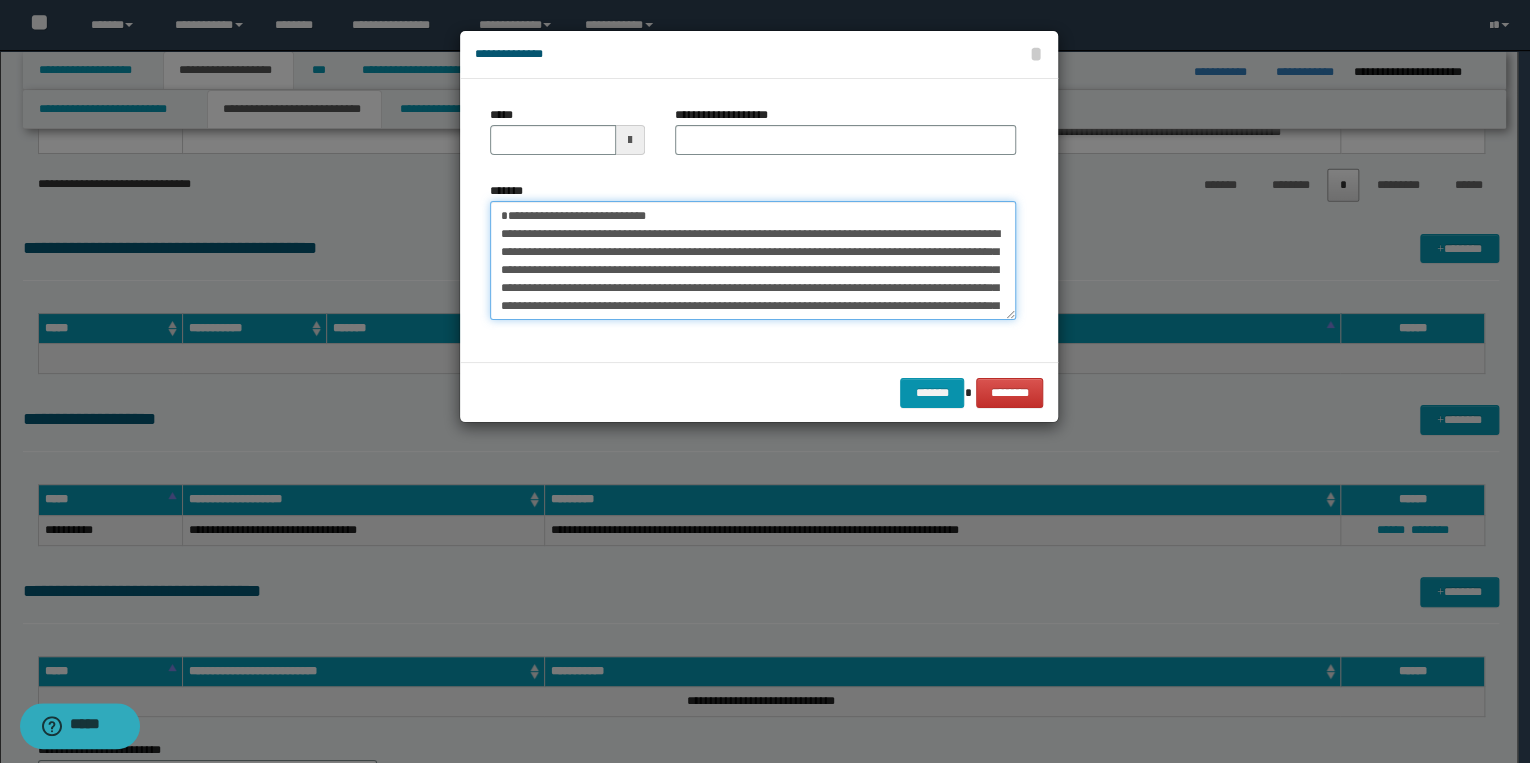 type 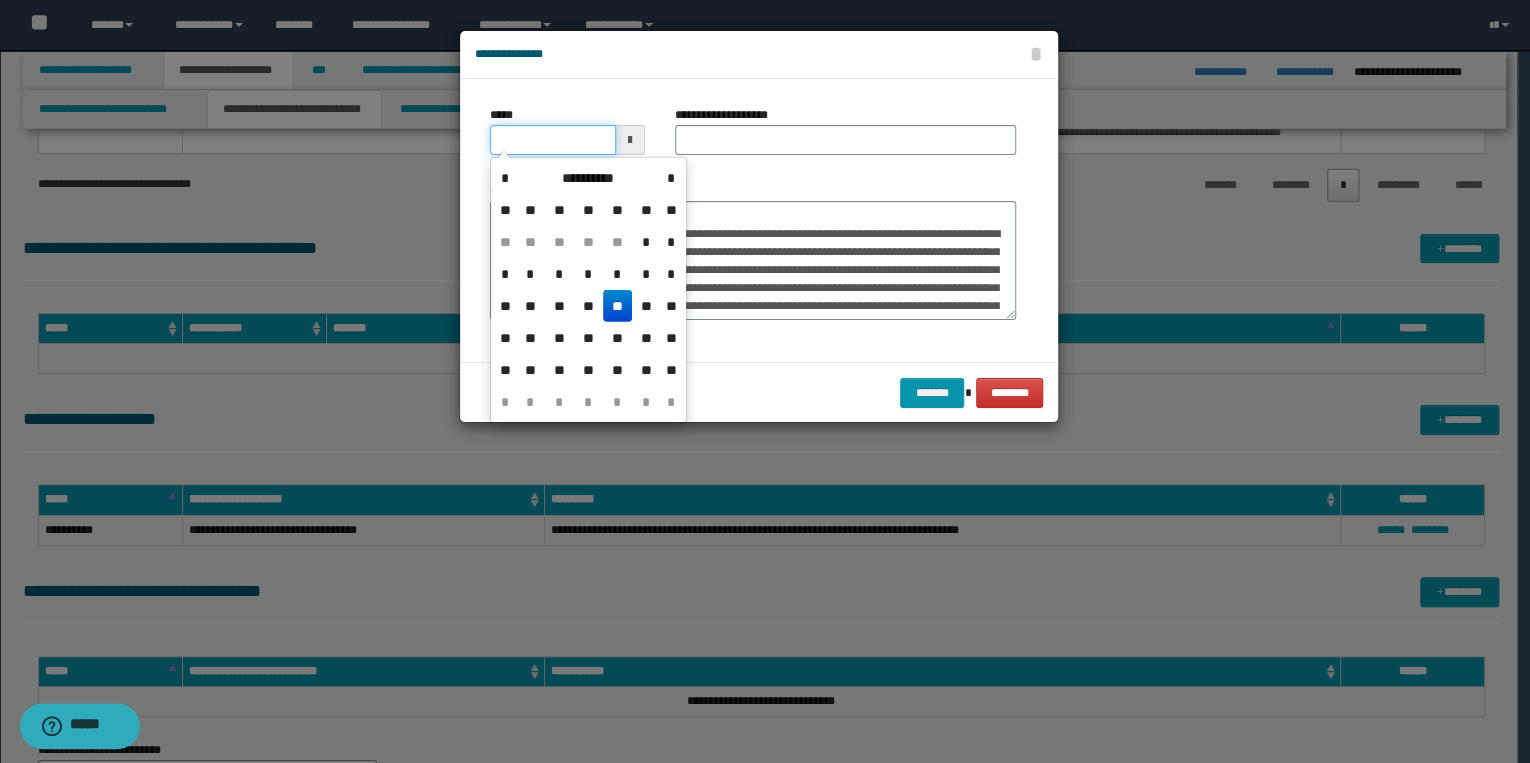 click on "*****" at bounding box center (553, 140) 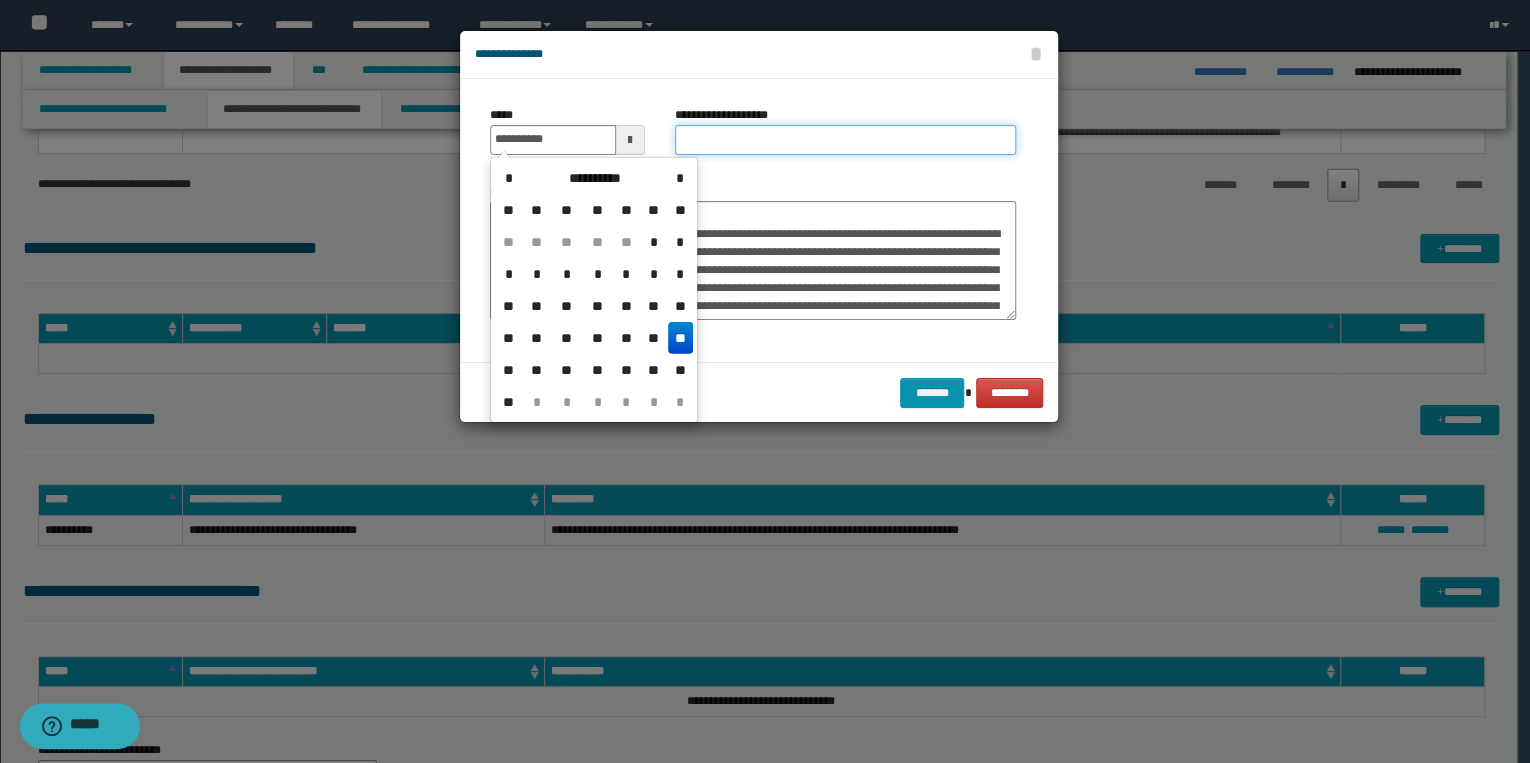 type on "**********" 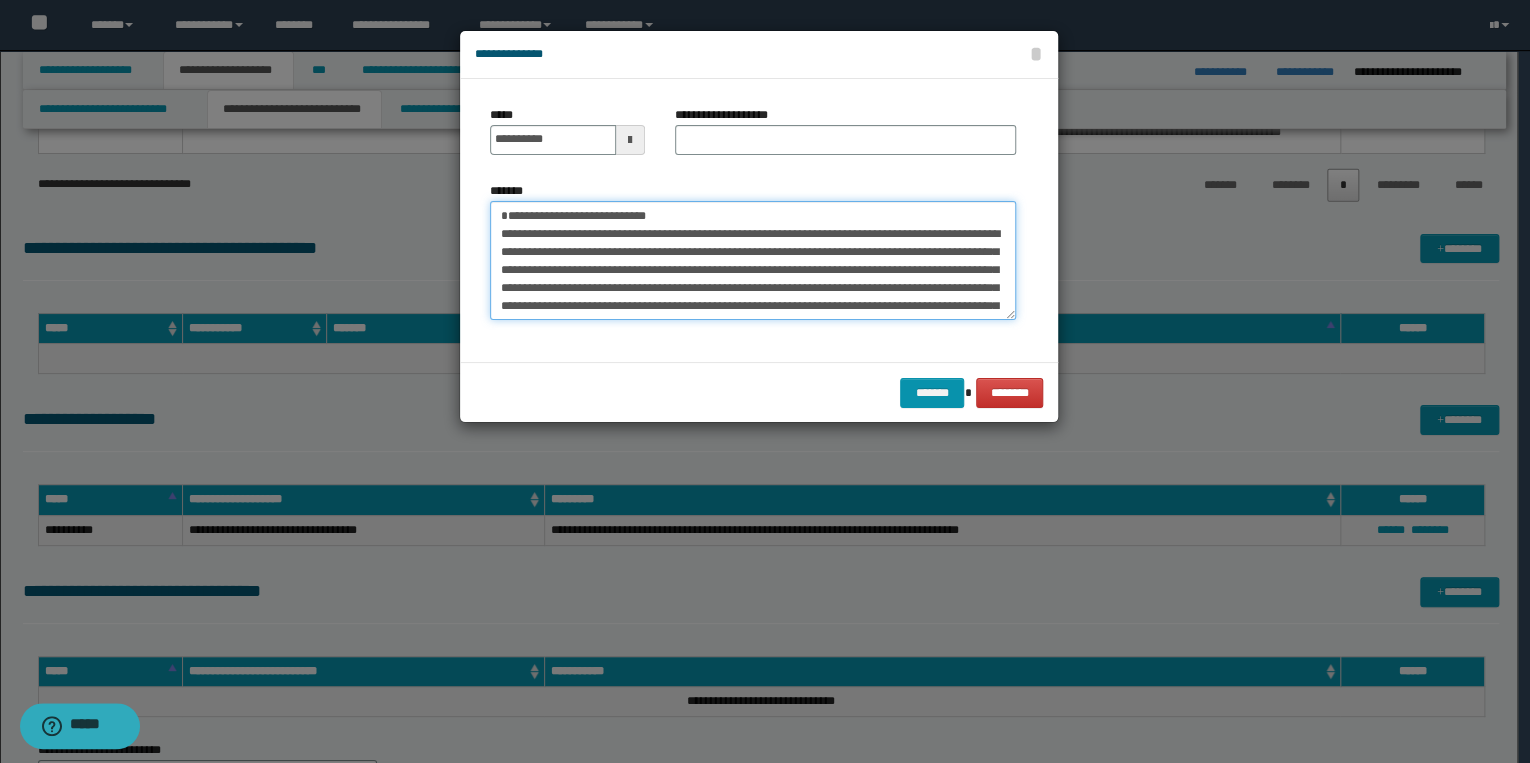 drag, startPoint x: 500, startPoint y: 211, endPoint x: 716, endPoint y: 212, distance: 216.00232 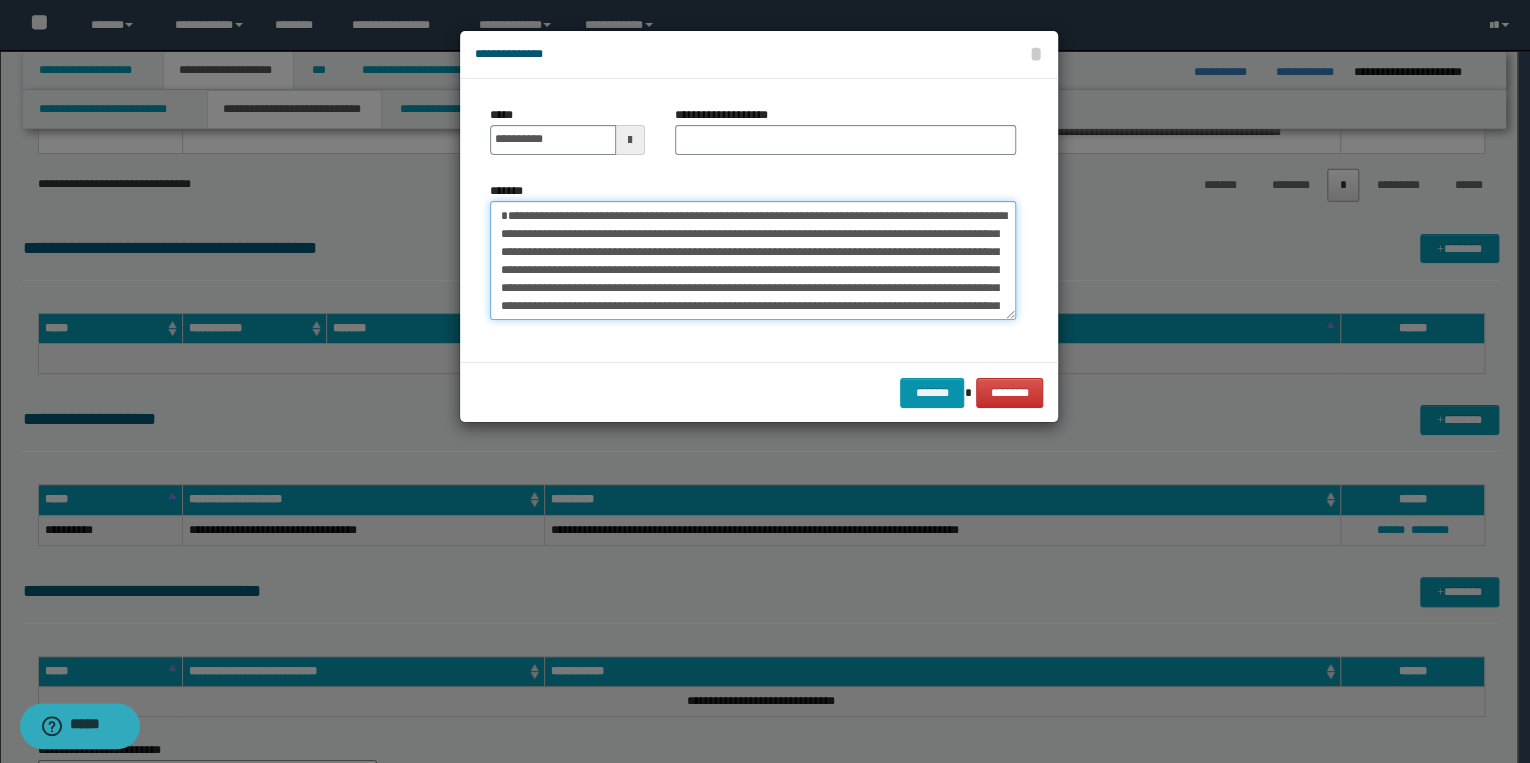 type on "**********" 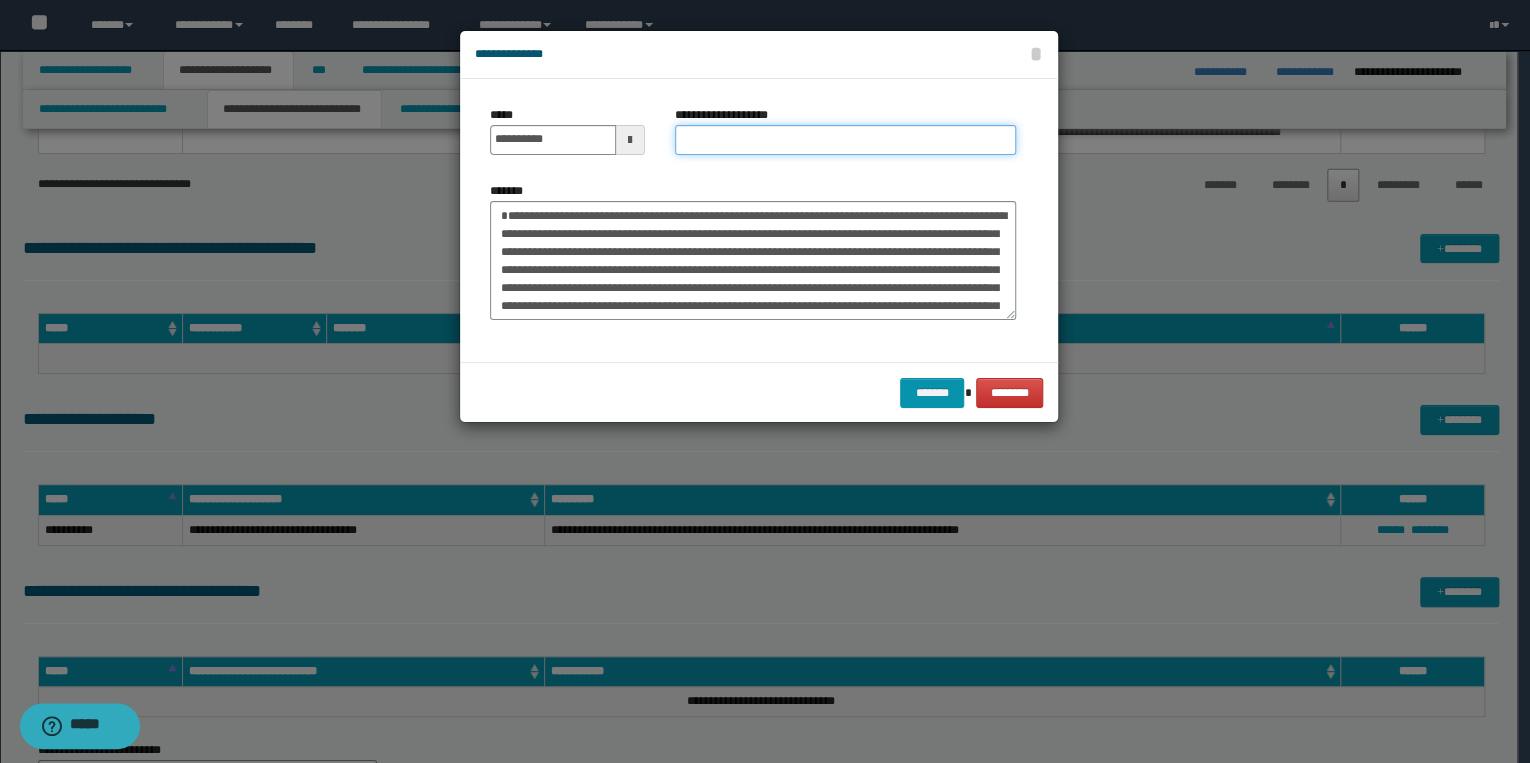 click on "**********" at bounding box center (845, 140) 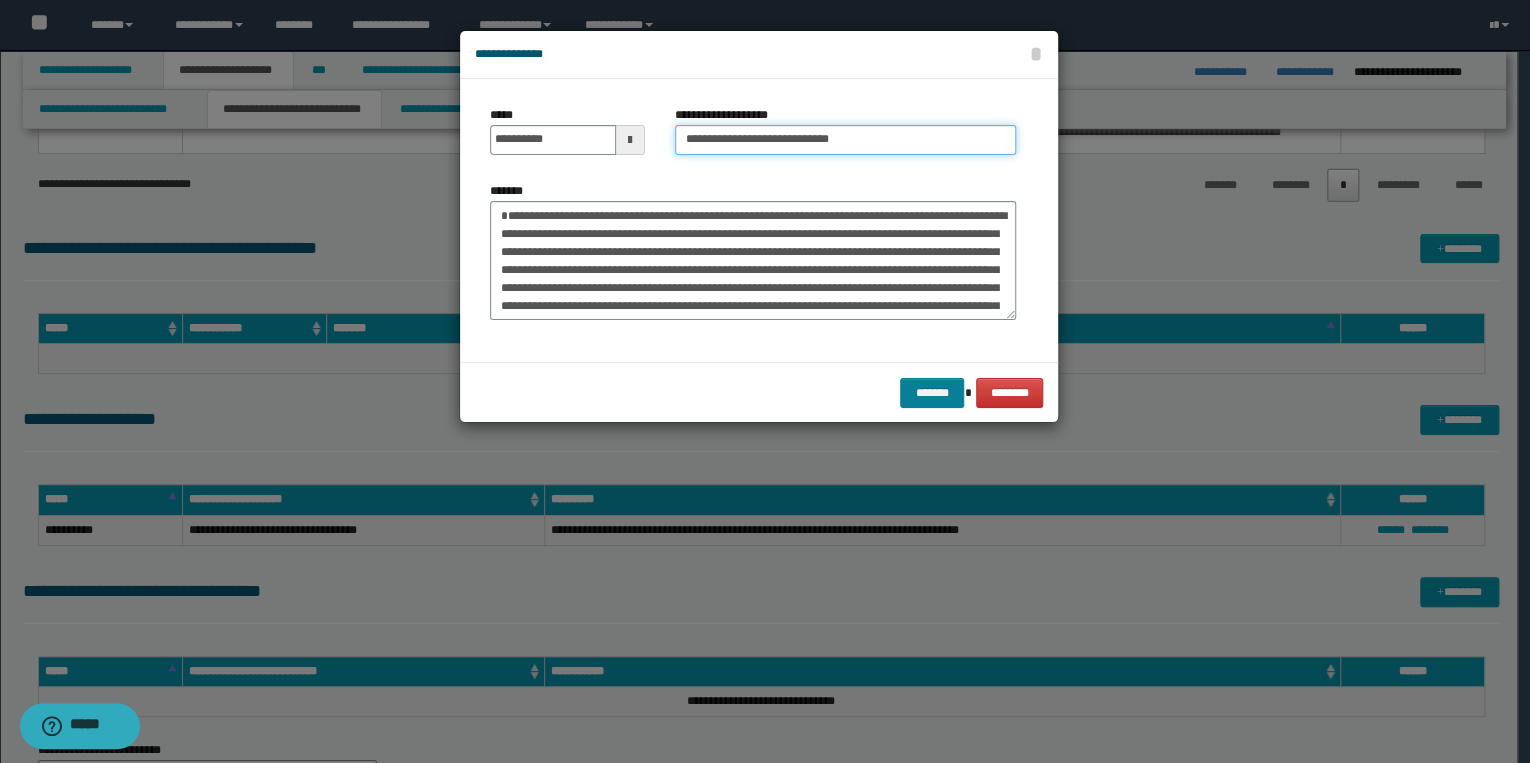 type on "**********" 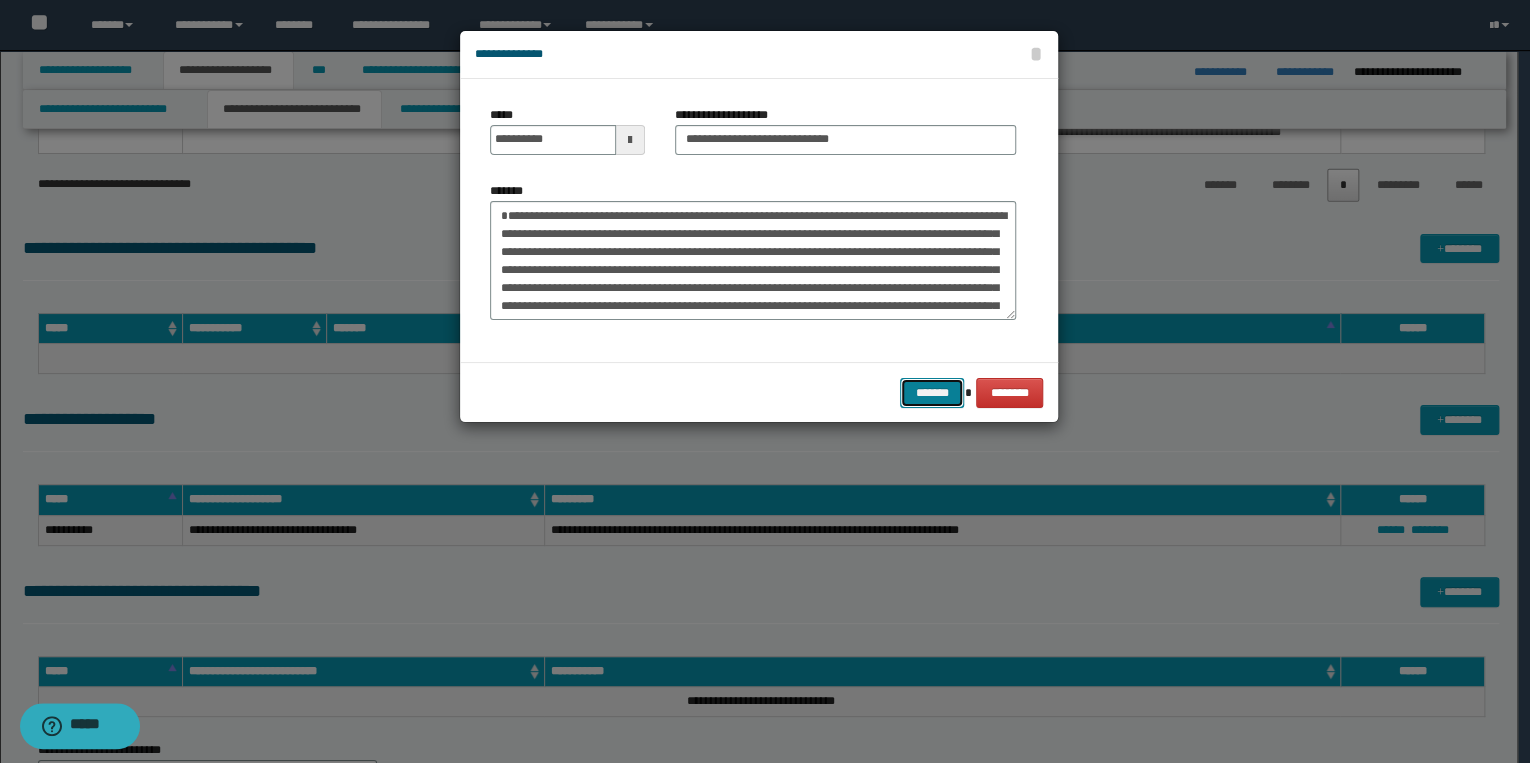drag, startPoint x: 942, startPoint y: 404, endPoint x: 924, endPoint y: 406, distance: 18.110771 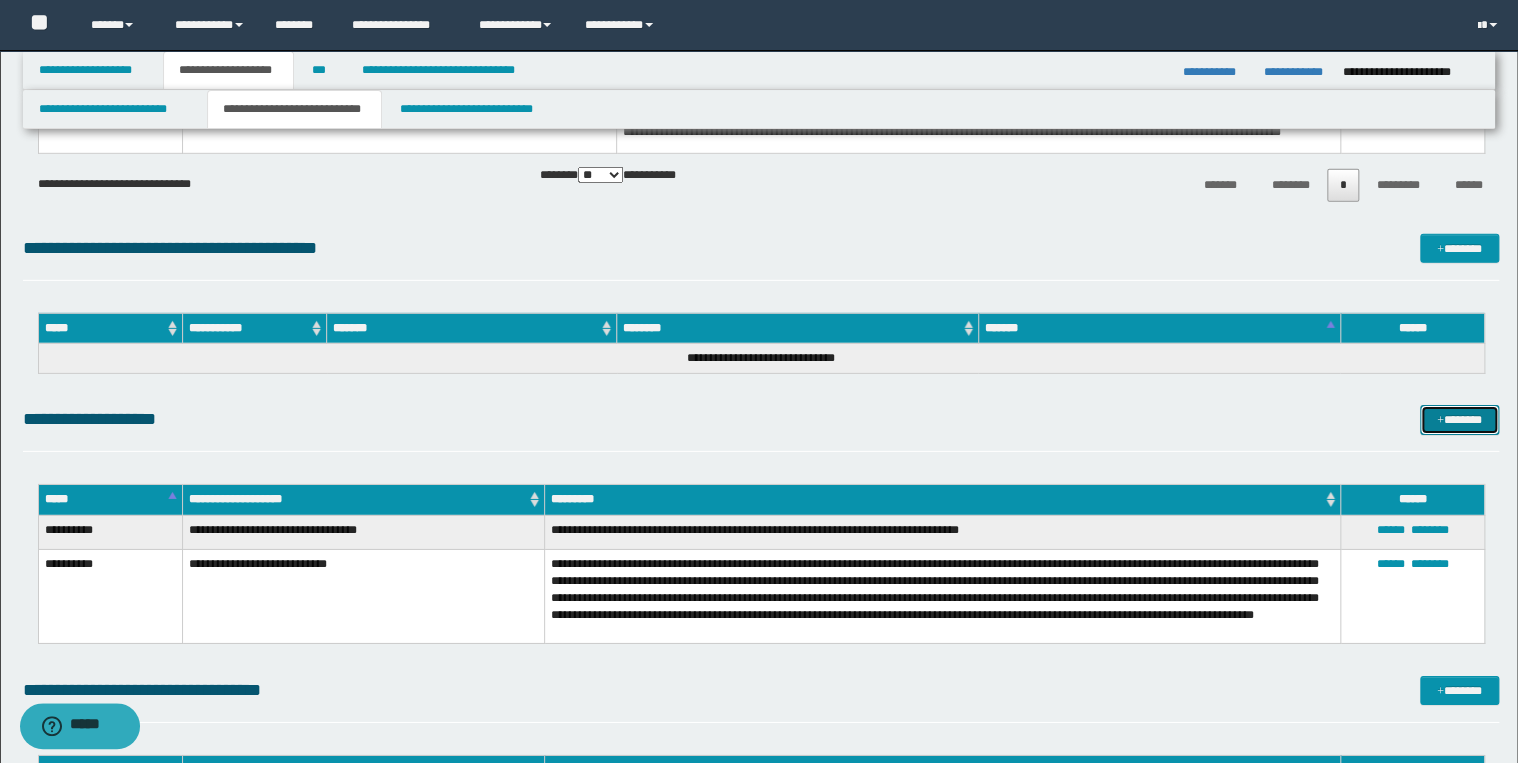 click at bounding box center [1440, 421] 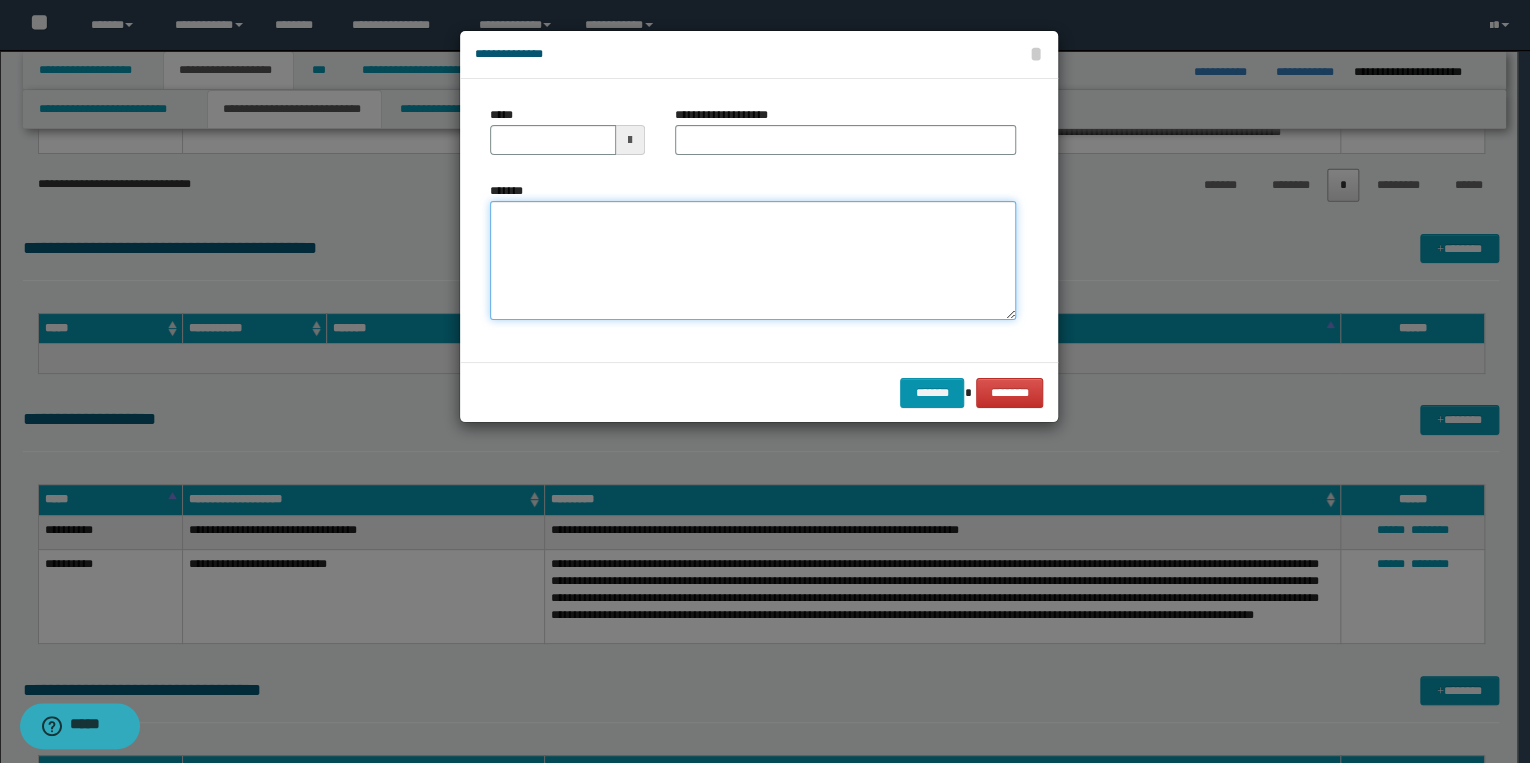 click on "*******" at bounding box center [753, 261] 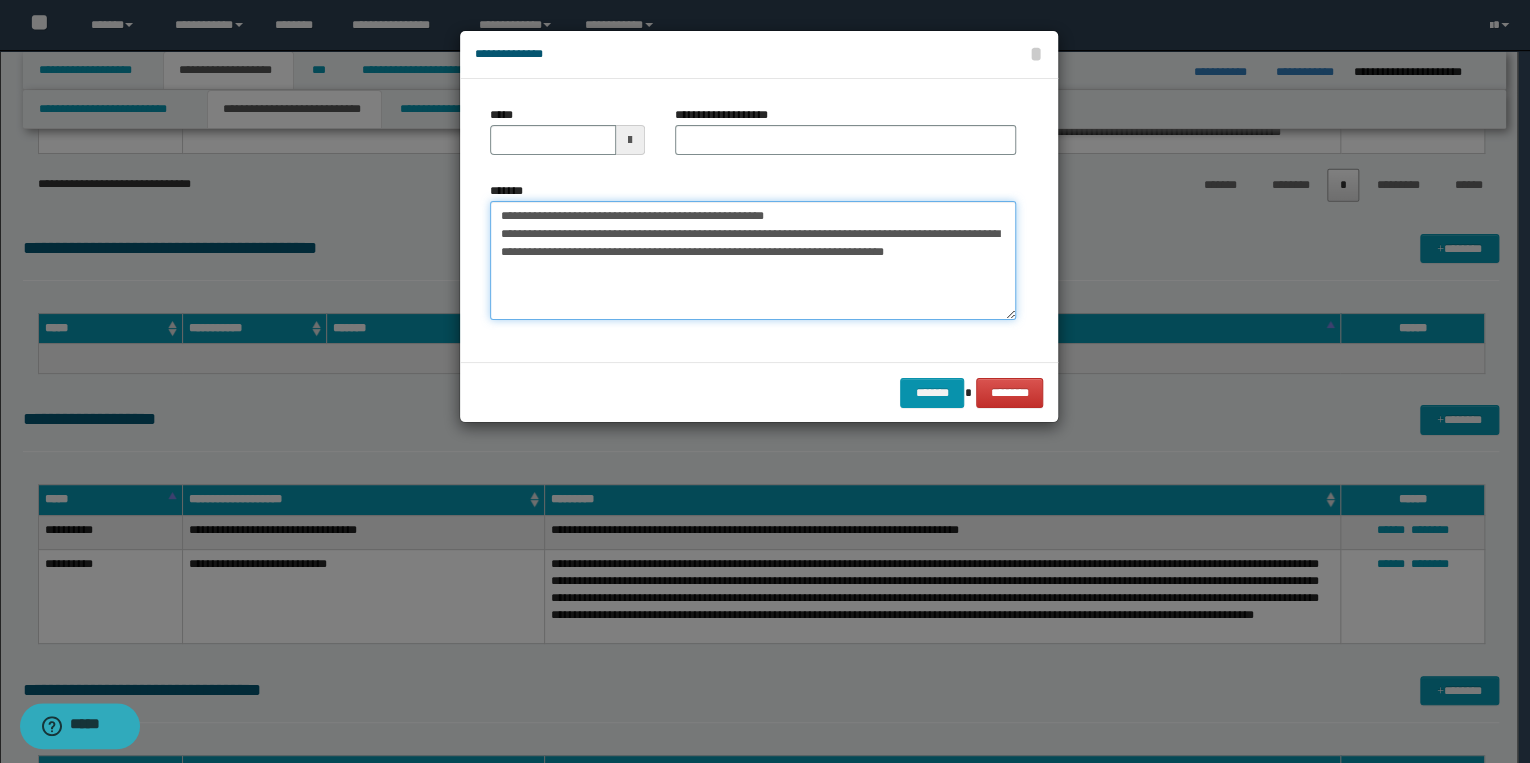 drag, startPoint x: 560, startPoint y: 216, endPoint x: 482, endPoint y: 211, distance: 78.160095 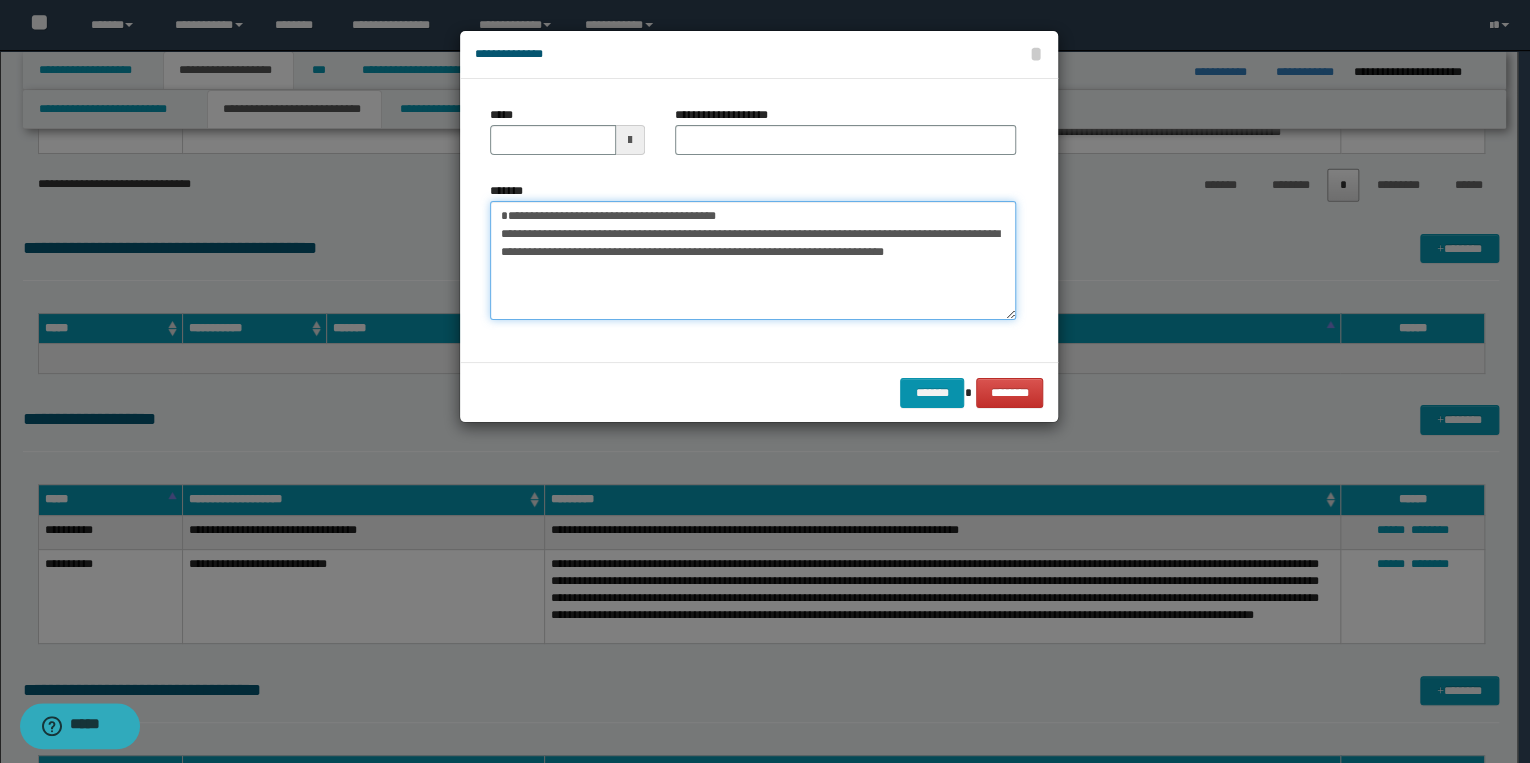 type 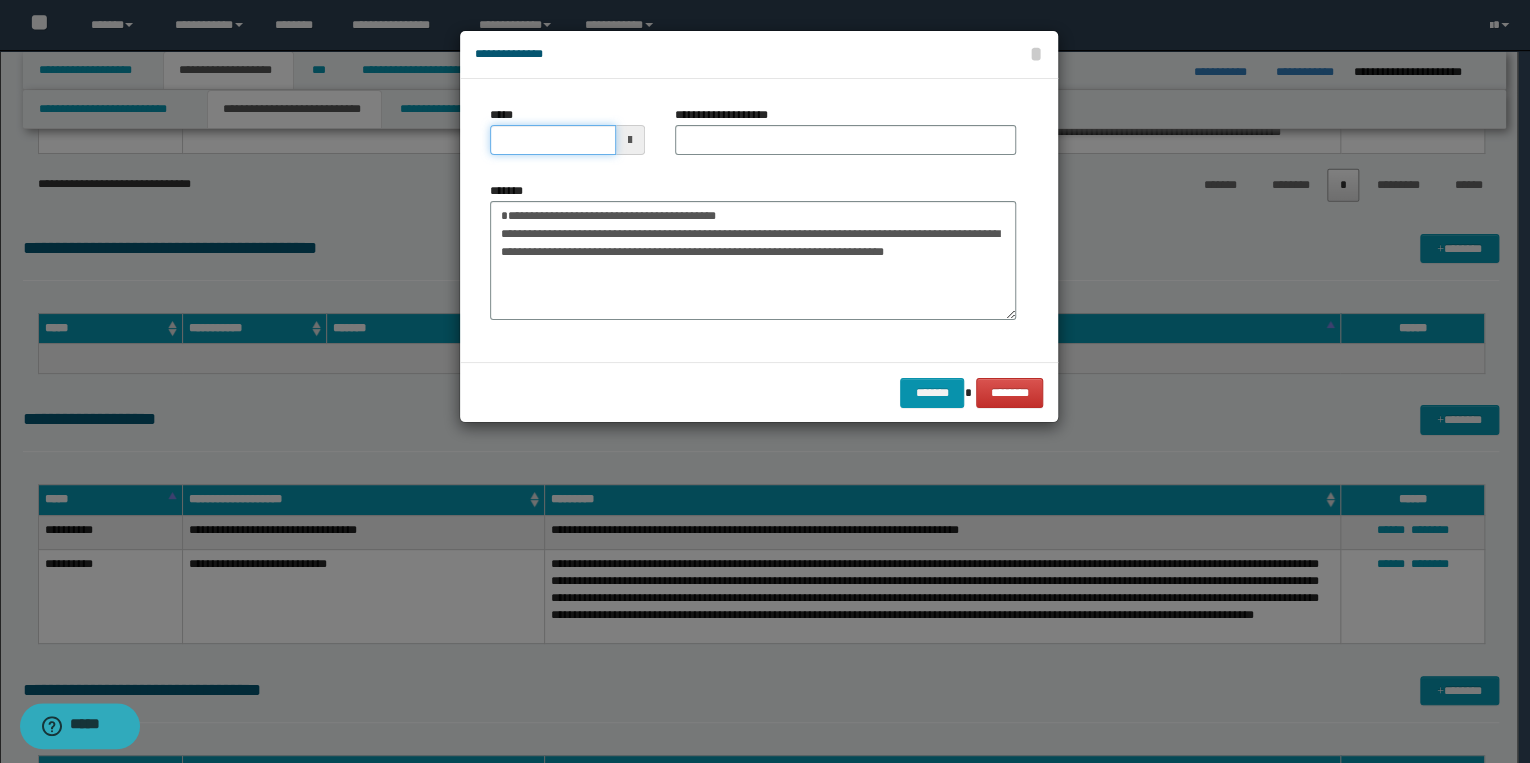 click on "*****" at bounding box center (553, 140) 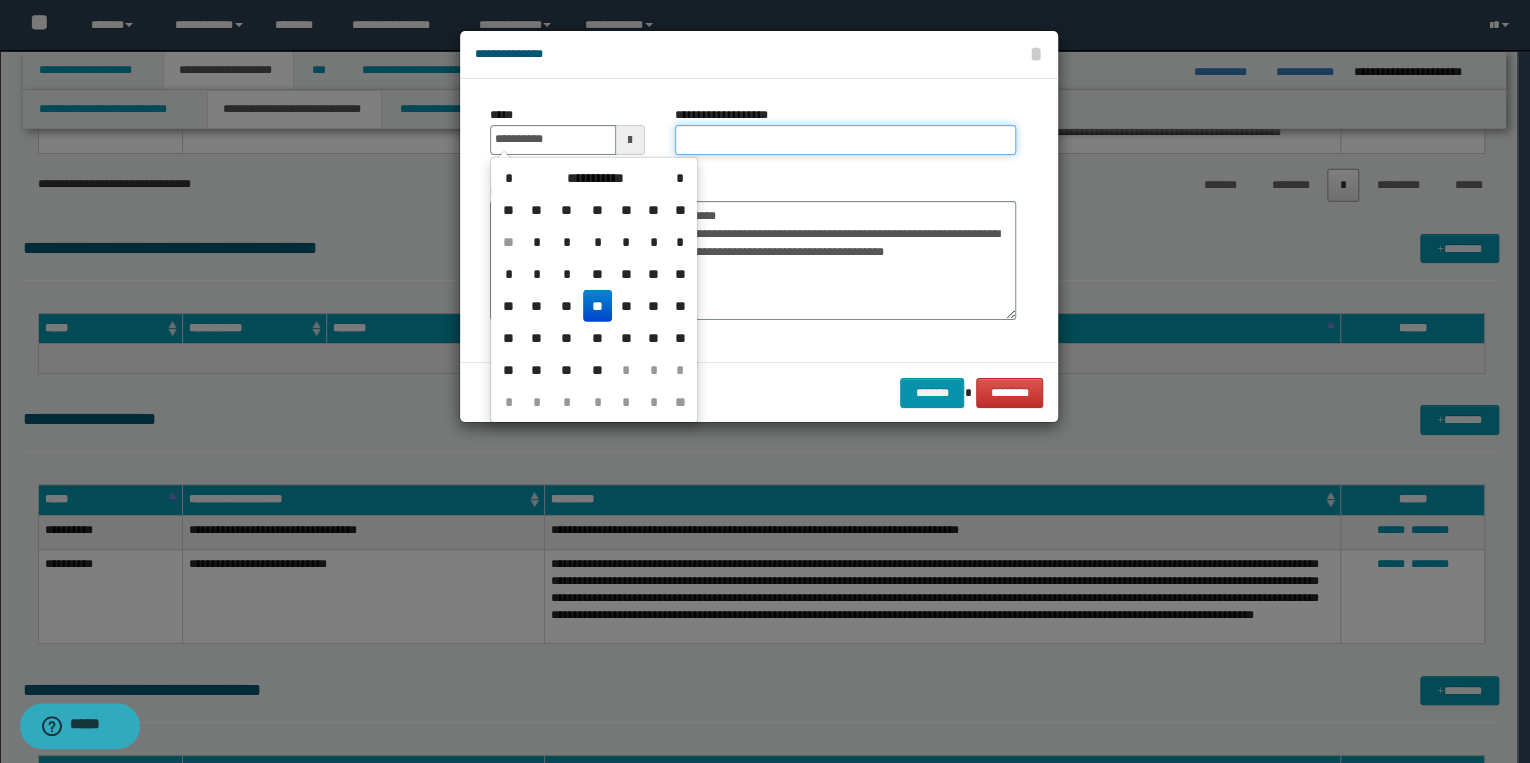 type on "**********" 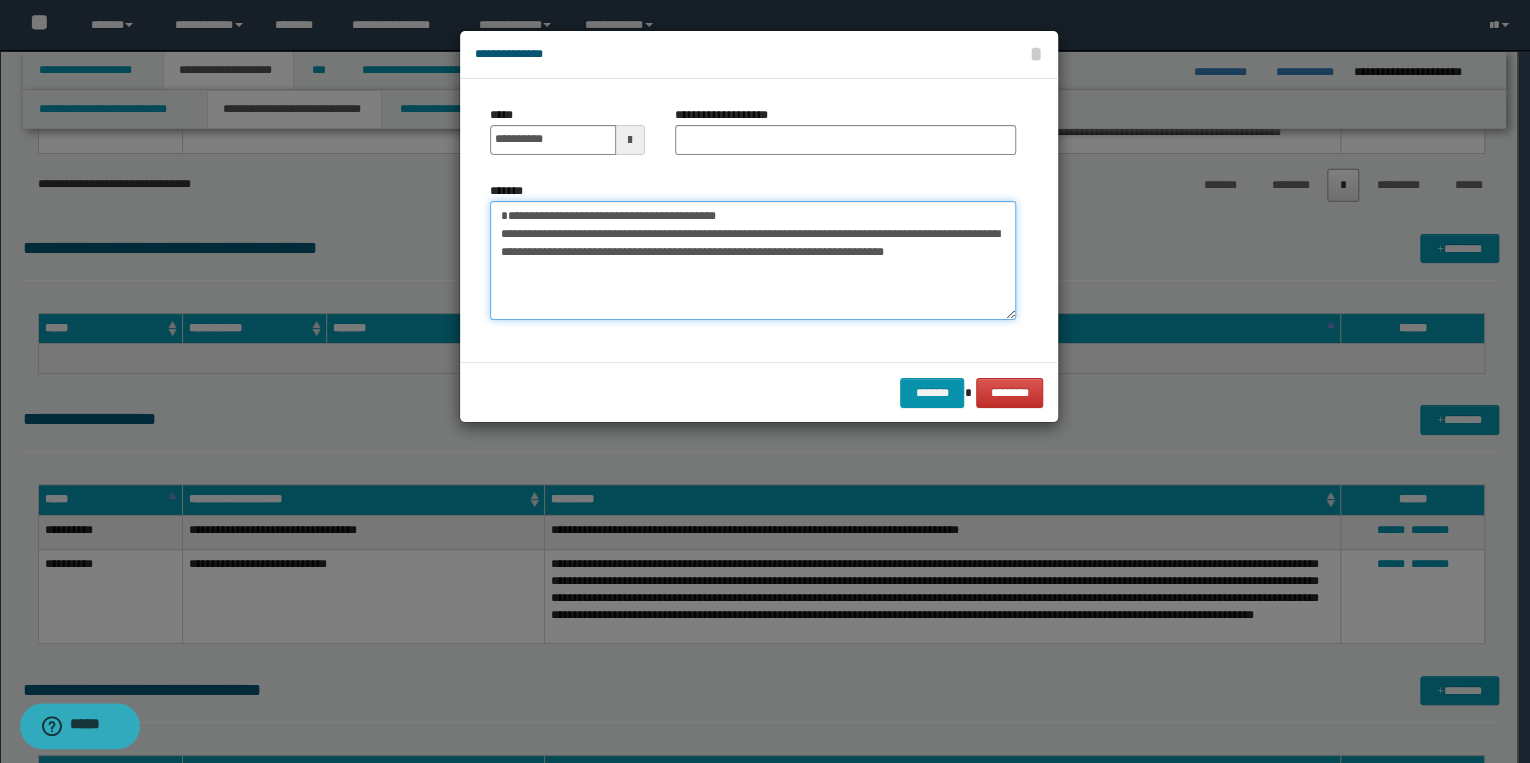 drag, startPoint x: 500, startPoint y: 218, endPoint x: 776, endPoint y: 214, distance: 276.029 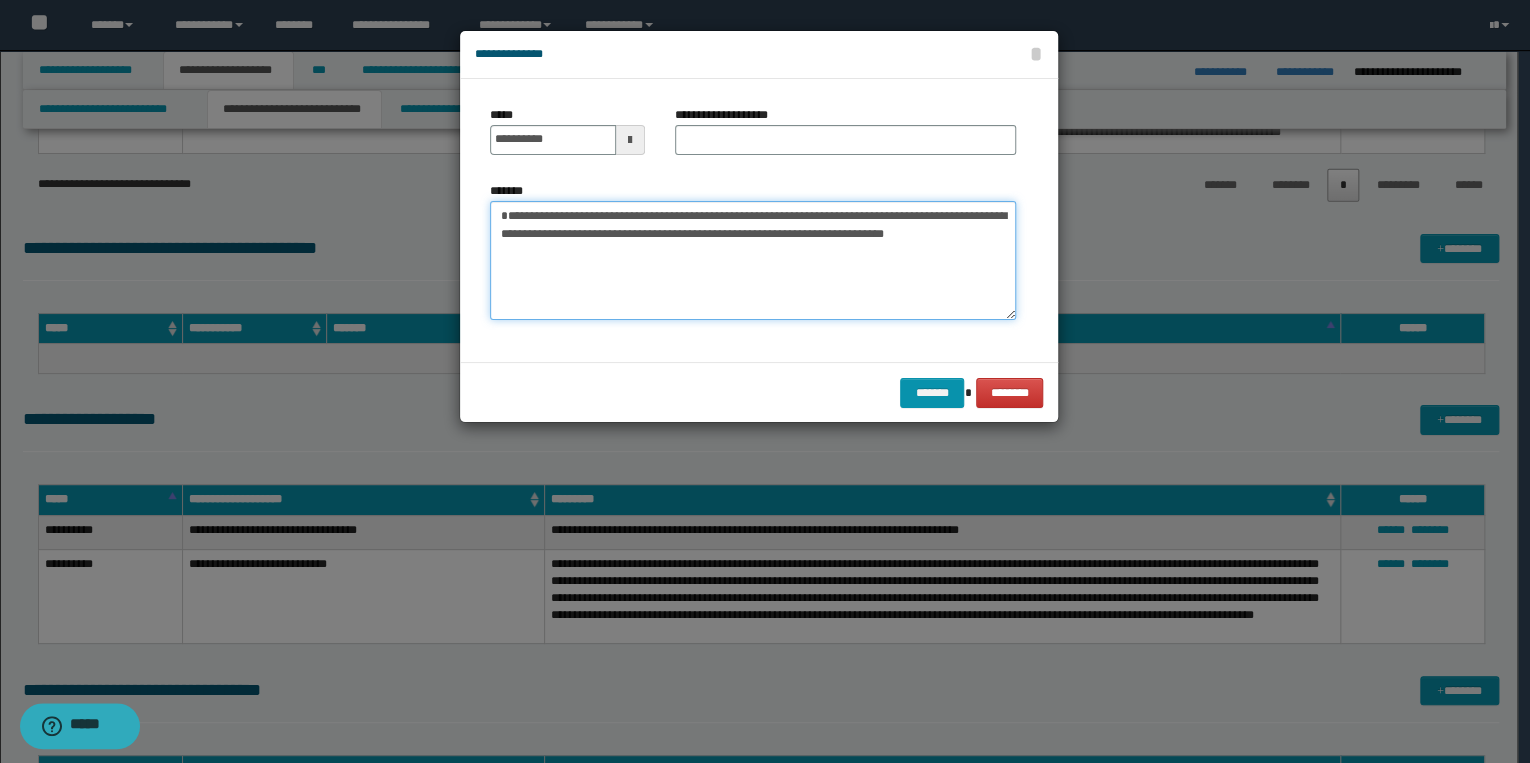 type on "**********" 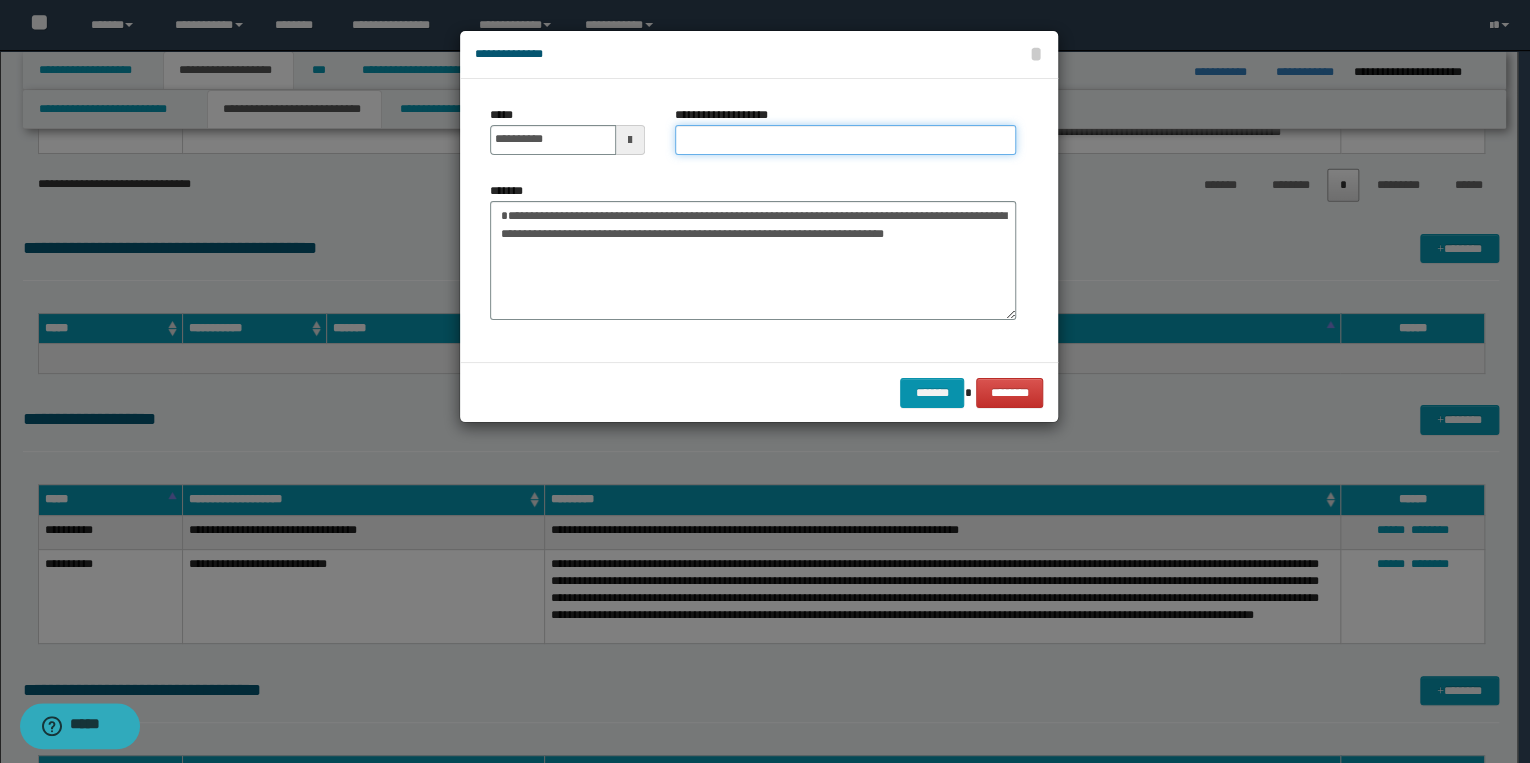 click on "**********" at bounding box center [845, 140] 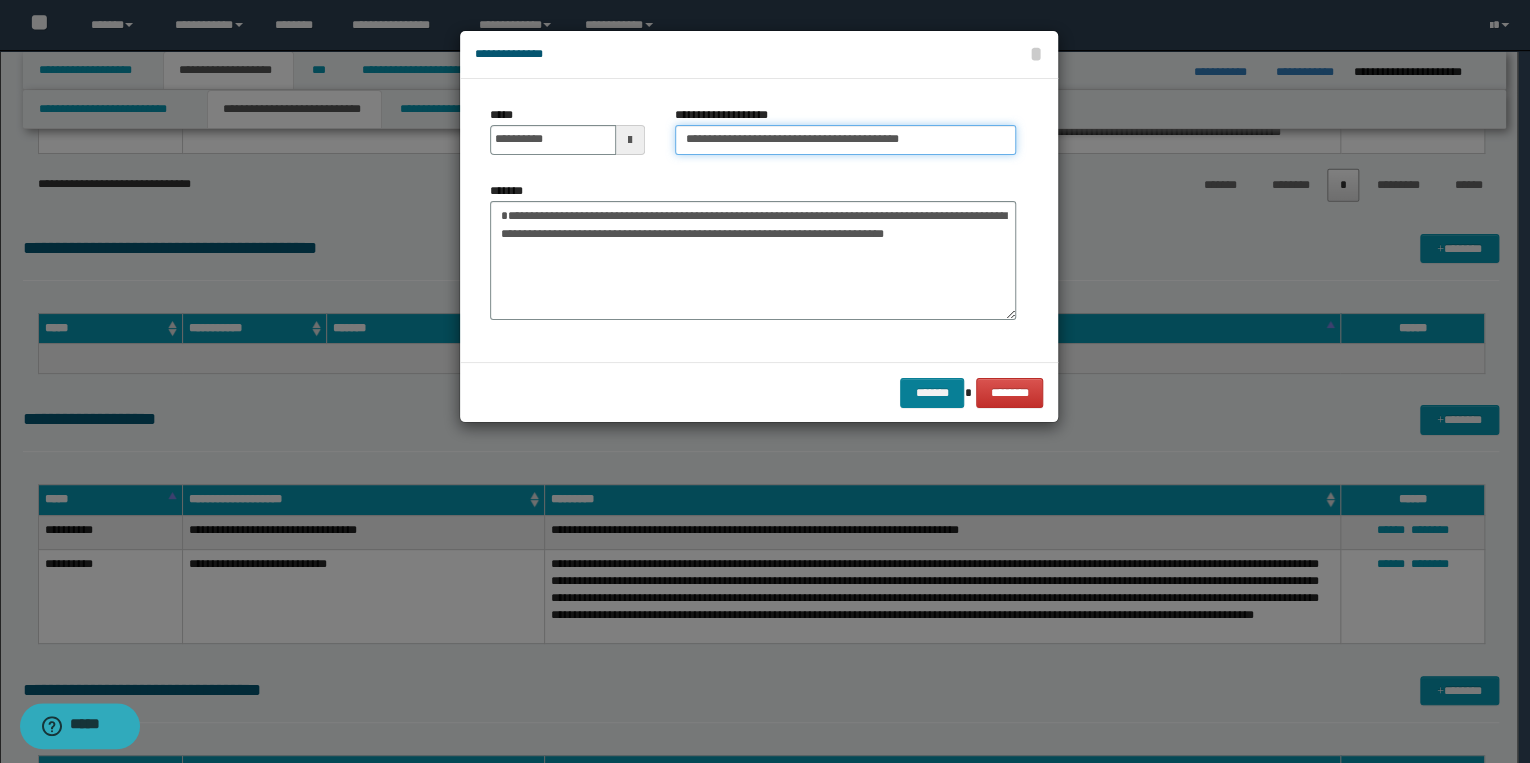 type on "**********" 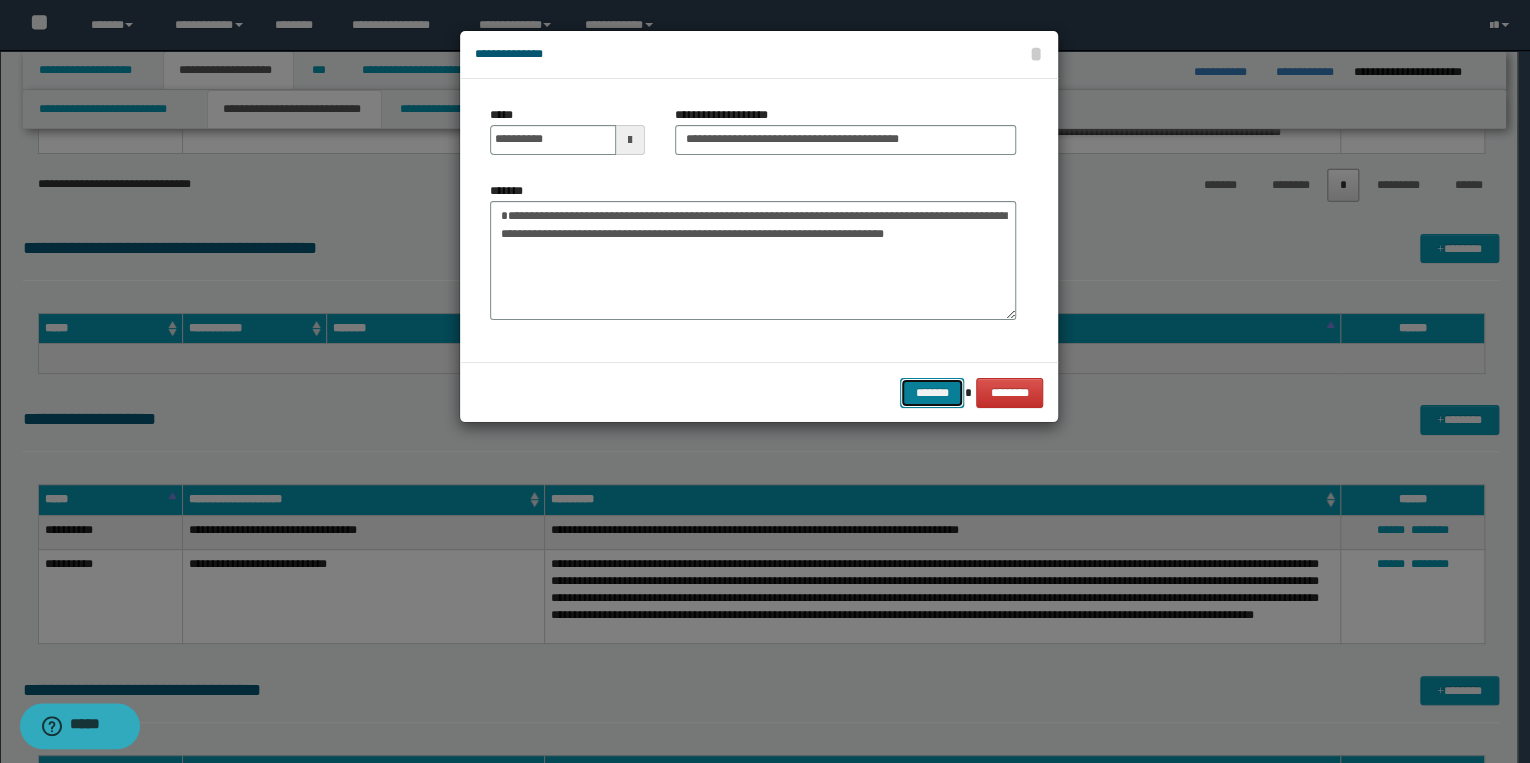 click on "*******" at bounding box center (932, 393) 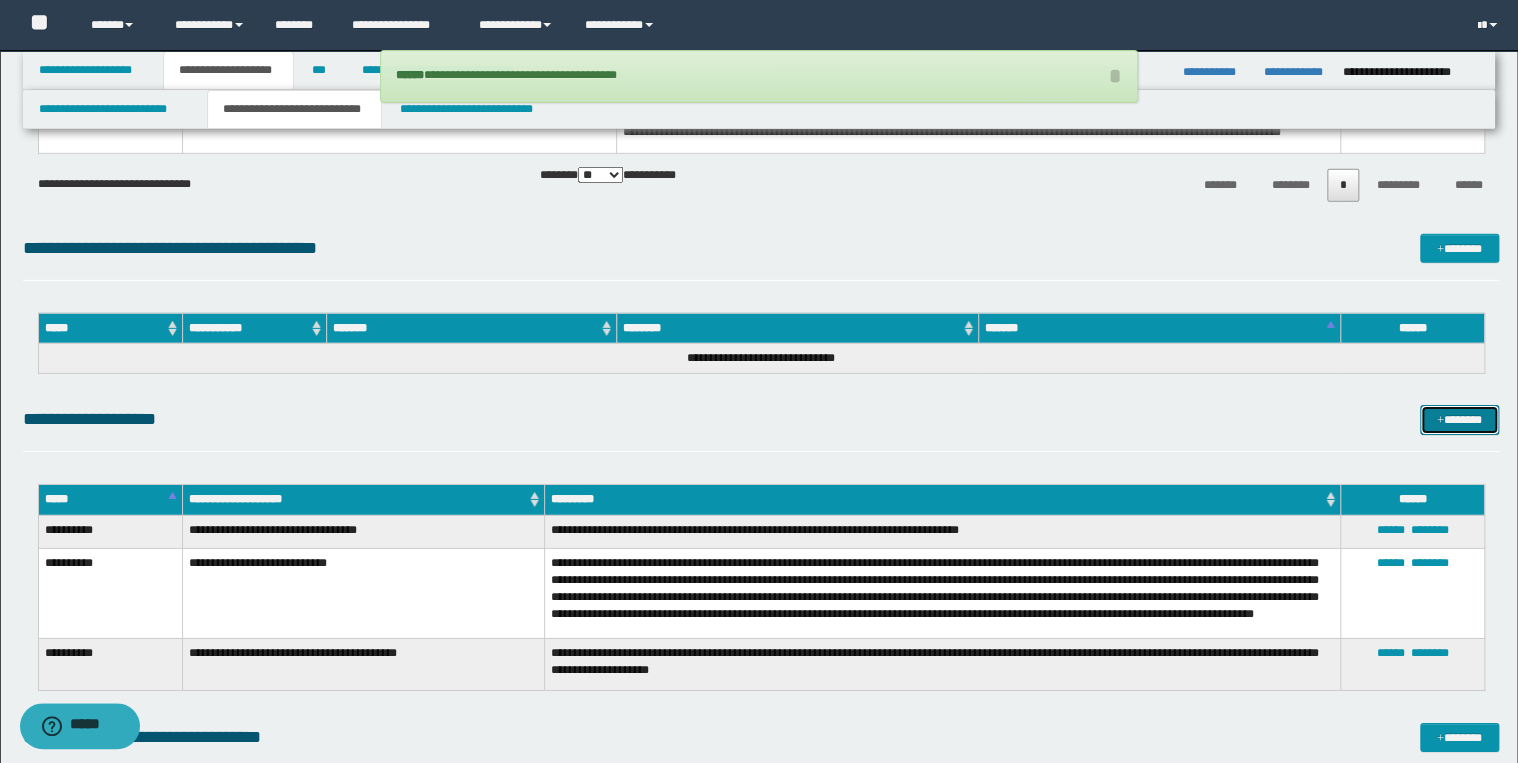 click at bounding box center [1440, 421] 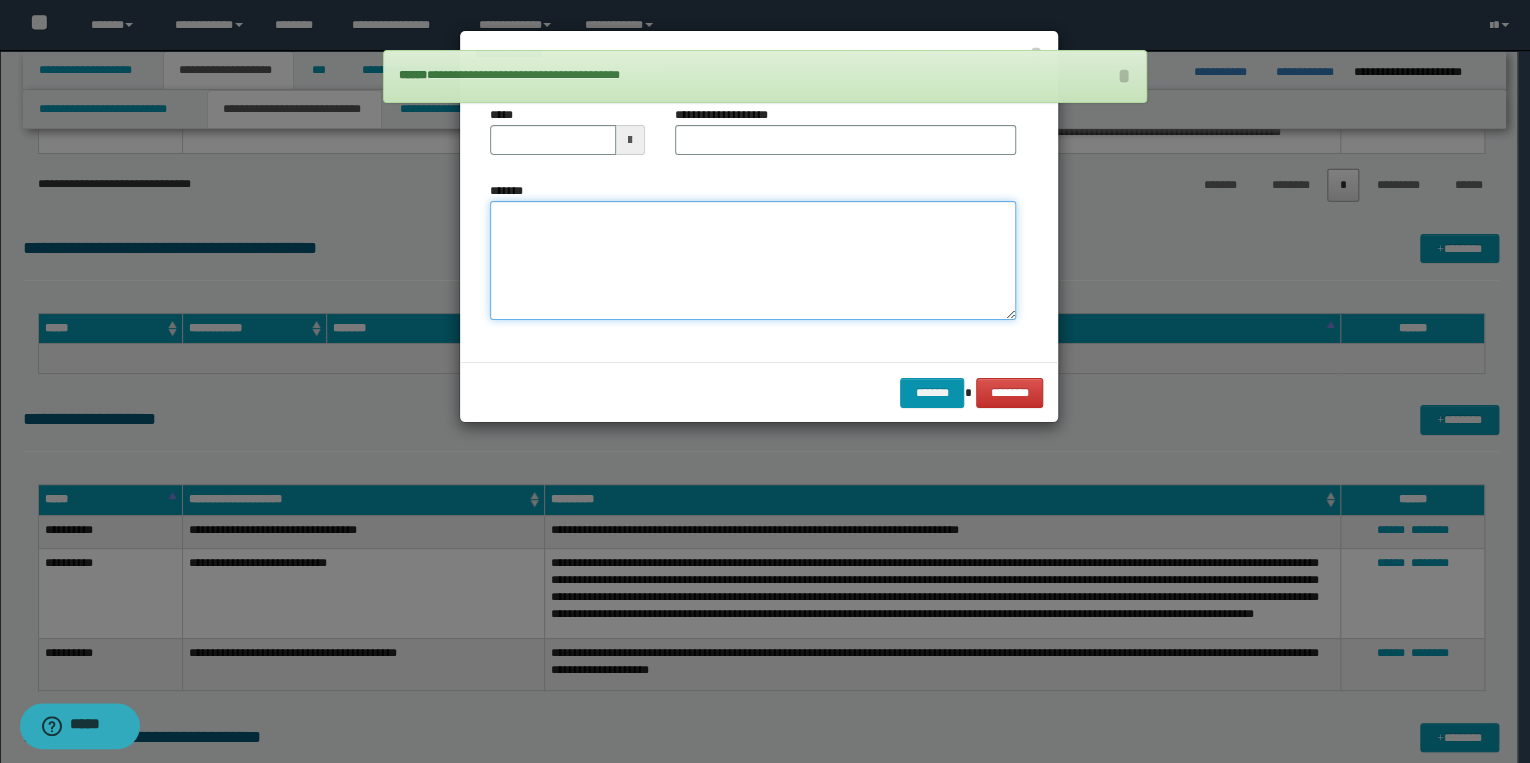 click on "*******" at bounding box center [753, 261] 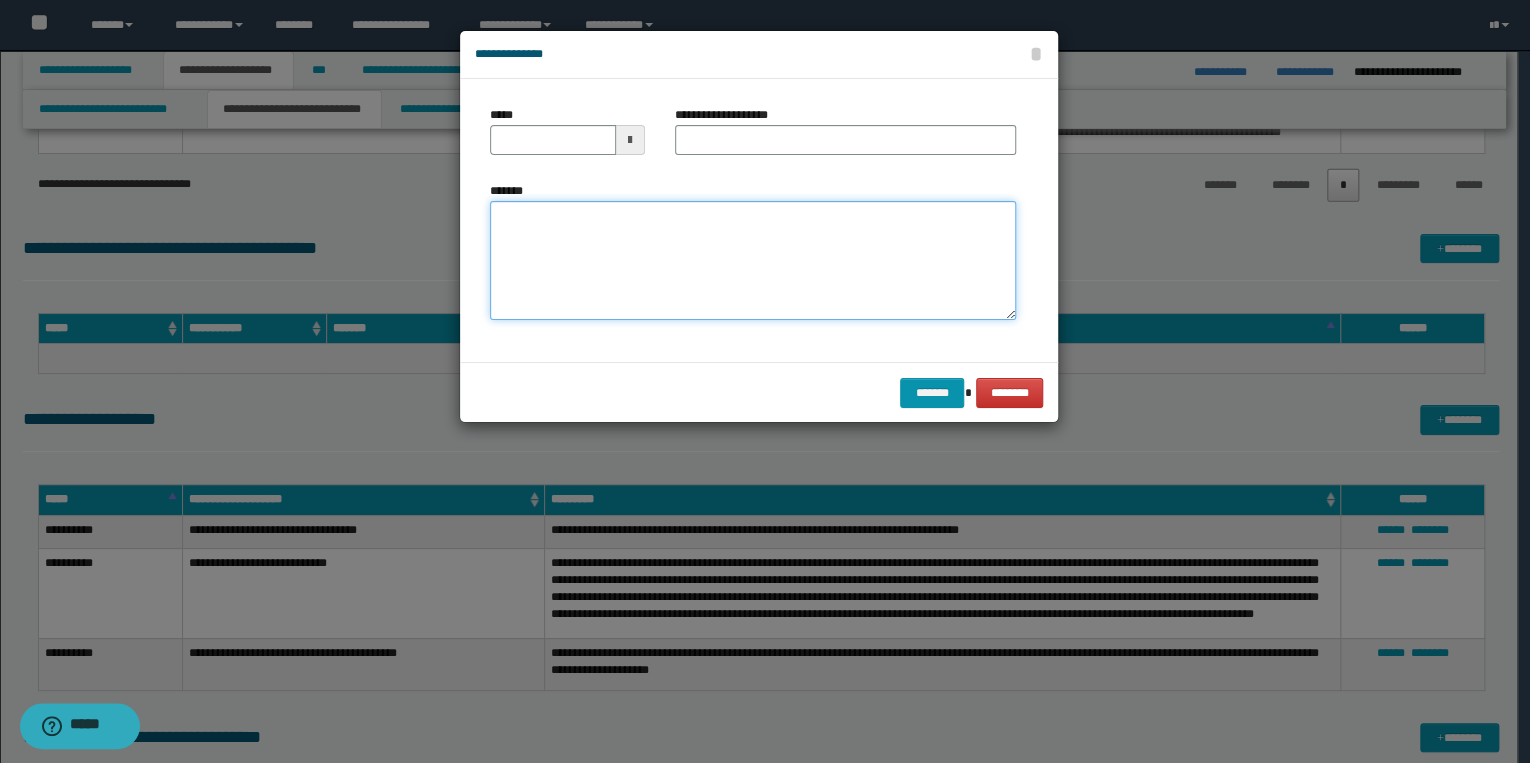 paste on "**********" 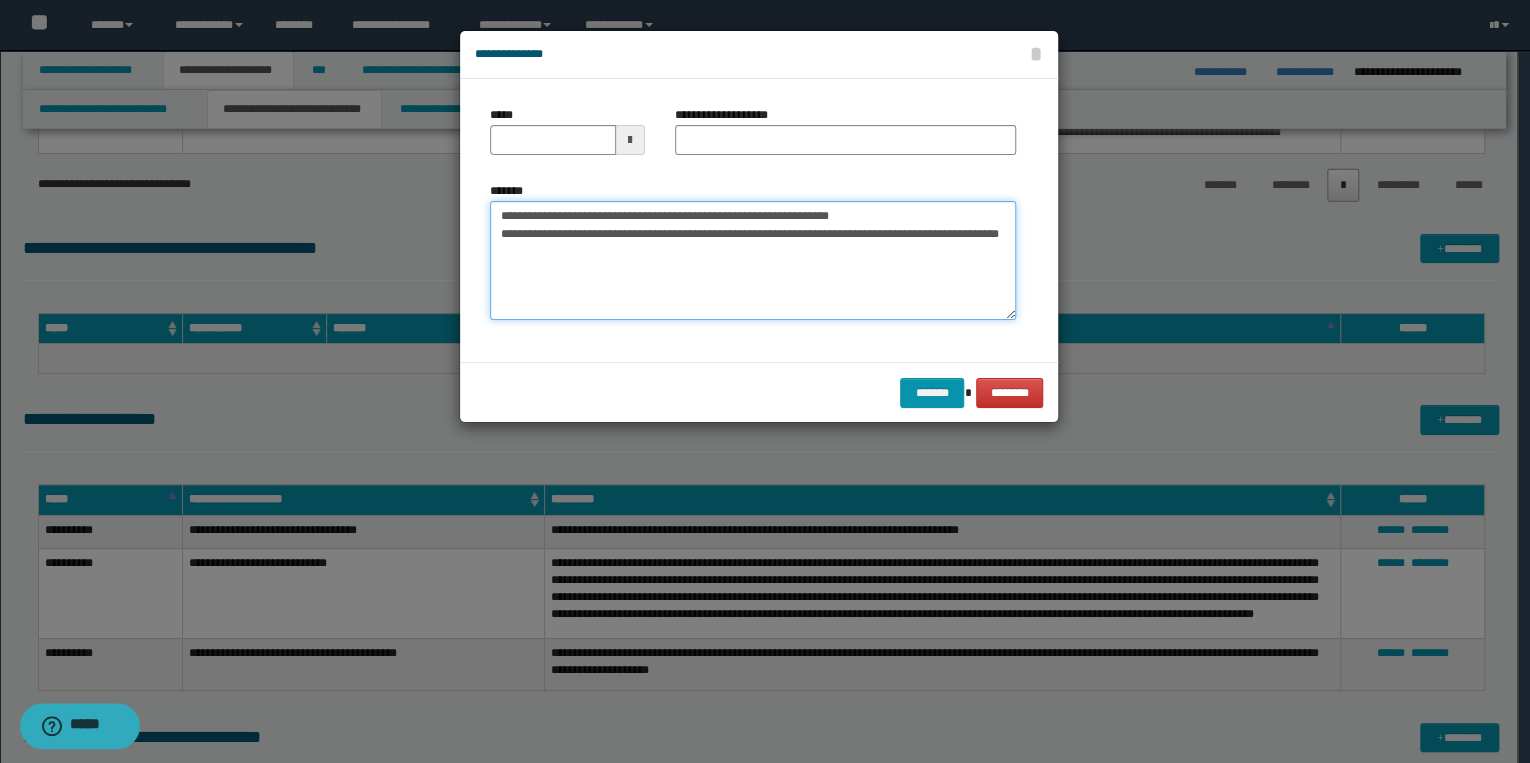 drag, startPoint x: 562, startPoint y: 215, endPoint x: 480, endPoint y: 216, distance: 82.006096 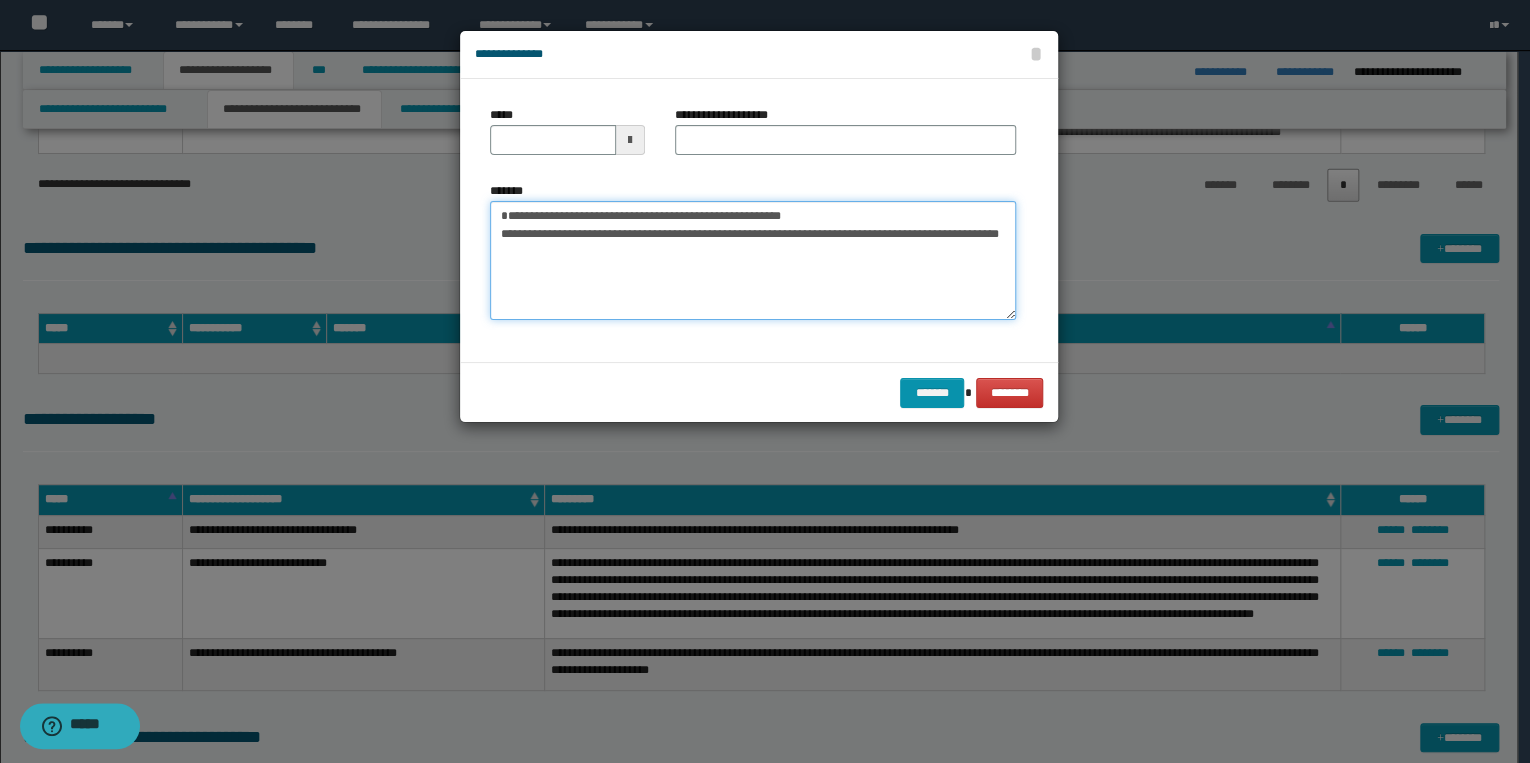 type 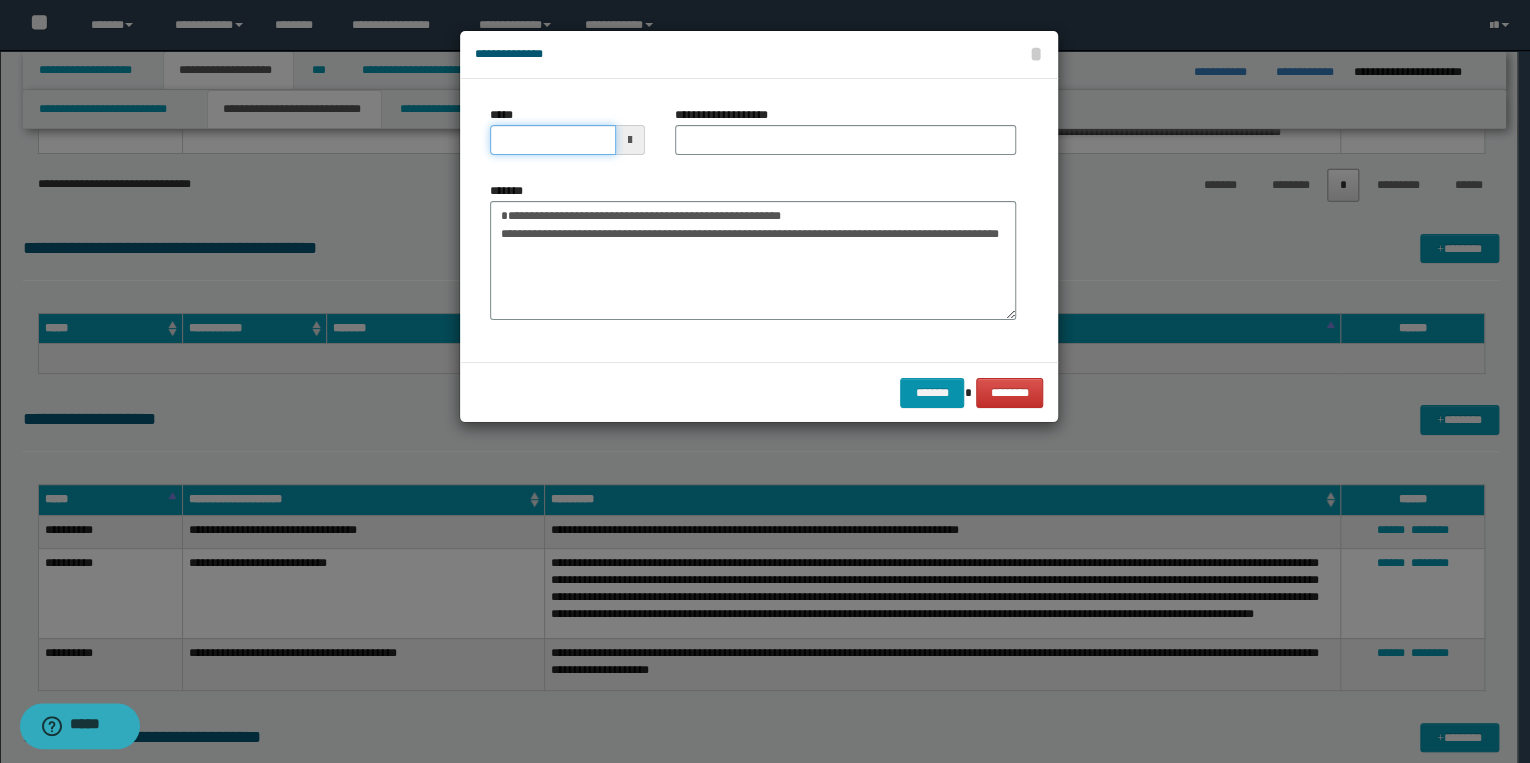click on "*****" at bounding box center [553, 140] 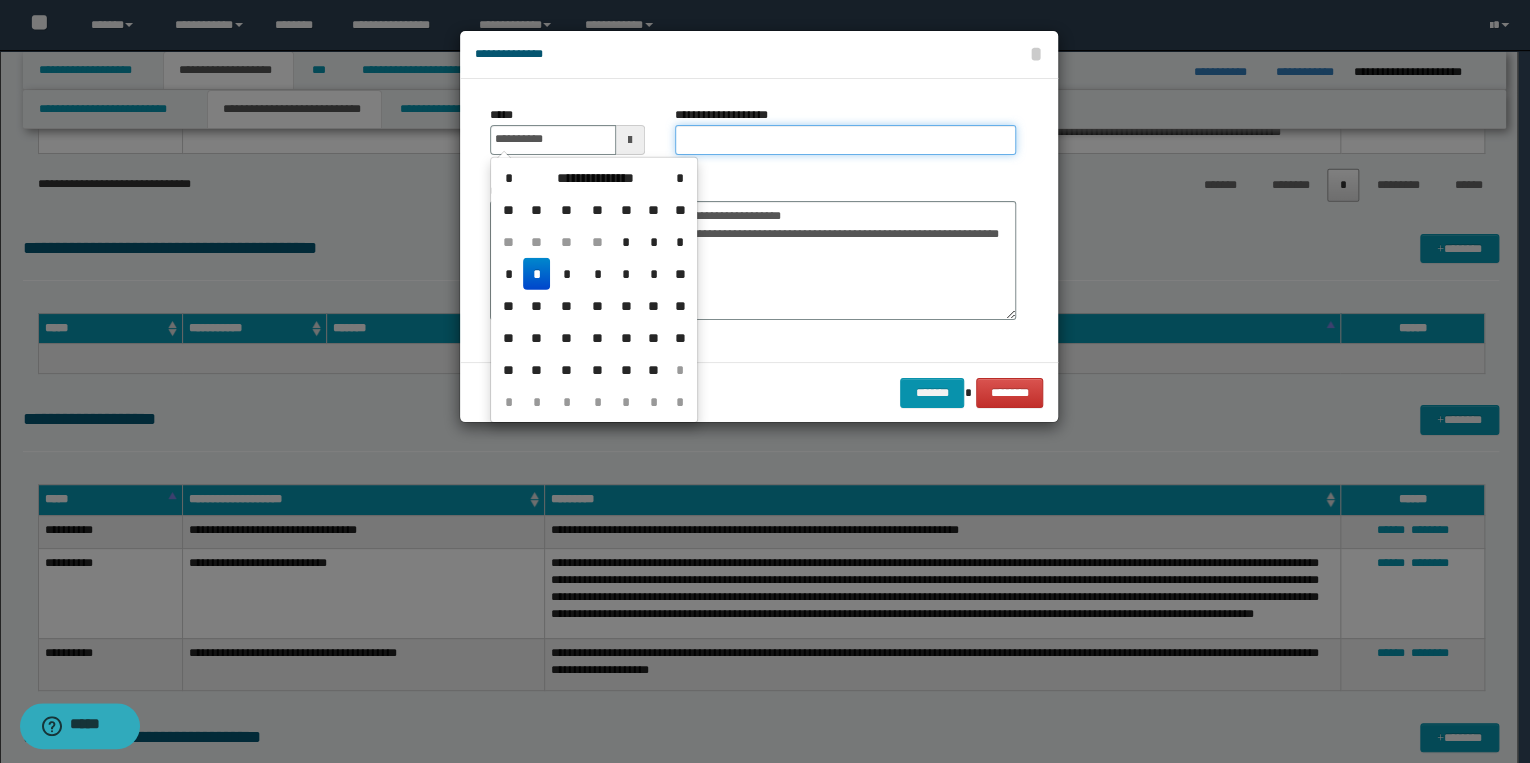 type on "**********" 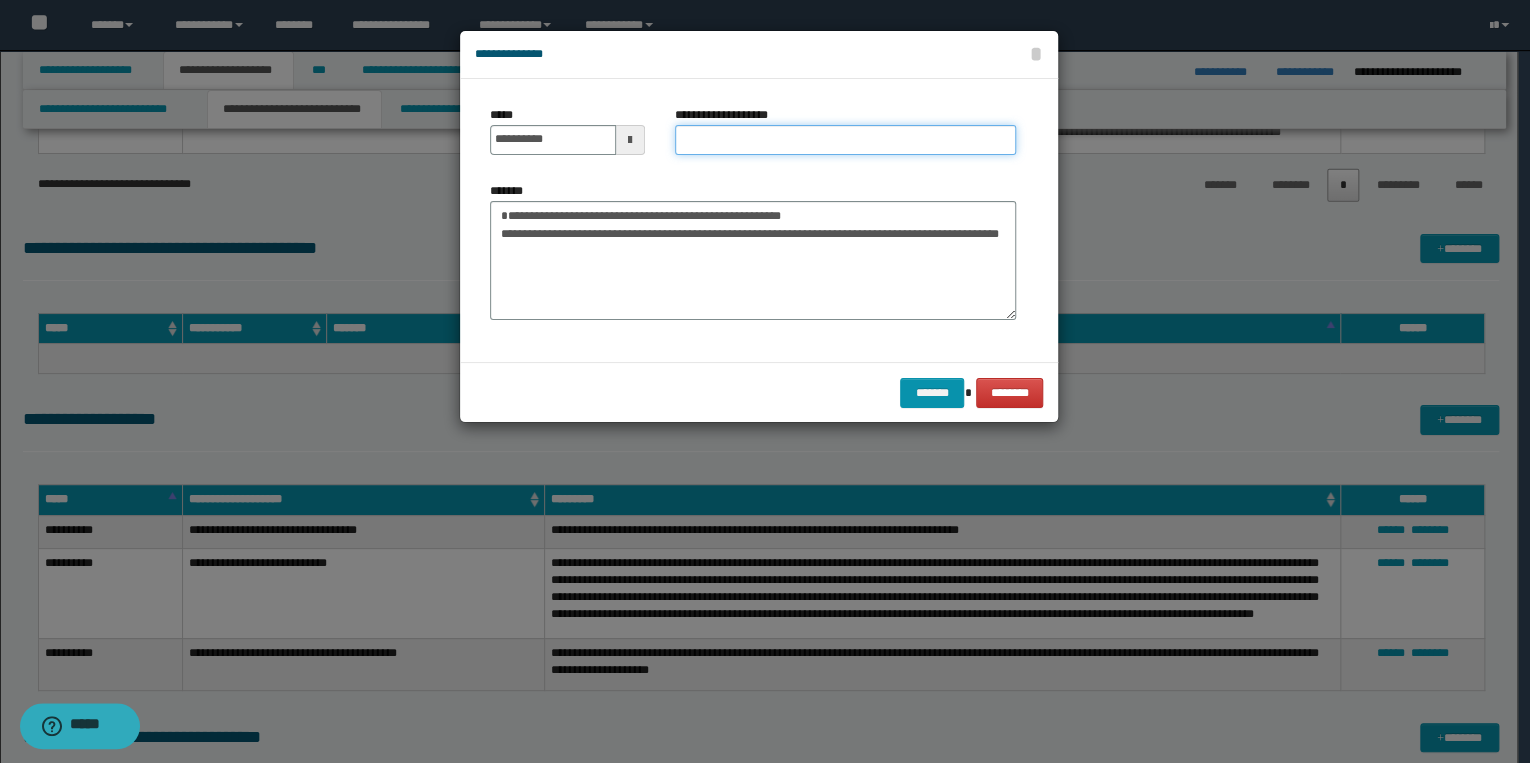 drag, startPoint x: 748, startPoint y: 147, endPoint x: 672, endPoint y: 183, distance: 84.095184 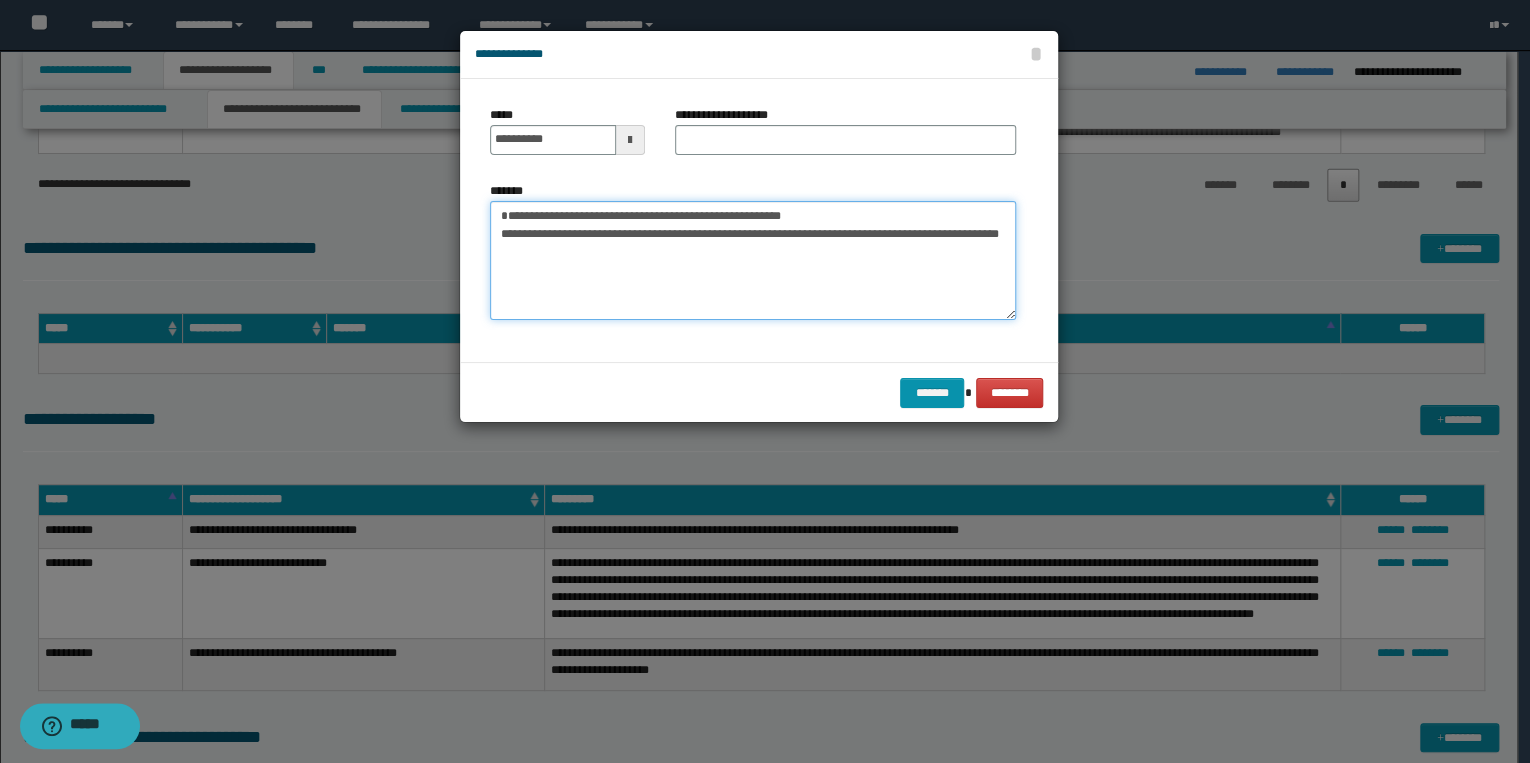 drag, startPoint x: 497, startPoint y: 214, endPoint x: 876, endPoint y: 208, distance: 379.0475 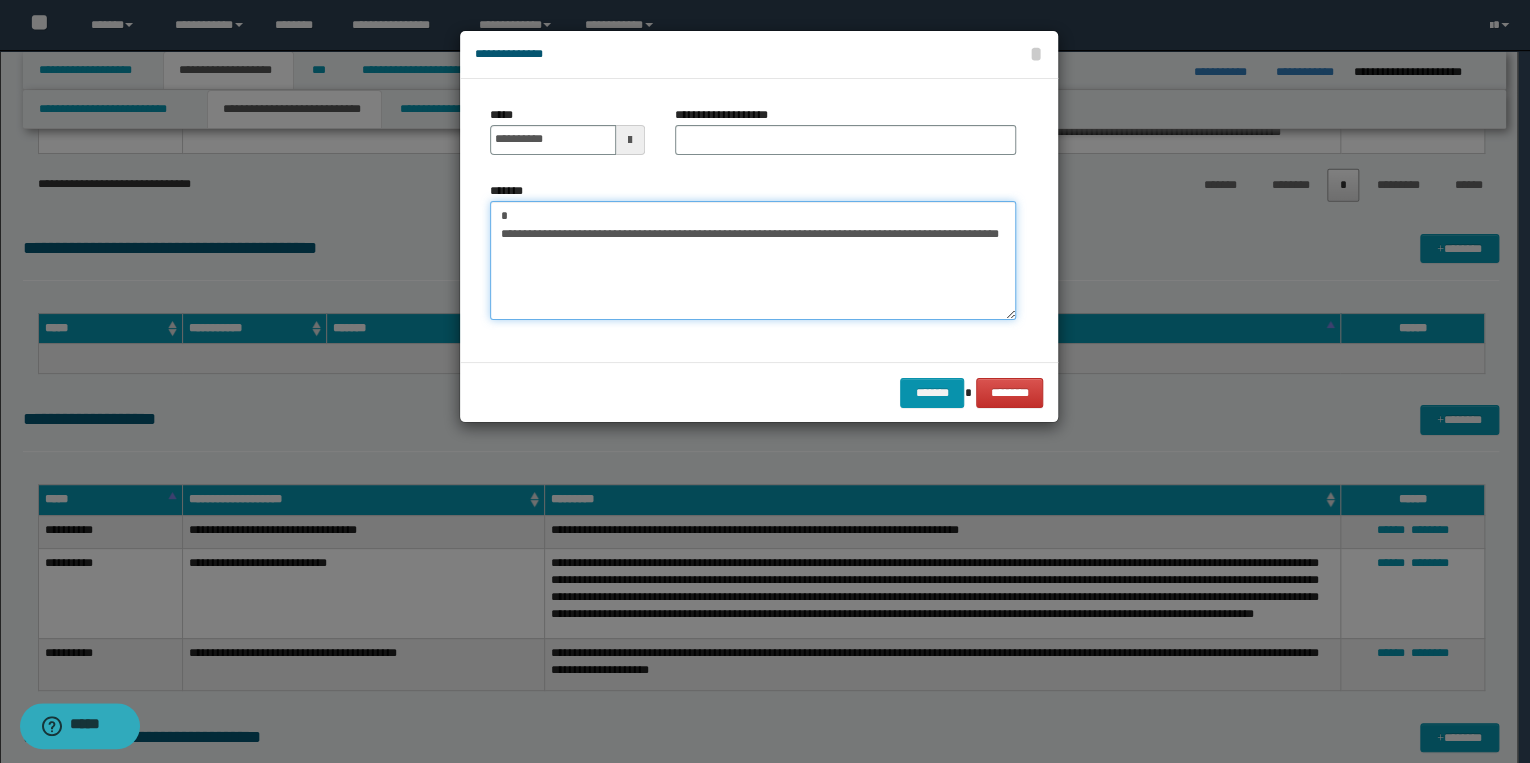type on "**********" 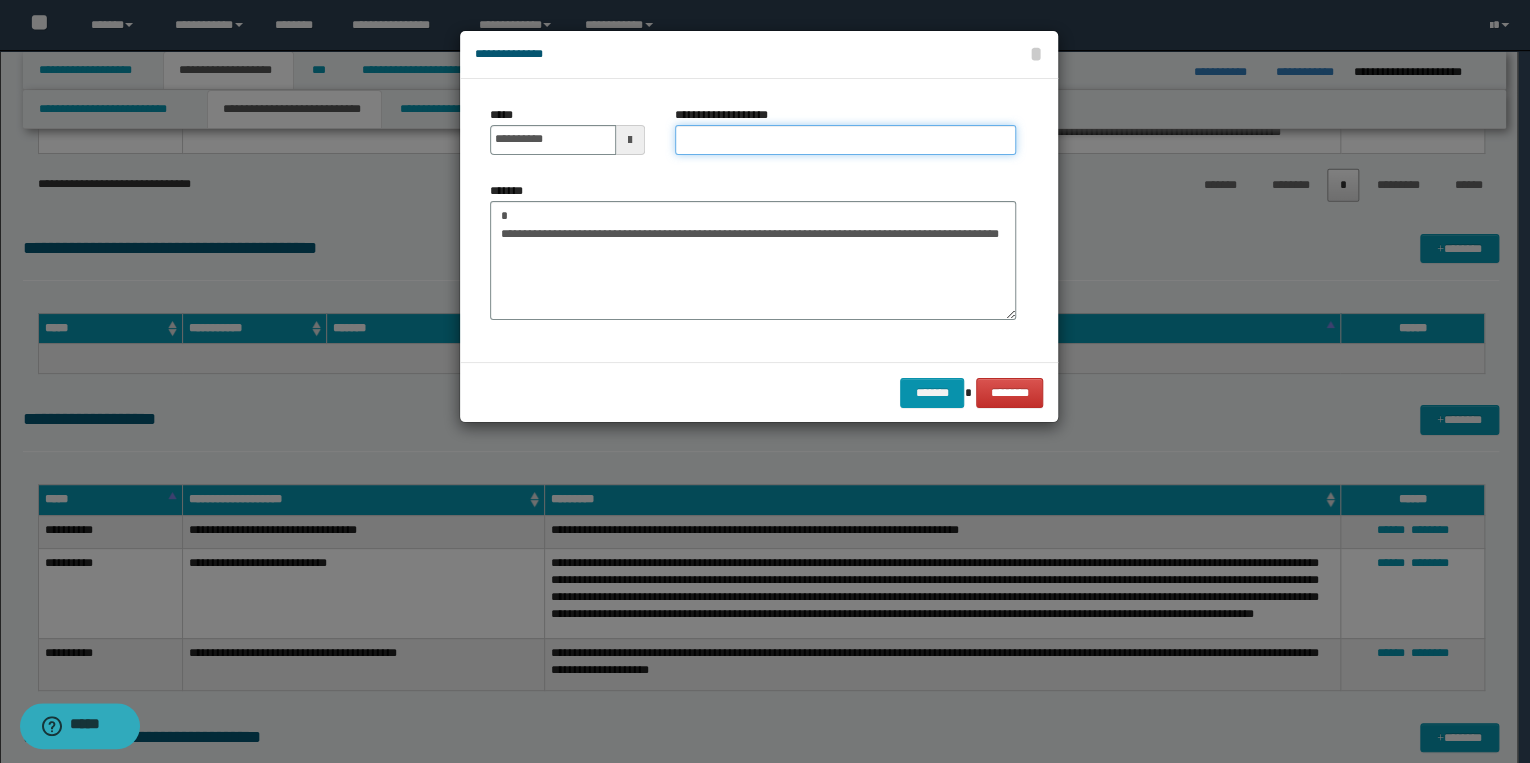 click on "**********" at bounding box center [845, 140] 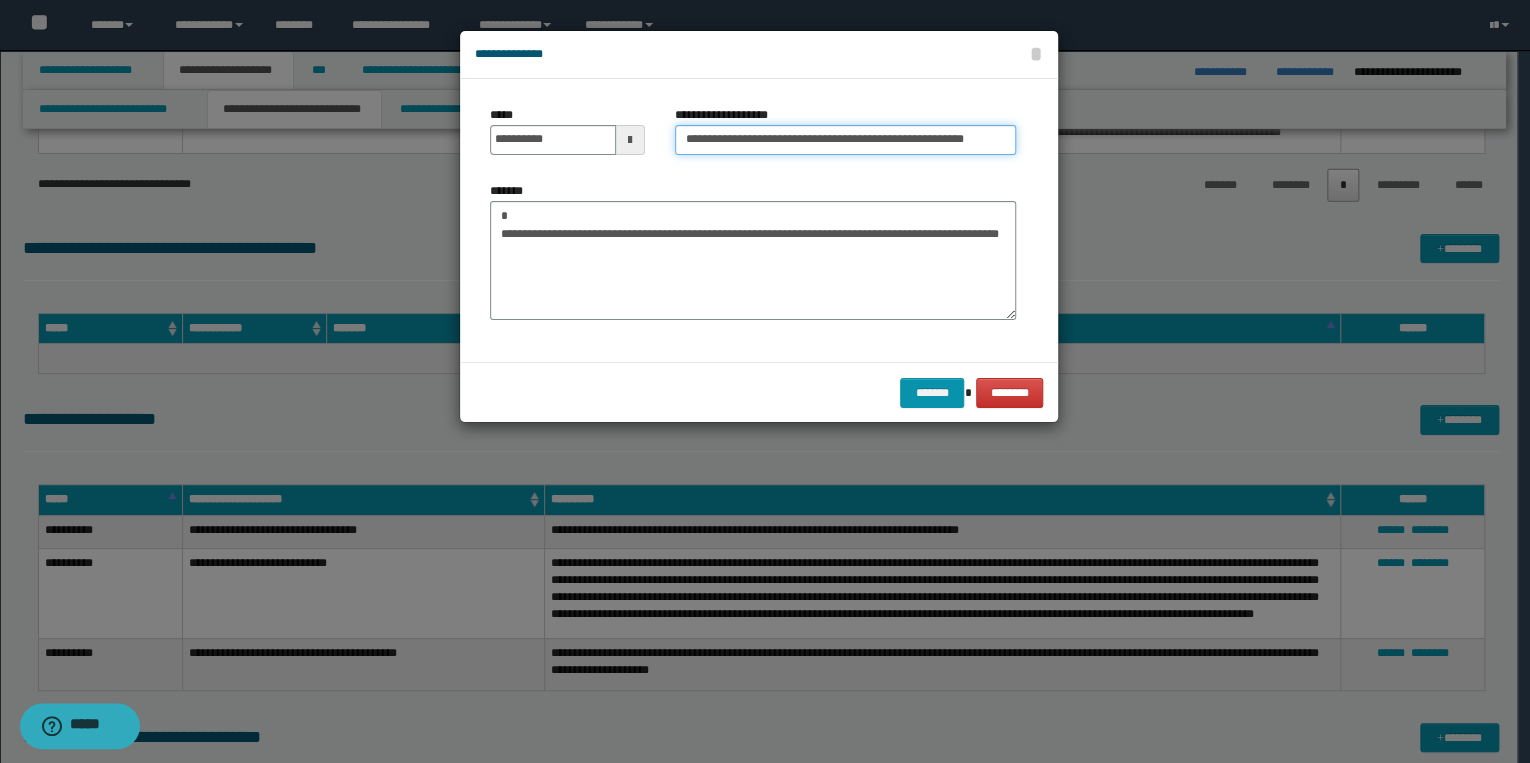 scroll, scrollTop: 0, scrollLeft: 51, axis: horizontal 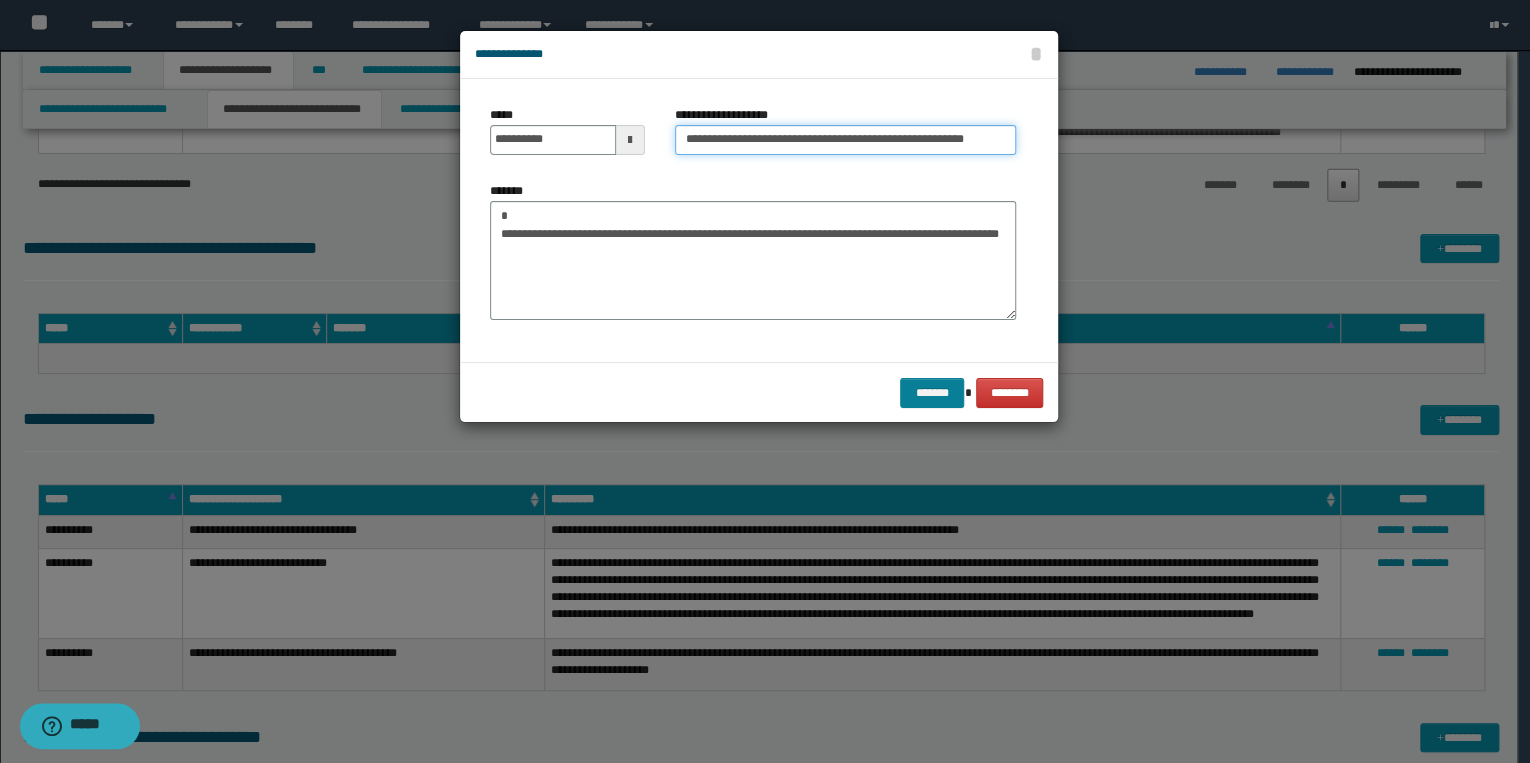 type on "**********" 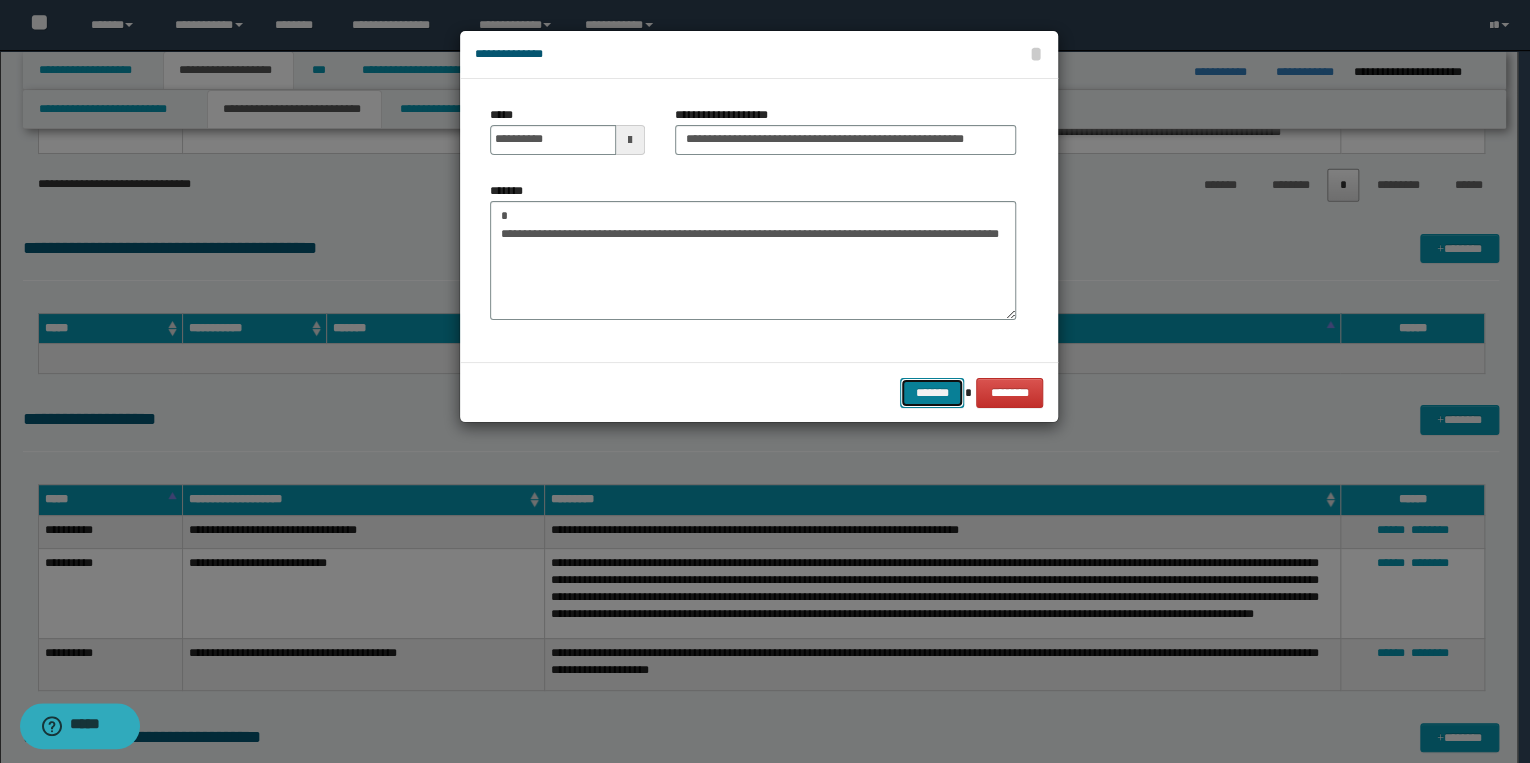 click on "*******" at bounding box center [932, 393] 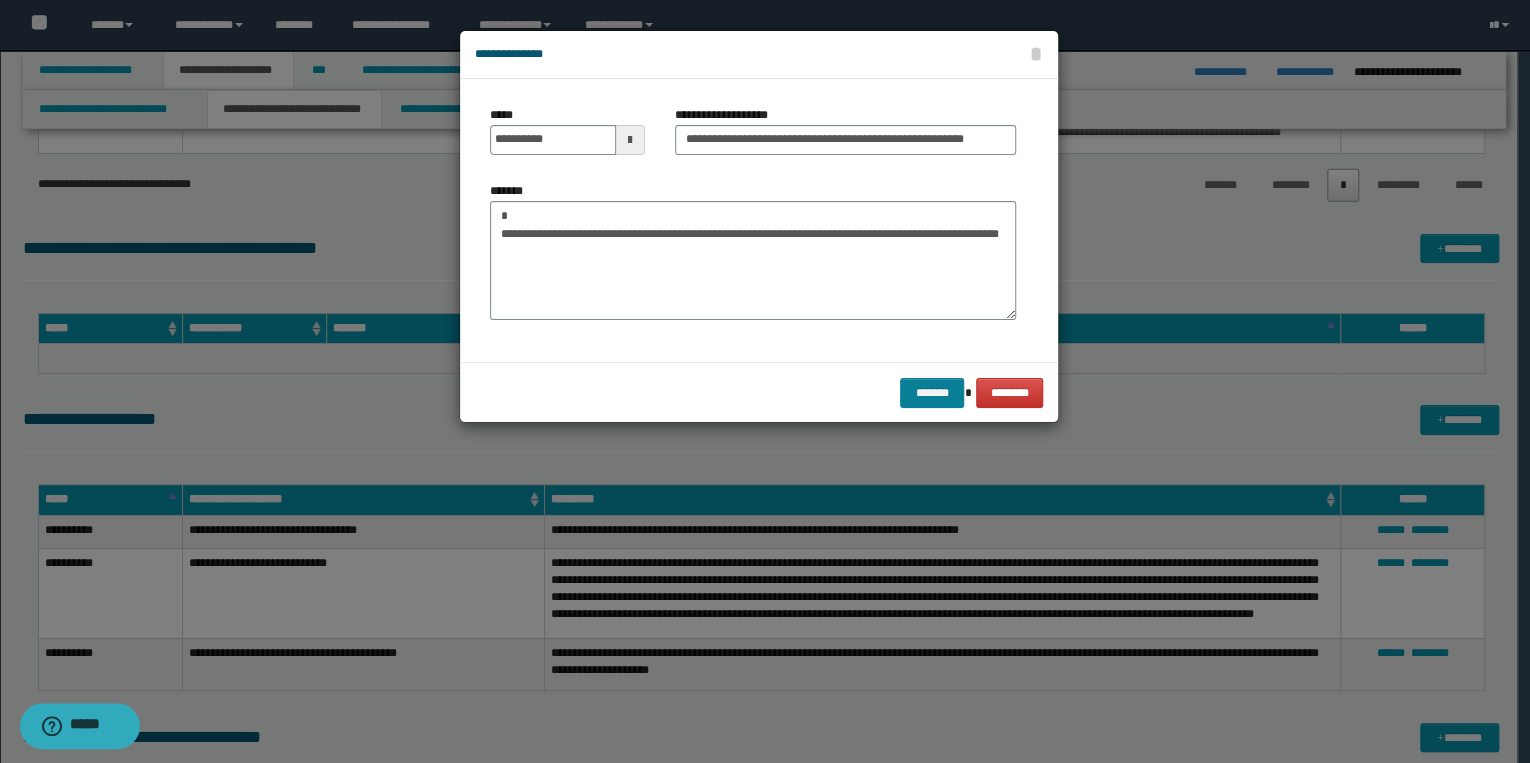 scroll, scrollTop: 0, scrollLeft: 0, axis: both 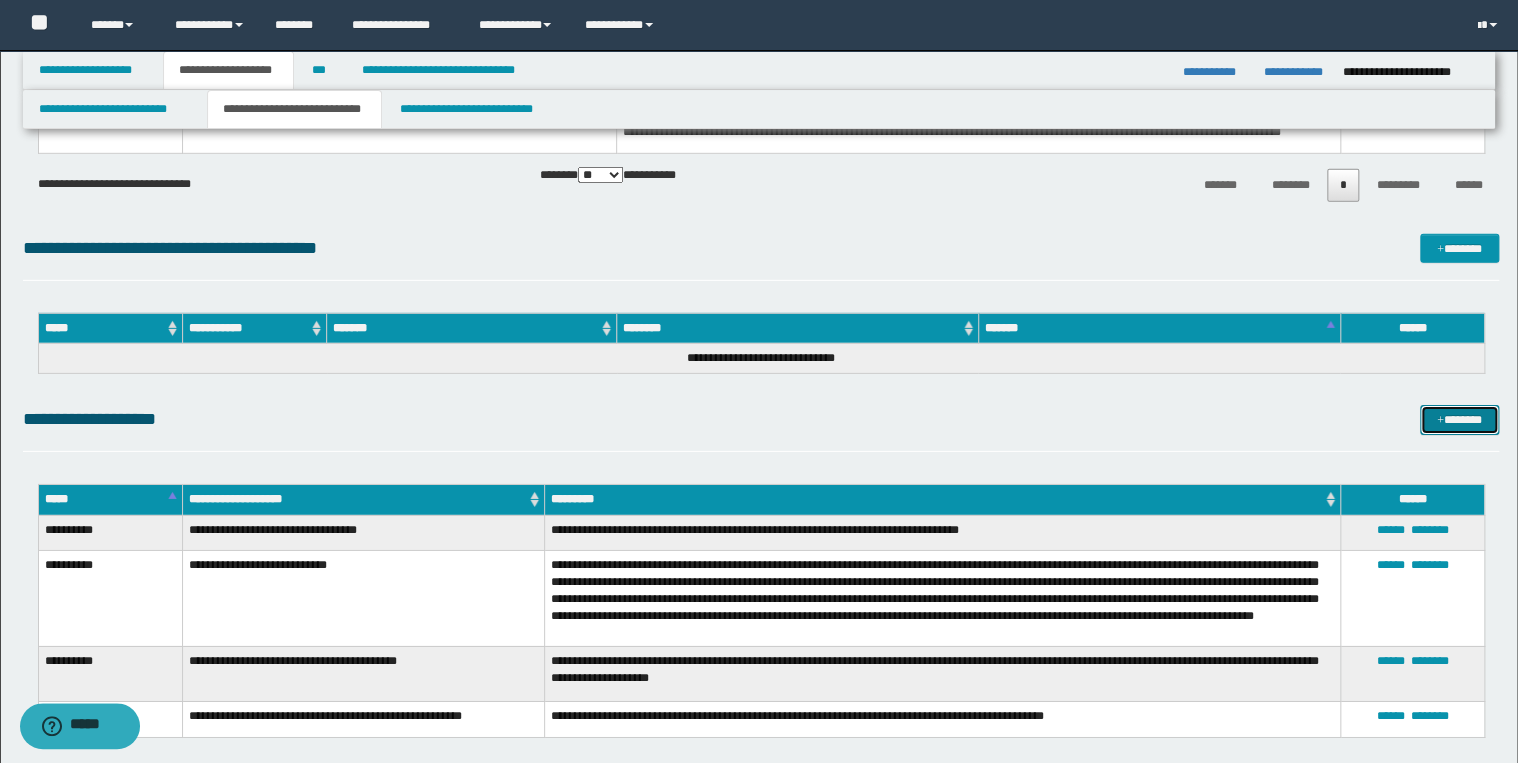click on "*******" at bounding box center (1459, 420) 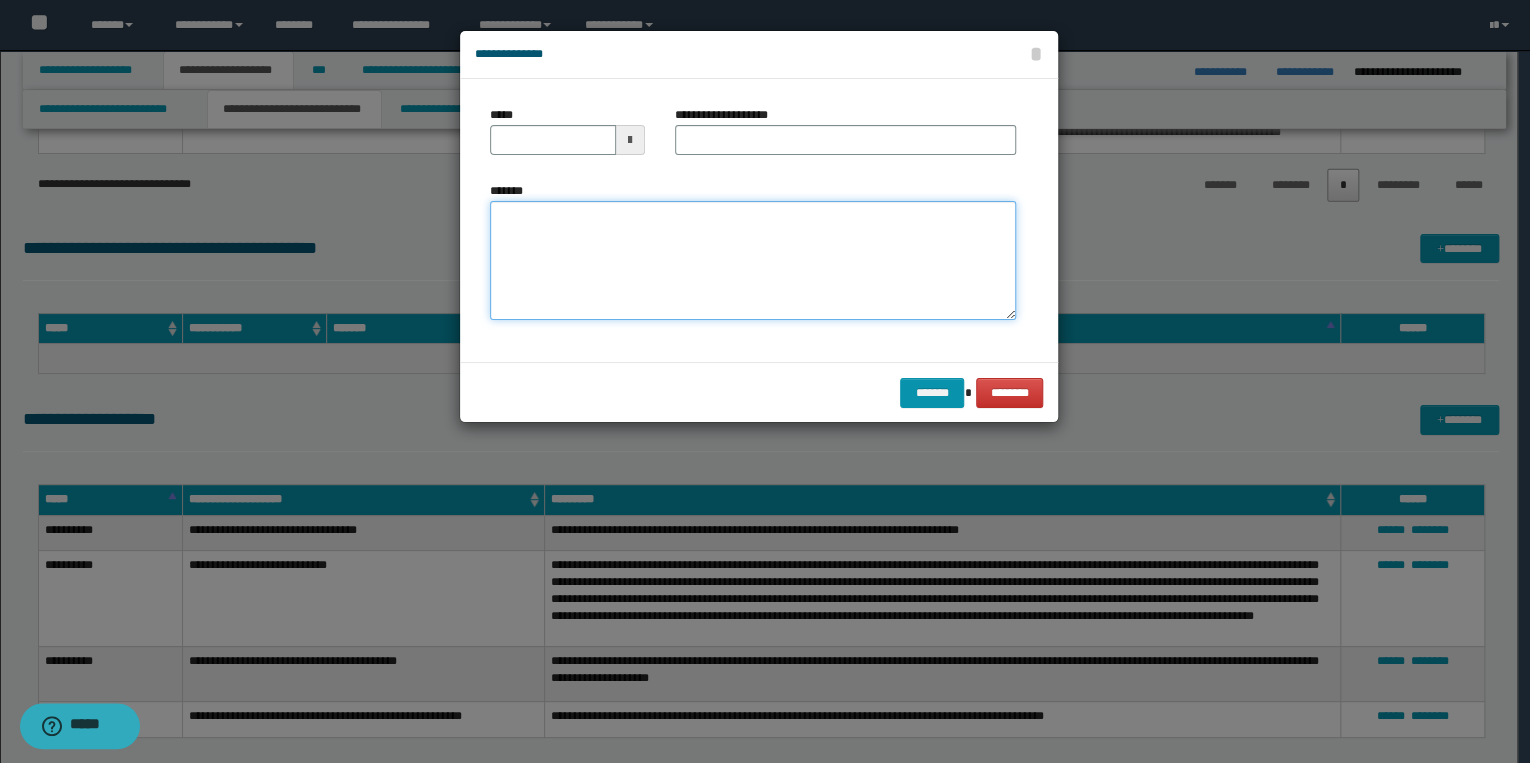 click on "*******" at bounding box center [753, 261] 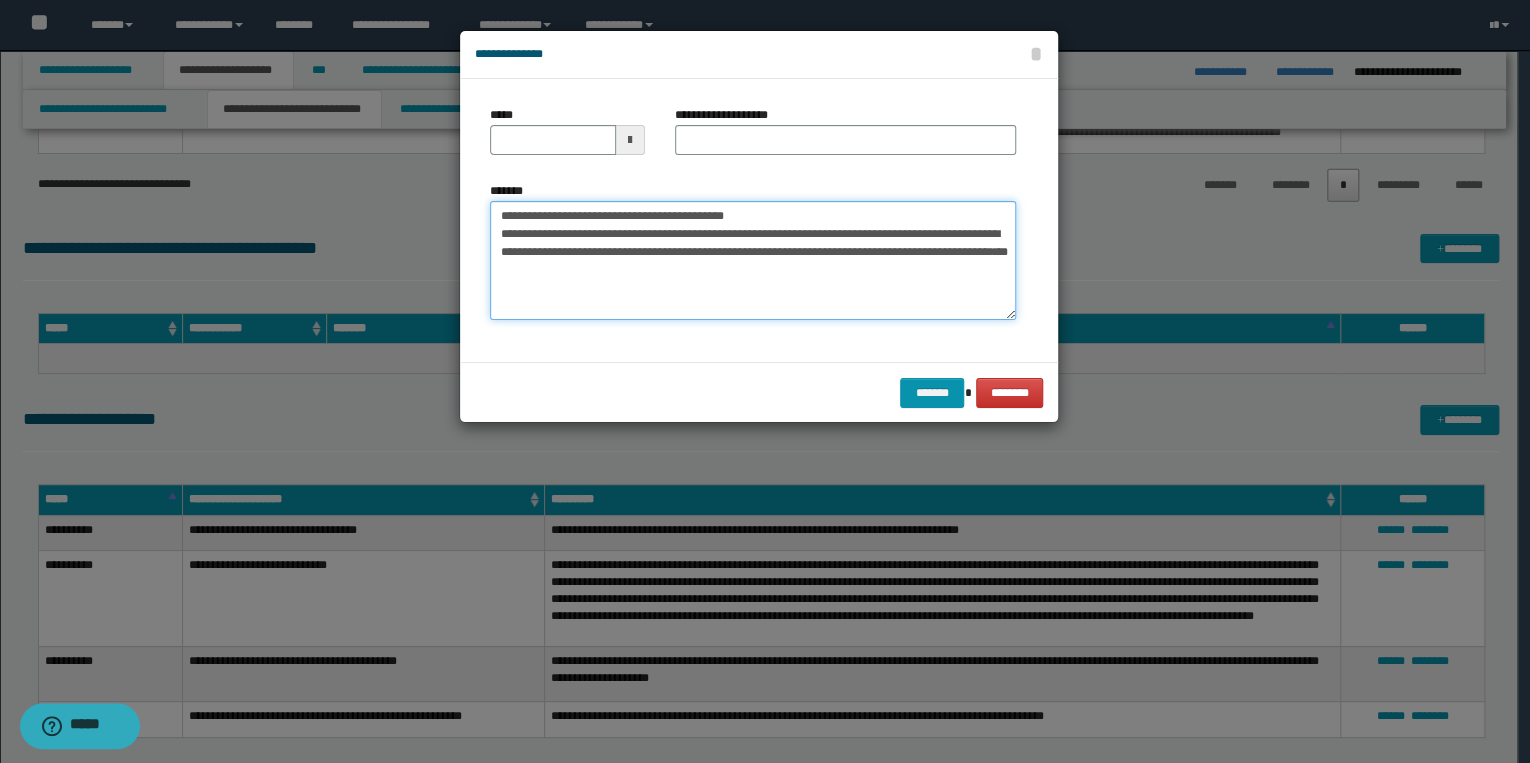 drag, startPoint x: 562, startPoint y: 216, endPoint x: 473, endPoint y: 213, distance: 89.050545 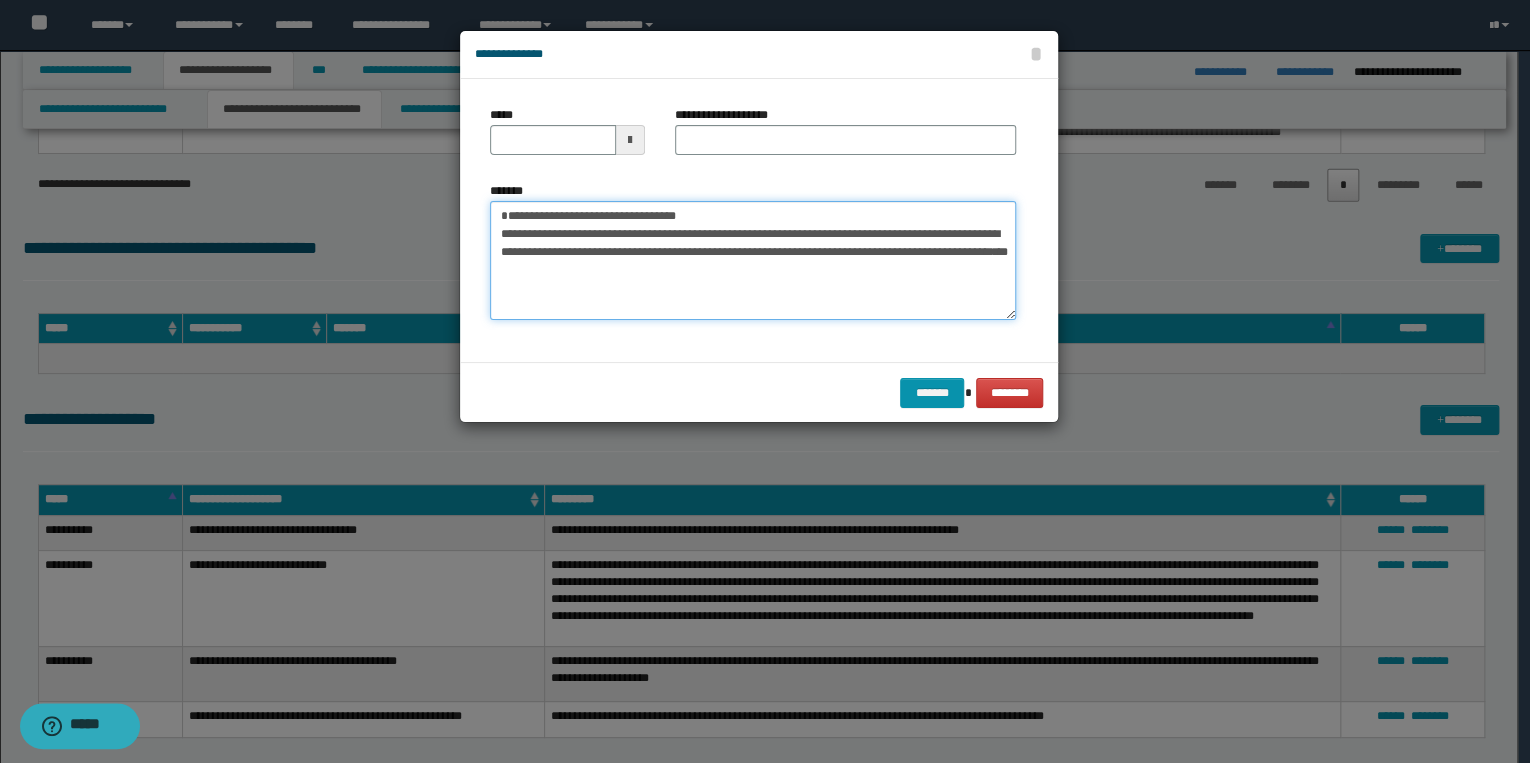 type 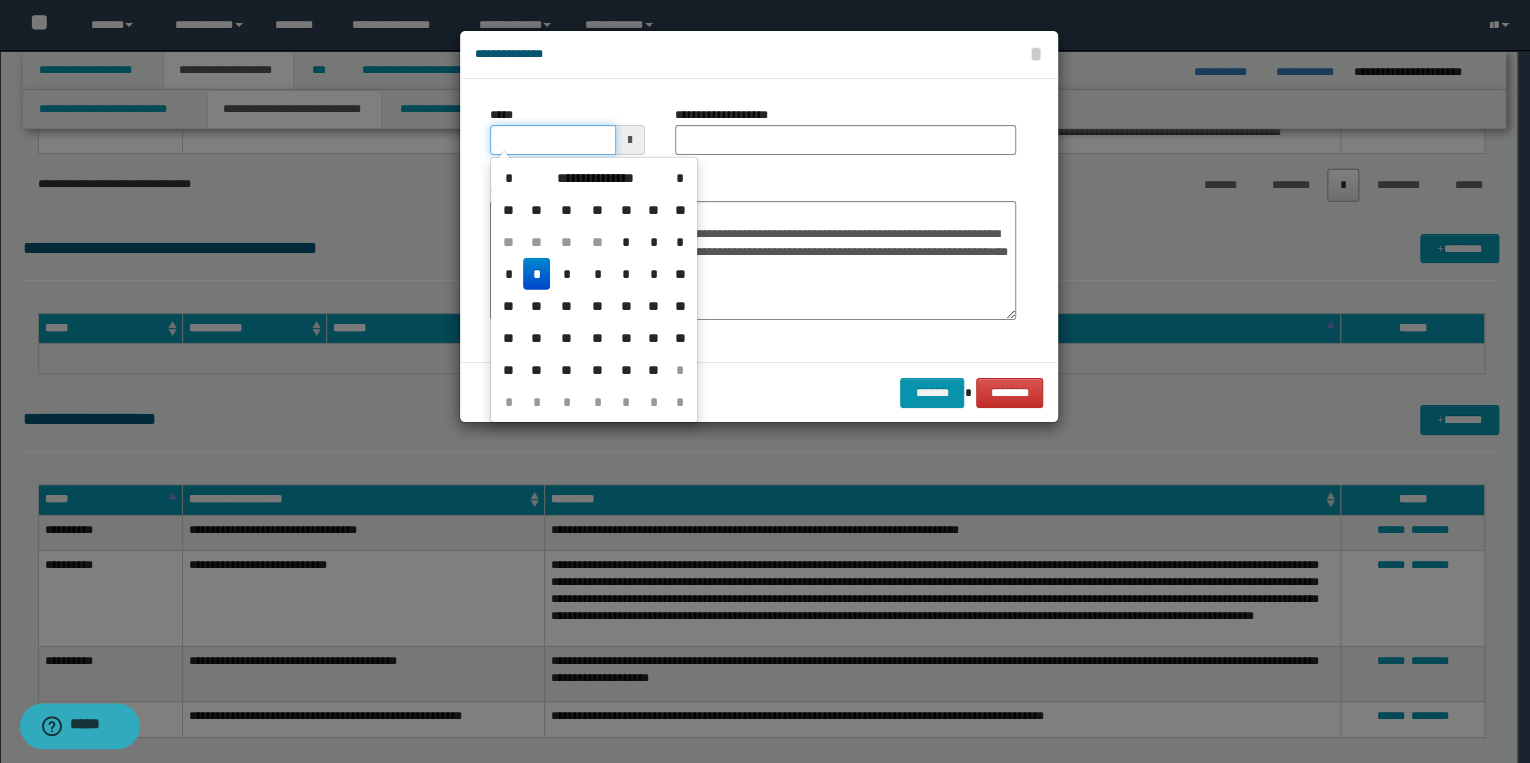 click on "*****" at bounding box center (553, 140) 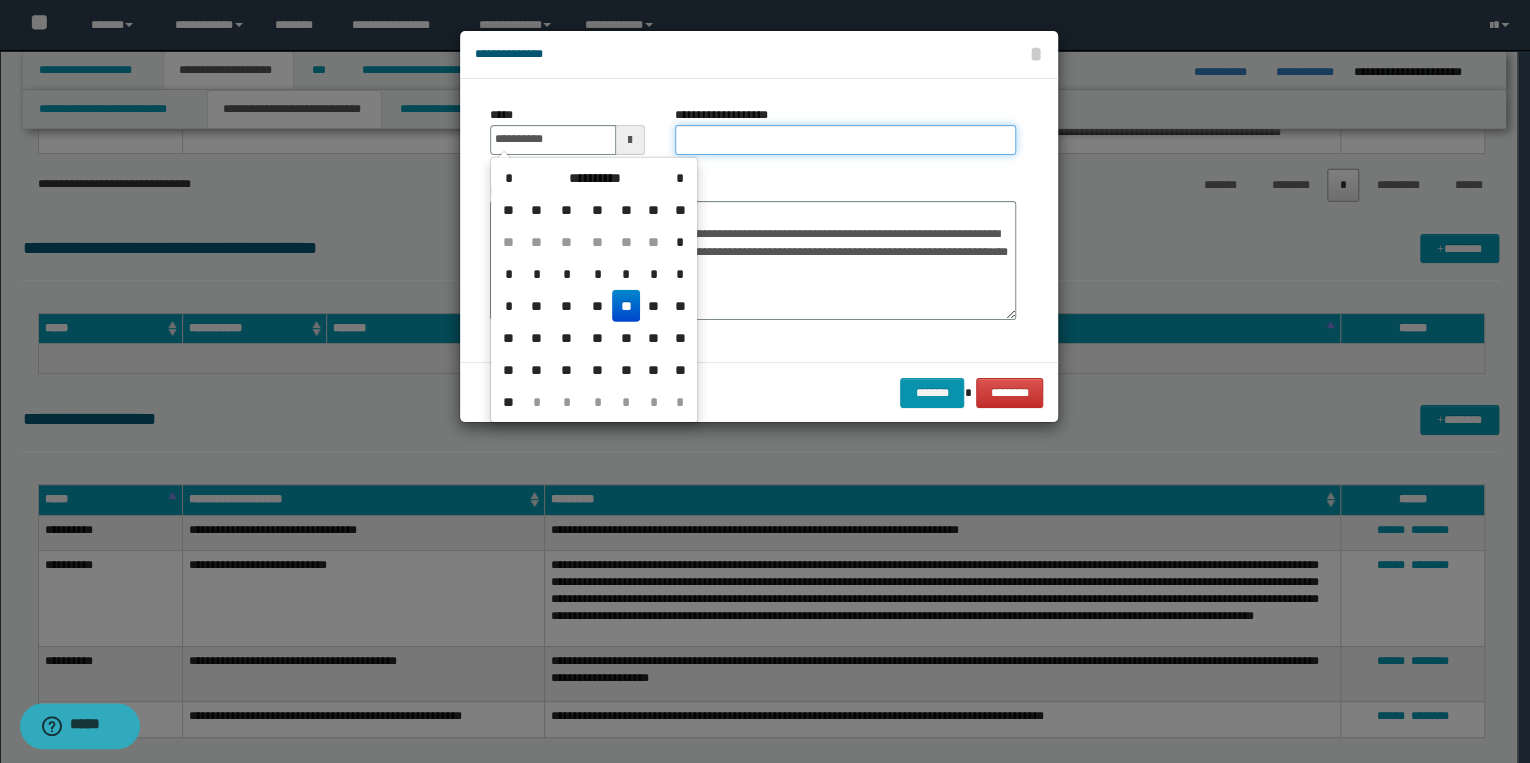 type on "**********" 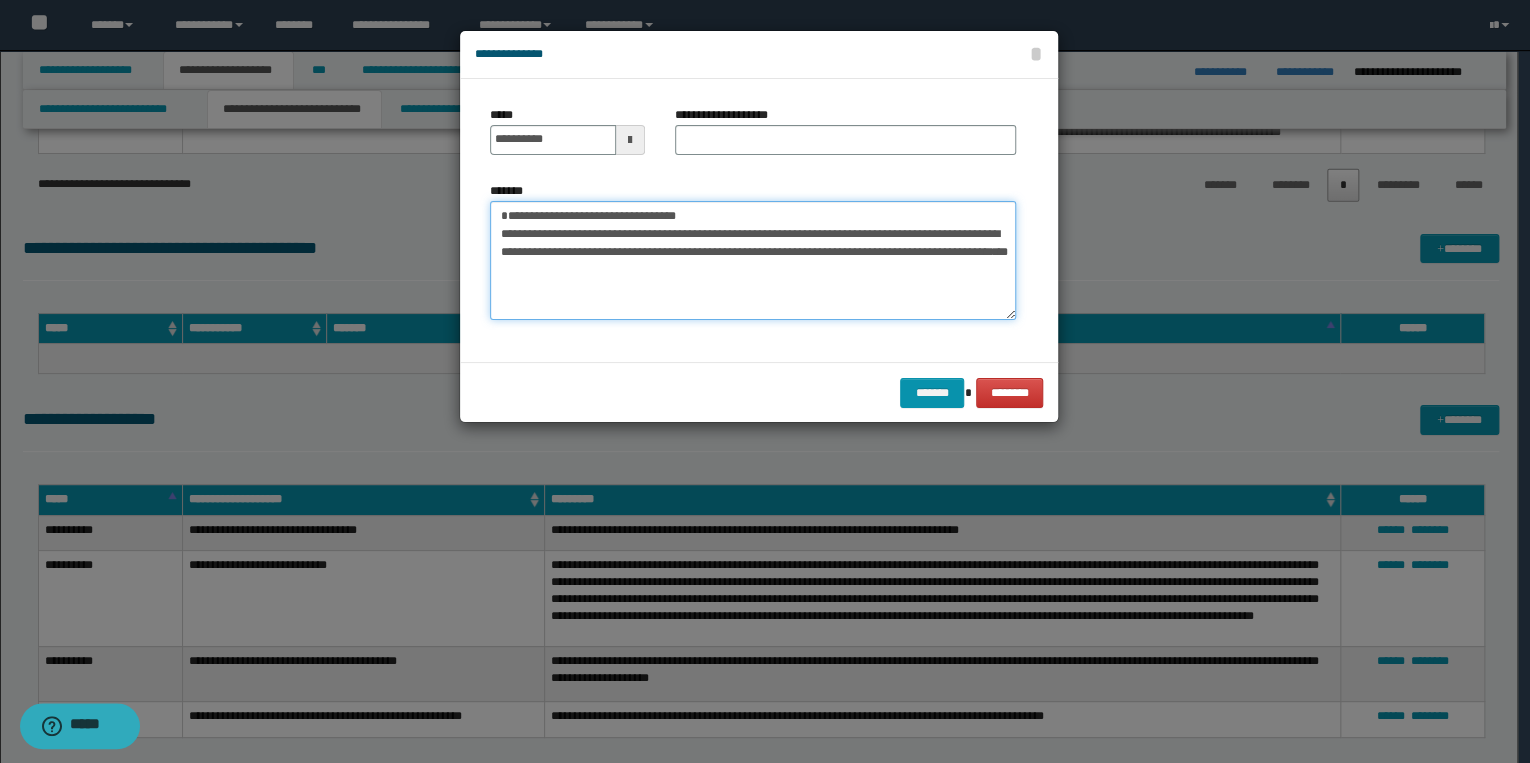 drag, startPoint x: 495, startPoint y: 214, endPoint x: 779, endPoint y: 213, distance: 284.00177 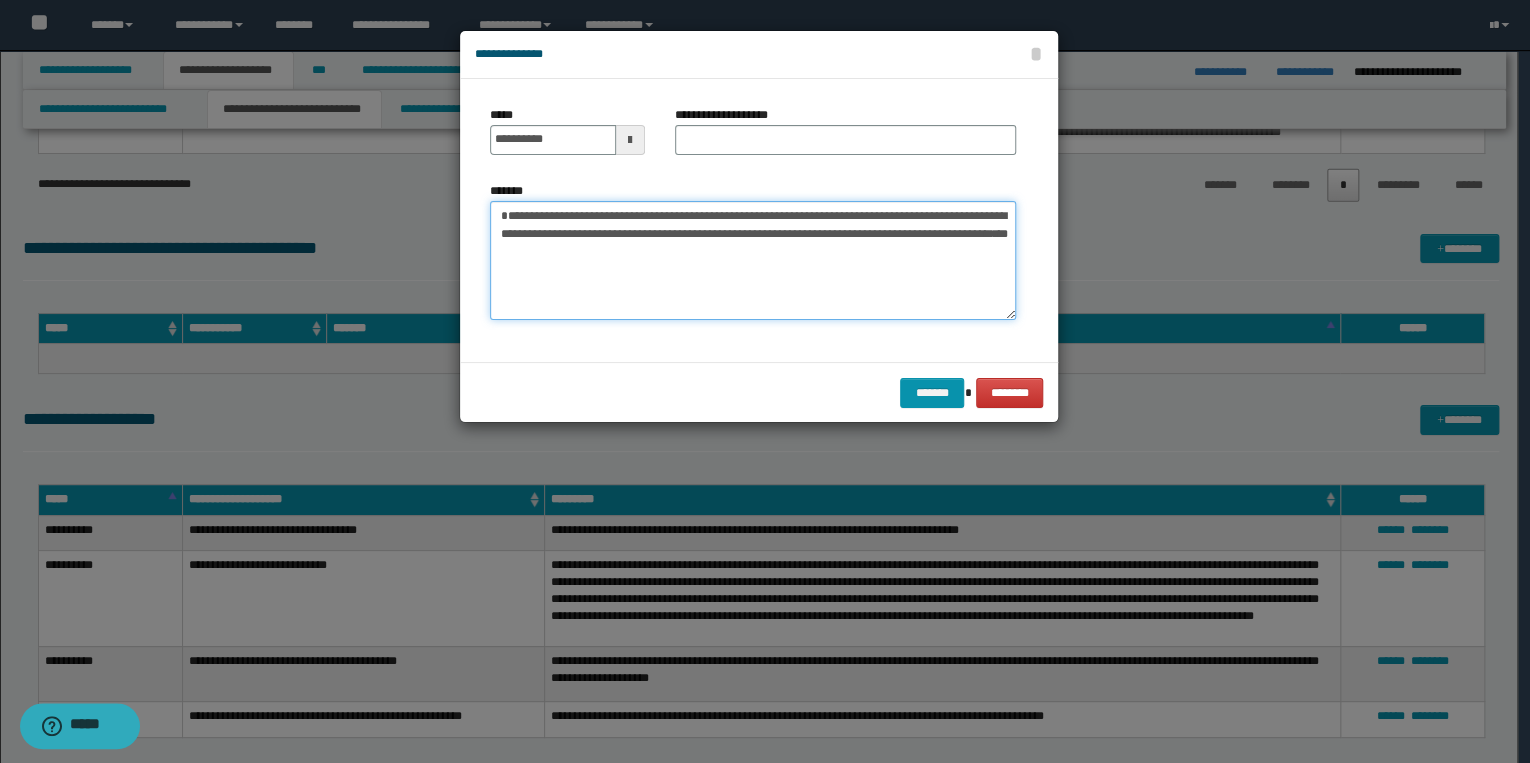 type on "**********" 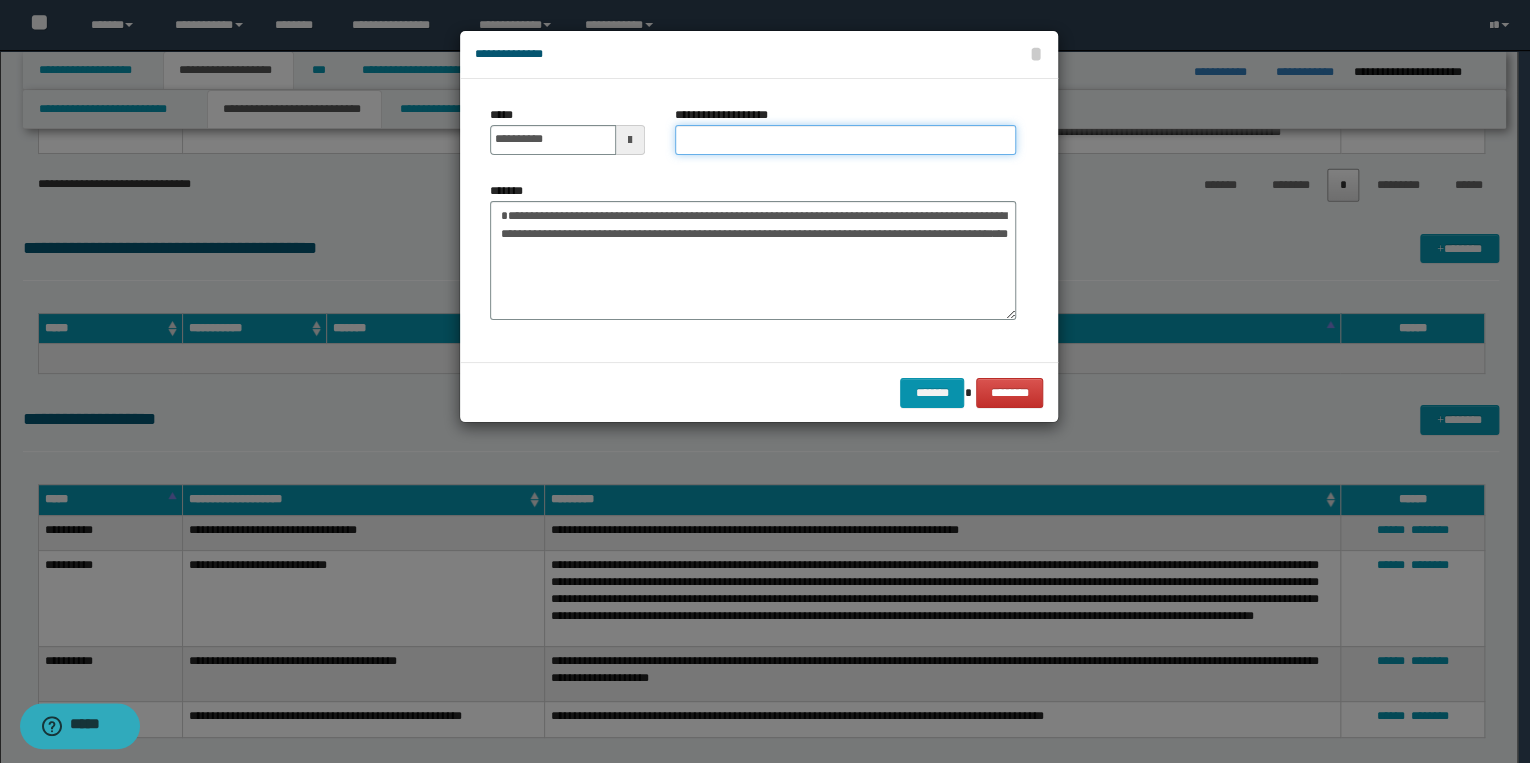 click on "**********" at bounding box center [845, 140] 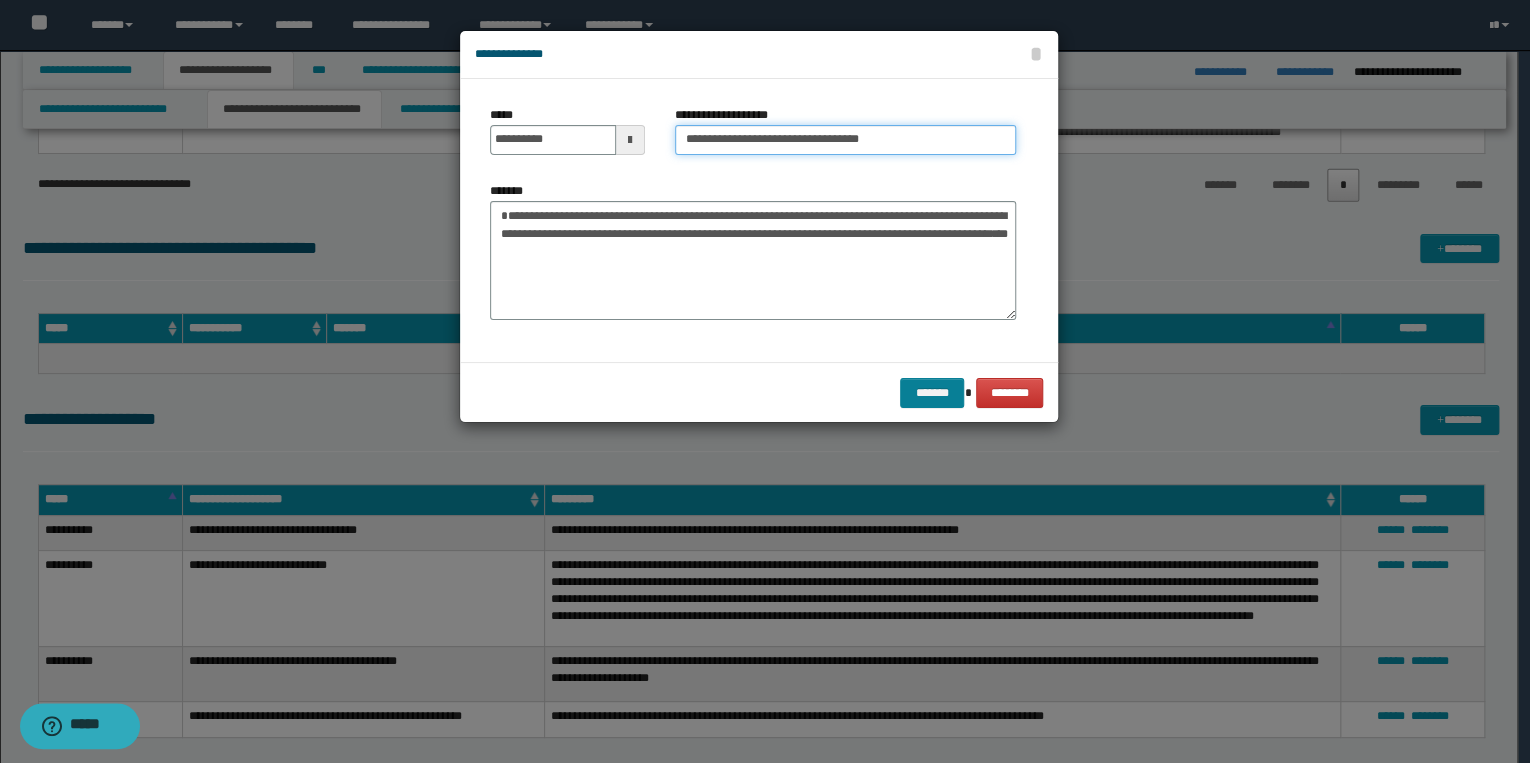 type on "**********" 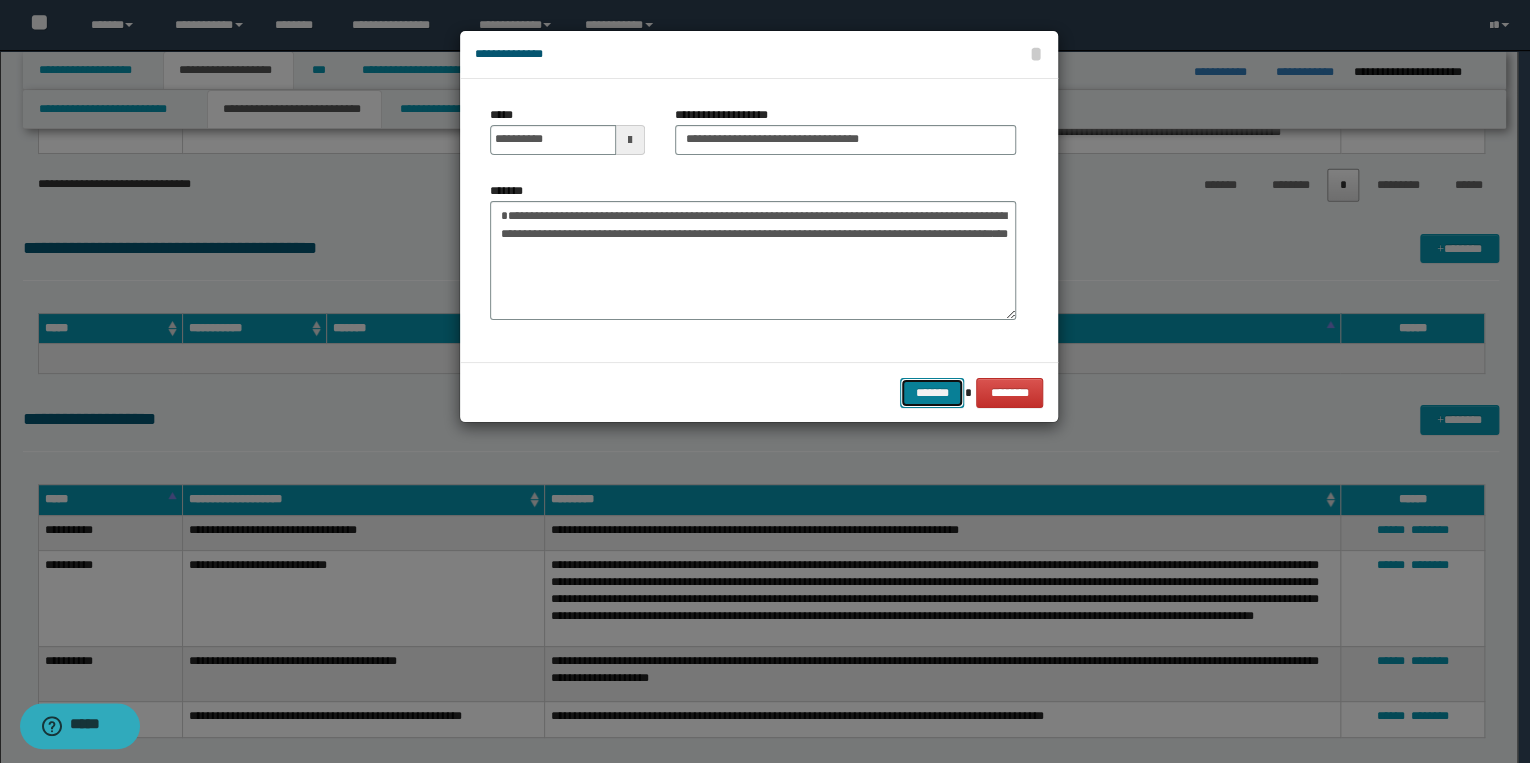 click on "*******" at bounding box center [932, 393] 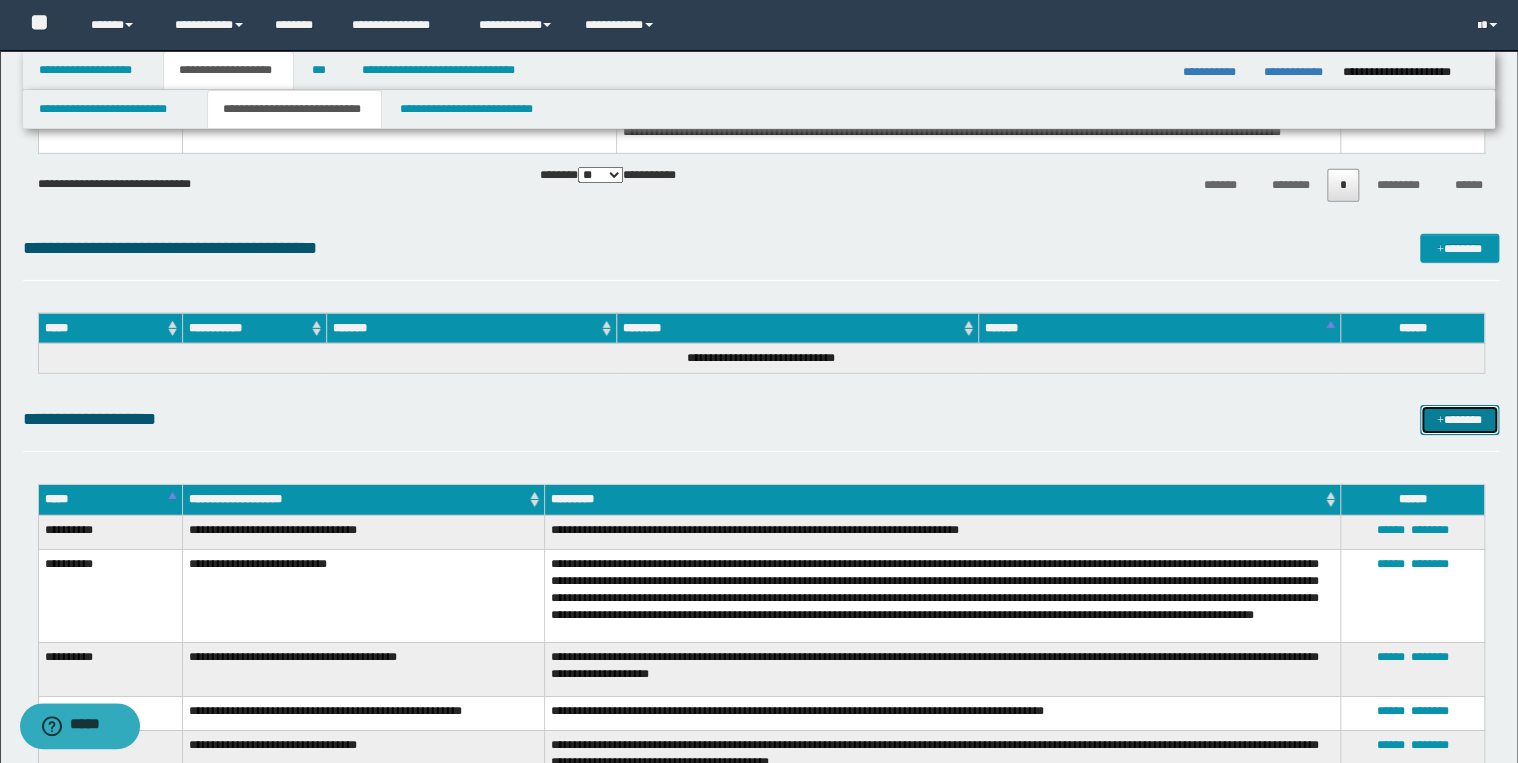 click at bounding box center (1440, 421) 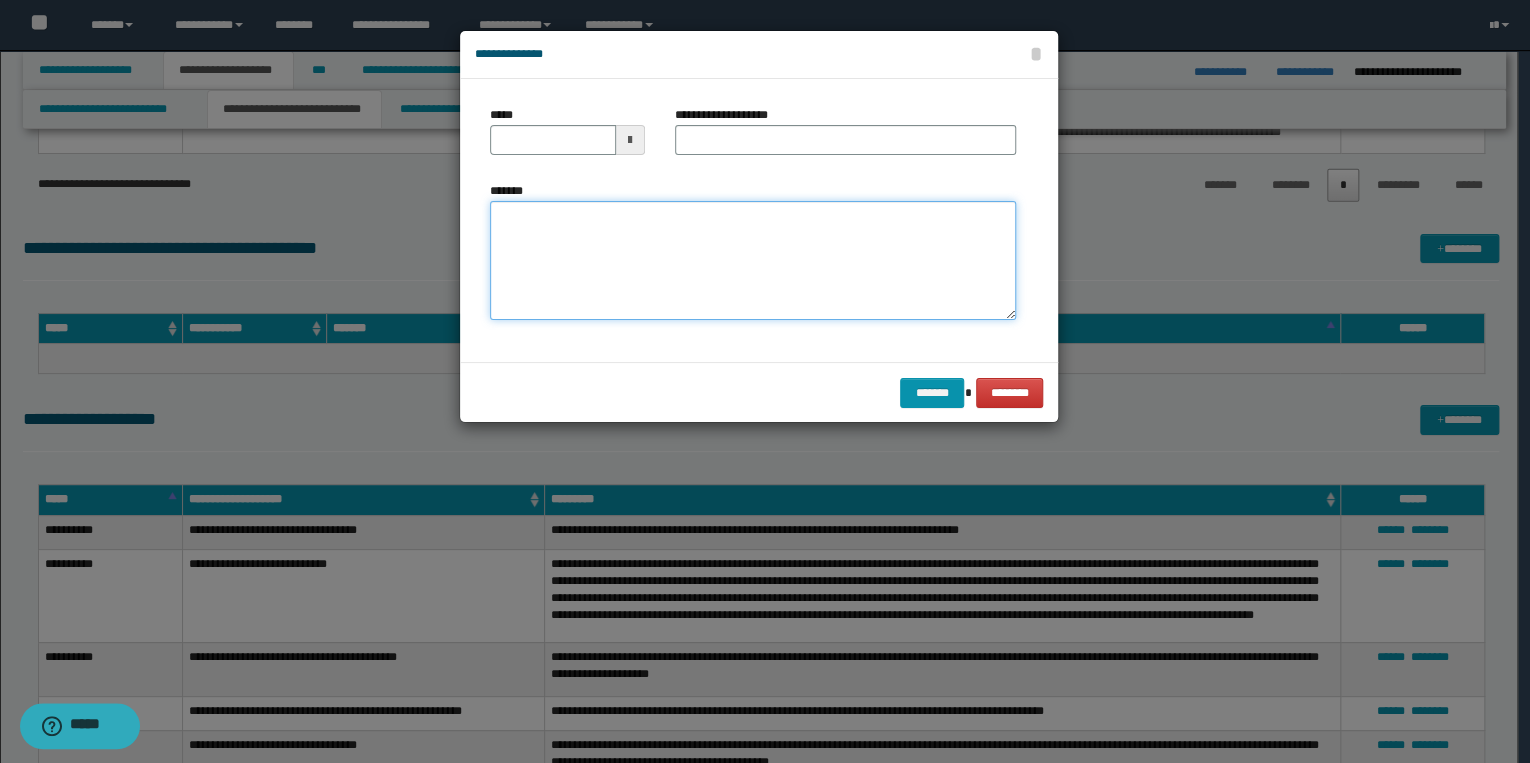 drag, startPoint x: 668, startPoint y: 254, endPoint x: 658, endPoint y: 255, distance: 10.049875 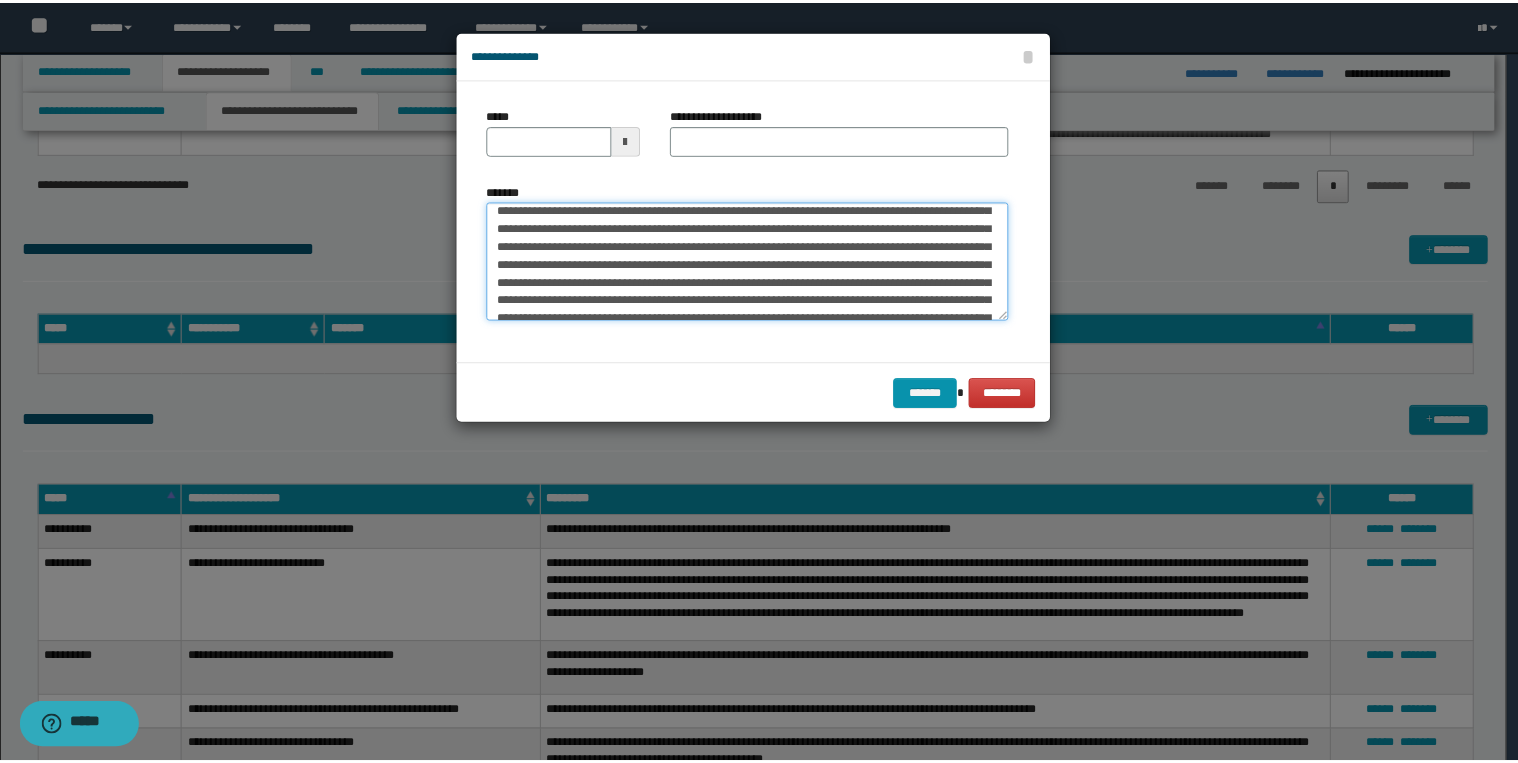 scroll, scrollTop: 0, scrollLeft: 0, axis: both 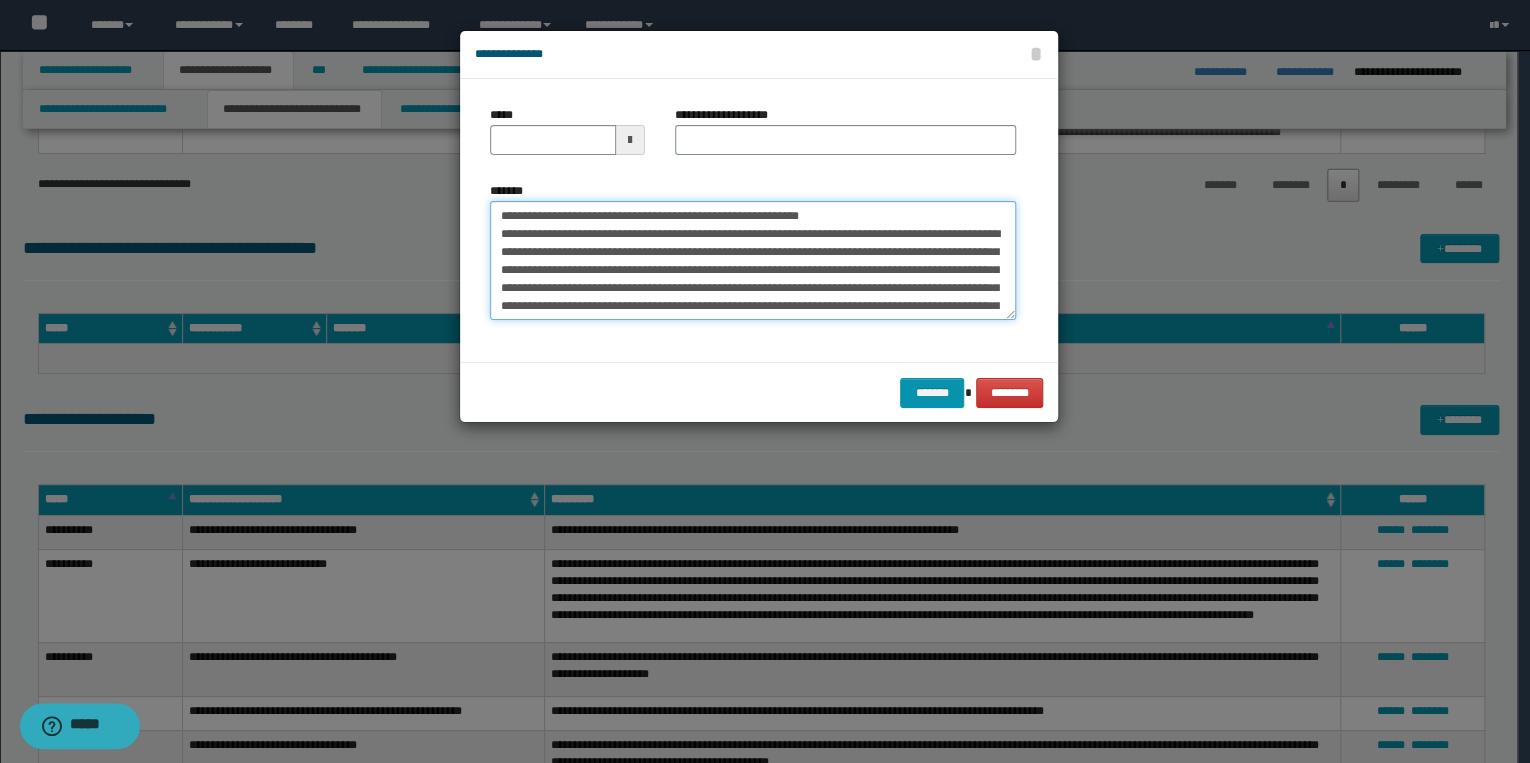 drag, startPoint x: 560, startPoint y: 215, endPoint x: 478, endPoint y: 215, distance: 82 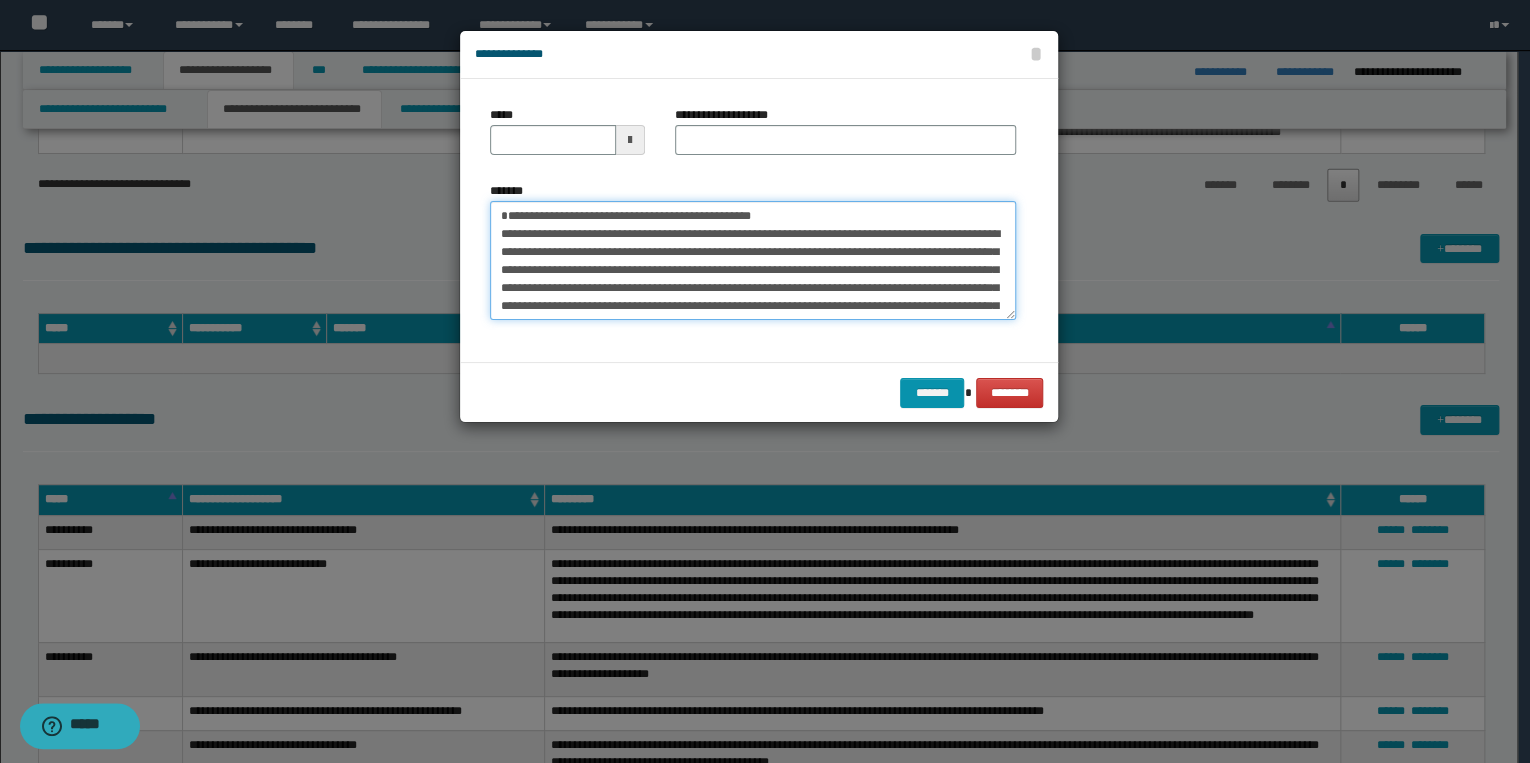 type 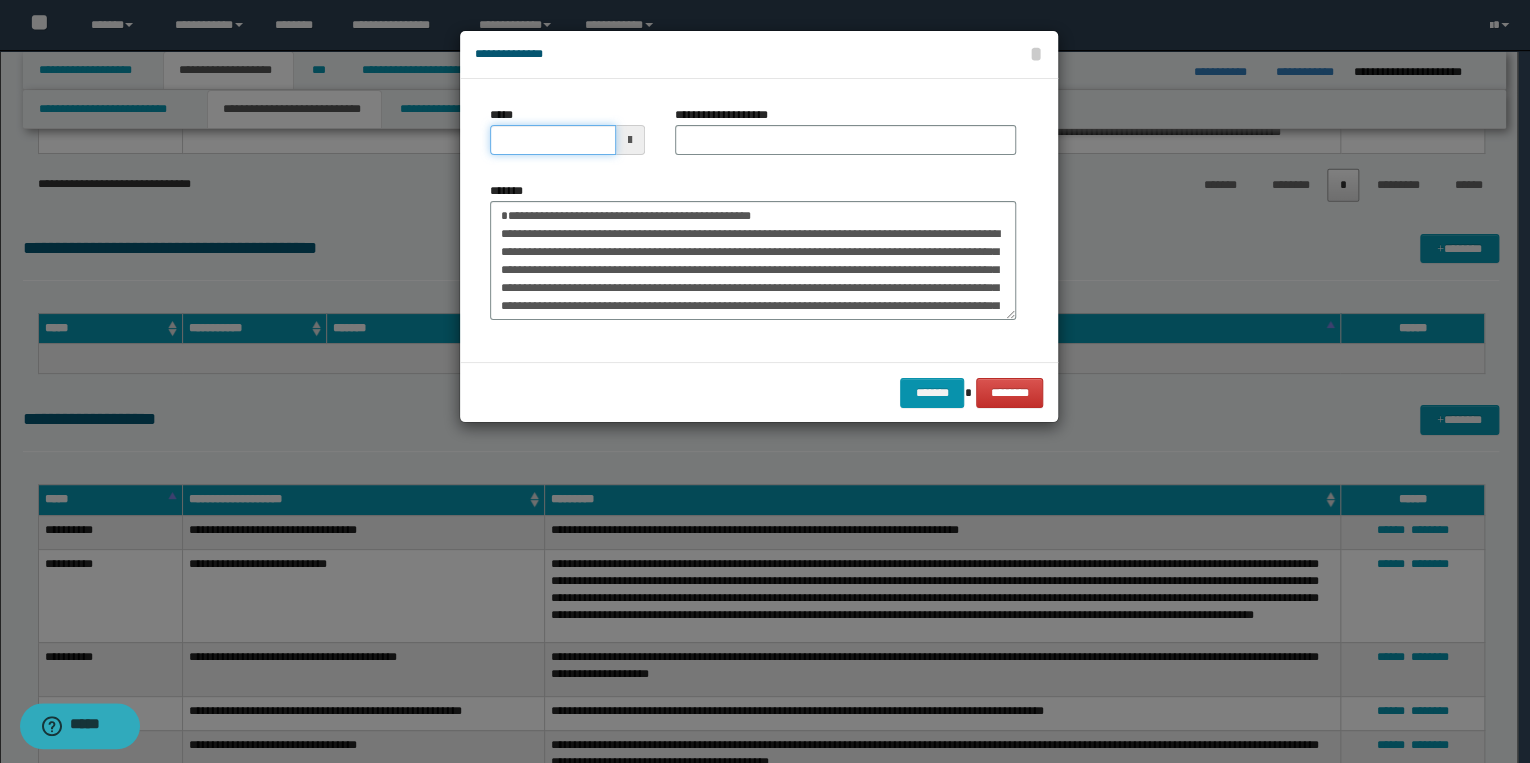 click on "*****" at bounding box center (553, 140) 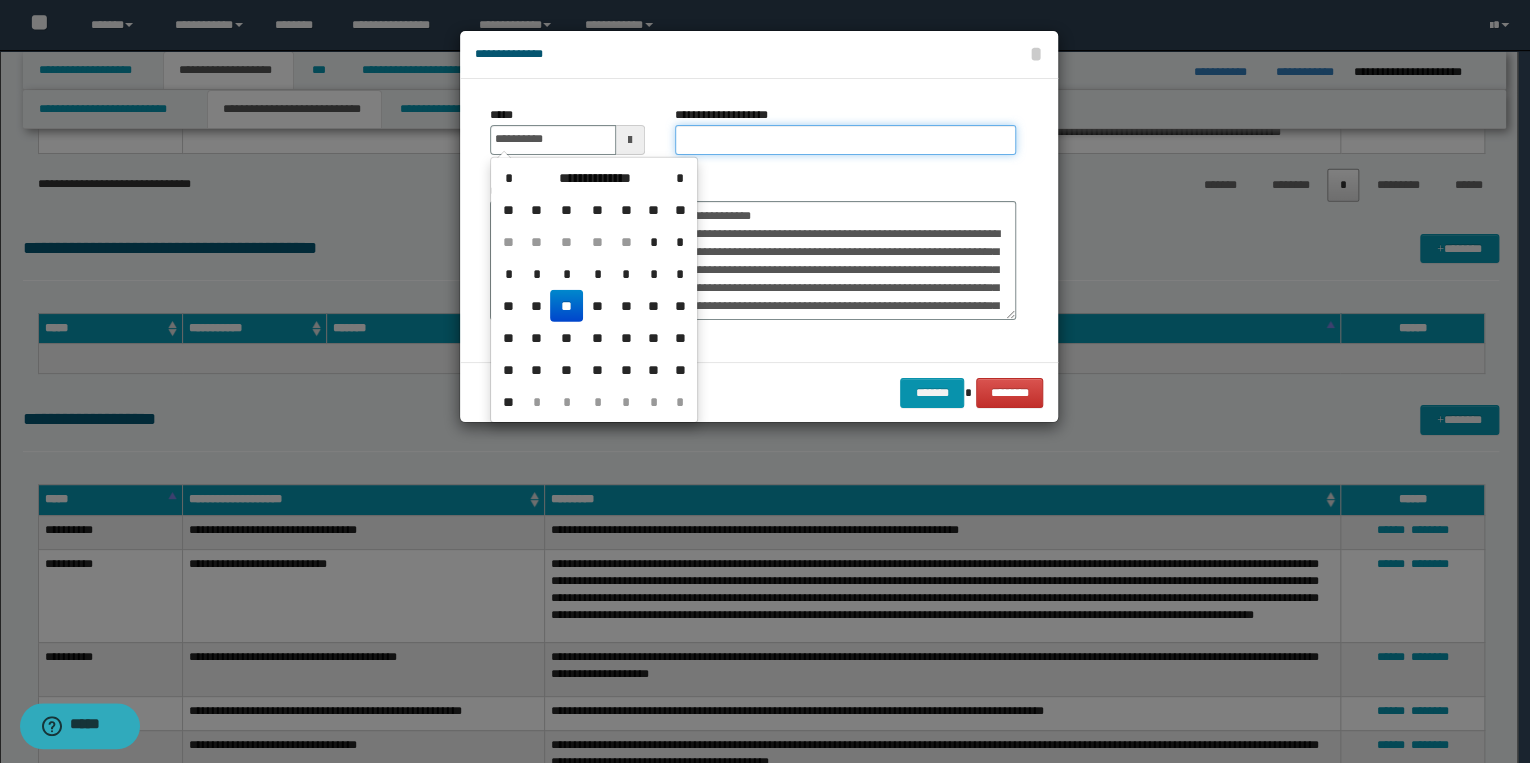 type on "**********" 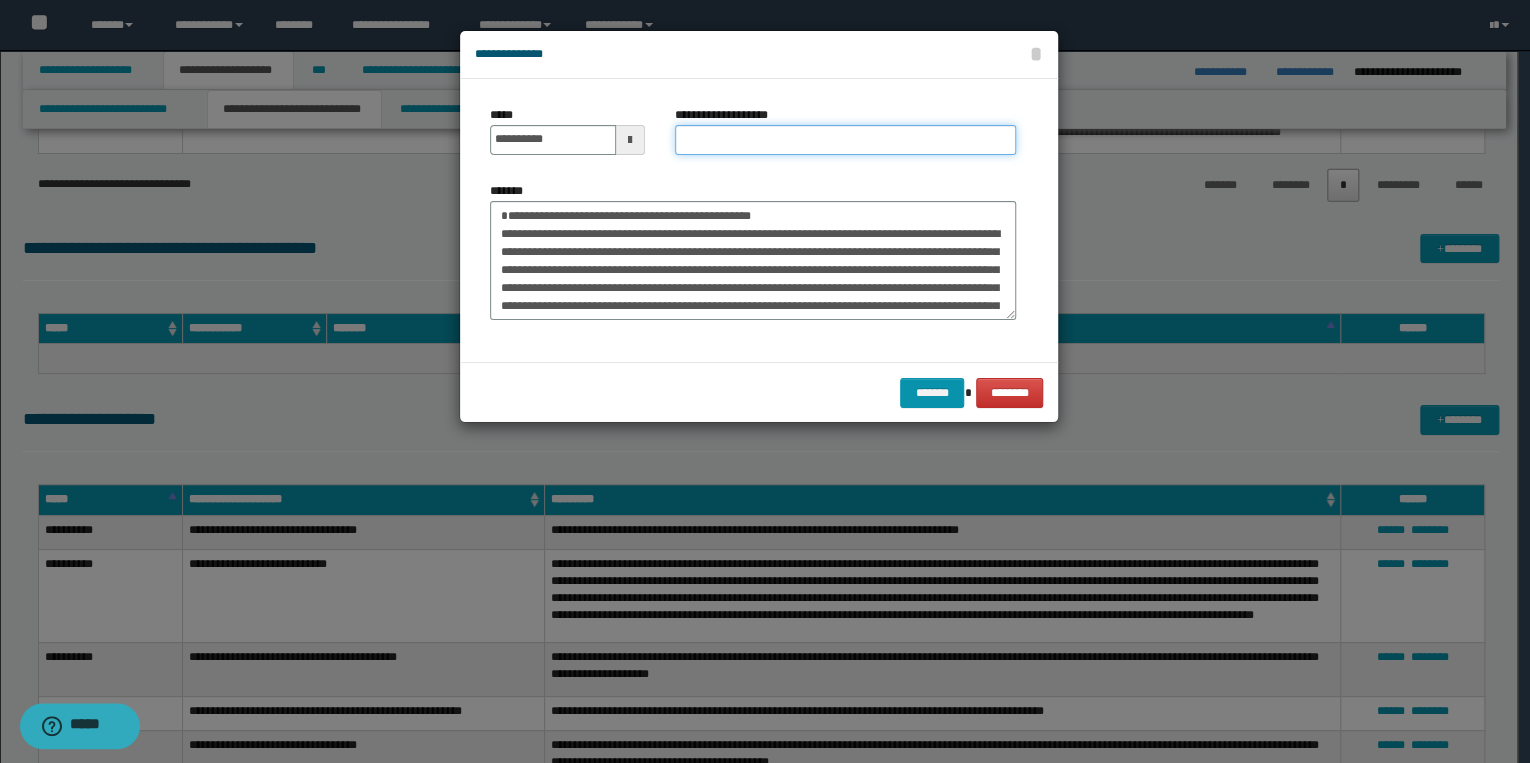 drag, startPoint x: 729, startPoint y: 148, endPoint x: 704, endPoint y: 168, distance: 32.01562 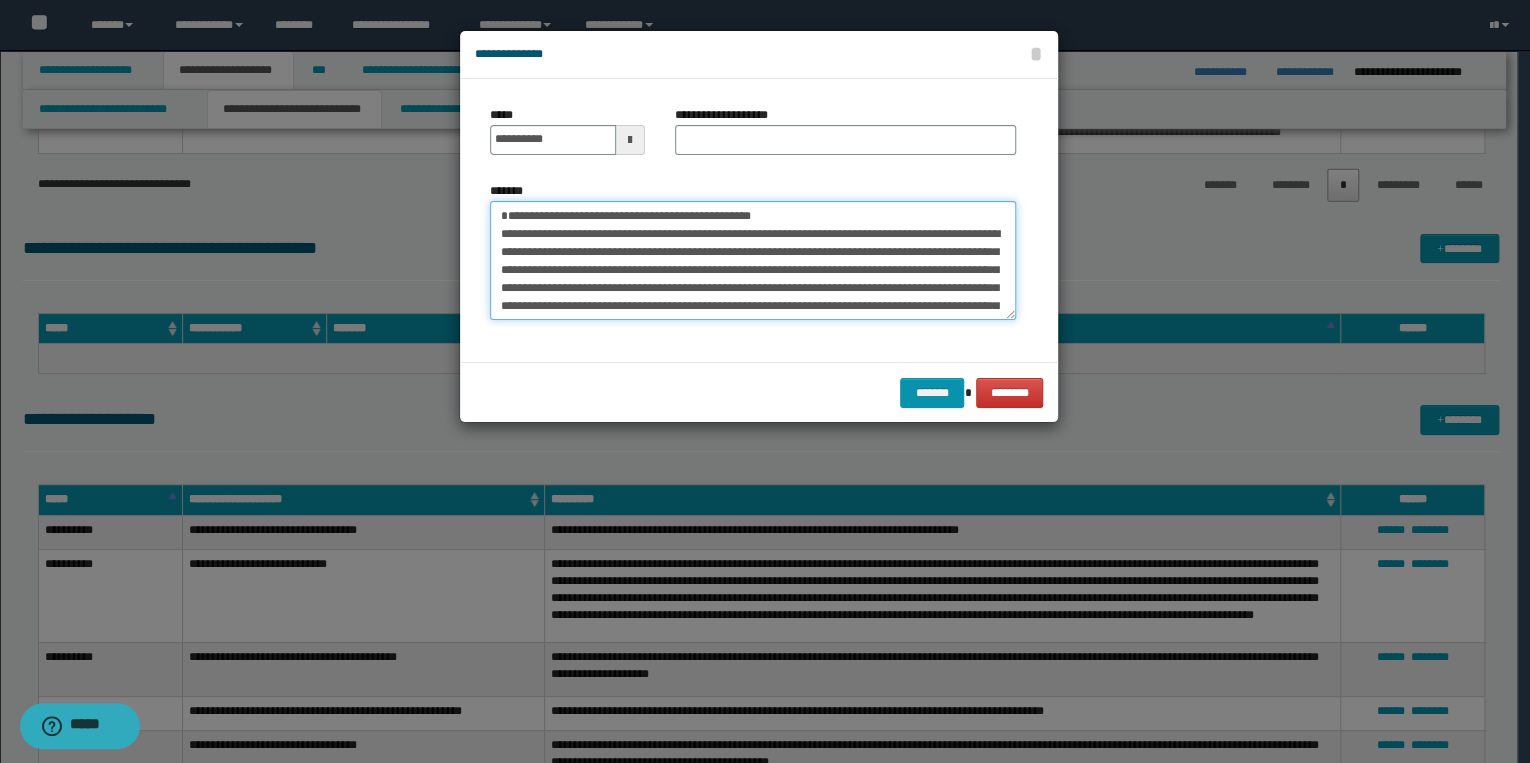 drag, startPoint x: 501, startPoint y: 217, endPoint x: 781, endPoint y: 213, distance: 280.02856 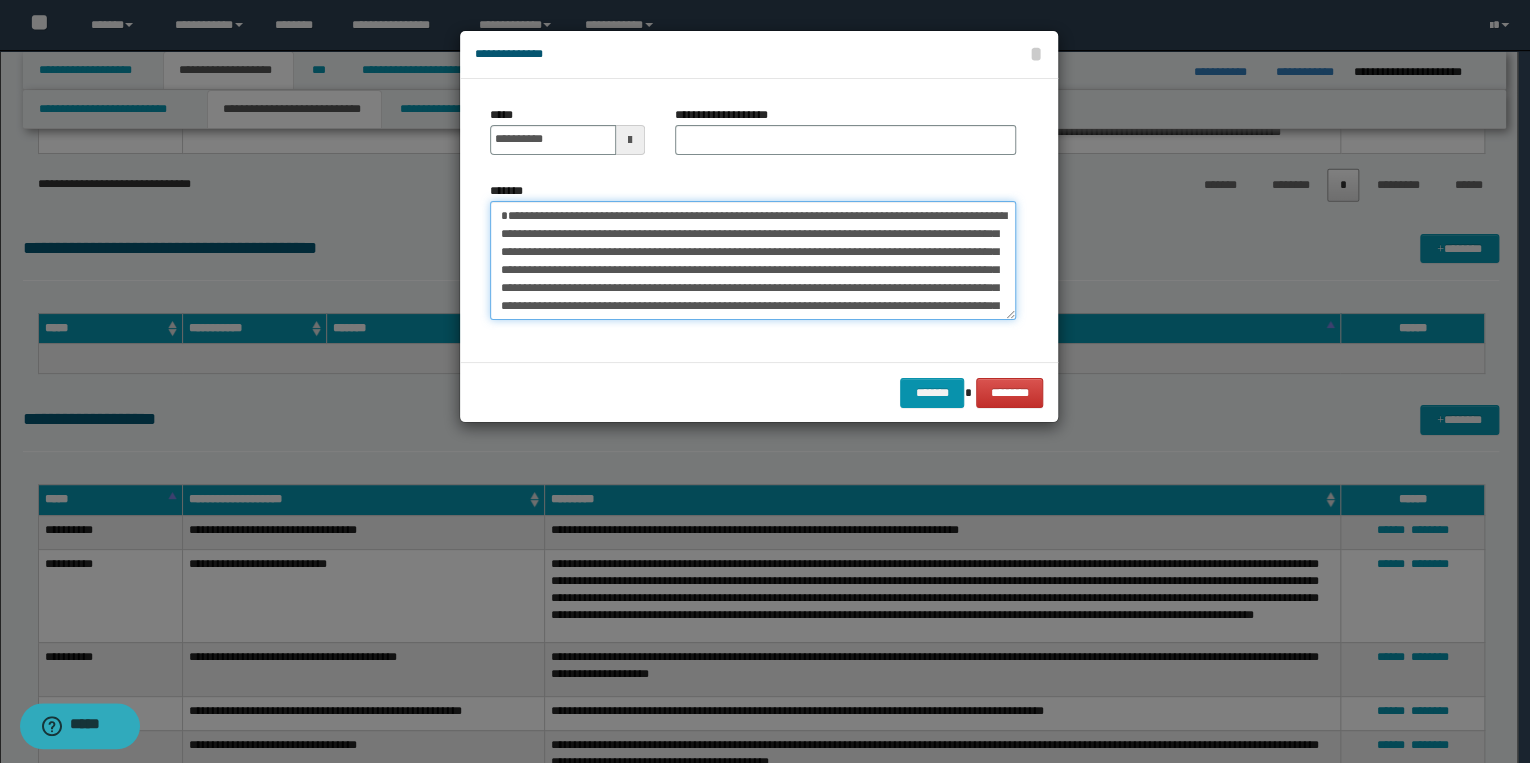 type on "**********" 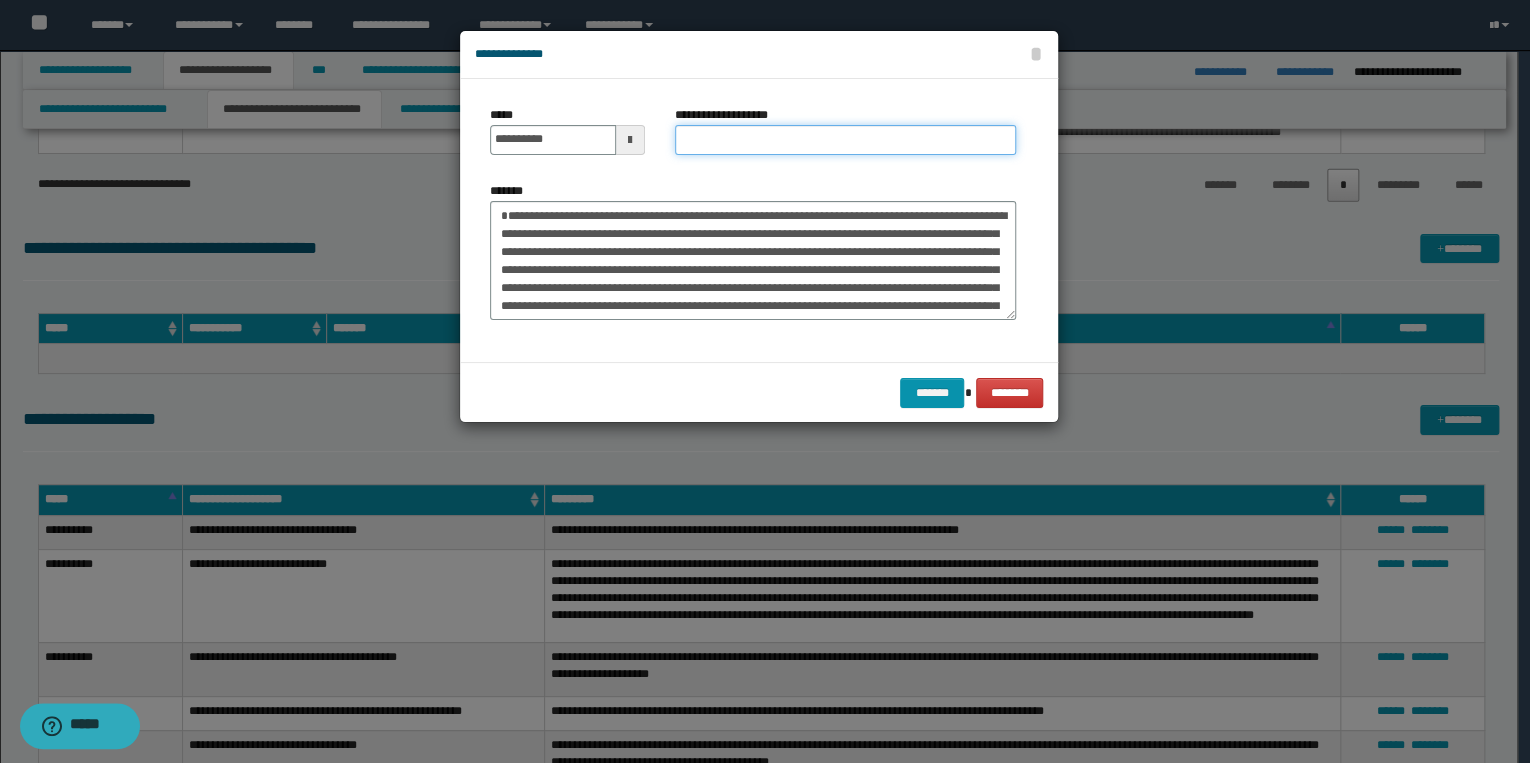 click on "**********" at bounding box center (845, 140) 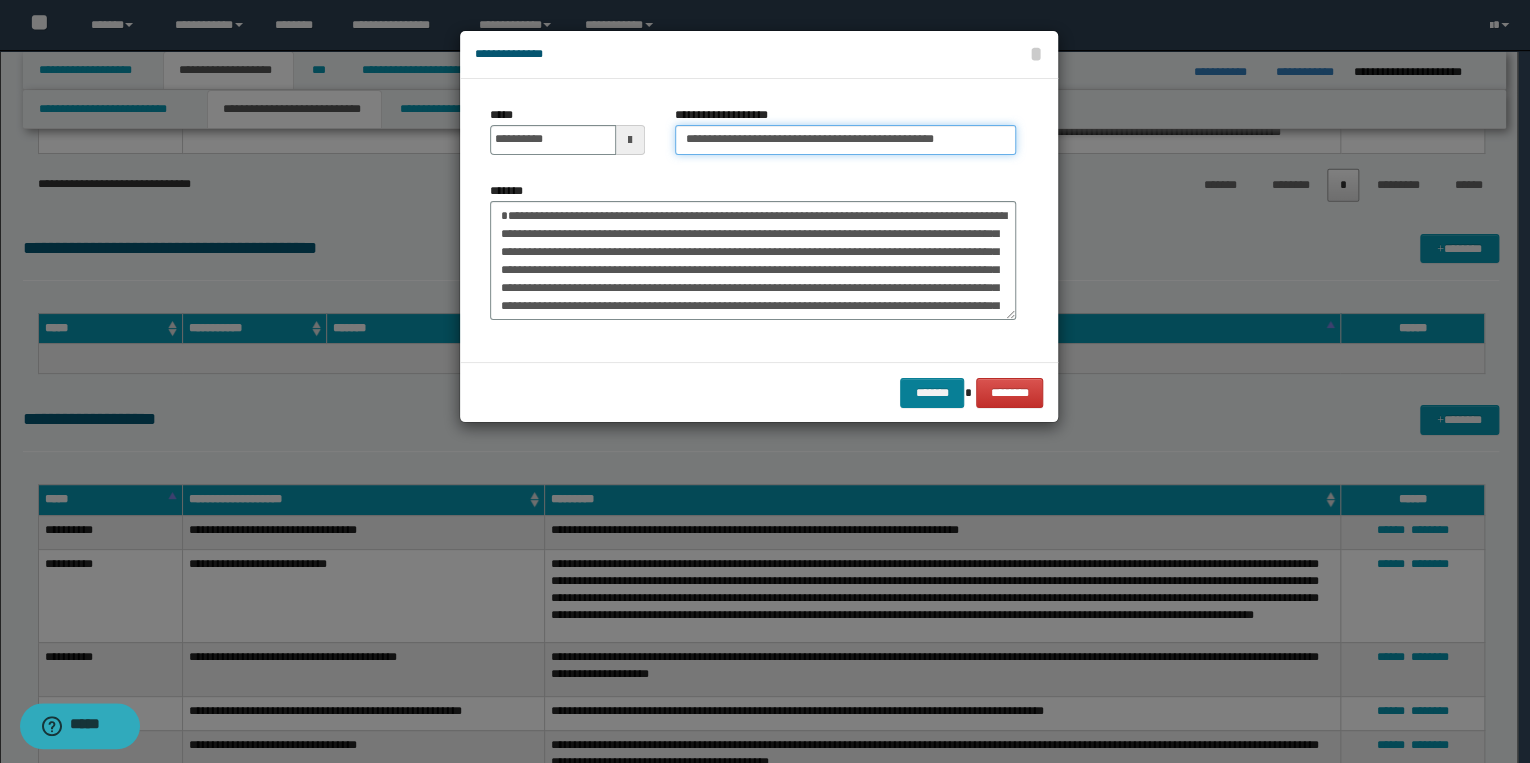 type on "**********" 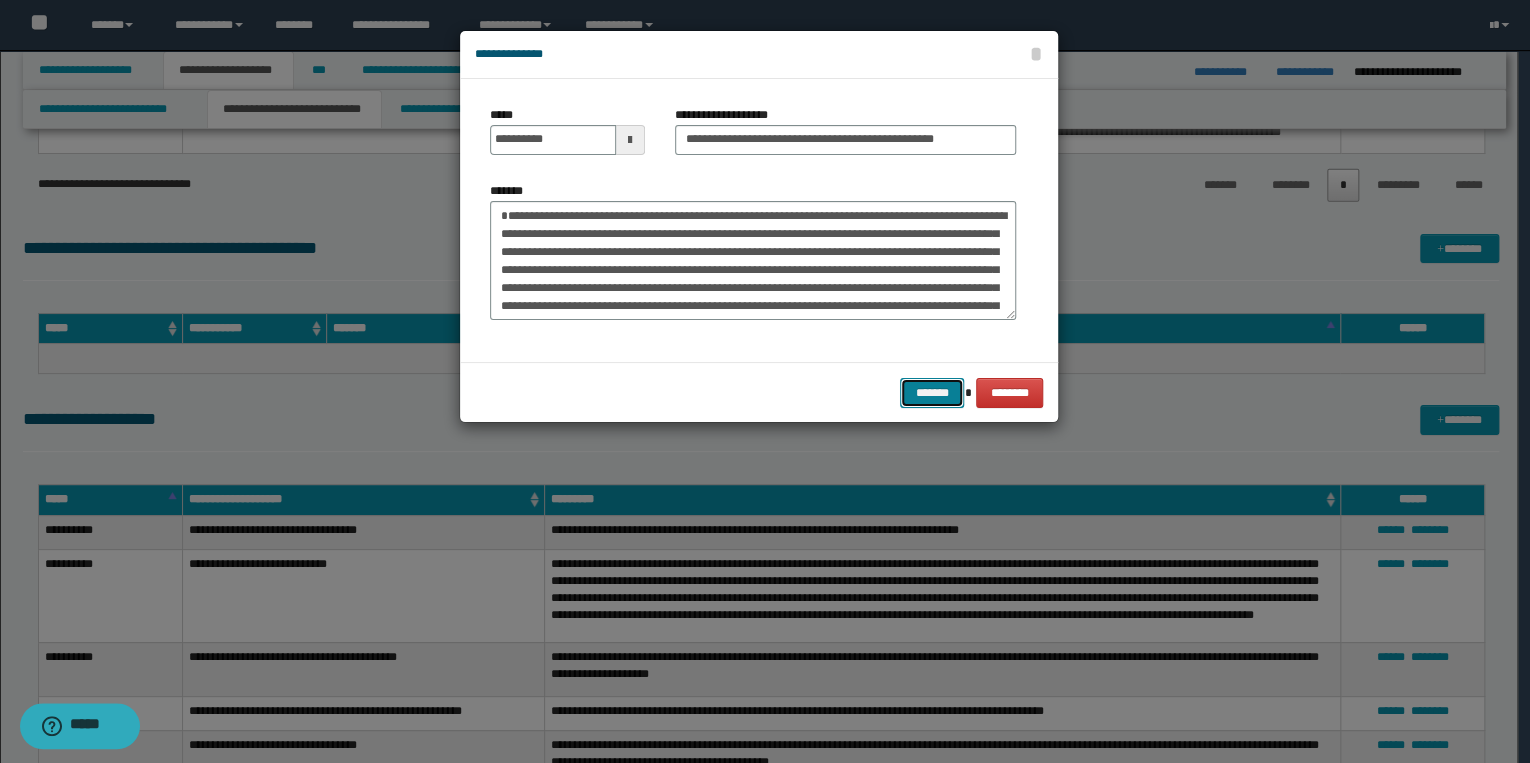 click on "*******" at bounding box center [932, 393] 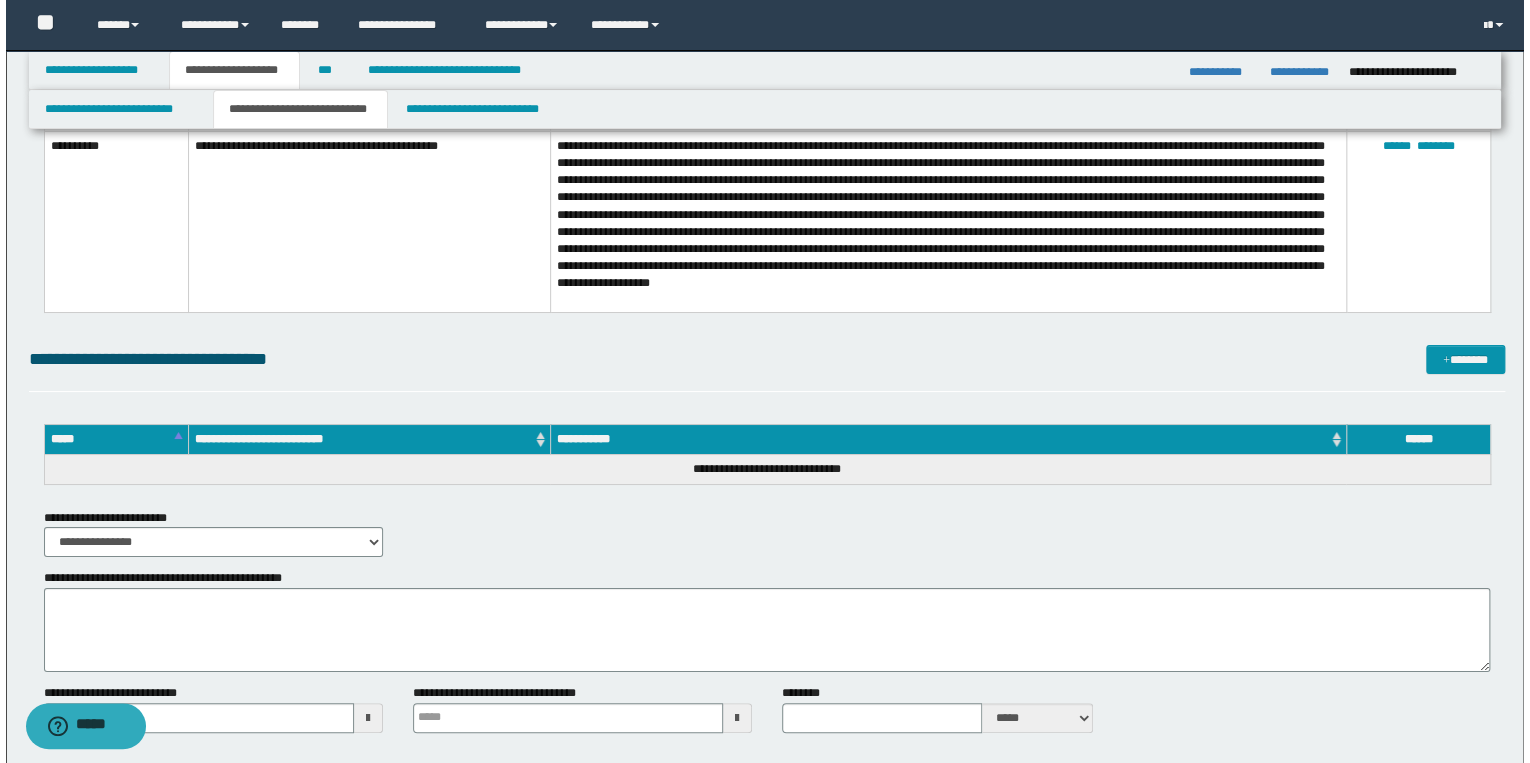 scroll, scrollTop: 3580, scrollLeft: 0, axis: vertical 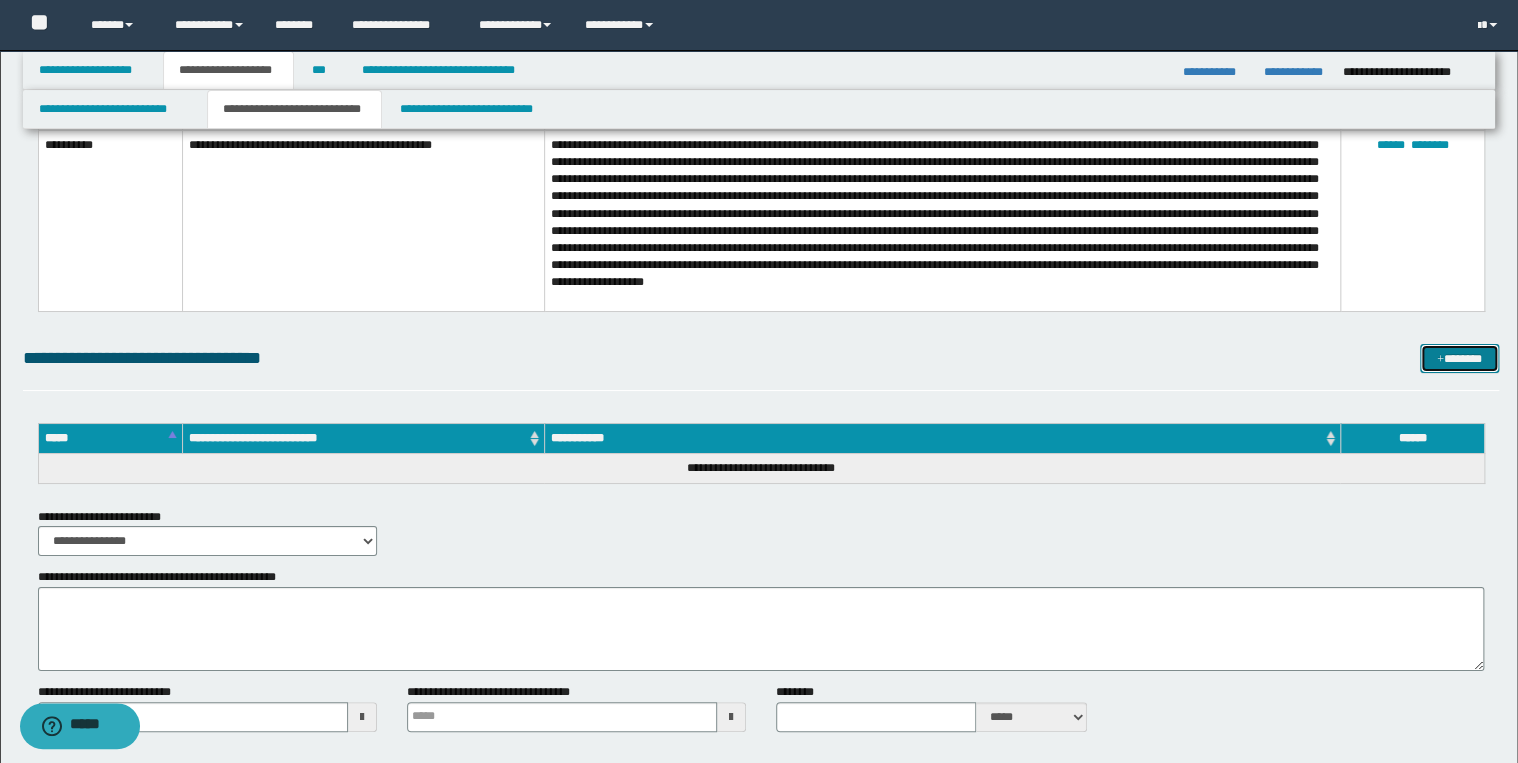 click on "*******" at bounding box center [1459, 359] 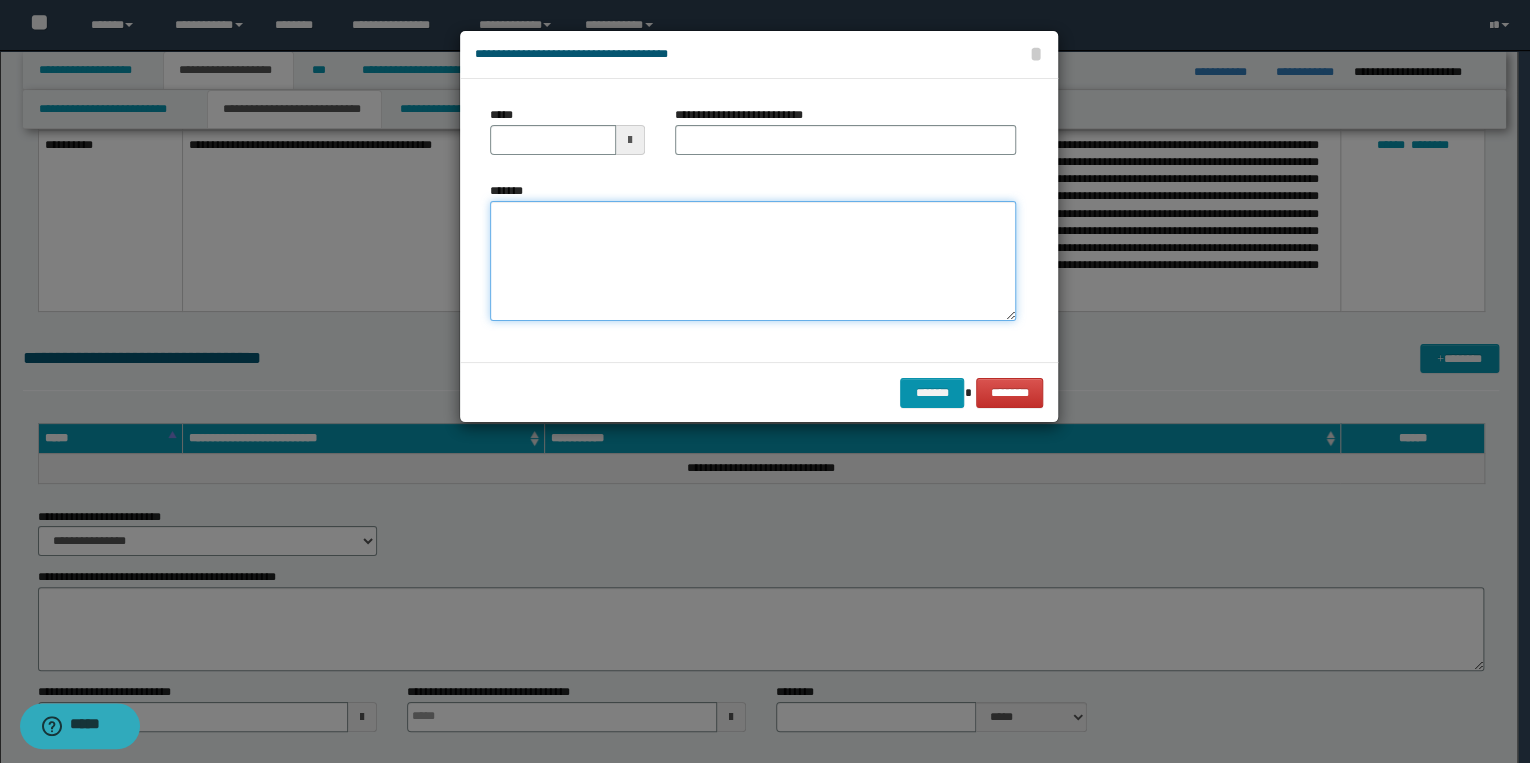 click on "*******" at bounding box center [753, 261] 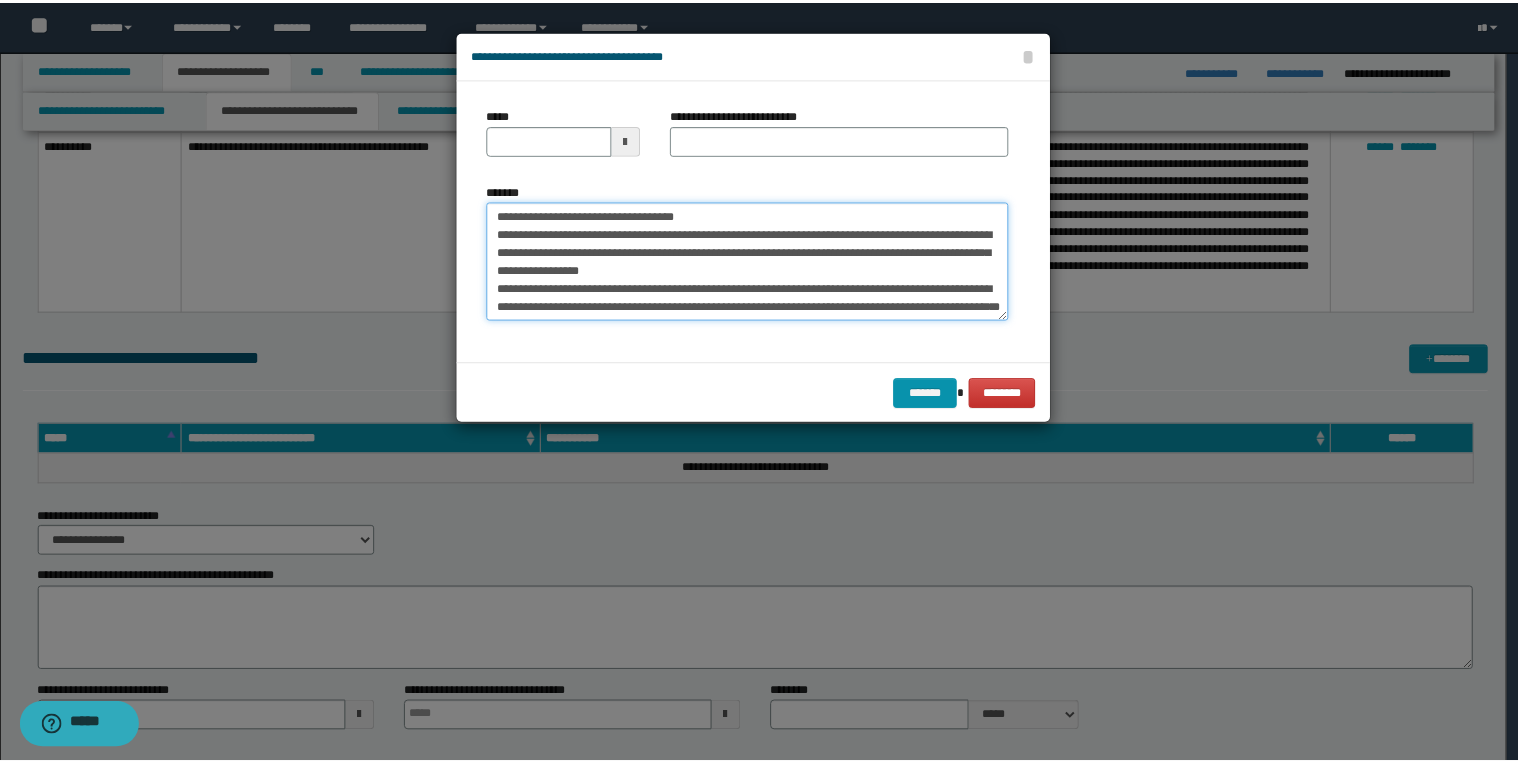 scroll, scrollTop: 0, scrollLeft: 0, axis: both 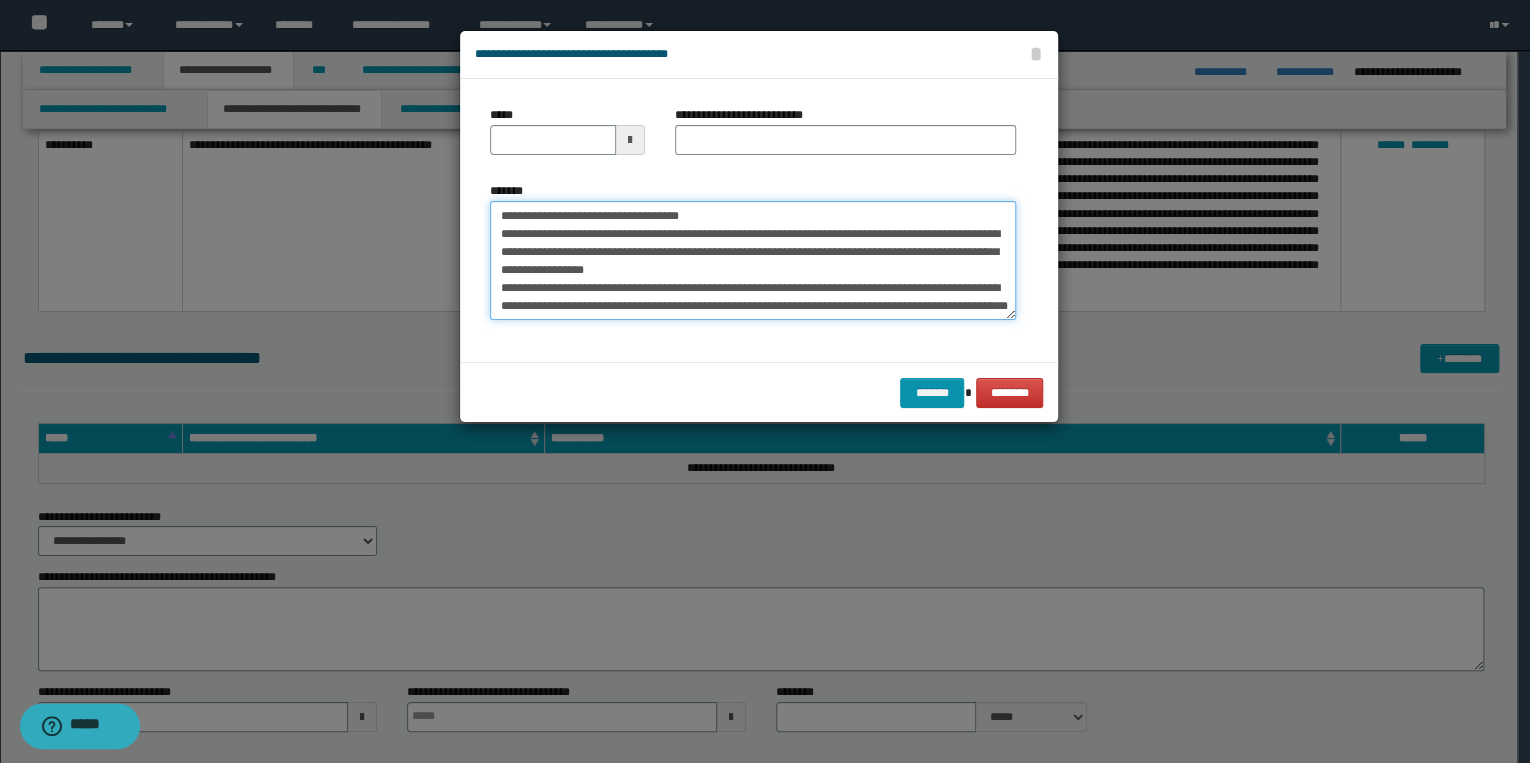 drag, startPoint x: 564, startPoint y: 214, endPoint x: 490, endPoint y: 213, distance: 74.00676 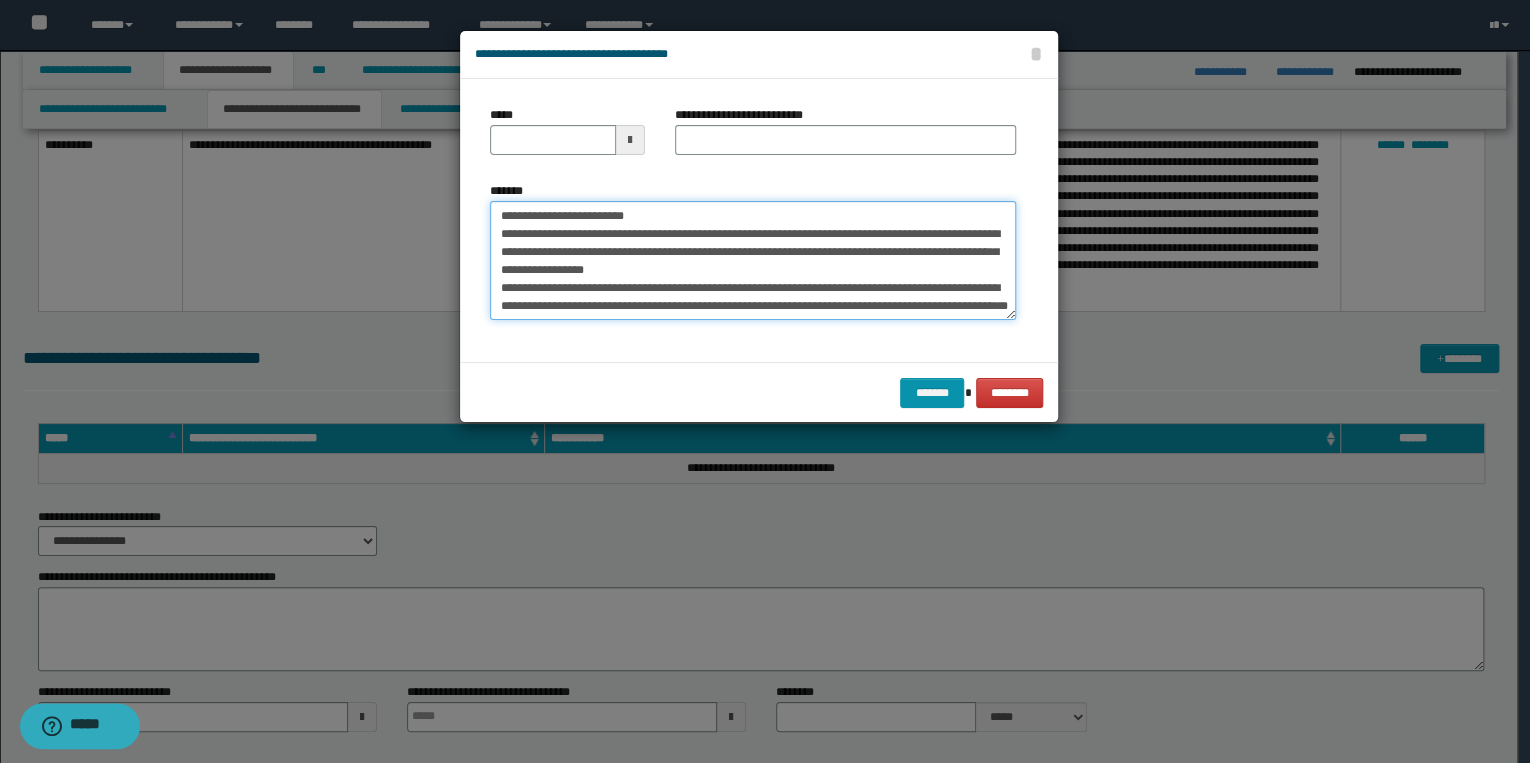 type 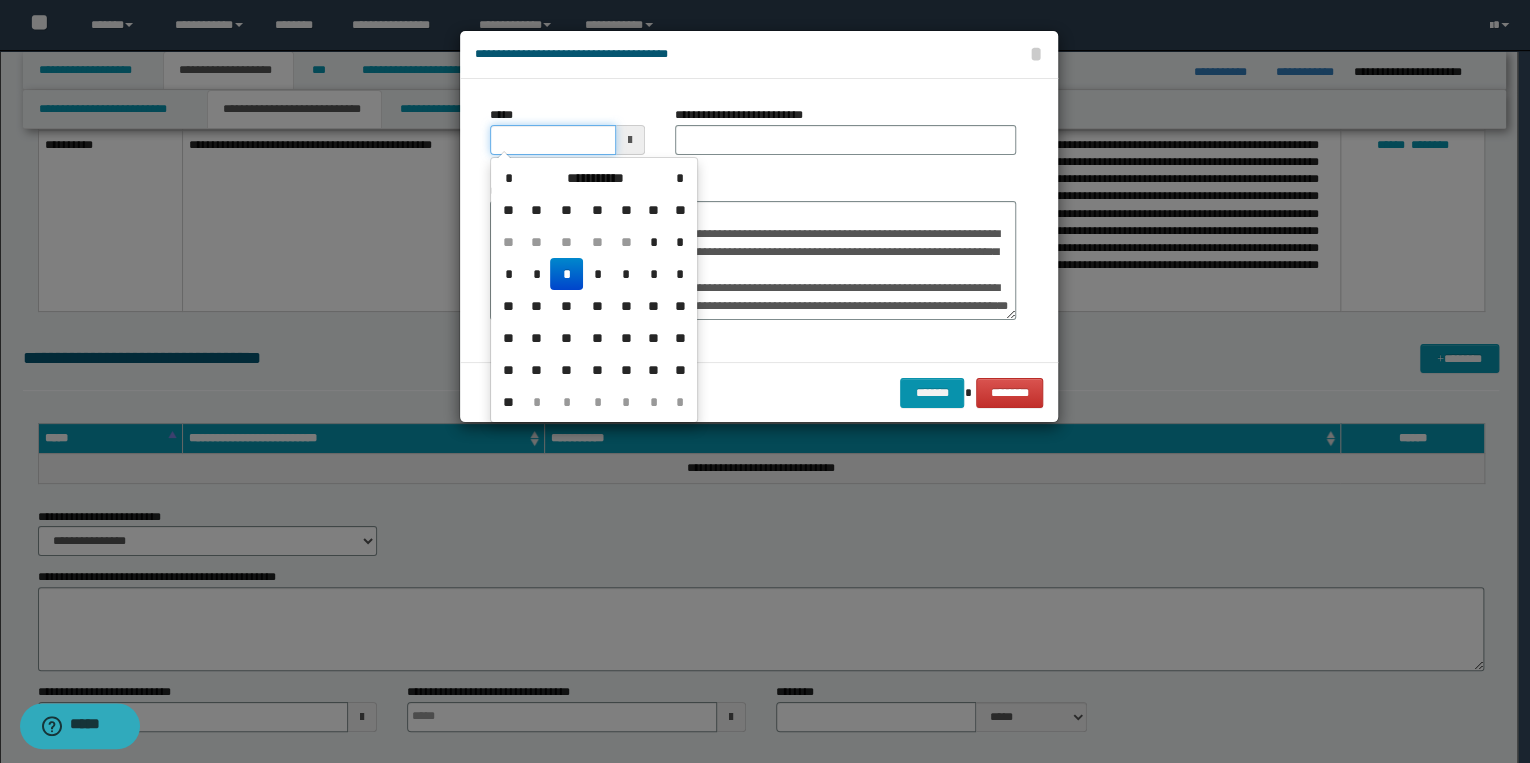 click on "*****" at bounding box center [553, 140] 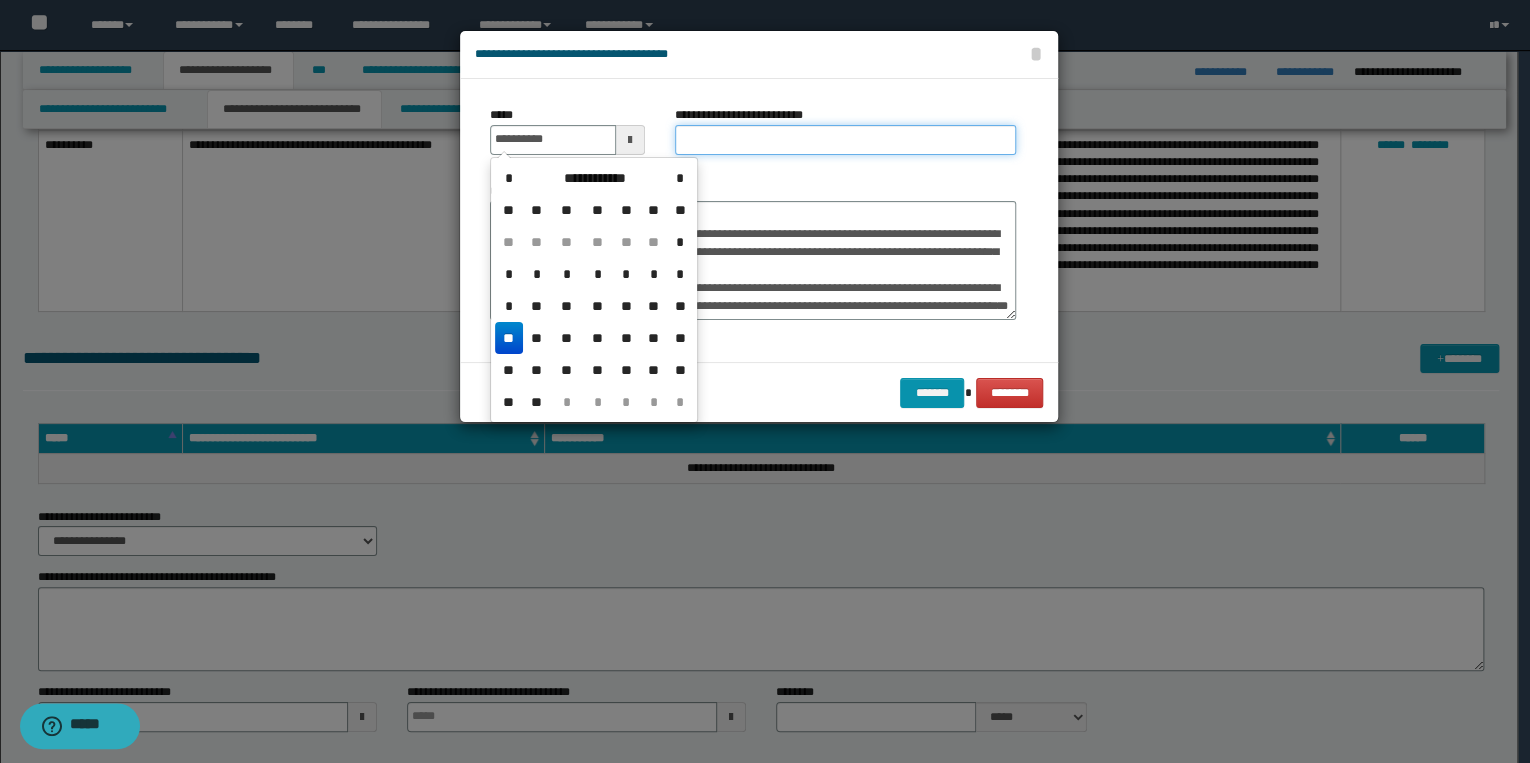 type on "**********" 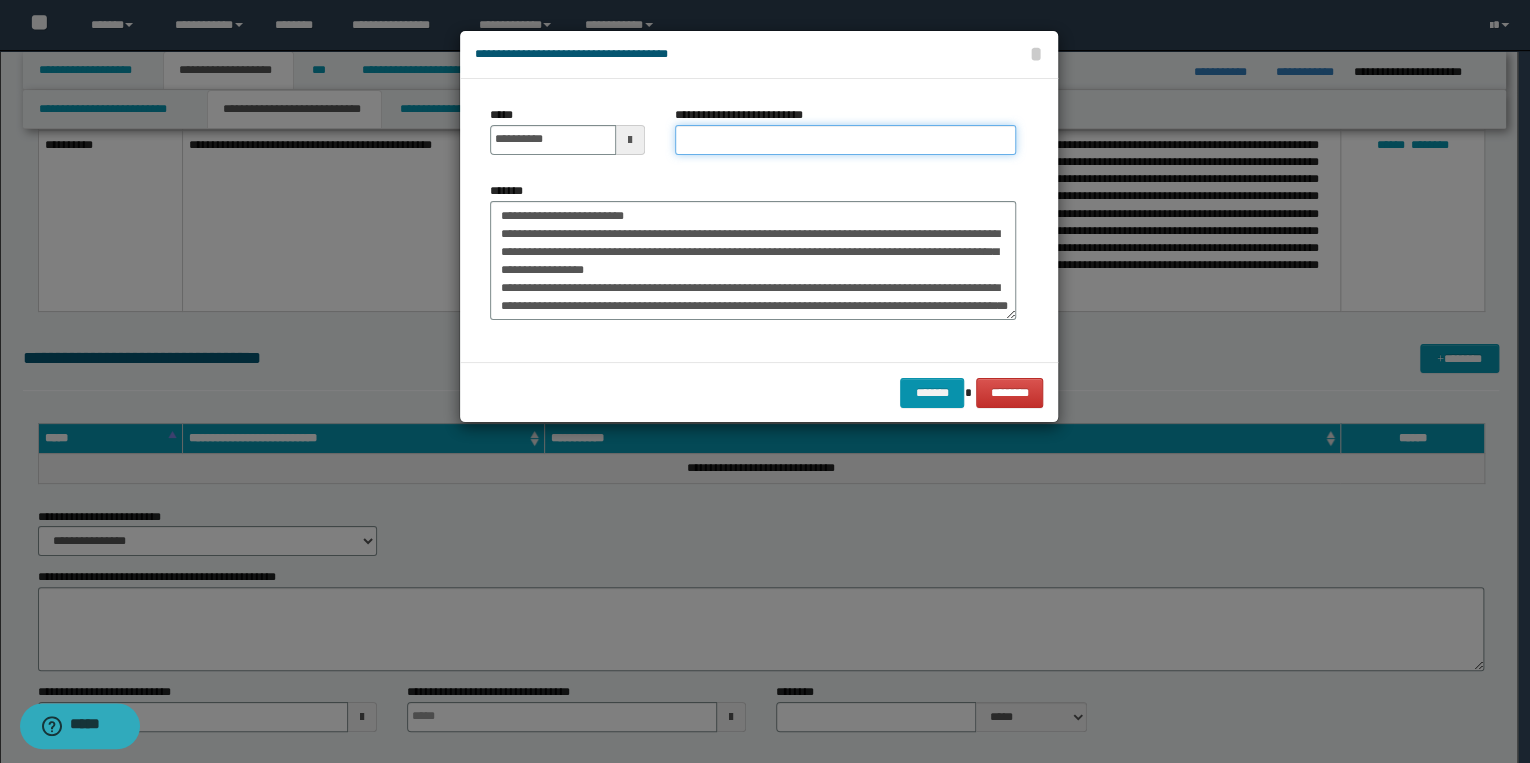 drag, startPoint x: 688, startPoint y: 136, endPoint x: 689, endPoint y: 162, distance: 26.019224 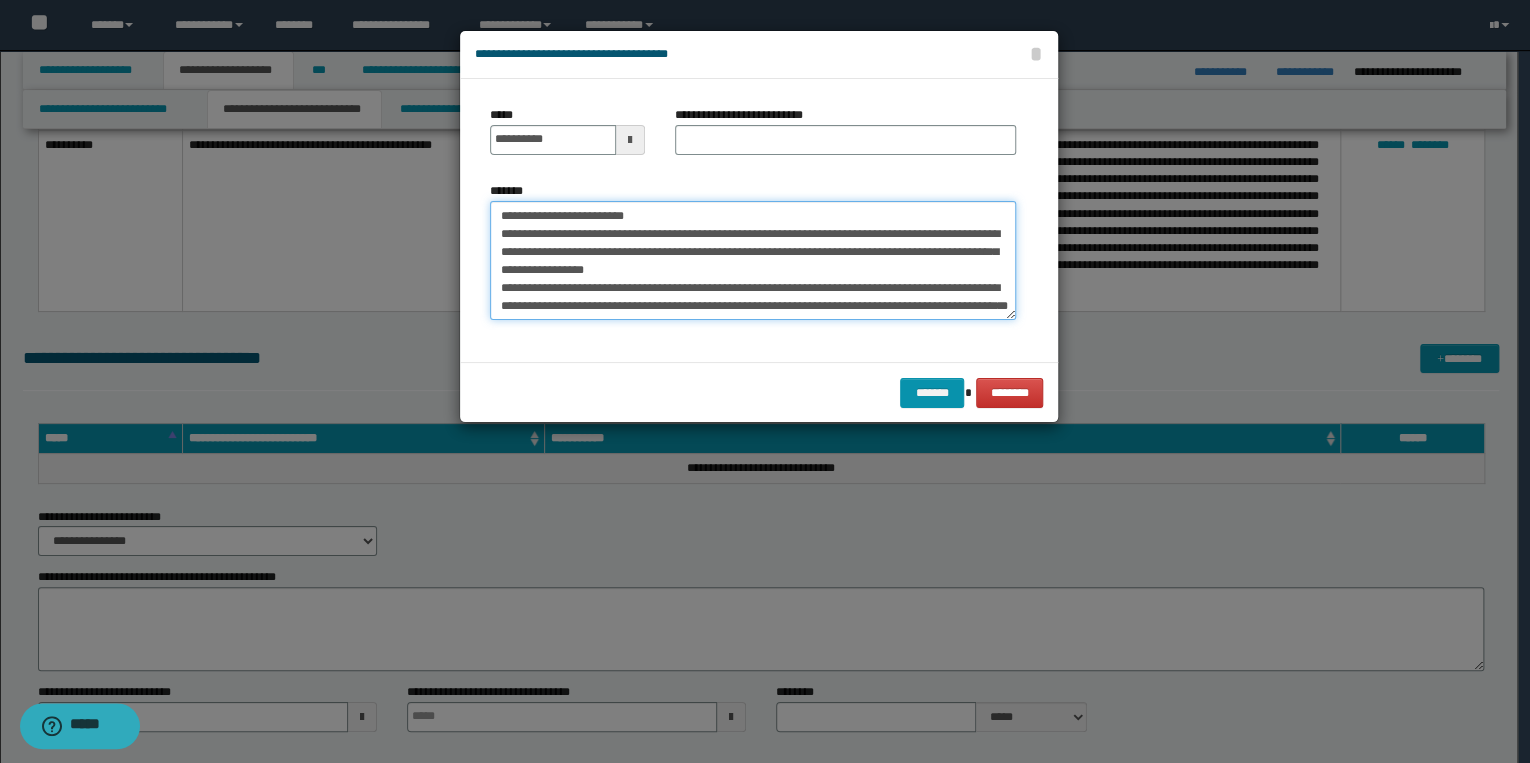 drag, startPoint x: 496, startPoint y: 216, endPoint x: 672, endPoint y: 212, distance: 176.04546 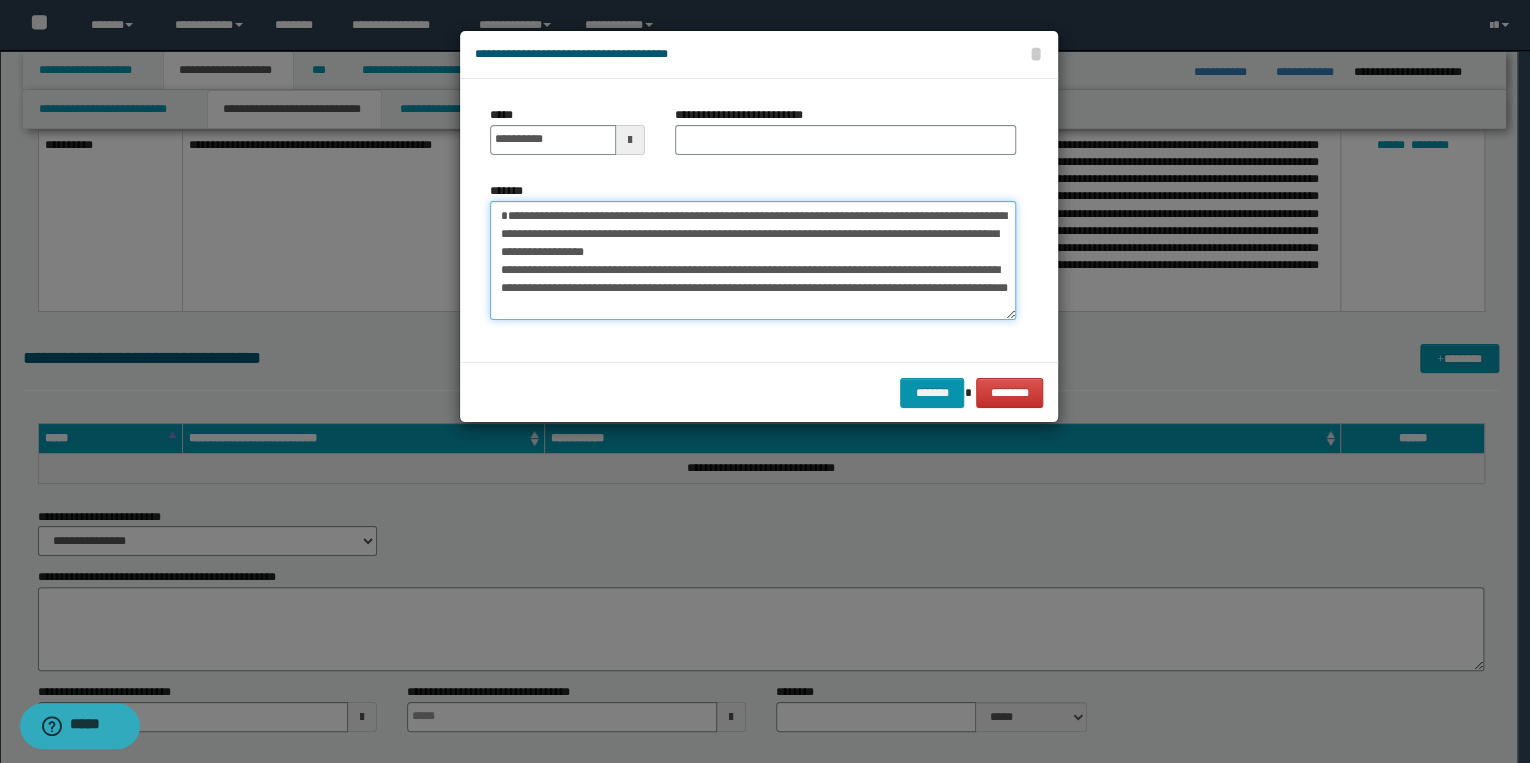 type on "**********" 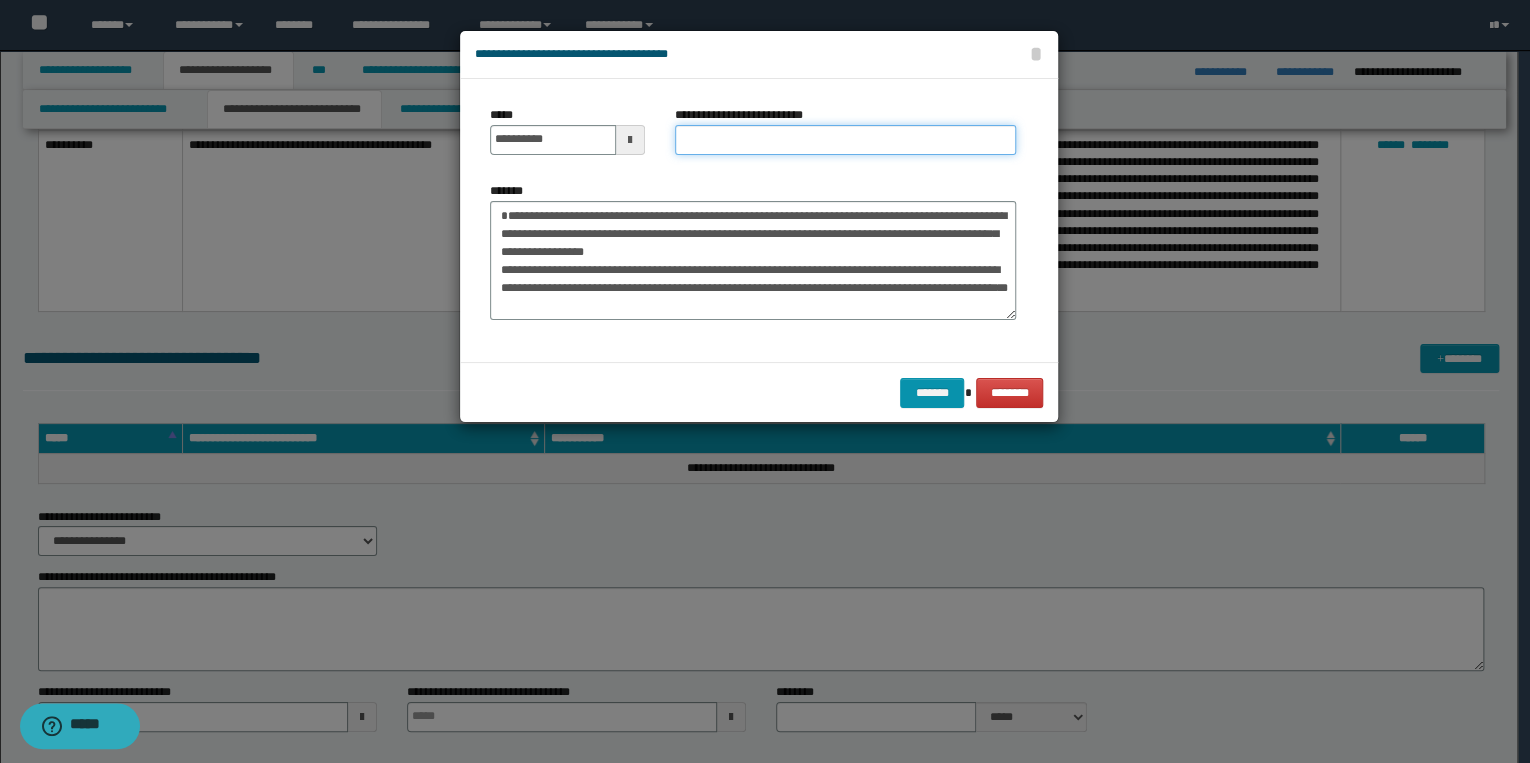click on "**********" at bounding box center (845, 140) 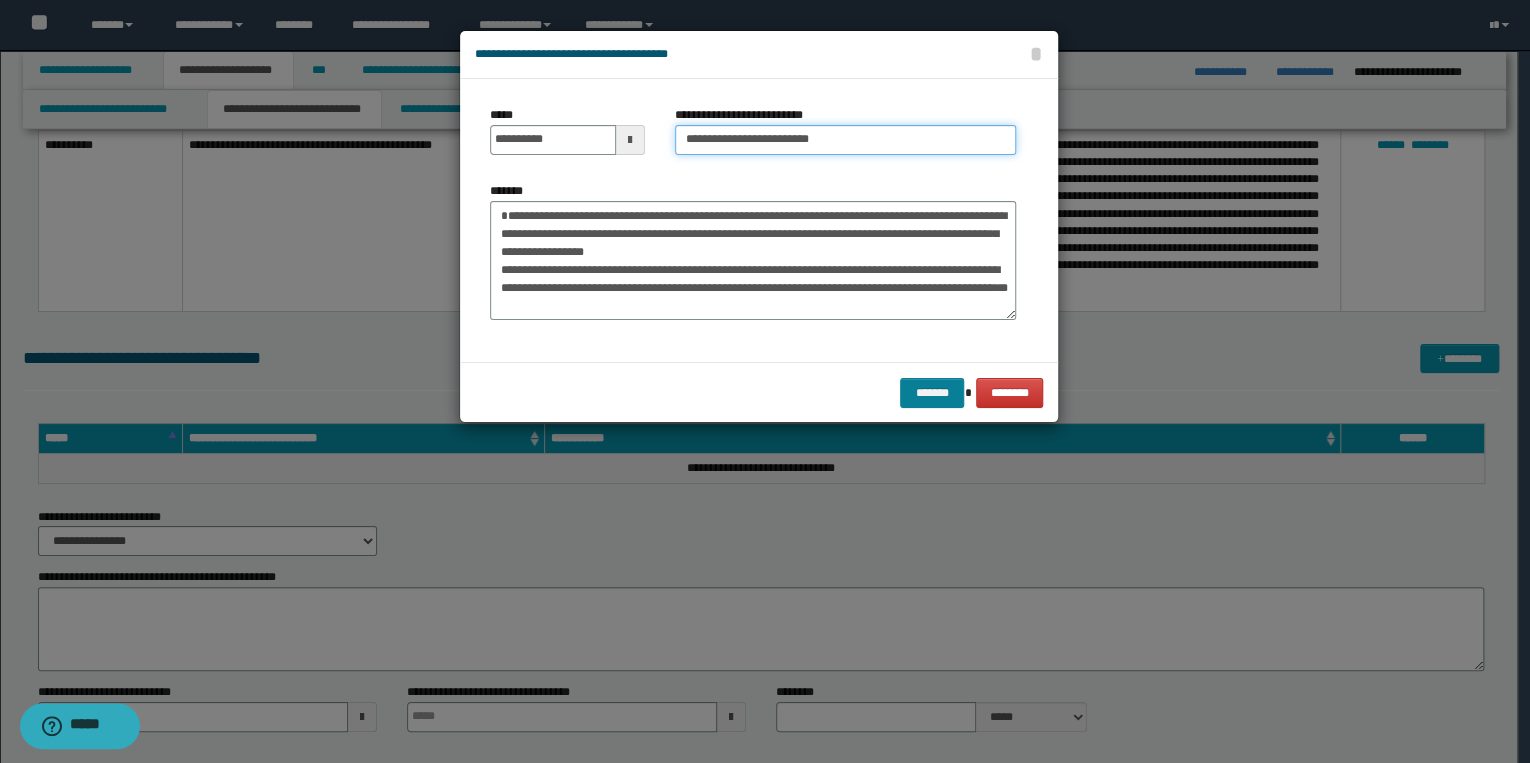type on "**********" 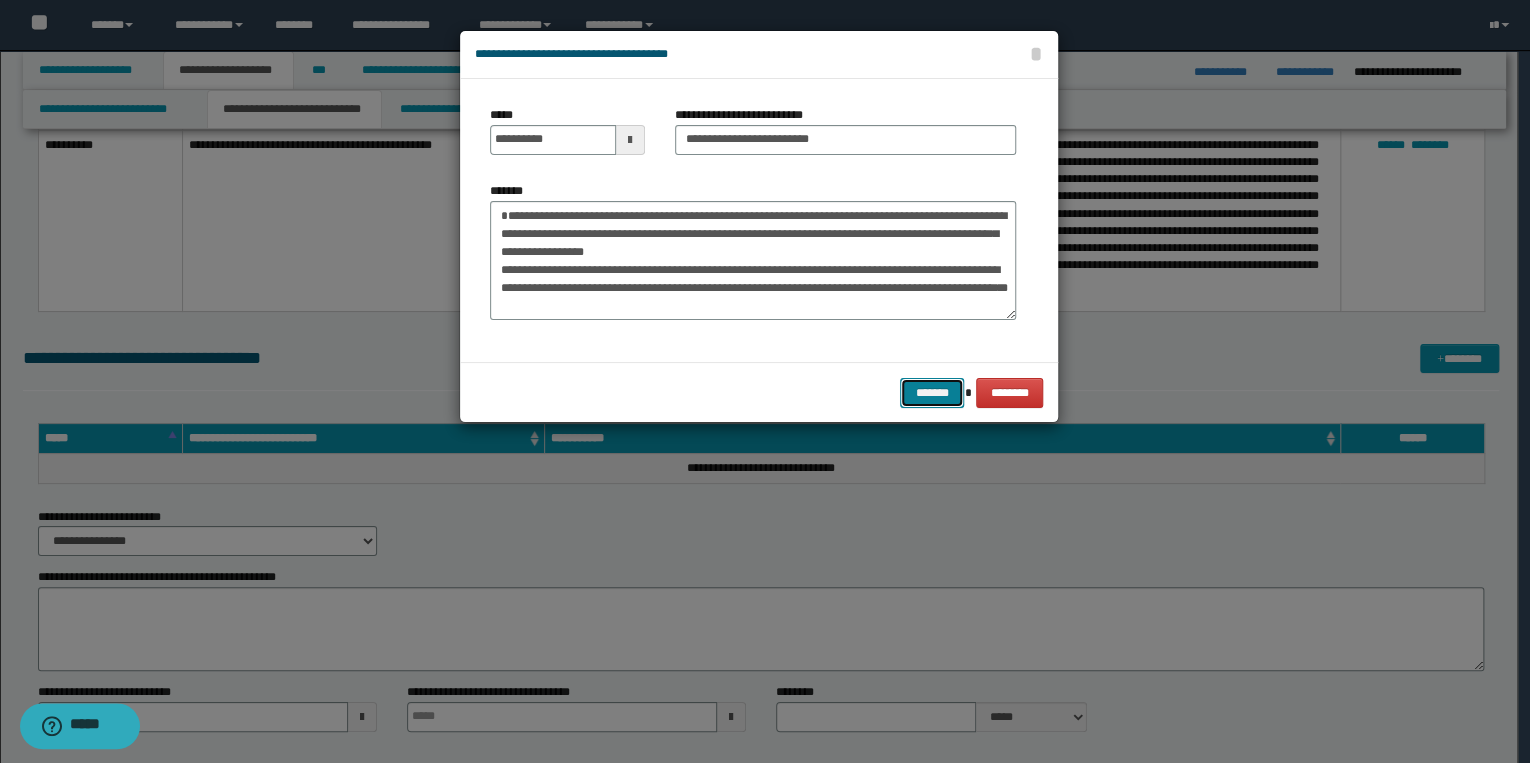 click on "*******" at bounding box center [932, 393] 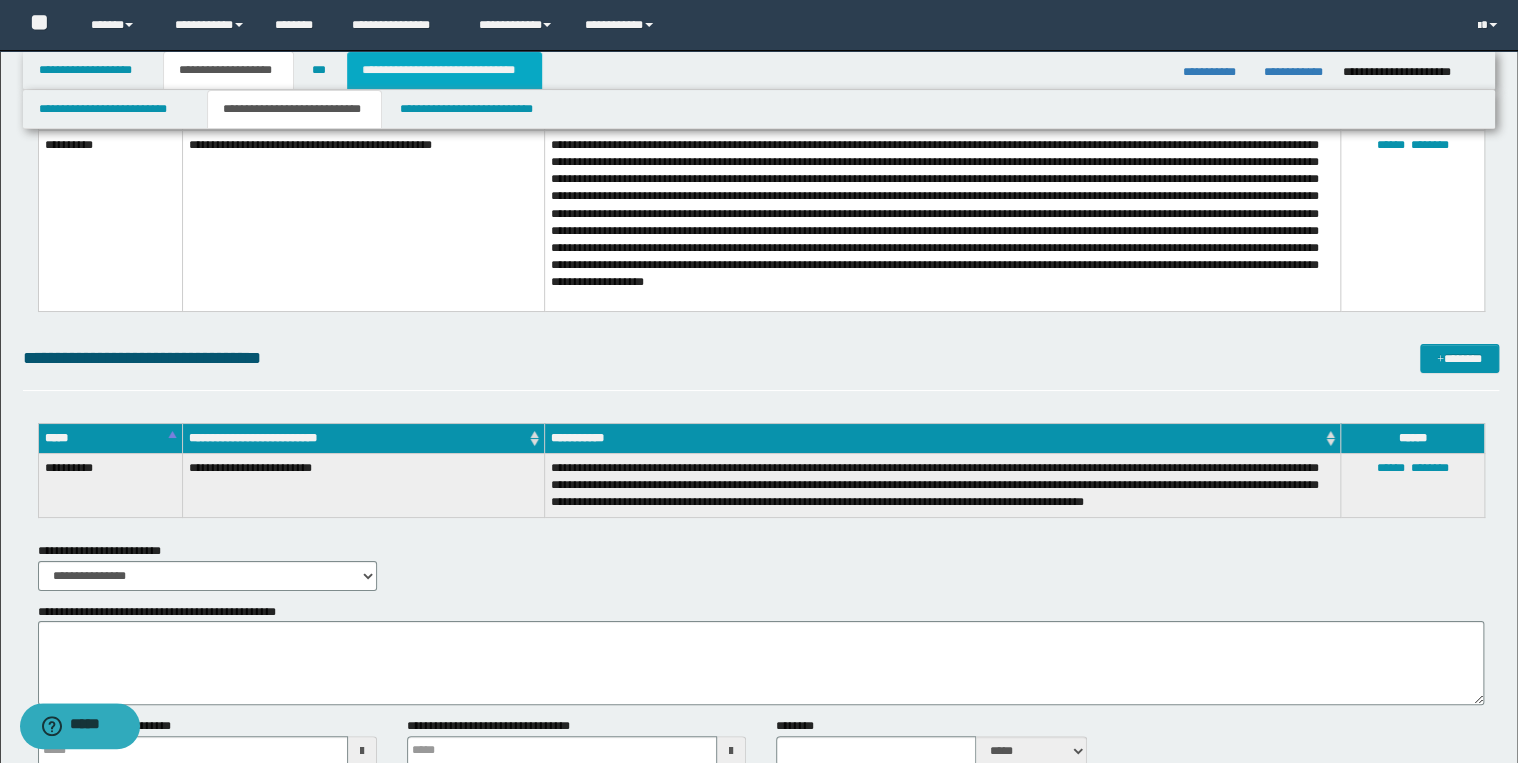 click on "**********" at bounding box center [444, 70] 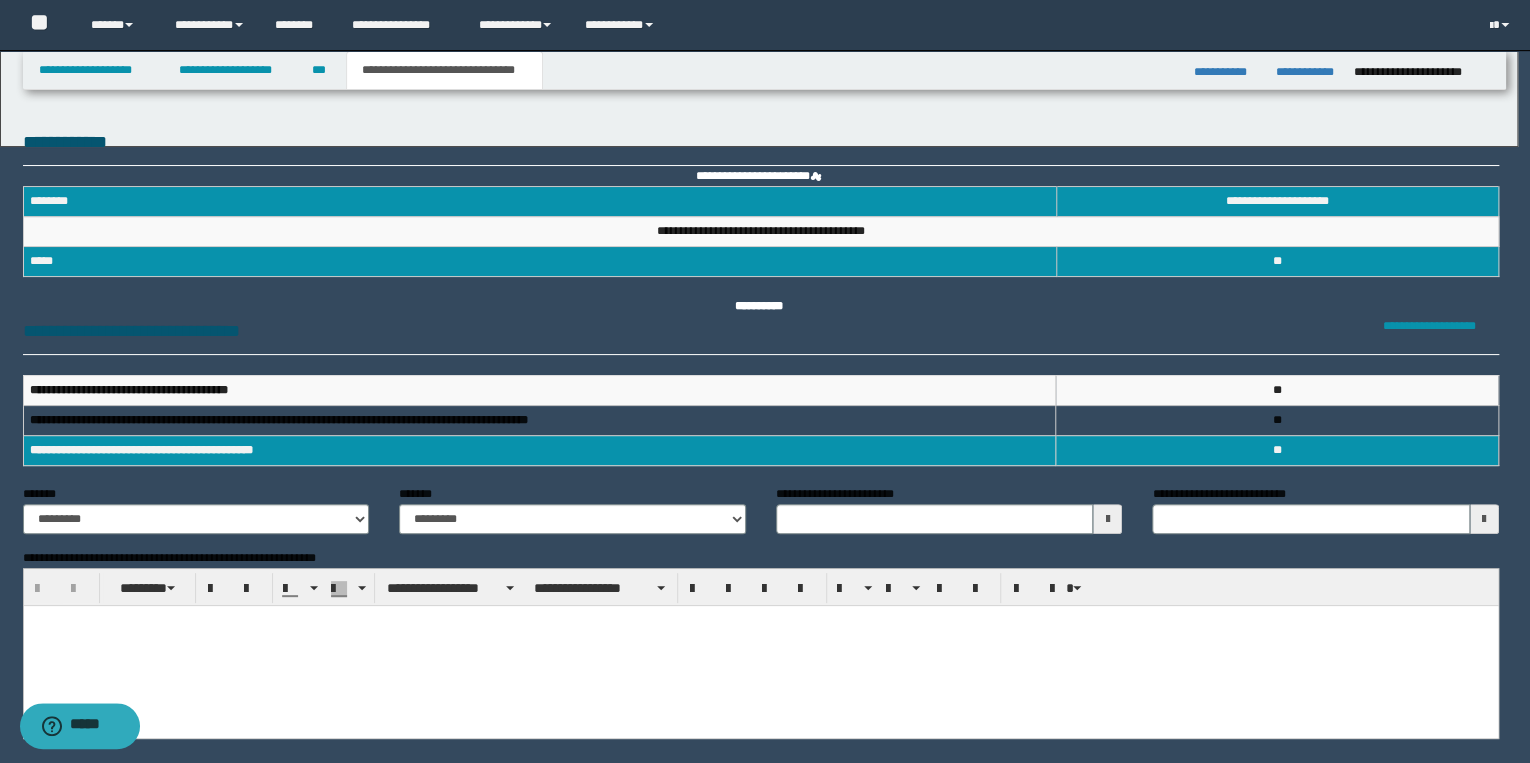 scroll, scrollTop: 0, scrollLeft: 0, axis: both 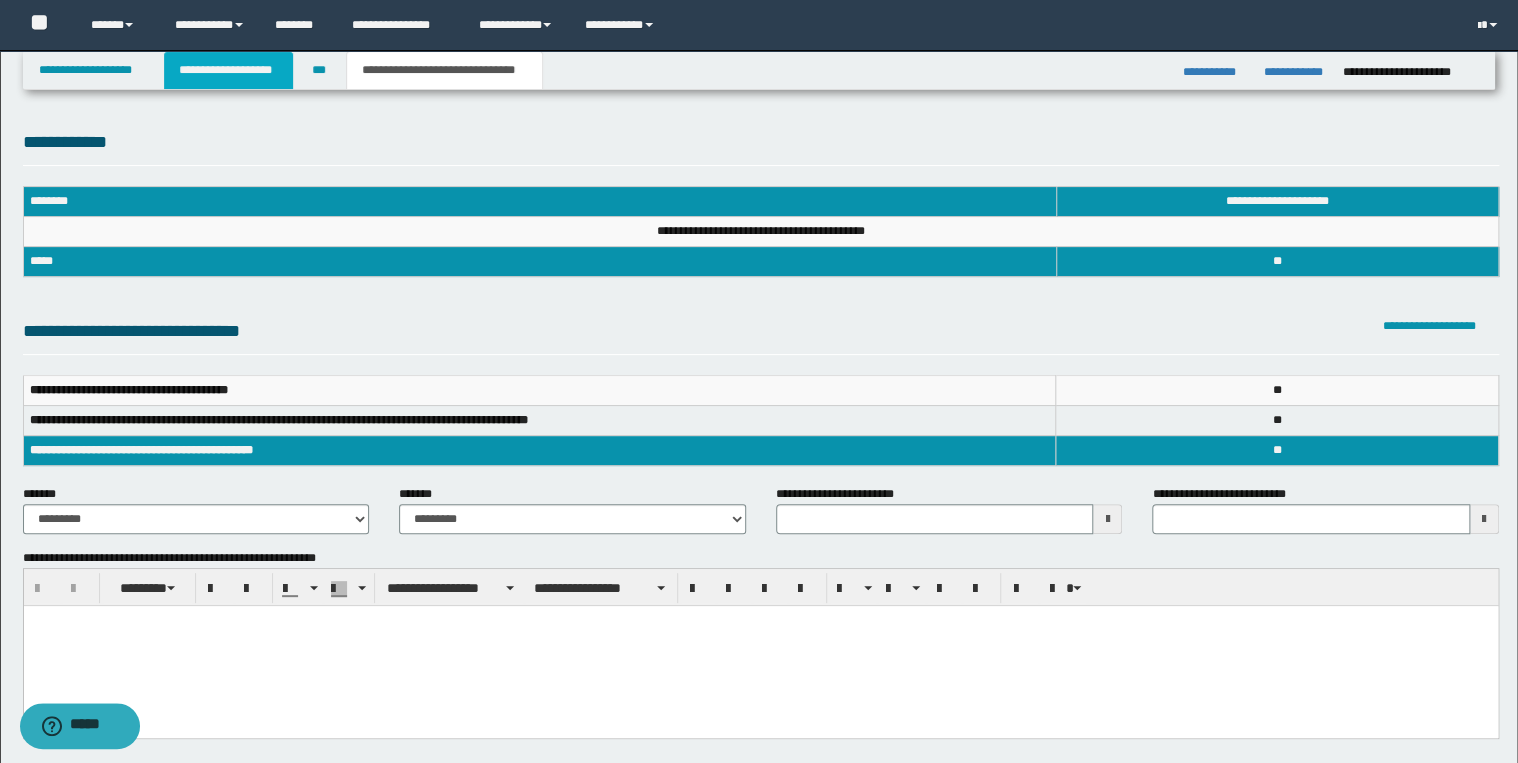 click on "**********" at bounding box center [228, 70] 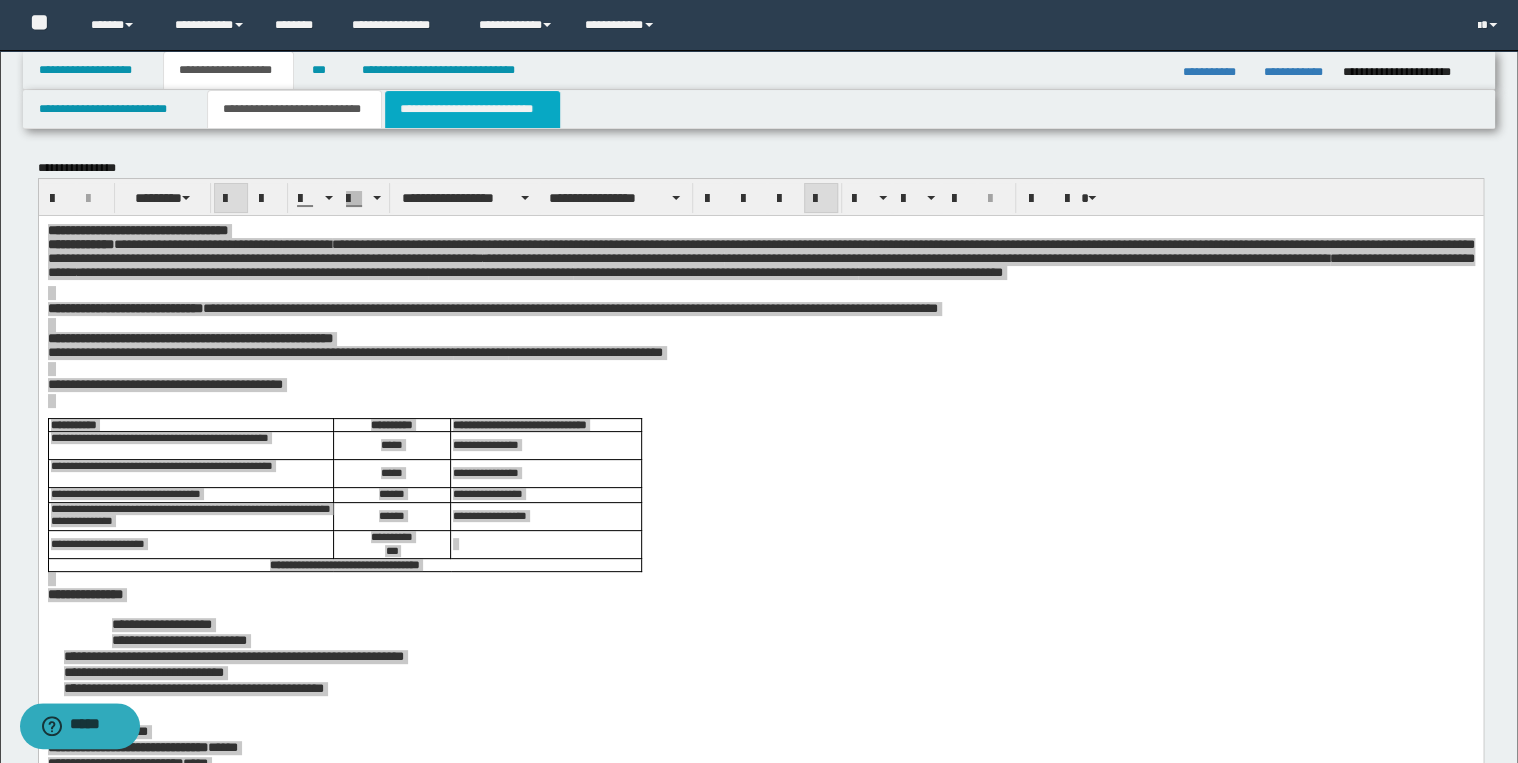 click on "**********" at bounding box center [472, 109] 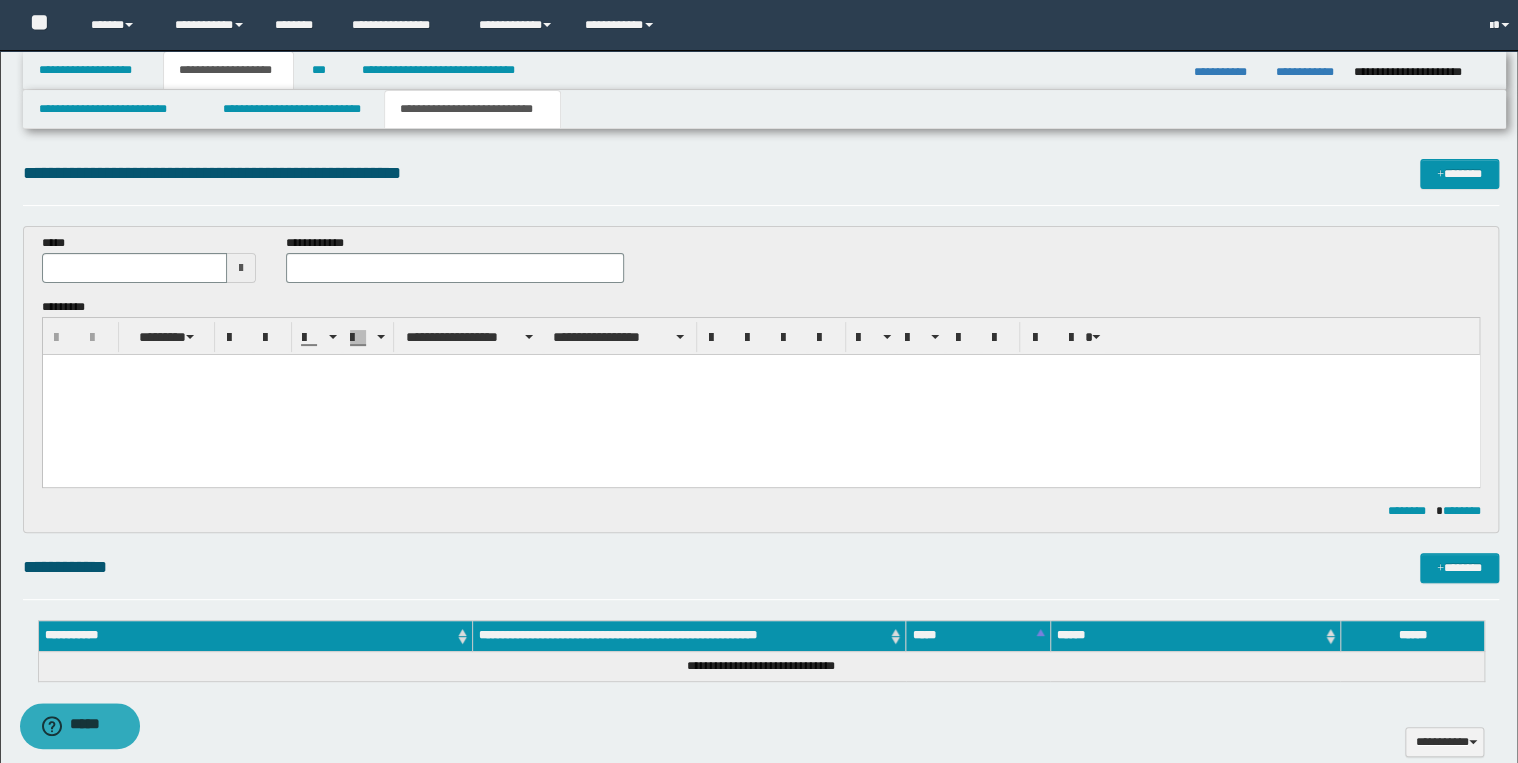 scroll, scrollTop: 0, scrollLeft: 0, axis: both 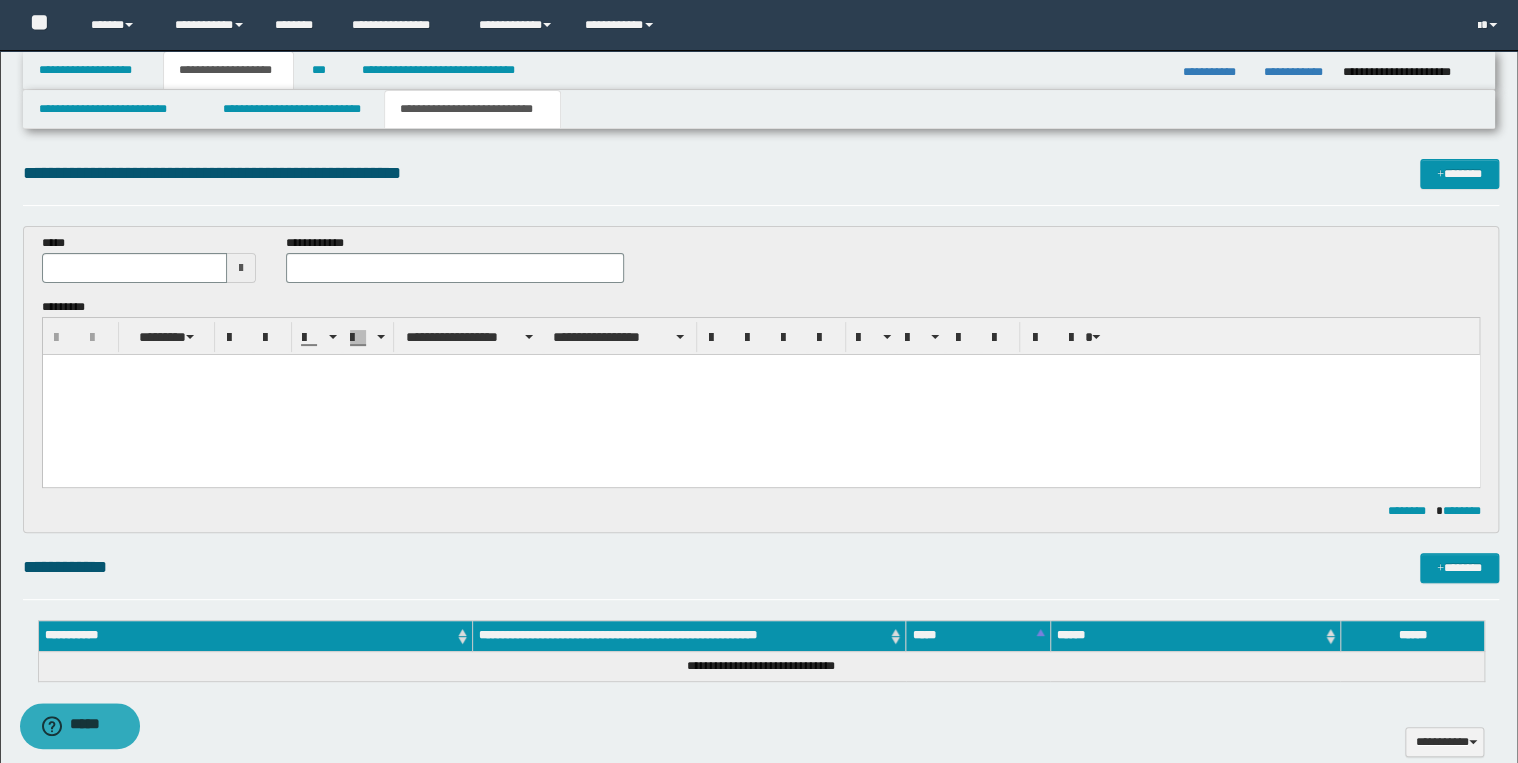 drag, startPoint x: 262, startPoint y: 461, endPoint x: 266, endPoint y: 438, distance: 23.345236 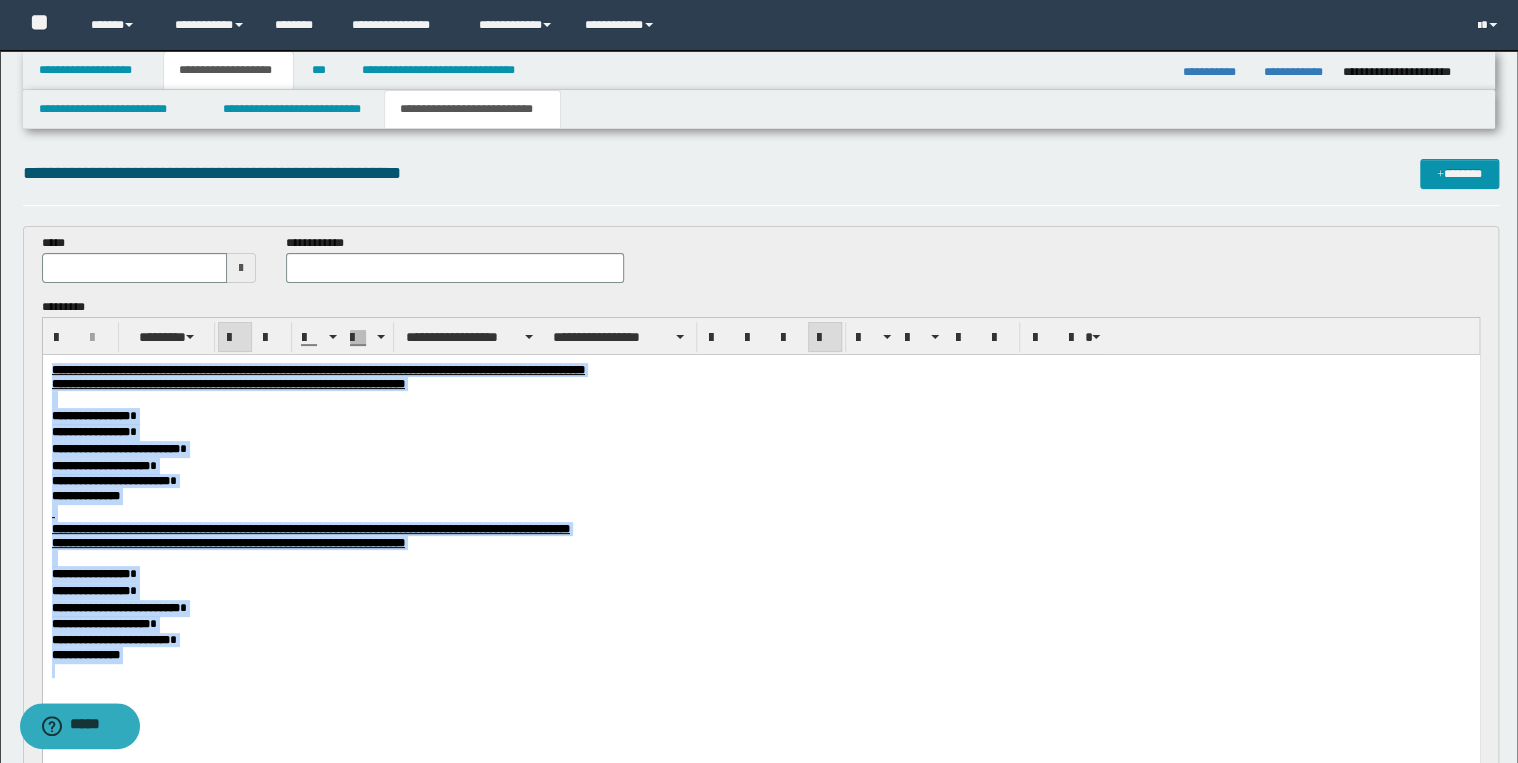 click at bounding box center (825, 338) 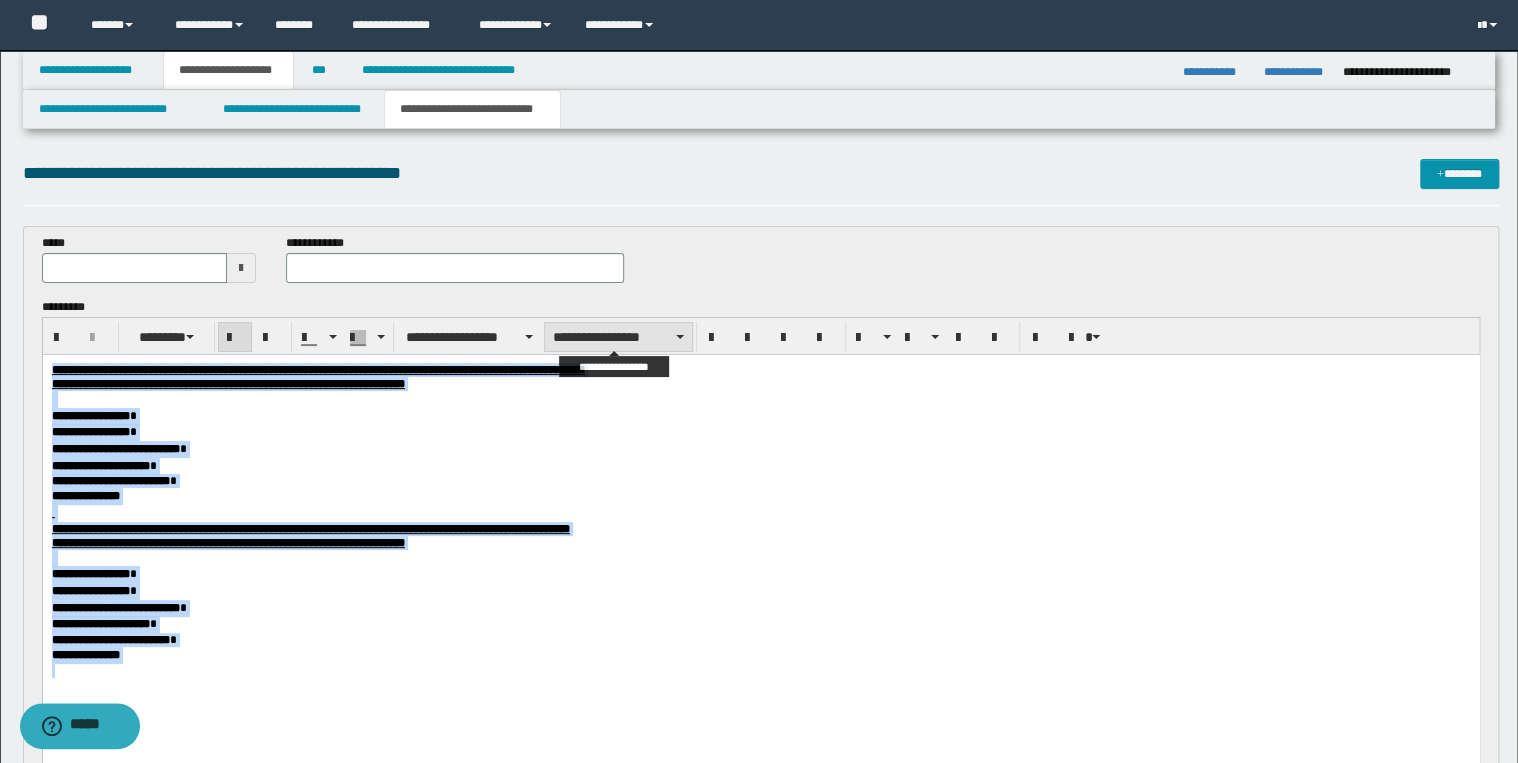 click on "**********" at bounding box center (618, 337) 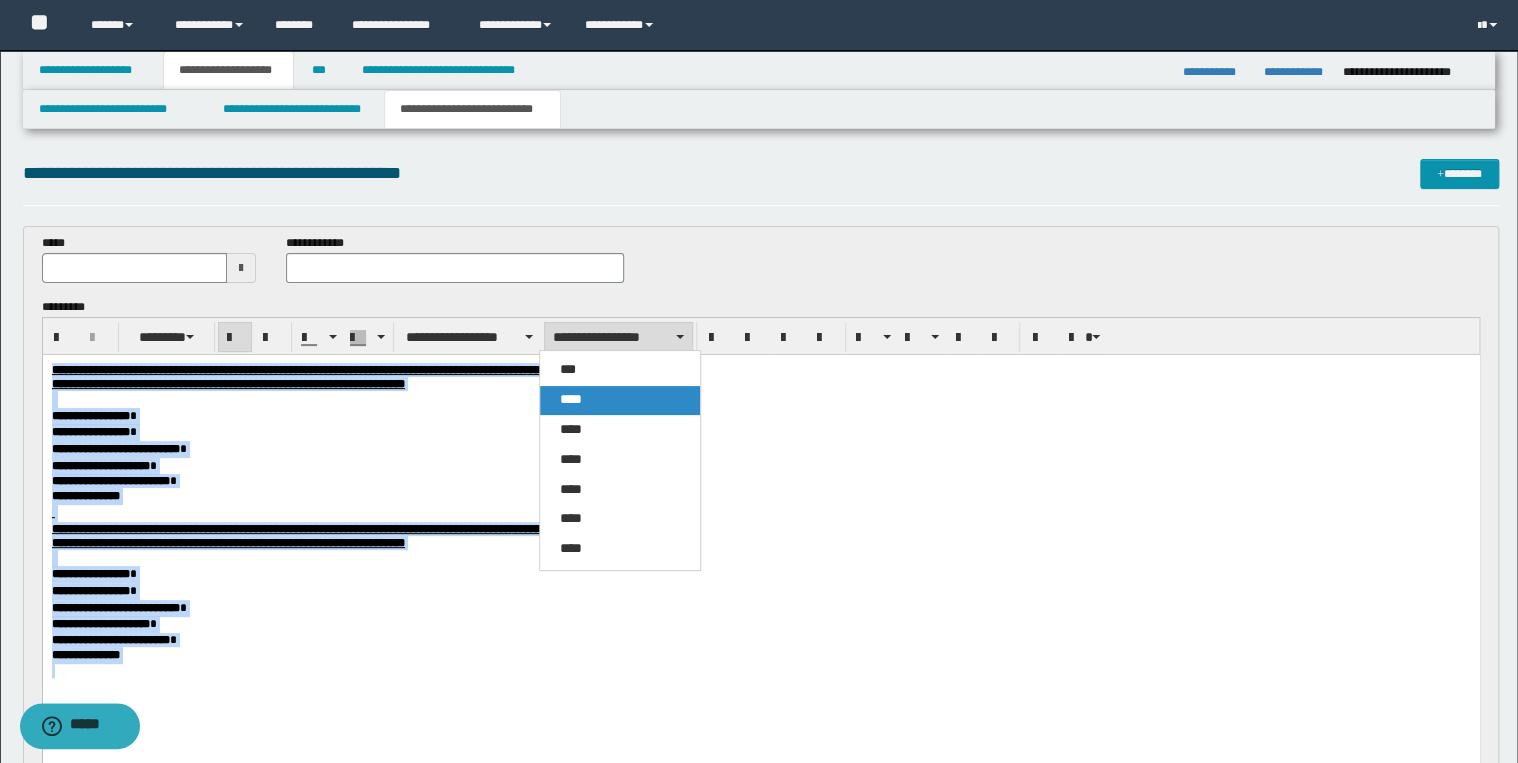 click on "****" at bounding box center (620, 400) 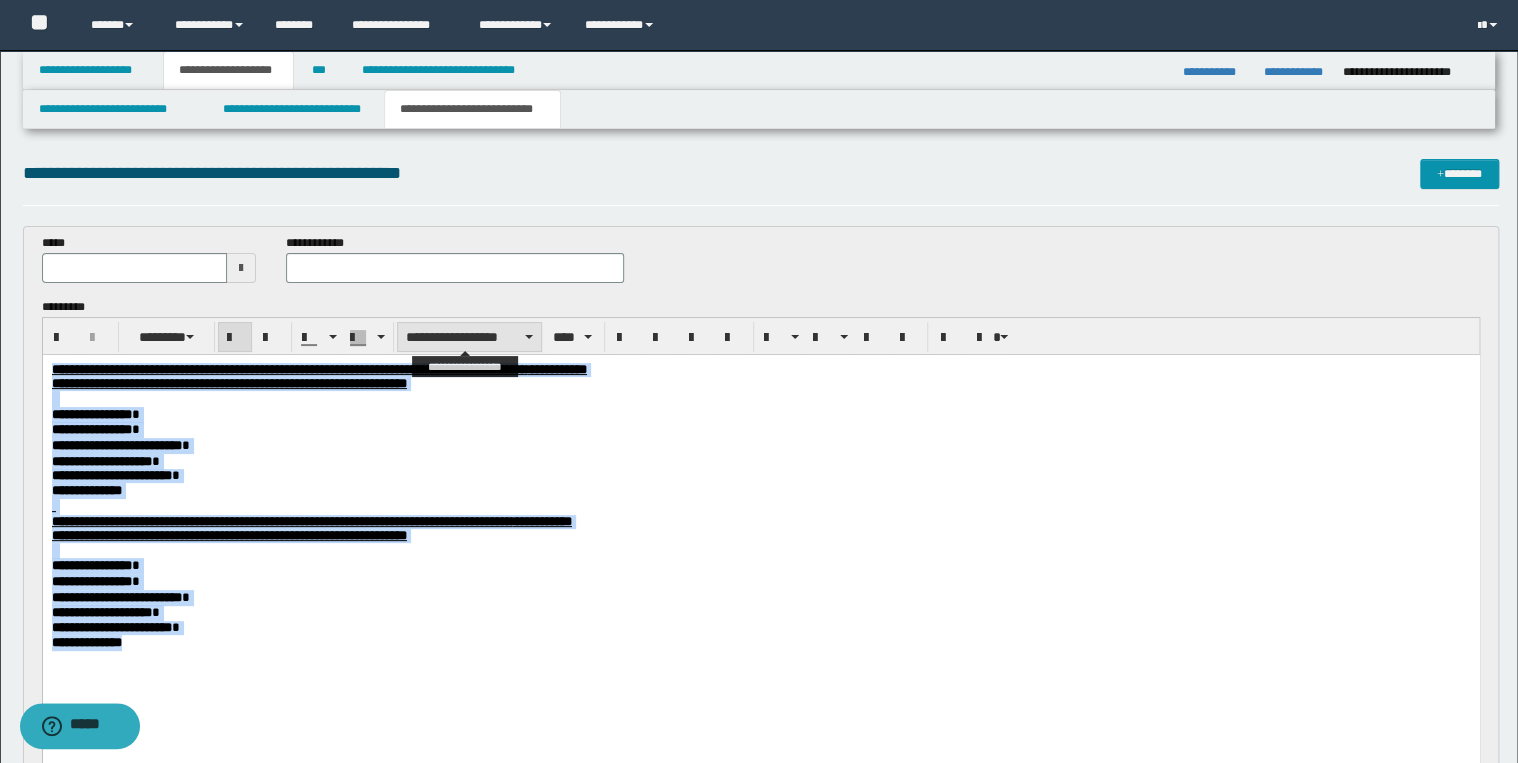 click on "**********" at bounding box center [469, 337] 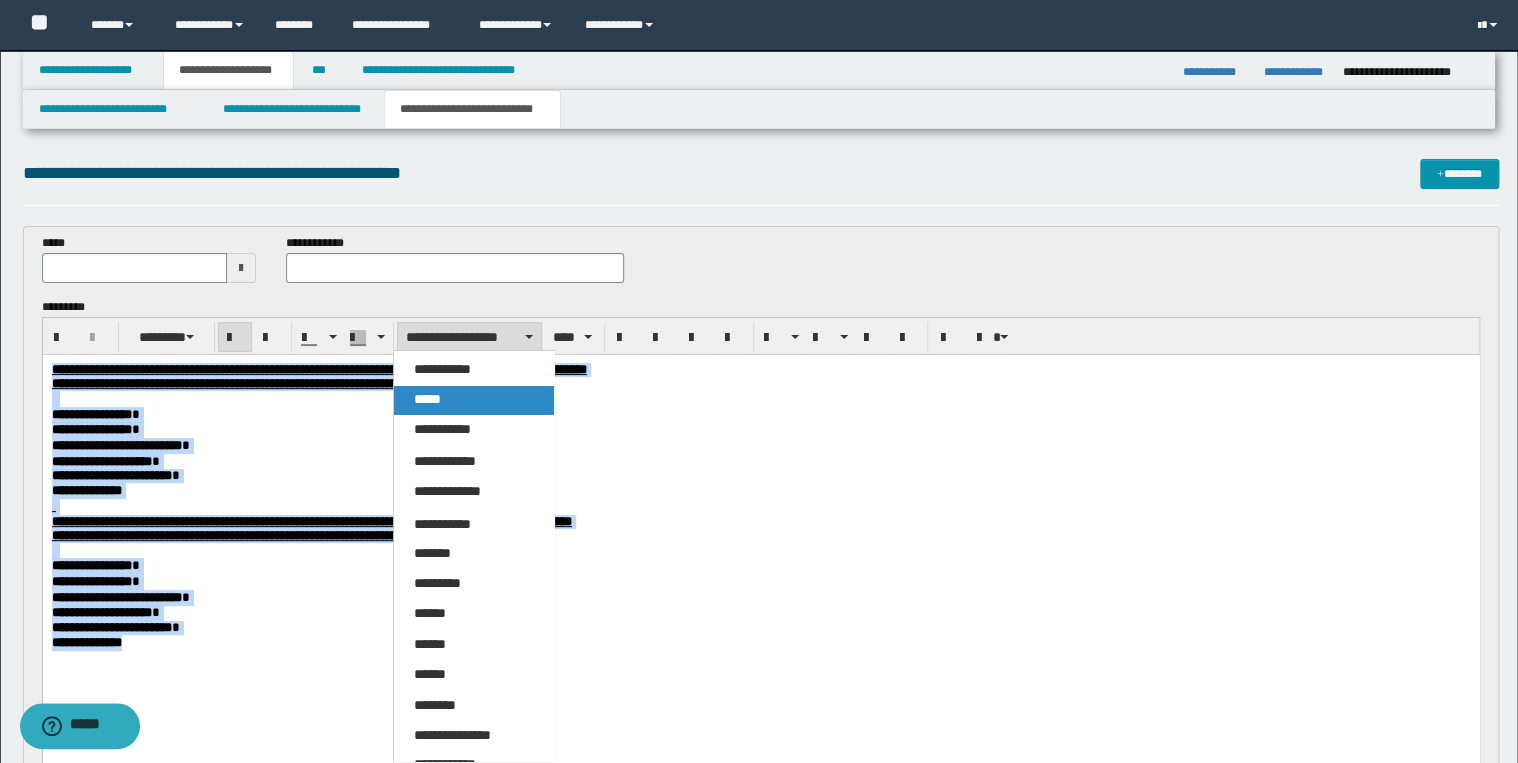 click on "*****" at bounding box center (474, 400) 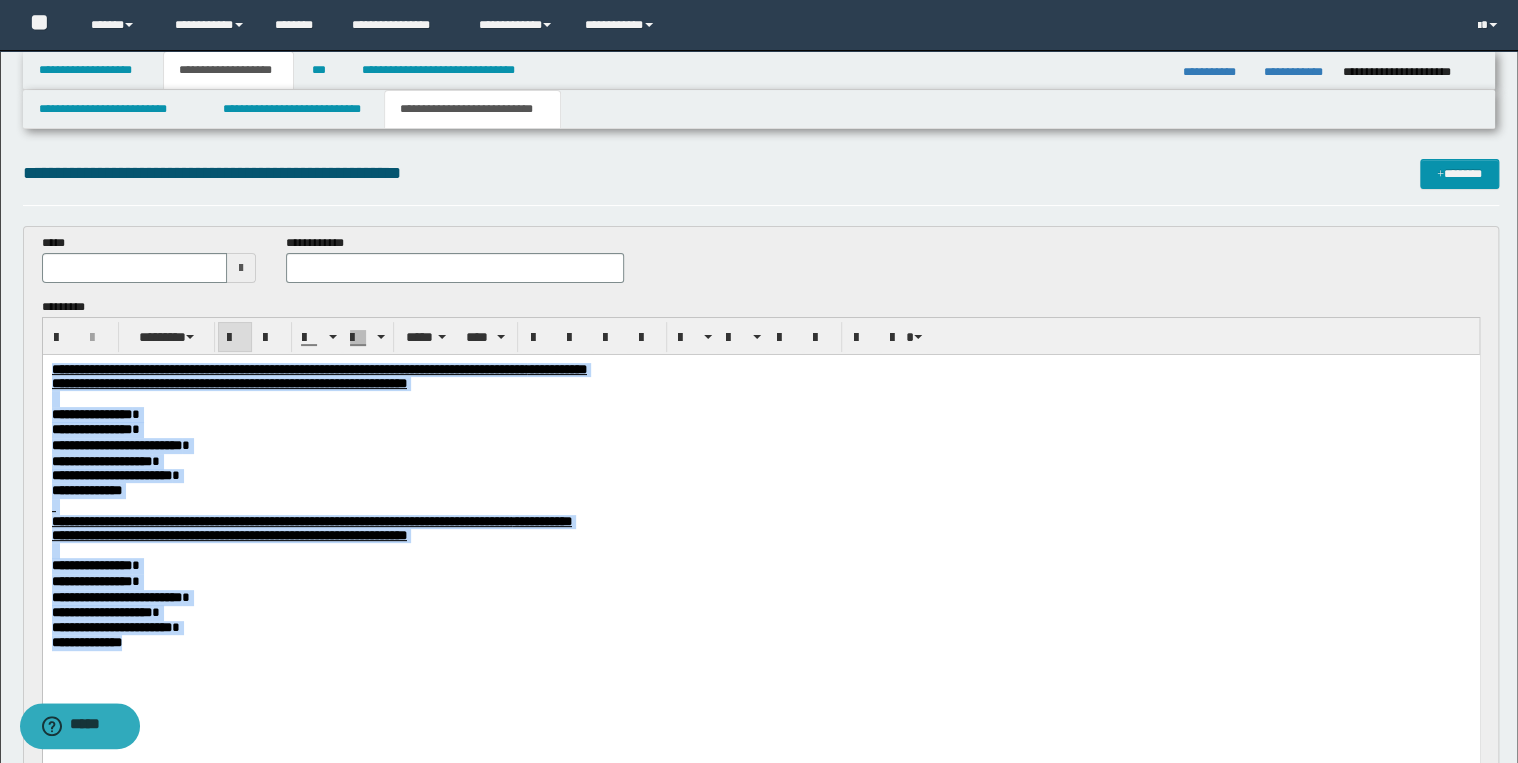 click on "**********" at bounding box center [760, 462] 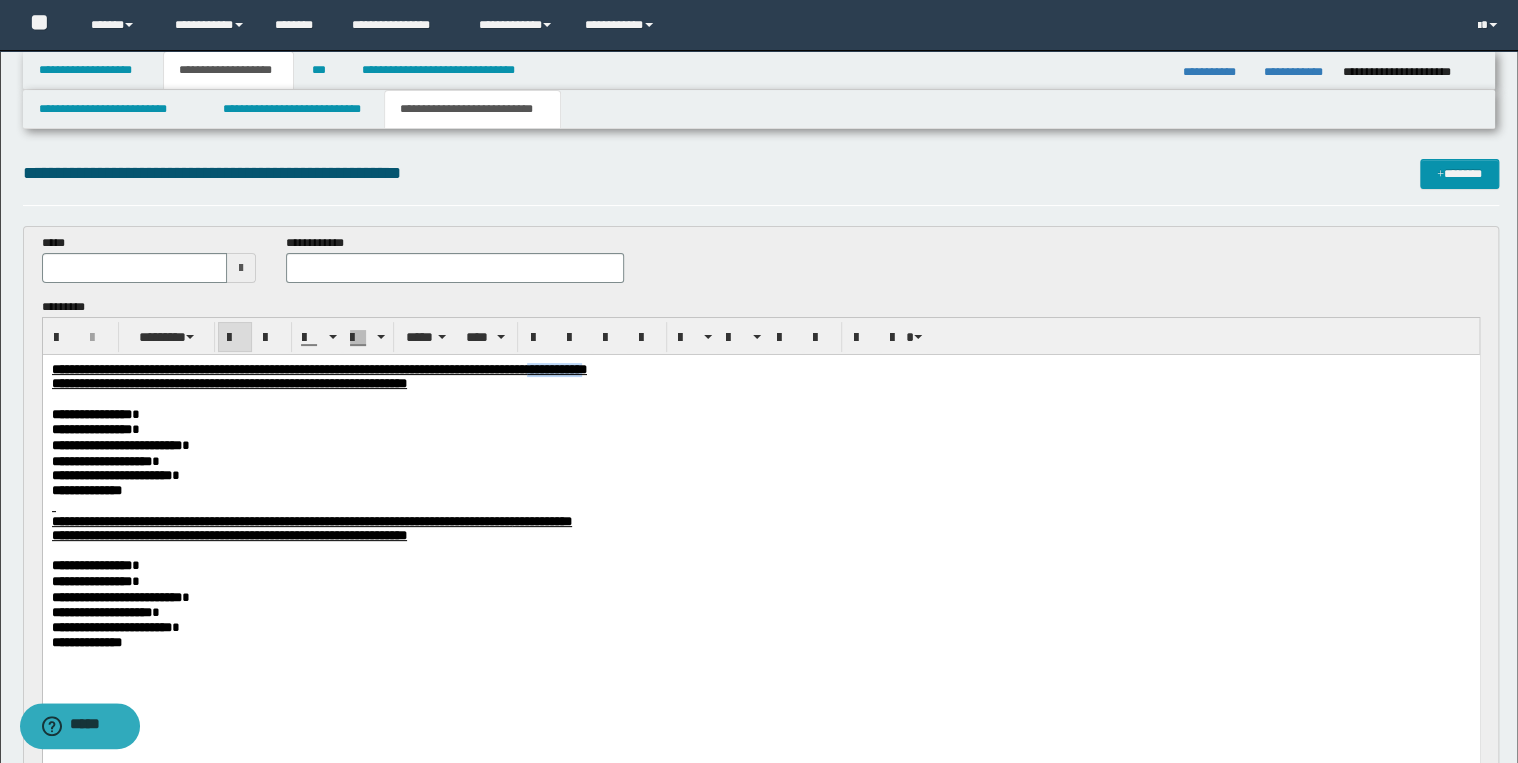 drag, startPoint x: 758, startPoint y: 370, endPoint x: 834, endPoint y: 370, distance: 76 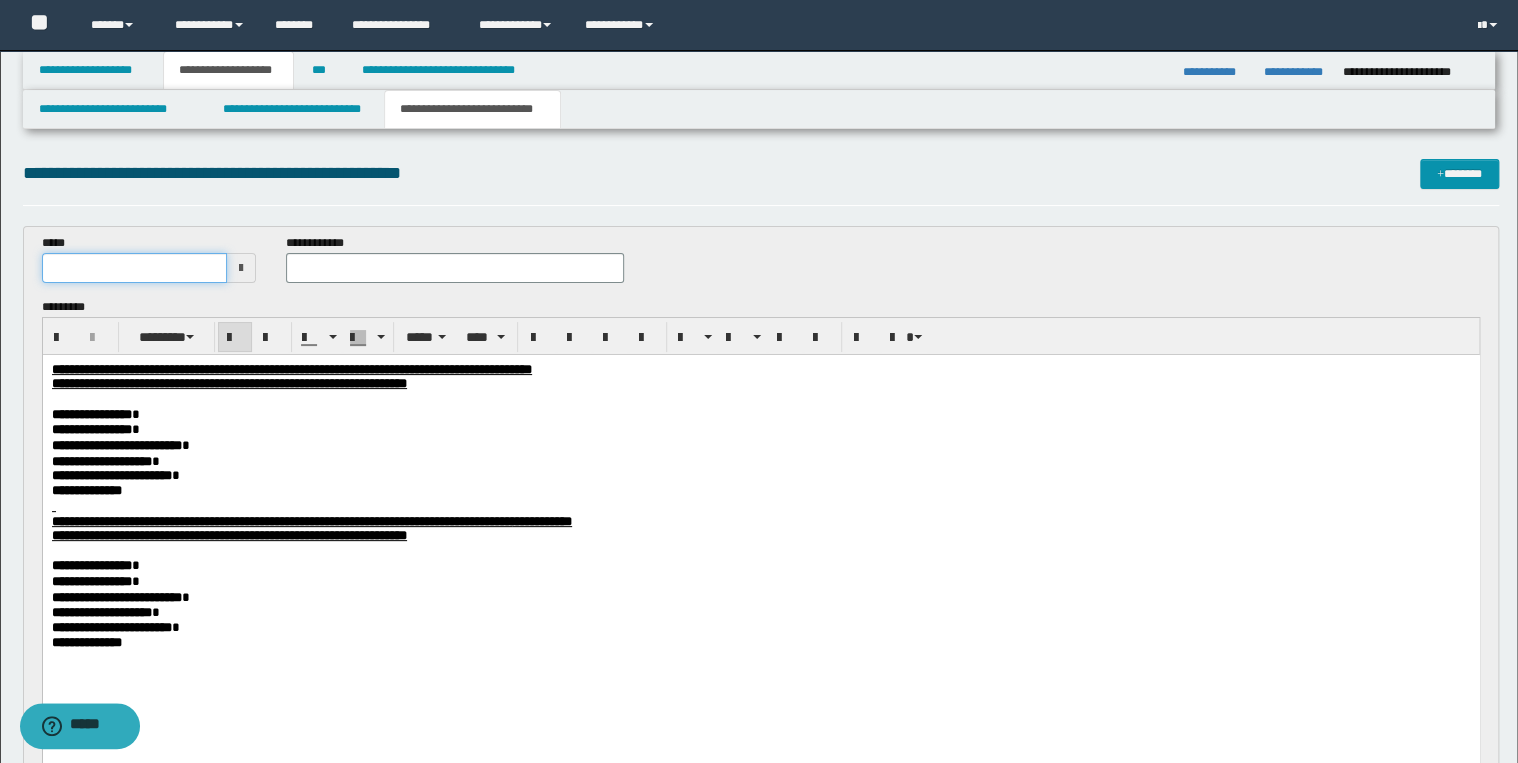 click at bounding box center [135, 268] 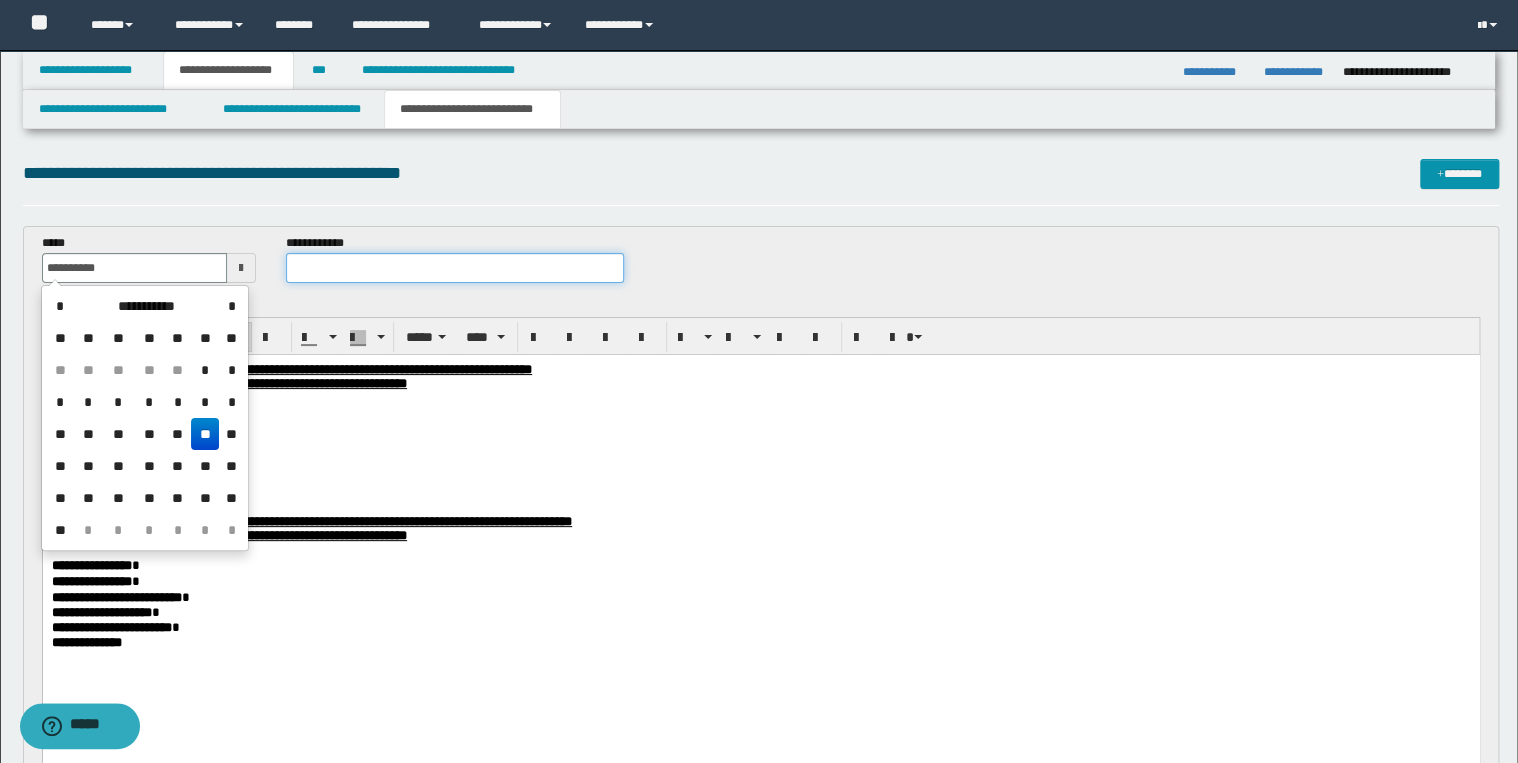 type on "**********" 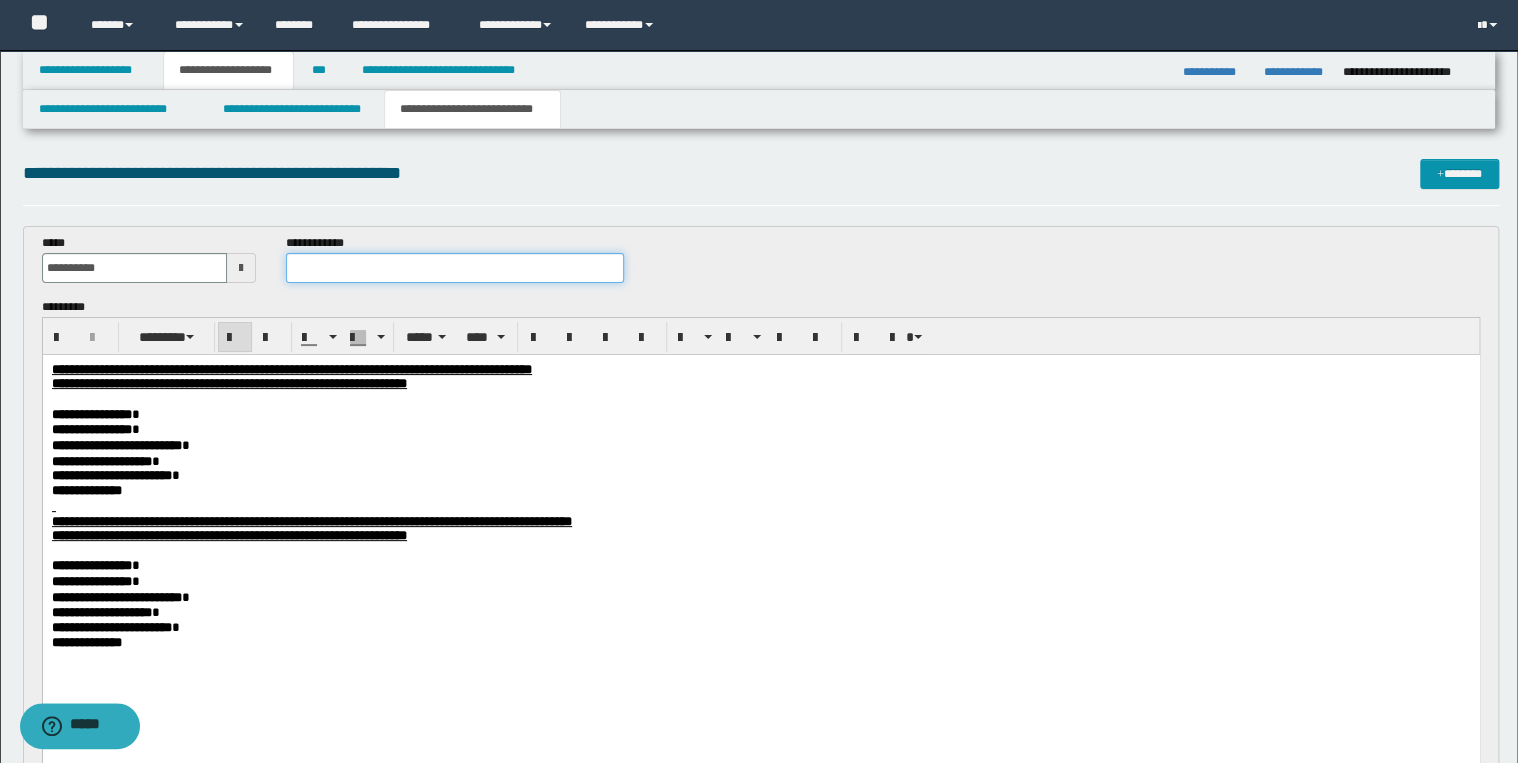 click at bounding box center (454, 268) 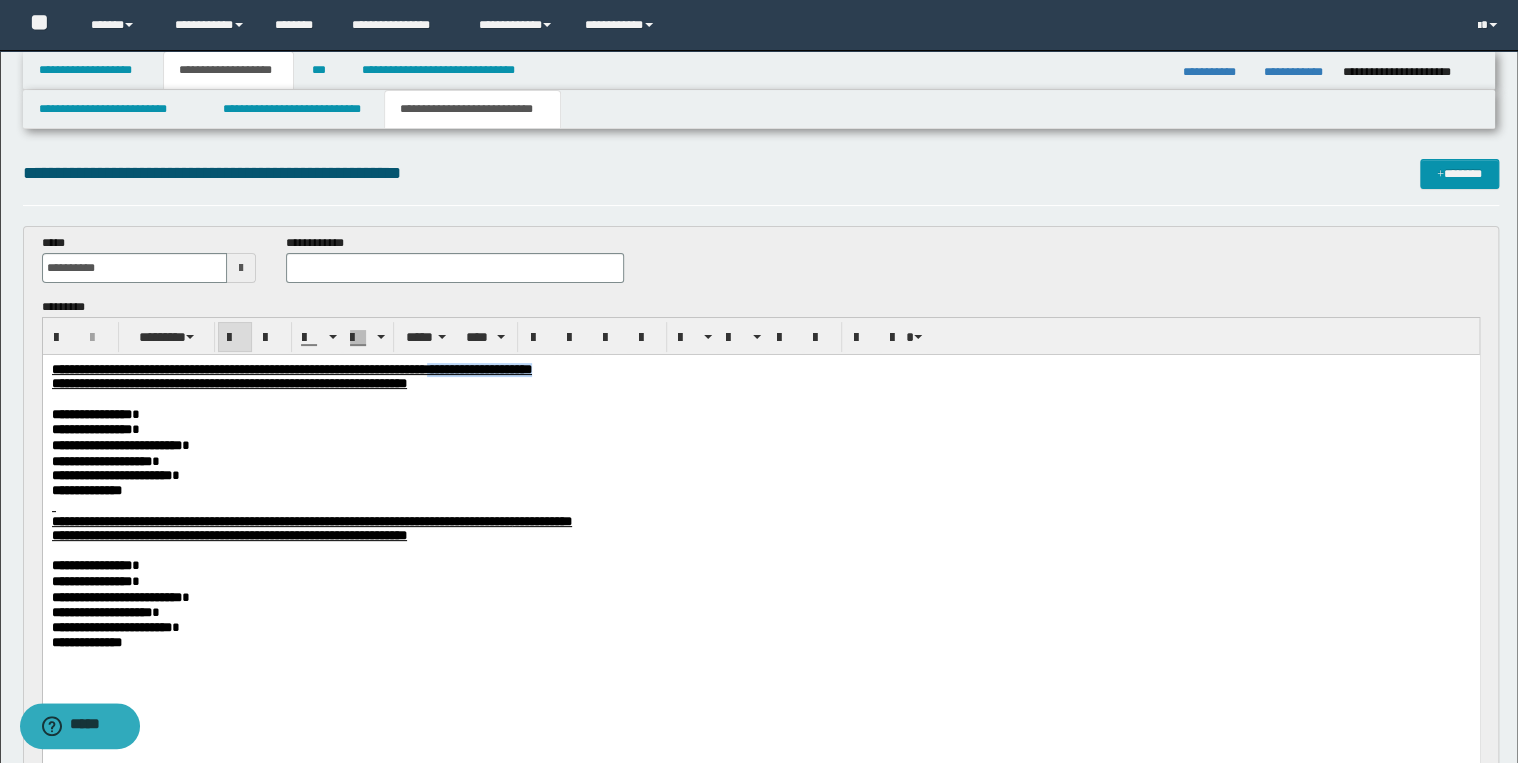 drag, startPoint x: 626, startPoint y: 368, endPoint x: 787, endPoint y: 378, distance: 161.31026 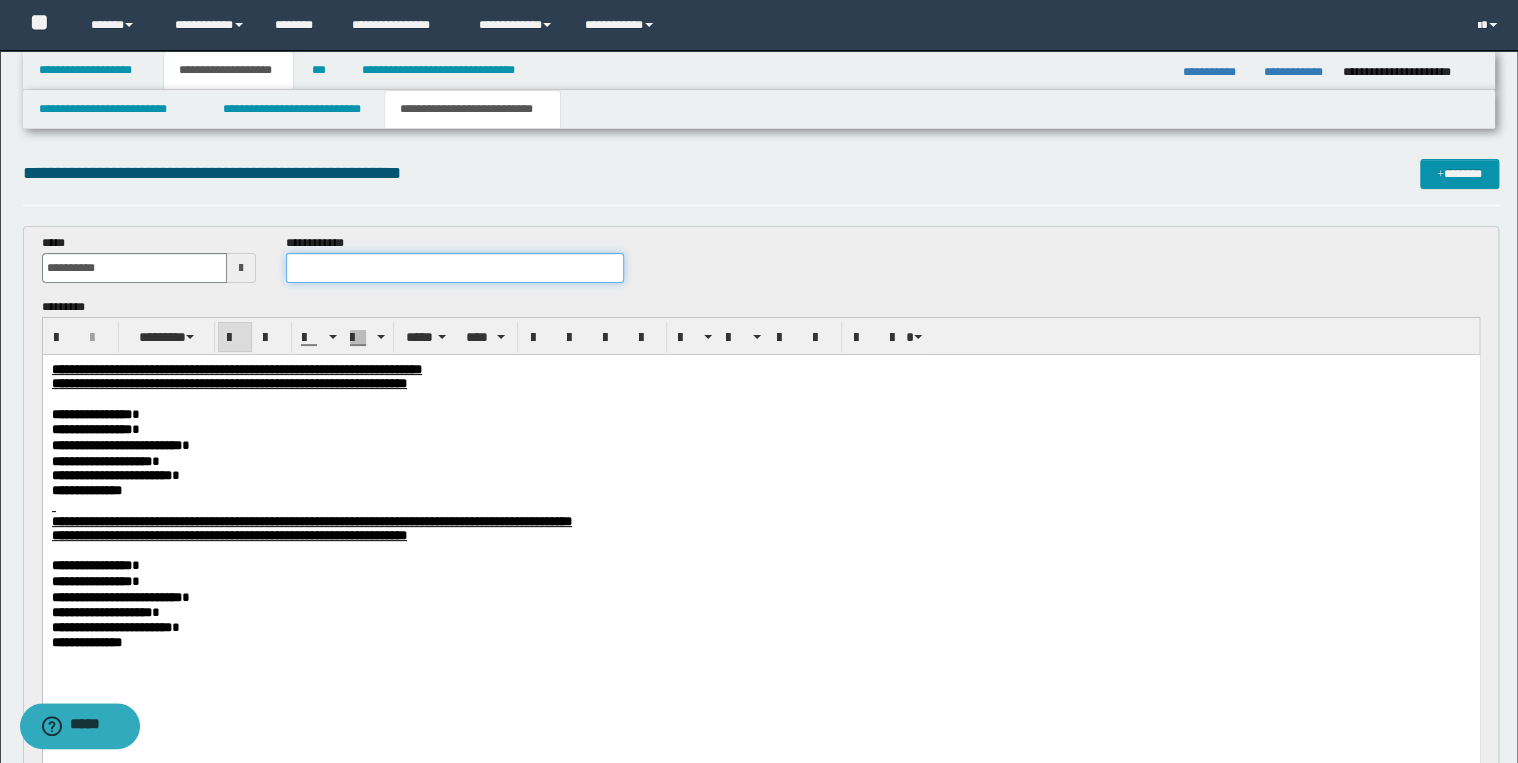 click at bounding box center (454, 268) 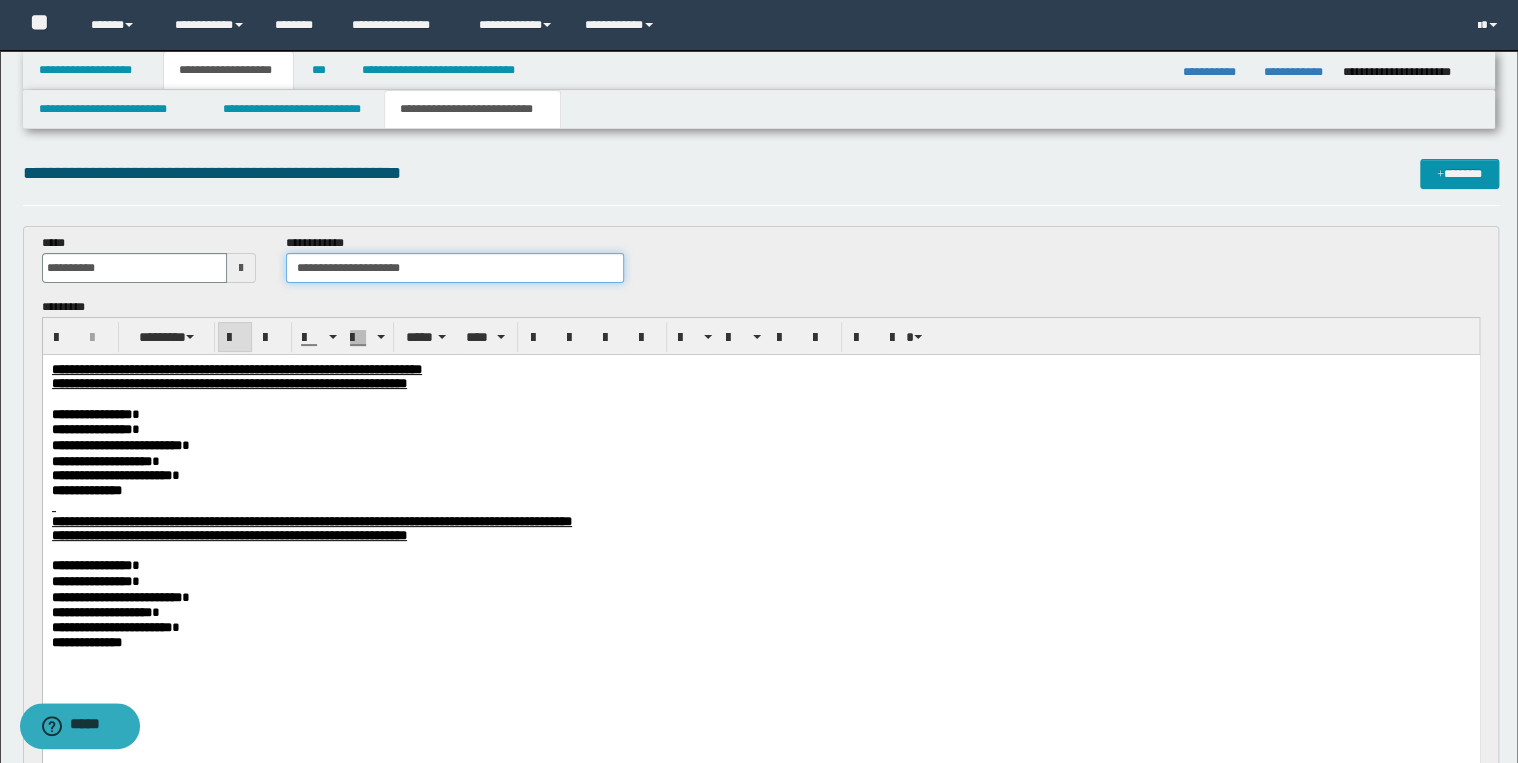 type on "**********" 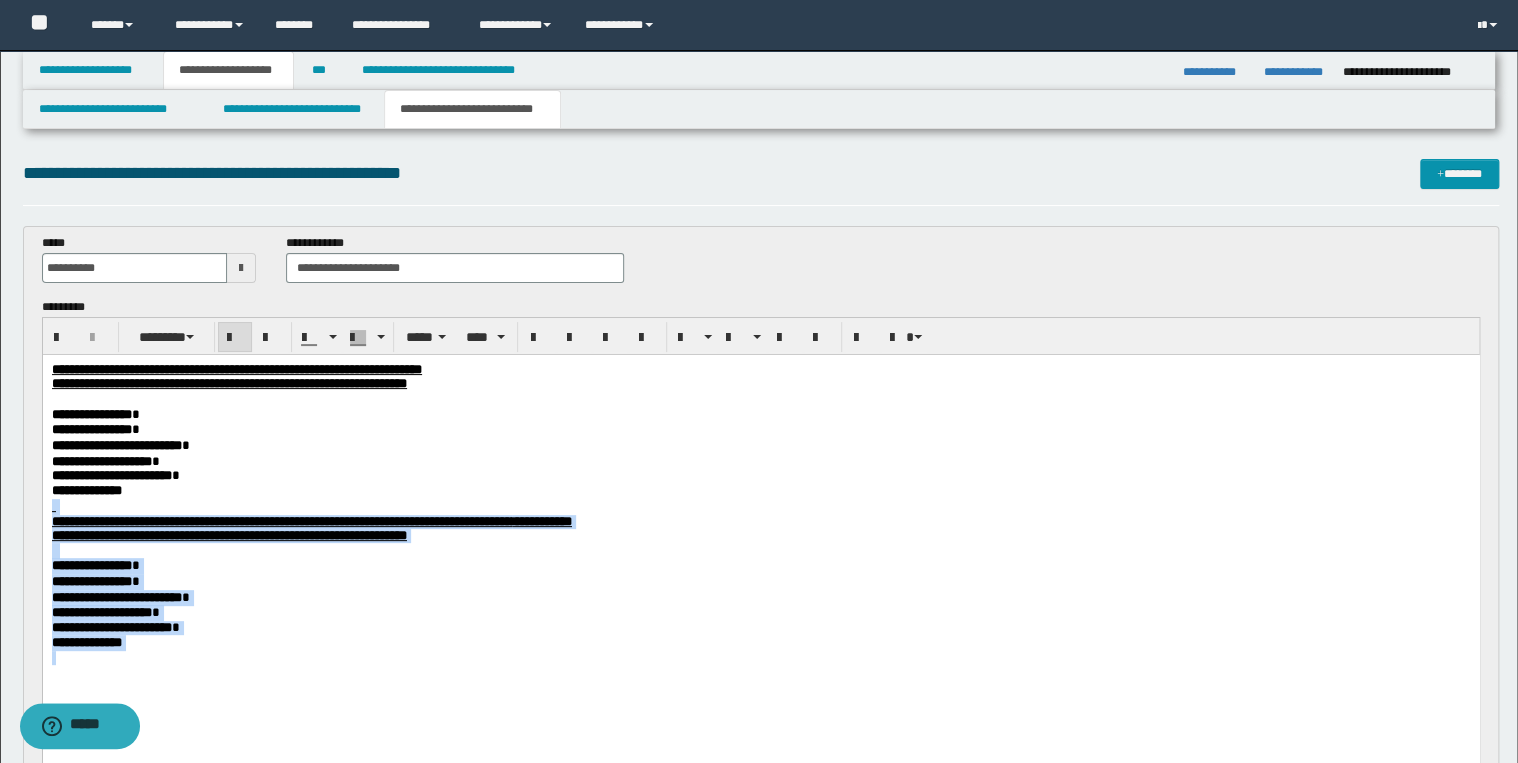 drag, startPoint x: 52, startPoint y: 517, endPoint x: 189, endPoint y: 662, distance: 199.48433 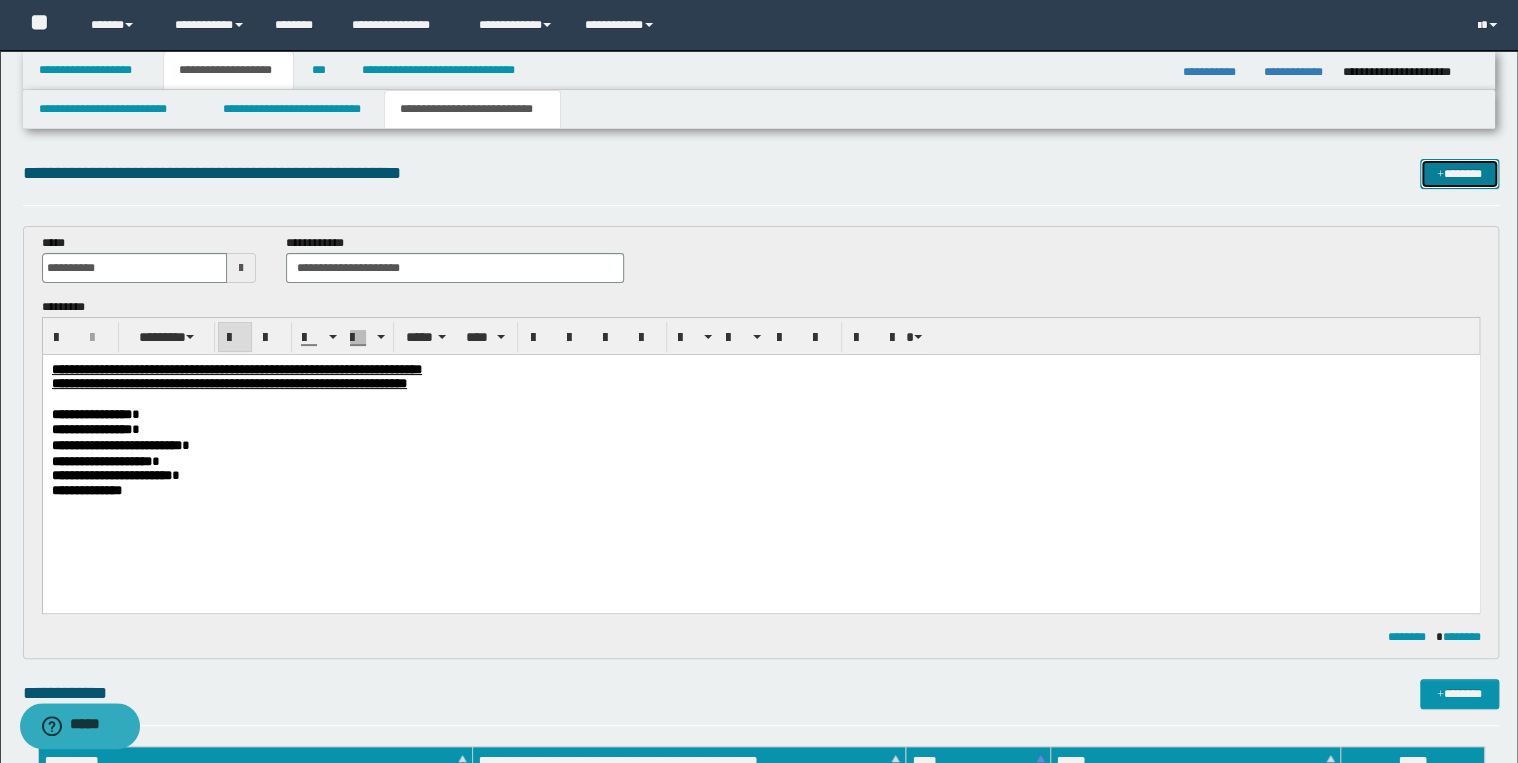 click on "*******" at bounding box center [1459, 174] 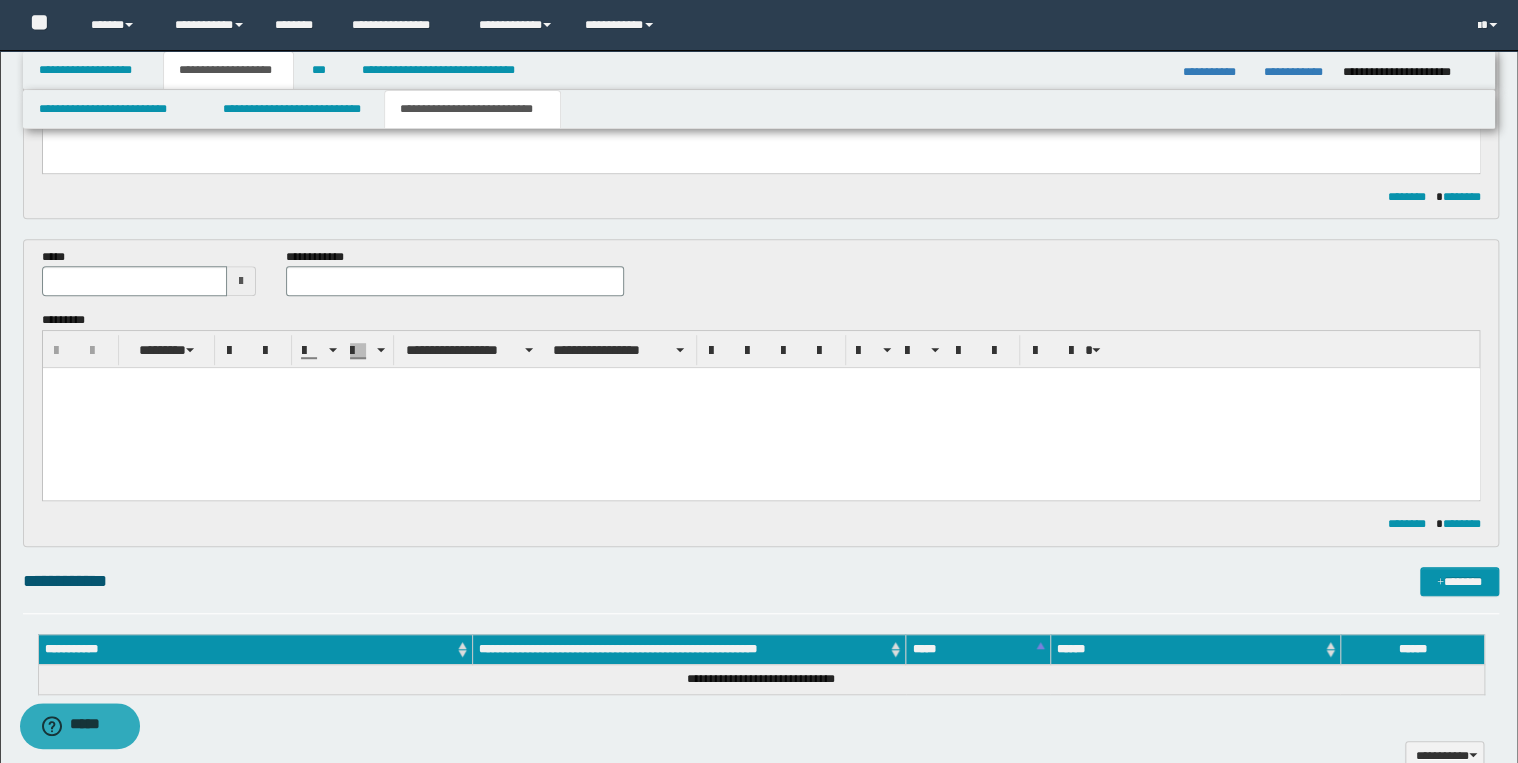 scroll, scrollTop: 446, scrollLeft: 0, axis: vertical 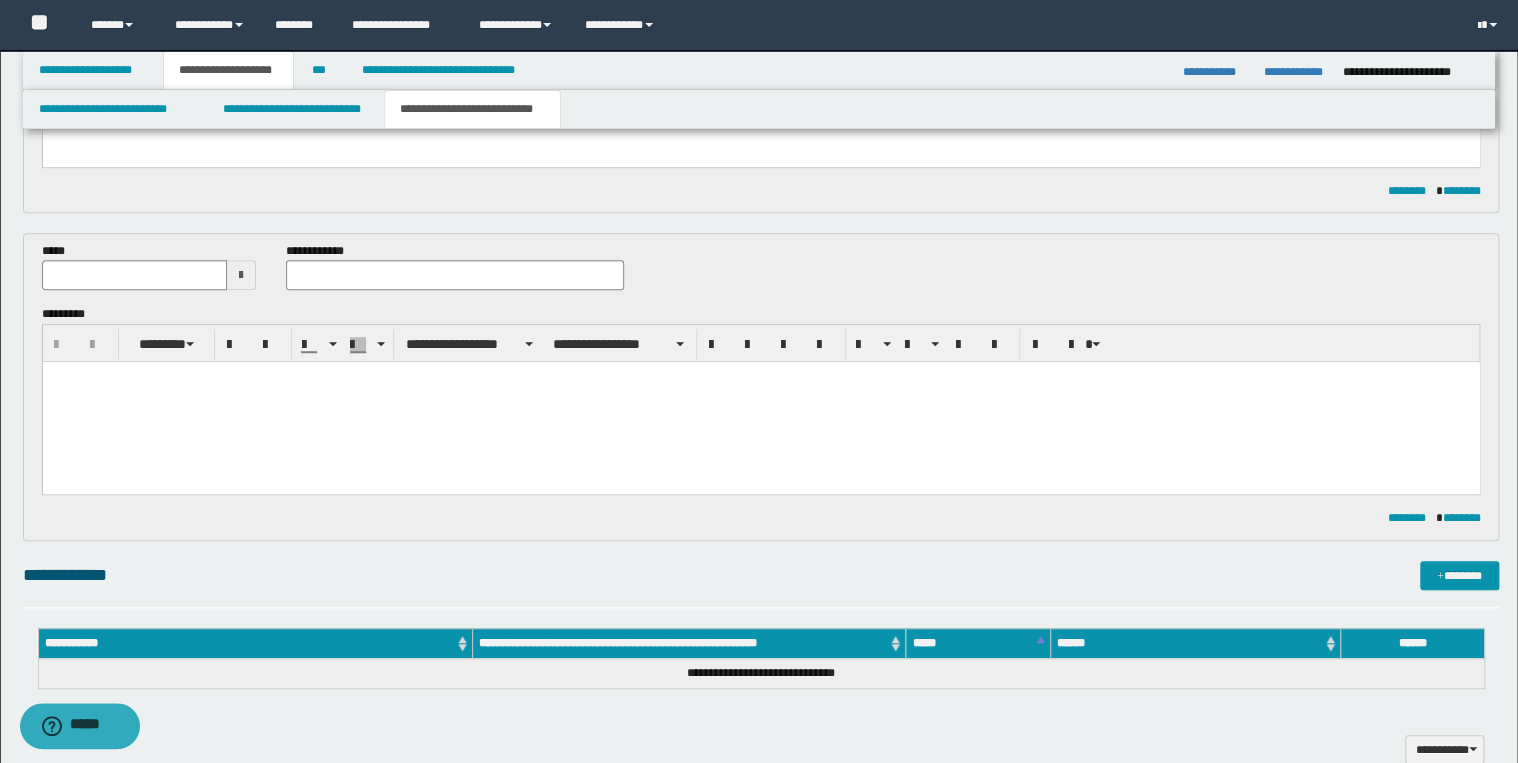 click at bounding box center (760, 402) 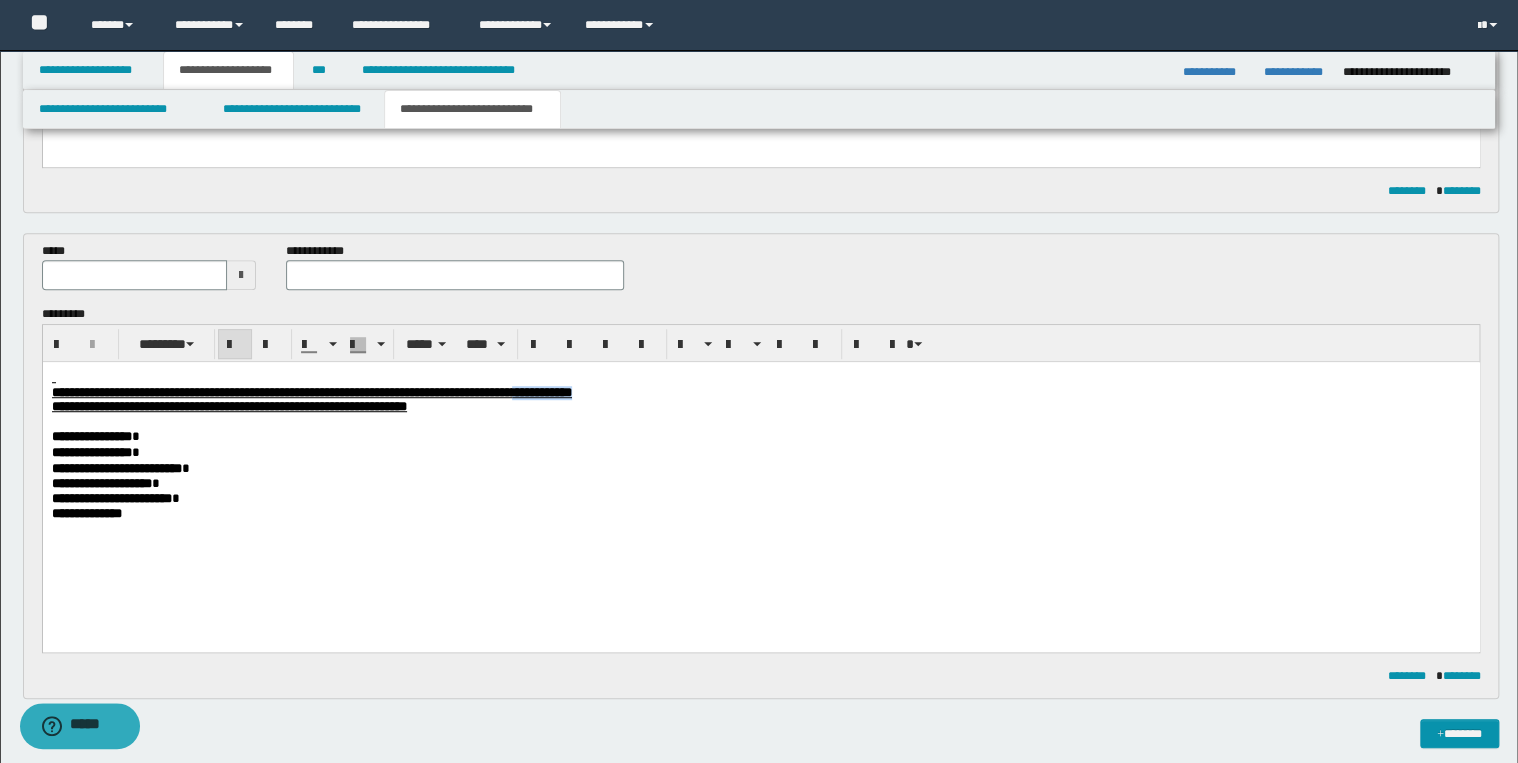 drag, startPoint x: 736, startPoint y: 395, endPoint x: 846, endPoint y: 398, distance: 110.0409 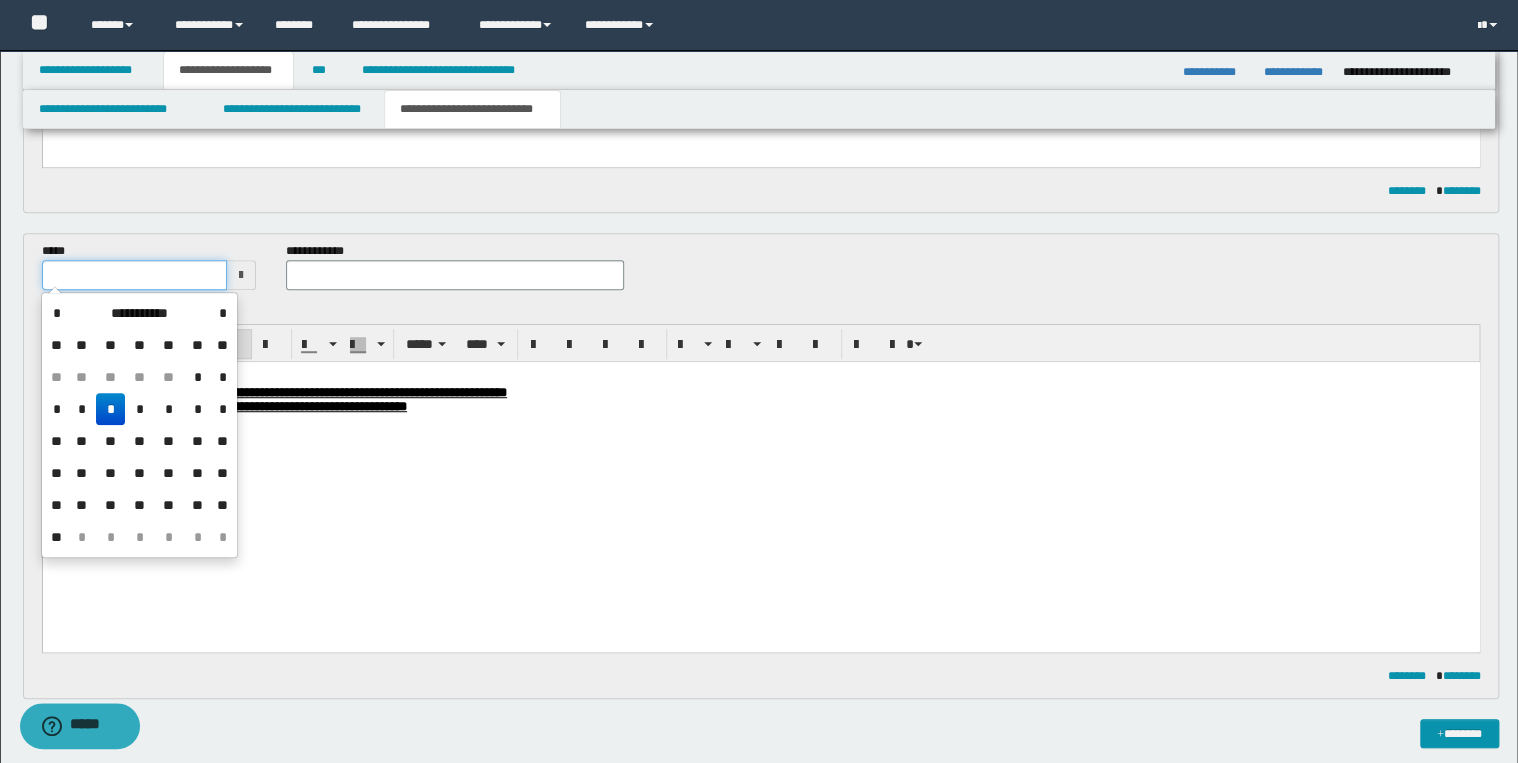 click at bounding box center (135, 275) 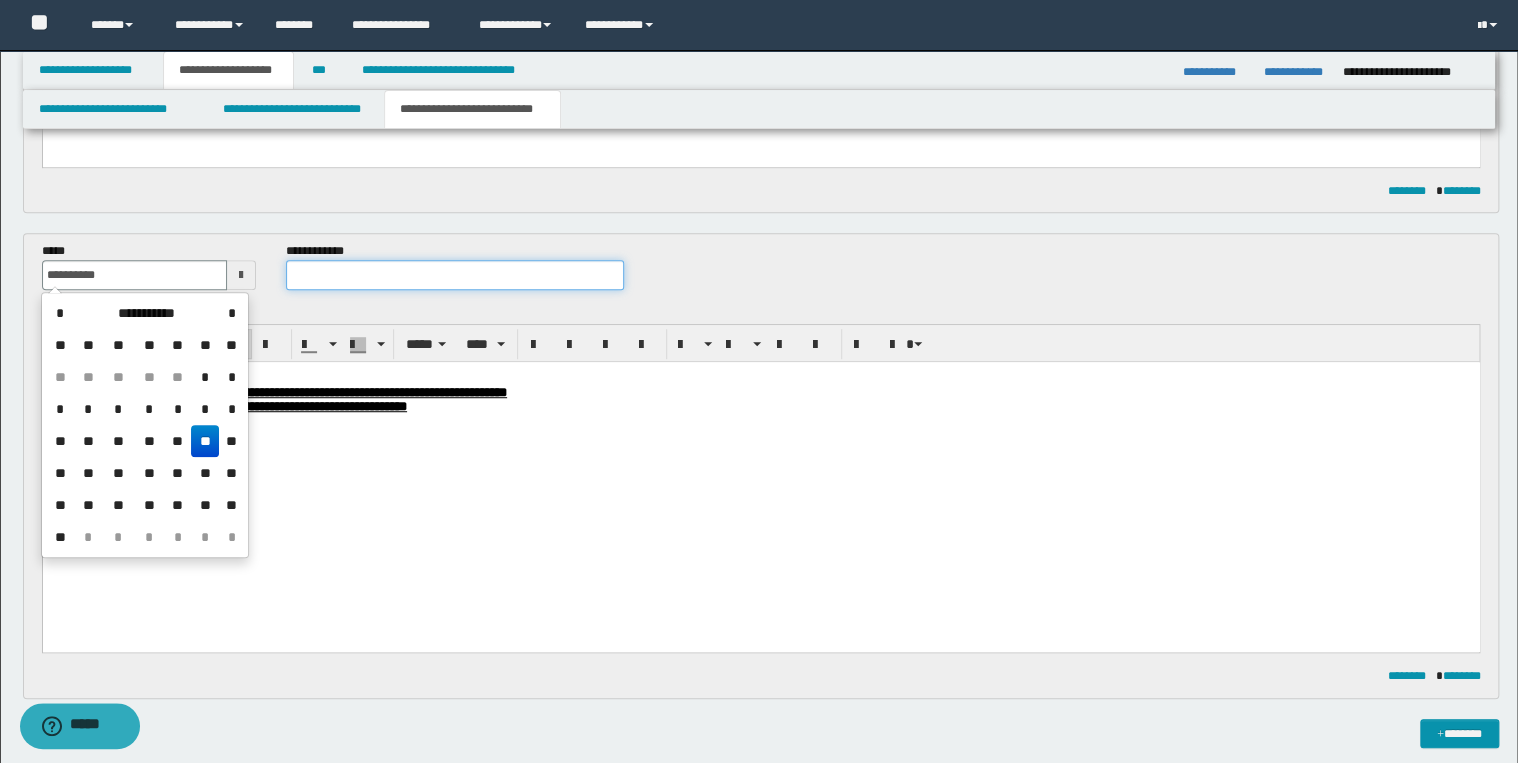 type on "**********" 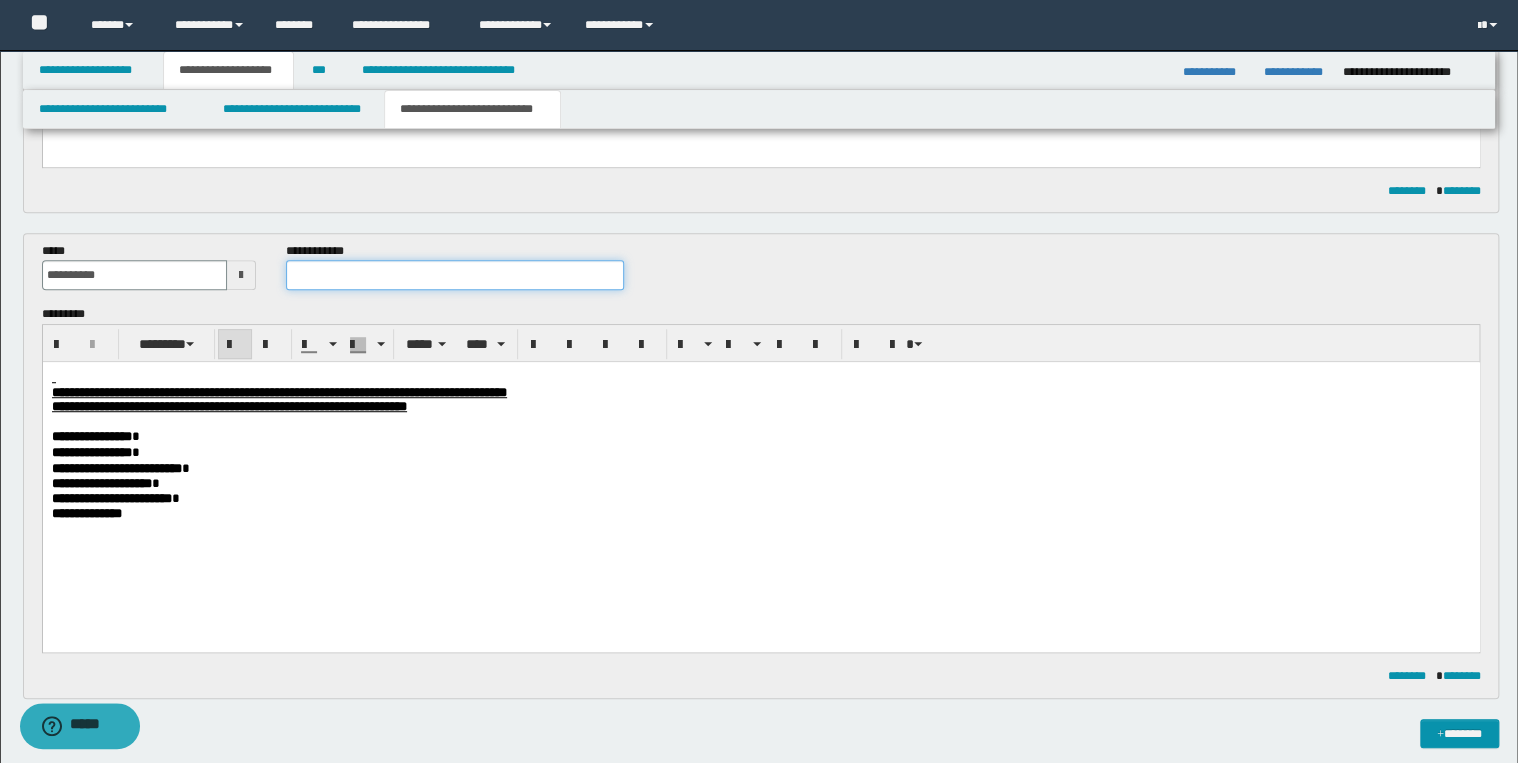 drag, startPoint x: 319, startPoint y: 276, endPoint x: 440, endPoint y: 296, distance: 122.641754 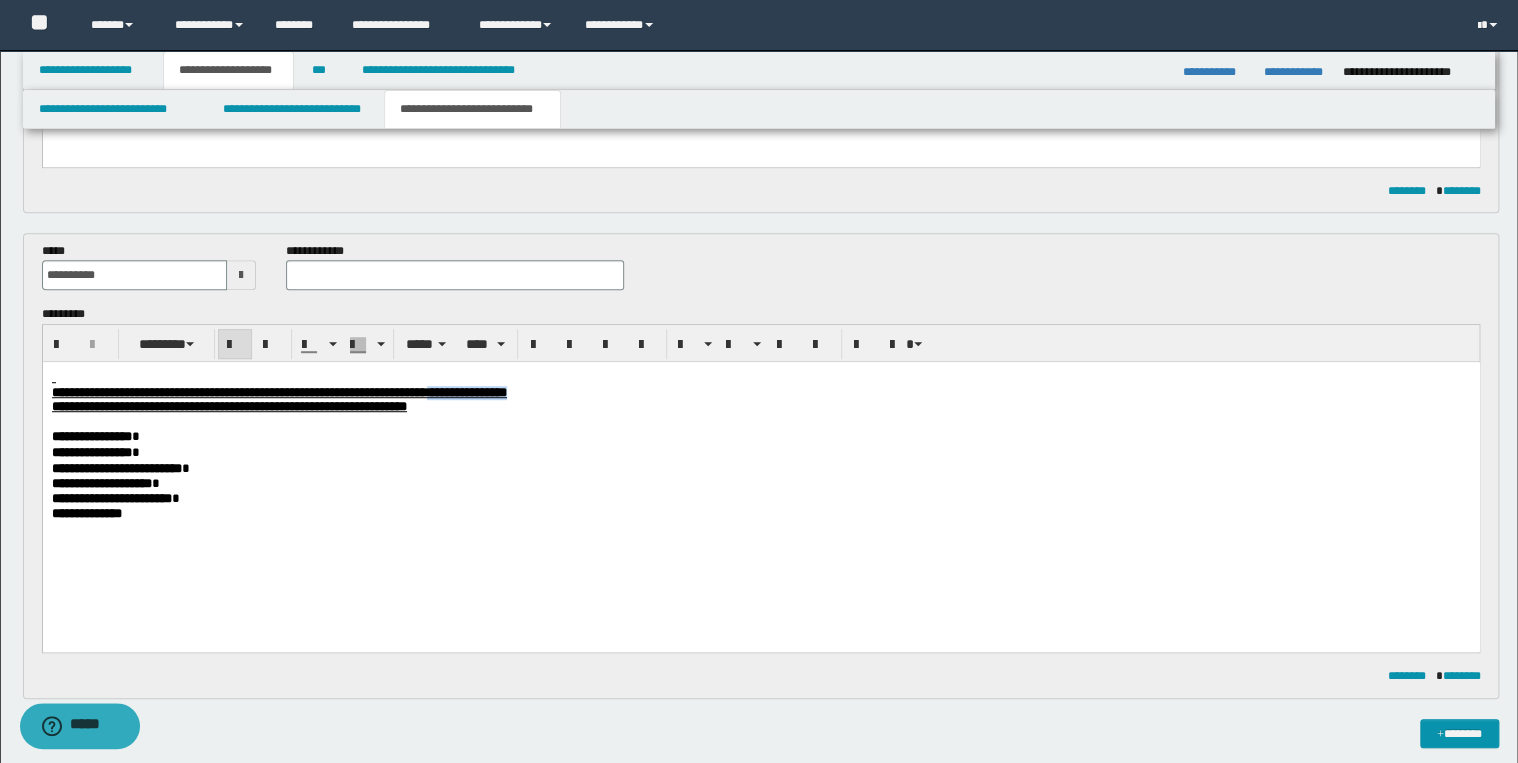 drag, startPoint x: 627, startPoint y: 390, endPoint x: 741, endPoint y: 391, distance: 114.00439 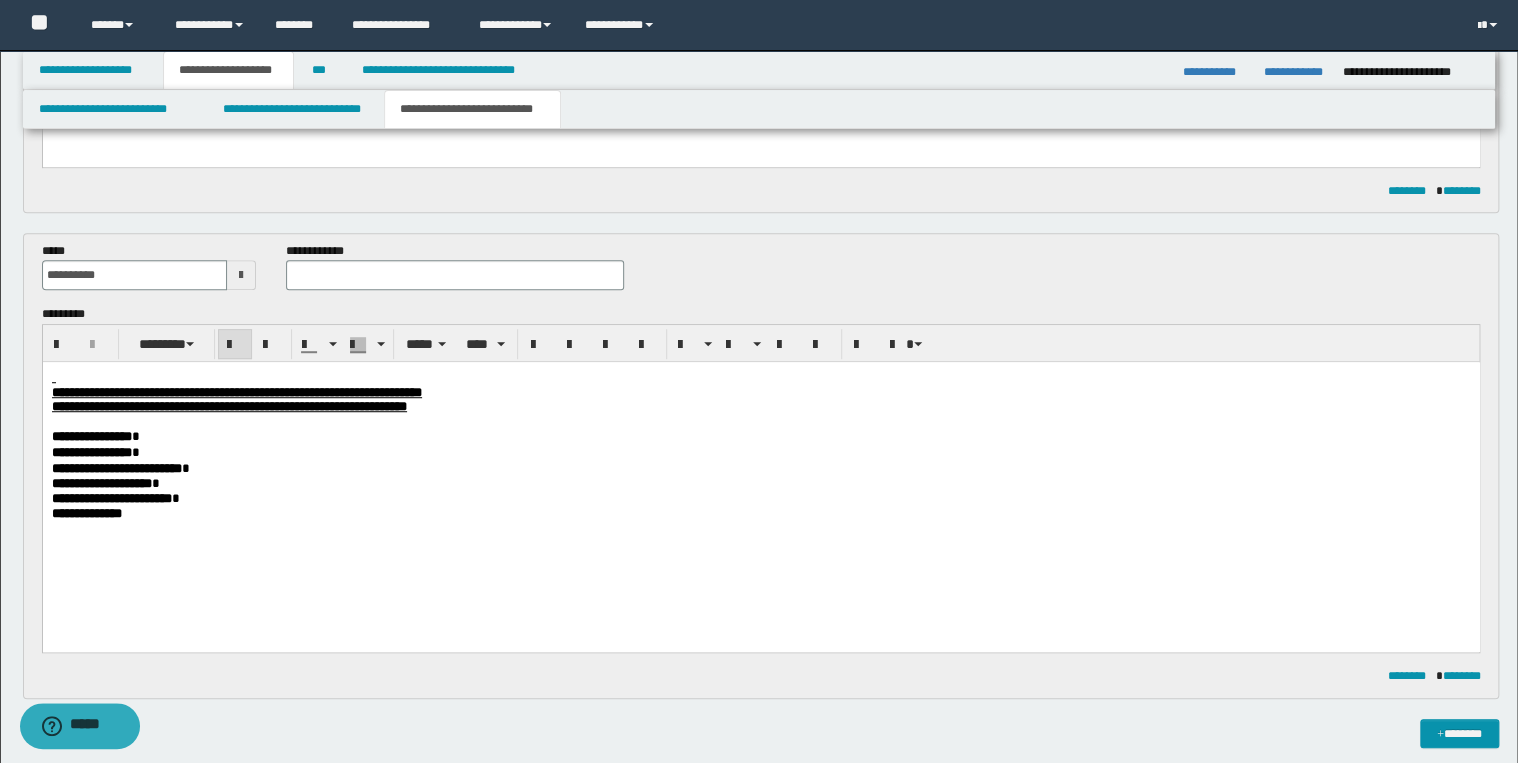 click at bounding box center [454, 275] 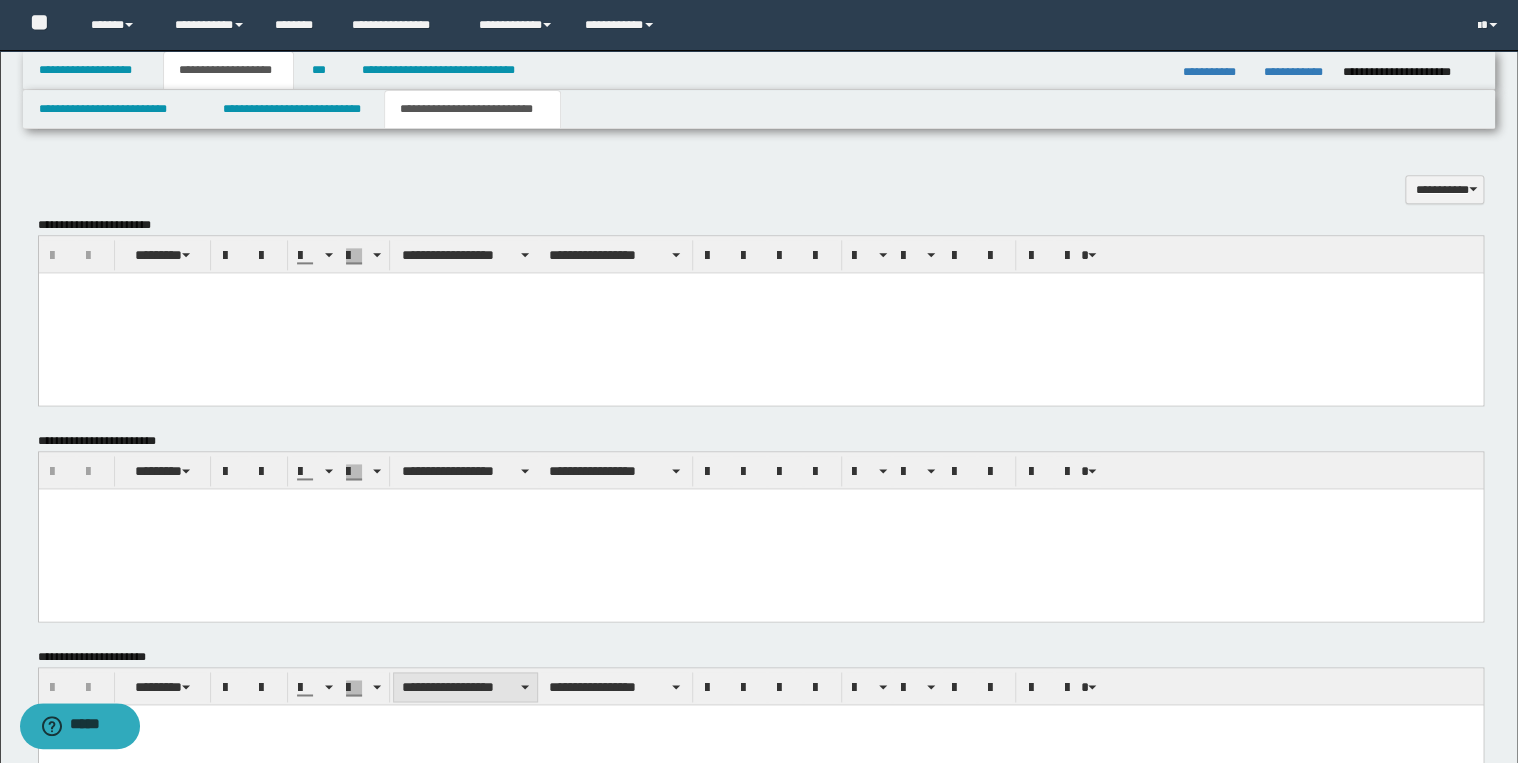 scroll, scrollTop: 1360, scrollLeft: 0, axis: vertical 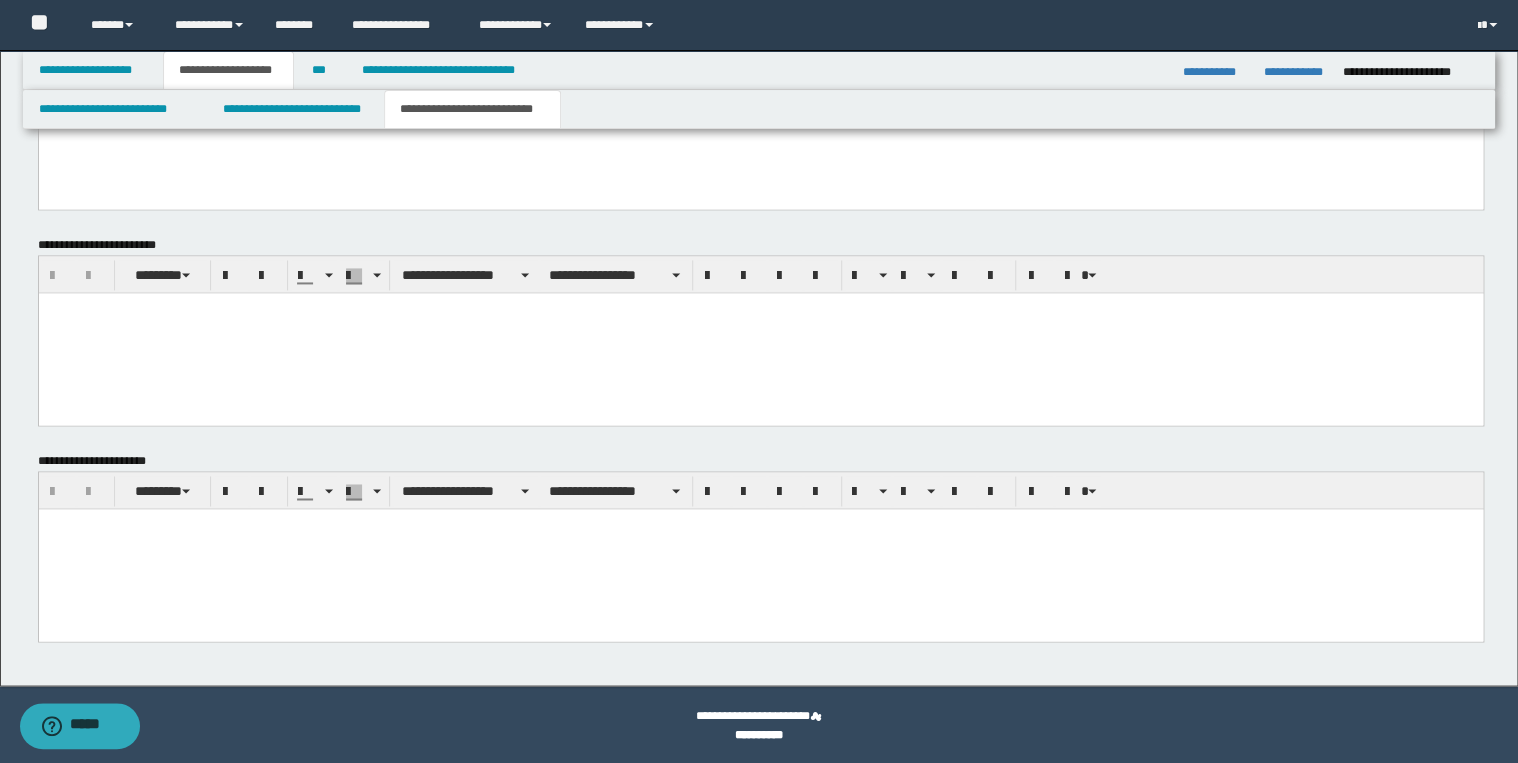 type on "**********" 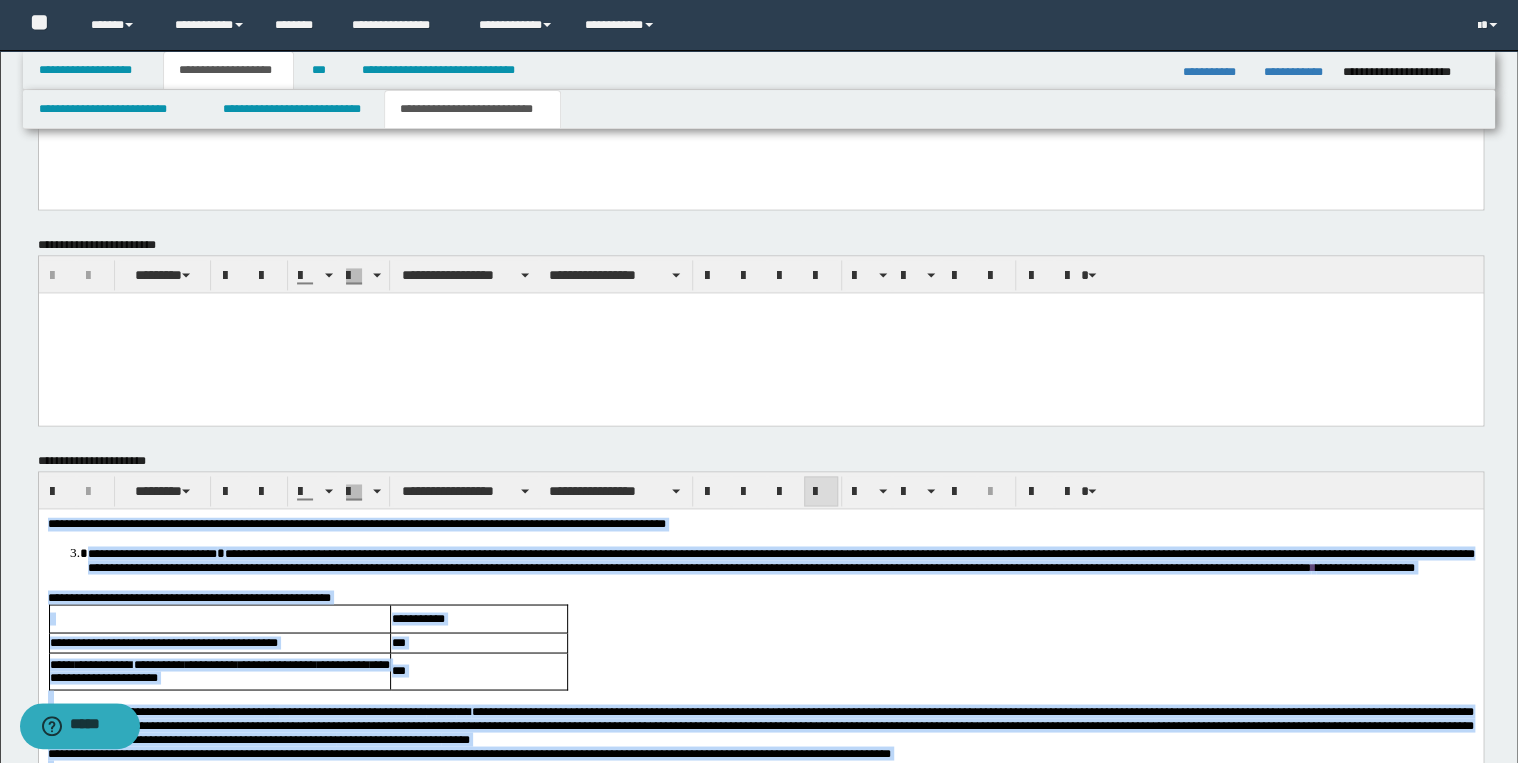 click at bounding box center [821, 492] 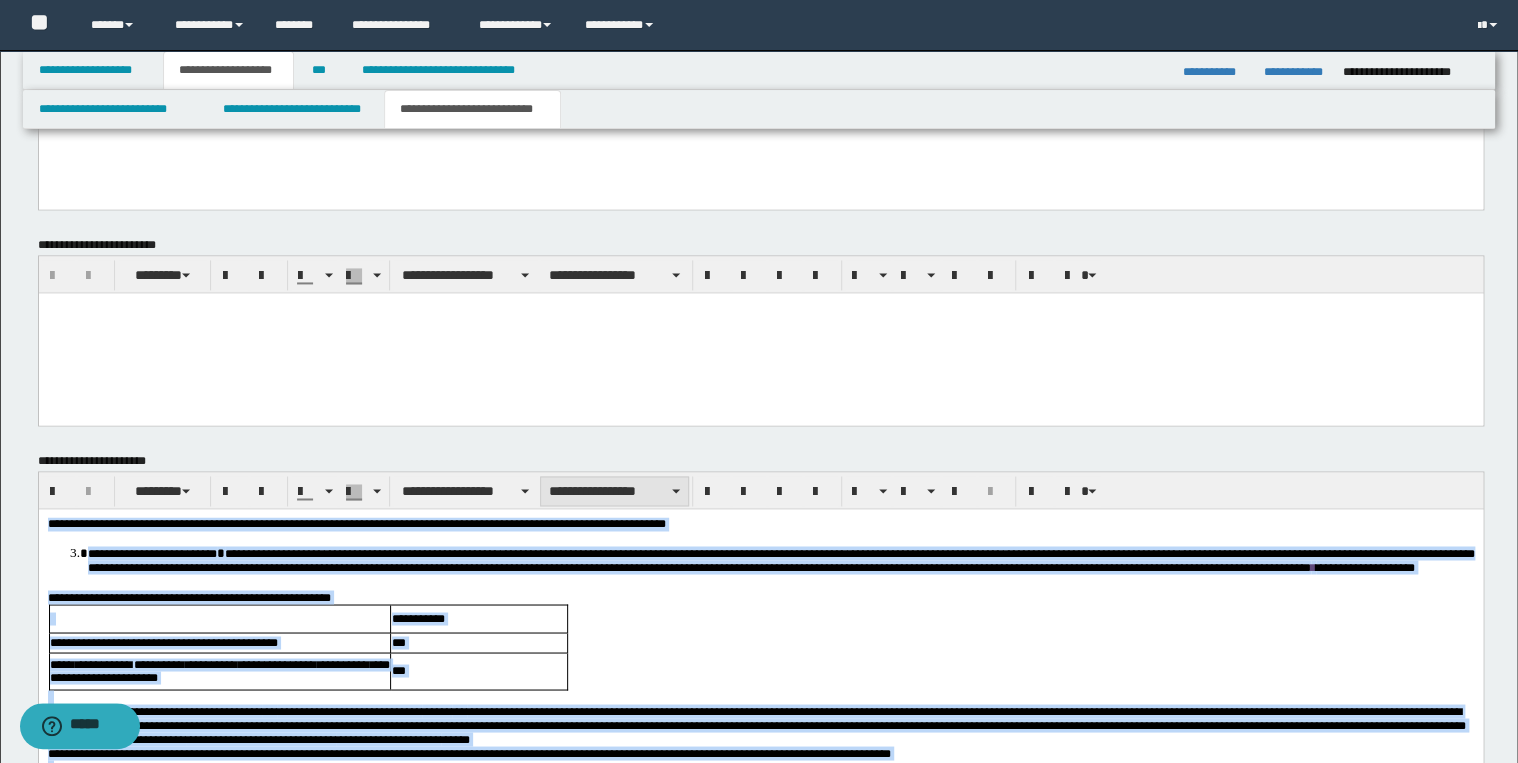 click on "**********" at bounding box center [614, 491] 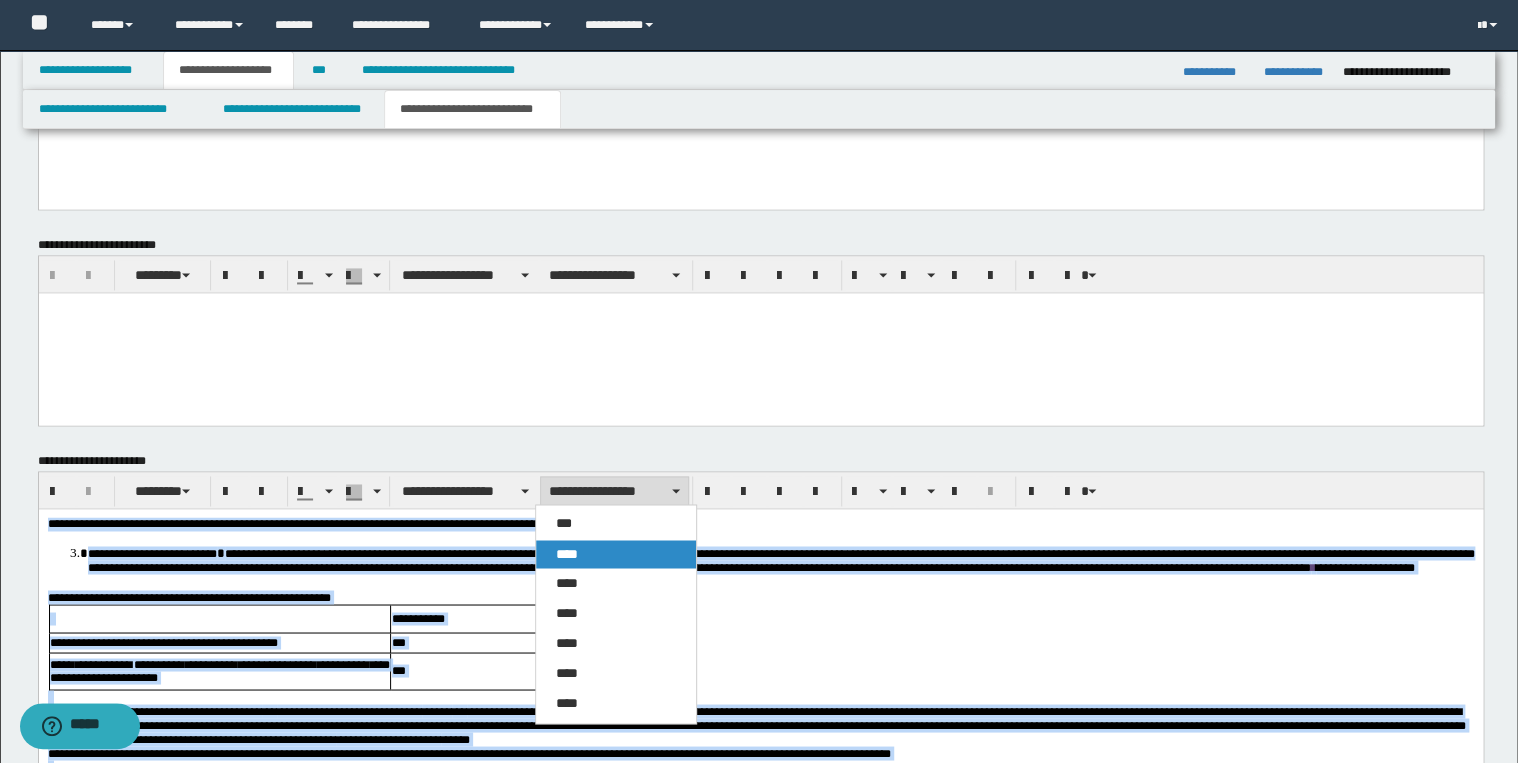 click on "****" at bounding box center [616, 554] 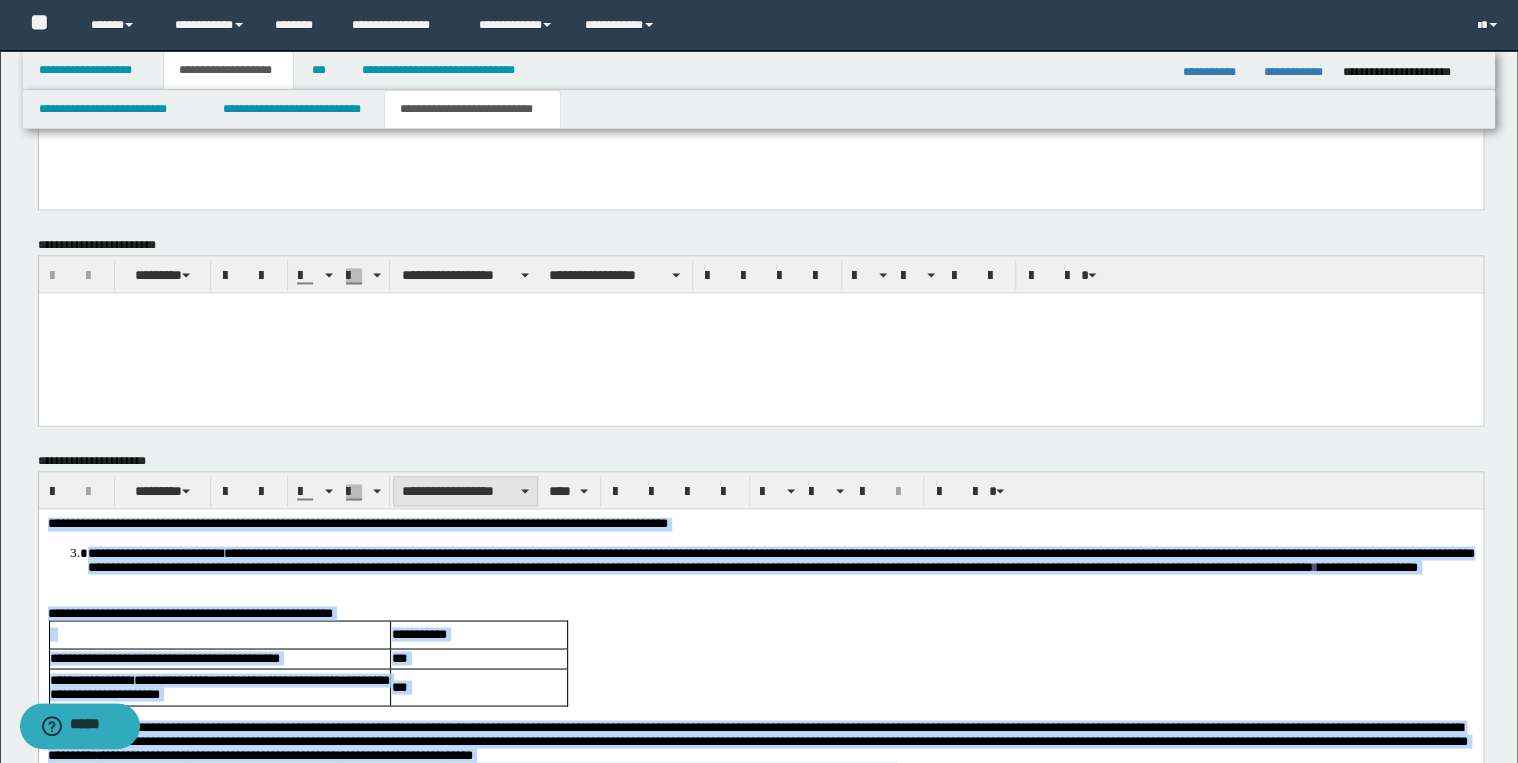 click on "**********" at bounding box center [465, 491] 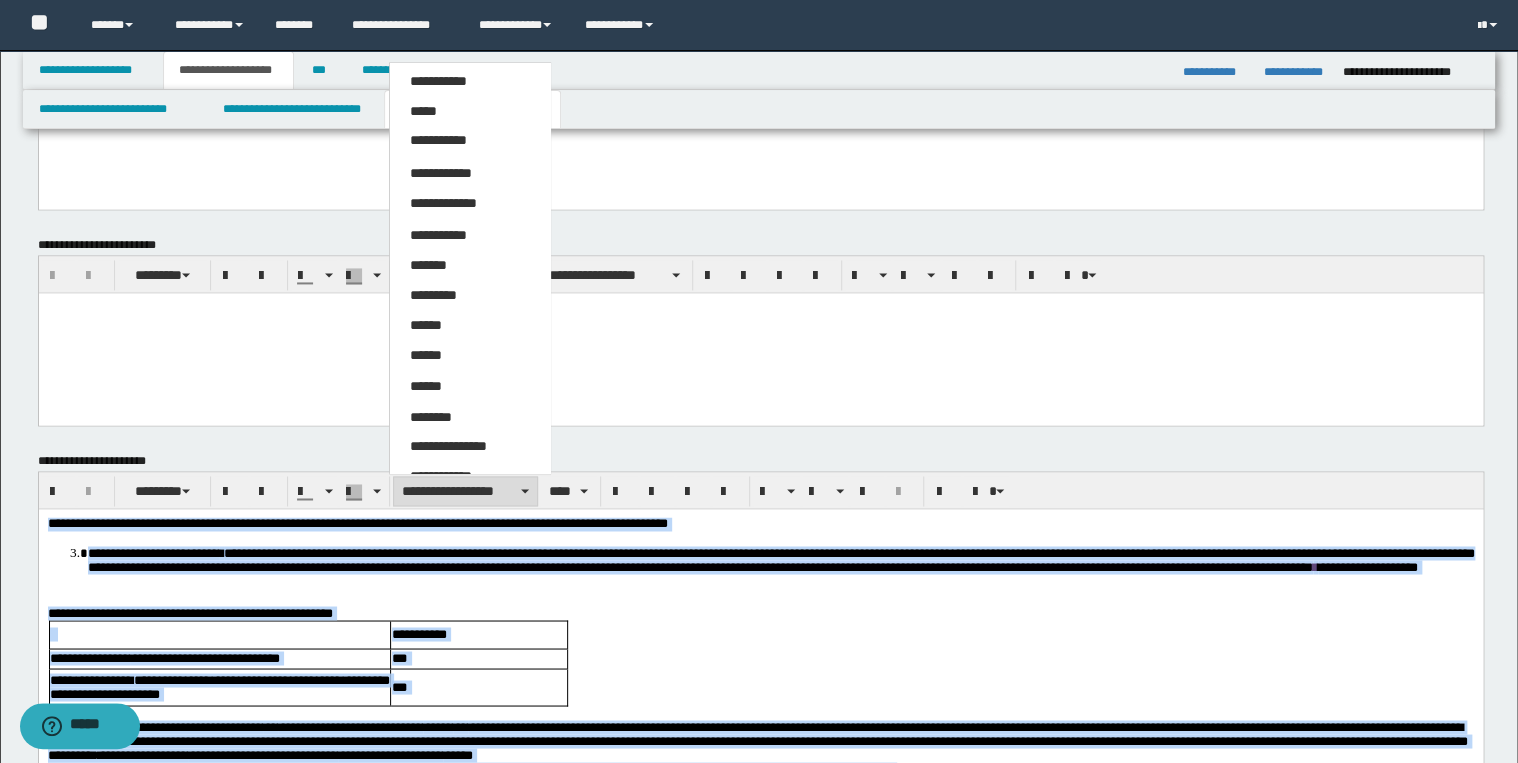click on "*****" at bounding box center (423, 111) 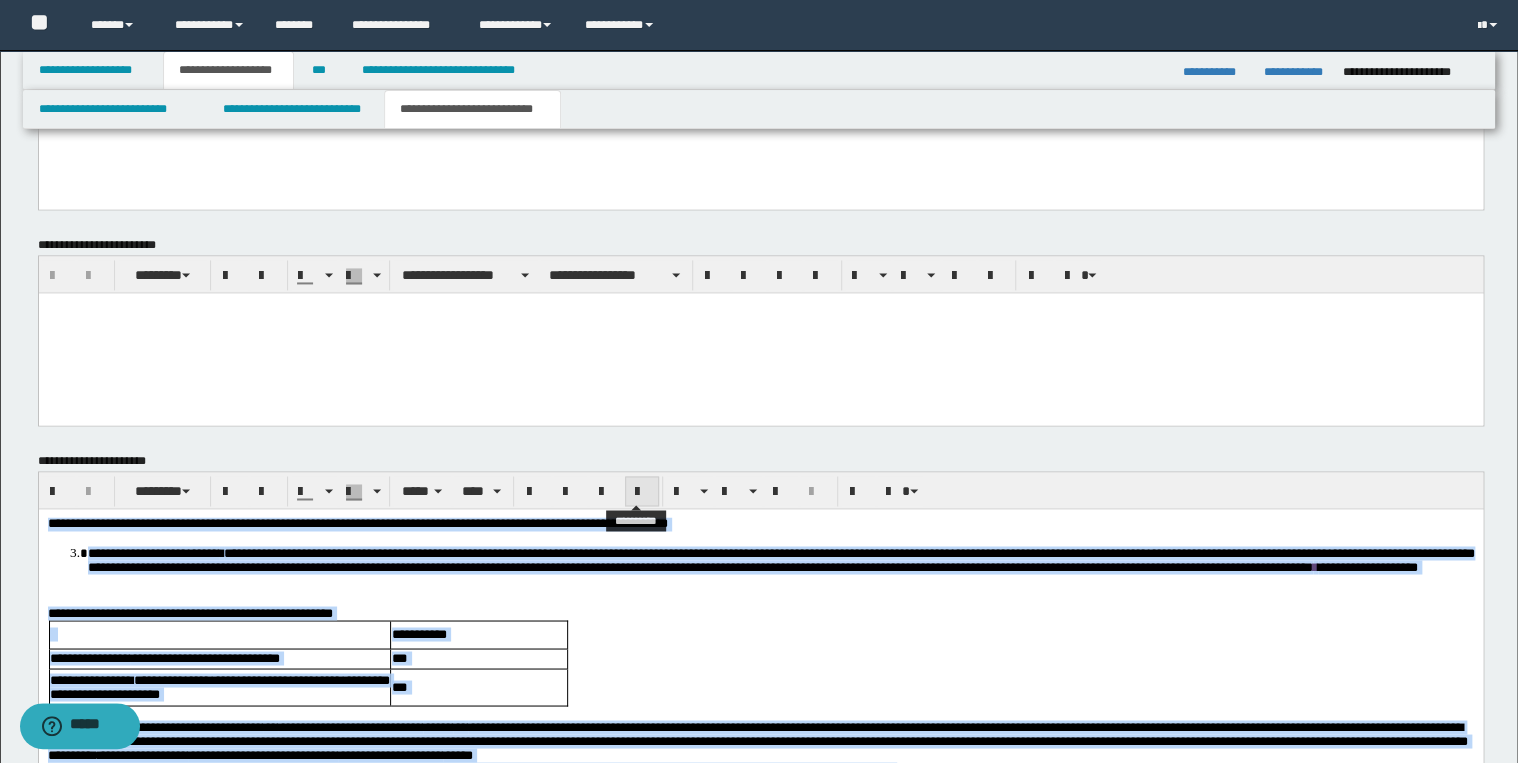 click at bounding box center [642, 491] 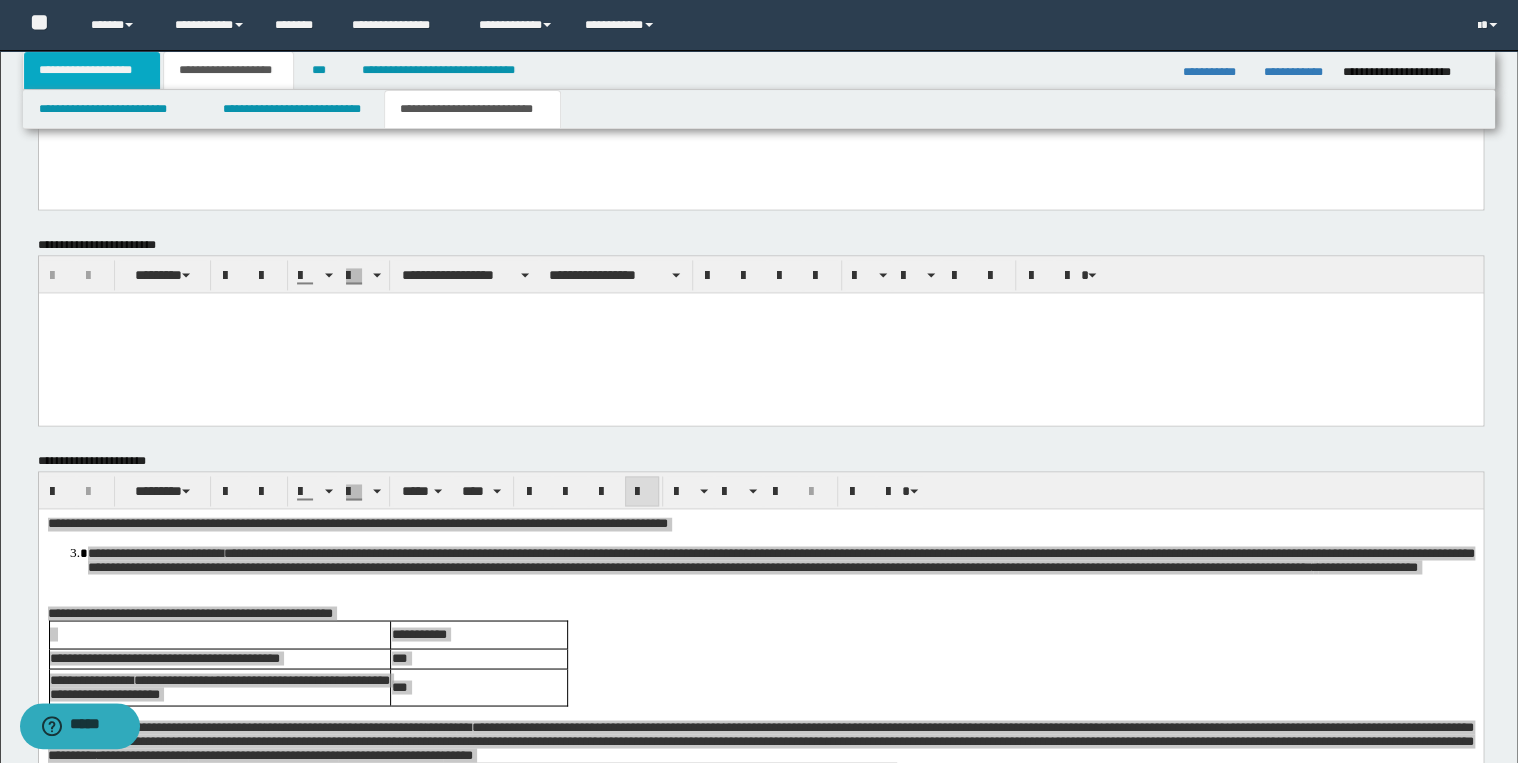 click on "**********" at bounding box center [92, 70] 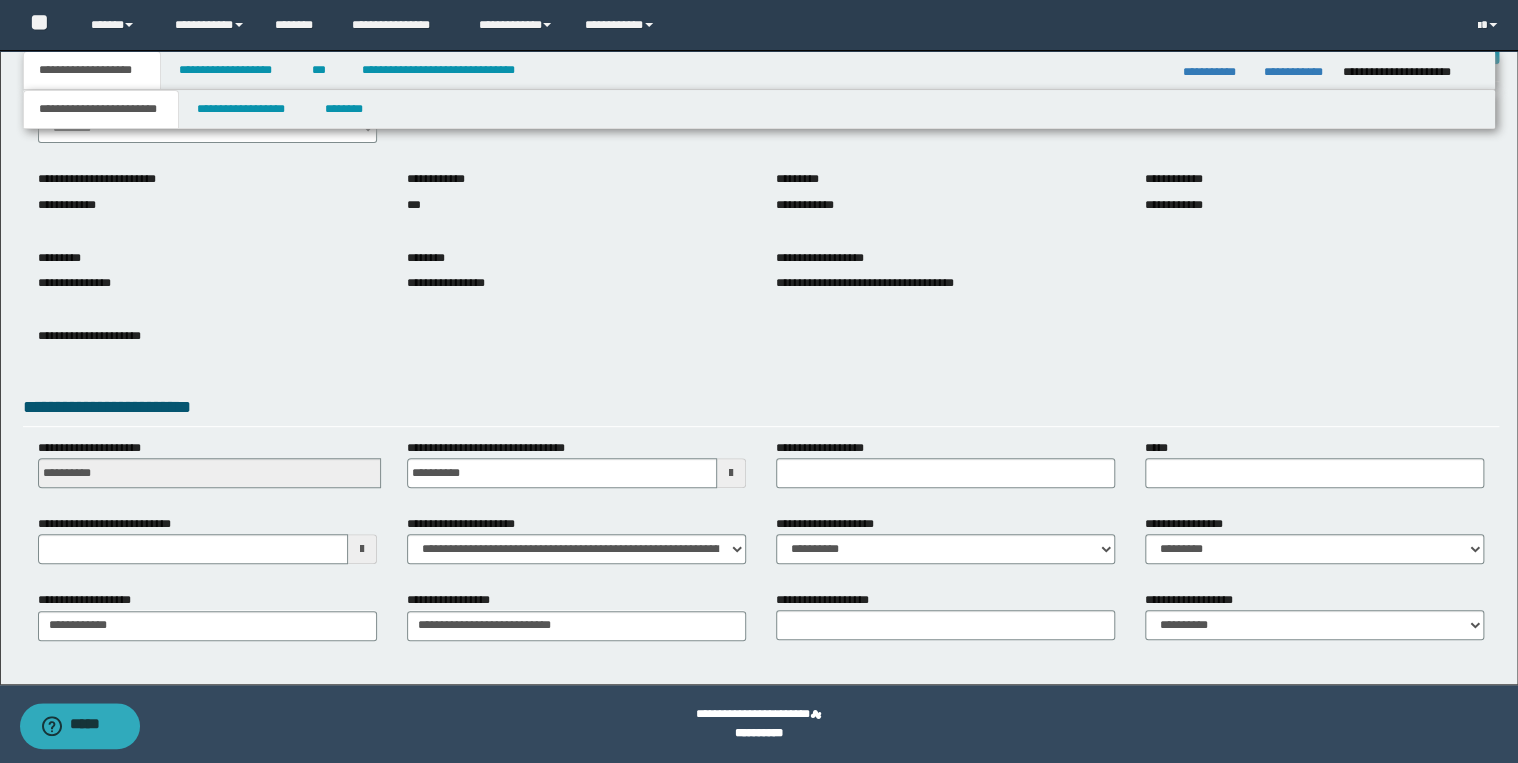 scroll, scrollTop: 120, scrollLeft: 0, axis: vertical 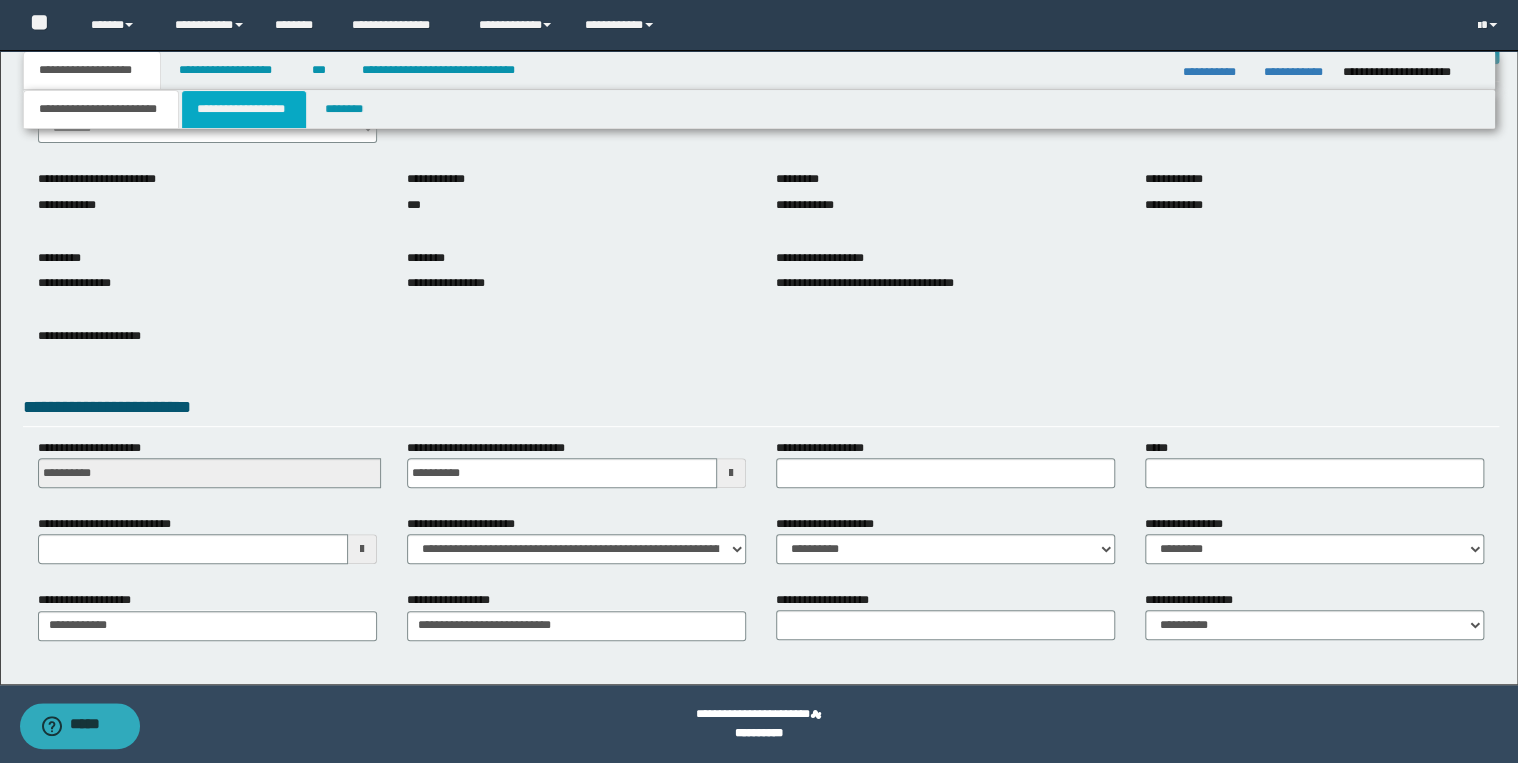 click on "**********" at bounding box center (244, 109) 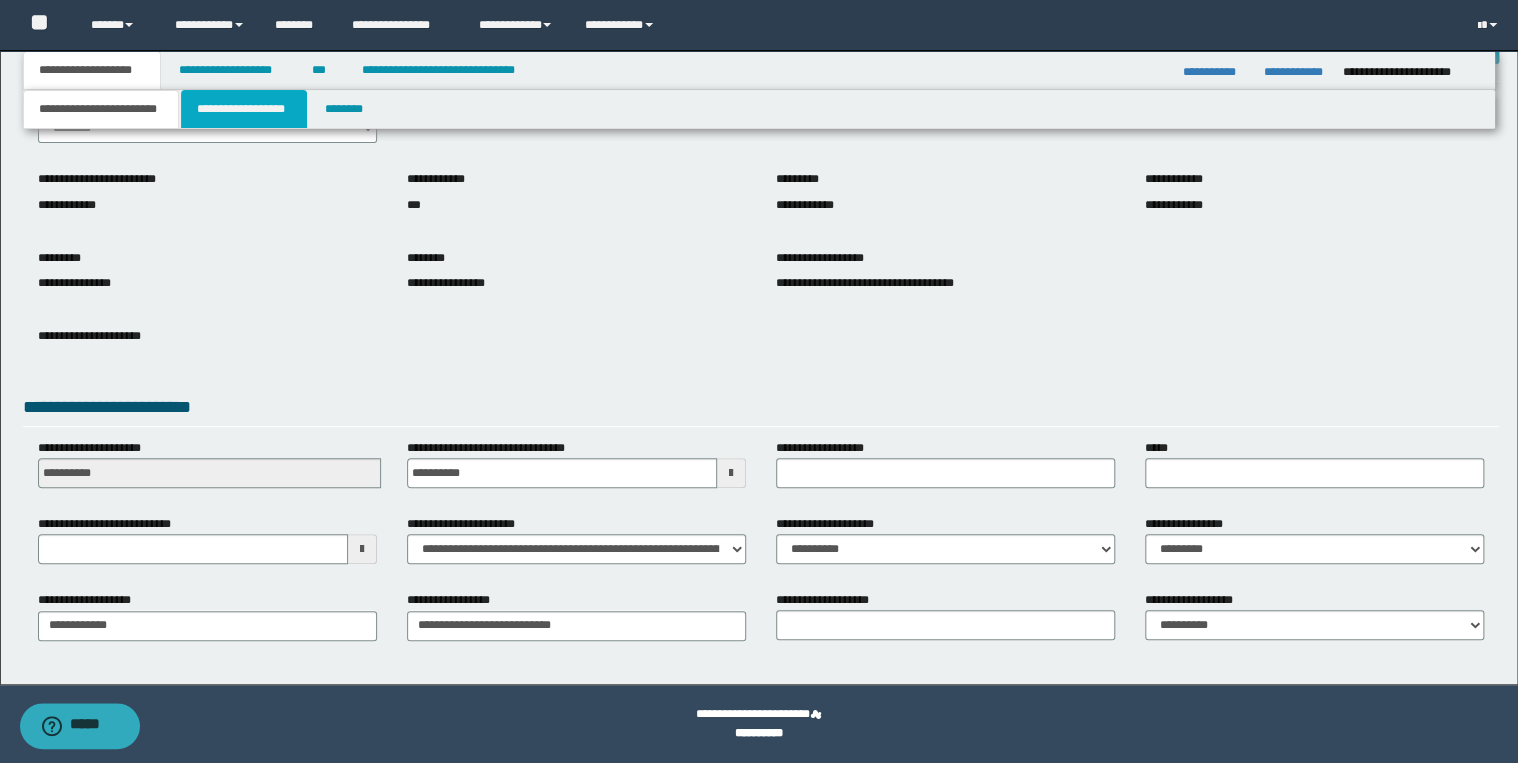 scroll, scrollTop: 0, scrollLeft: 0, axis: both 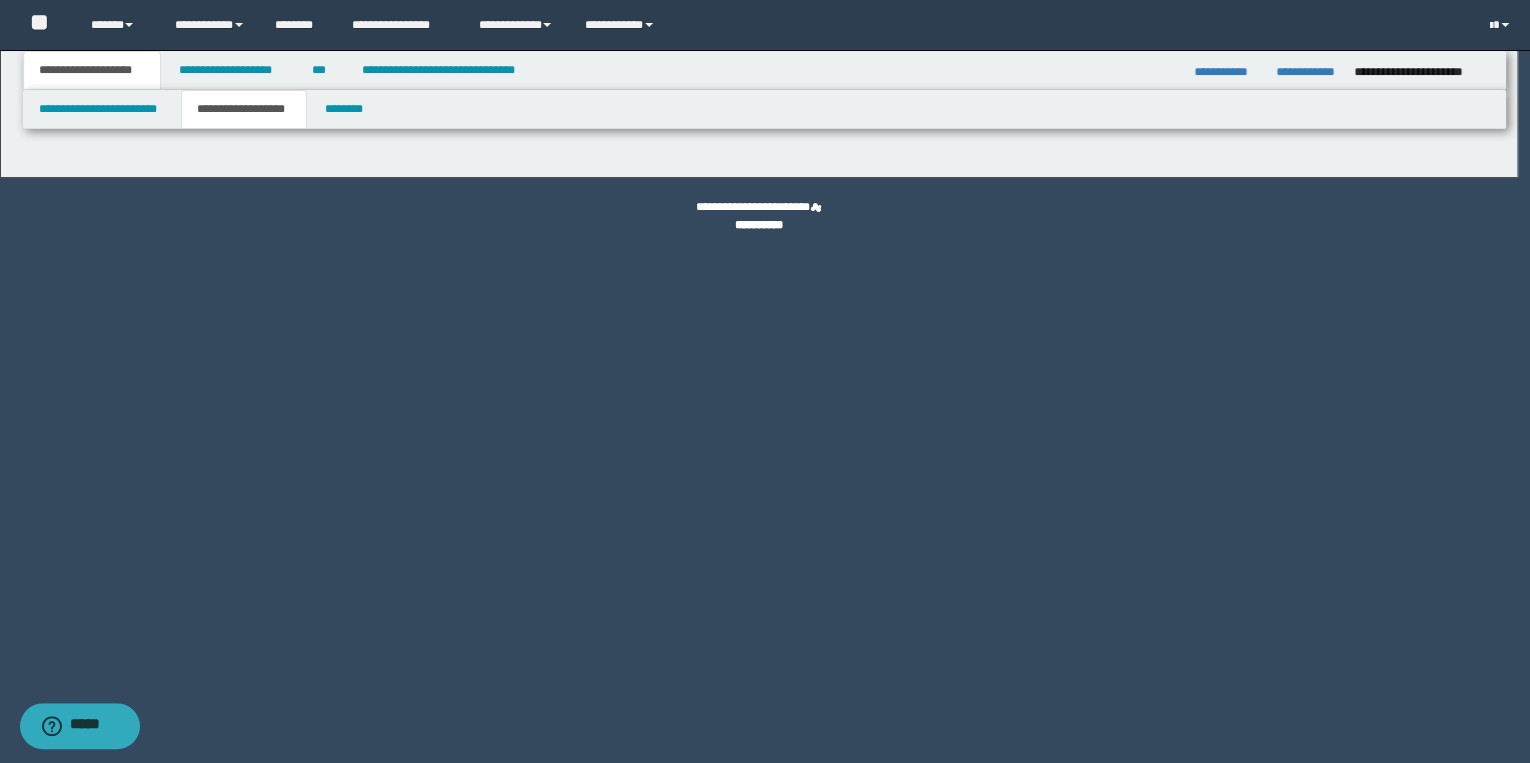 type on "********" 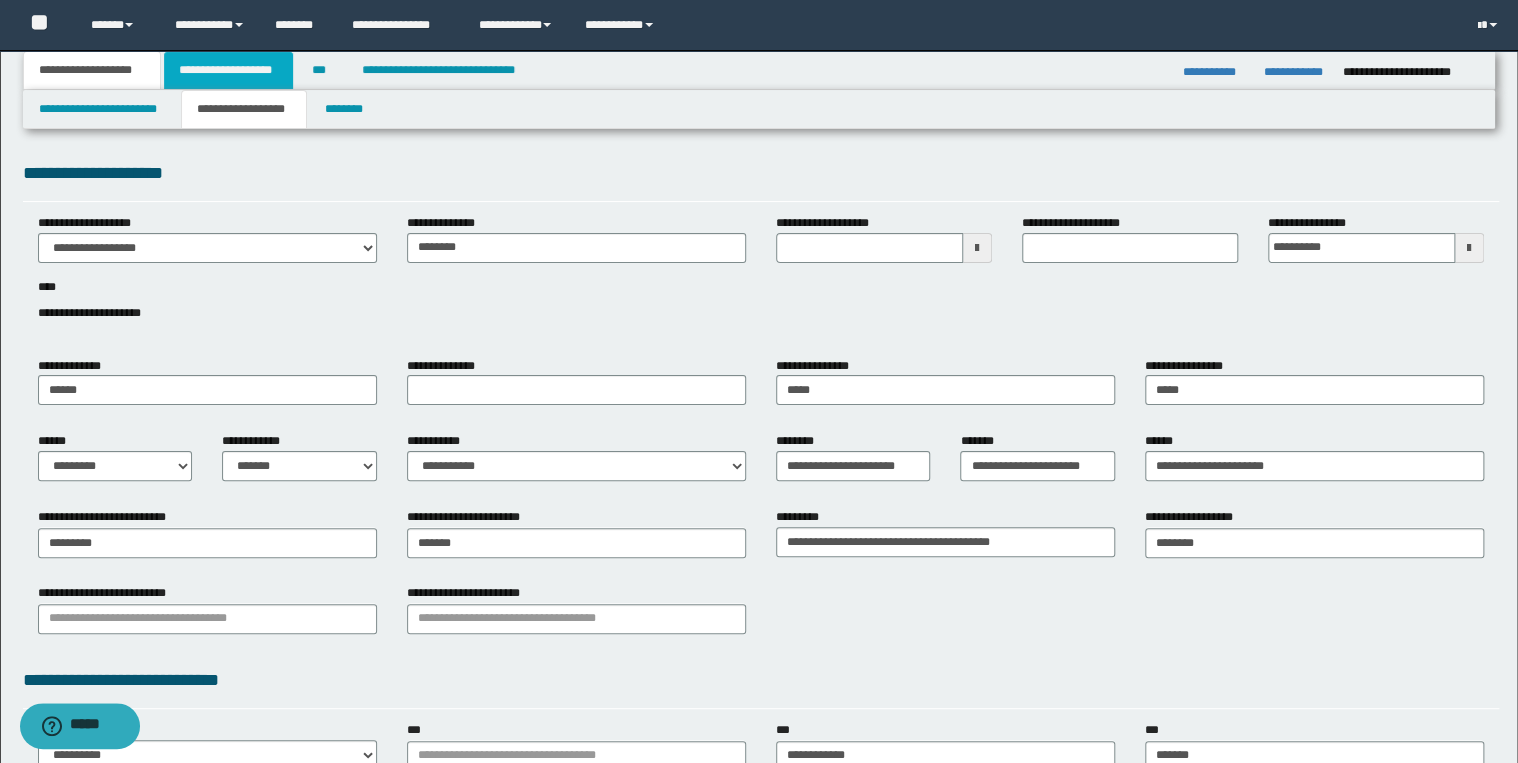 click on "**********" at bounding box center (228, 70) 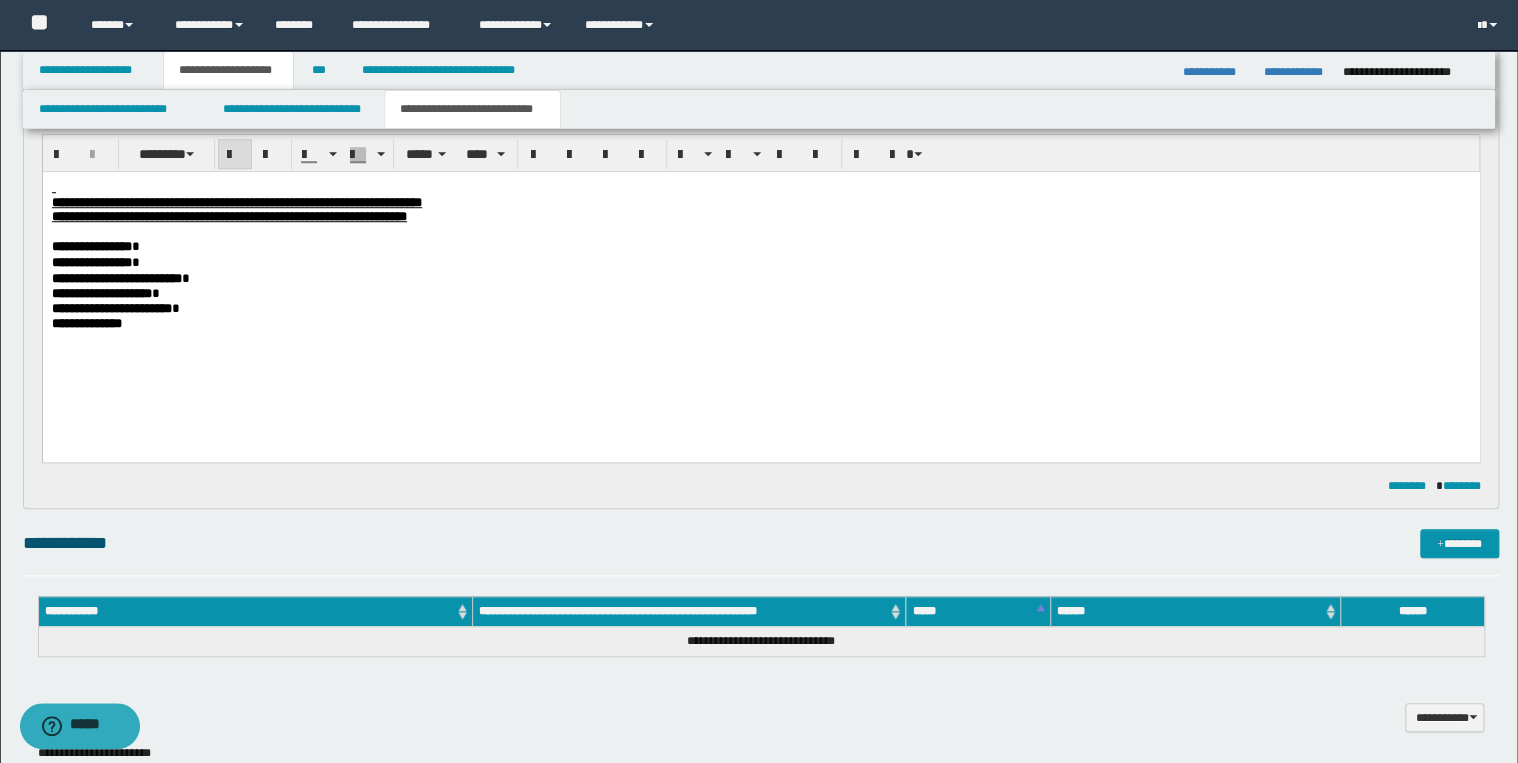 scroll, scrollTop: 640, scrollLeft: 0, axis: vertical 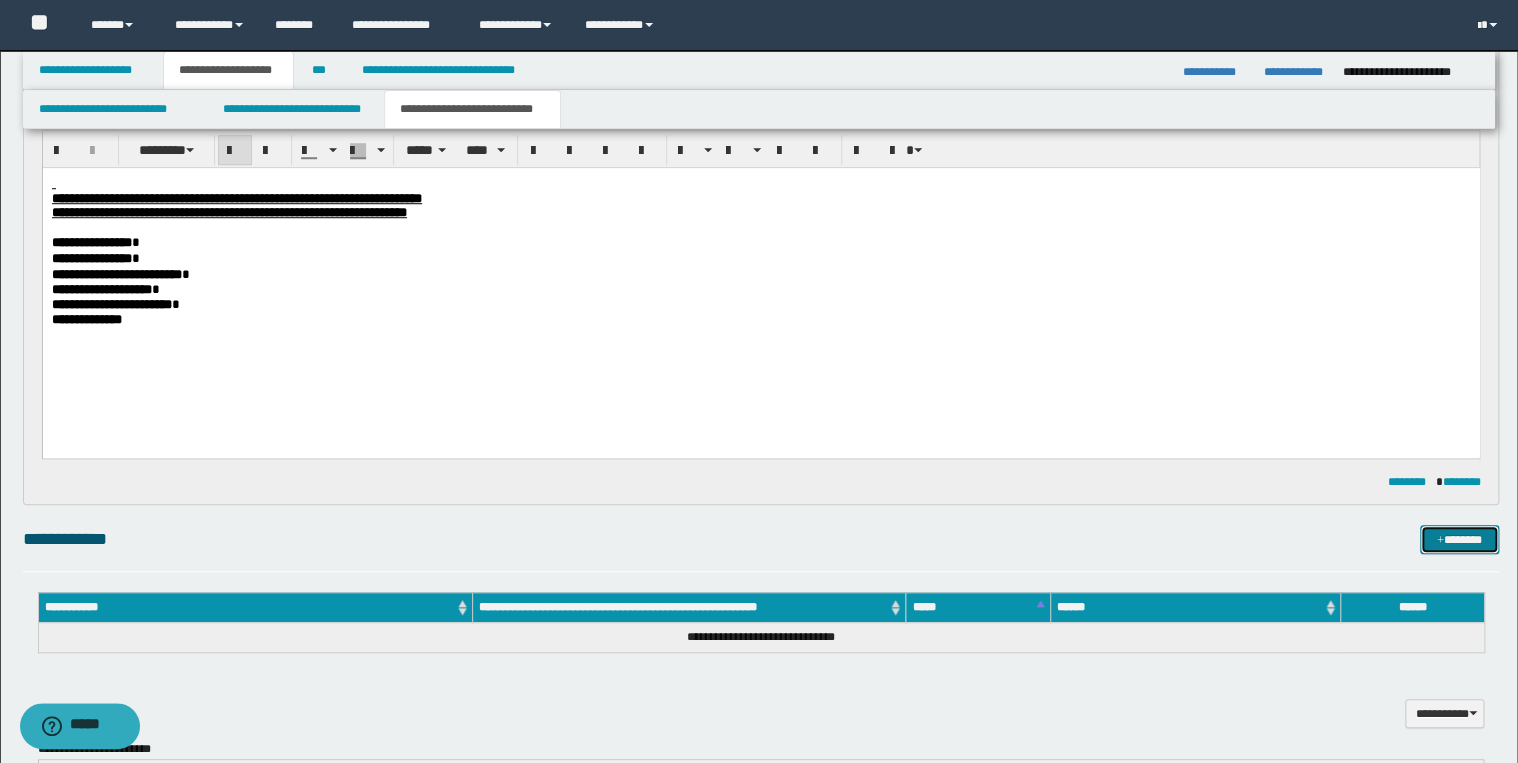 click on "*******" at bounding box center [1459, 540] 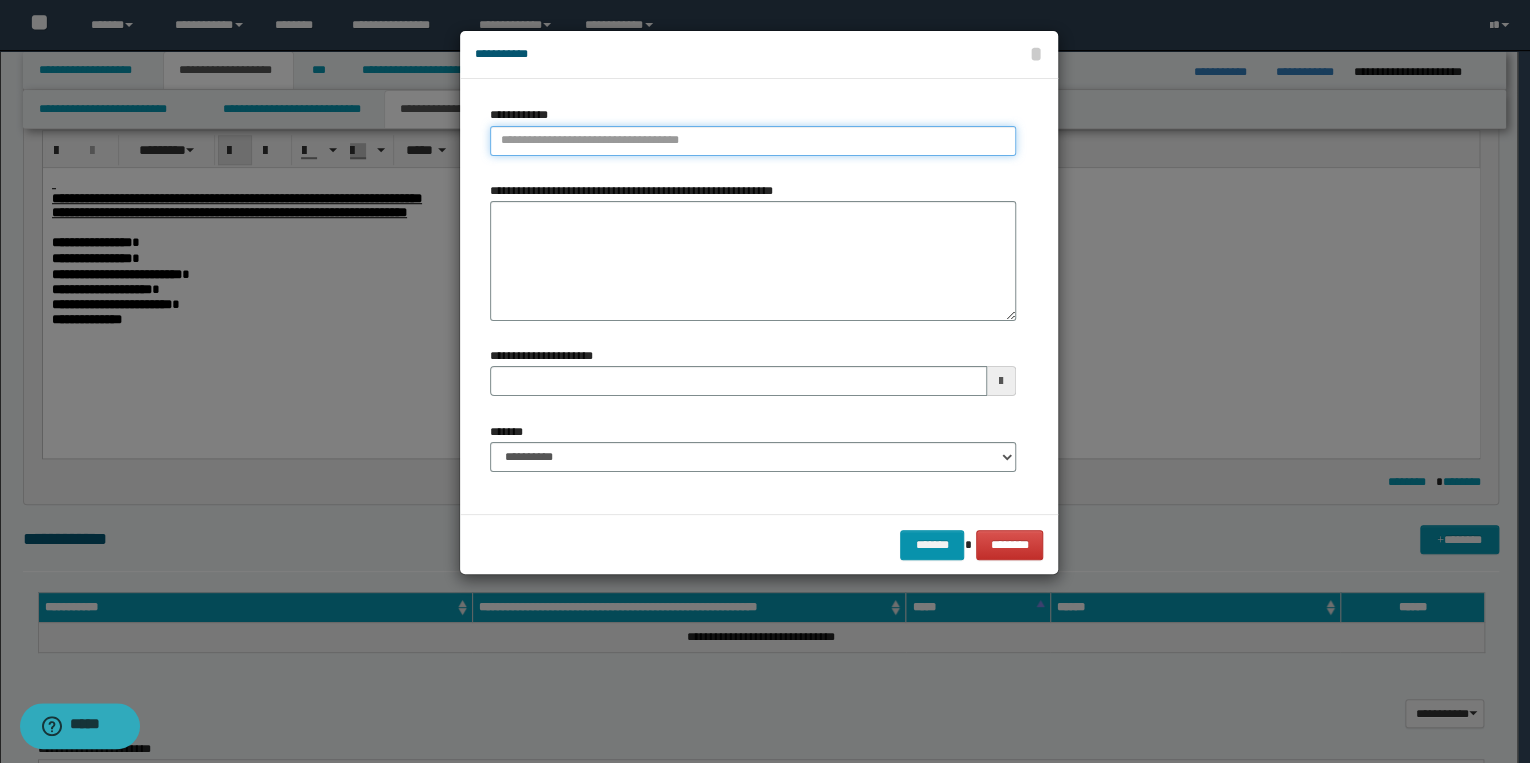 drag, startPoint x: 492, startPoint y: 132, endPoint x: 512, endPoint y: 138, distance: 20.880613 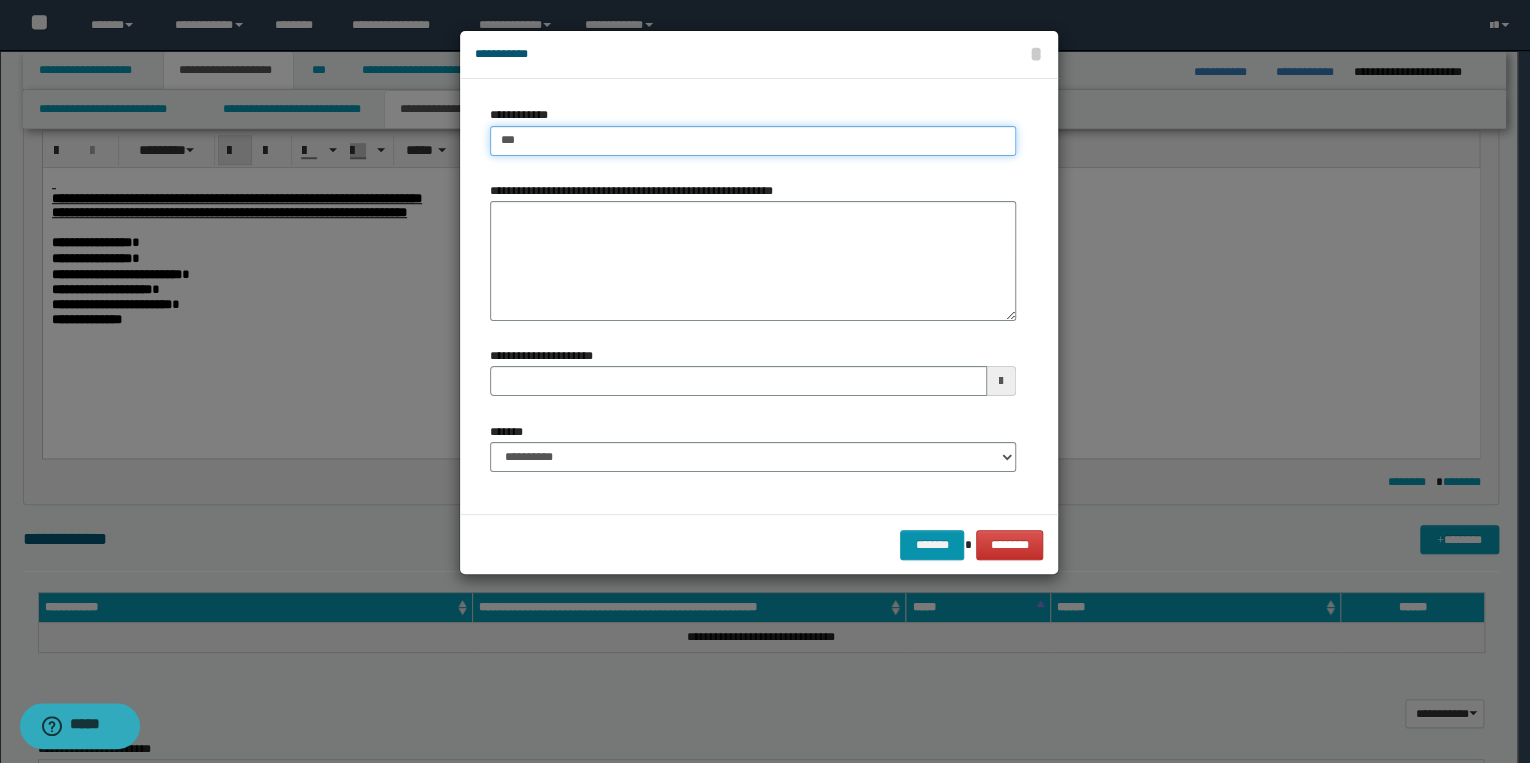 type on "****" 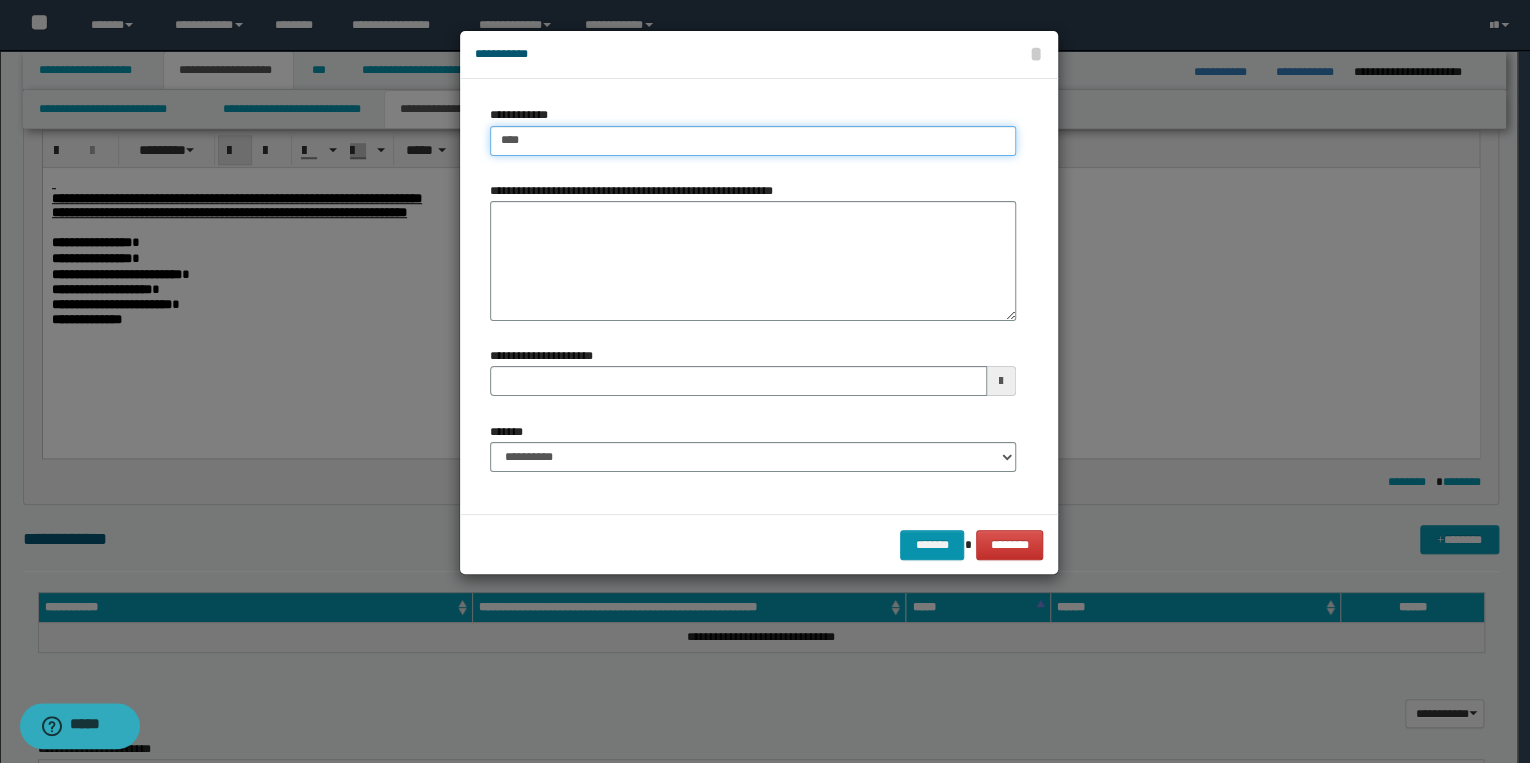 type on "****" 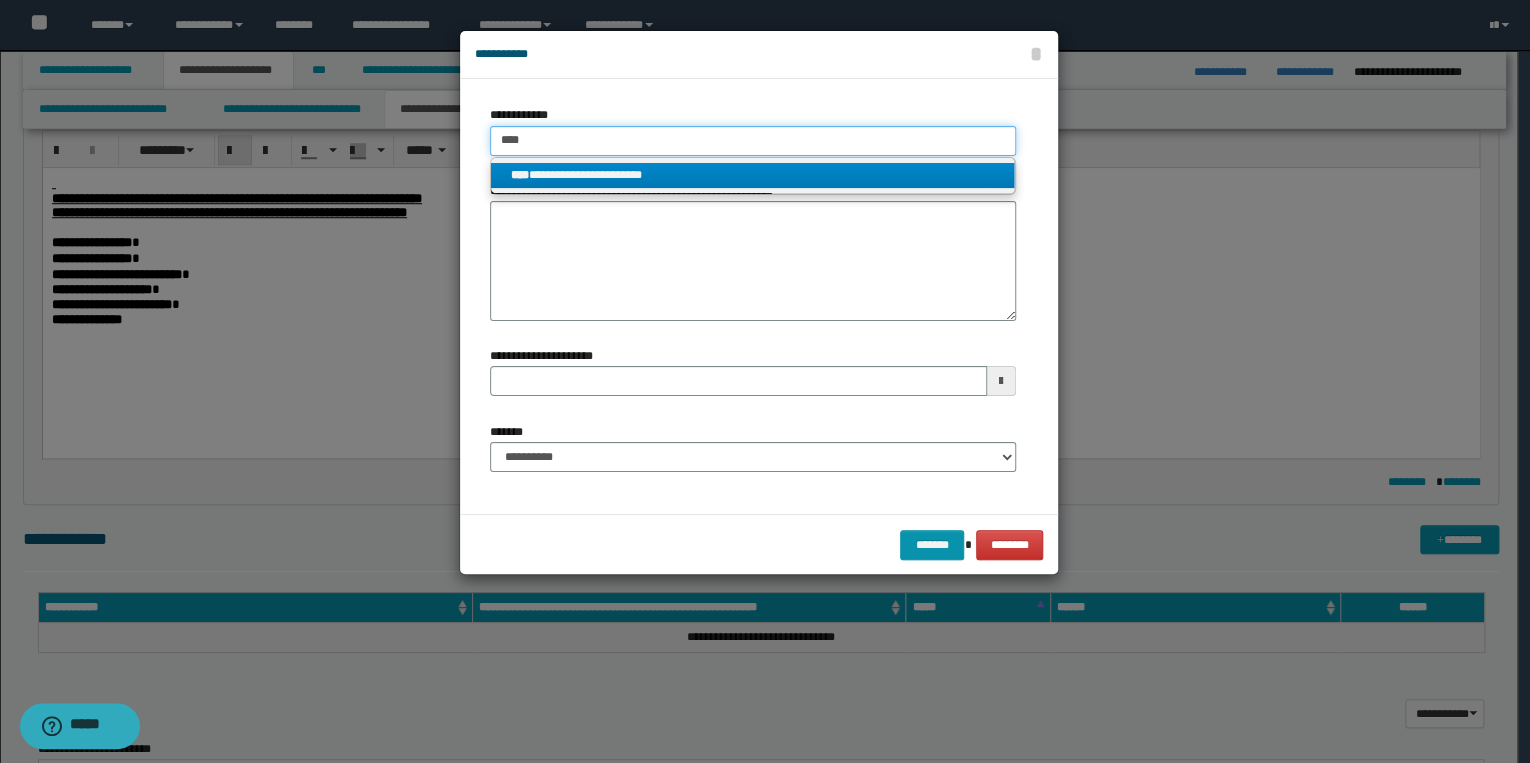 type on "****" 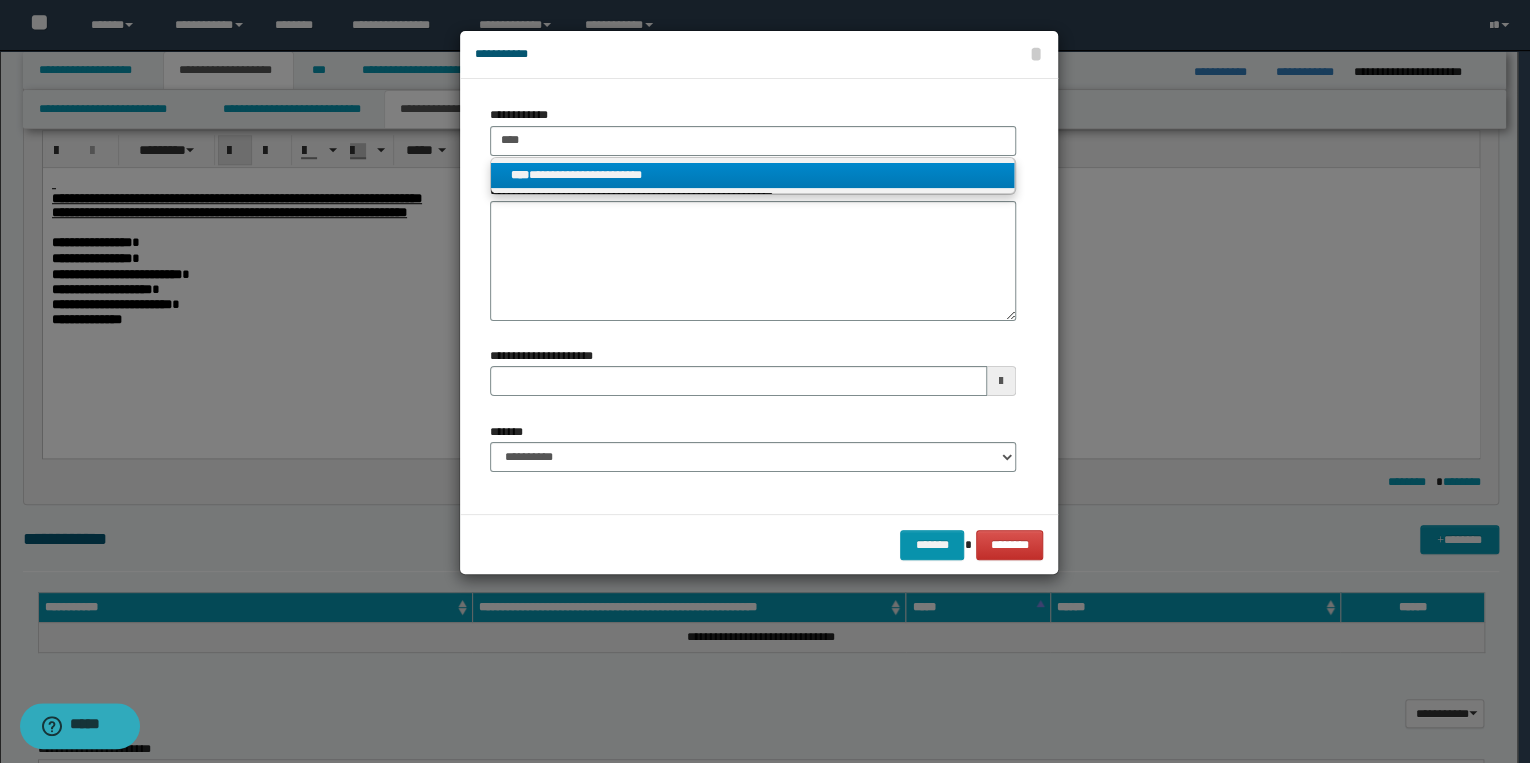 click on "**********" at bounding box center (753, 175) 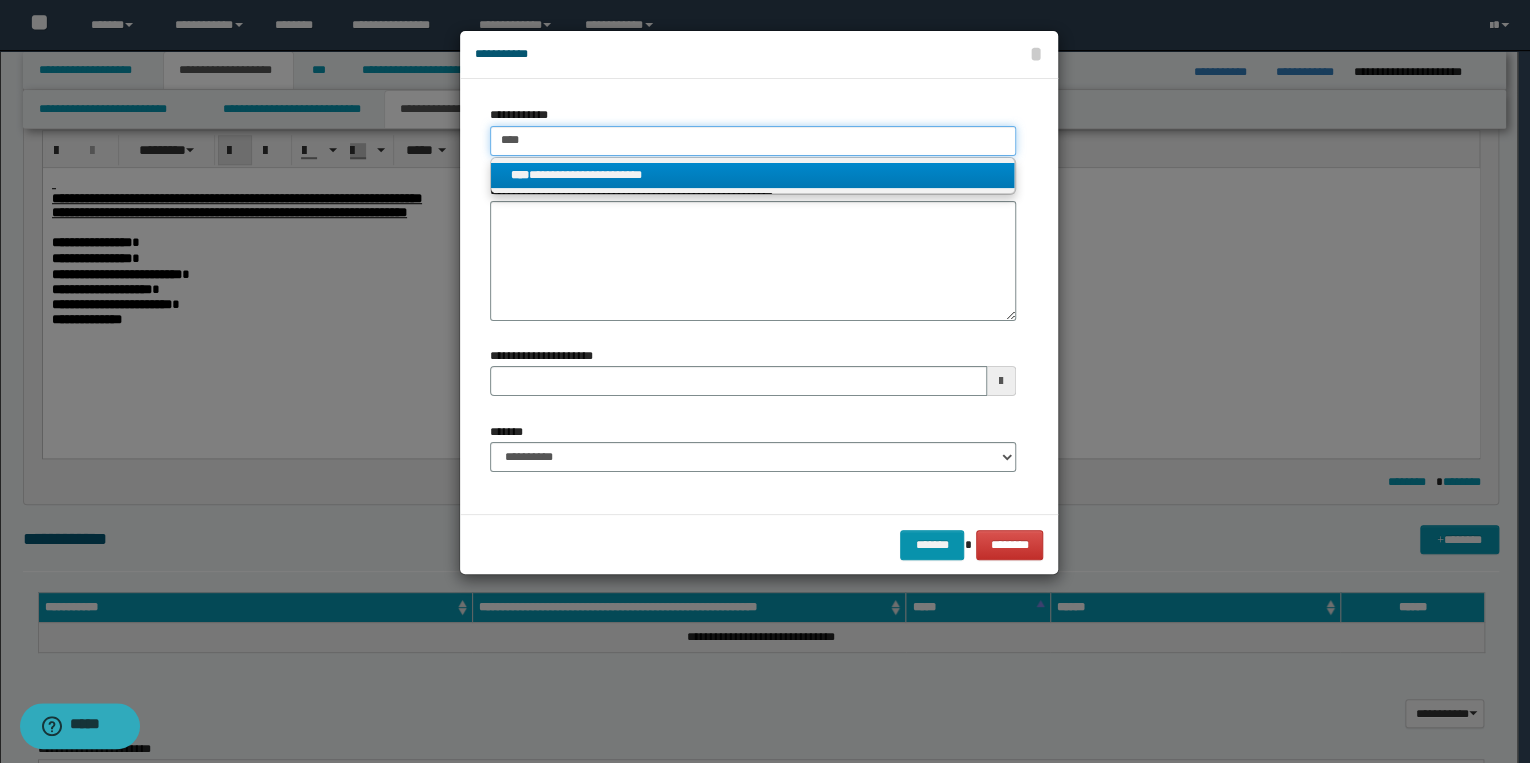 type 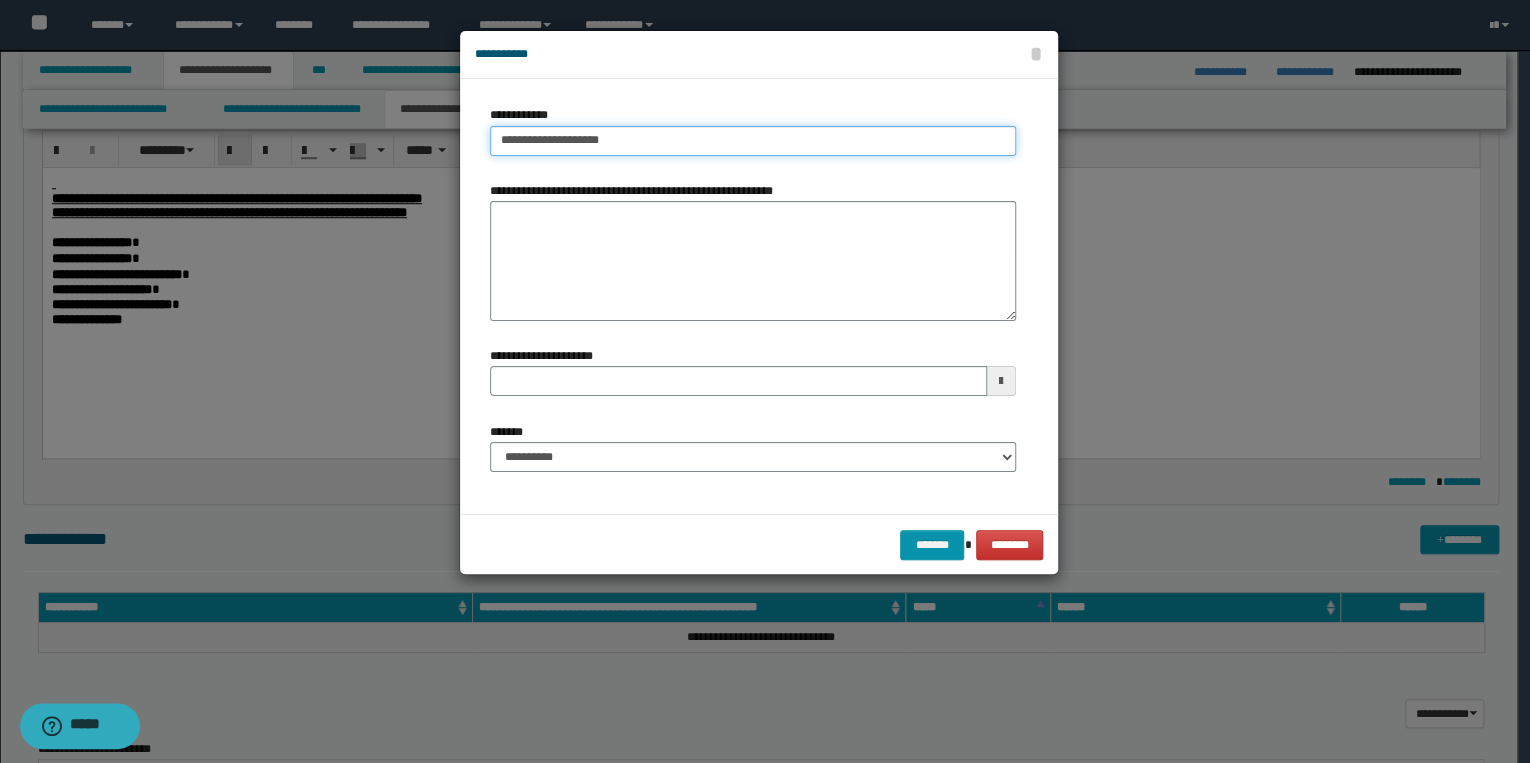 type on "**********" 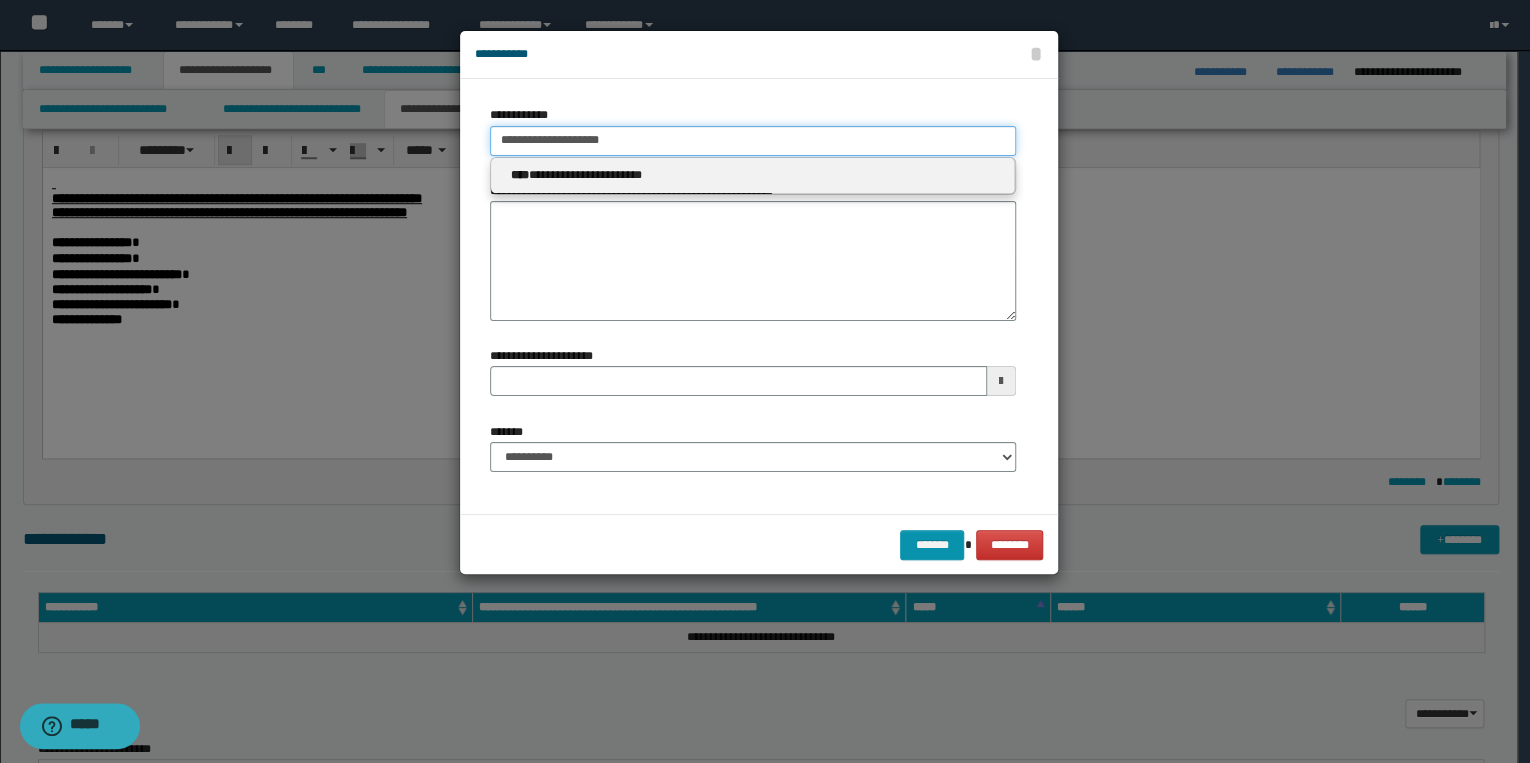 type 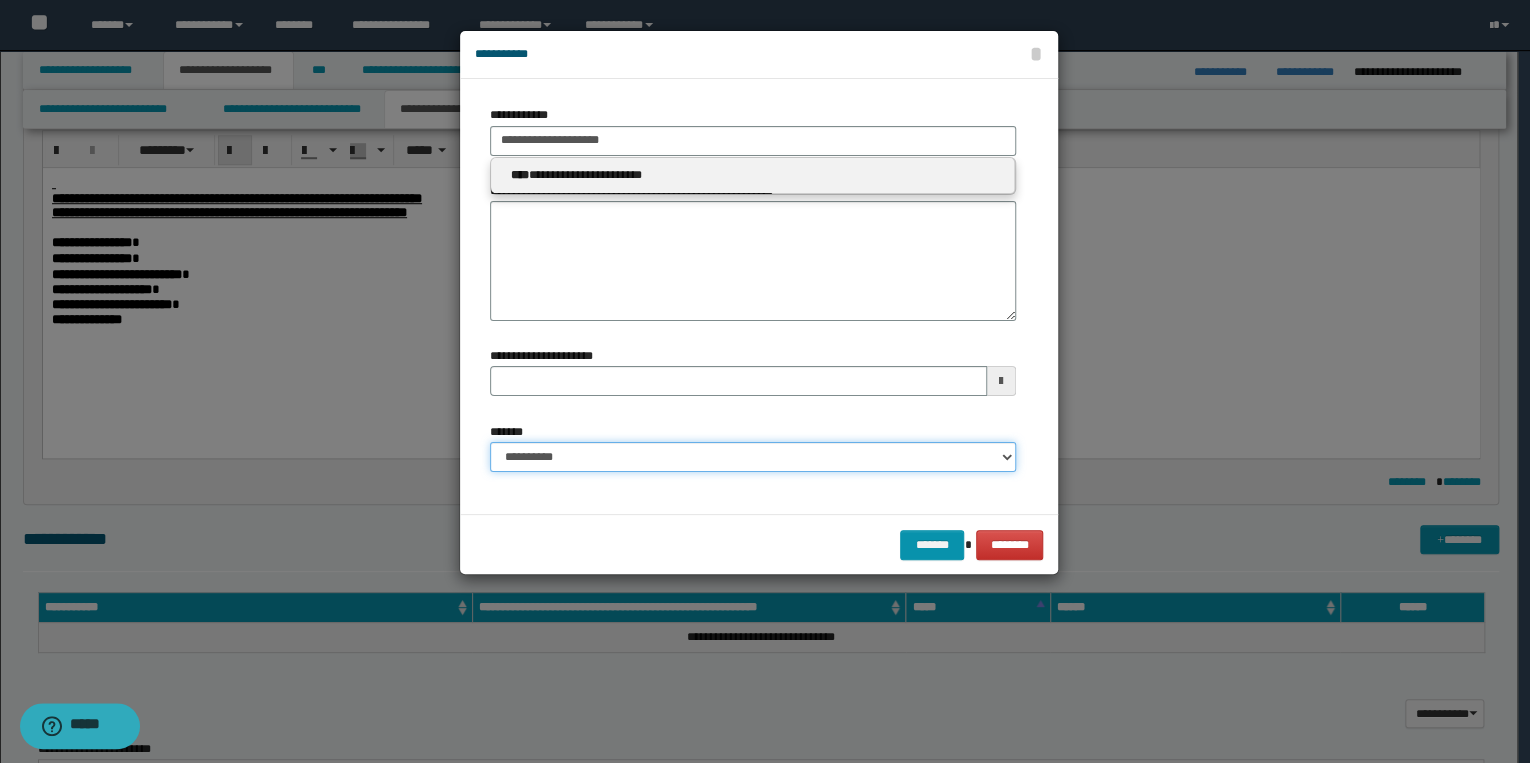 type 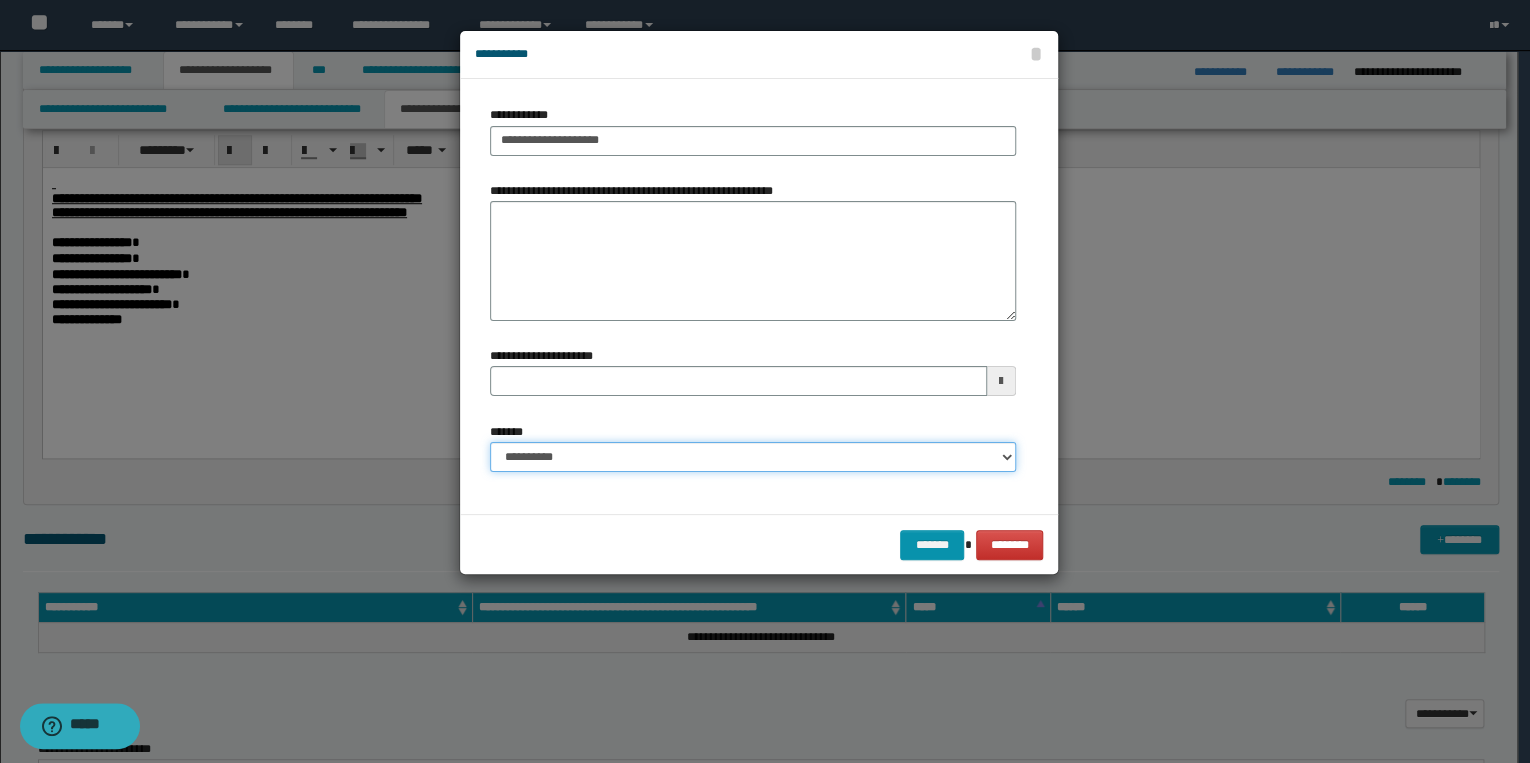 drag, startPoint x: 581, startPoint y: 456, endPoint x: 605, endPoint y: 471, distance: 28.301943 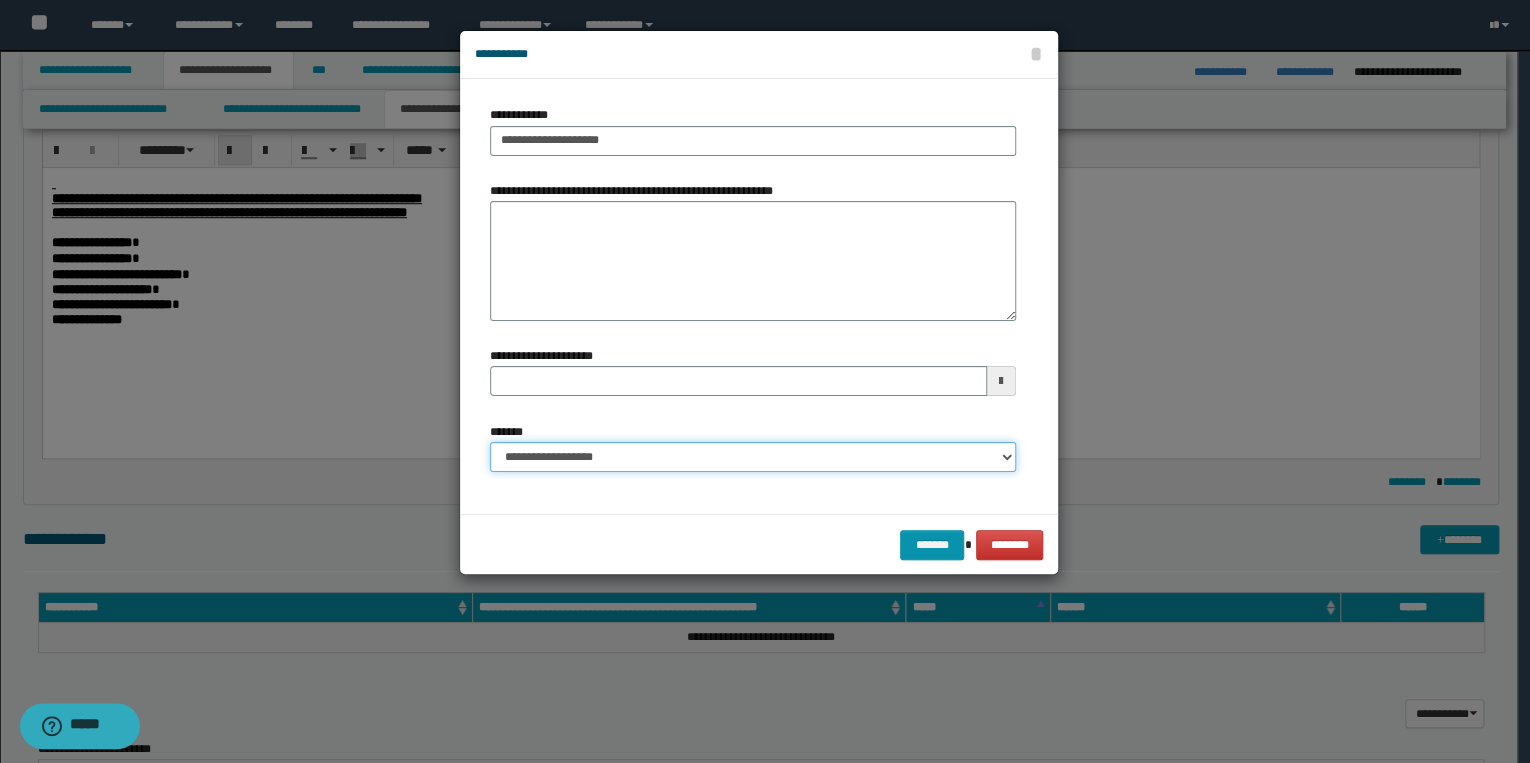click on "**********" at bounding box center [753, 457] 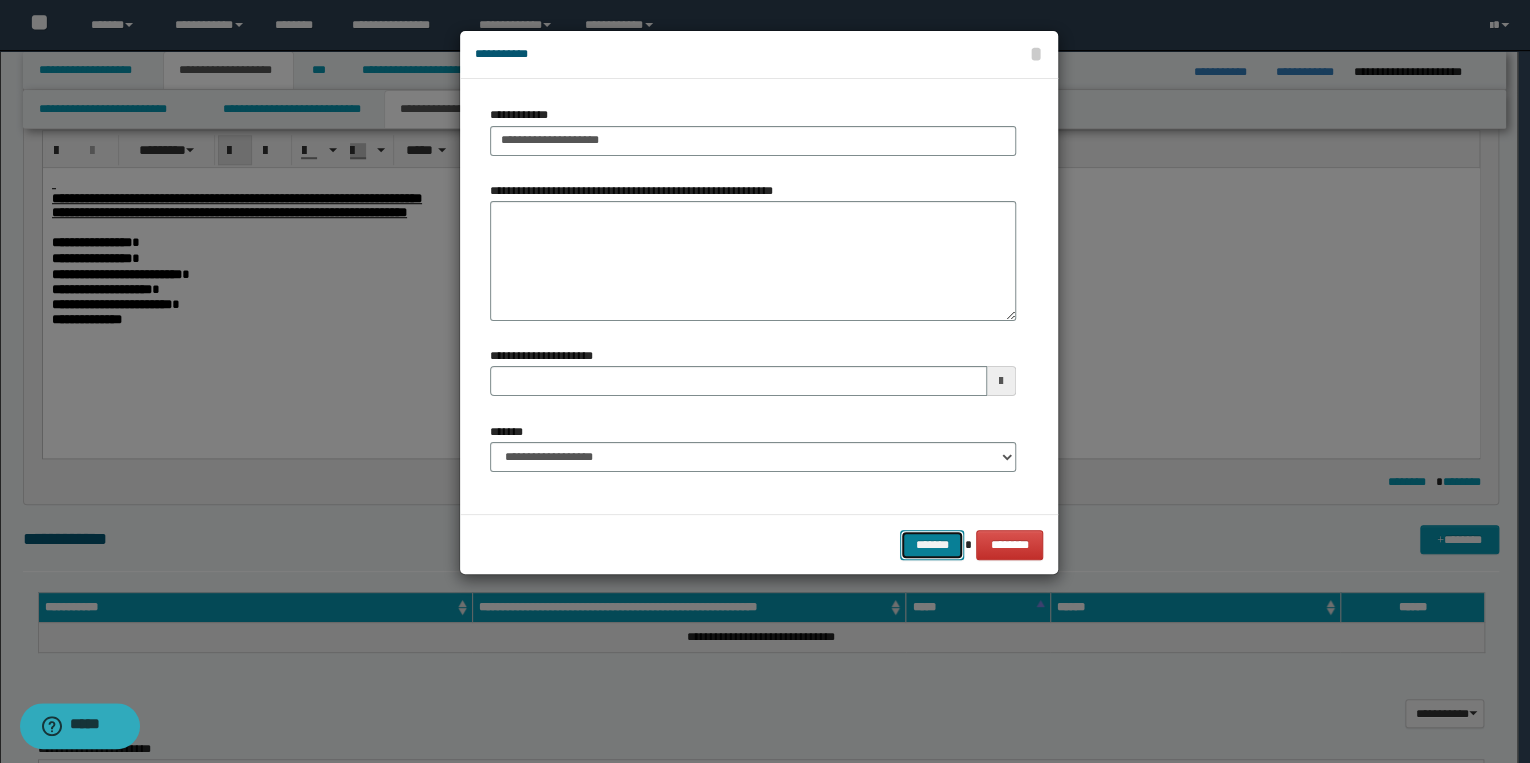 click on "*******" at bounding box center (932, 545) 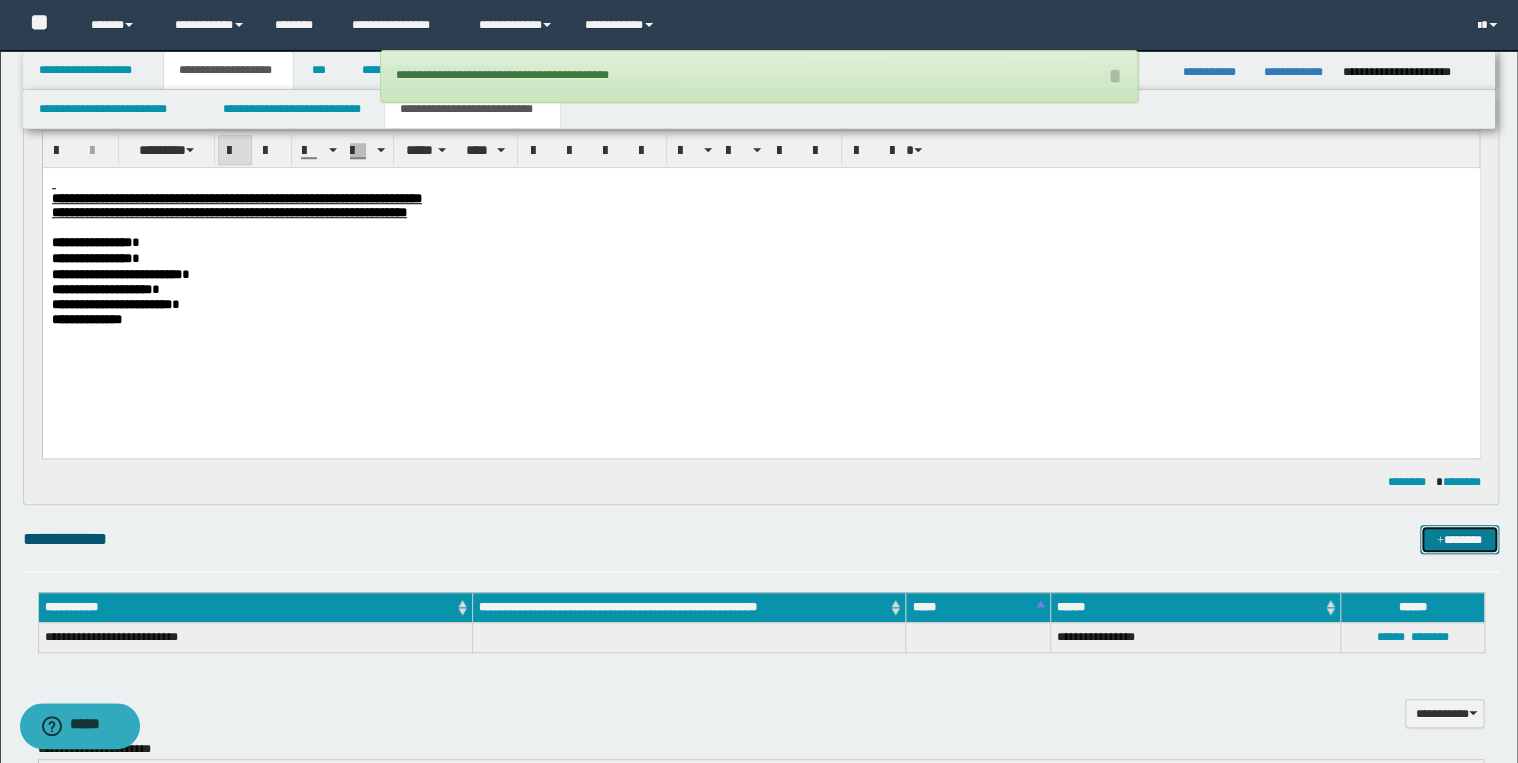 type 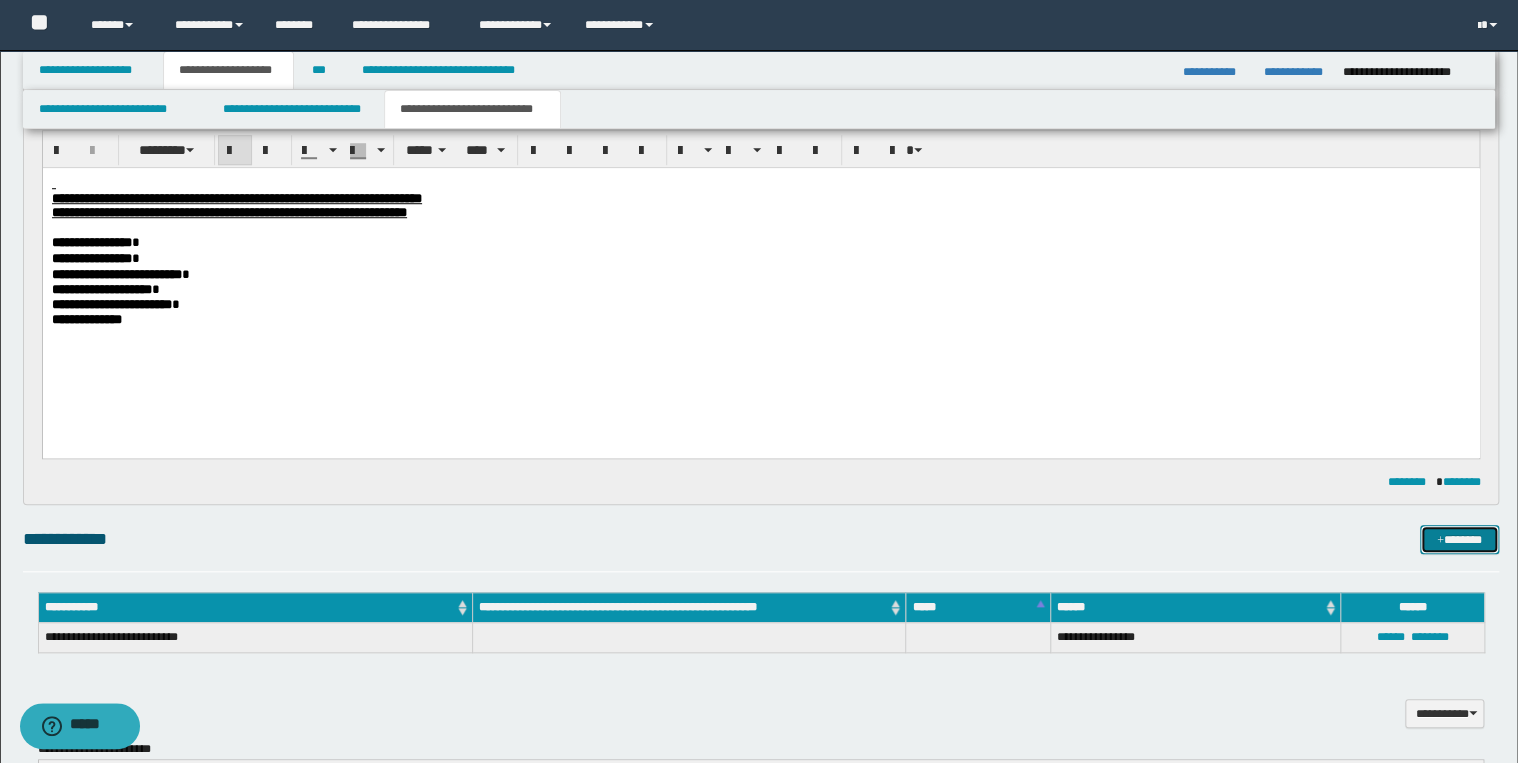 click on "*******" at bounding box center (1459, 540) 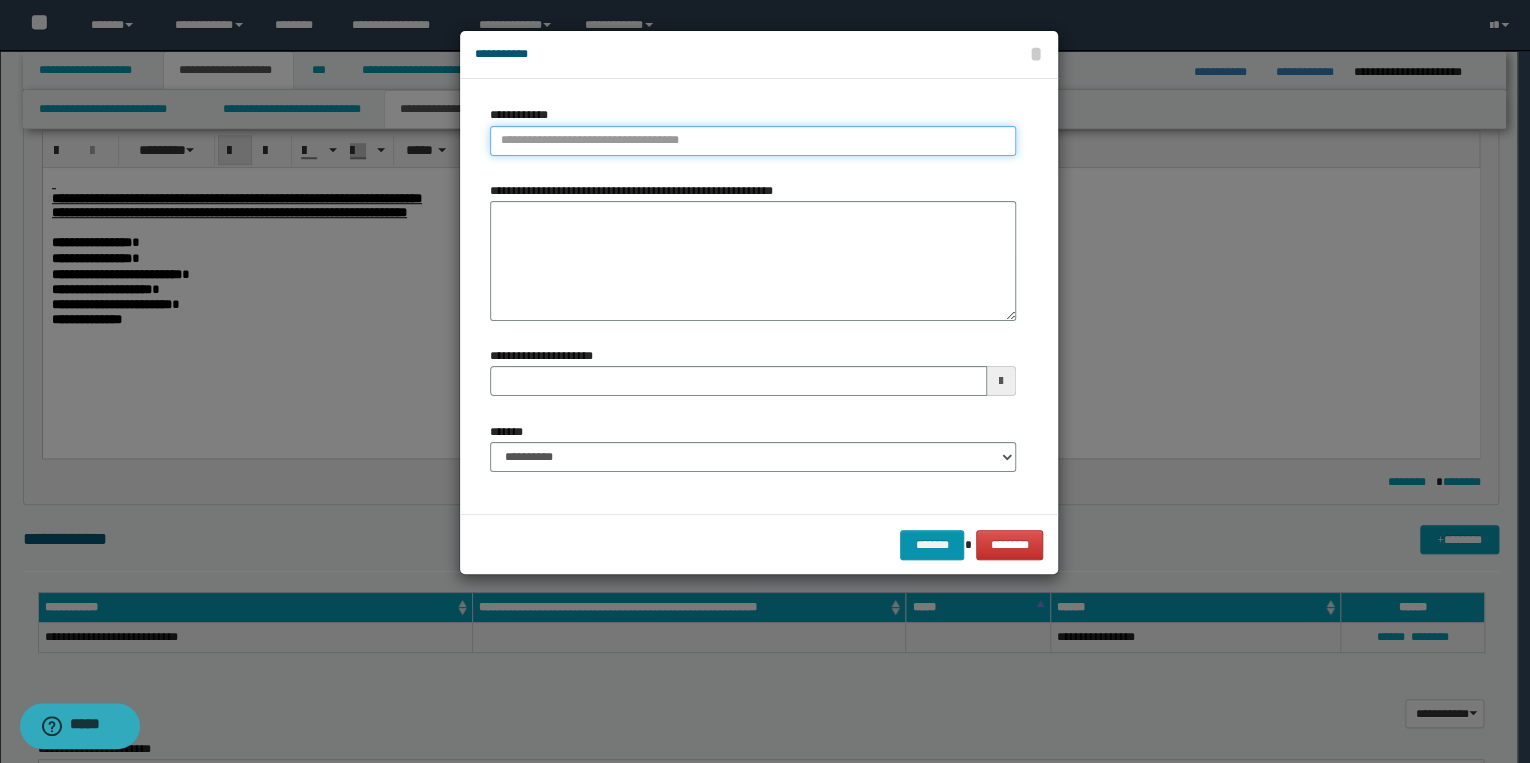 type on "**********" 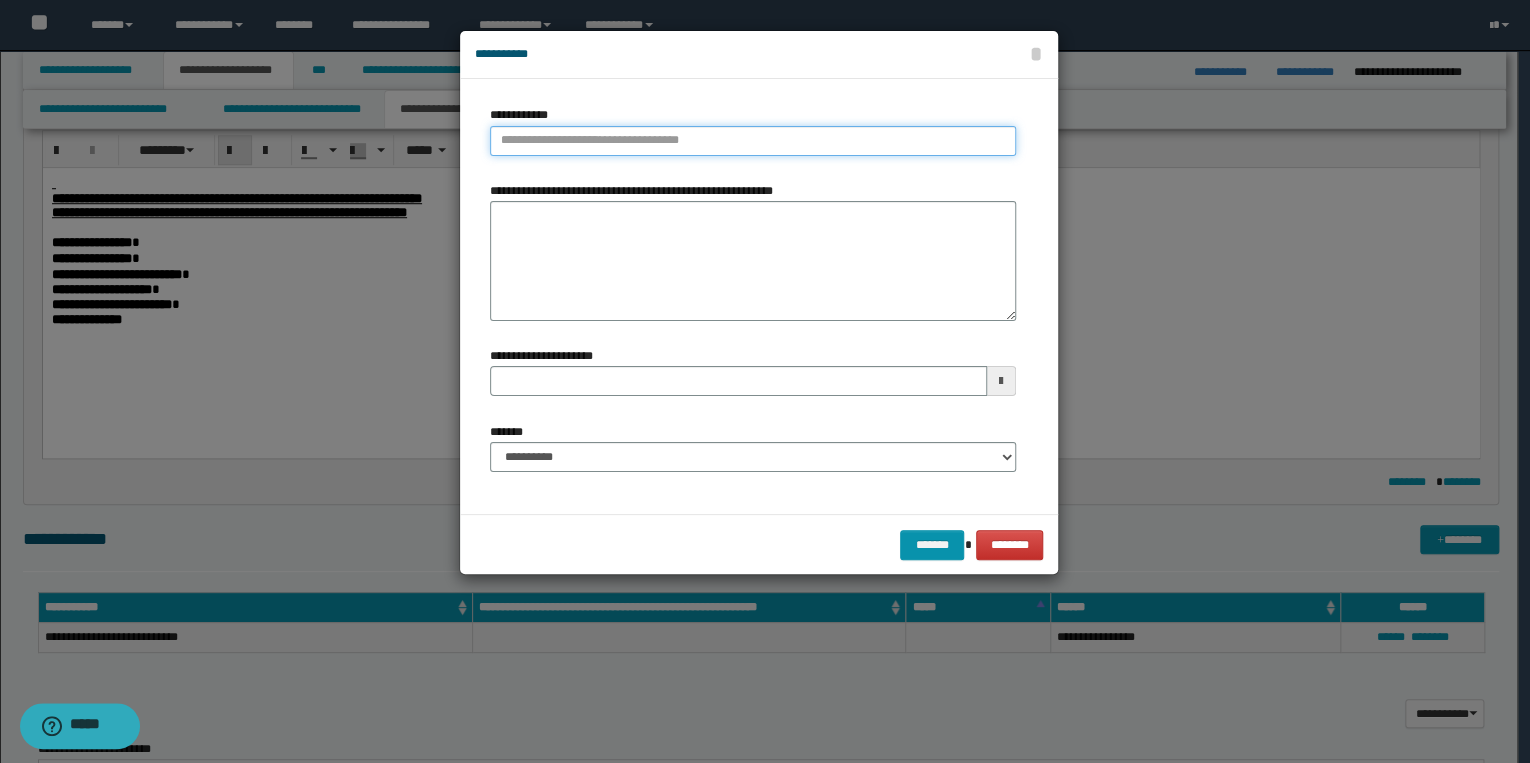 click on "**********" at bounding box center [753, 141] 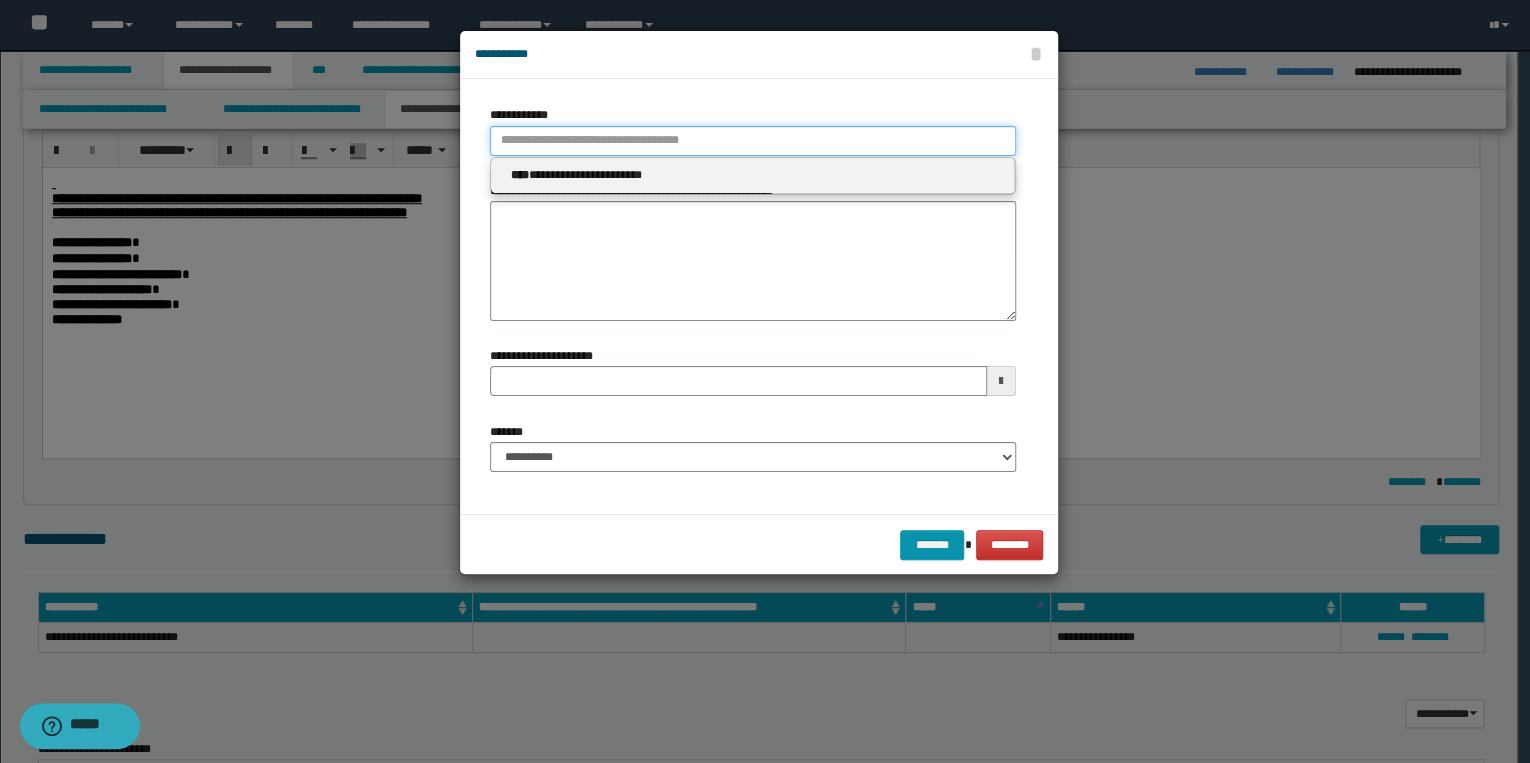 type 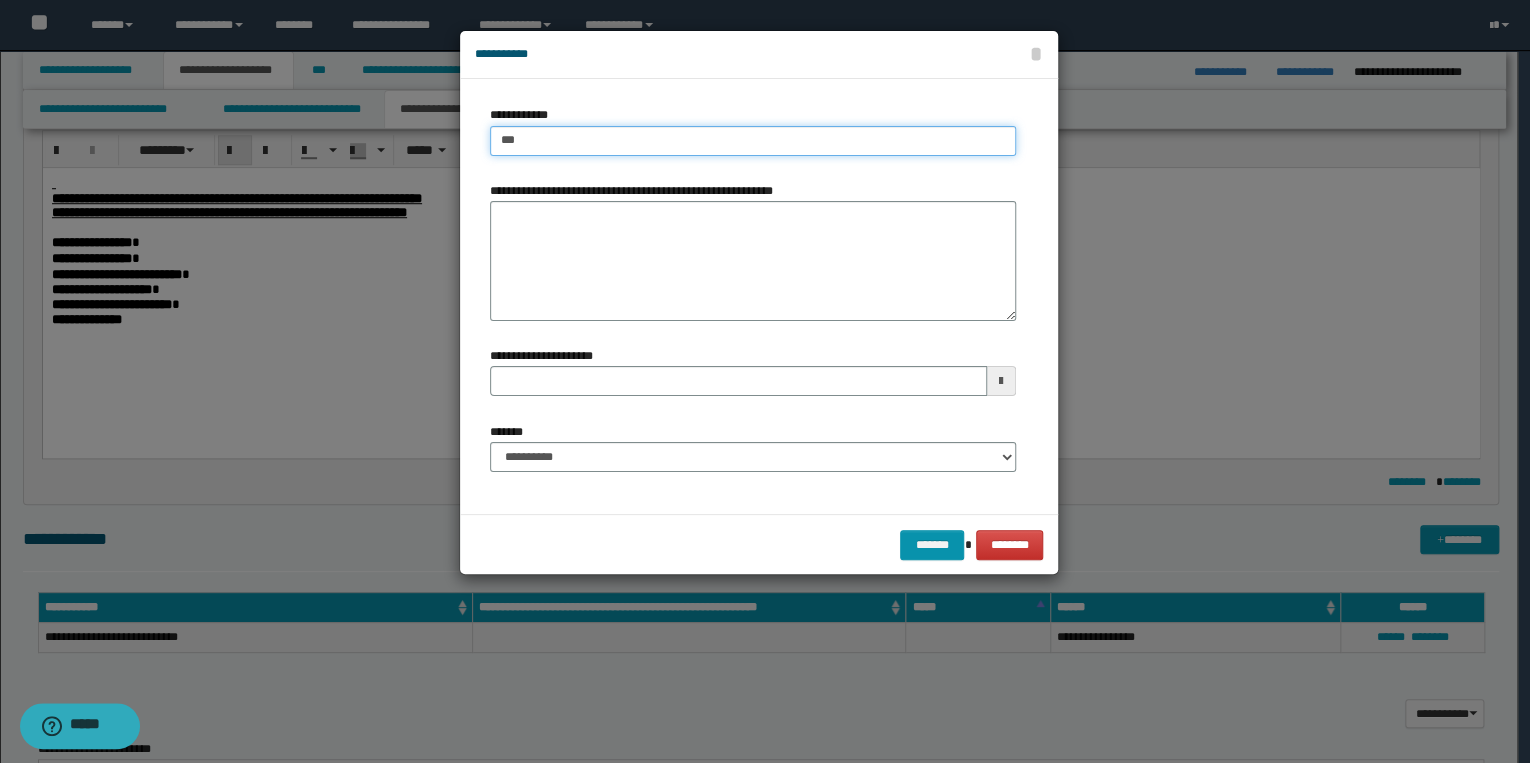 type on "****" 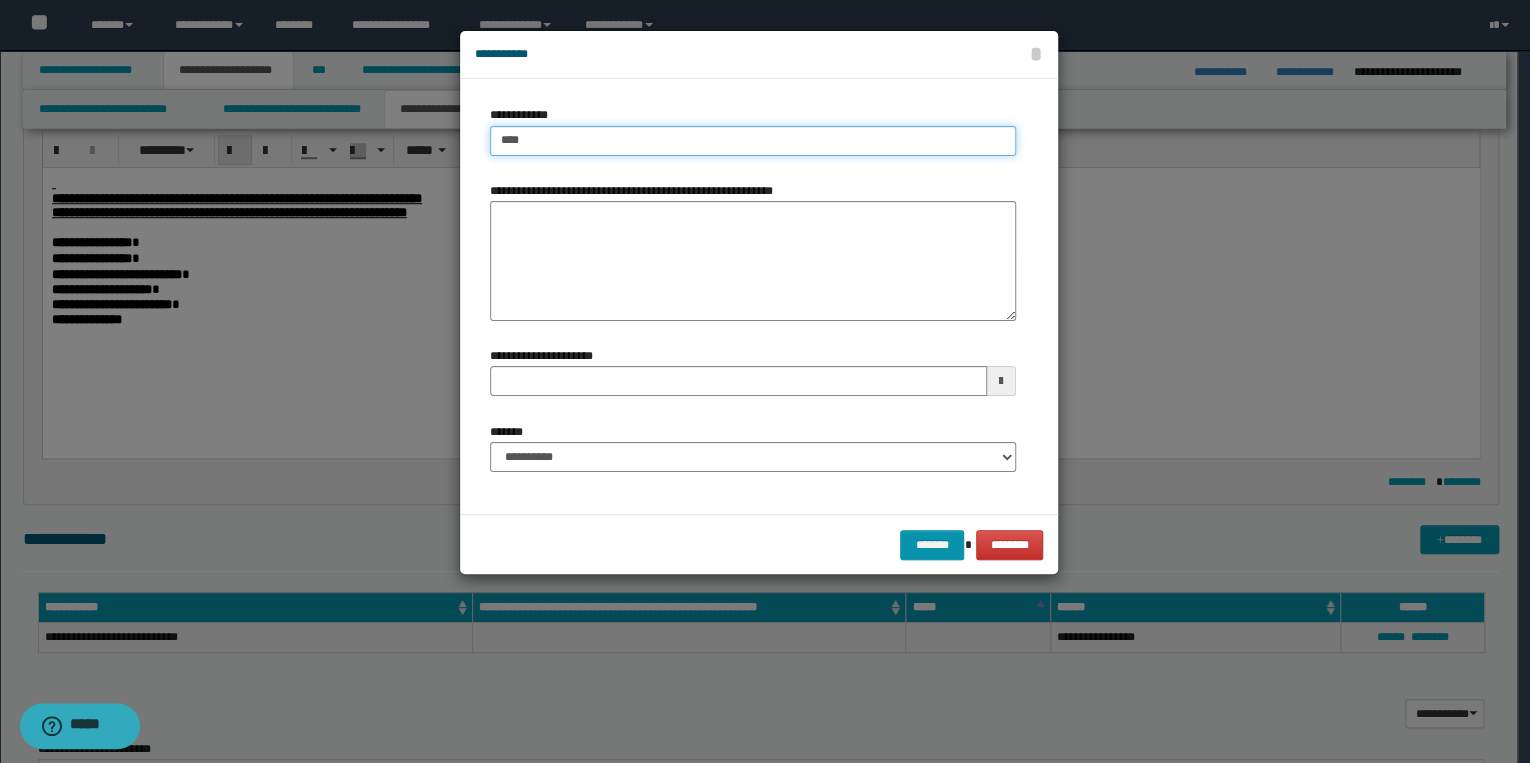 type on "****" 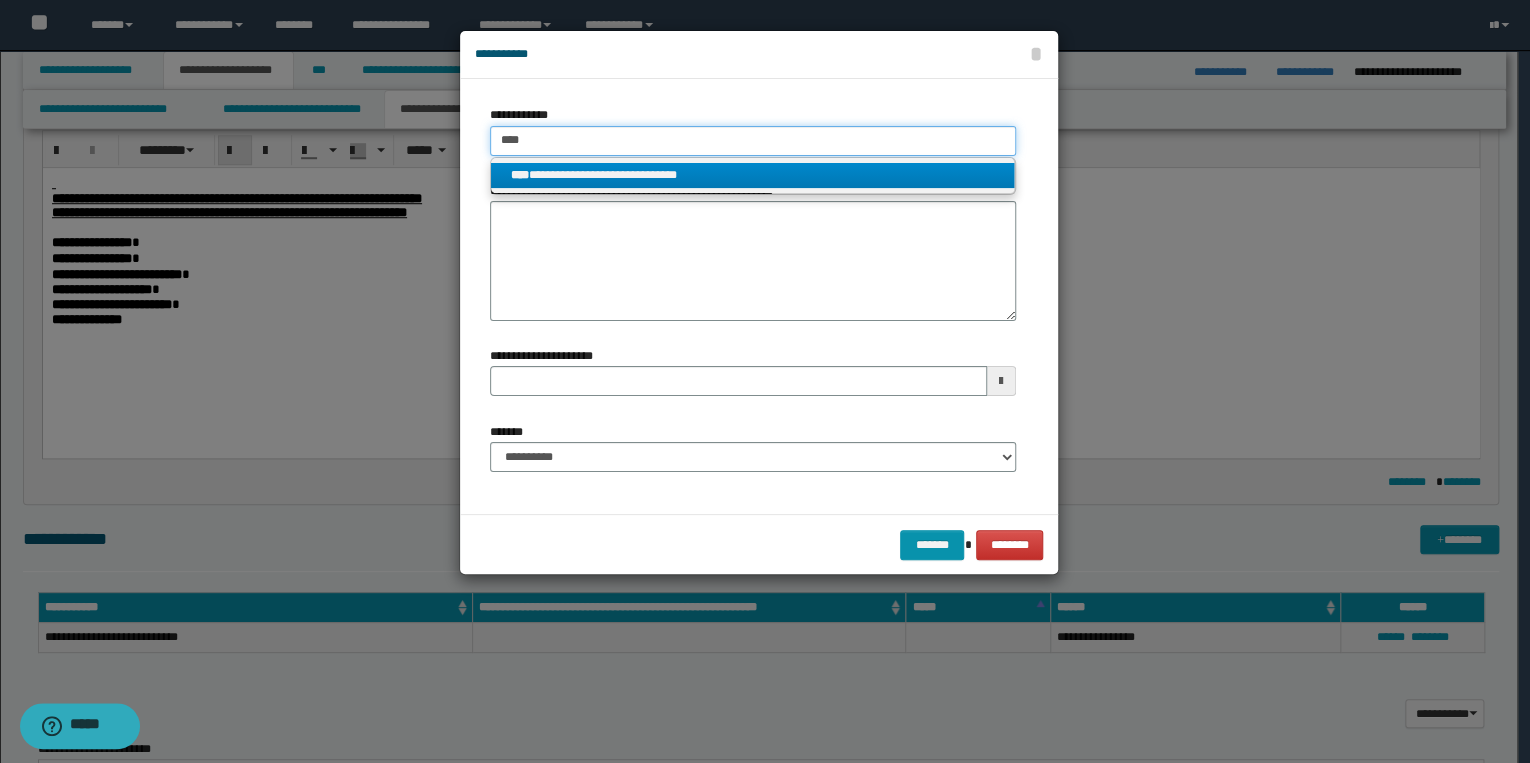 type on "****" 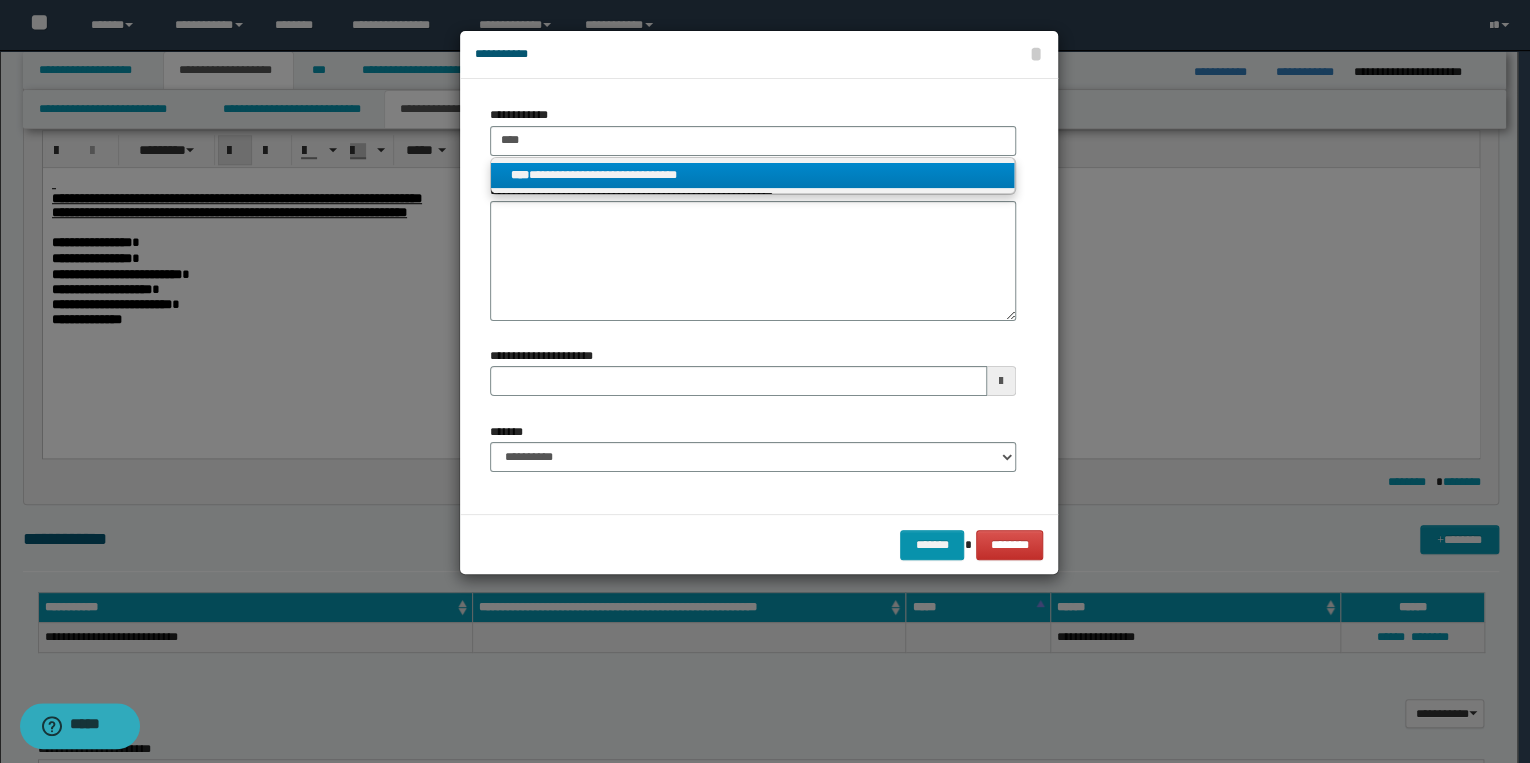 click on "**********" at bounding box center [753, 175] 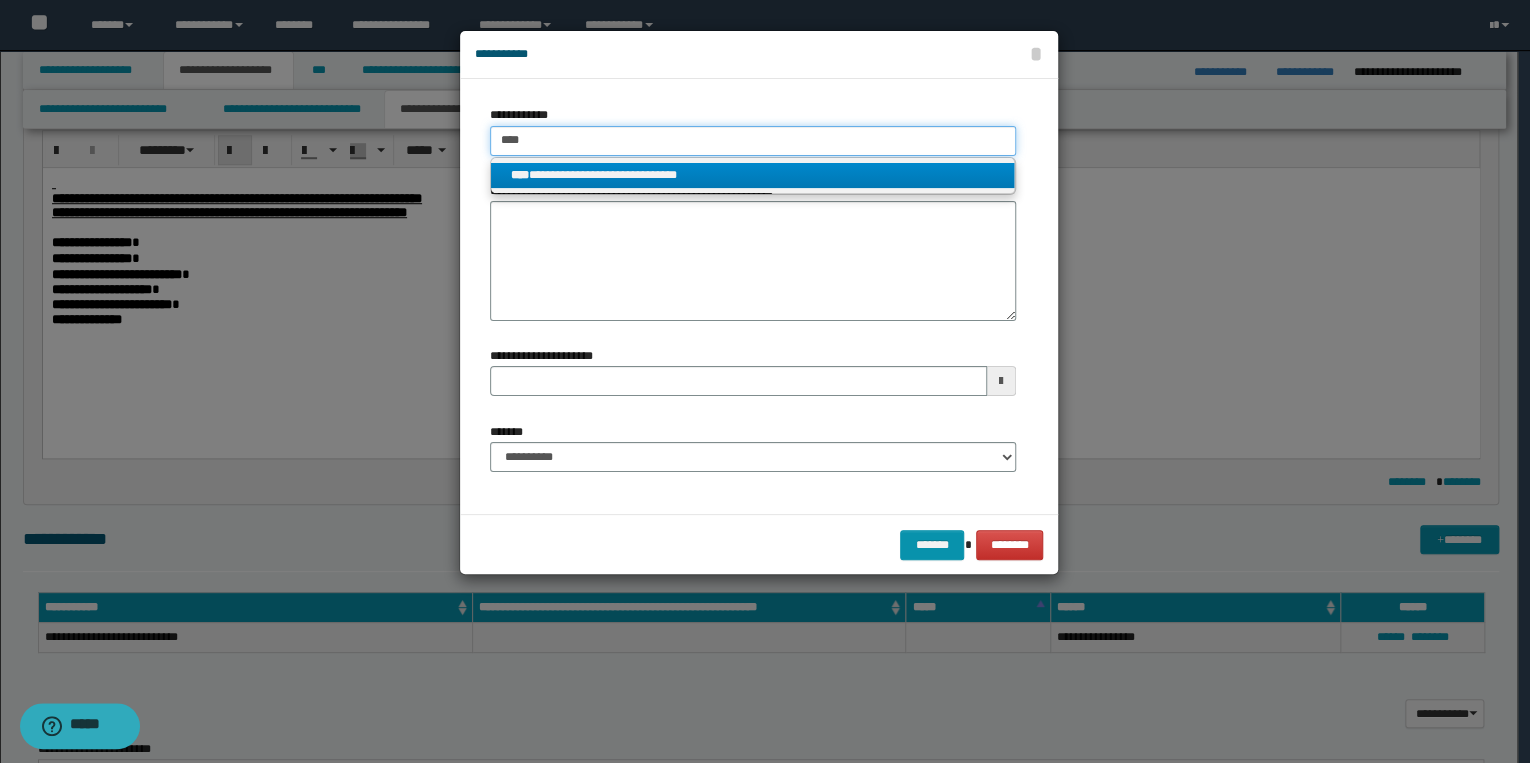 type 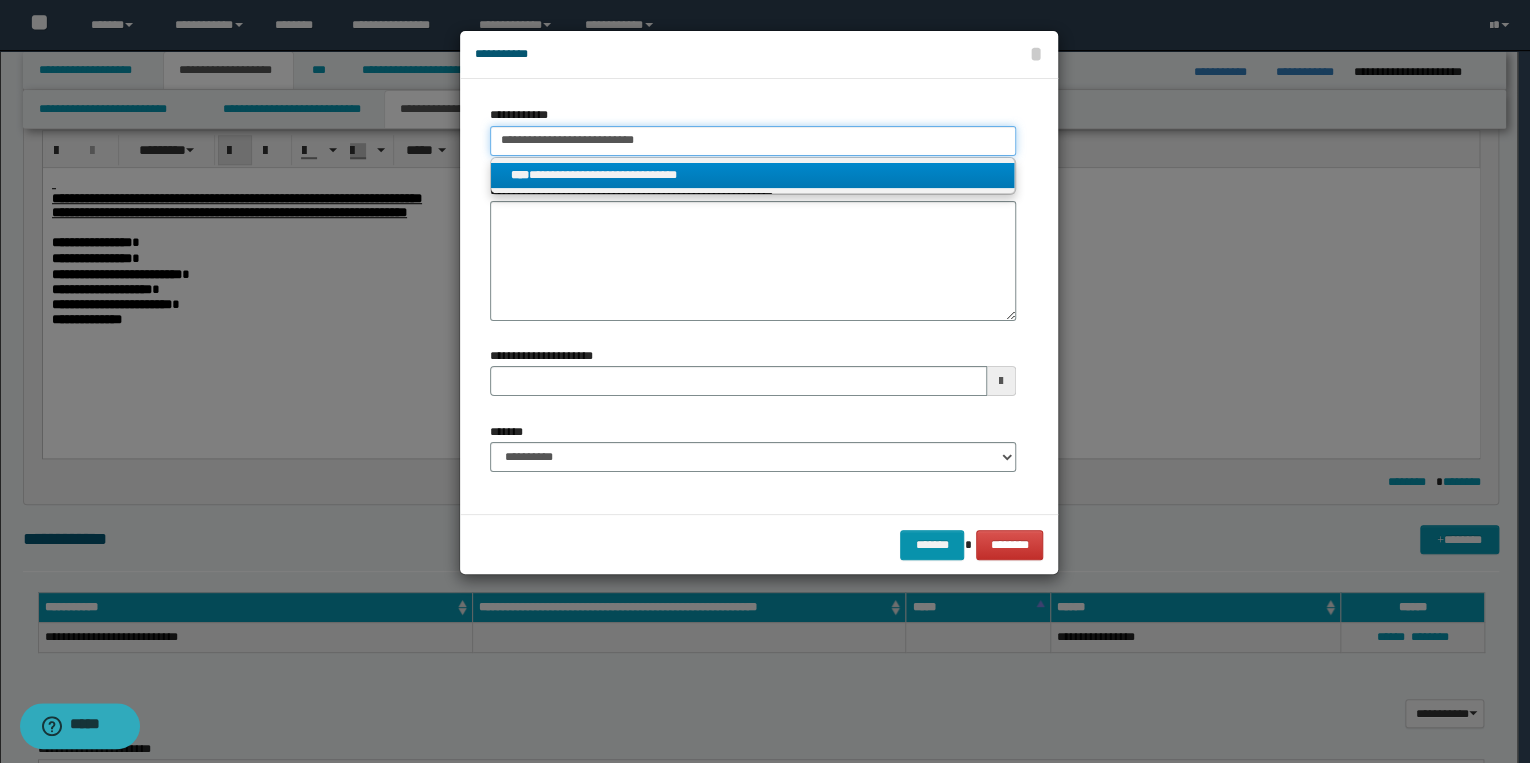 type 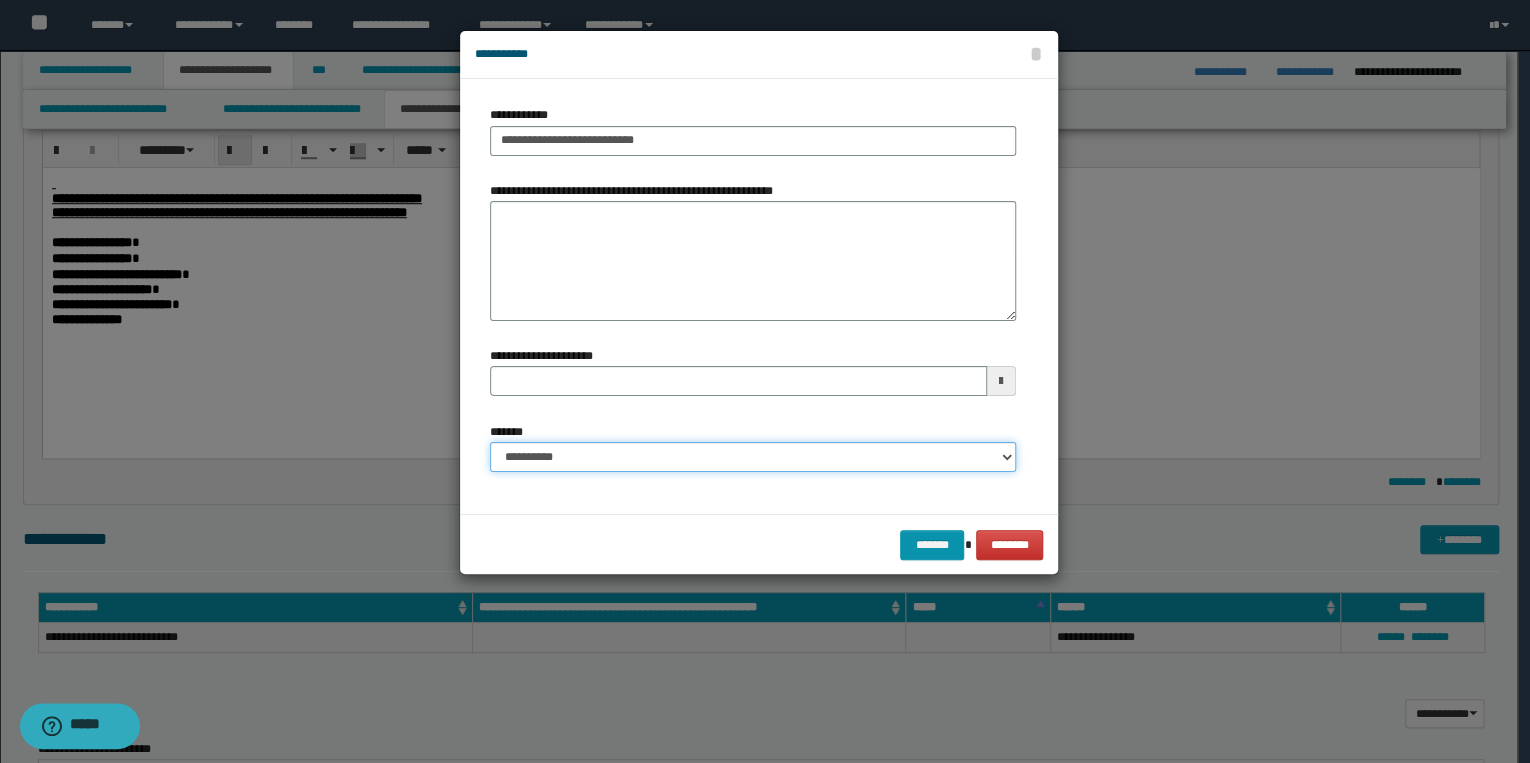 click on "**********" at bounding box center [753, 457] 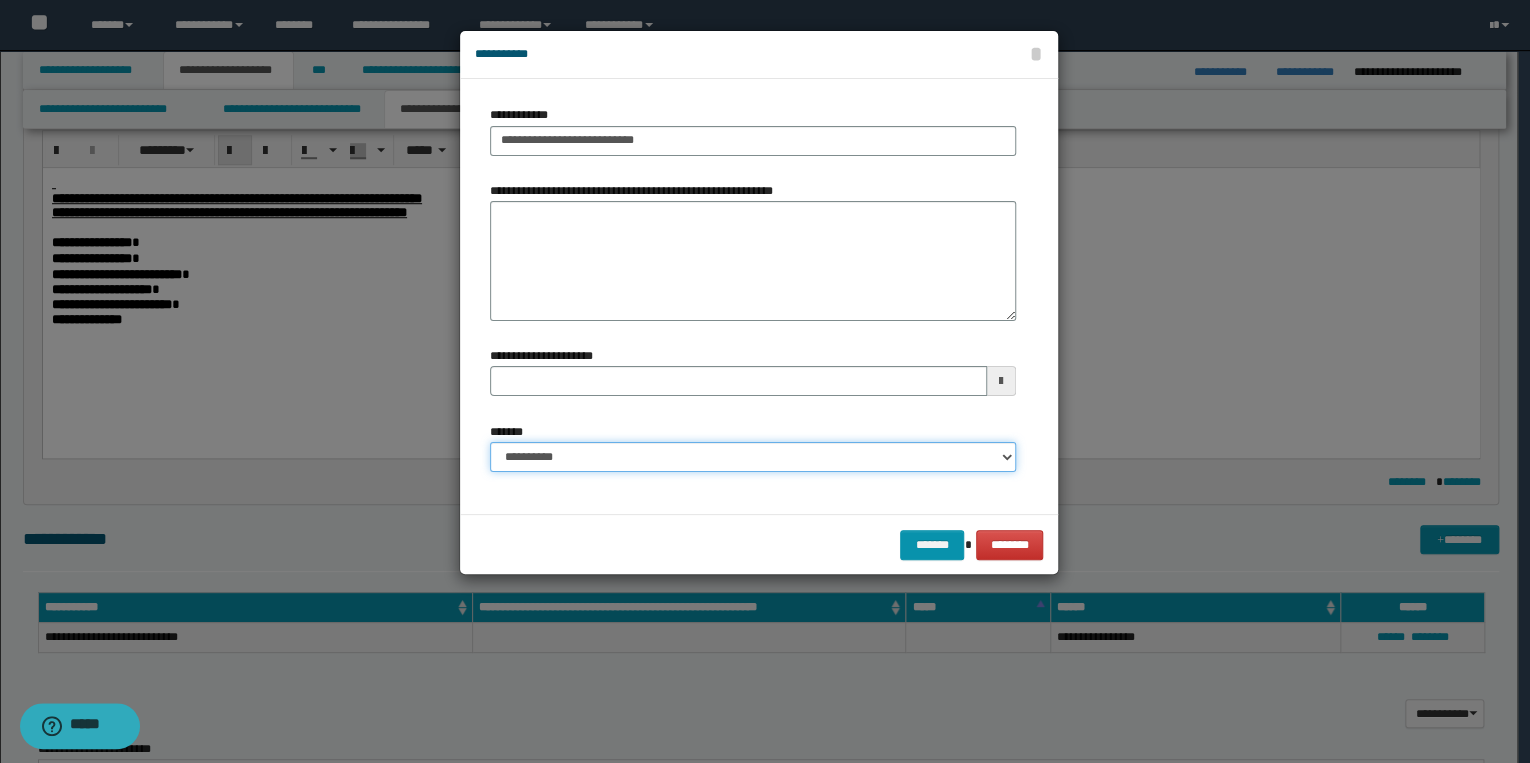 select on "*" 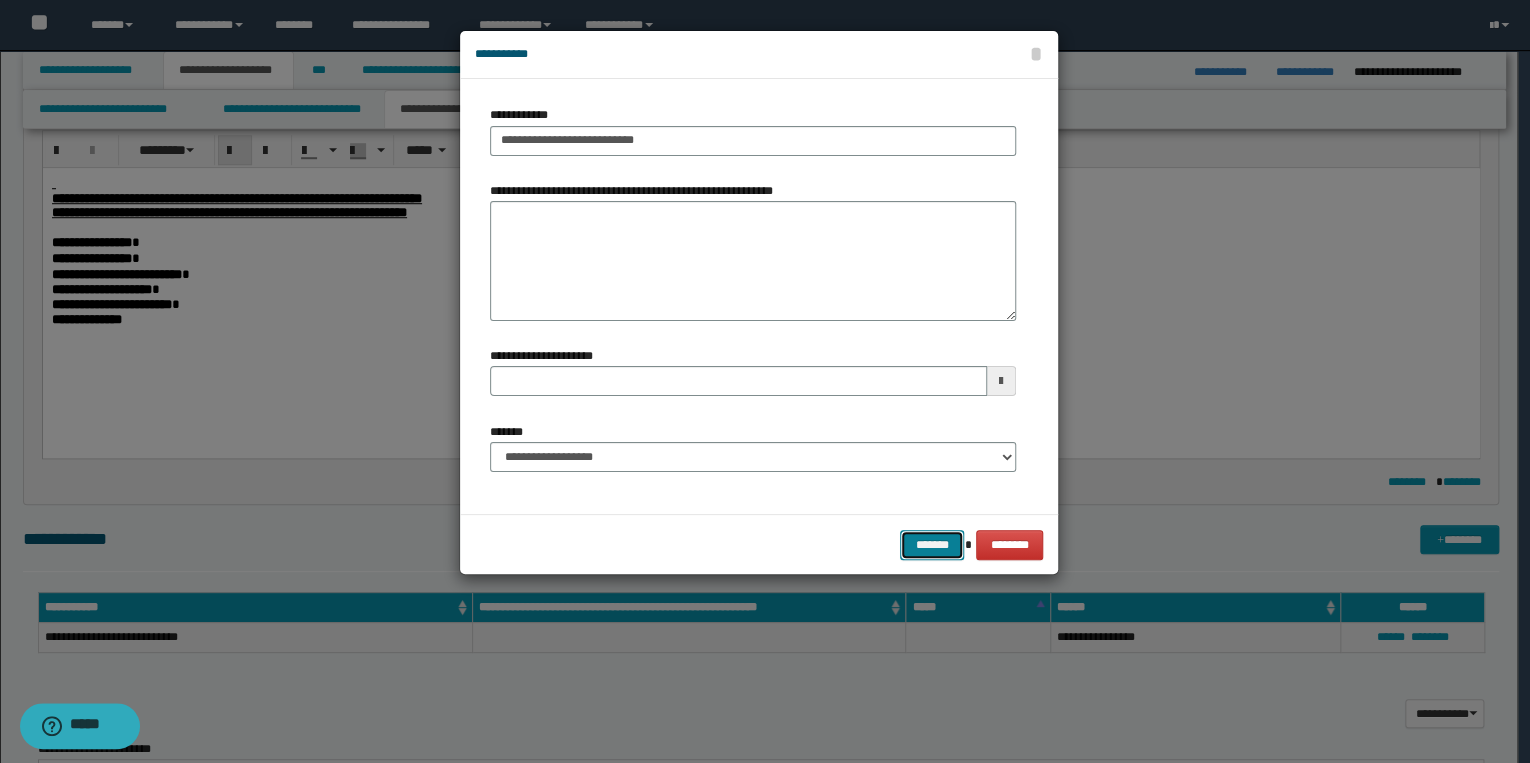 click on "*******" at bounding box center (932, 545) 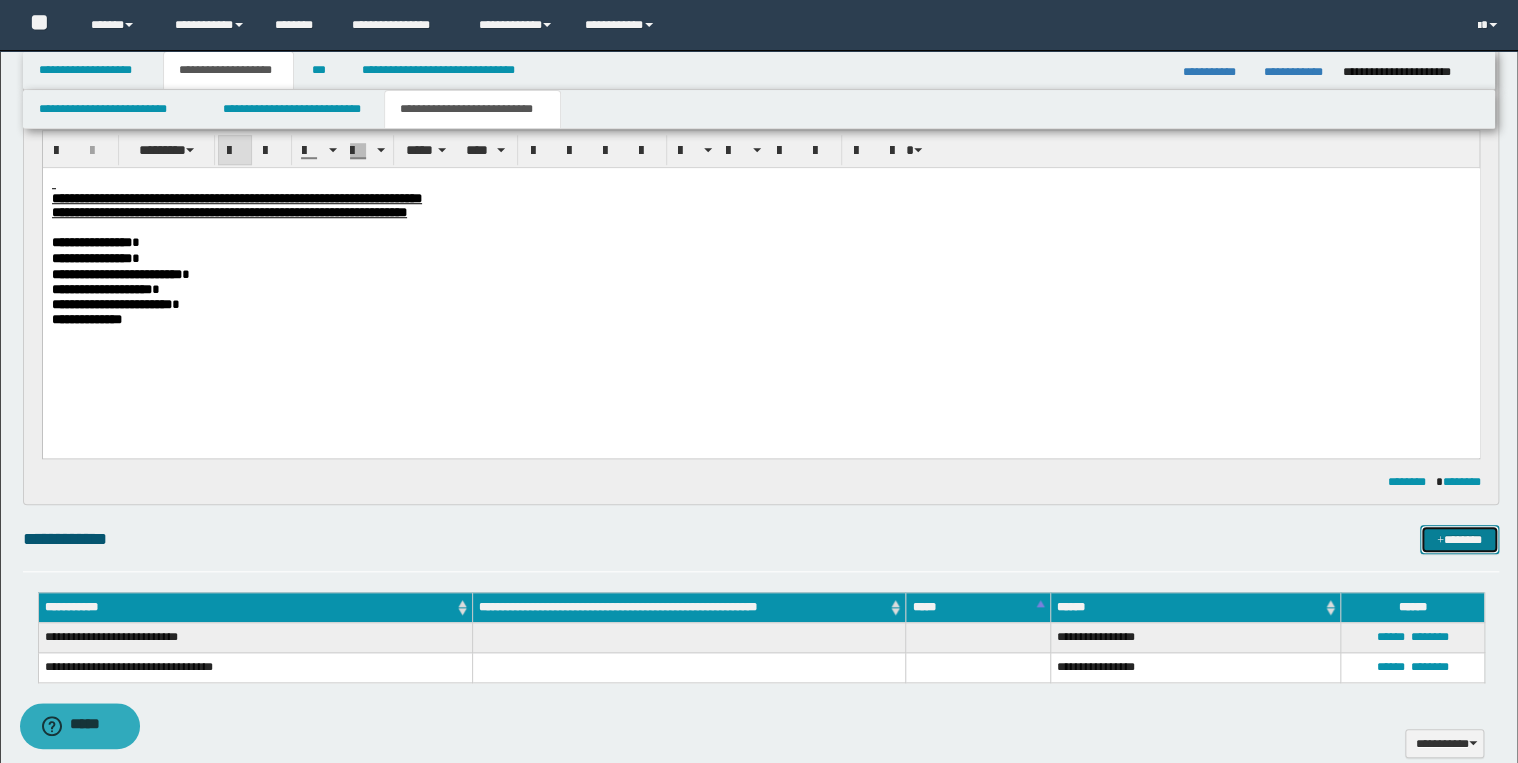 click on "*******" at bounding box center (1459, 540) 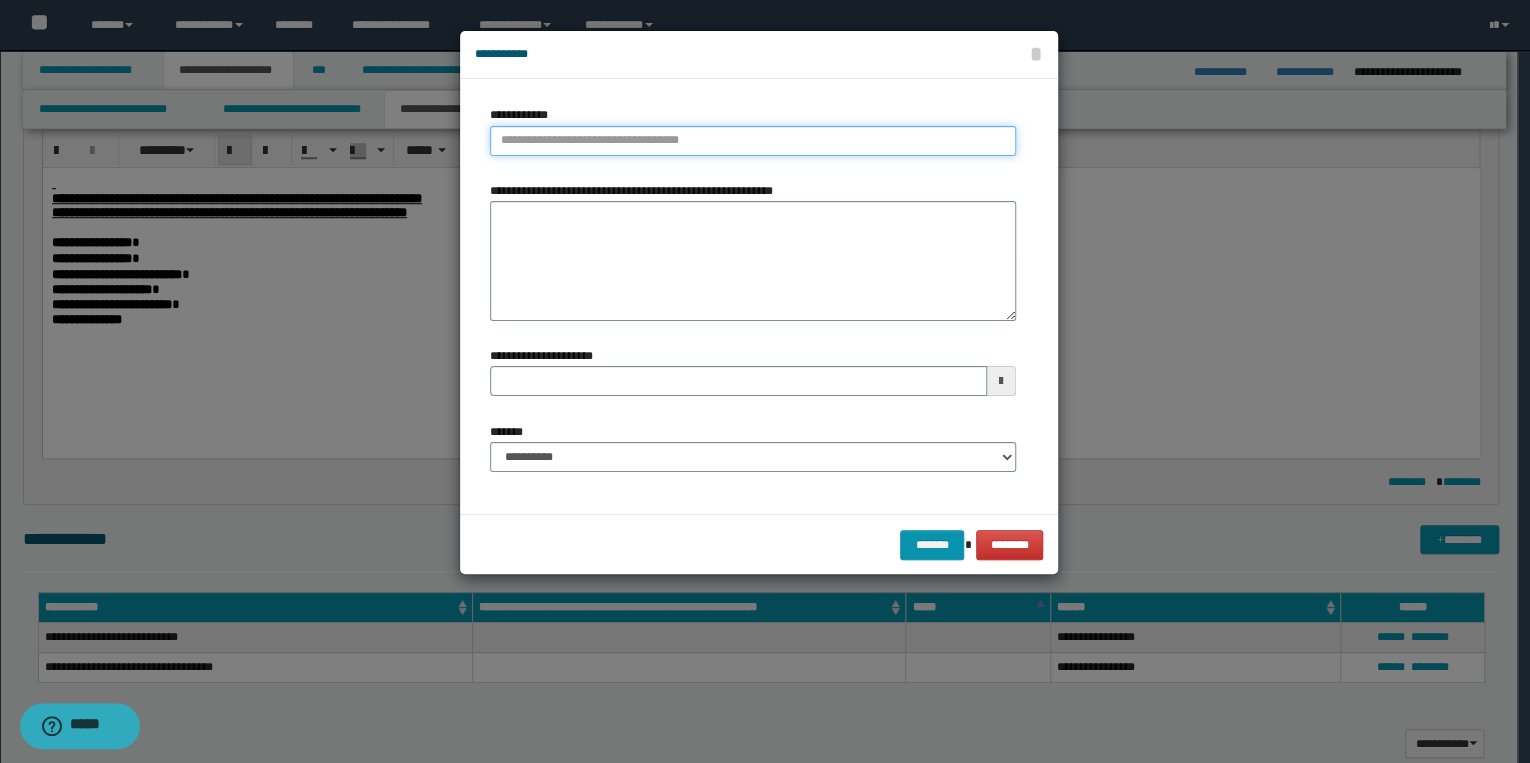type on "**********" 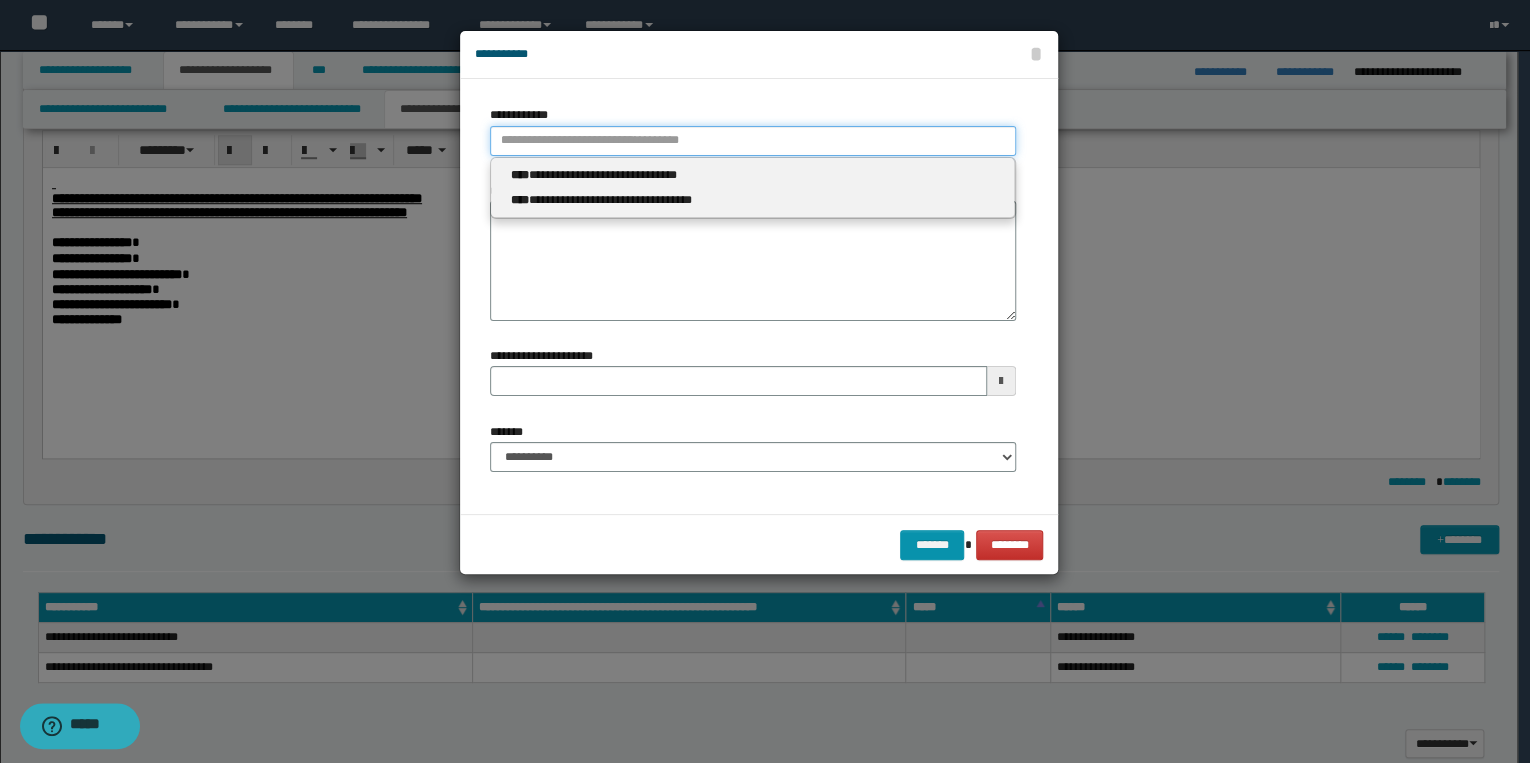 click on "**********" at bounding box center [753, 141] 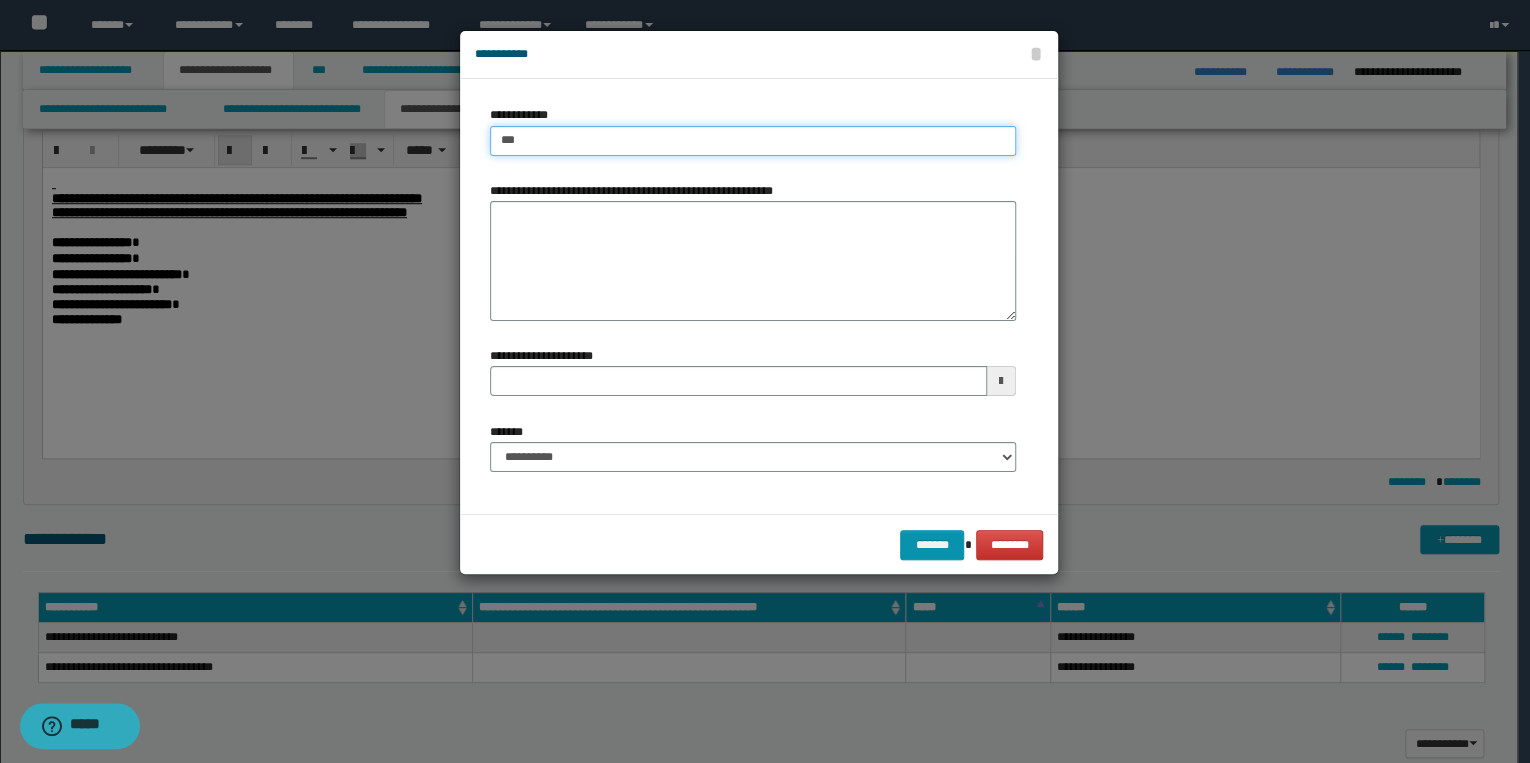 type on "****" 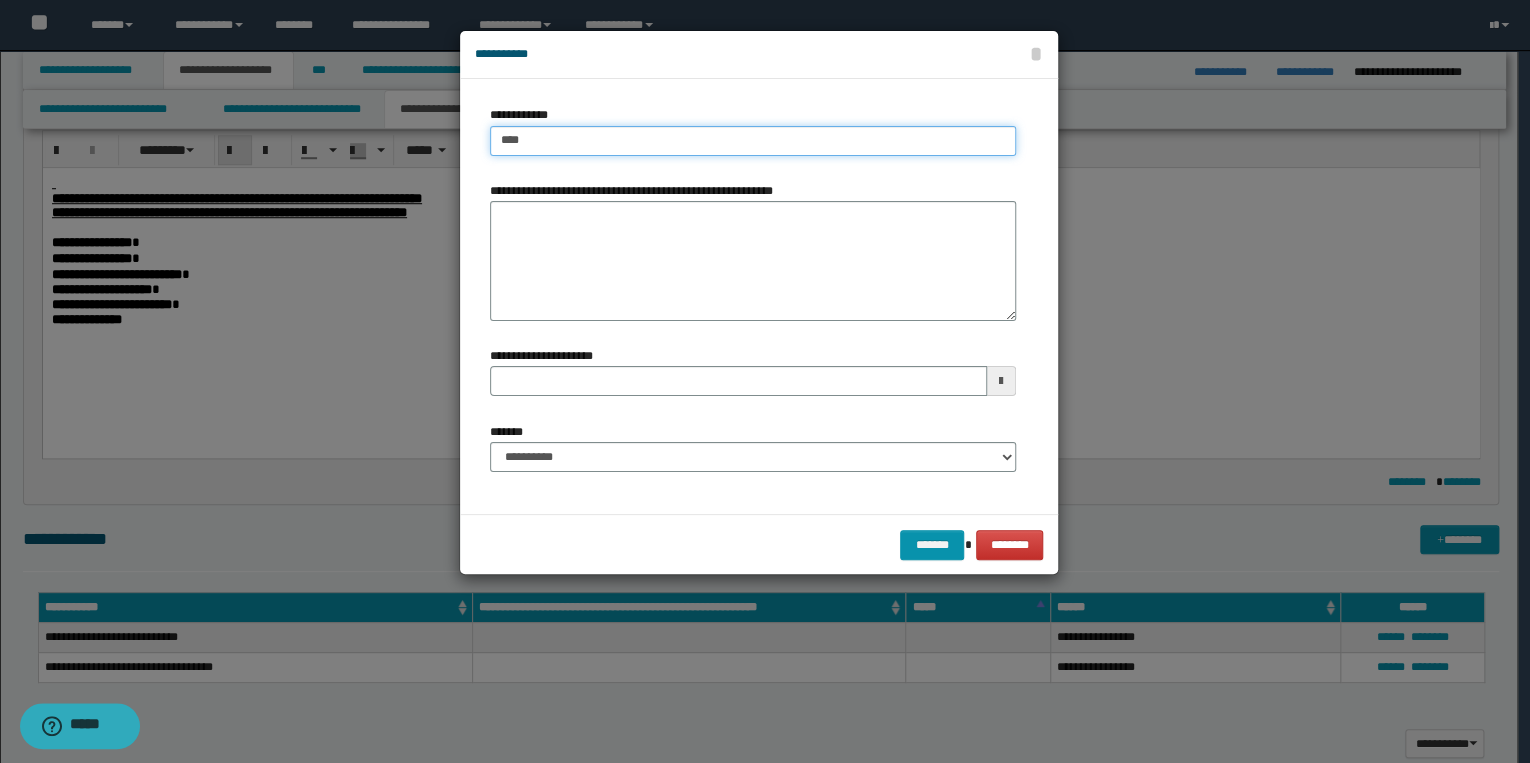 type on "****" 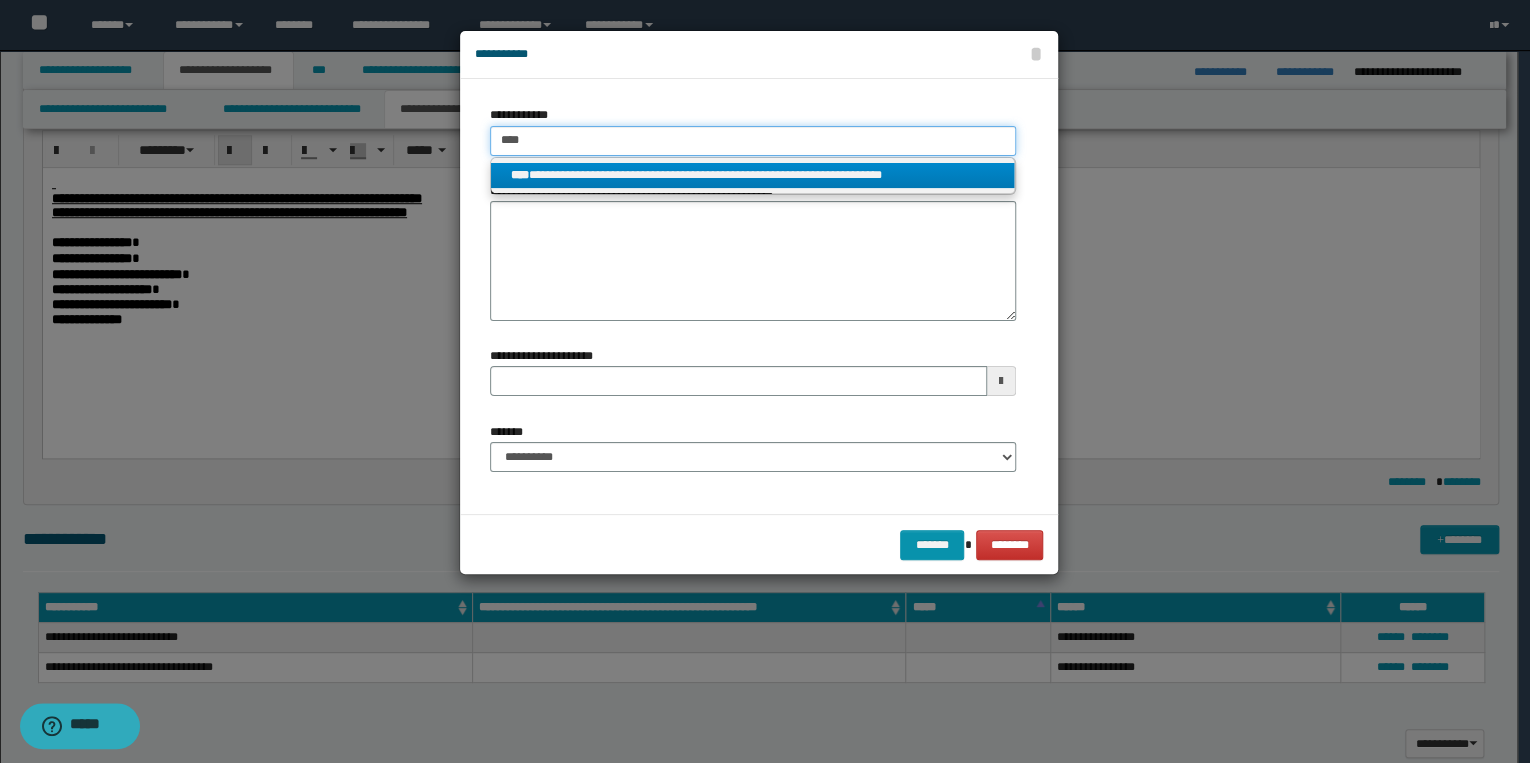 type on "****" 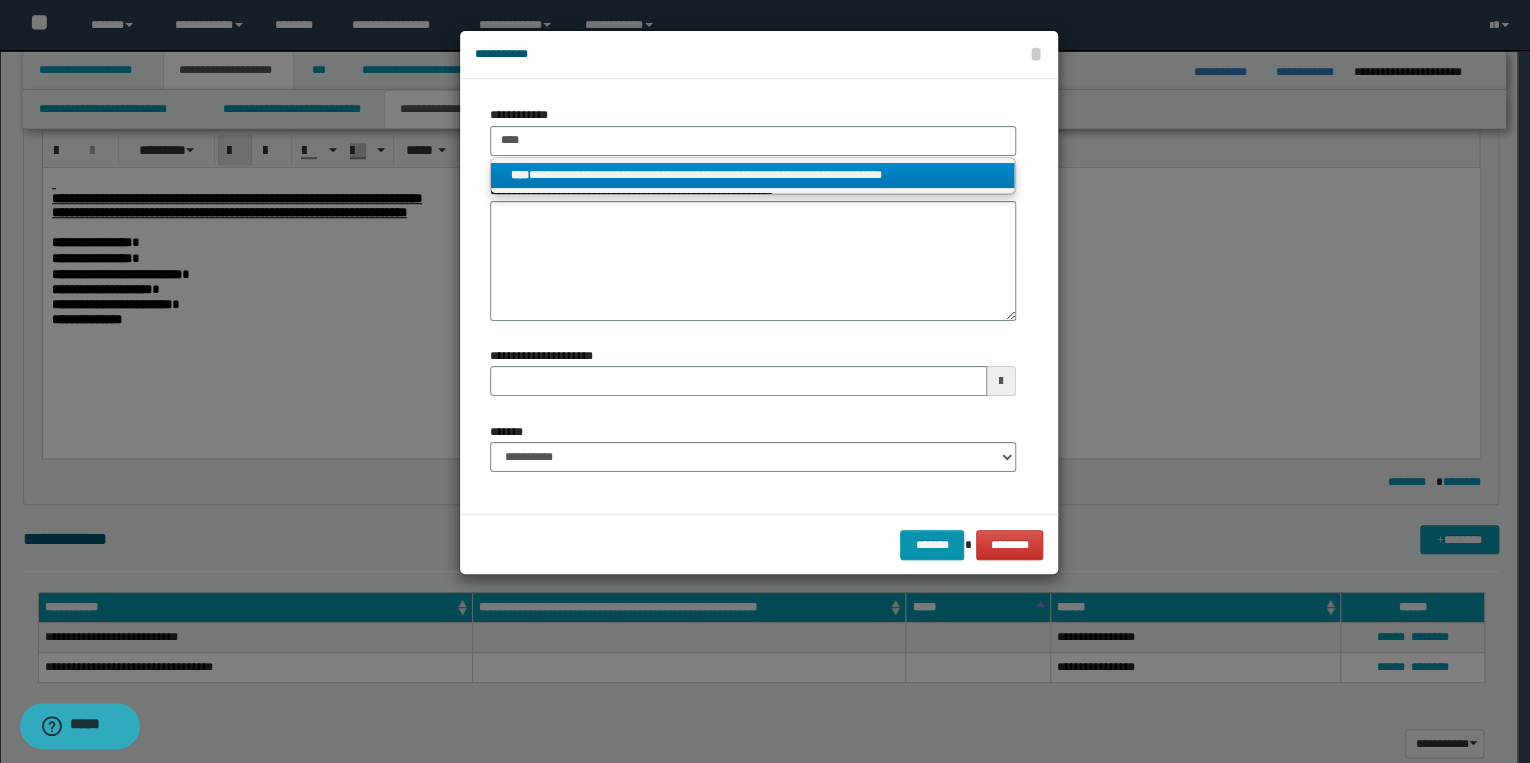 click on "**********" at bounding box center [753, 175] 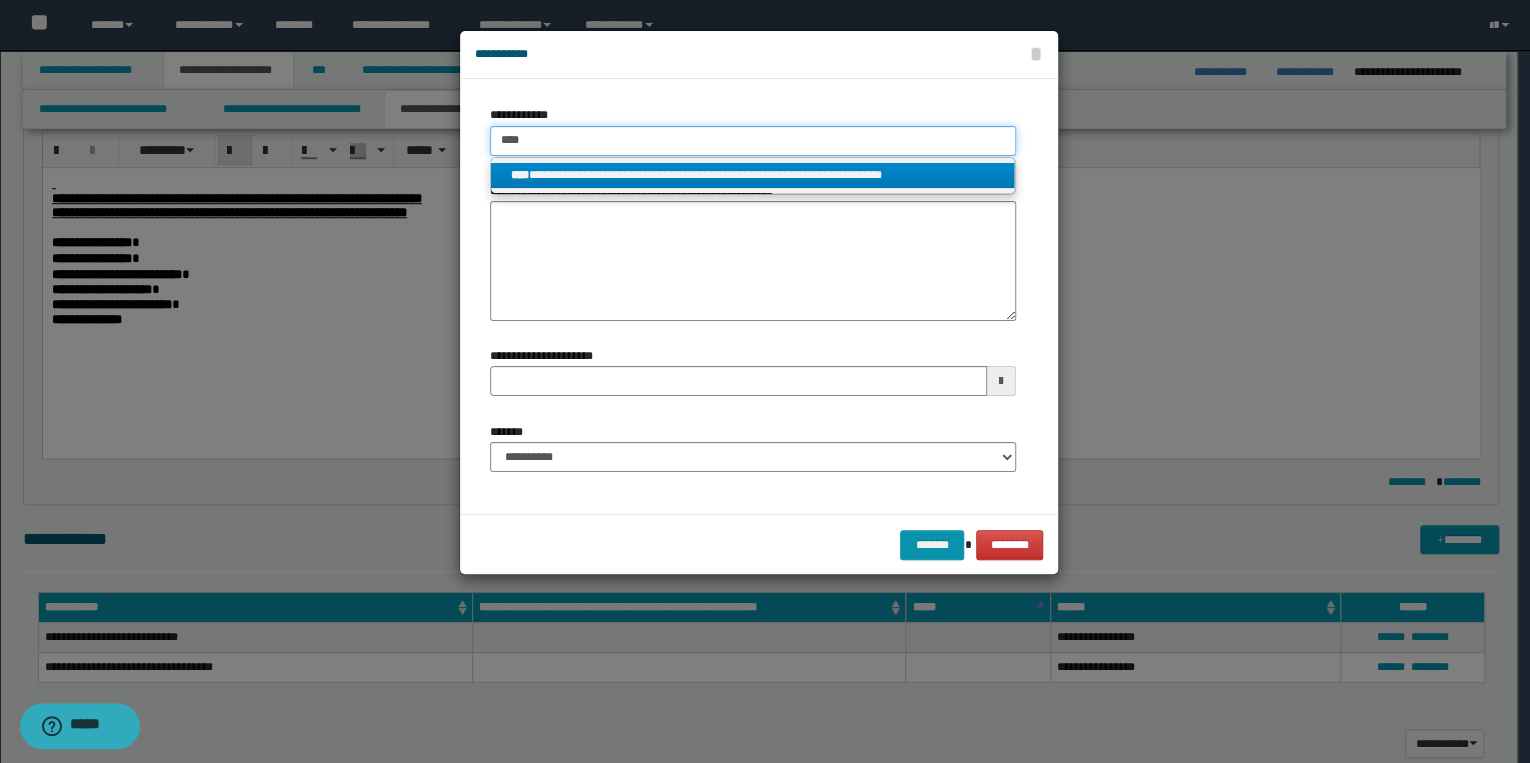 type 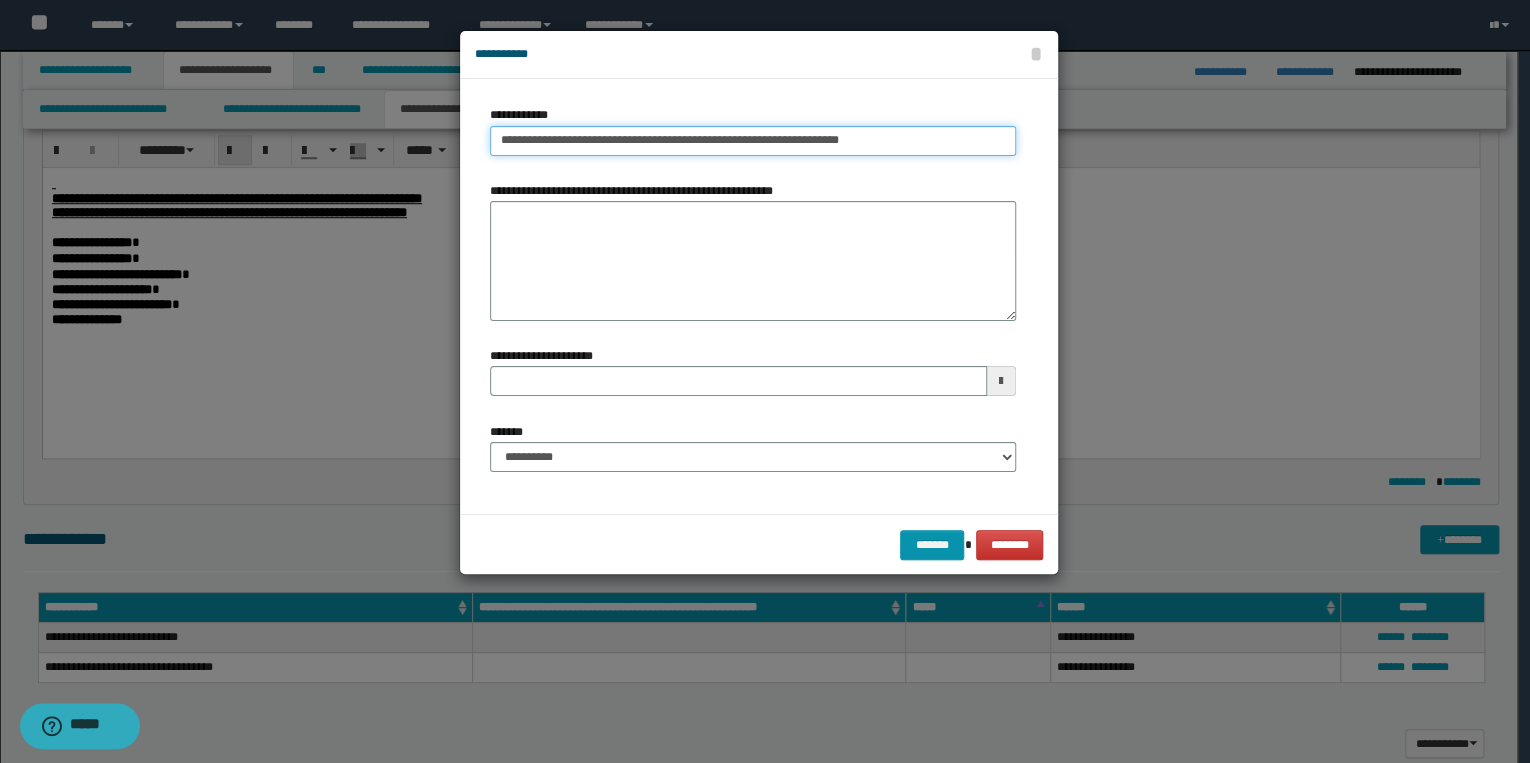 type 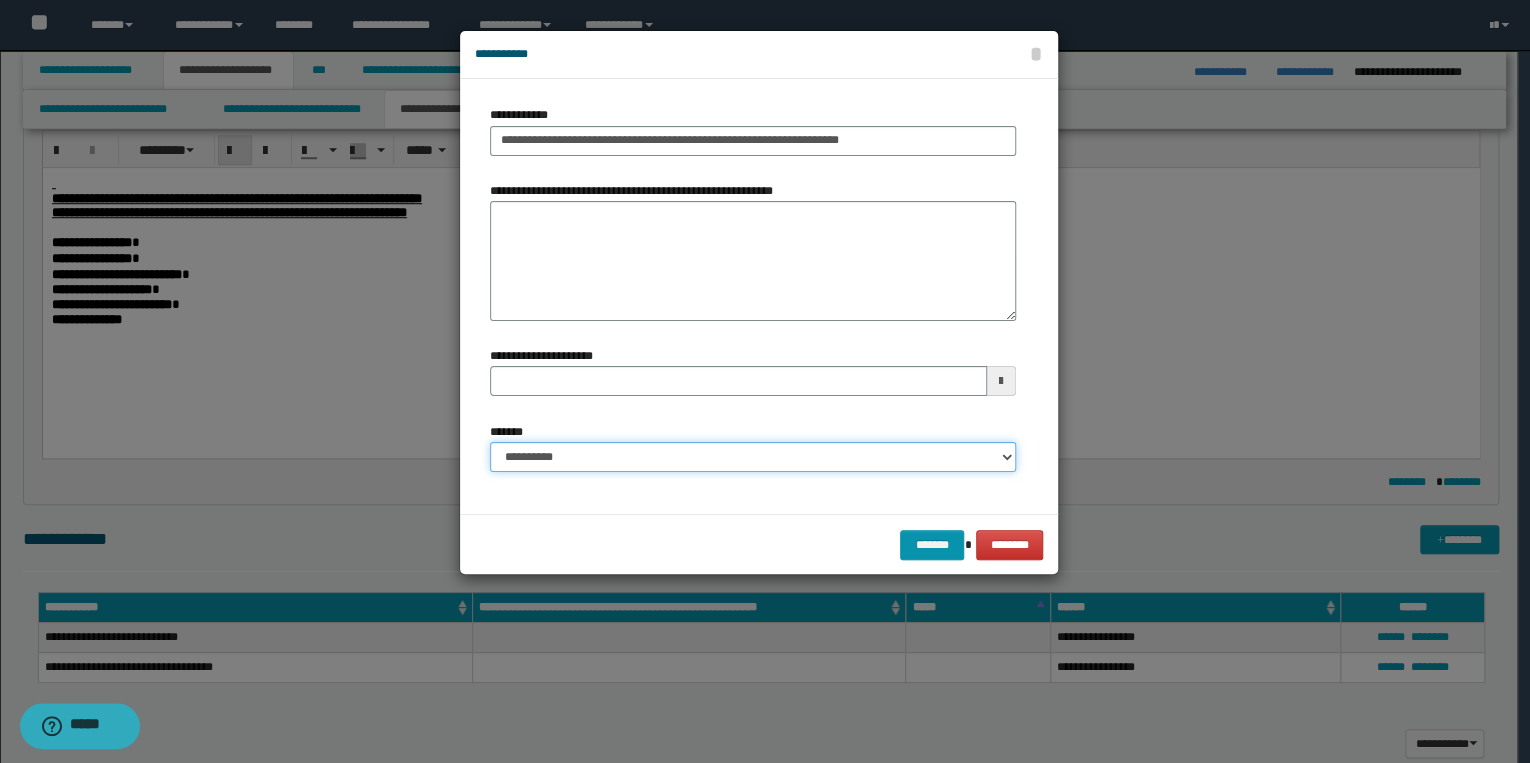 click on "**********" at bounding box center [753, 457] 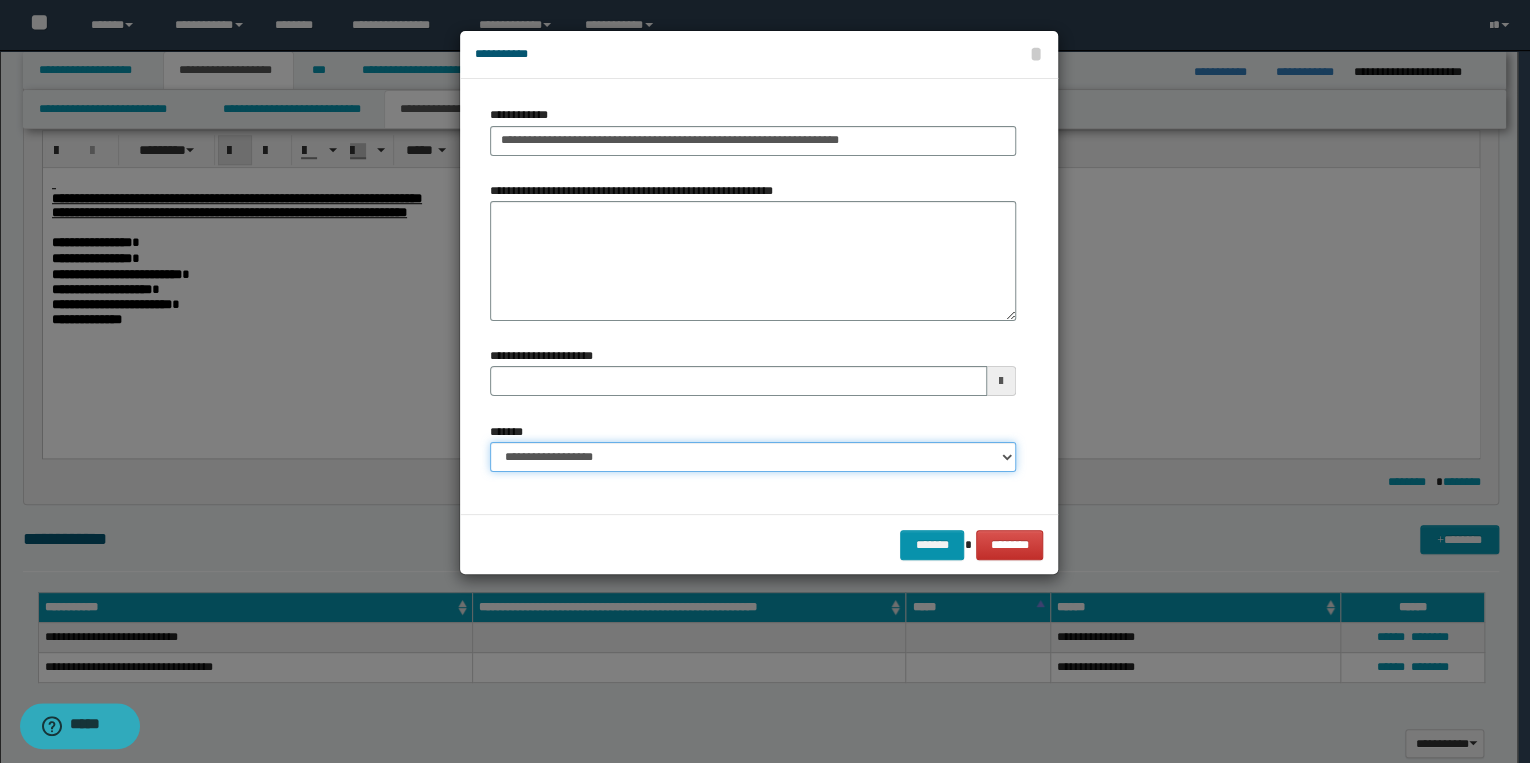 click on "**********" at bounding box center (753, 457) 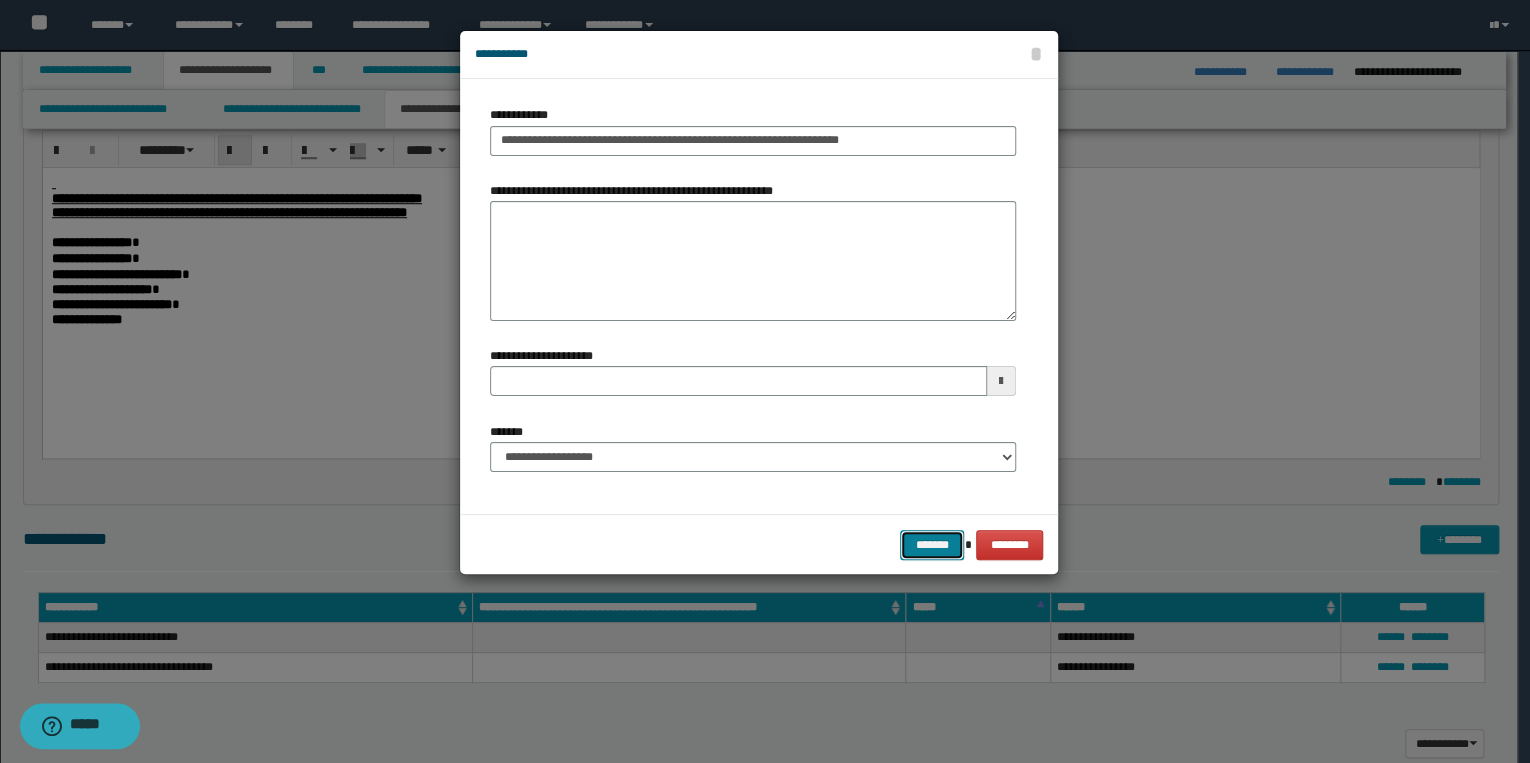 click on "*******" at bounding box center [932, 545] 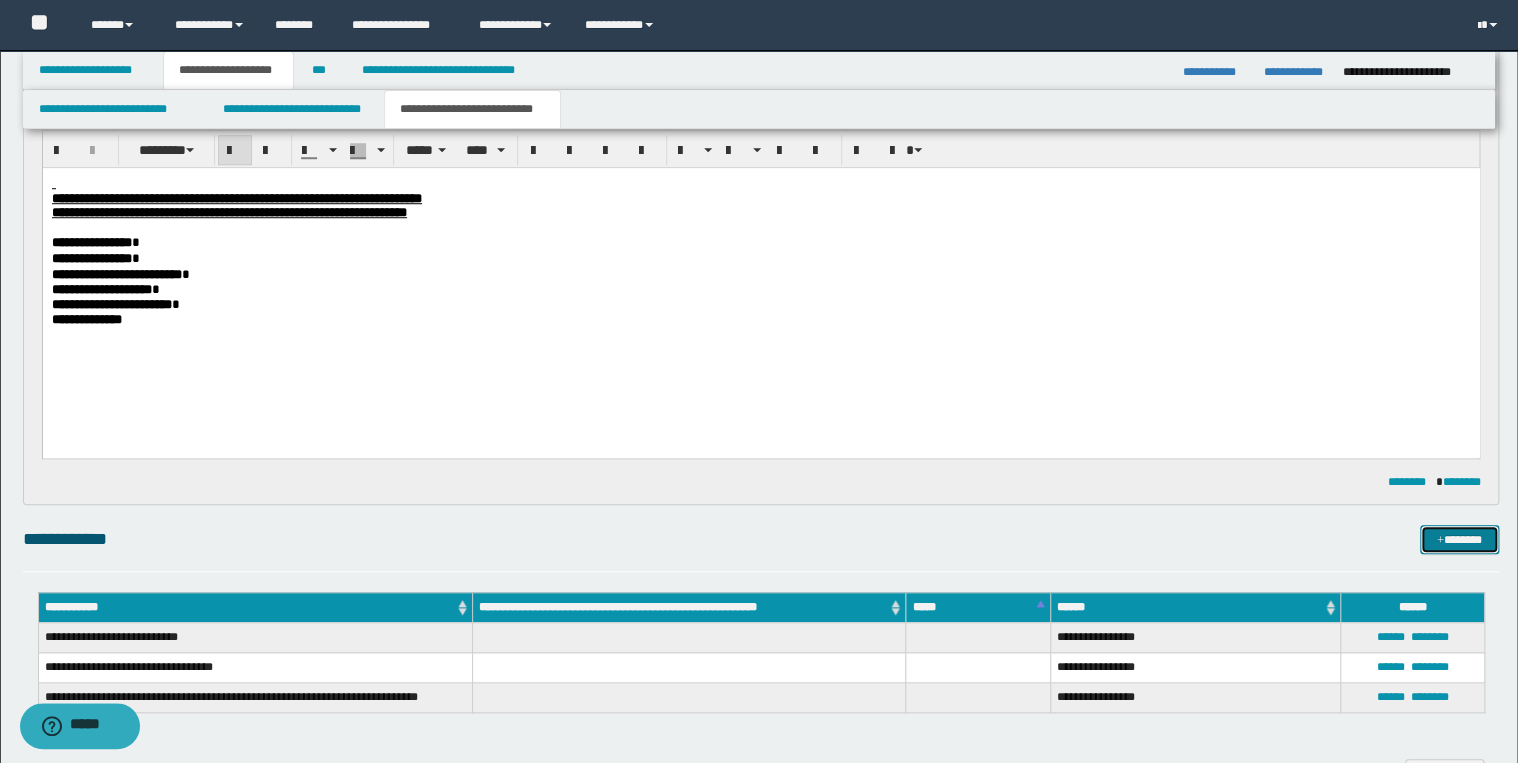 click on "*******" at bounding box center [1459, 540] 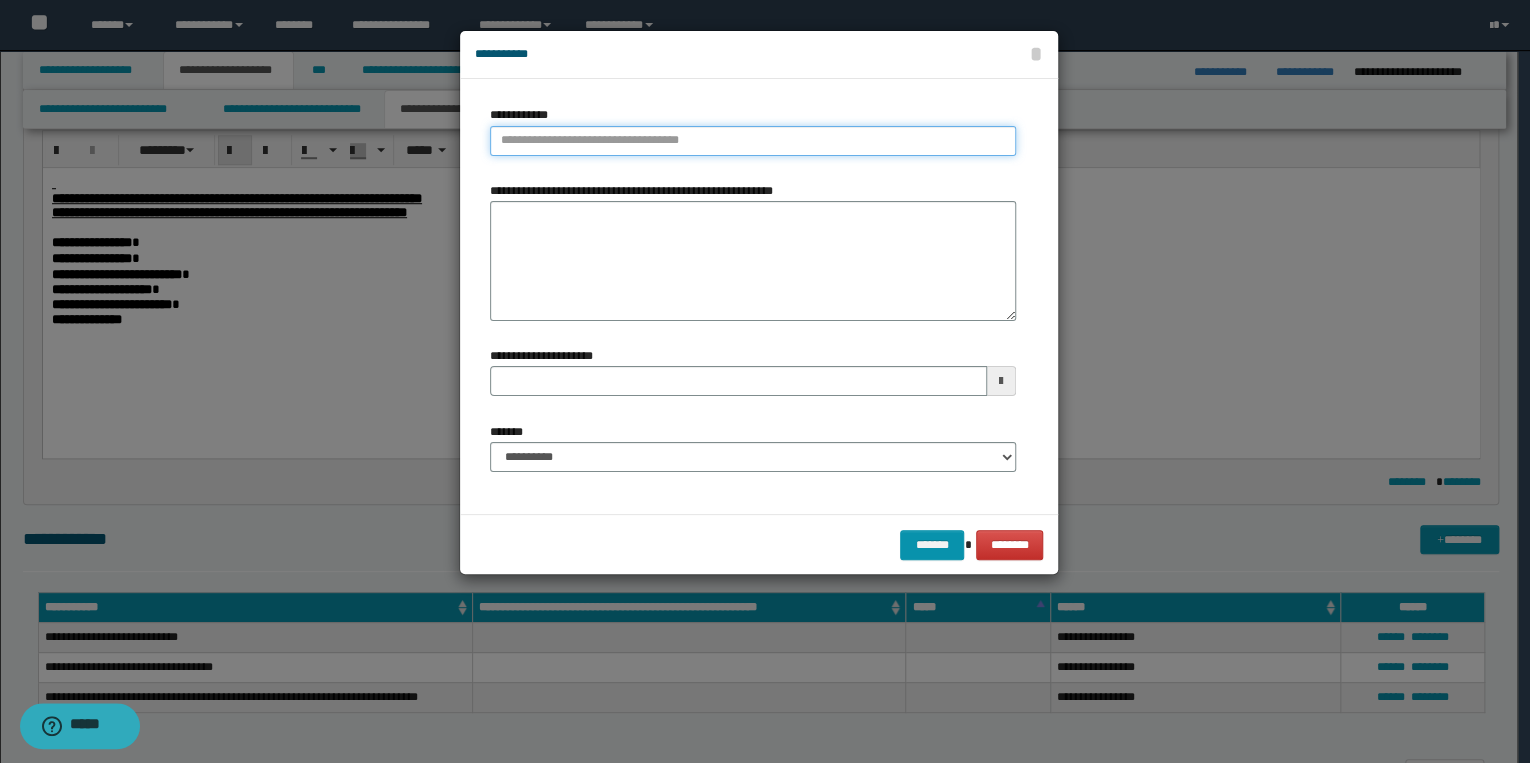 type on "**********" 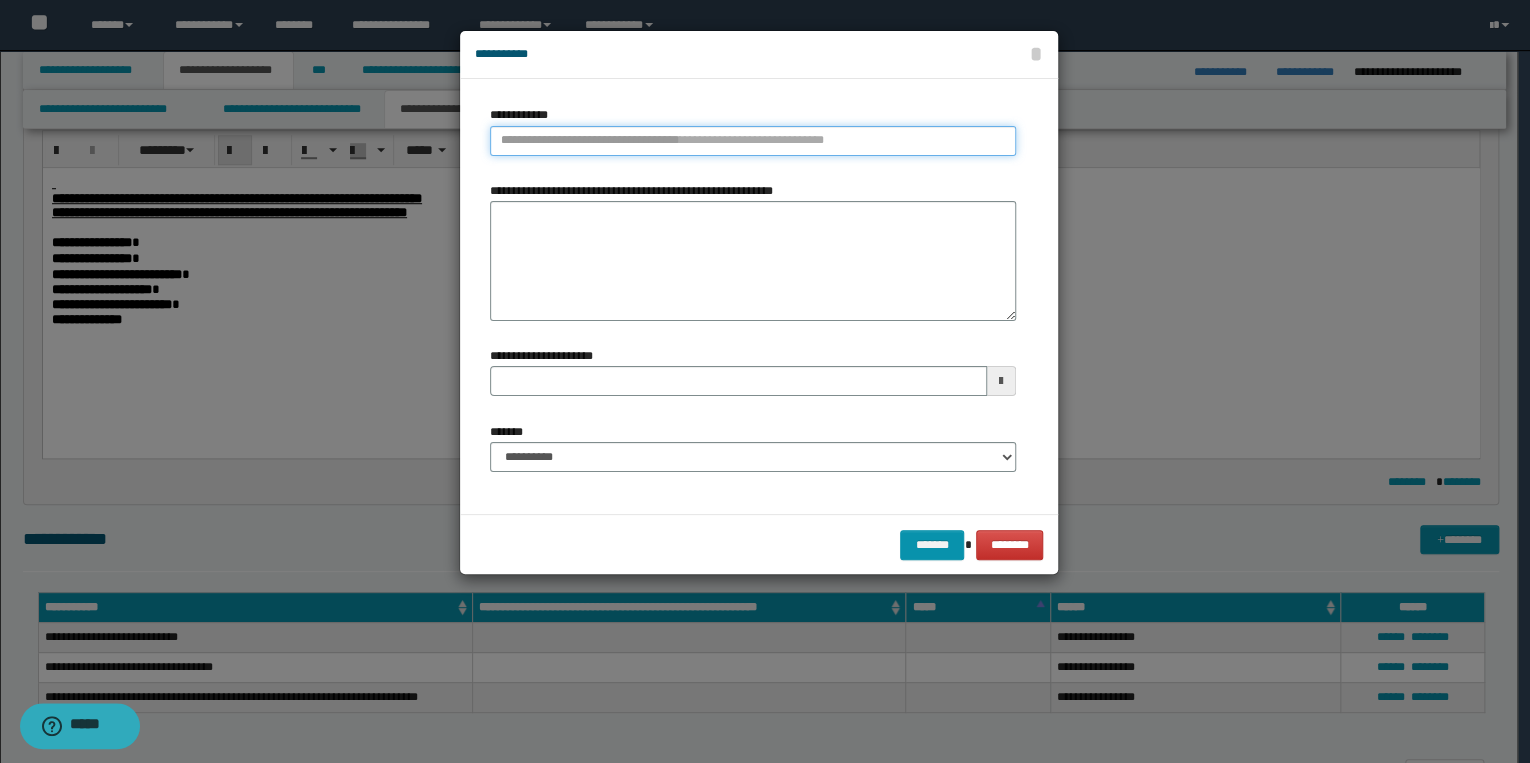 click on "**********" at bounding box center [753, 141] 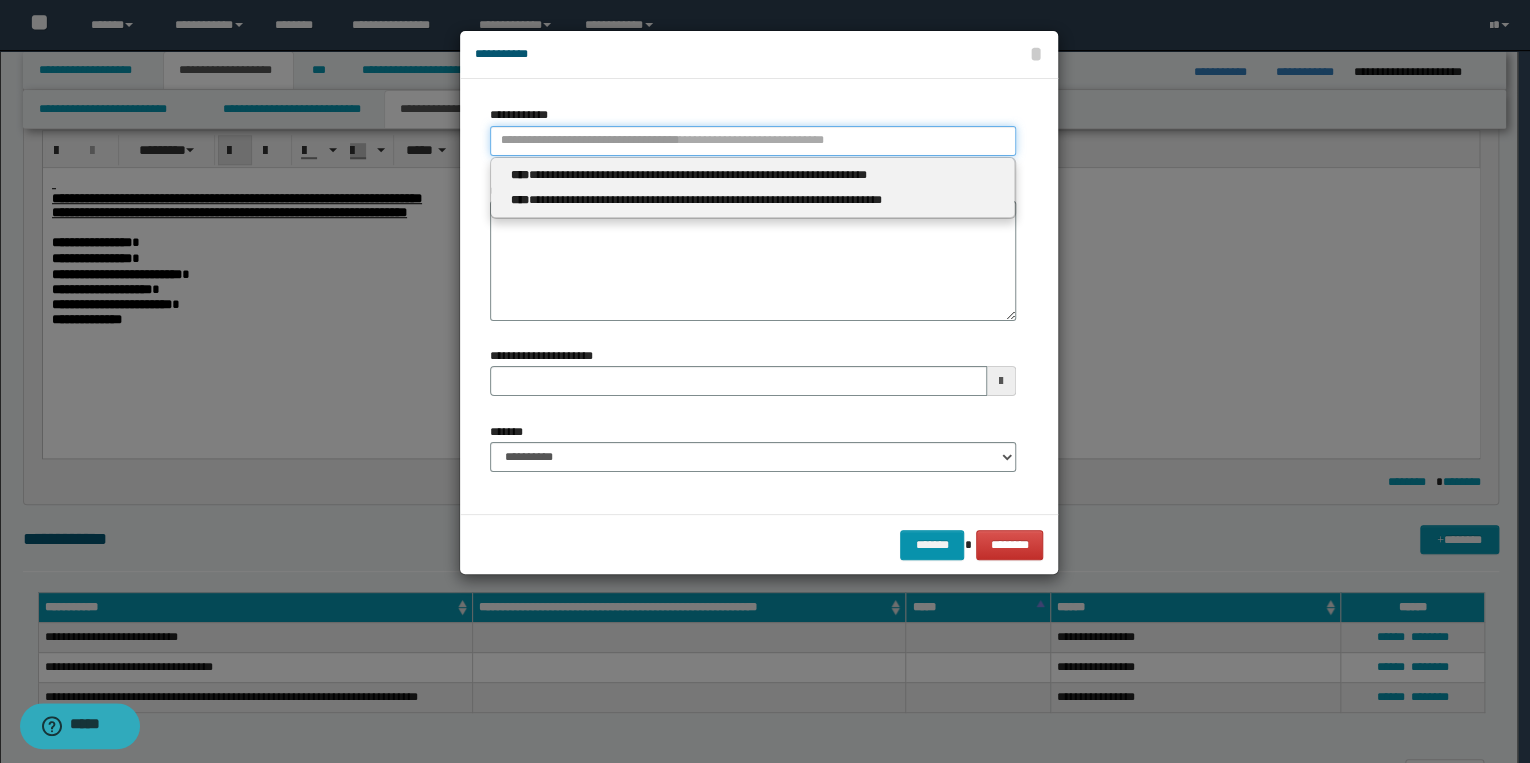 type 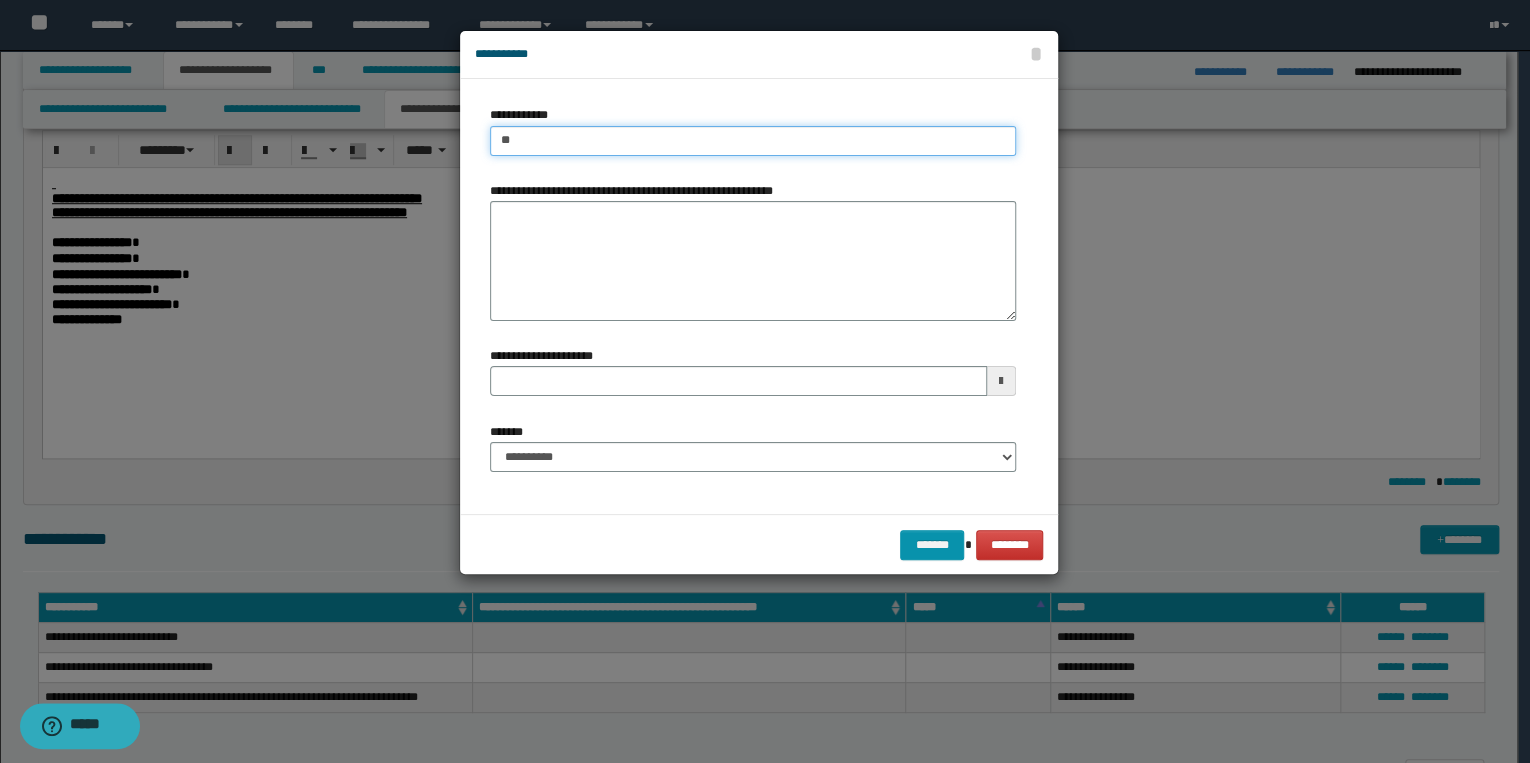 type on "***" 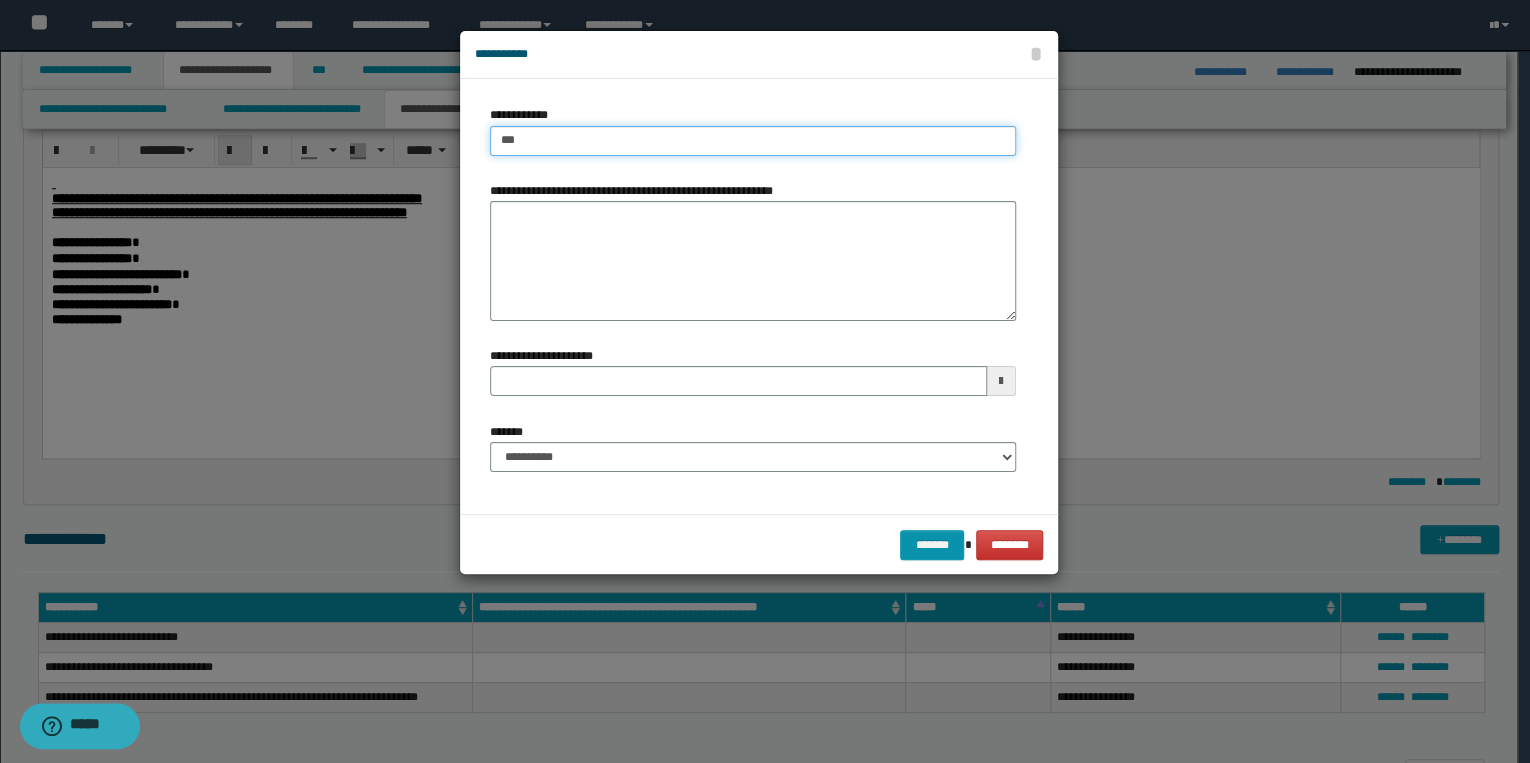 type on "***" 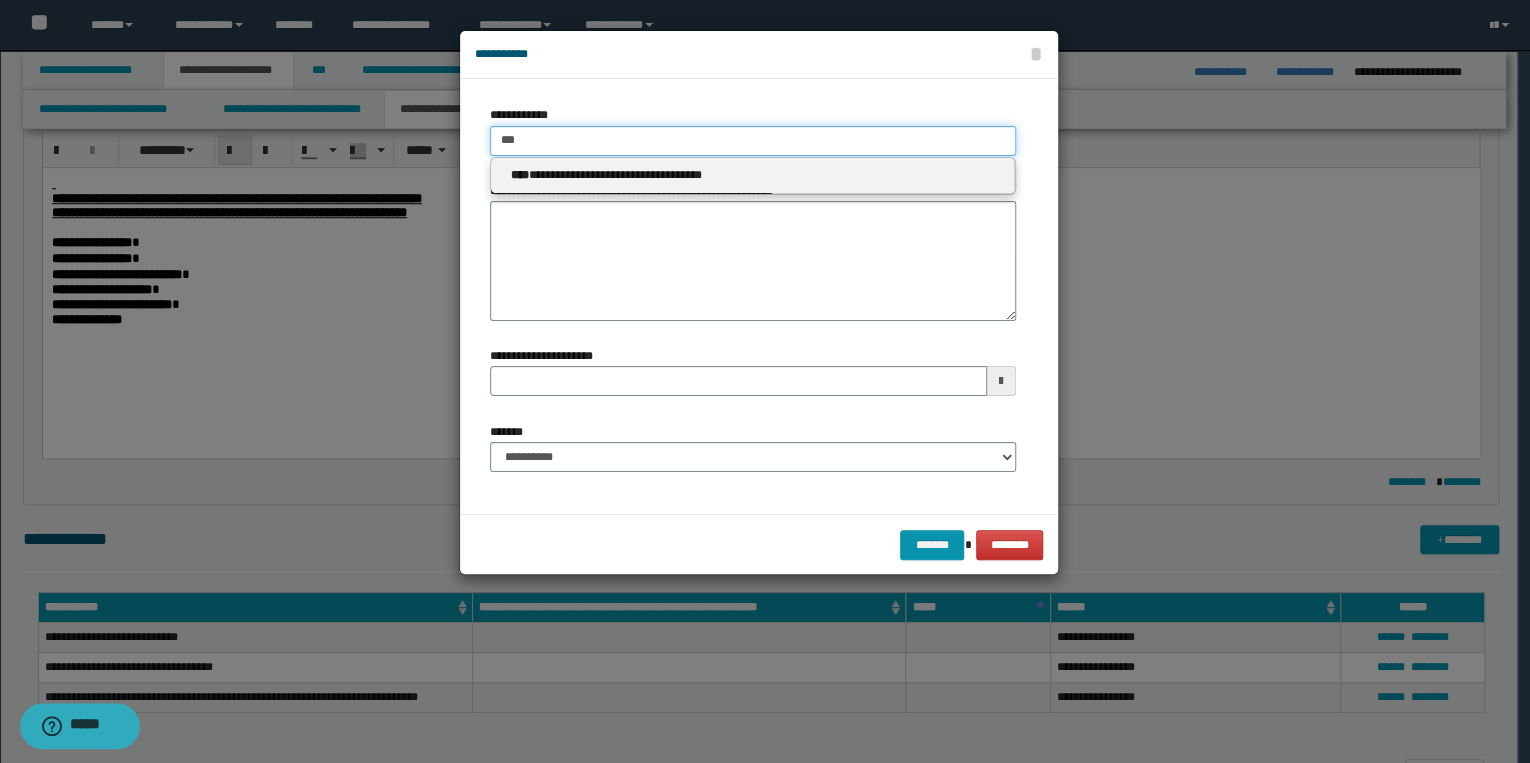 type 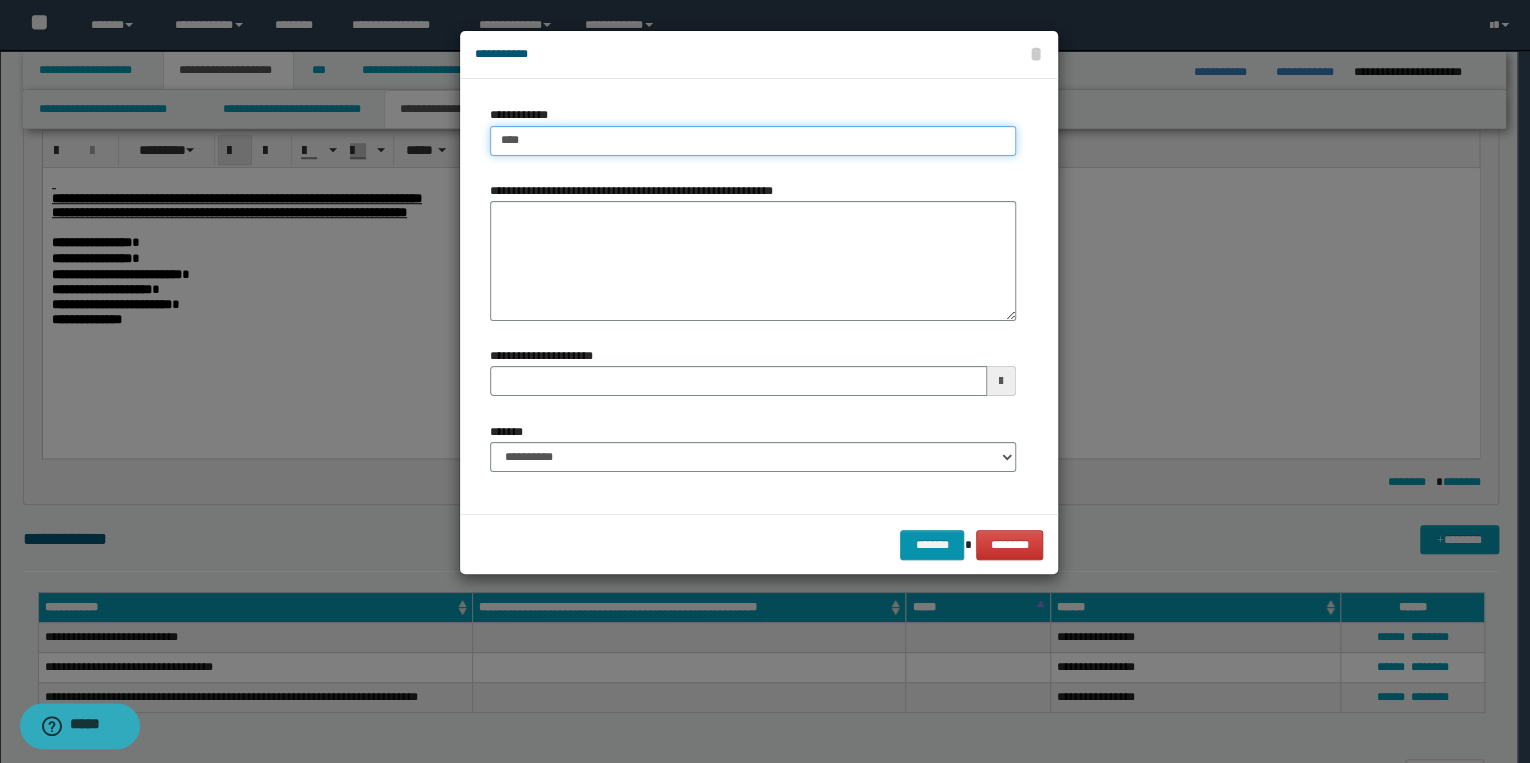 type on "****" 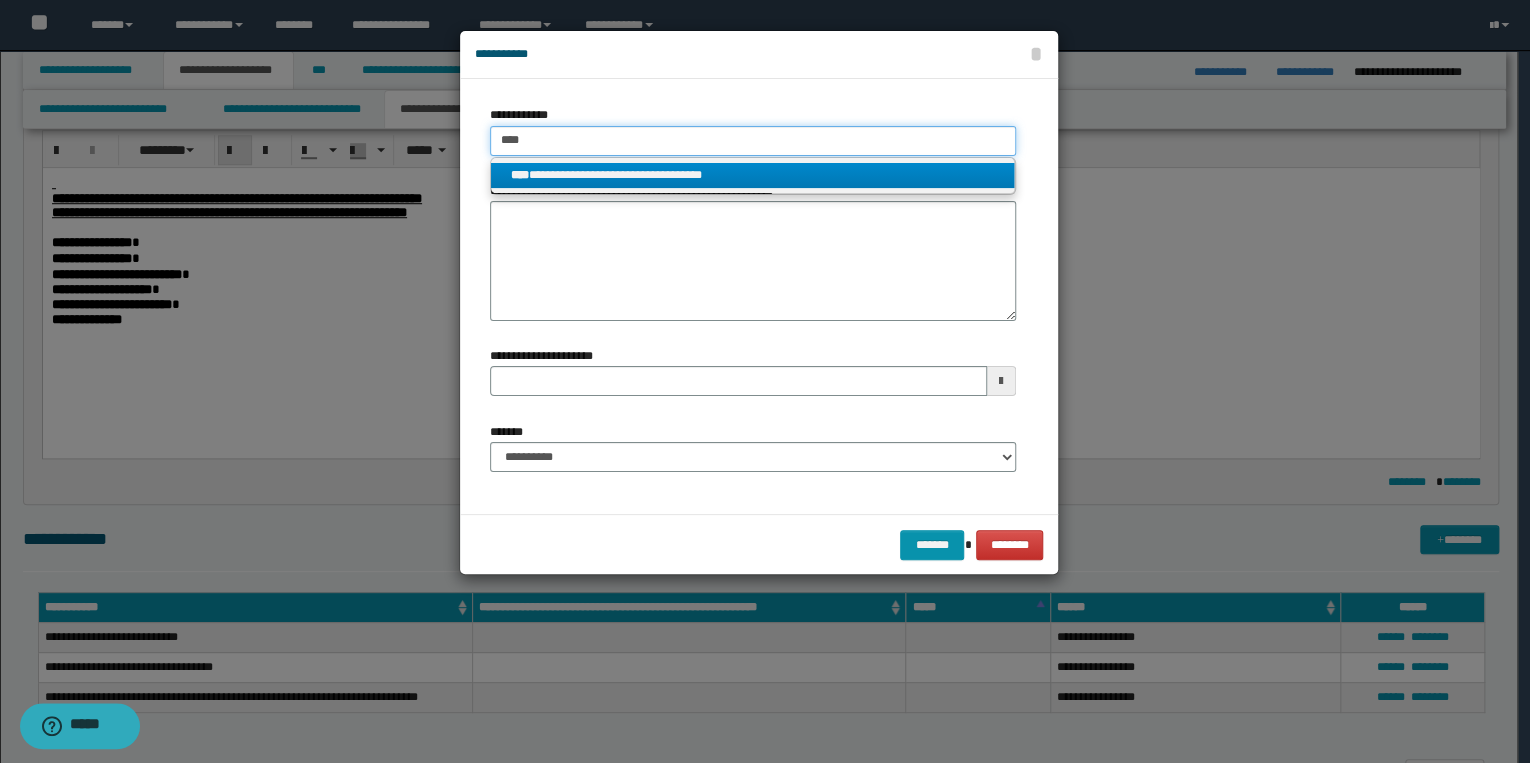 type on "****" 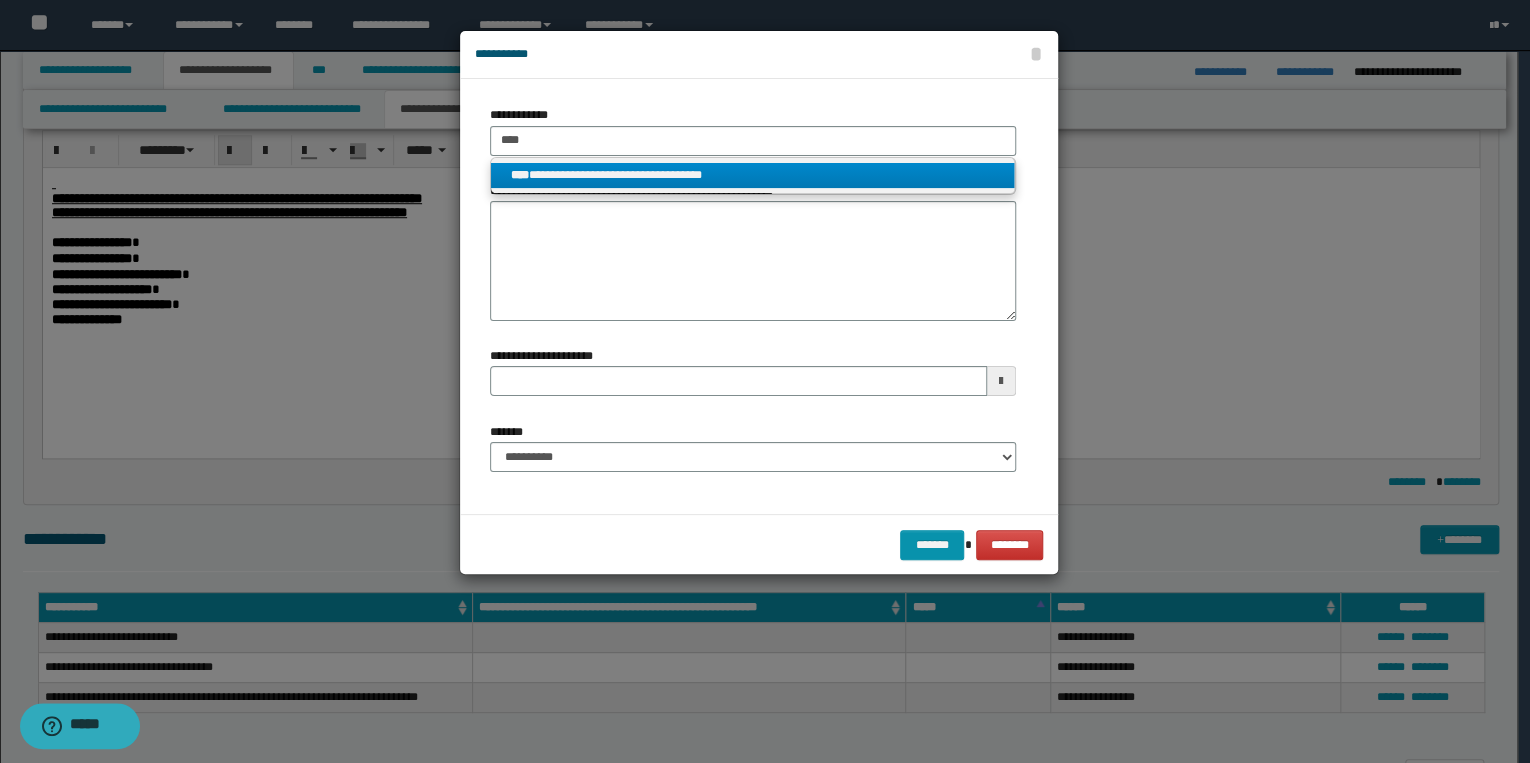 drag, startPoint x: 672, startPoint y: 177, endPoint x: 690, endPoint y: 403, distance: 226.71568 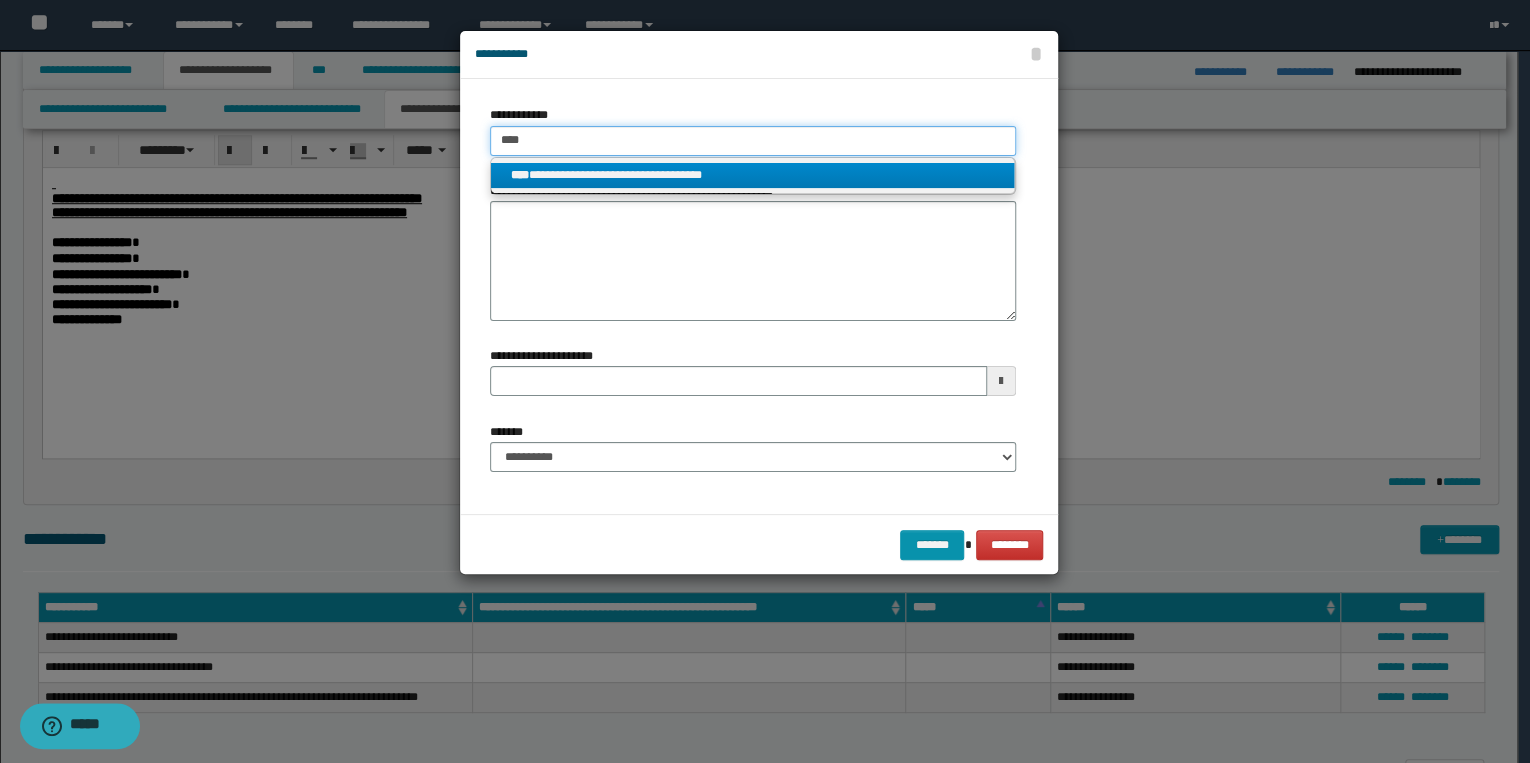 type 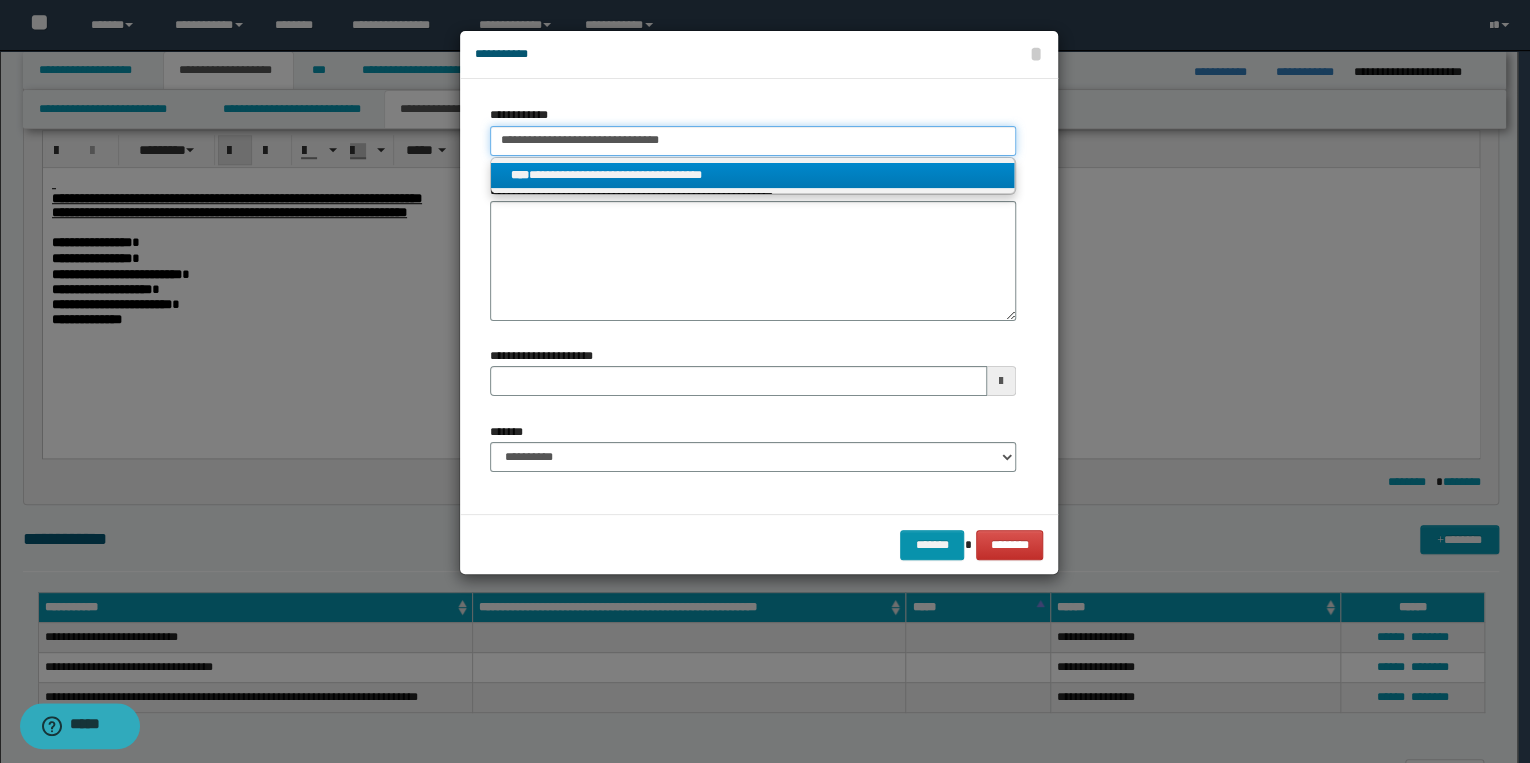 type 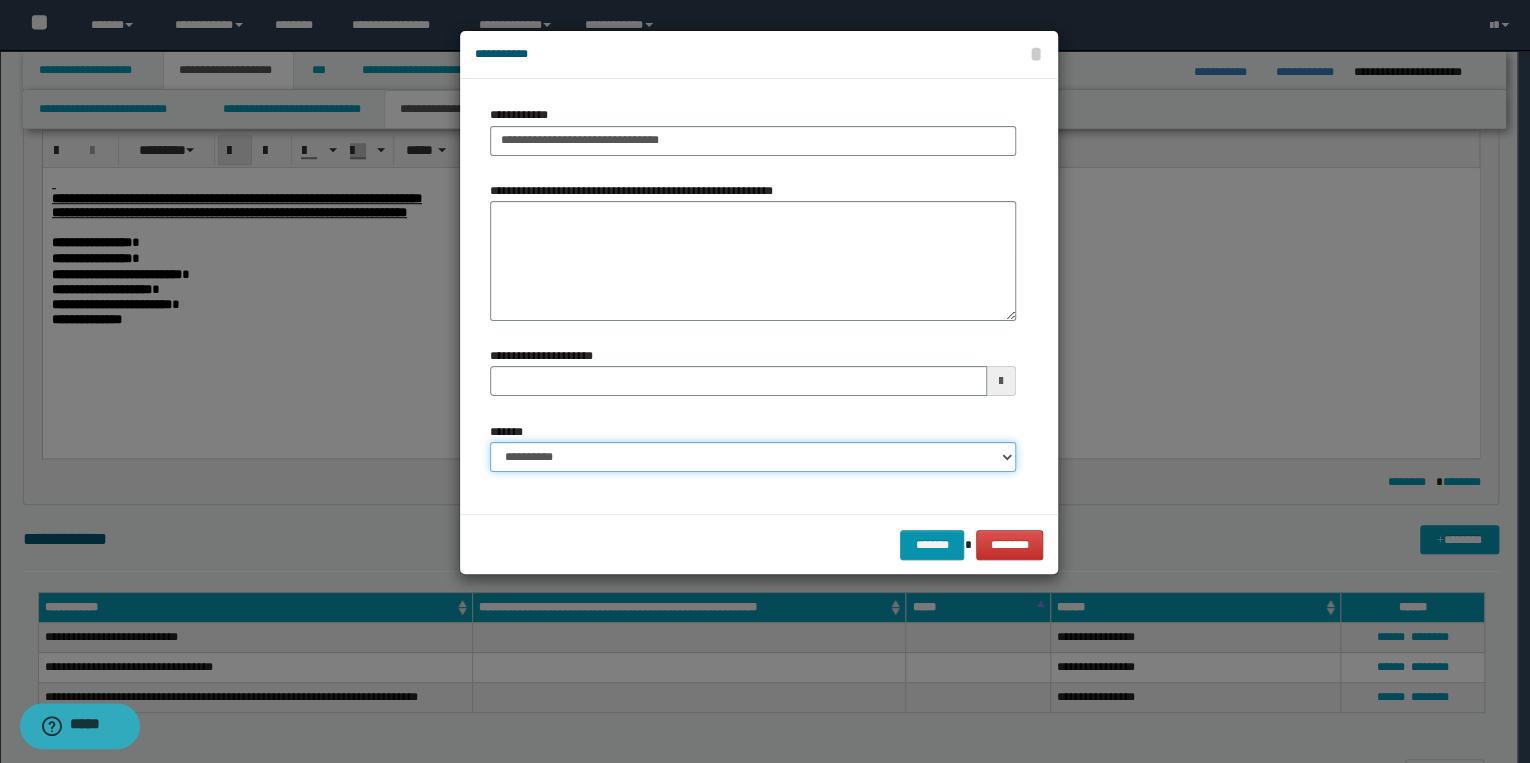 click on "**********" at bounding box center (753, 457) 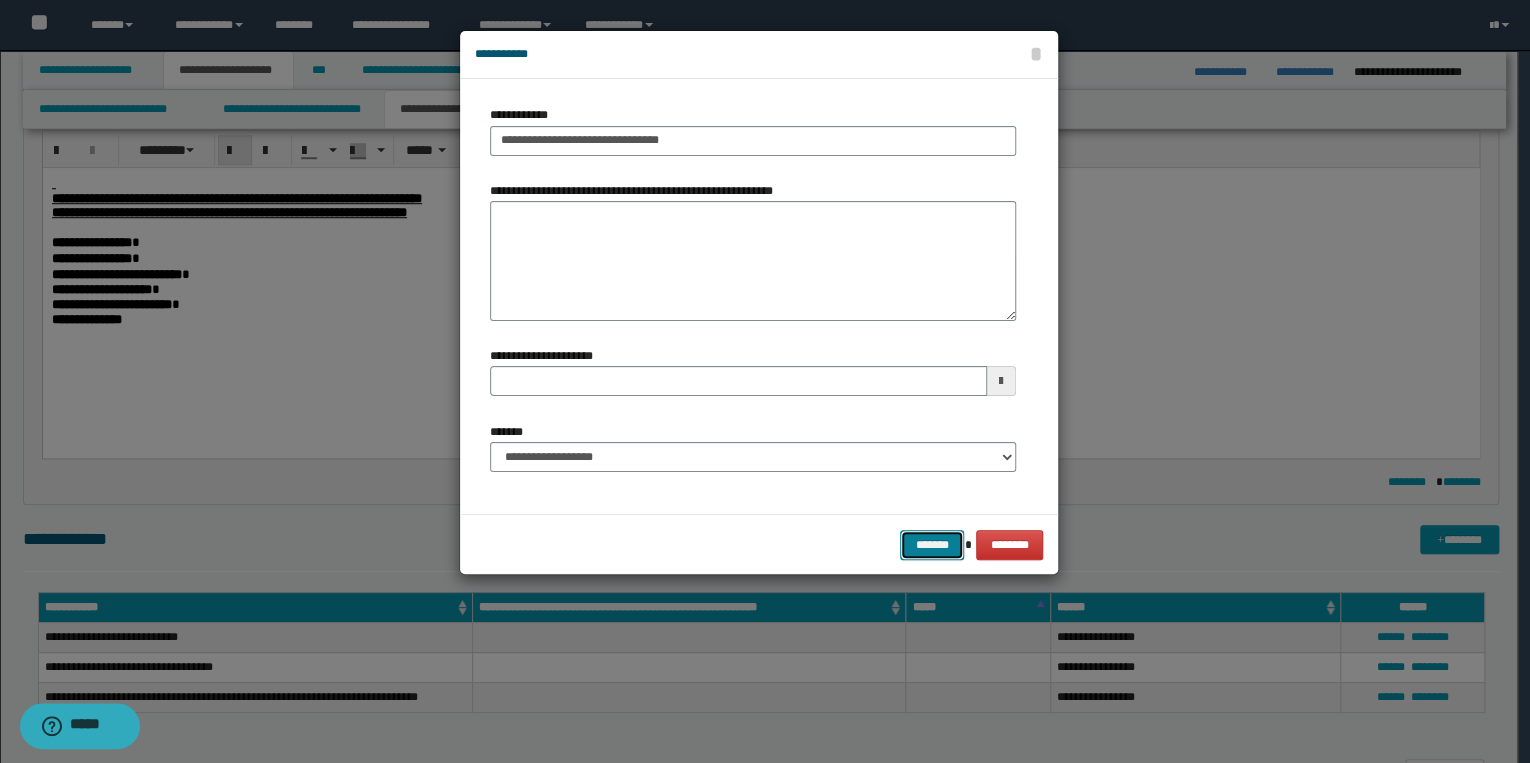 click on "*******" at bounding box center [932, 545] 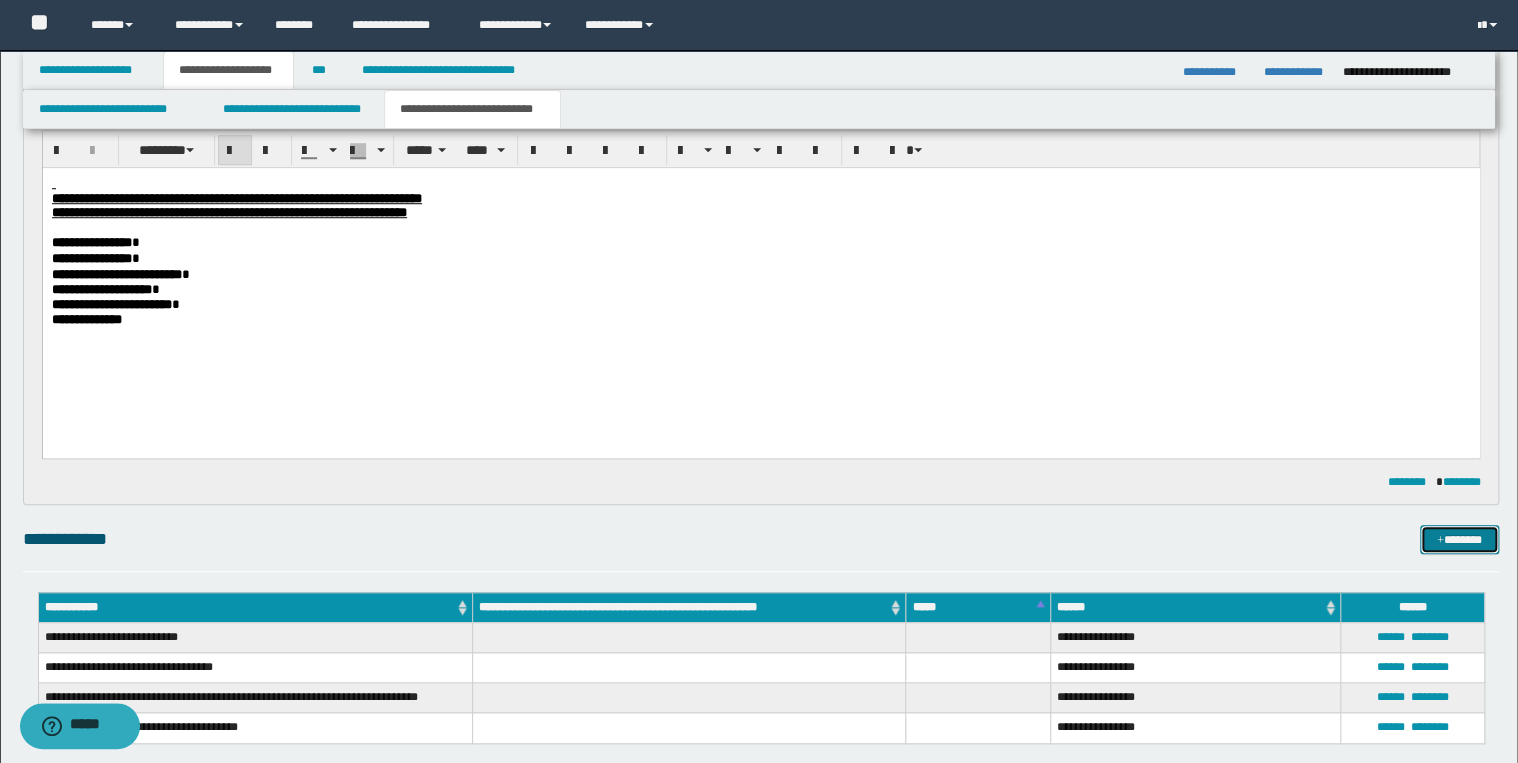 click on "*******" at bounding box center [1459, 540] 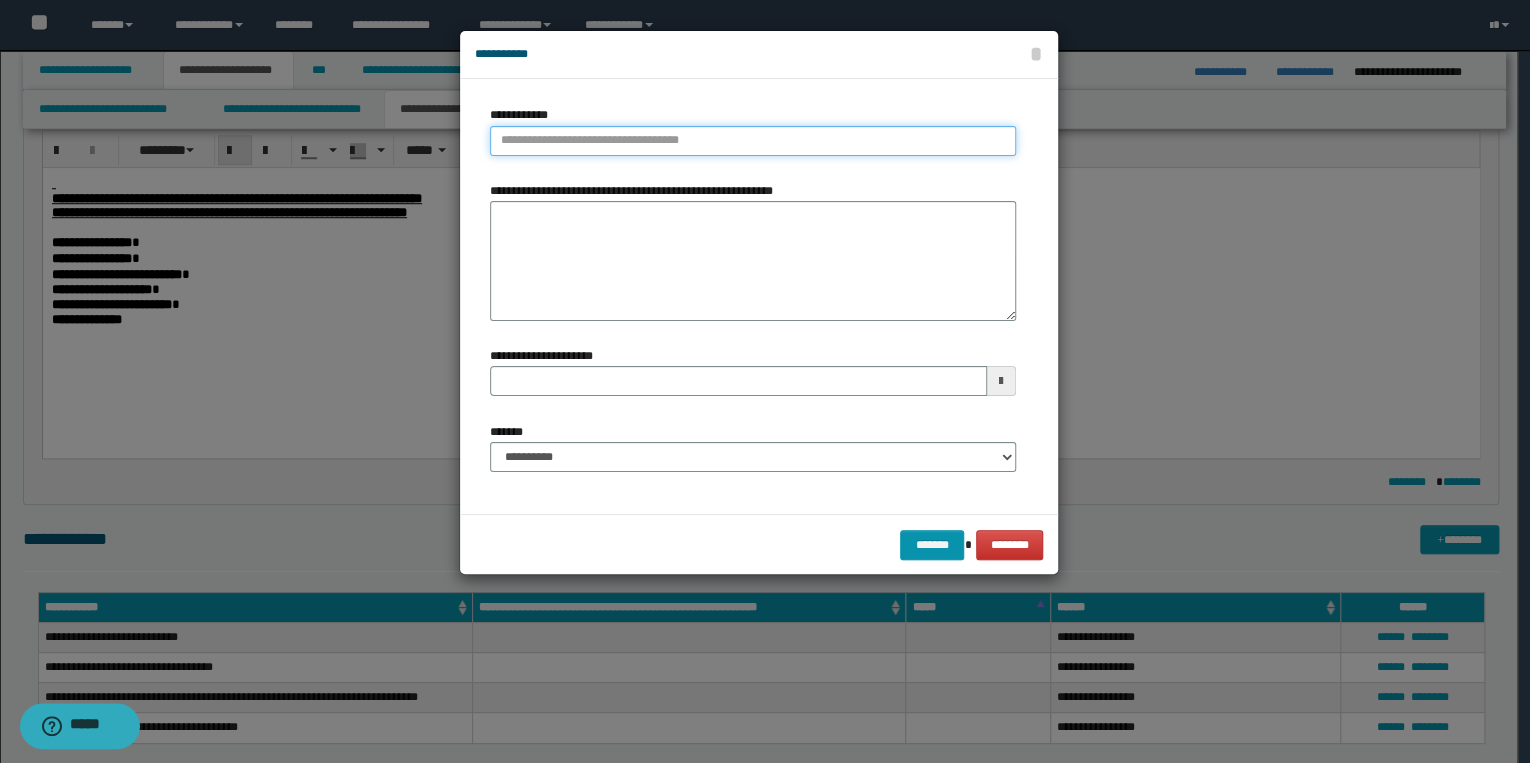 type on "**********" 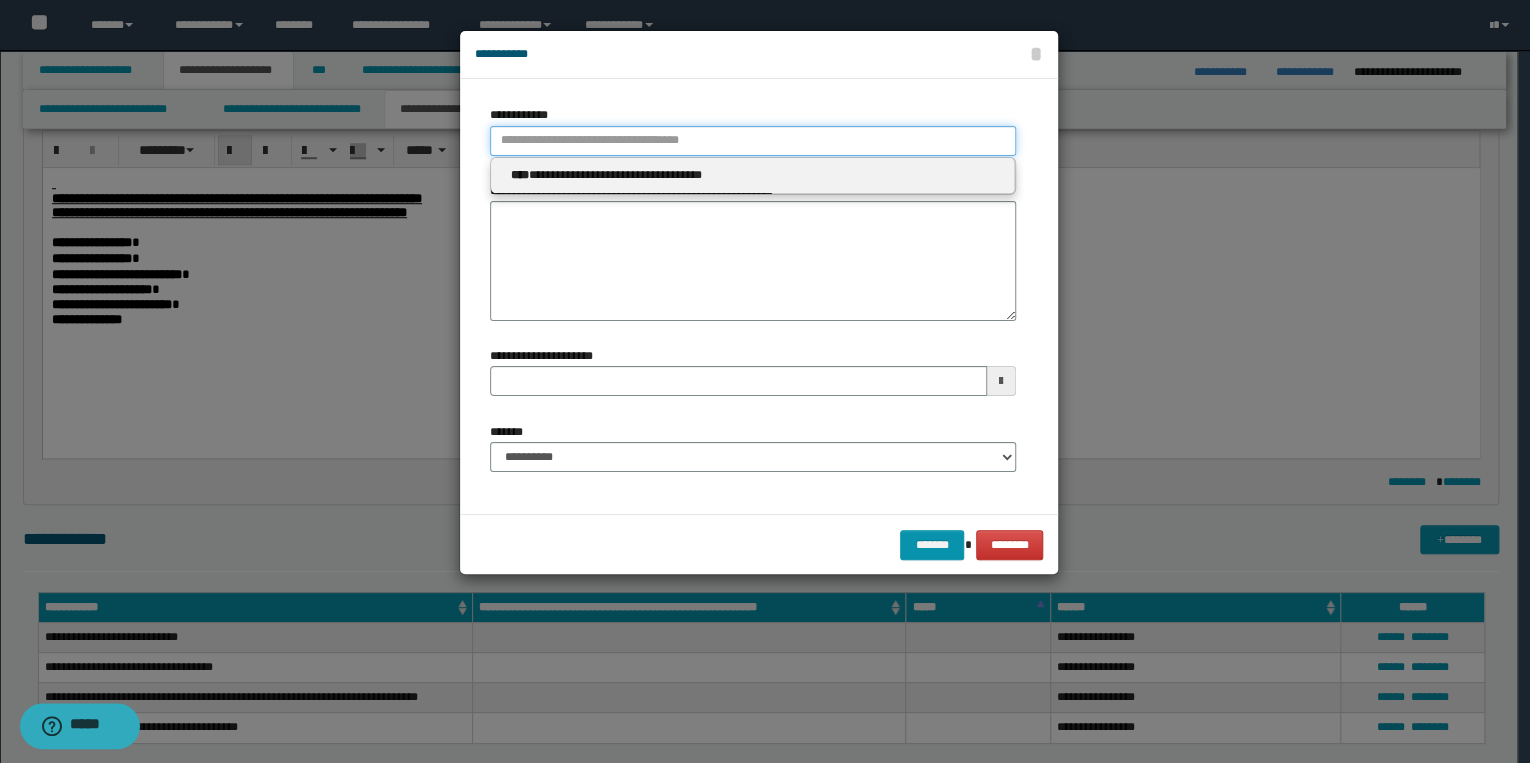 drag, startPoint x: 520, startPoint y: 144, endPoint x: 541, endPoint y: 136, distance: 22.472204 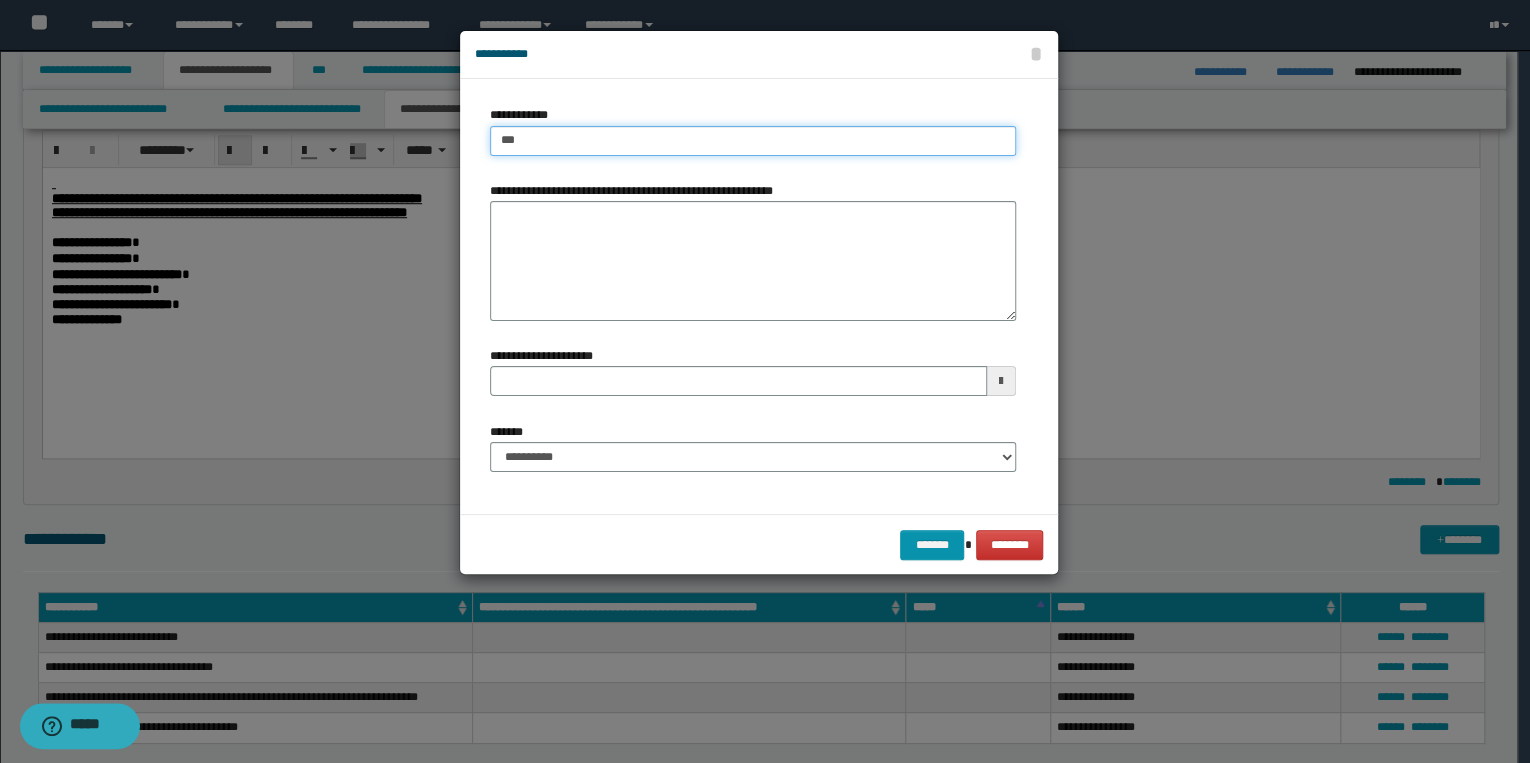 type on "****" 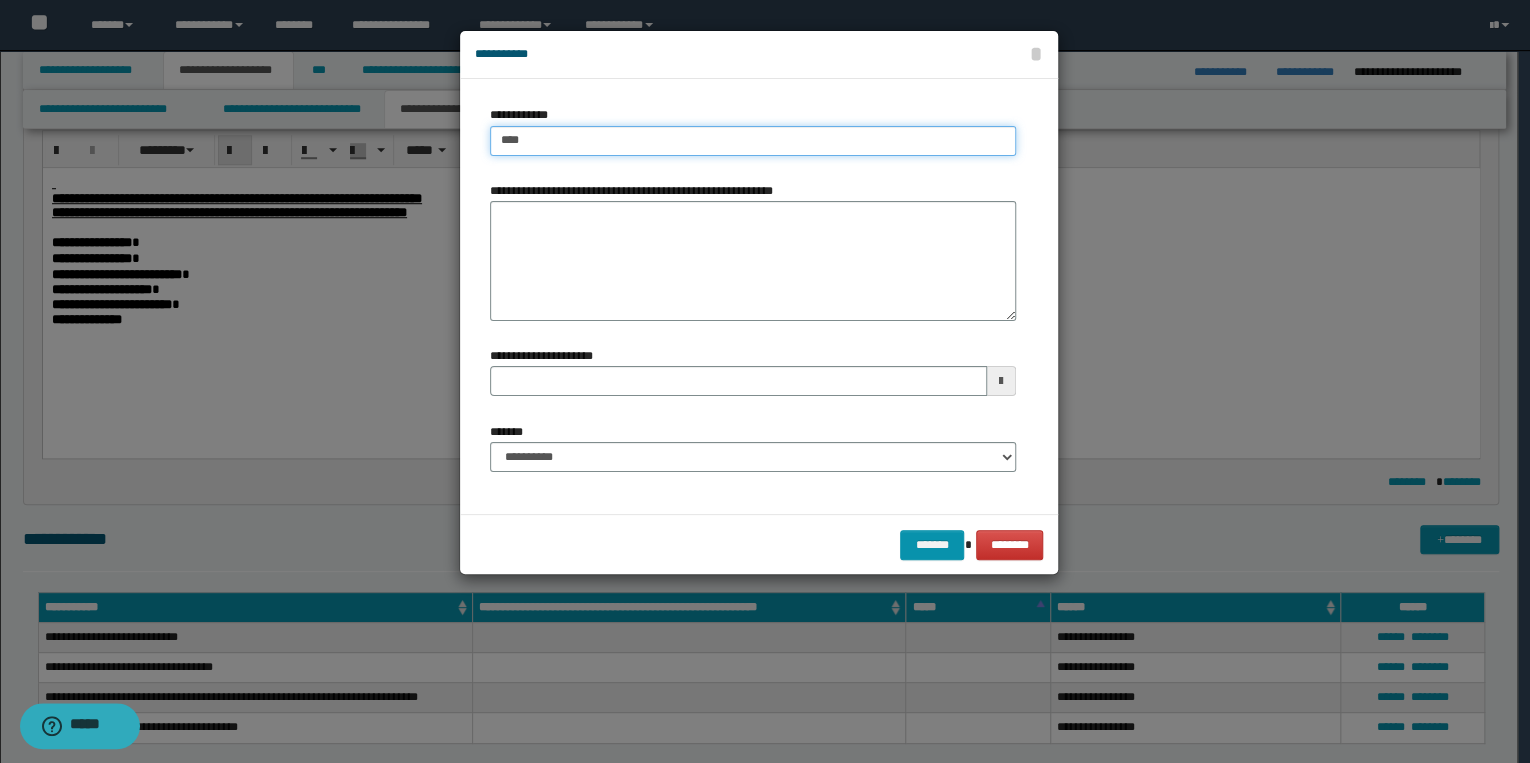 type on "****" 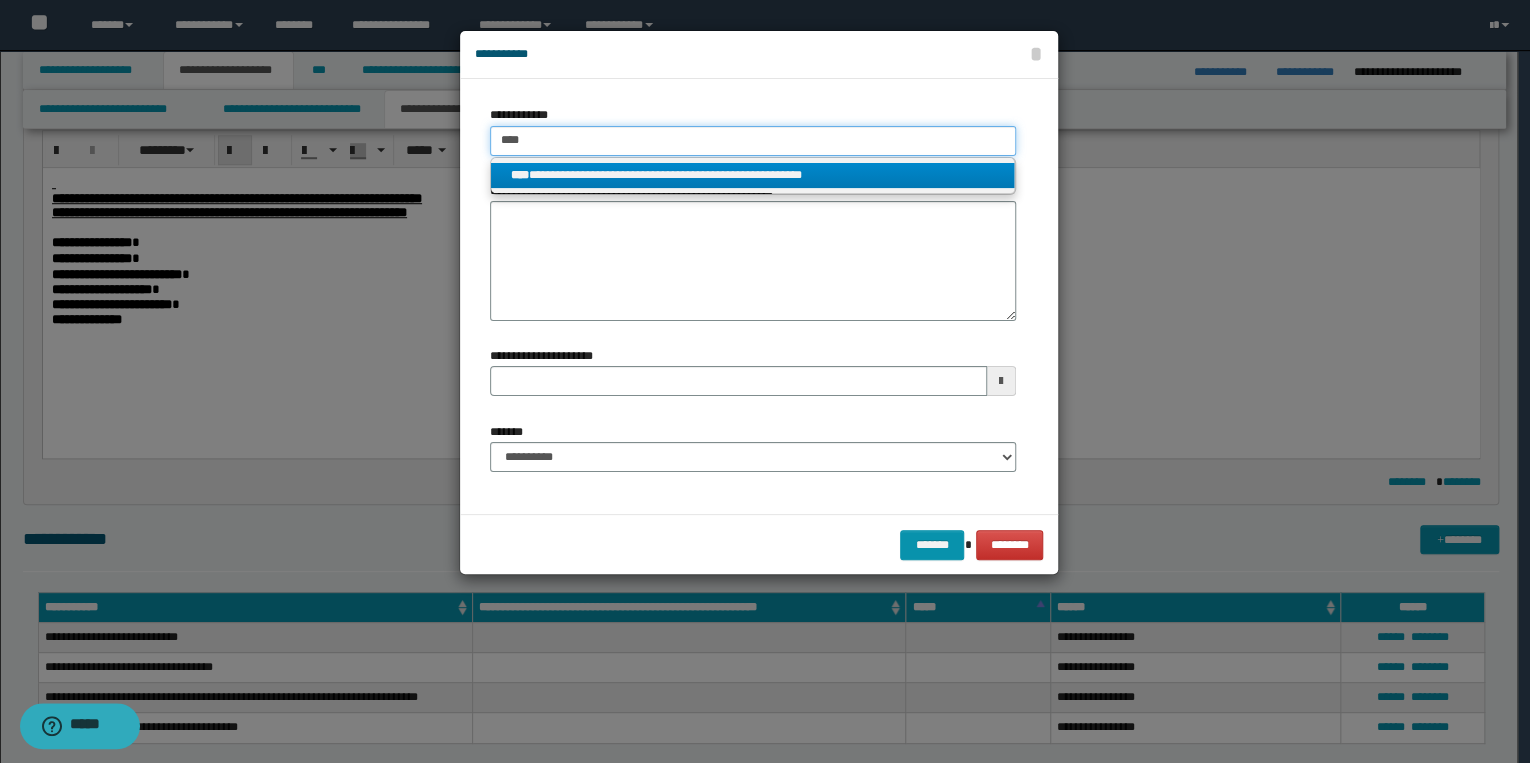 type on "****" 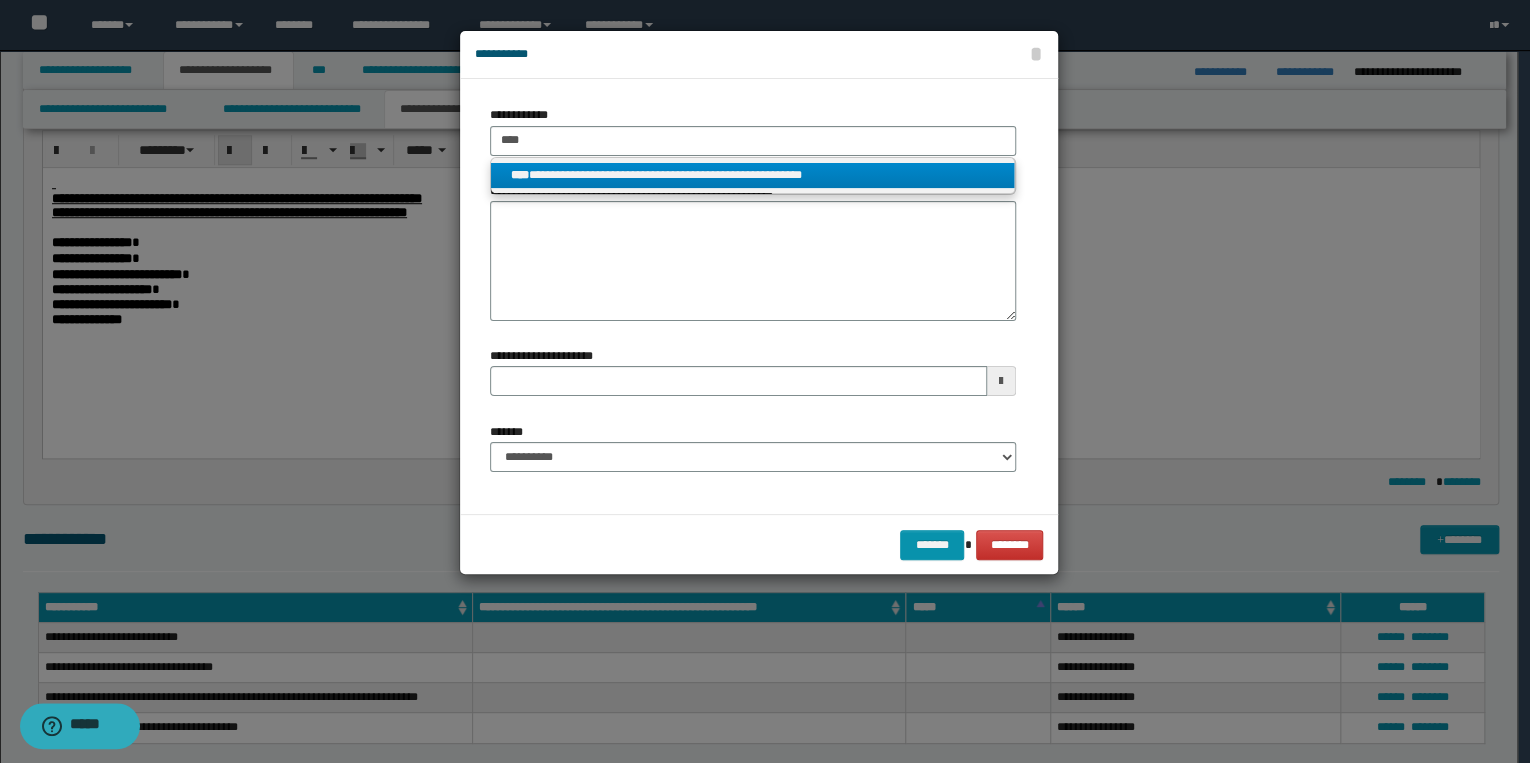 click on "**********" at bounding box center (753, 175) 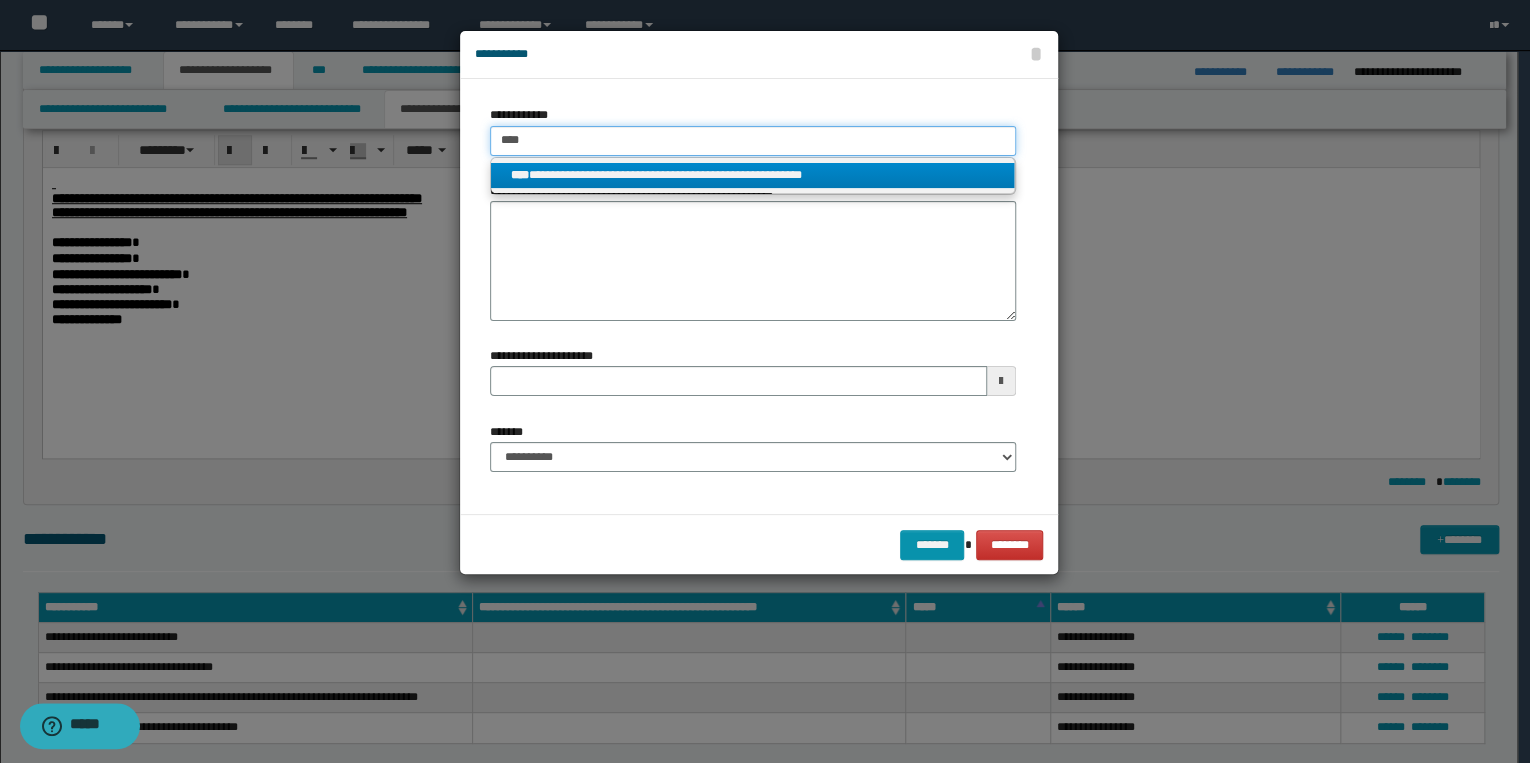 type 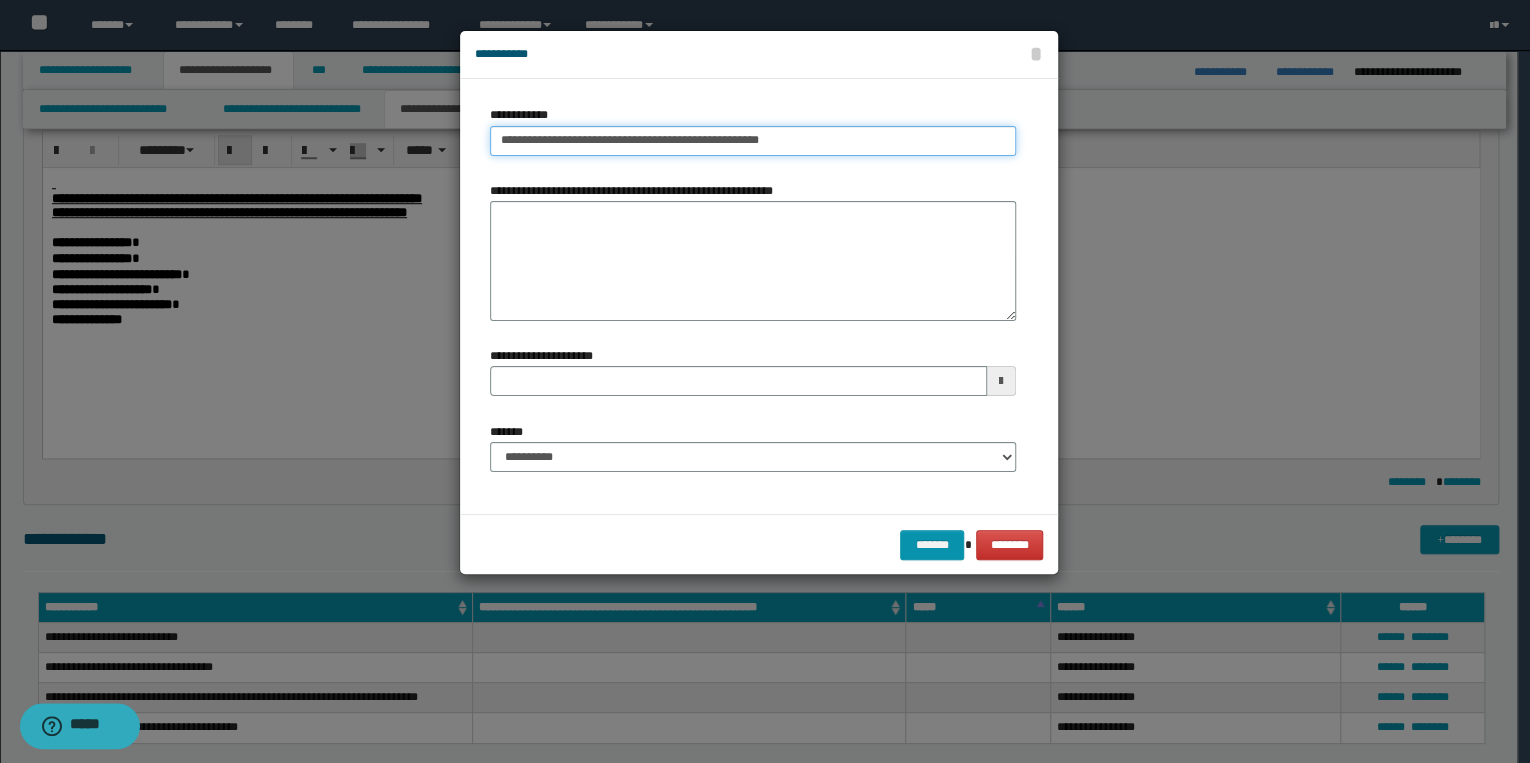 type 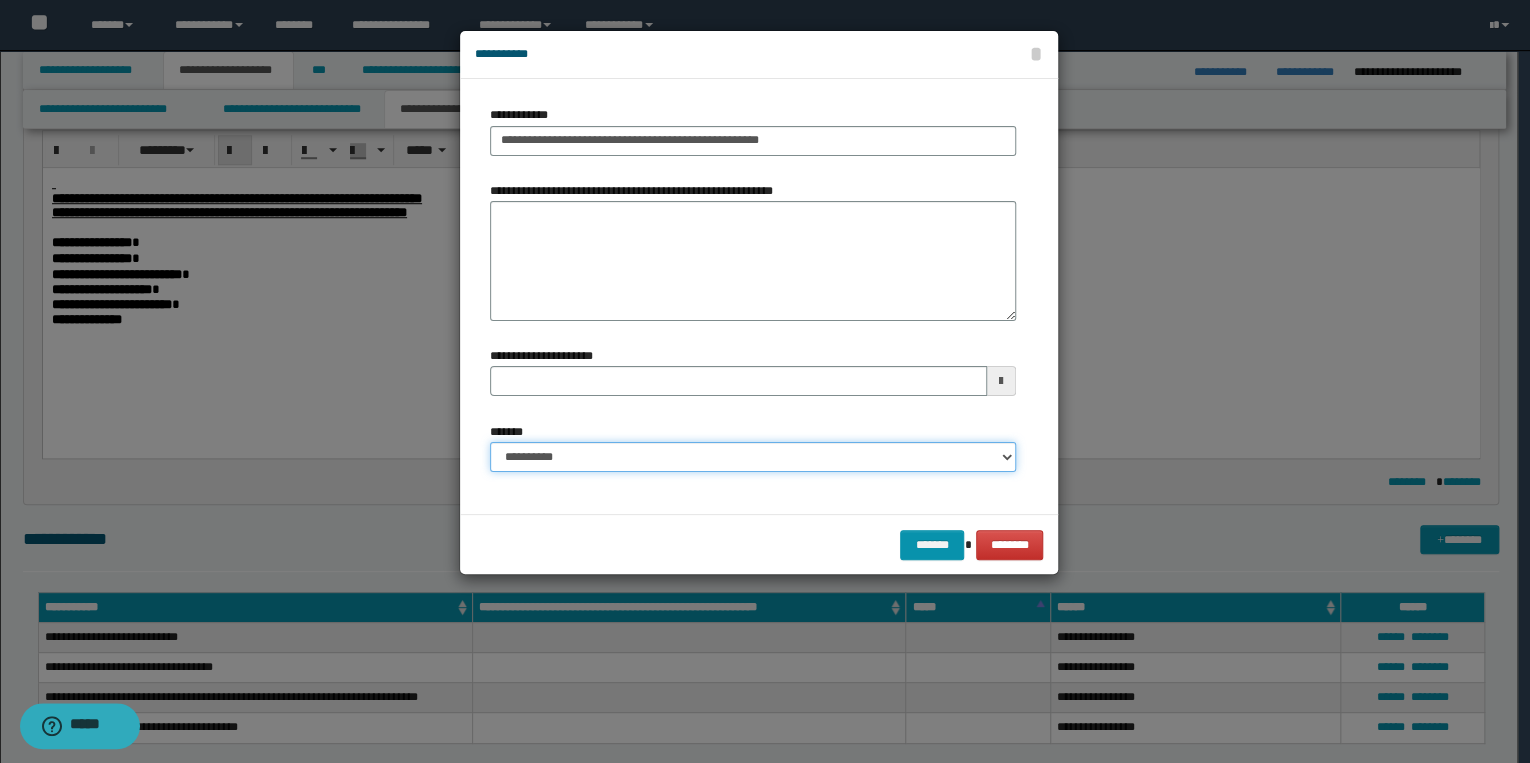 drag, startPoint x: 589, startPoint y: 454, endPoint x: 595, endPoint y: 466, distance: 13.416408 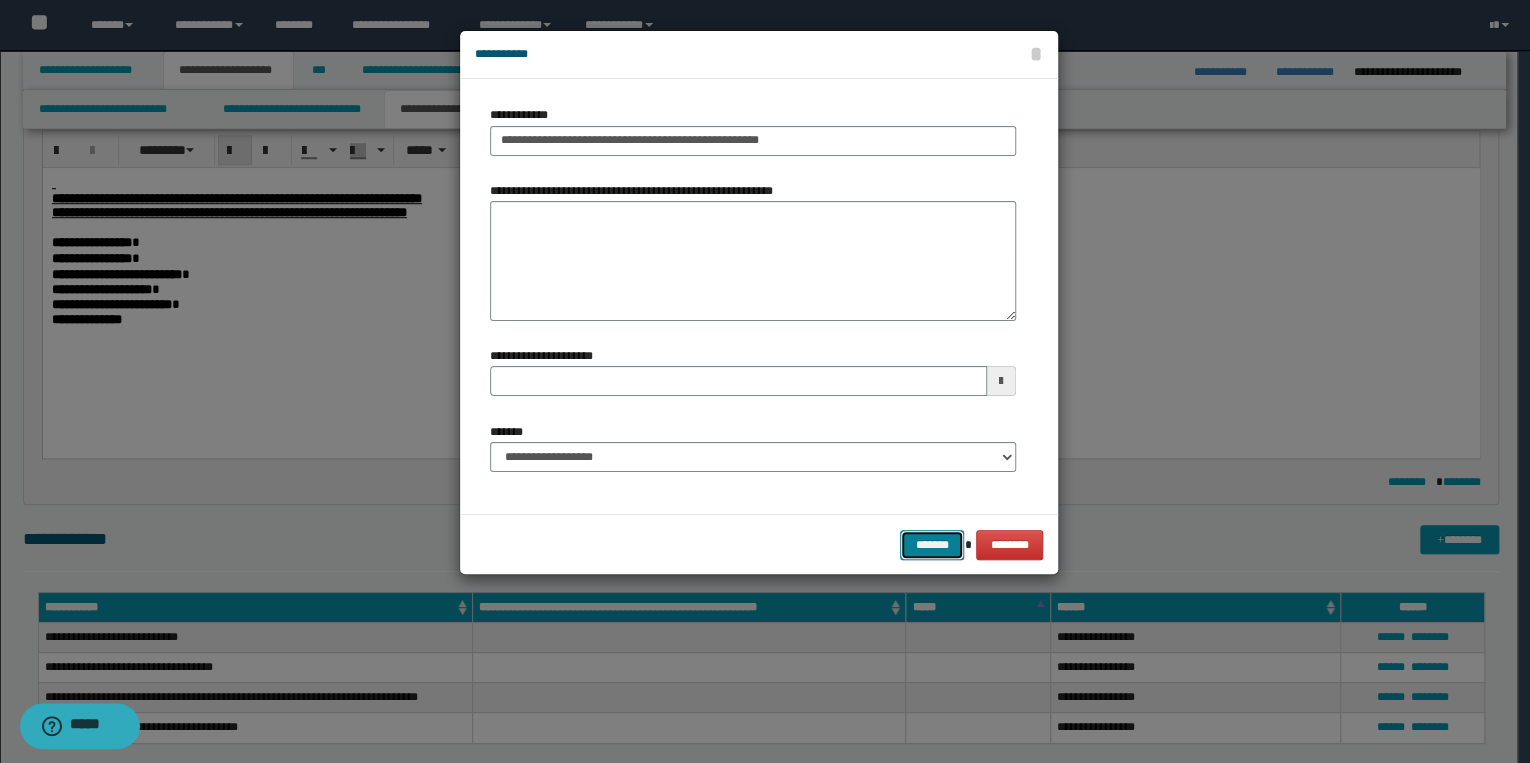click on "*******" at bounding box center (932, 545) 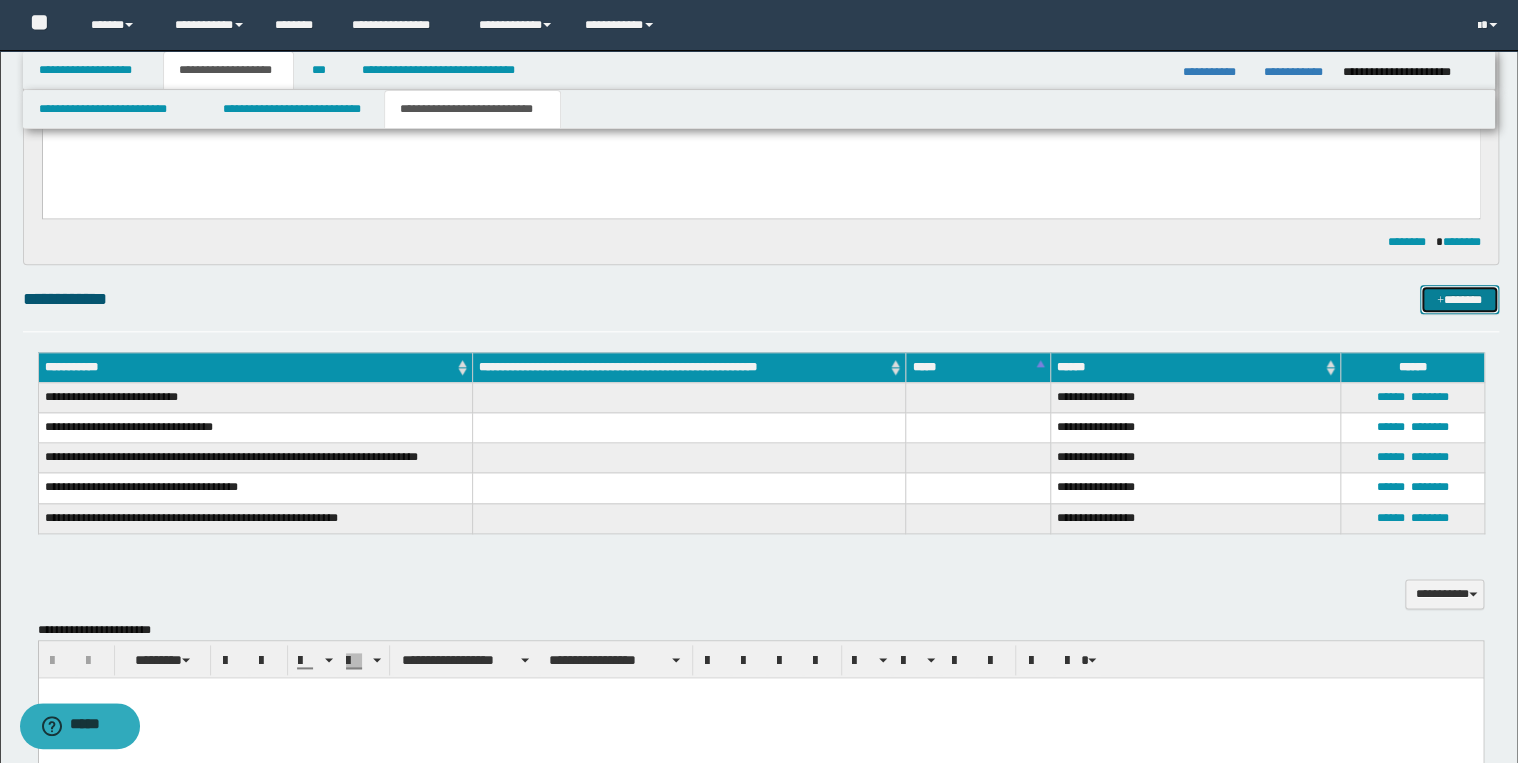 scroll, scrollTop: 720, scrollLeft: 0, axis: vertical 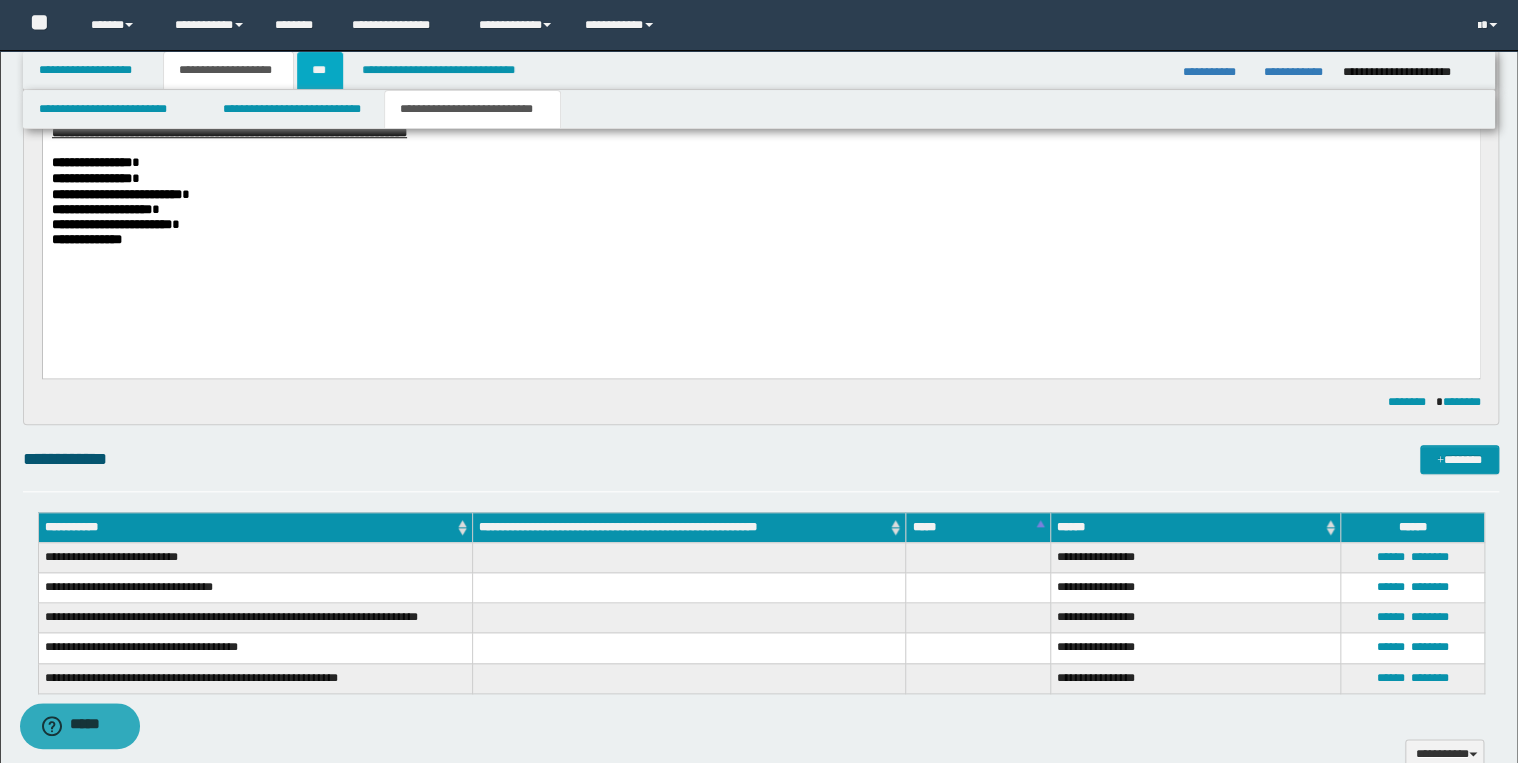 click on "***" at bounding box center [320, 70] 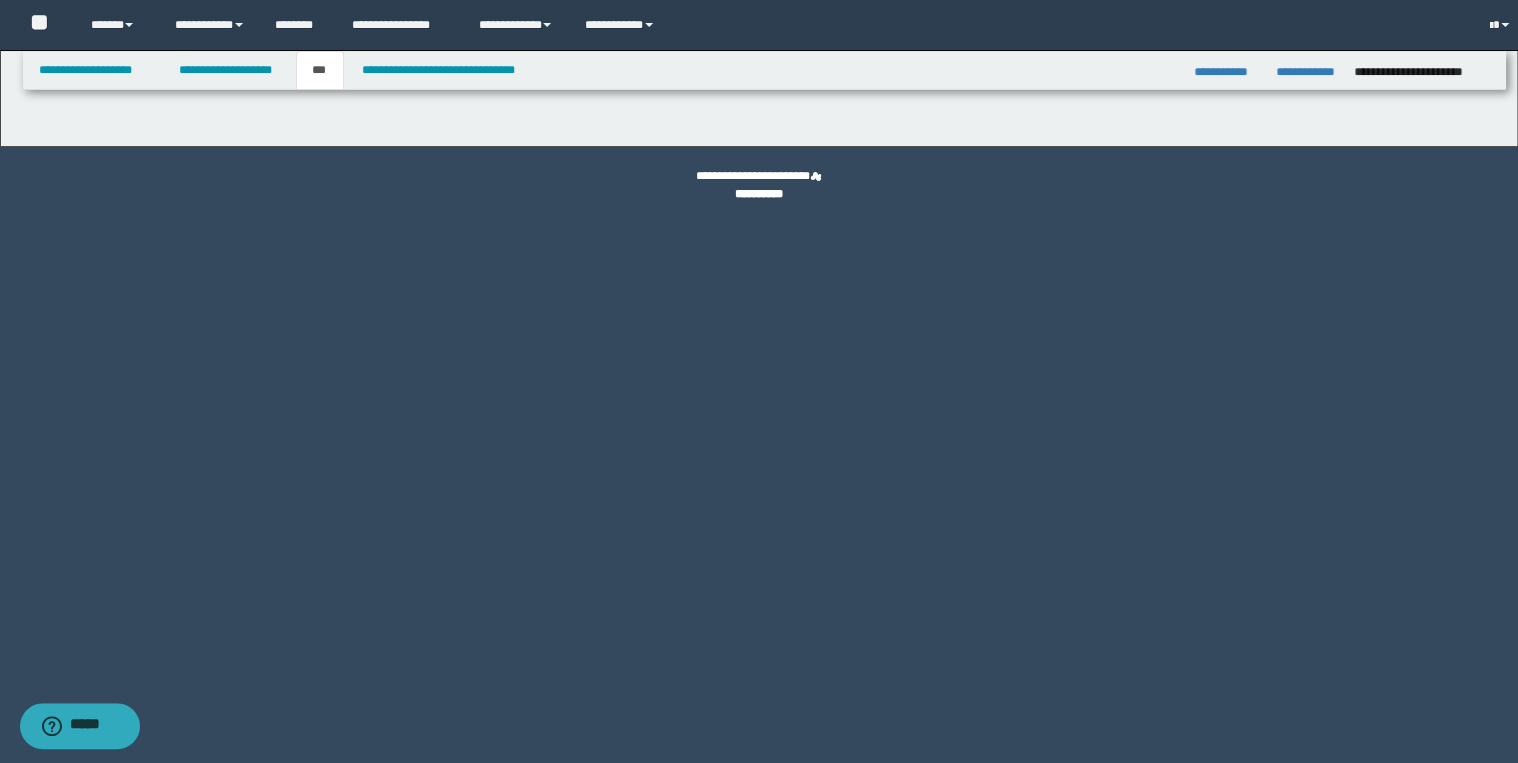 scroll, scrollTop: 0, scrollLeft: 0, axis: both 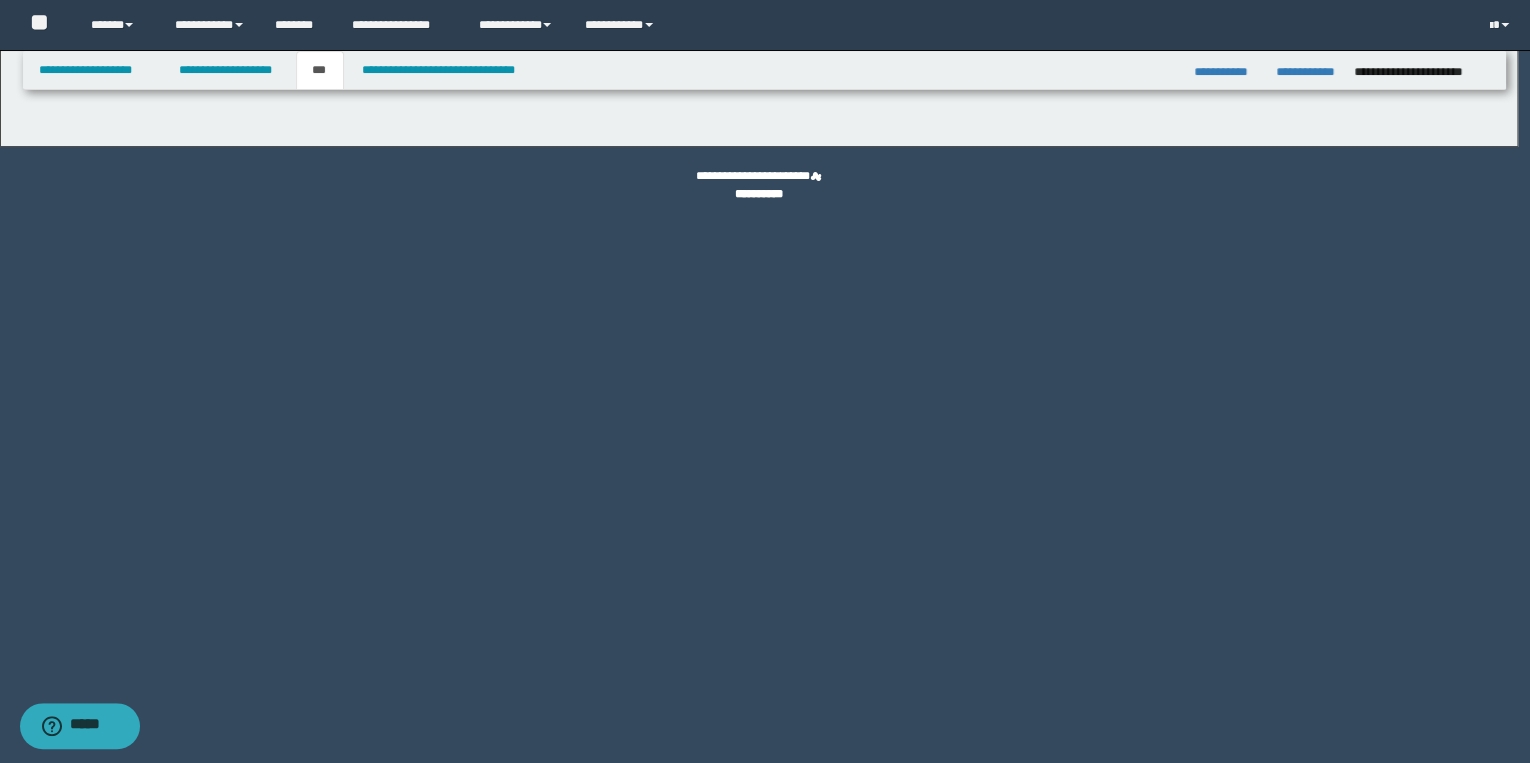 select on "*" 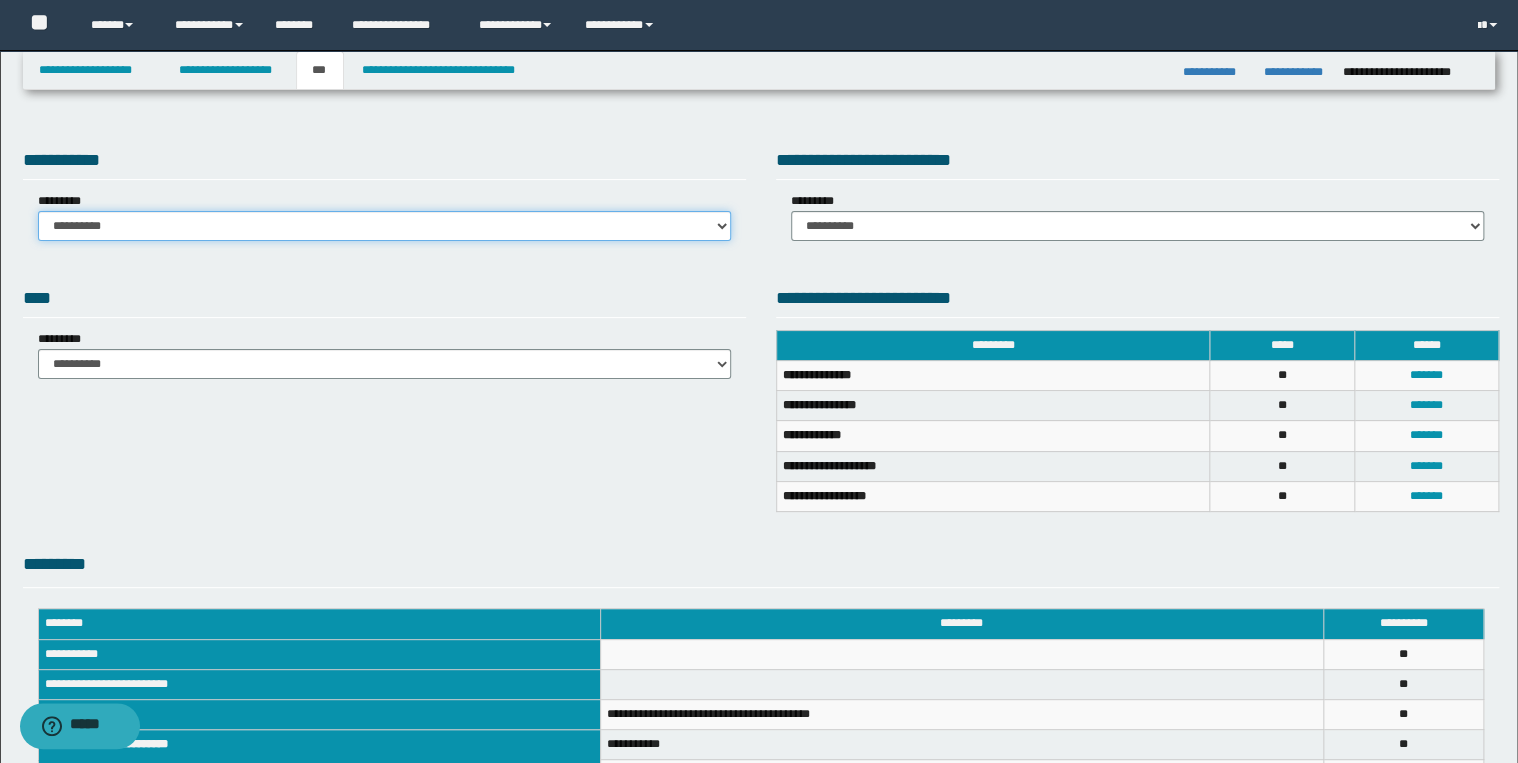 click on "**********" at bounding box center [384, 226] 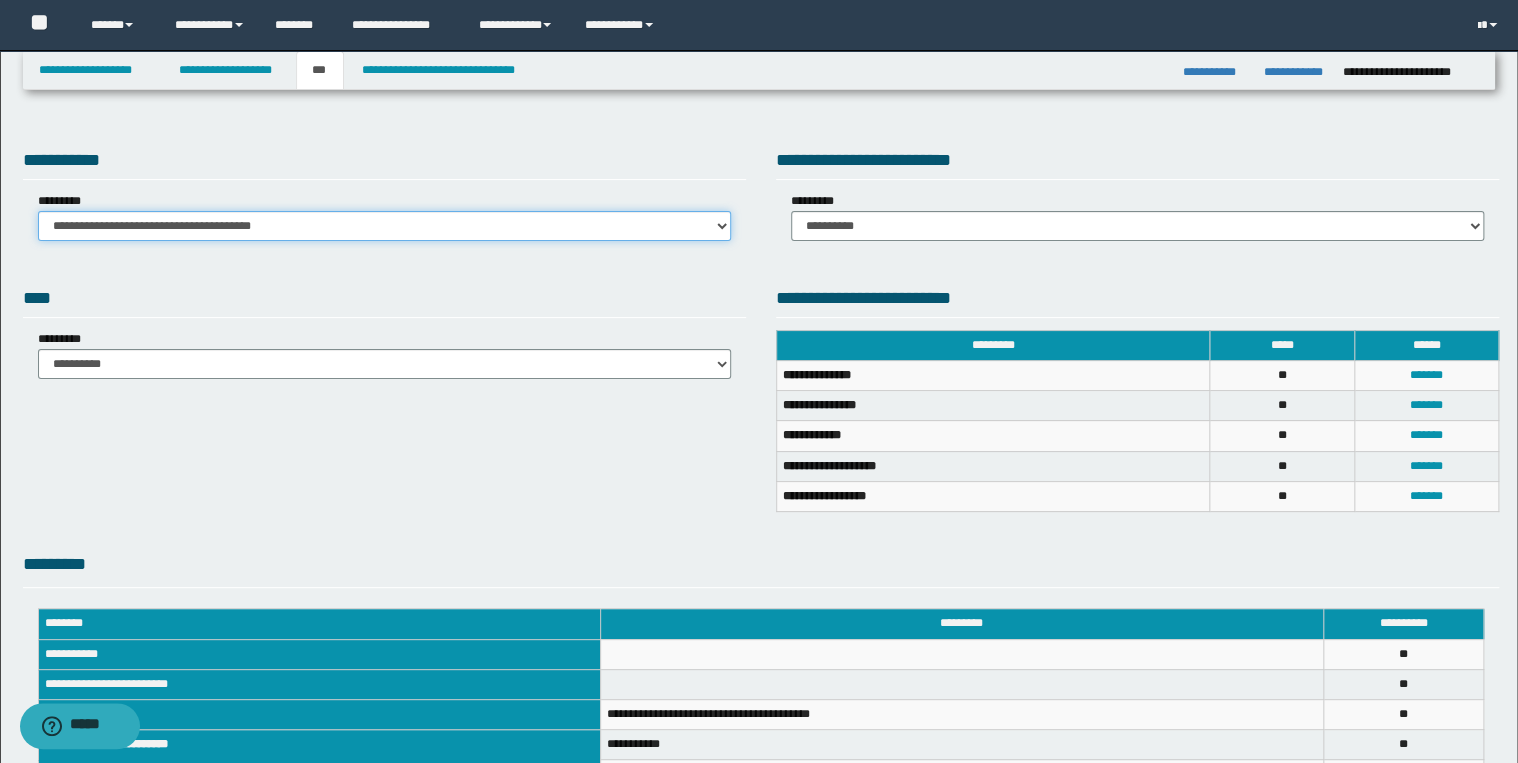 click on "**********" at bounding box center (384, 226) 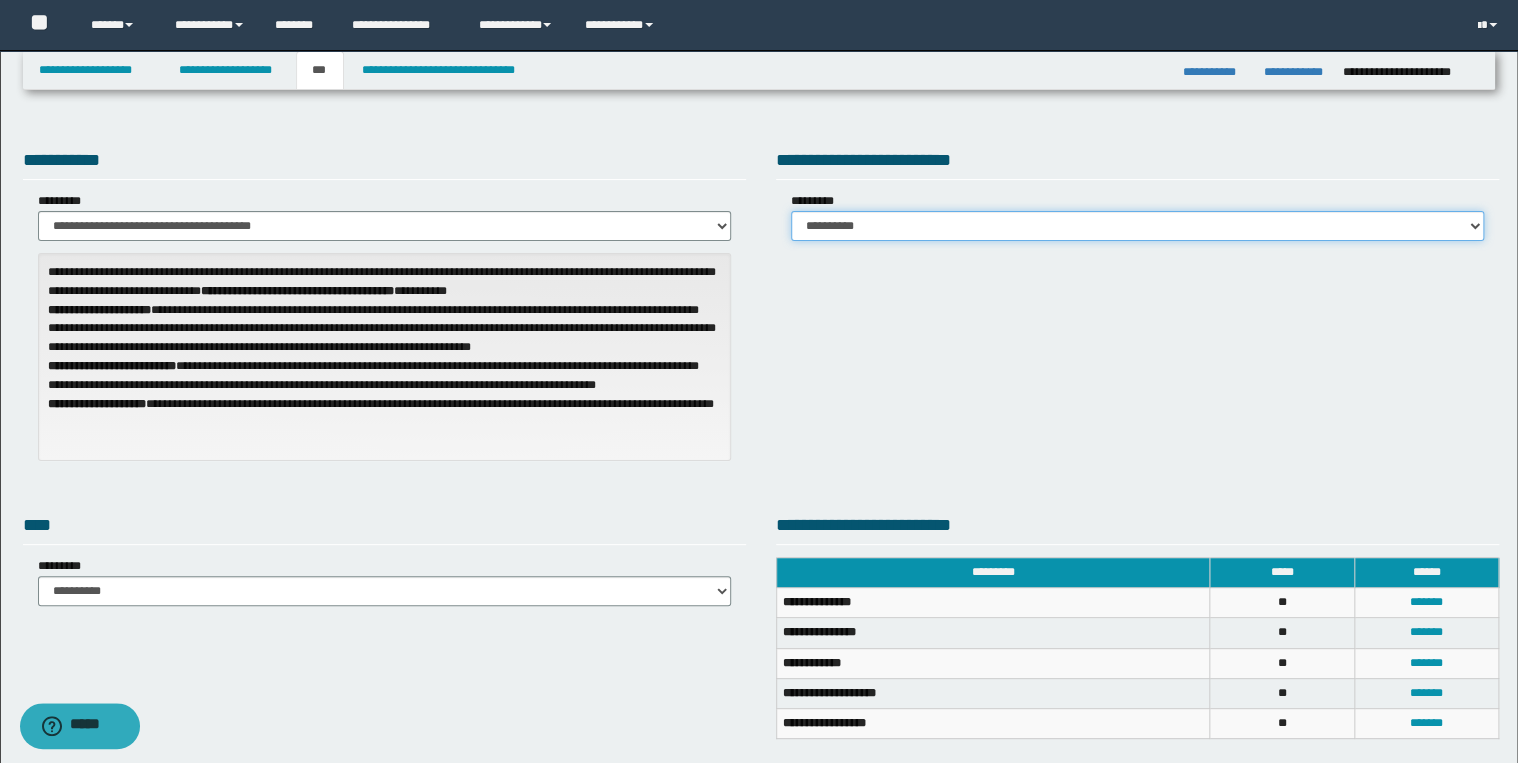 click on "**********" at bounding box center (1137, 226) 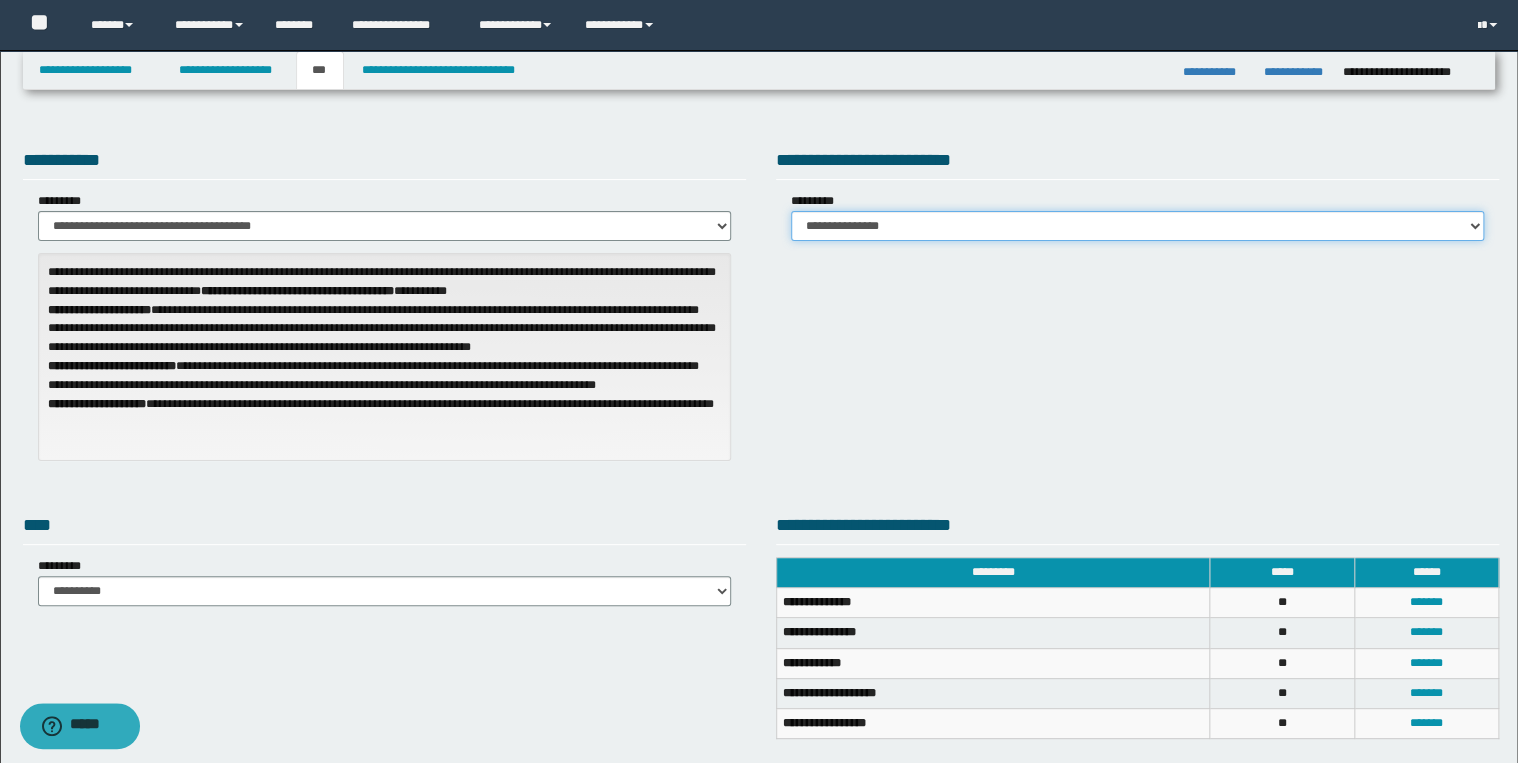 click on "**********" at bounding box center (1137, 226) 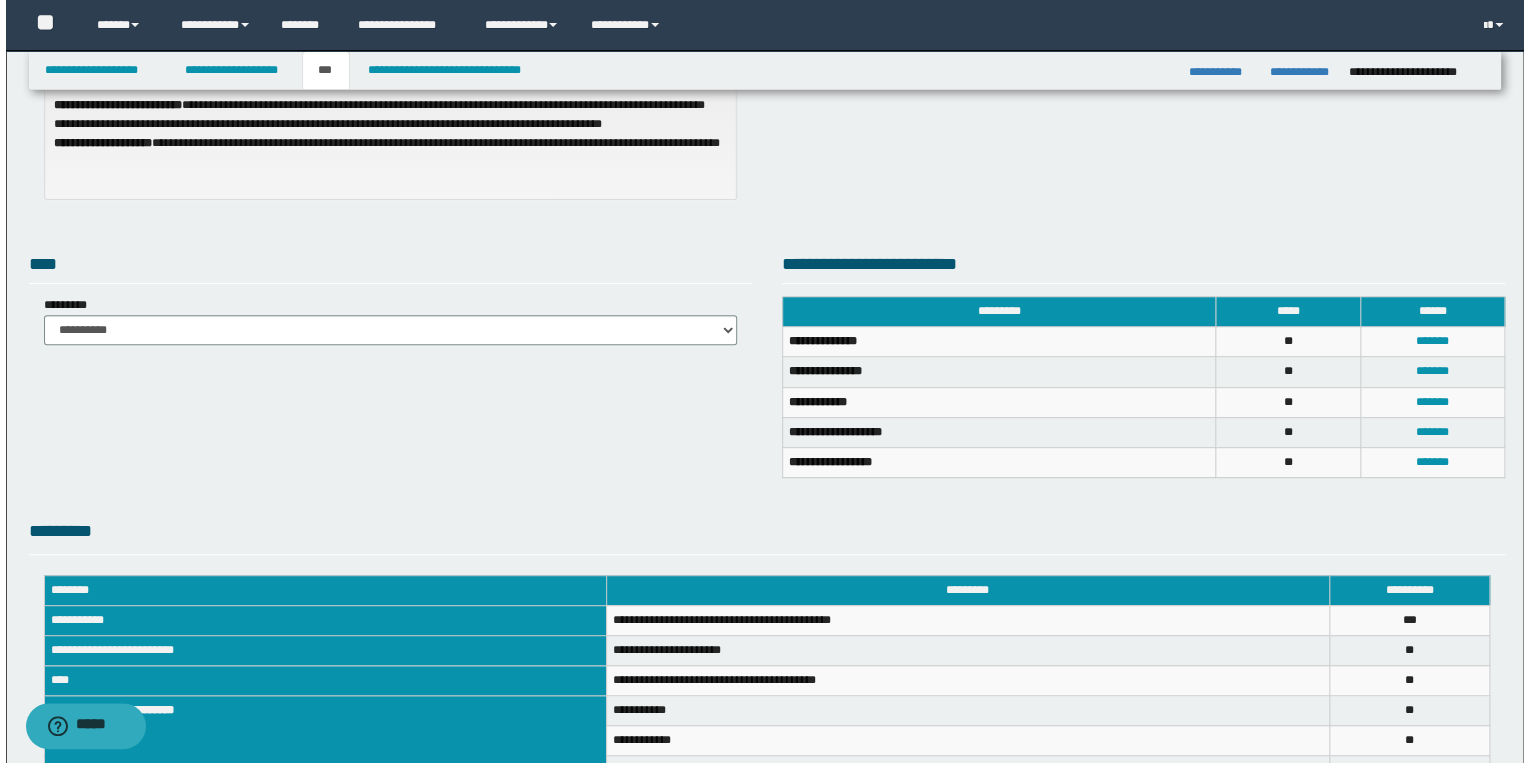 scroll, scrollTop: 265, scrollLeft: 0, axis: vertical 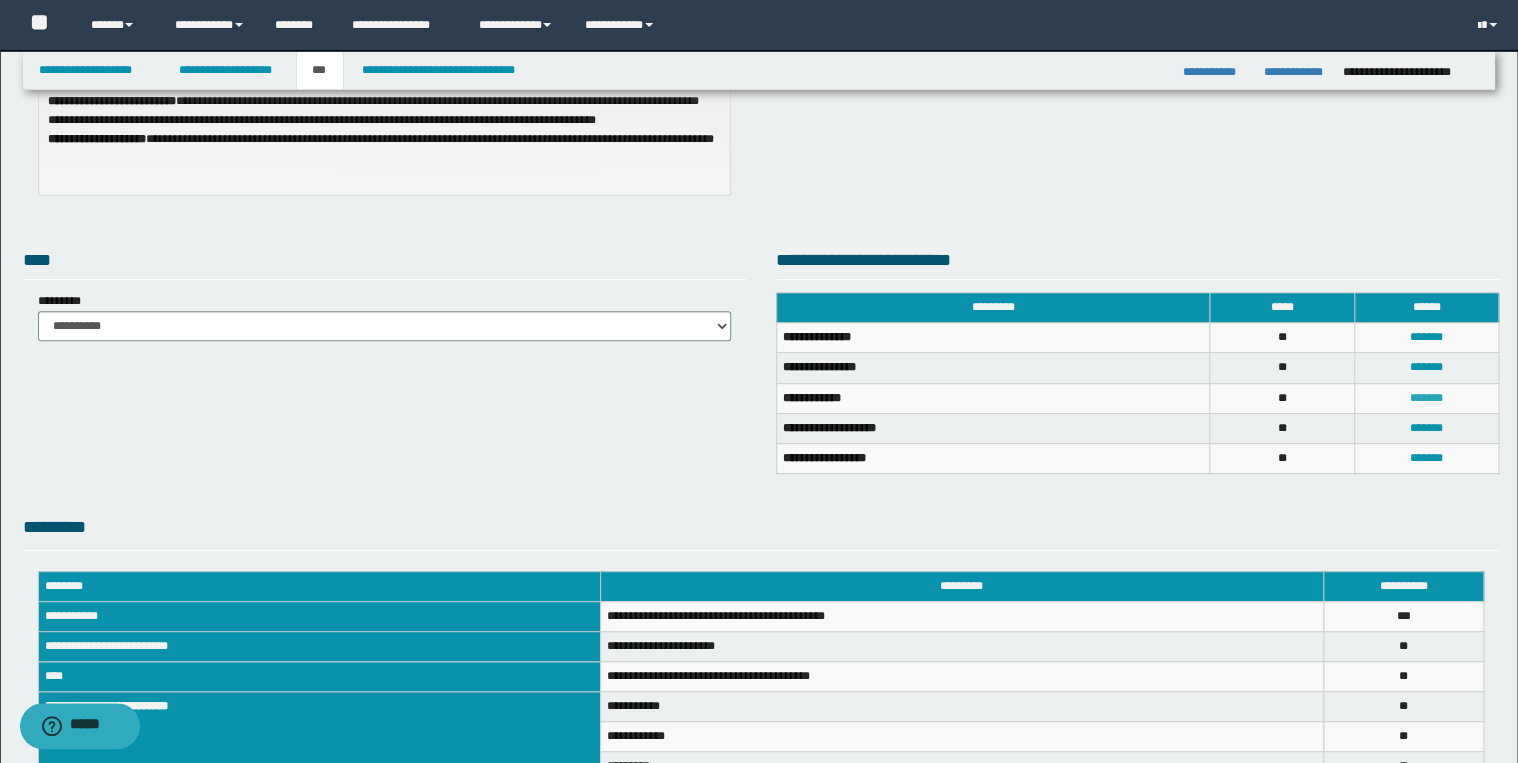 click on "*******" at bounding box center [1426, 398] 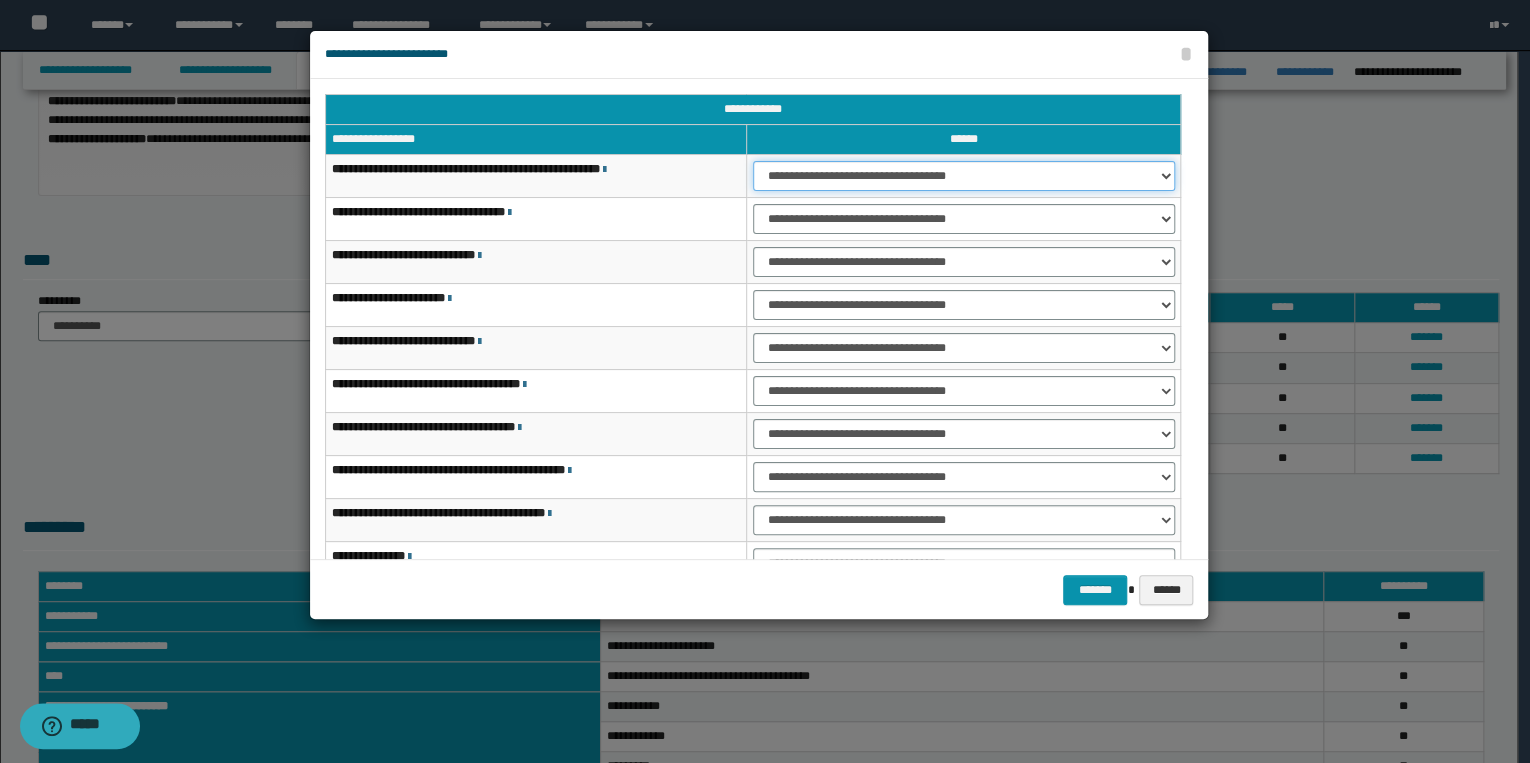 drag, startPoint x: 818, startPoint y: 176, endPoint x: 823, endPoint y: 189, distance: 13.928389 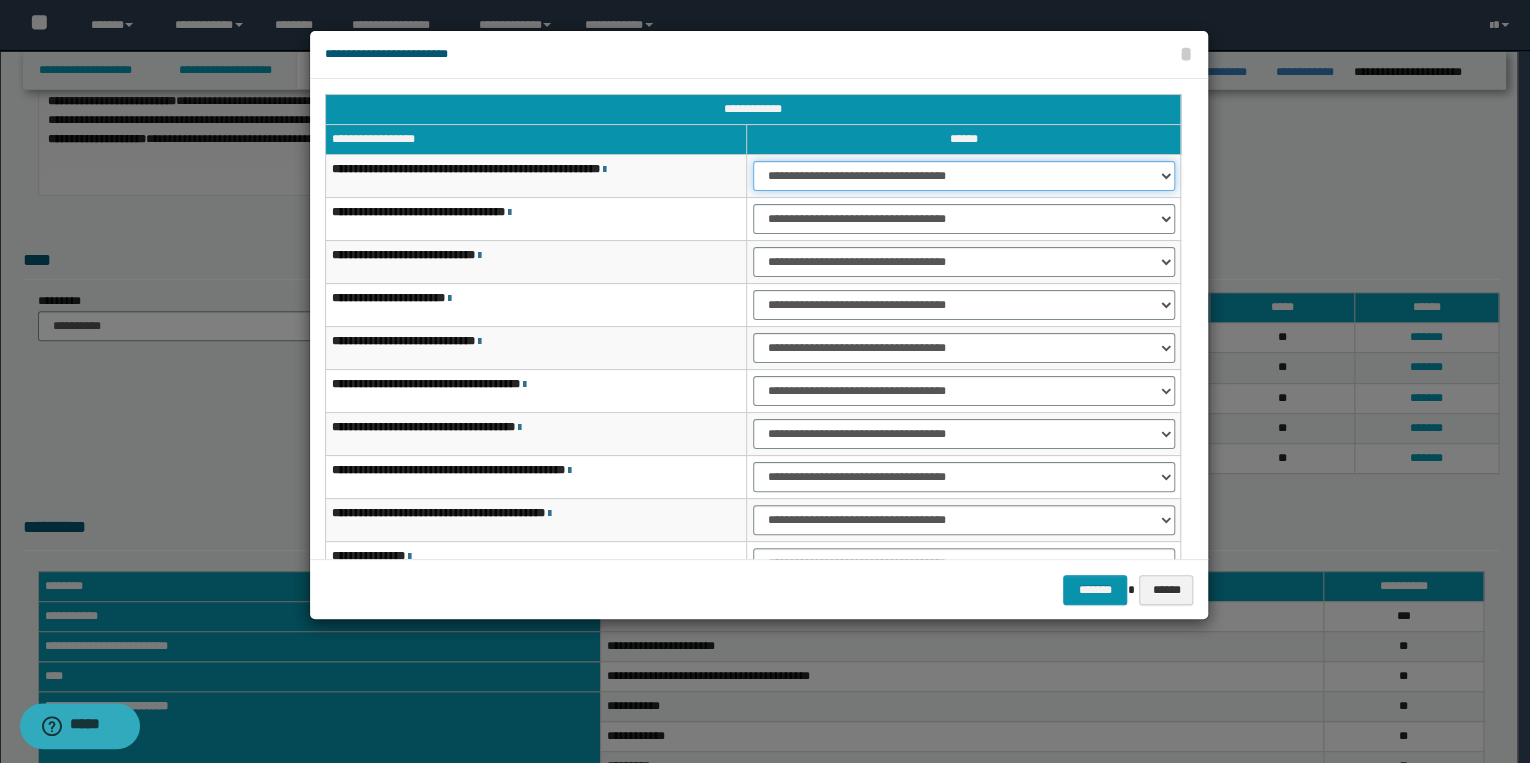 select on "***" 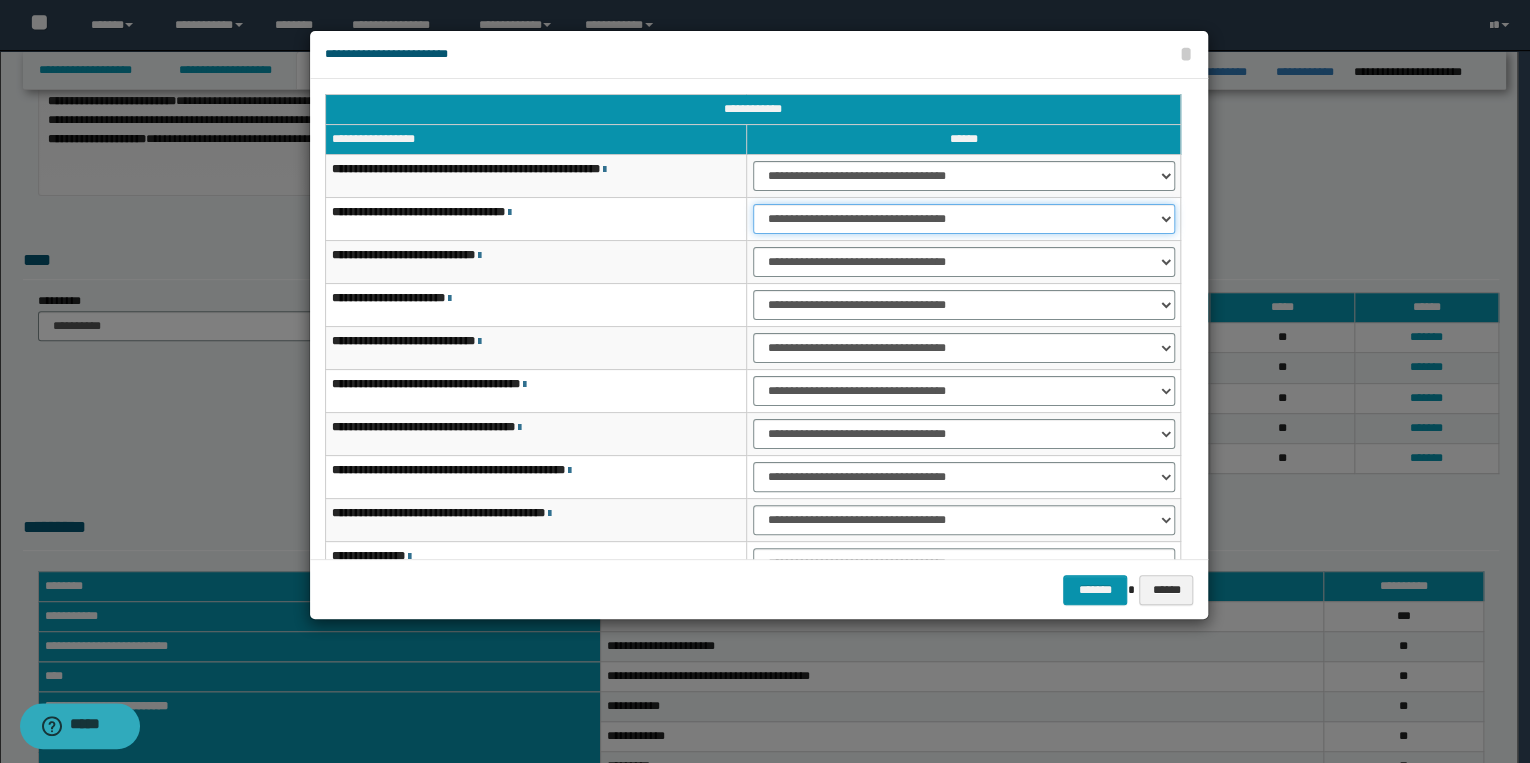 click on "**********" at bounding box center [964, 219] 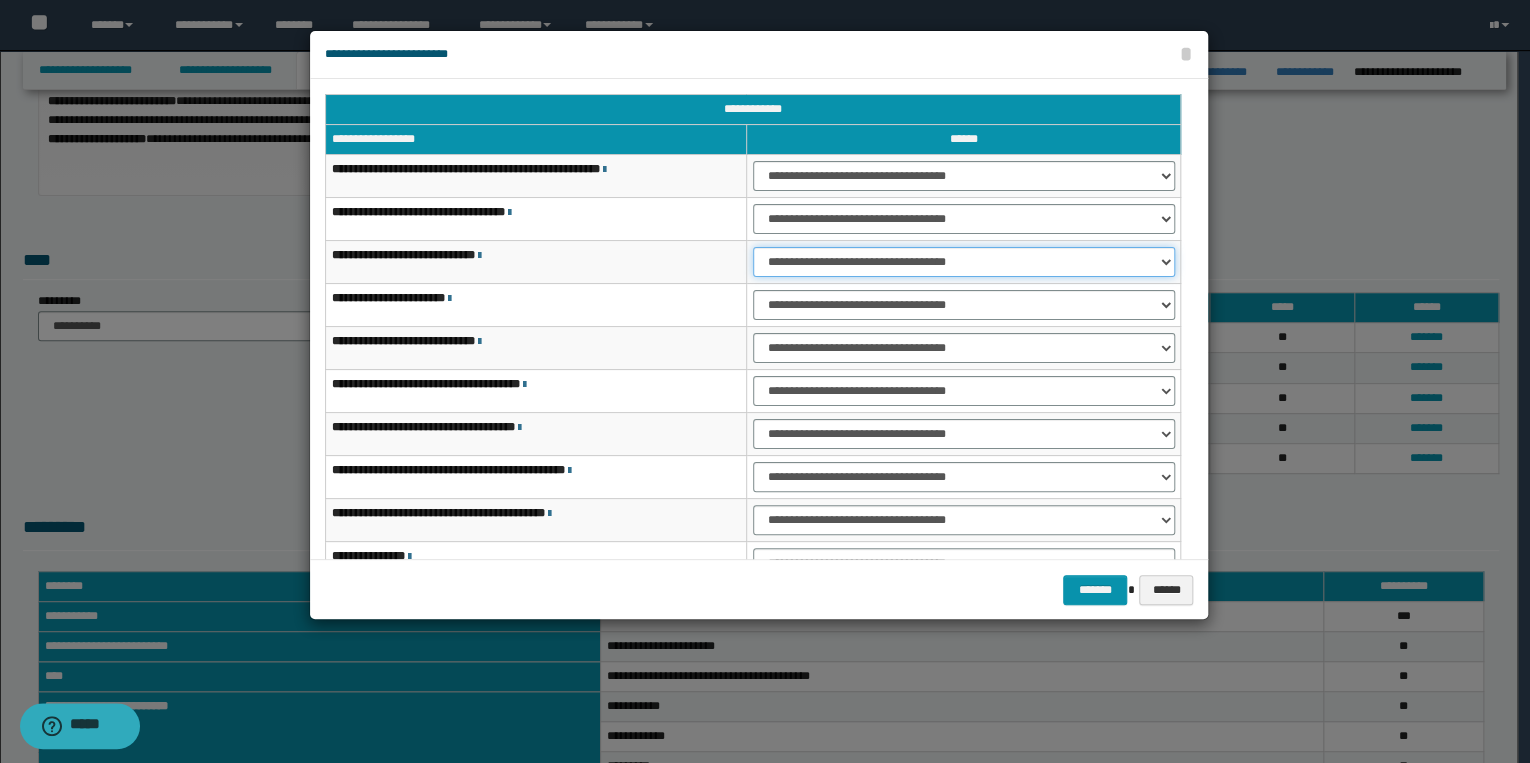 drag, startPoint x: 810, startPoint y: 255, endPoint x: 813, endPoint y: 272, distance: 17.262676 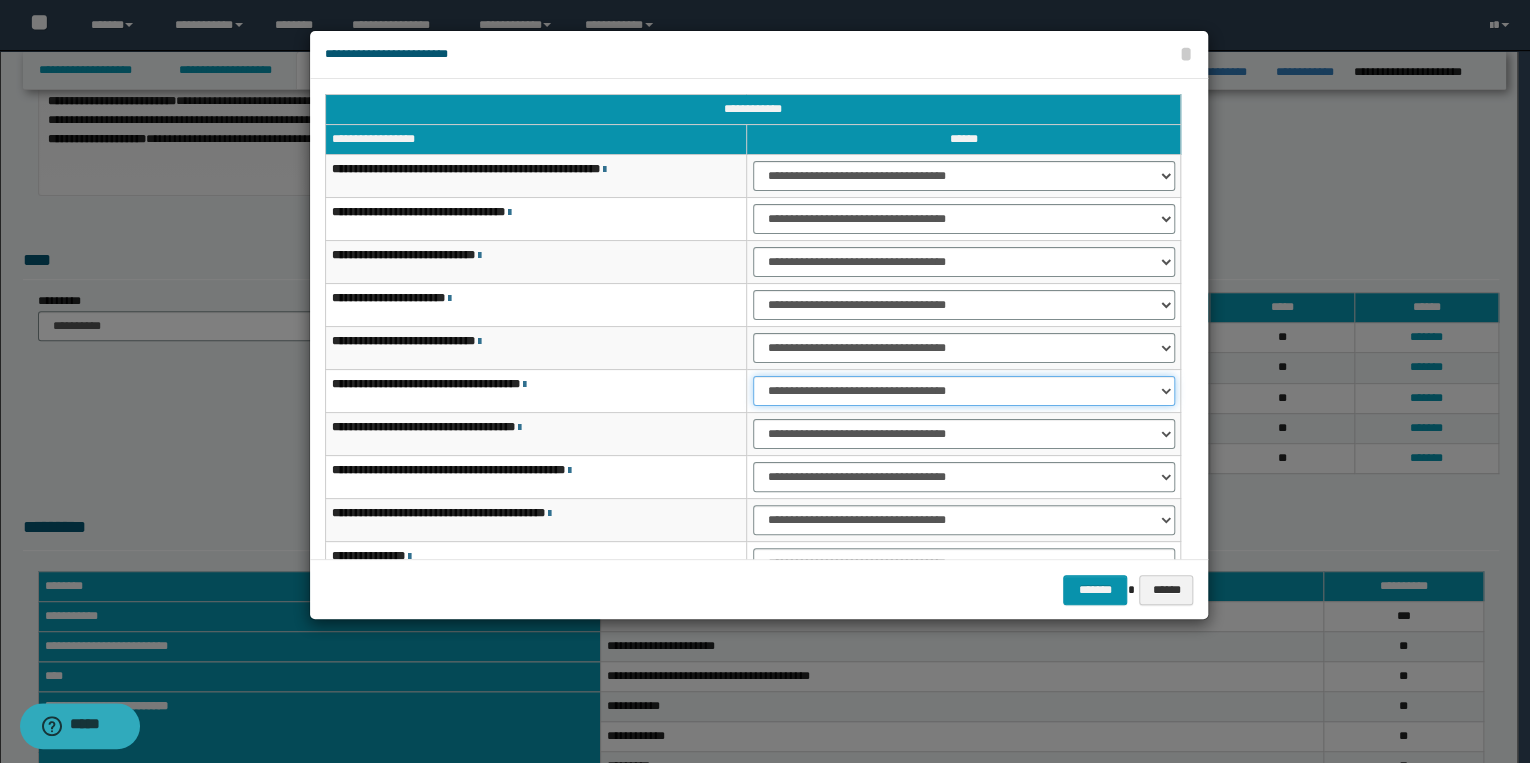 click on "**********" at bounding box center (964, 391) 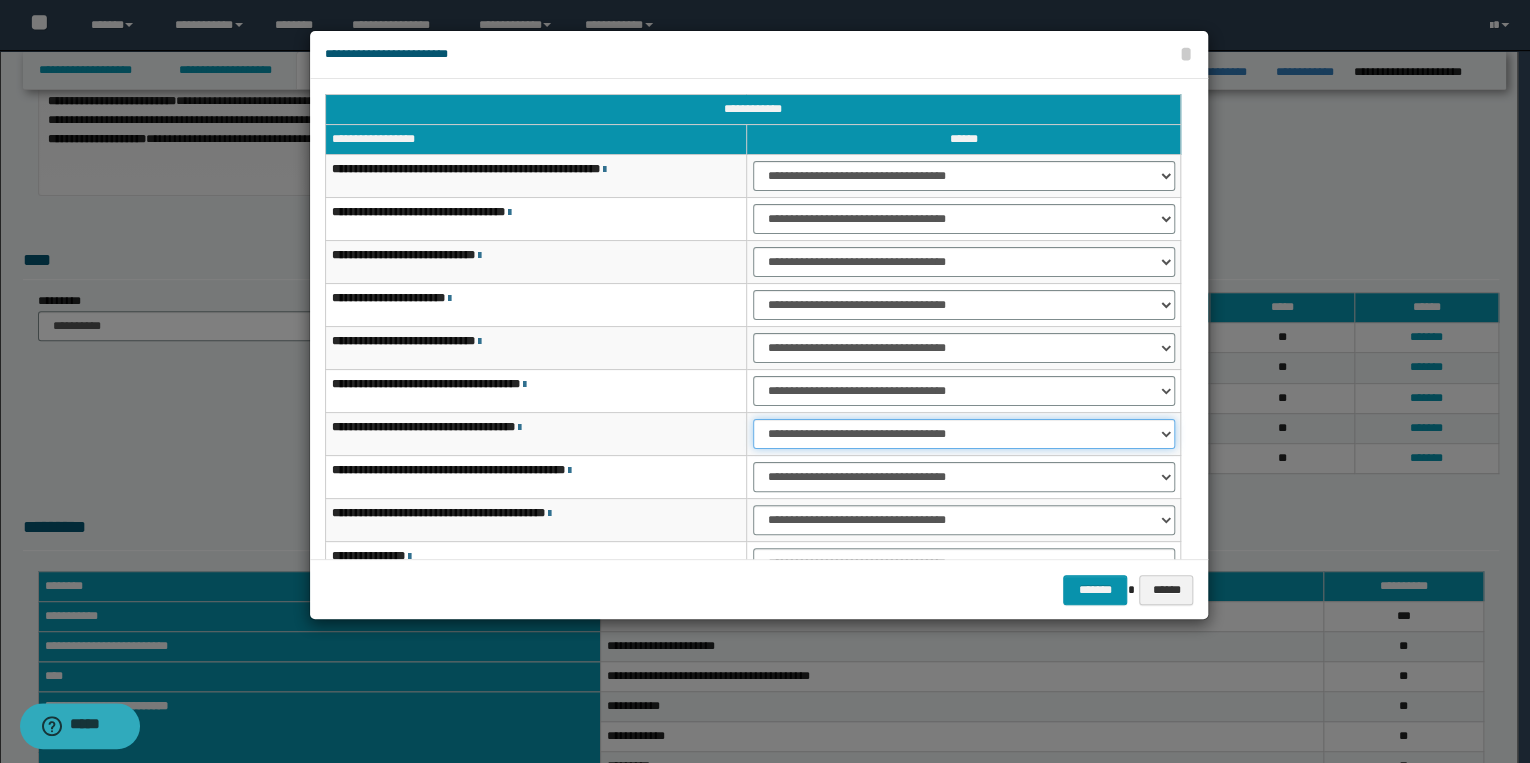 click on "**********" at bounding box center [964, 434] 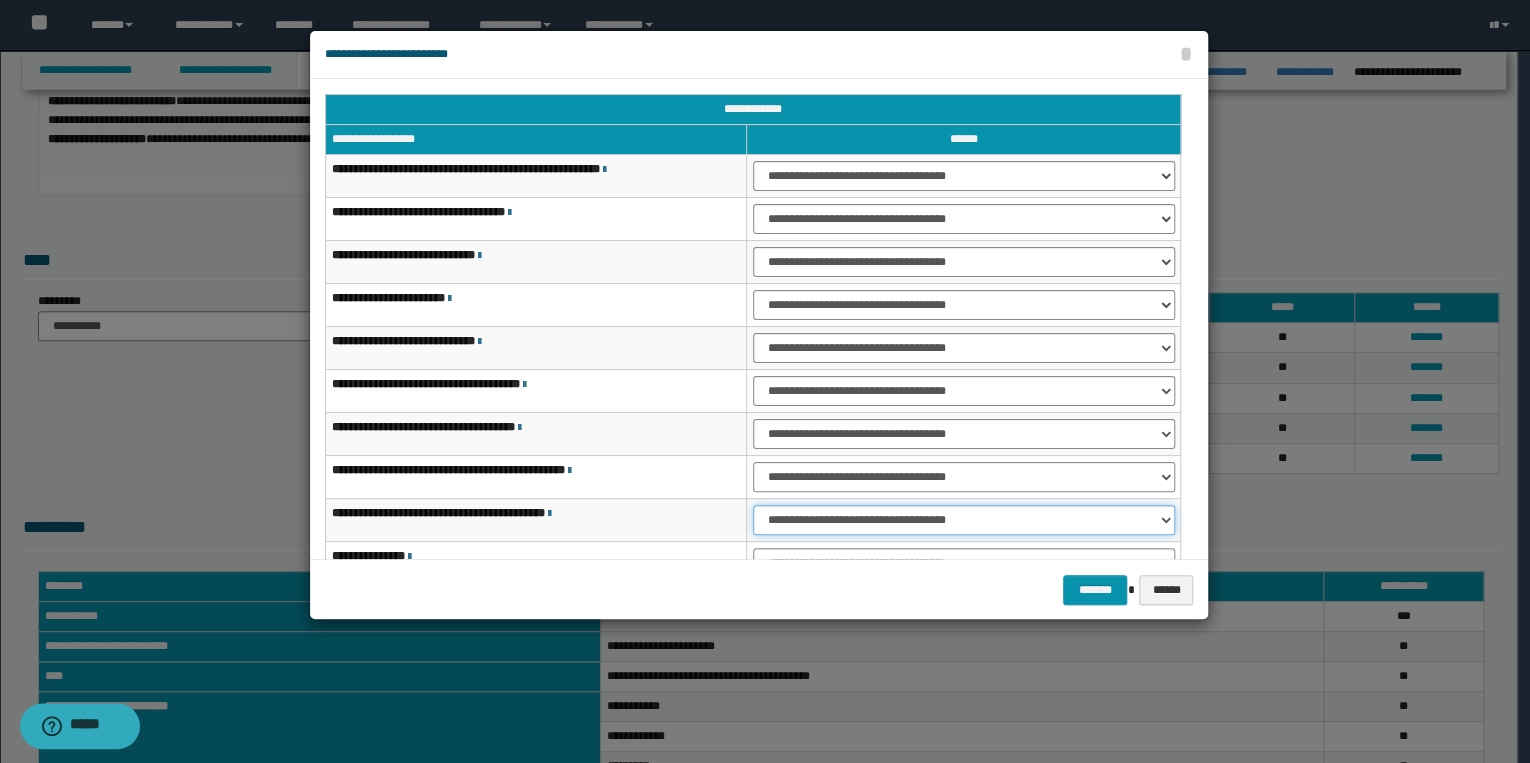 click on "**********" at bounding box center (964, 520) 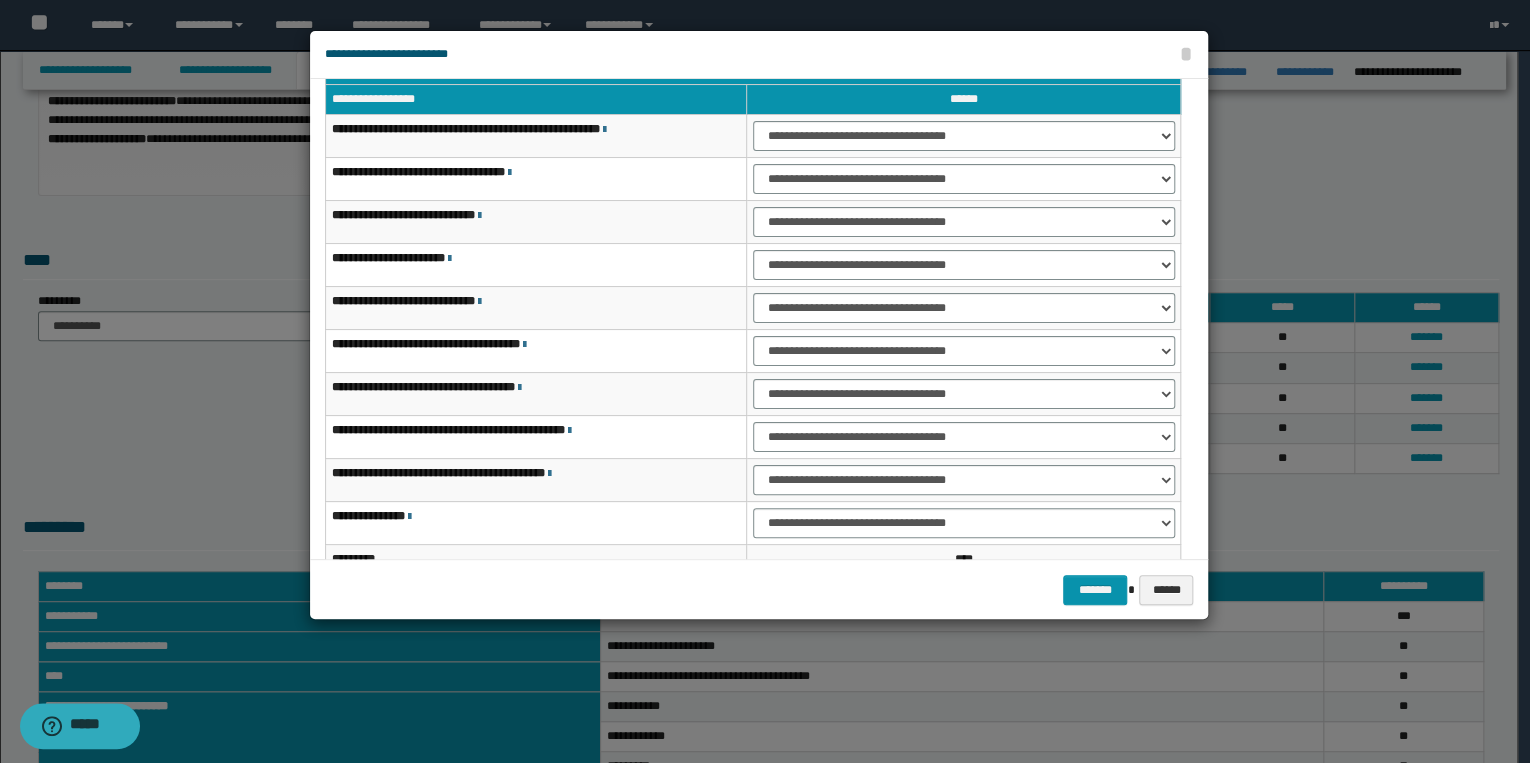 scroll, scrollTop: 34, scrollLeft: 0, axis: vertical 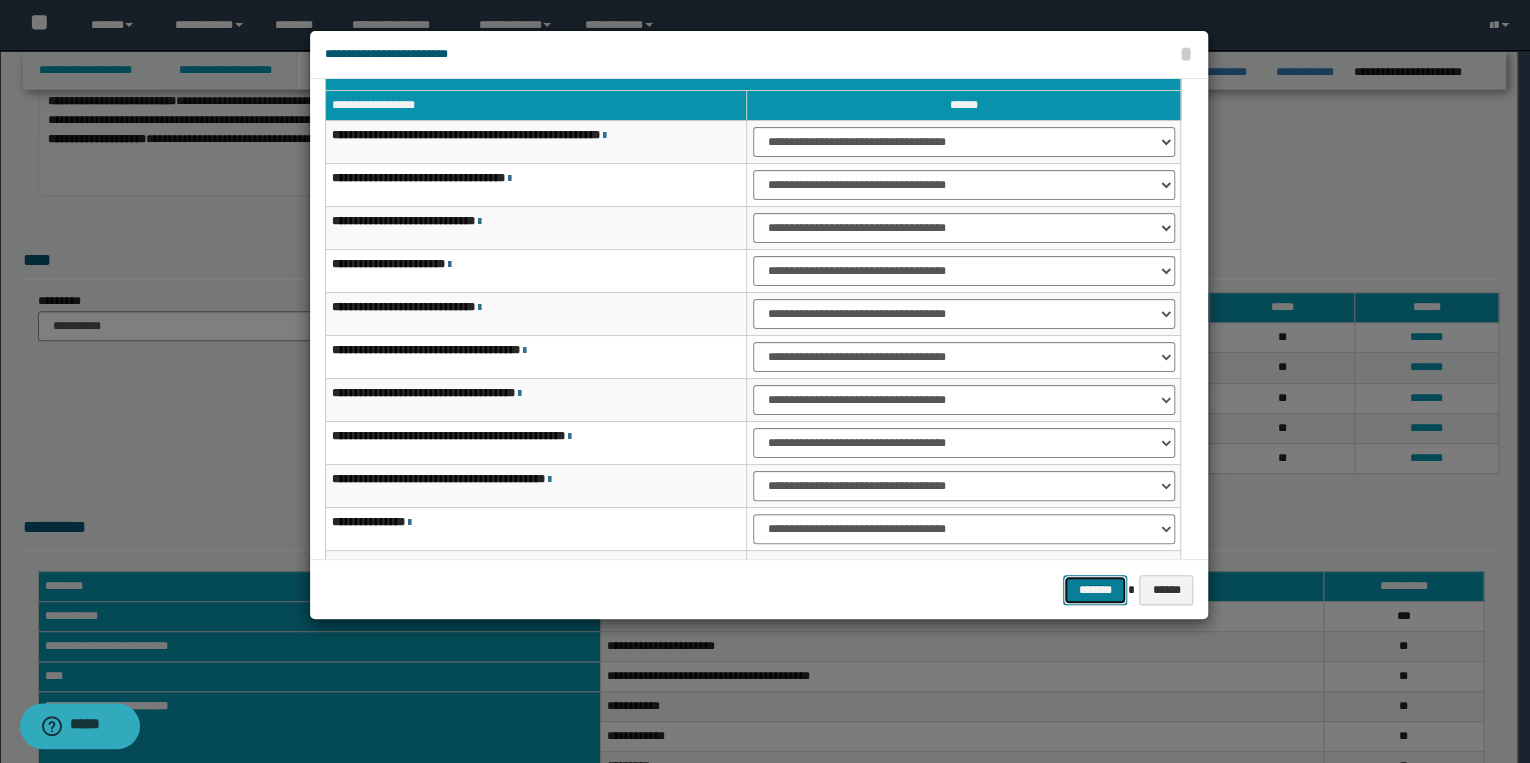 click on "*******" at bounding box center (1095, 590) 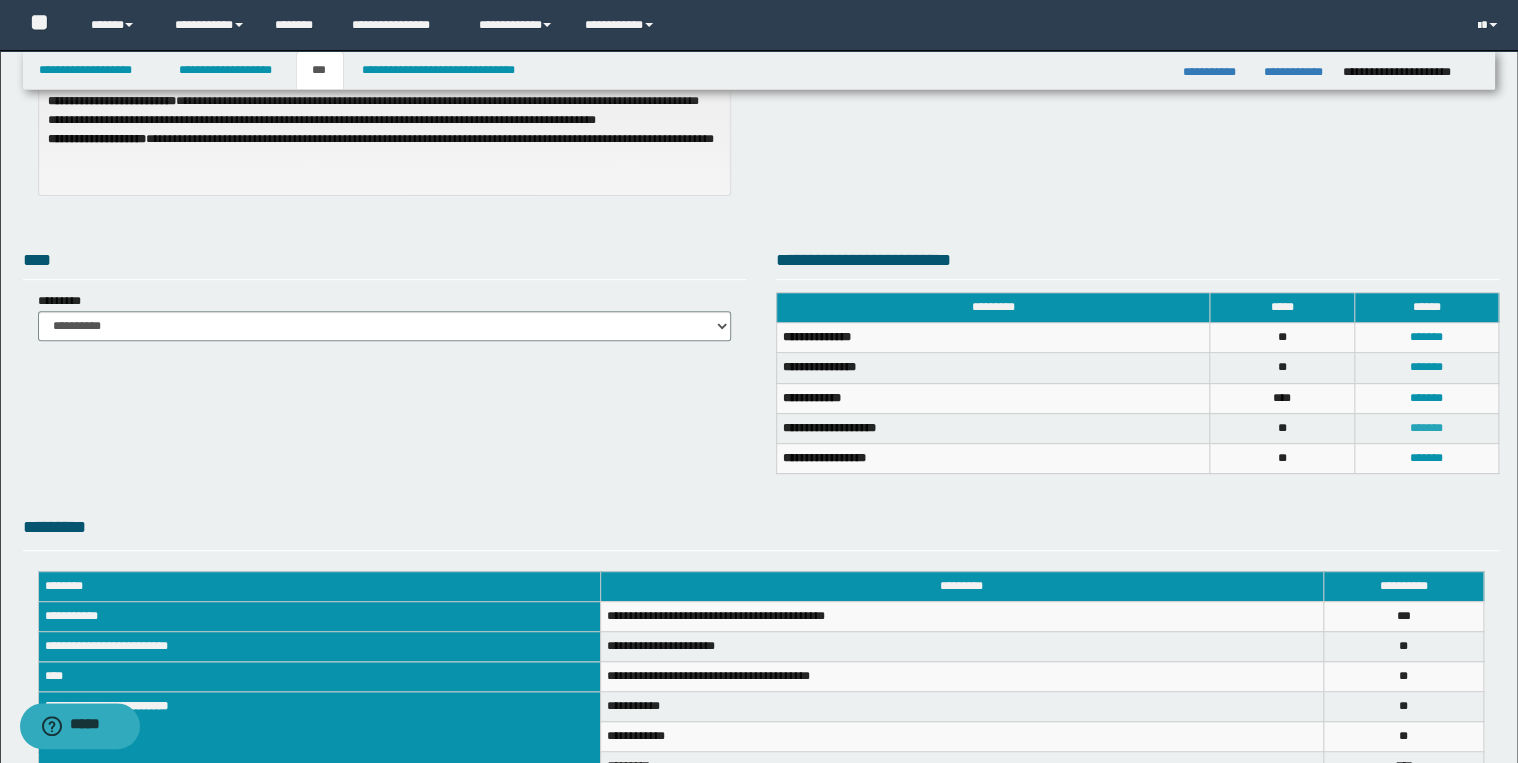 click on "*******" at bounding box center (1426, 428) 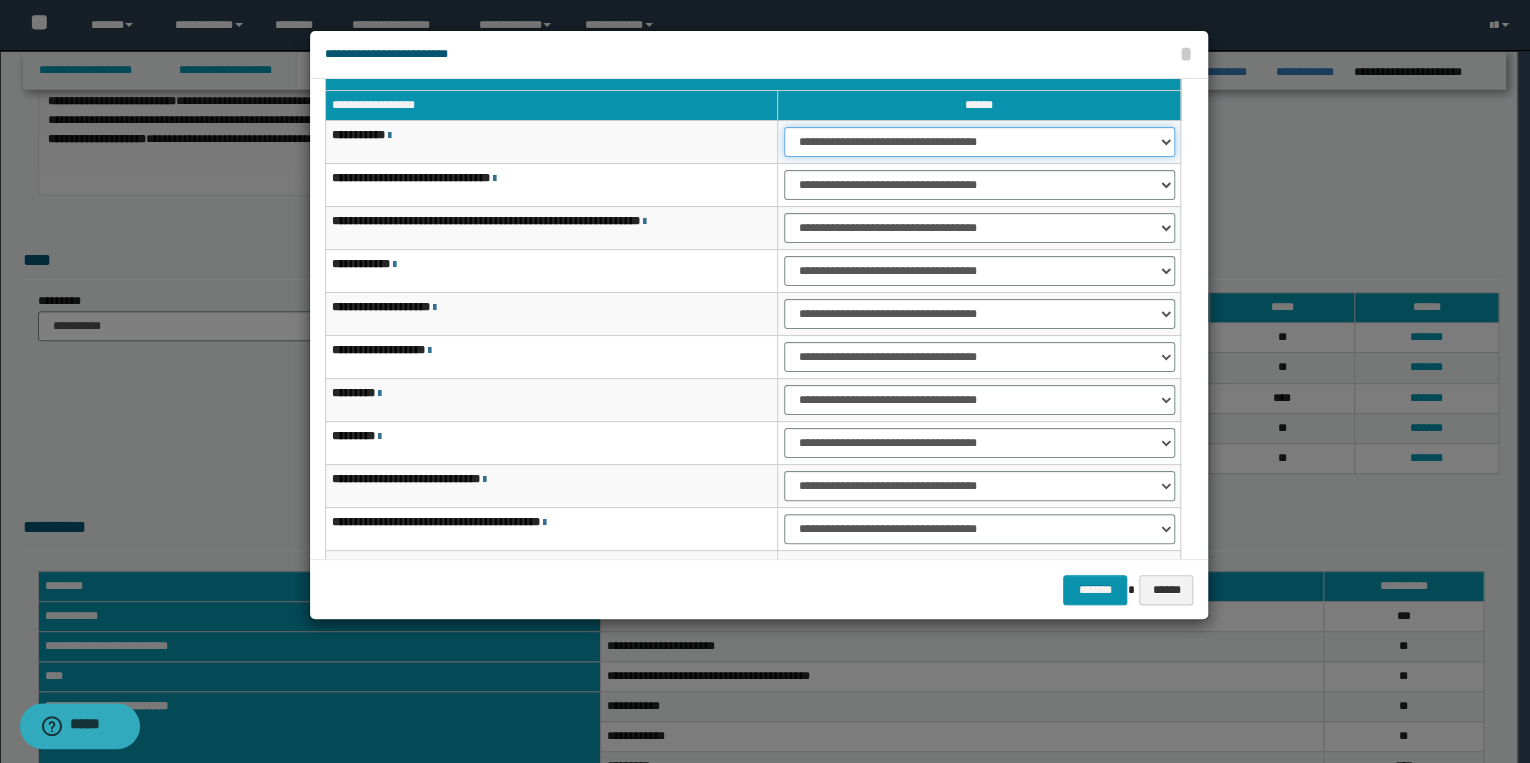 drag, startPoint x: 848, startPoint y: 132, endPoint x: 846, endPoint y: 158, distance: 26.076809 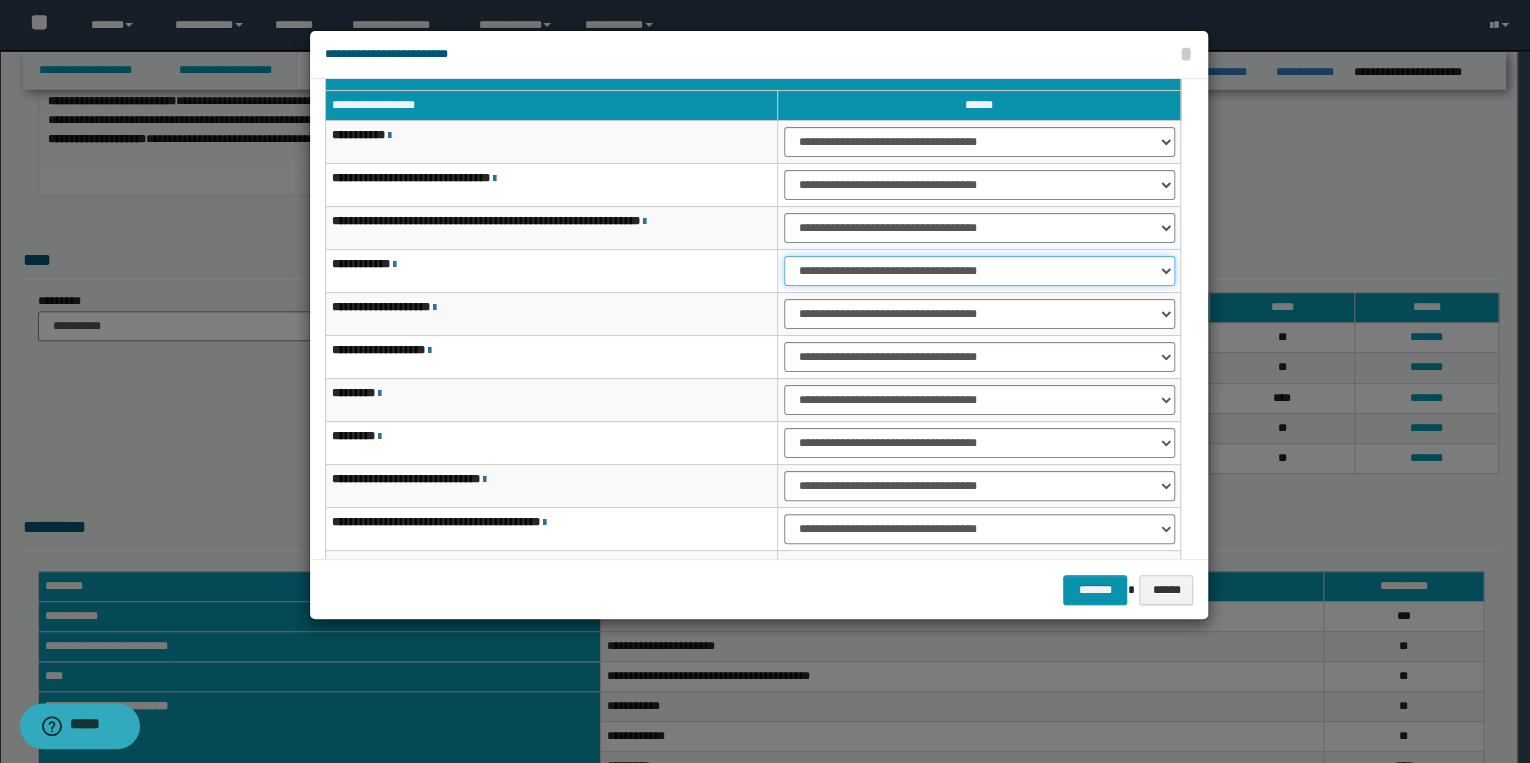 click on "**********" at bounding box center (979, 271) 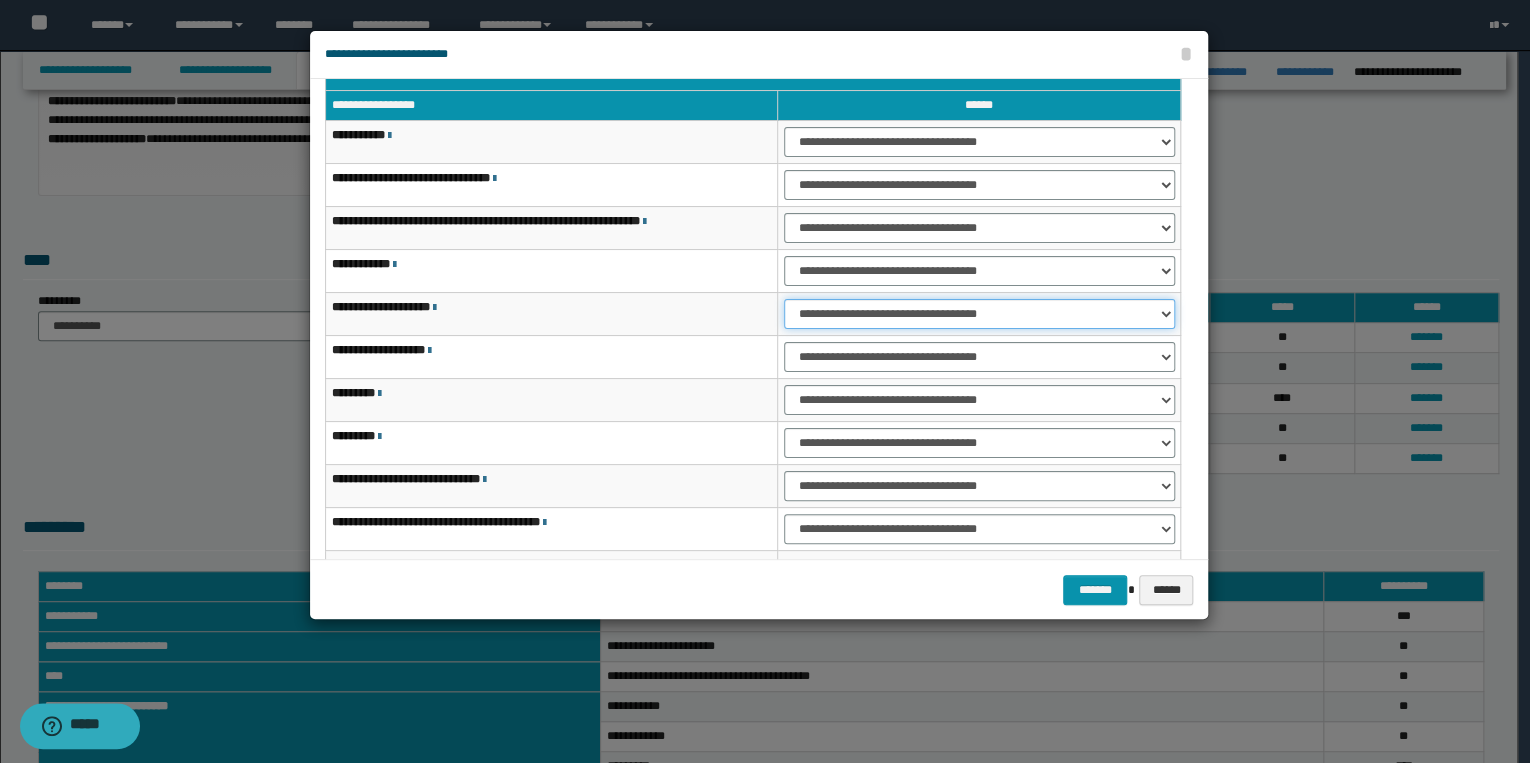 drag, startPoint x: 826, startPoint y: 311, endPoint x: 826, endPoint y: 328, distance: 17 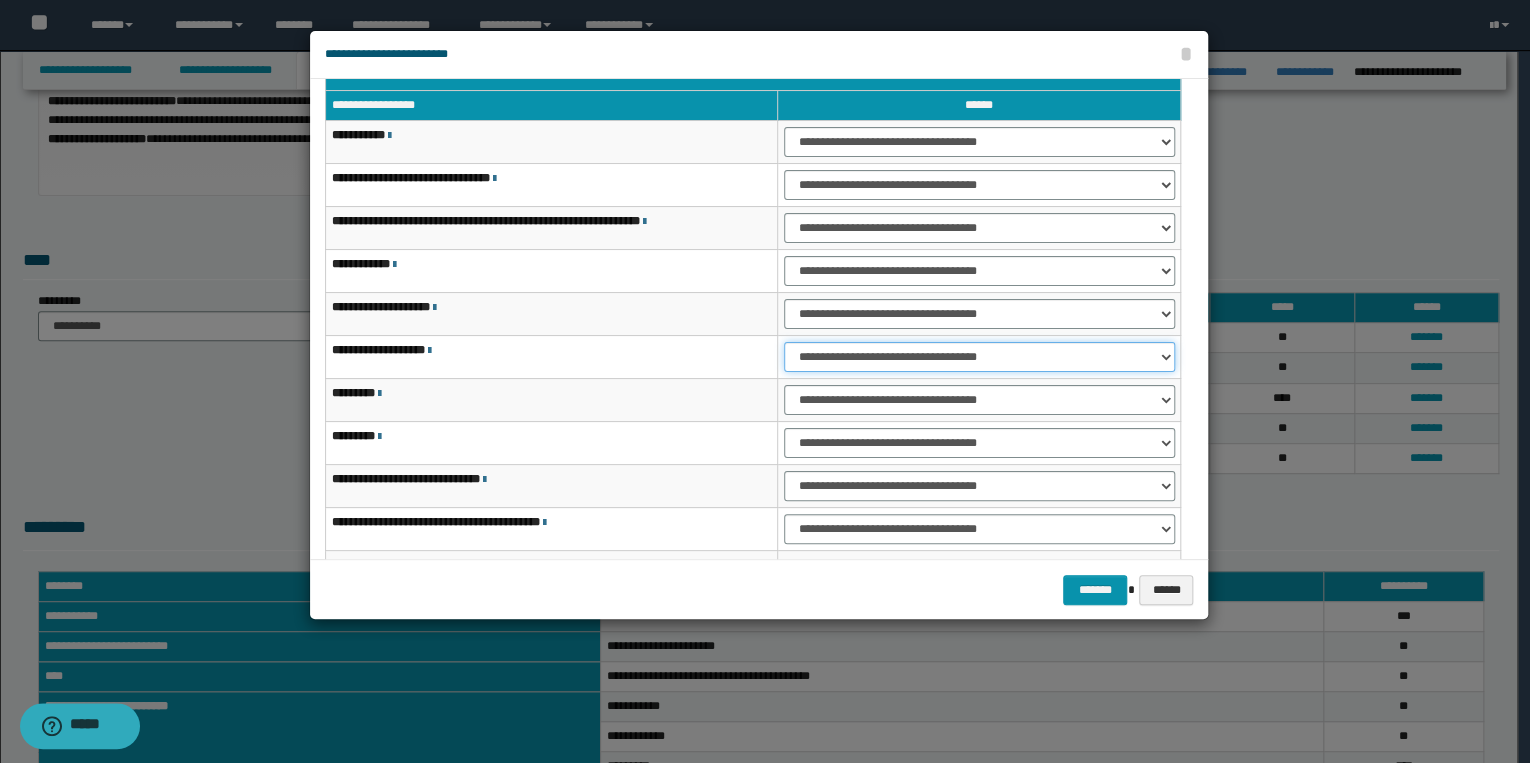 click on "**********" at bounding box center [979, 357] 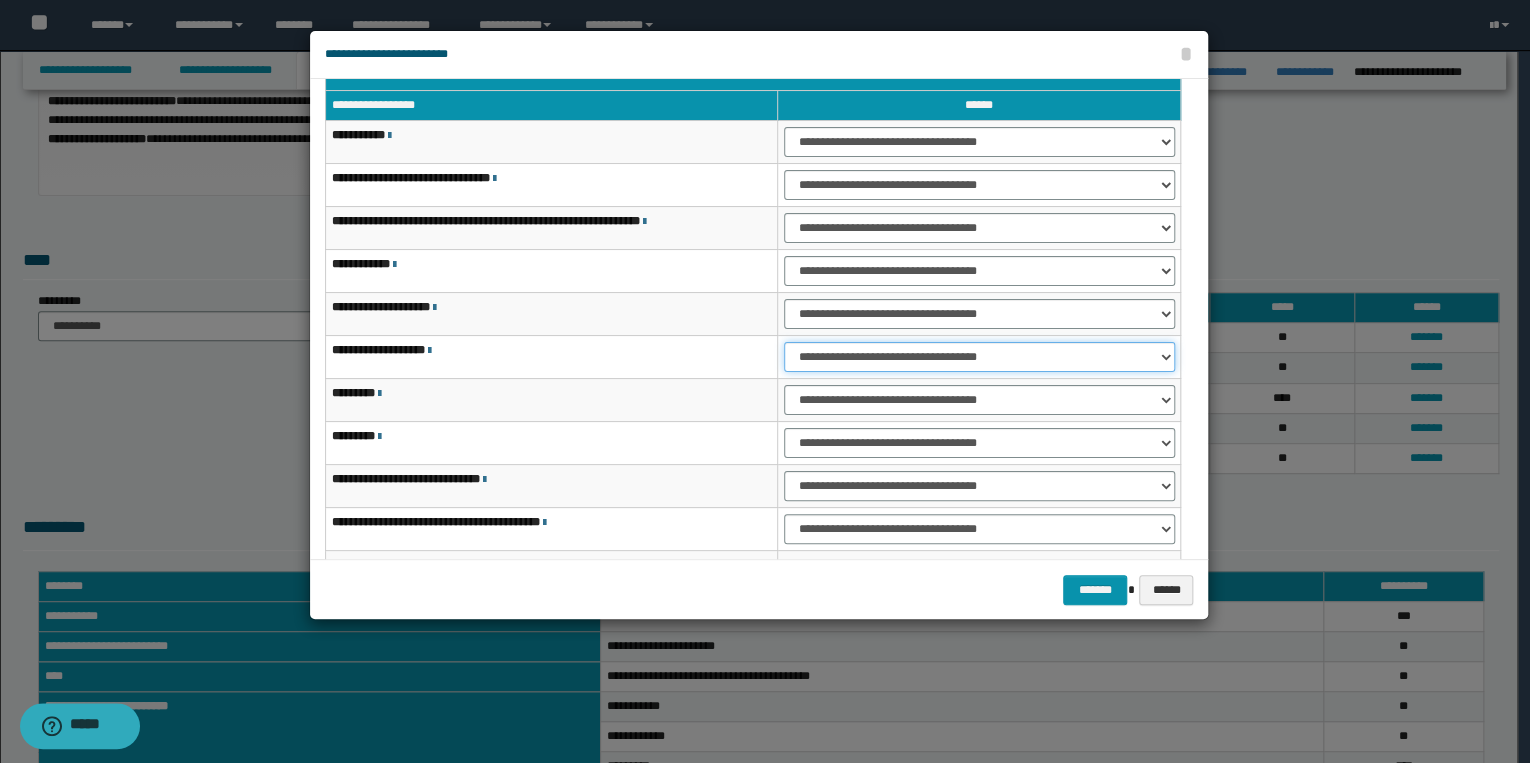 select on "***" 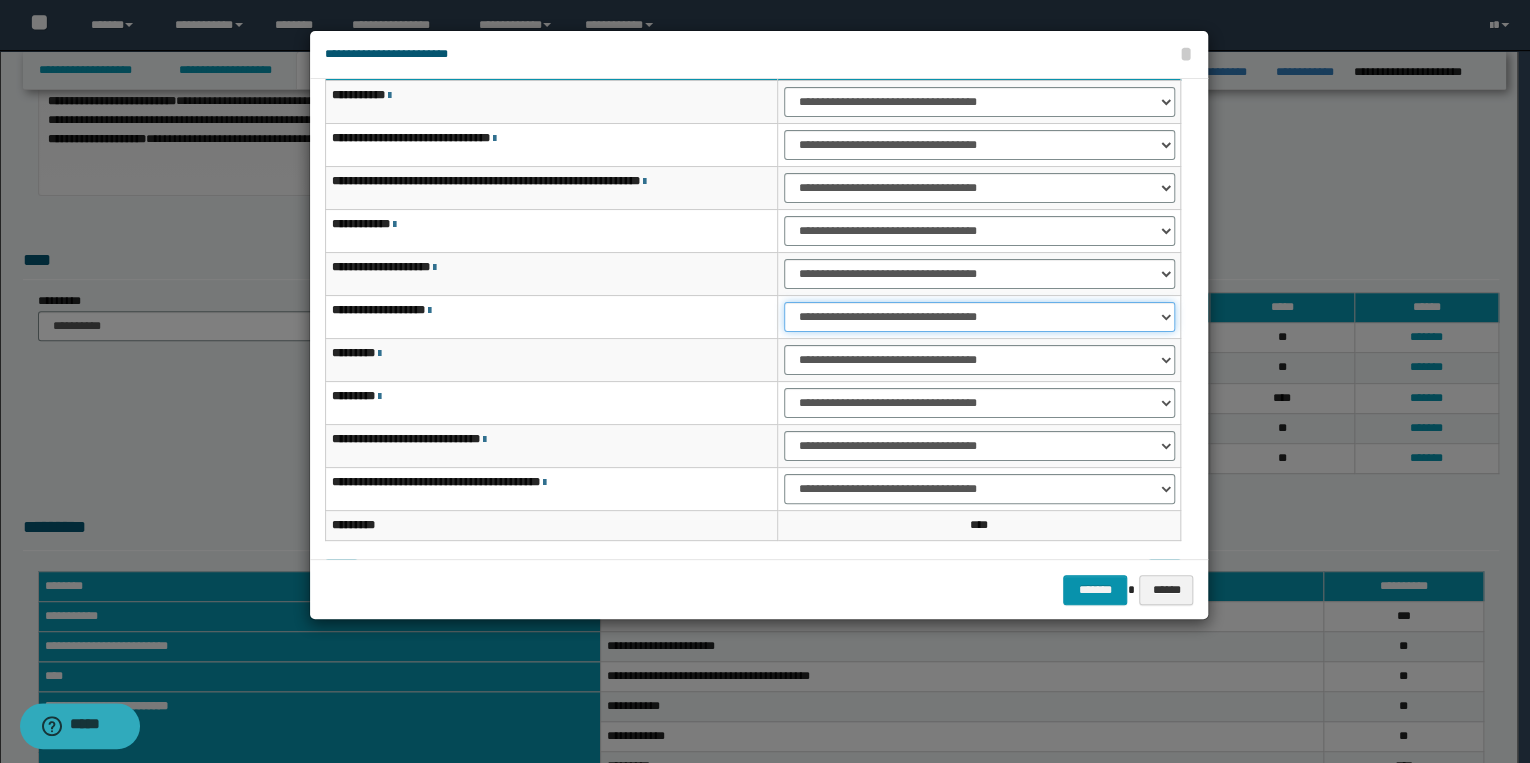 scroll, scrollTop: 118, scrollLeft: 0, axis: vertical 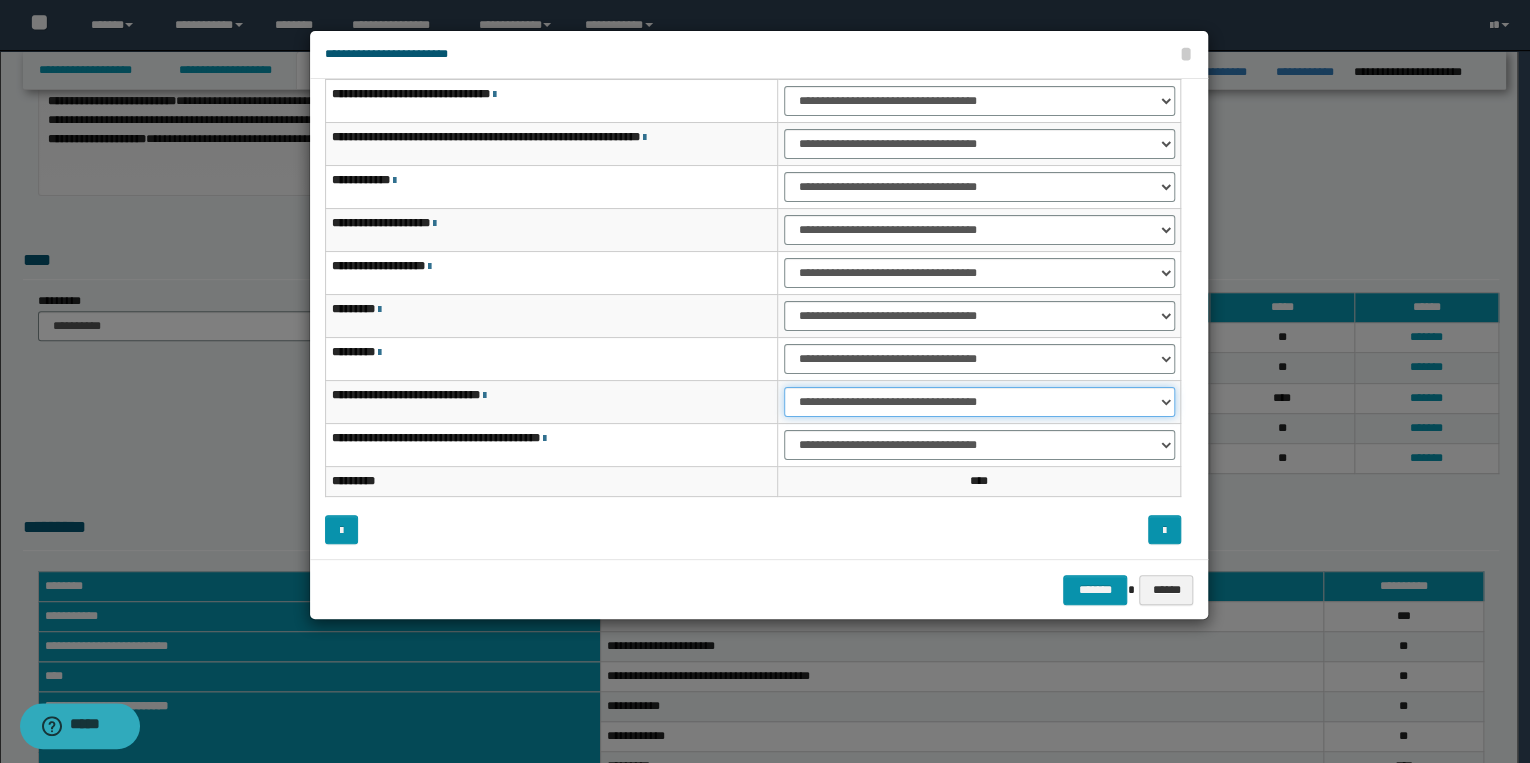drag, startPoint x: 818, startPoint y: 396, endPoint x: 824, endPoint y: 412, distance: 17.088007 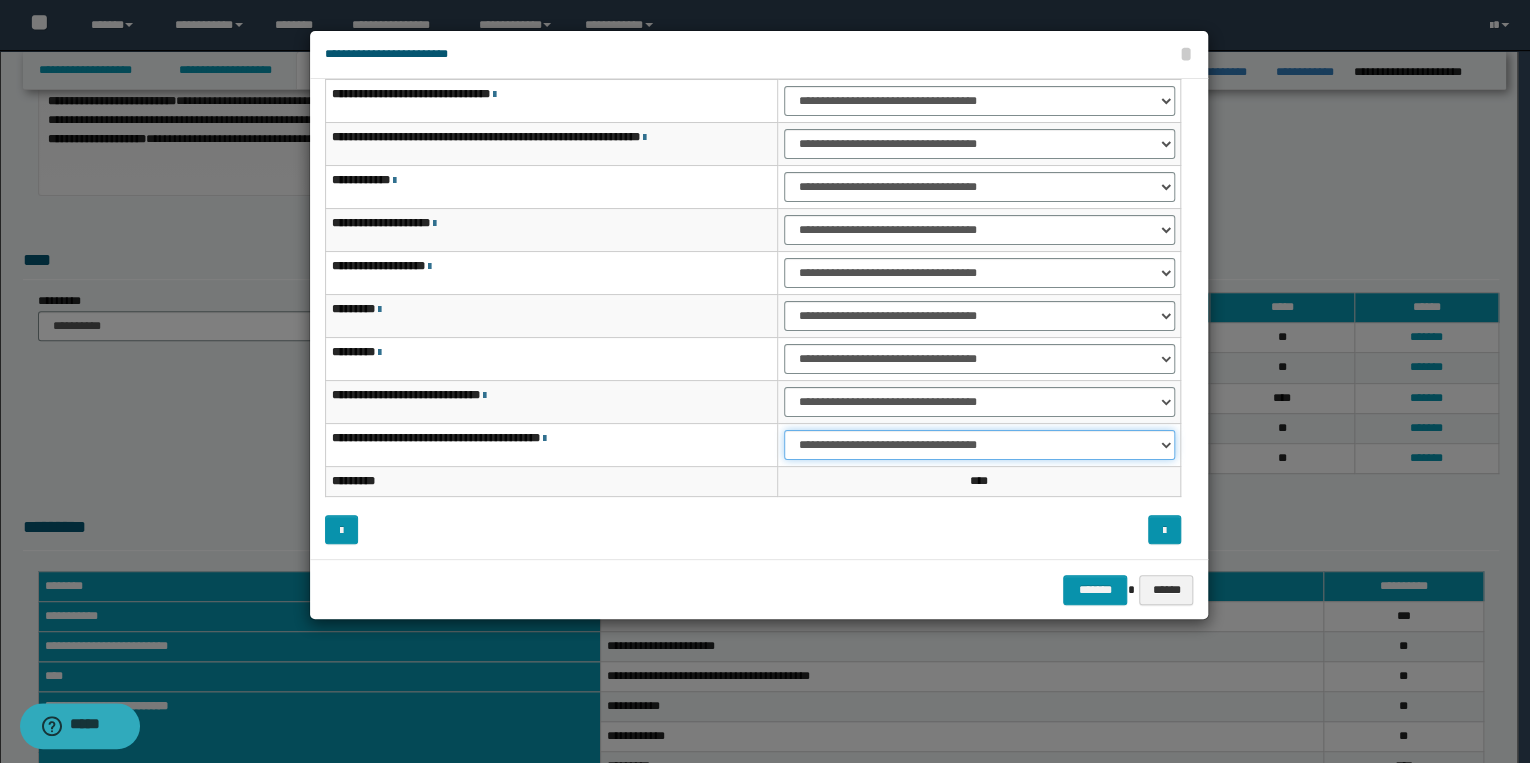 drag, startPoint x: 827, startPoint y: 443, endPoint x: 830, endPoint y: 460, distance: 17.262676 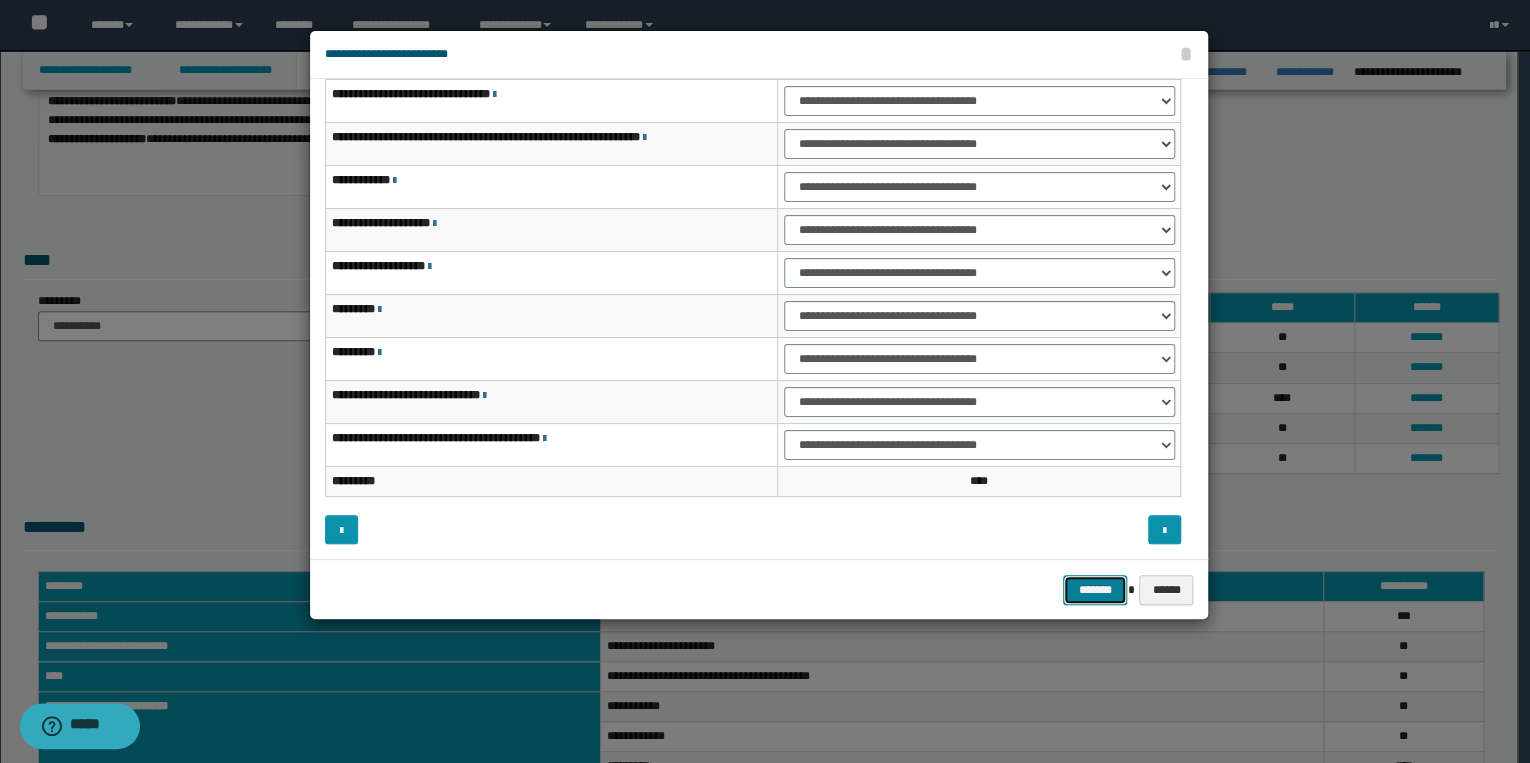 drag, startPoint x: 1105, startPoint y: 600, endPoint x: 1062, endPoint y: 600, distance: 43 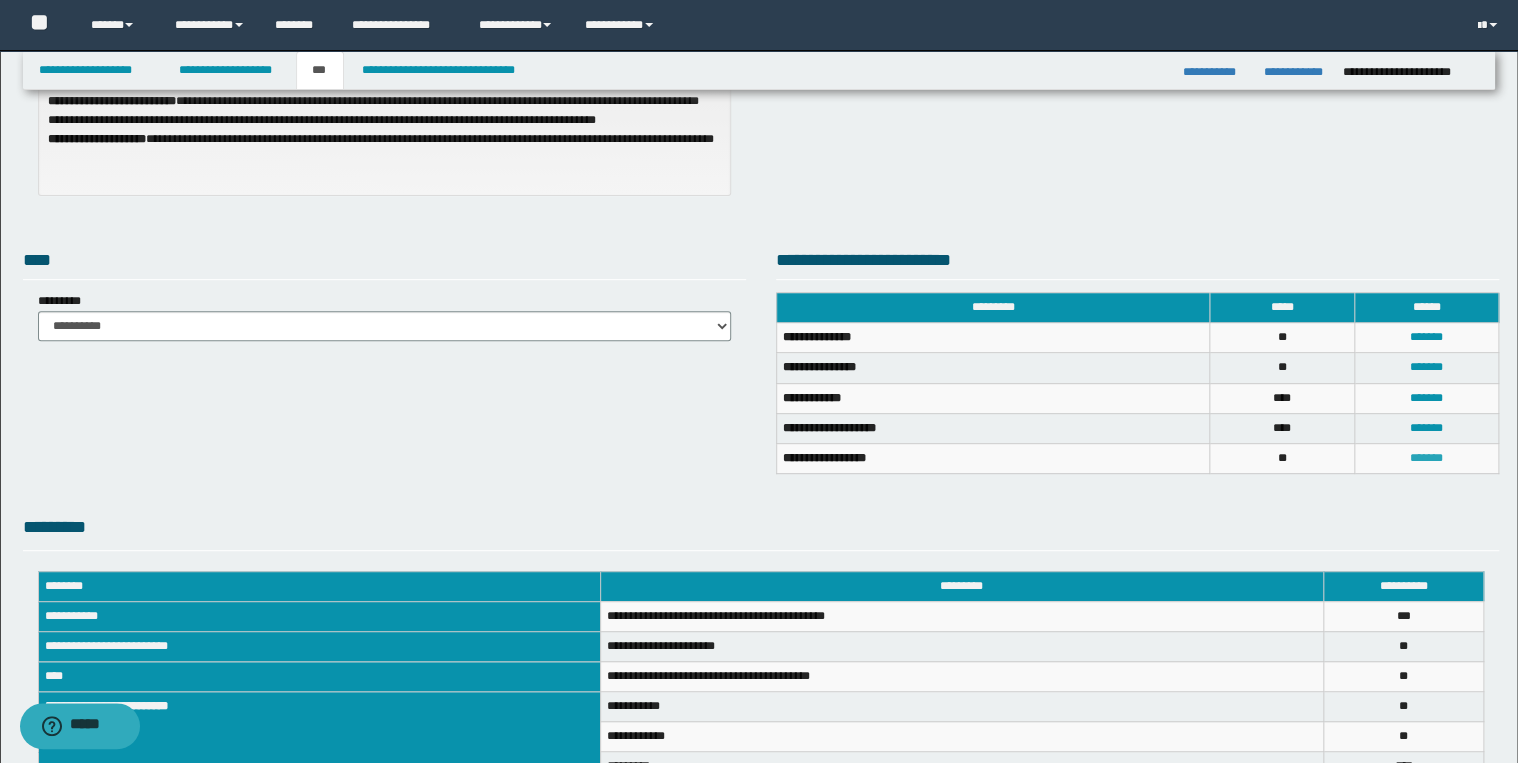 click on "*******" at bounding box center (1426, 458) 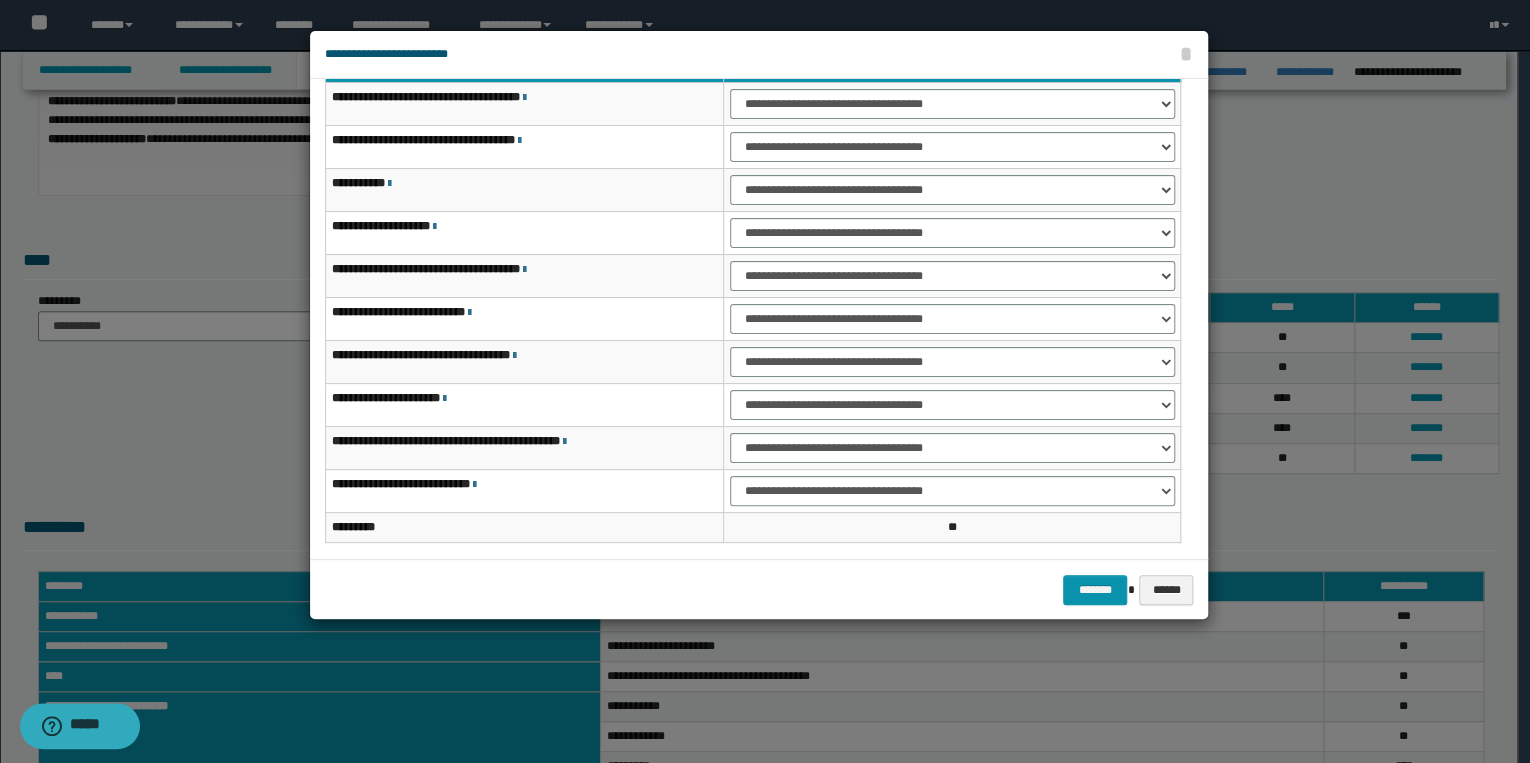 scroll, scrollTop: 0, scrollLeft: 0, axis: both 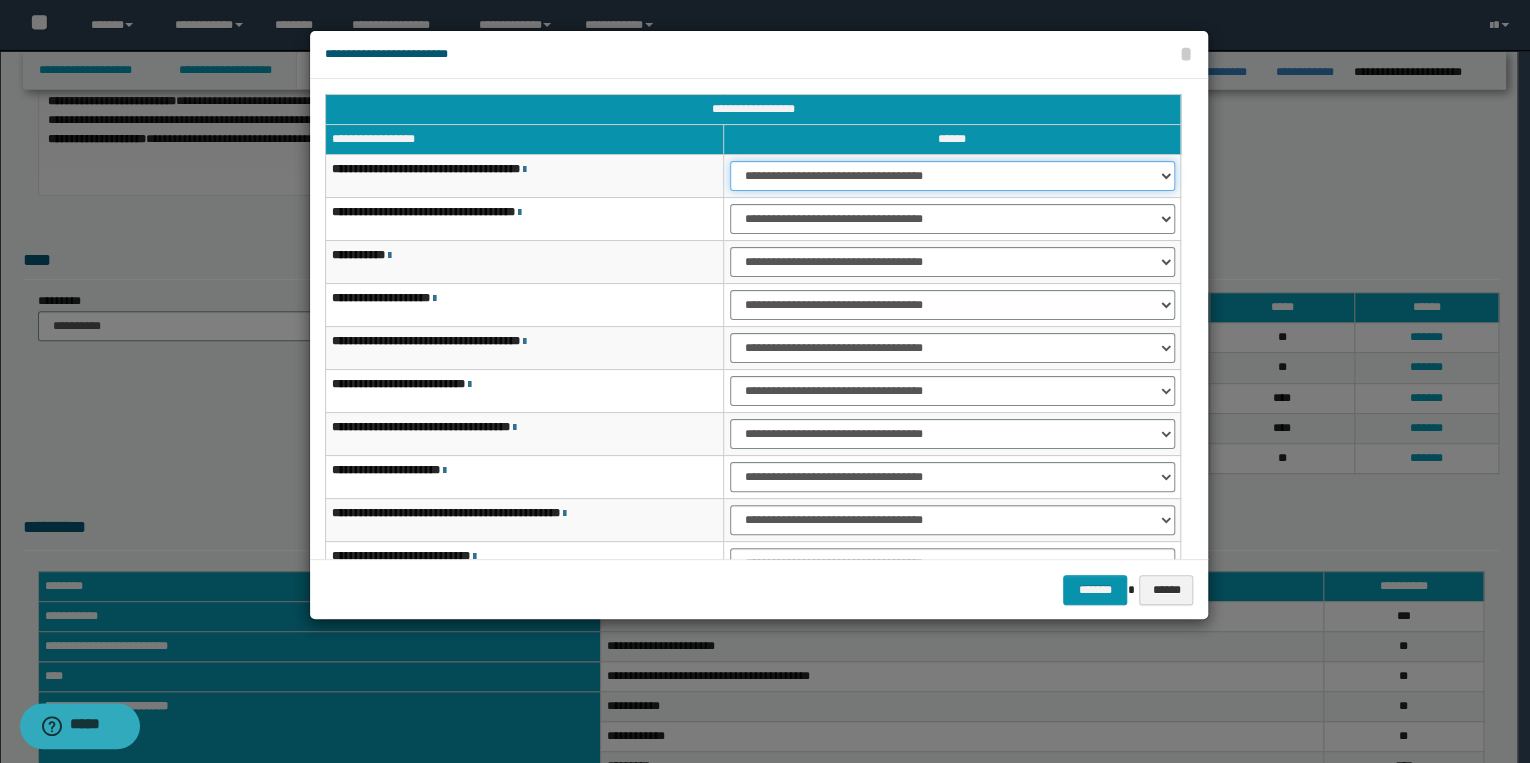 click on "**********" at bounding box center [952, 176] 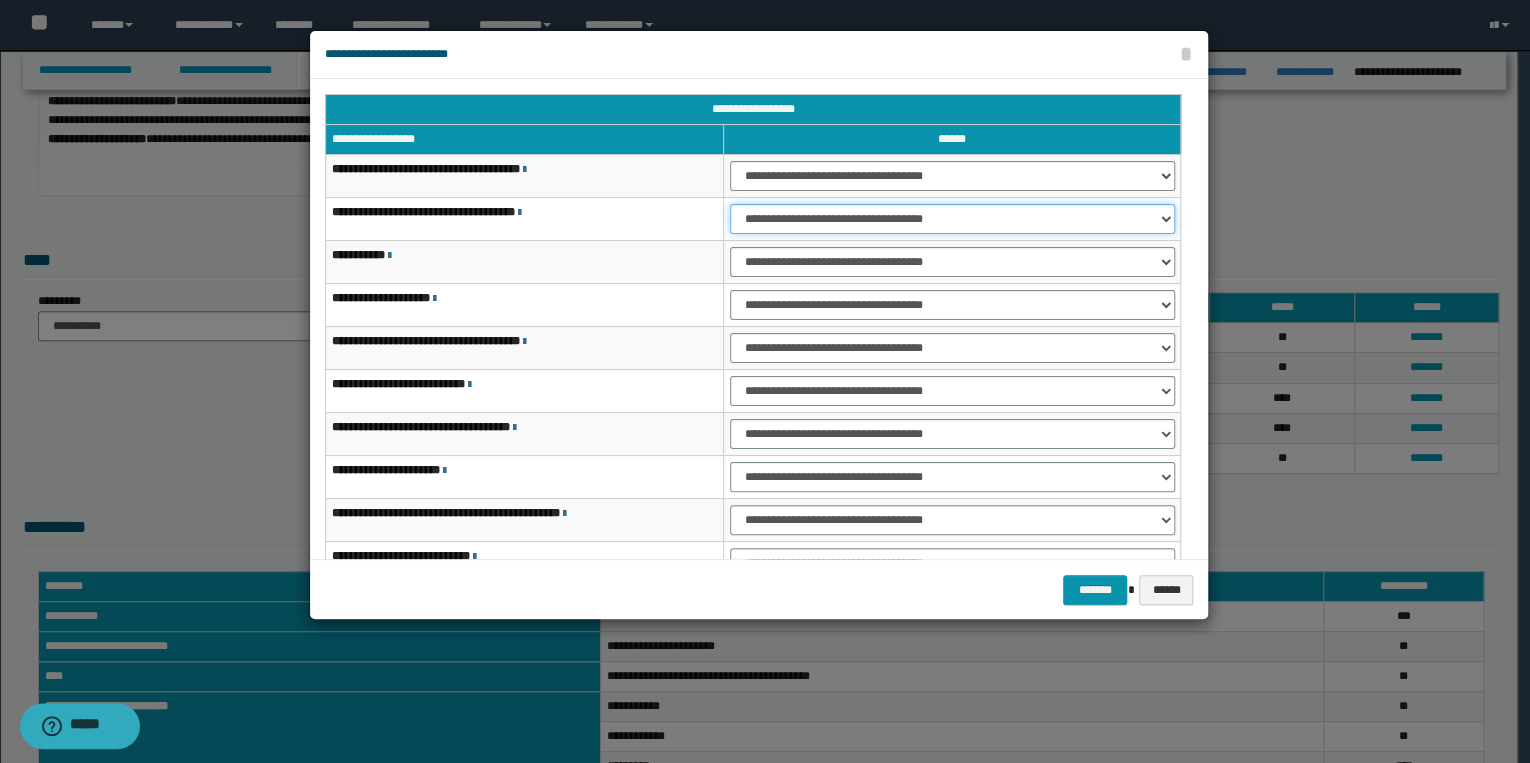 drag, startPoint x: 798, startPoint y: 216, endPoint x: 800, endPoint y: 236, distance: 20.09975 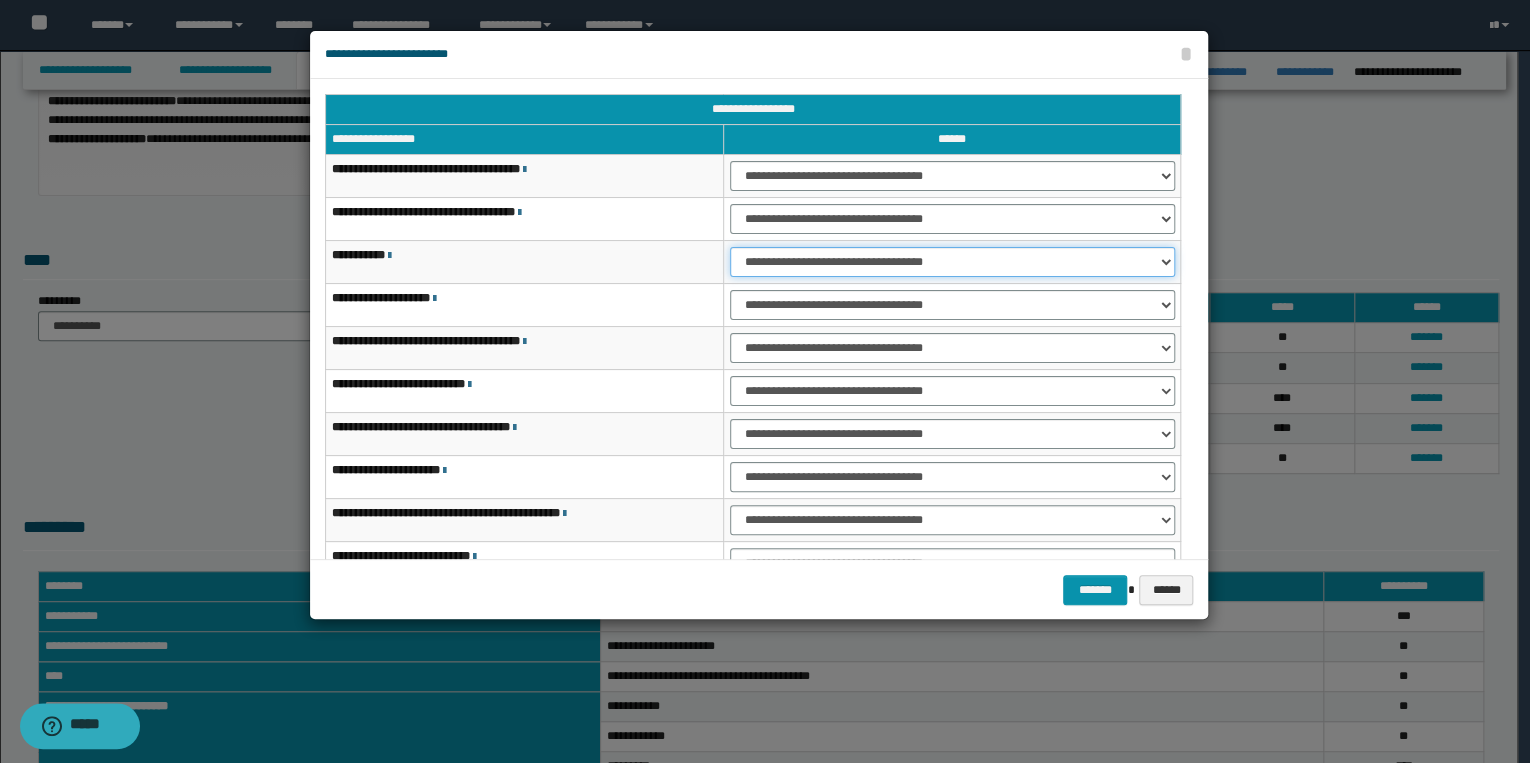click on "**********" at bounding box center (952, 262) 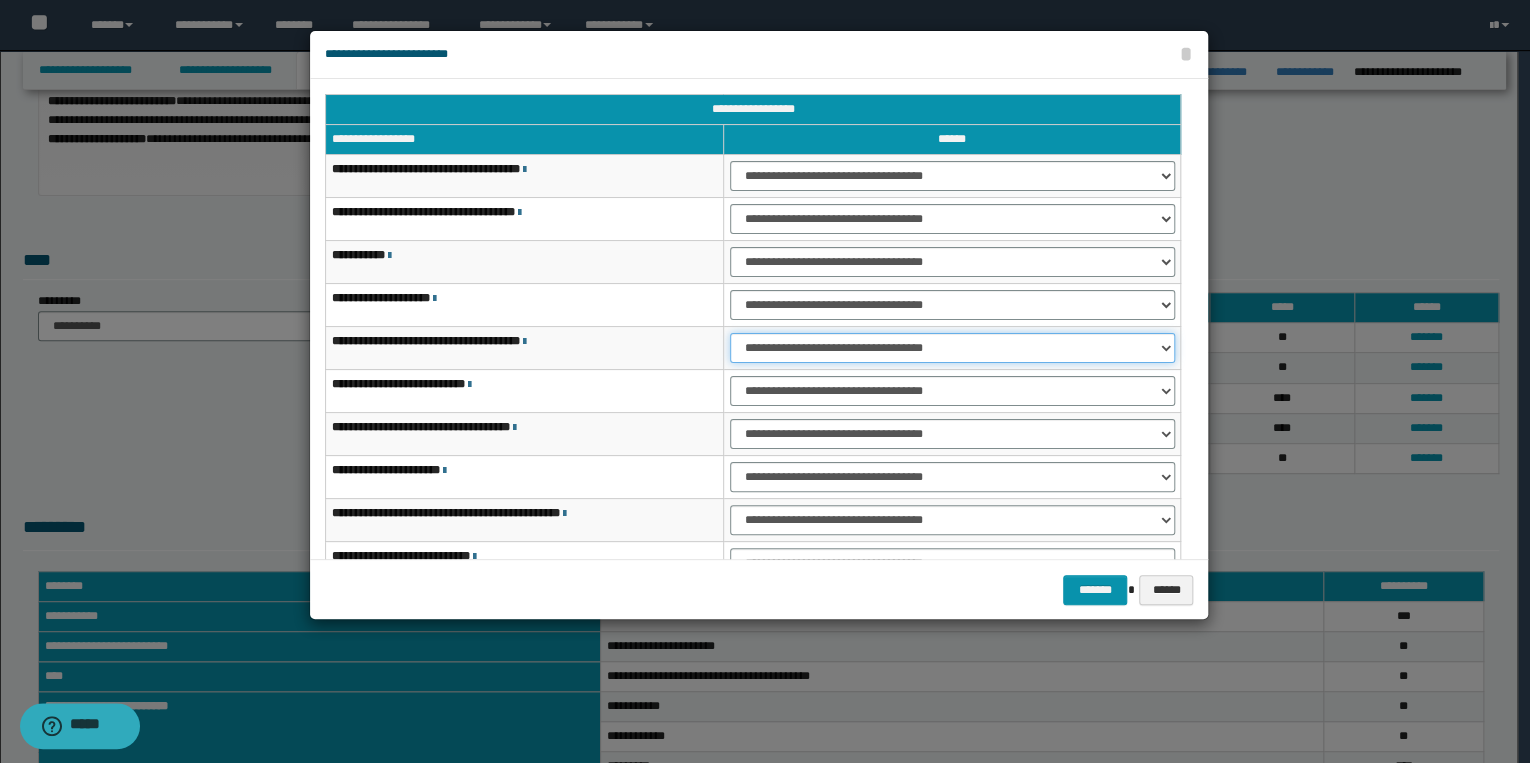 click on "**********" at bounding box center (952, 348) 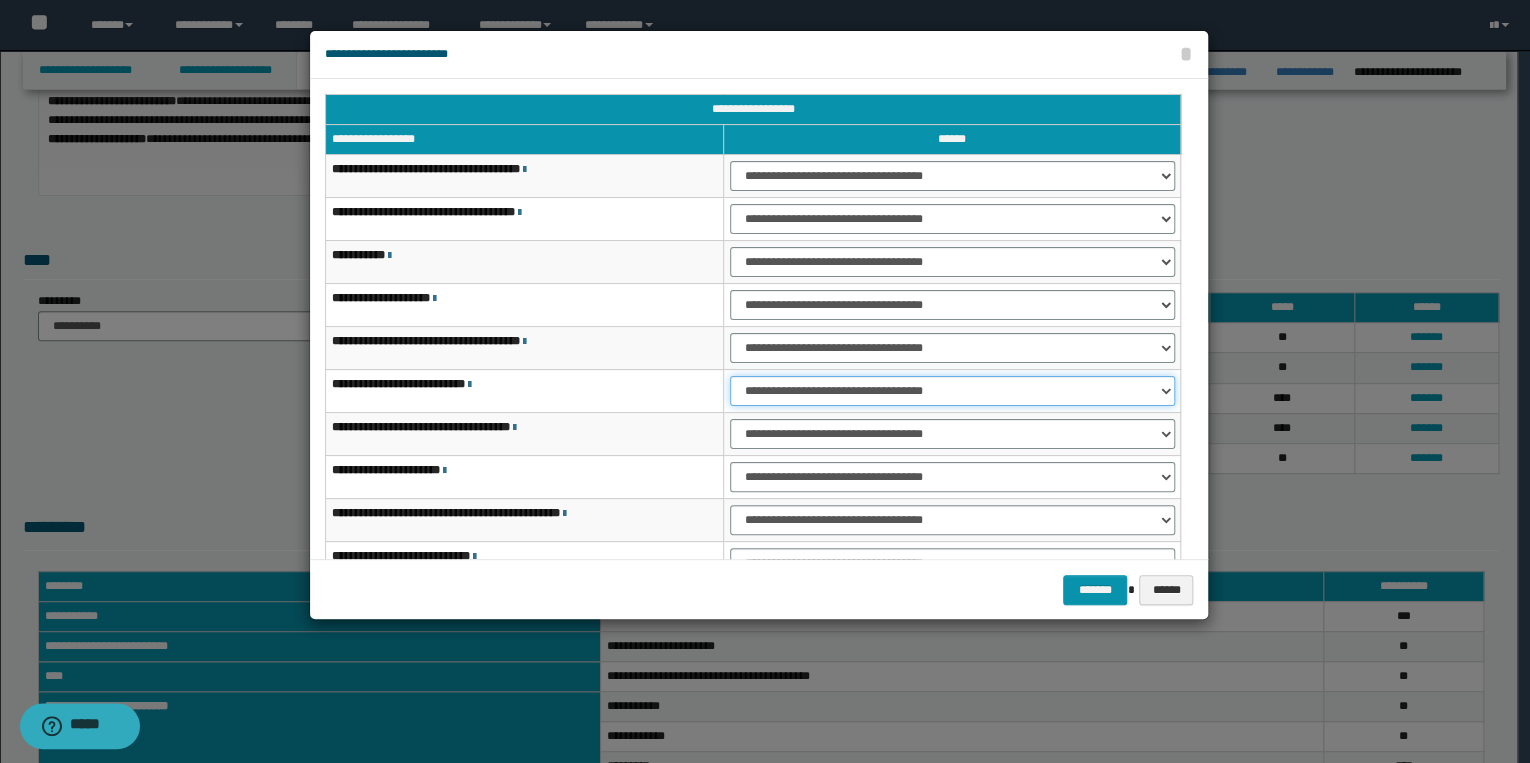 drag, startPoint x: 768, startPoint y: 384, endPoint x: 773, endPoint y: 396, distance: 13 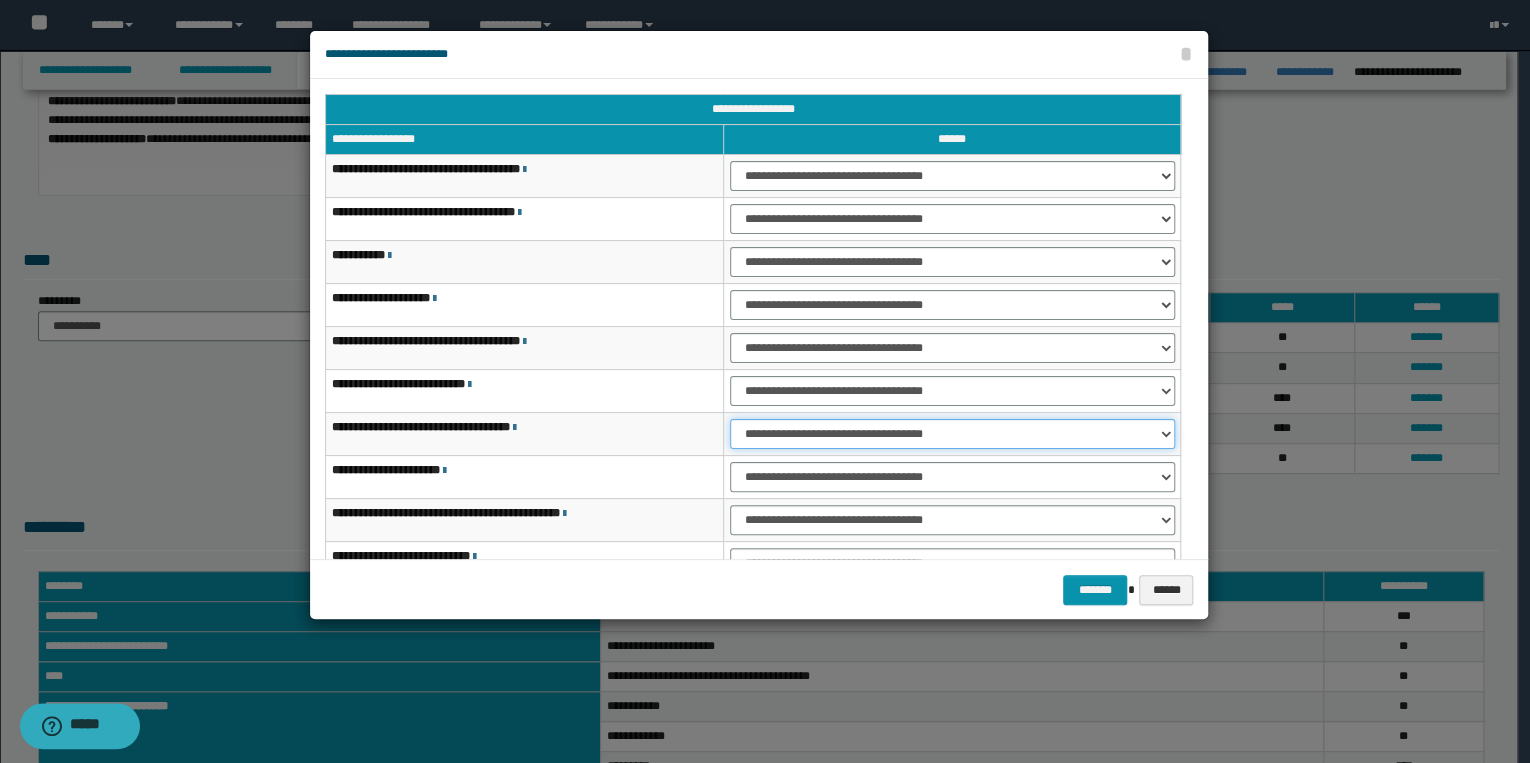 click on "**********" at bounding box center [952, 434] 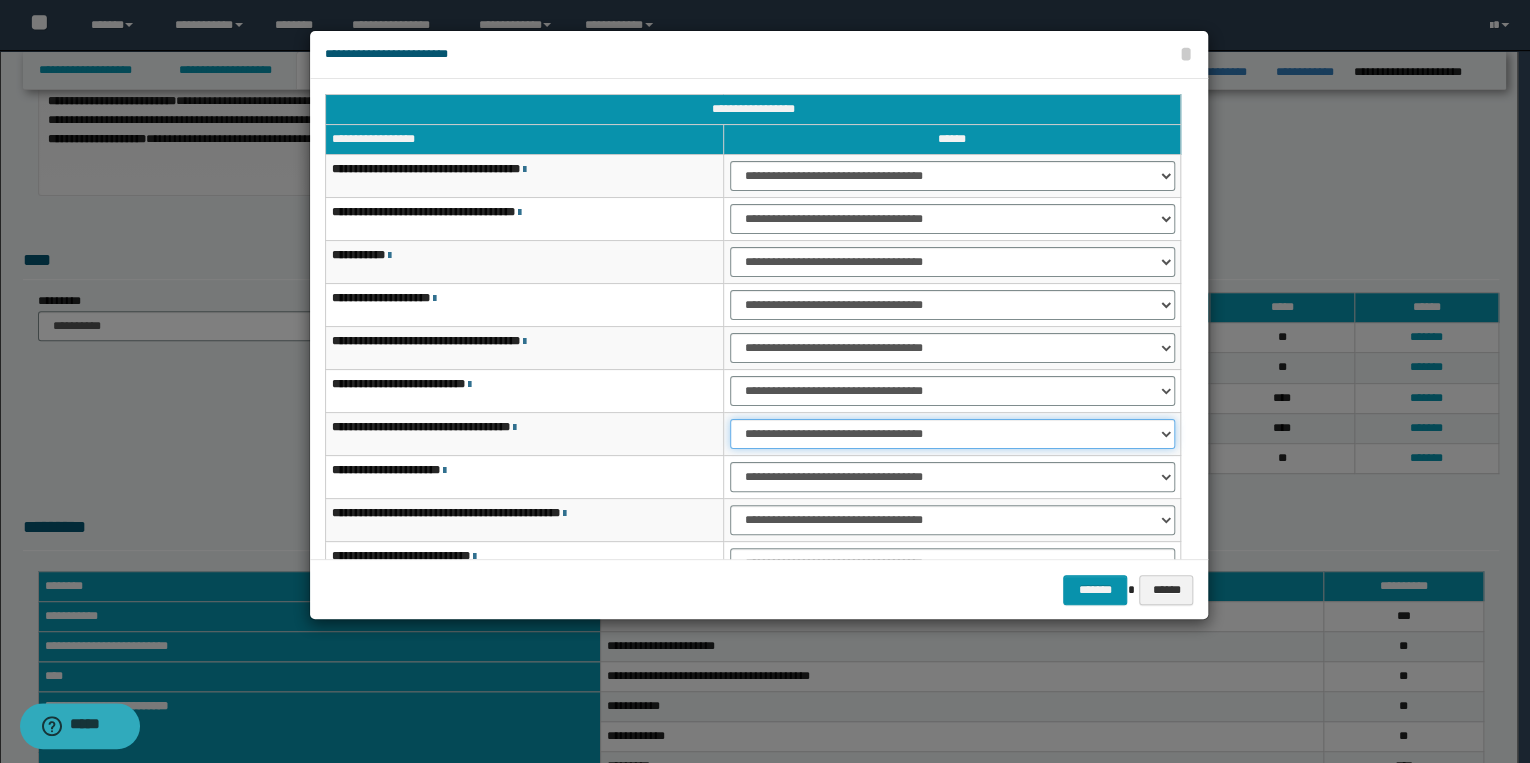 select on "***" 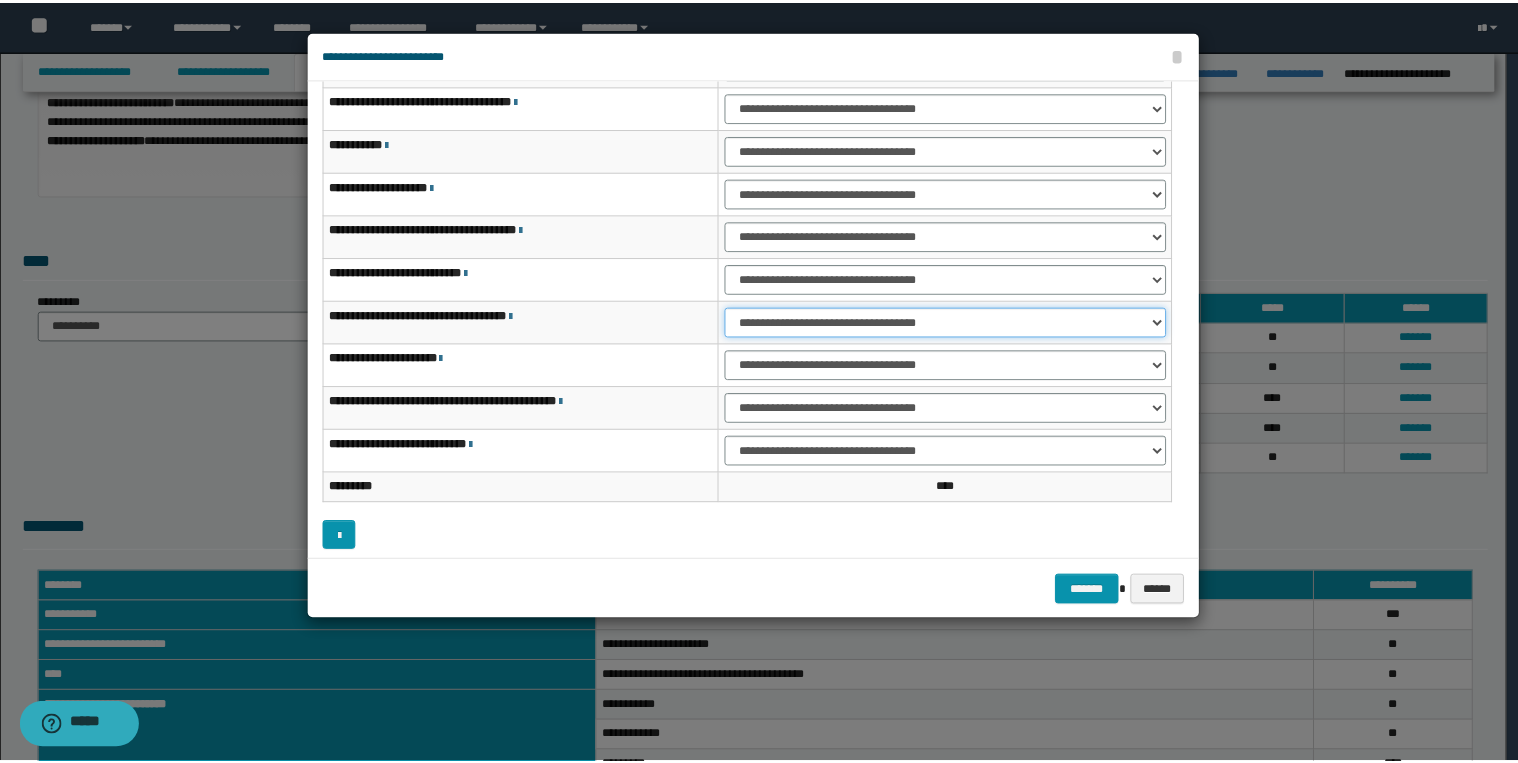 scroll, scrollTop: 118, scrollLeft: 0, axis: vertical 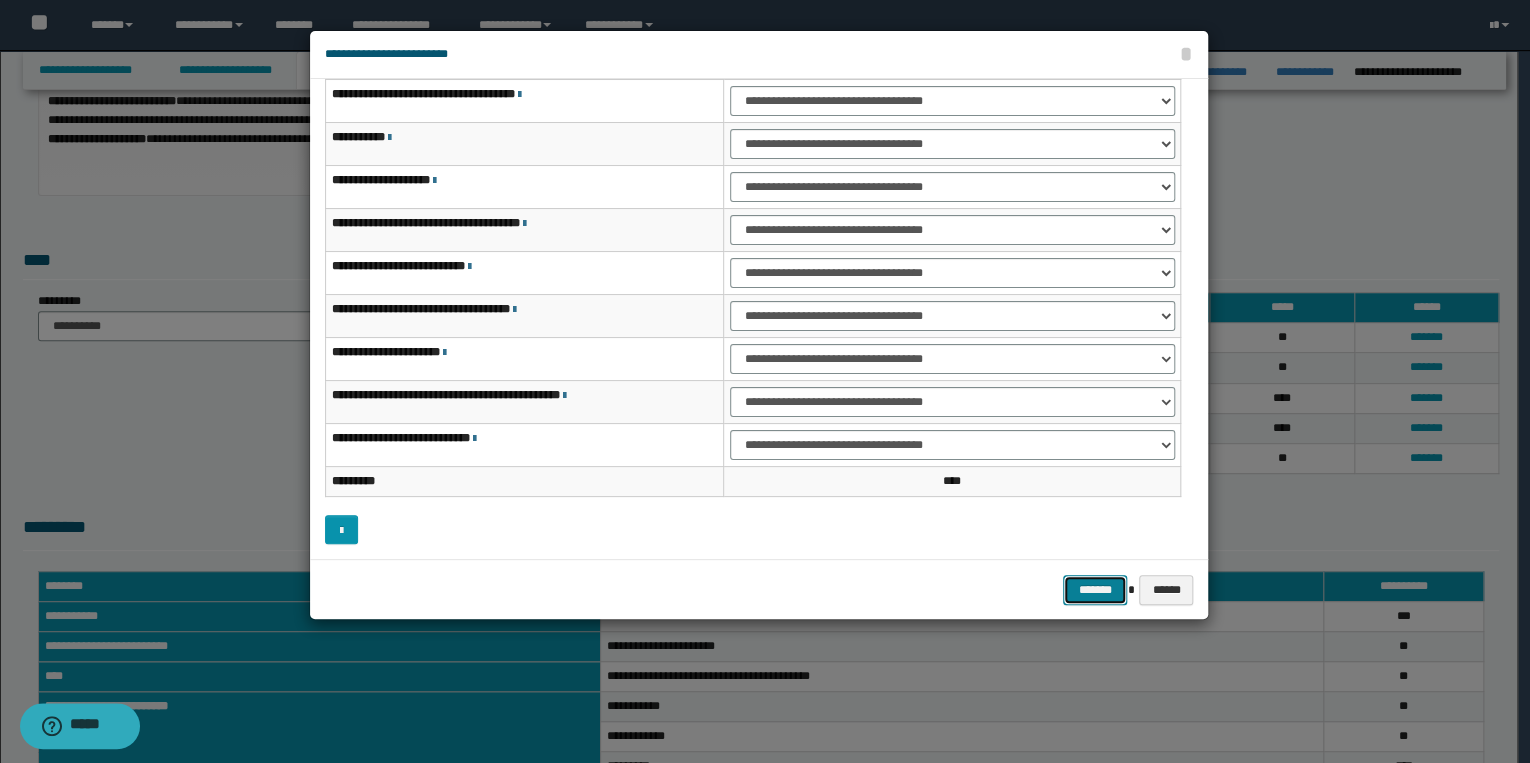 click on "*******" at bounding box center (1095, 590) 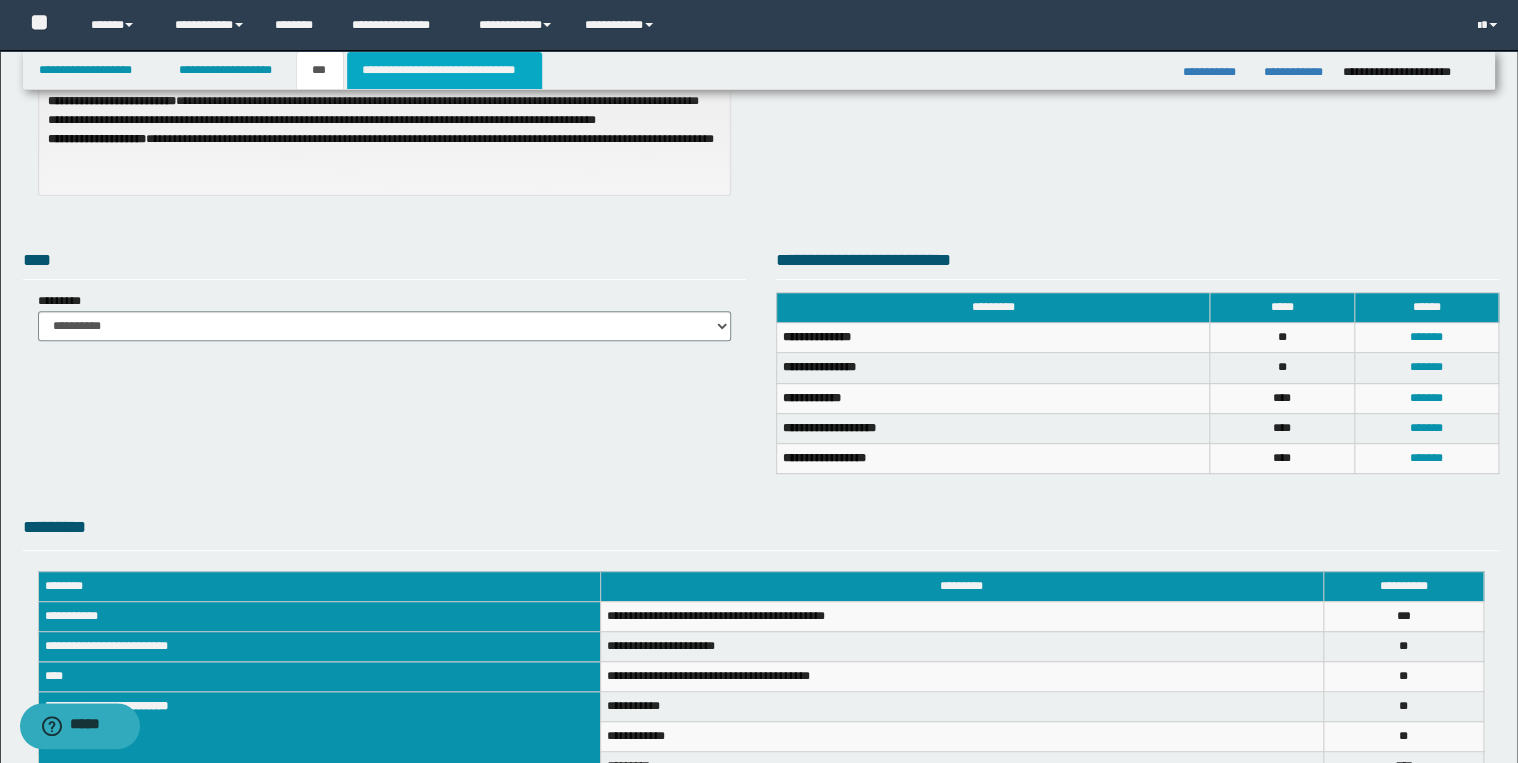click on "**********" at bounding box center (444, 70) 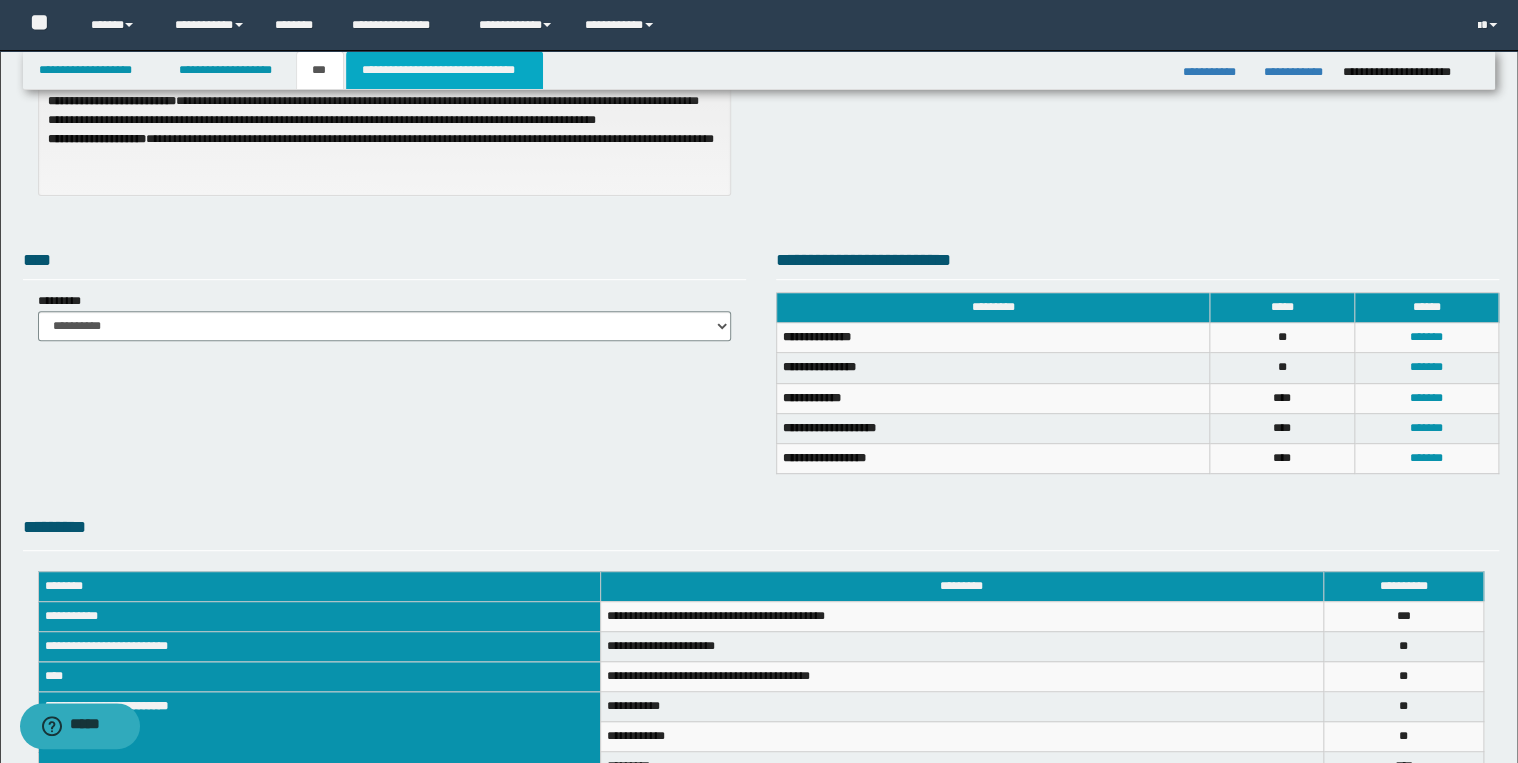 type 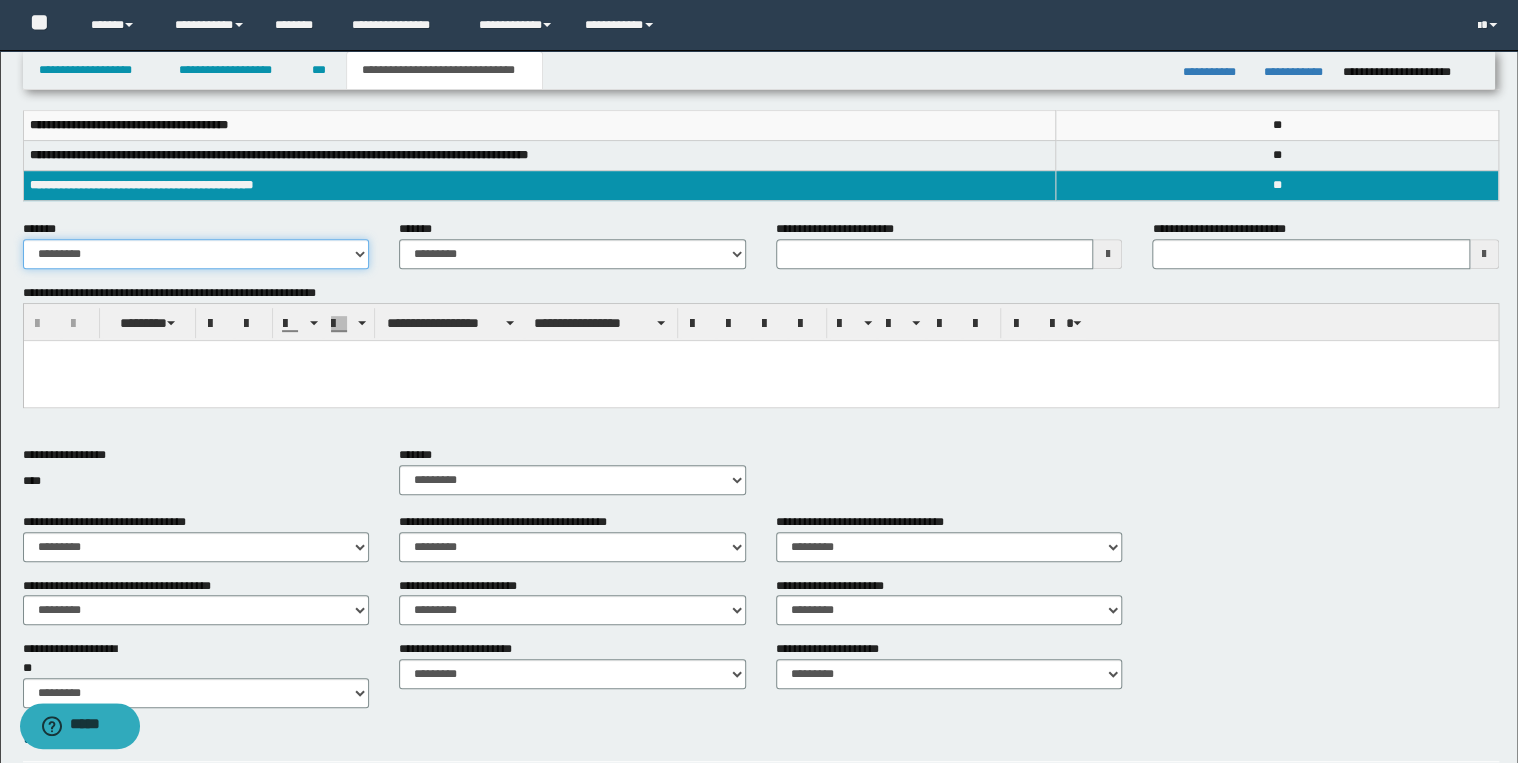 click on "**********" at bounding box center [196, 254] 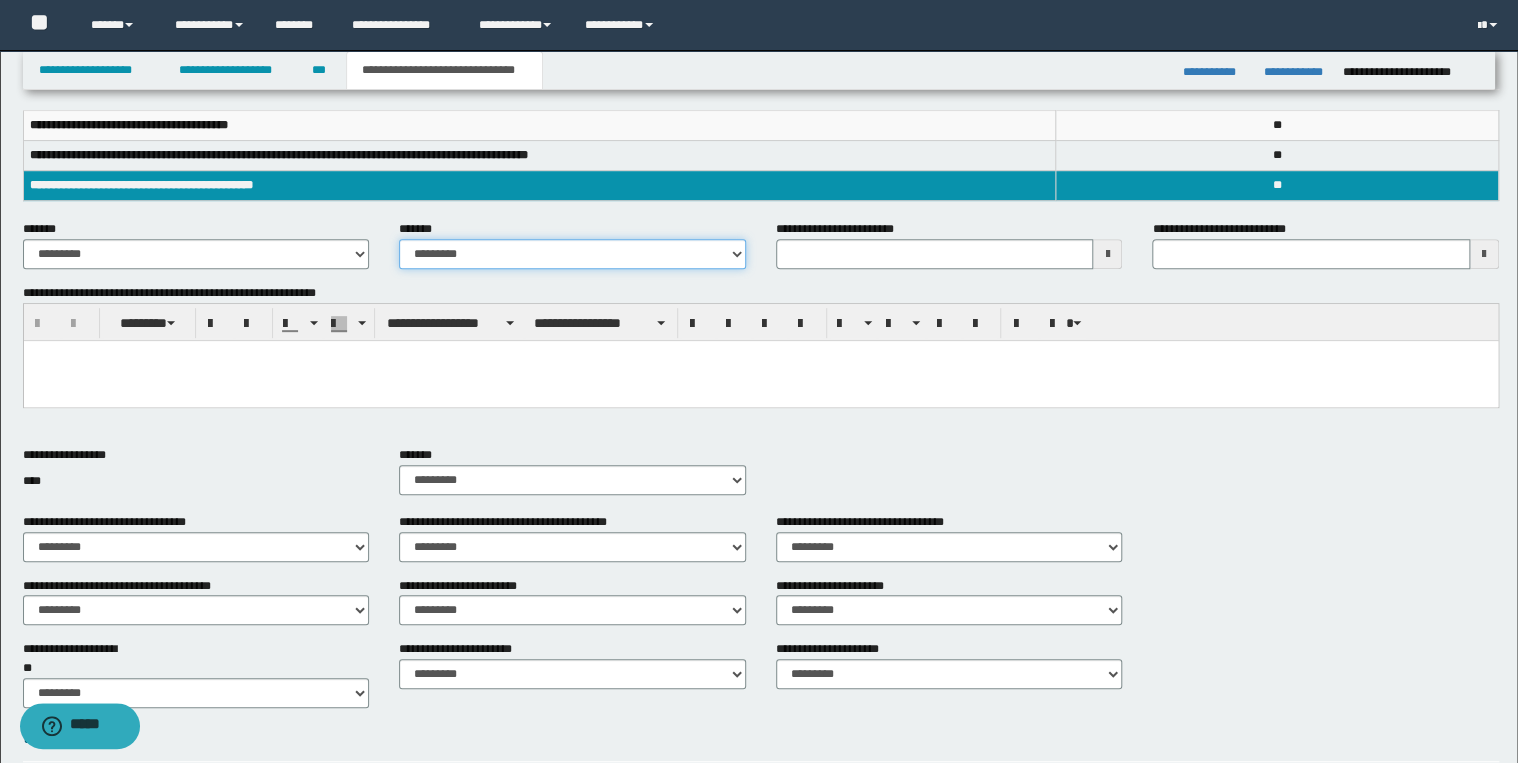 drag, startPoint x: 481, startPoint y: 254, endPoint x: 484, endPoint y: 268, distance: 14.3178215 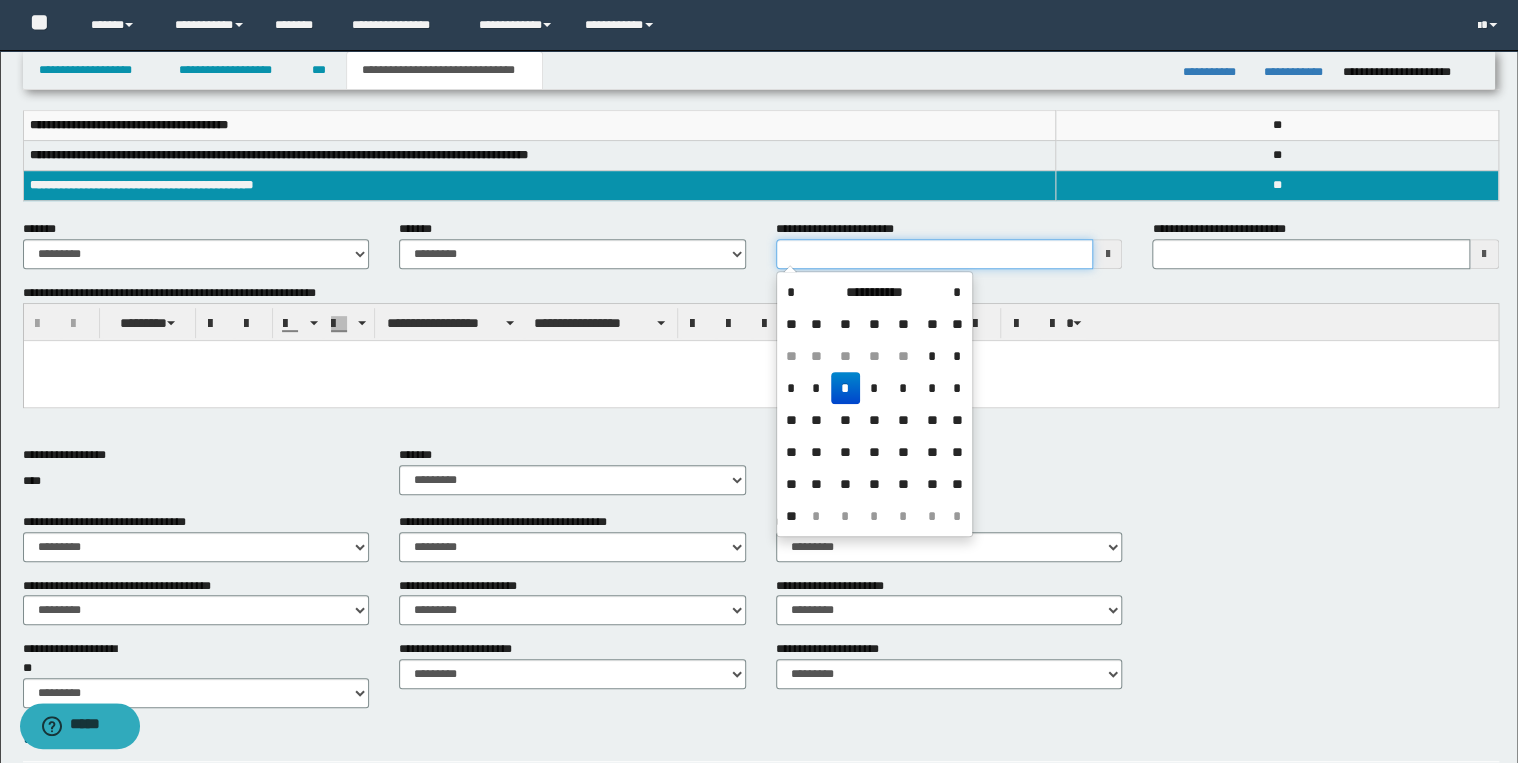 drag, startPoint x: 790, startPoint y: 252, endPoint x: 884, endPoint y: 251, distance: 94.00532 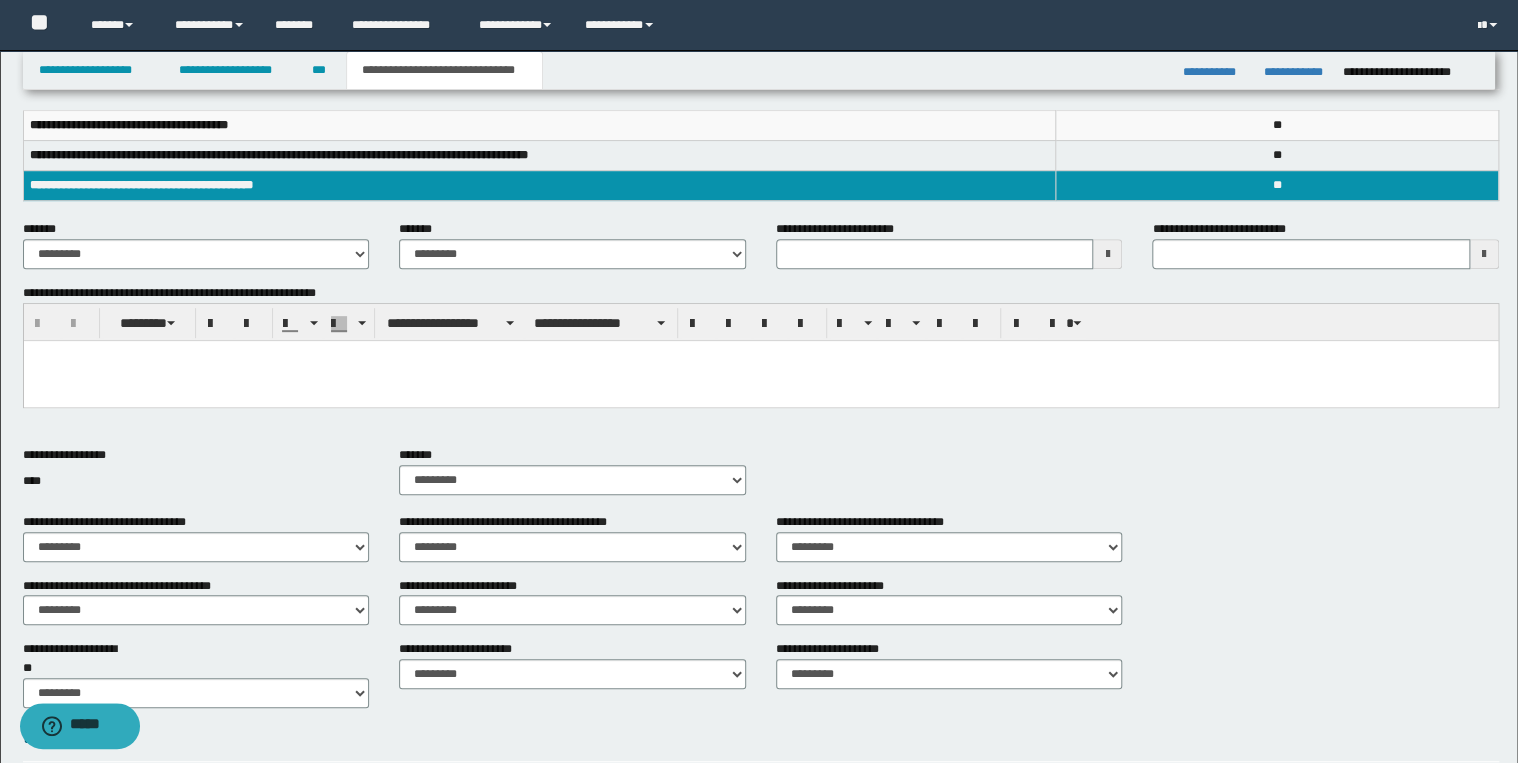 click on "**********" at bounding box center (761, 479) 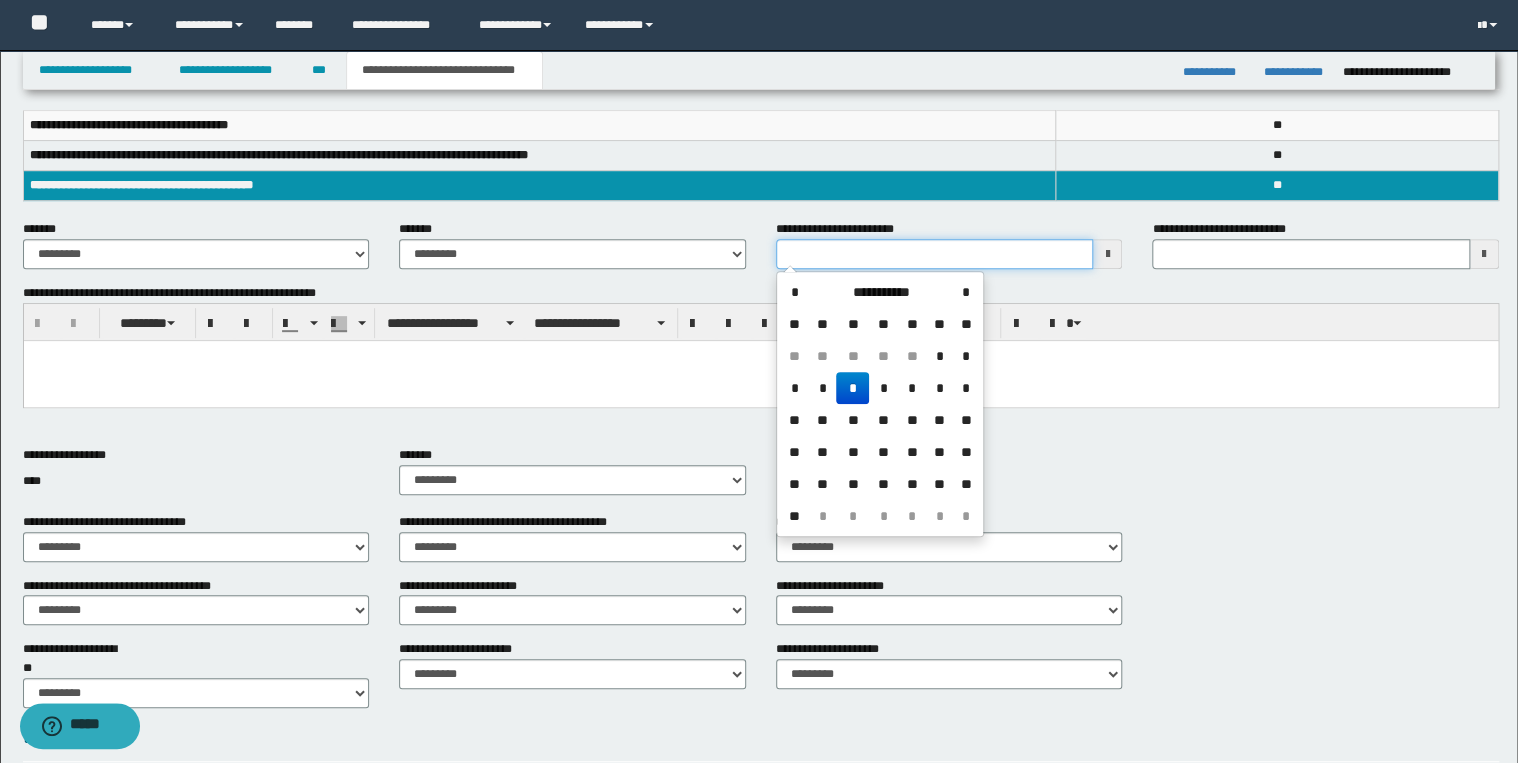 click on "**********" at bounding box center [935, 254] 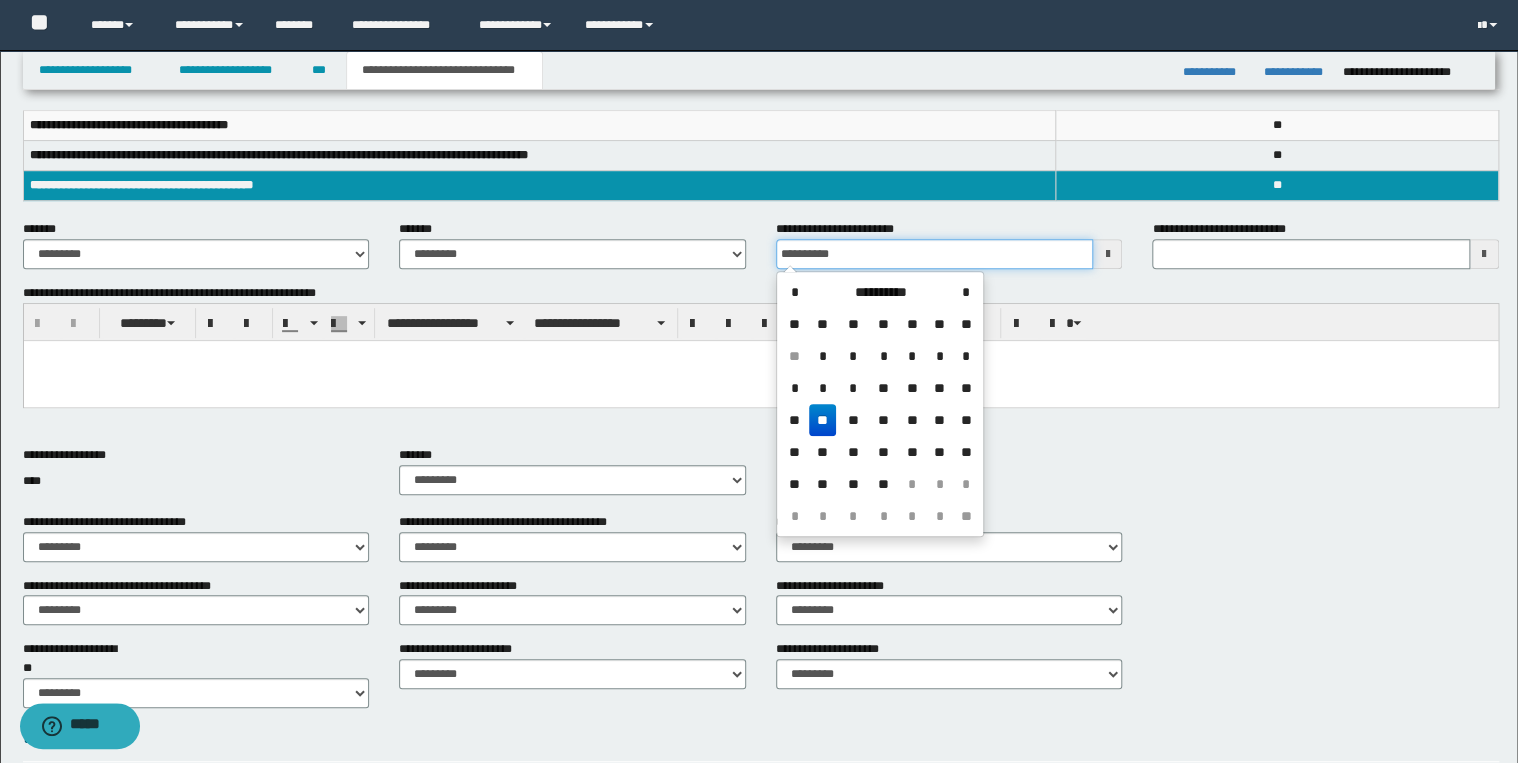 type on "**********" 